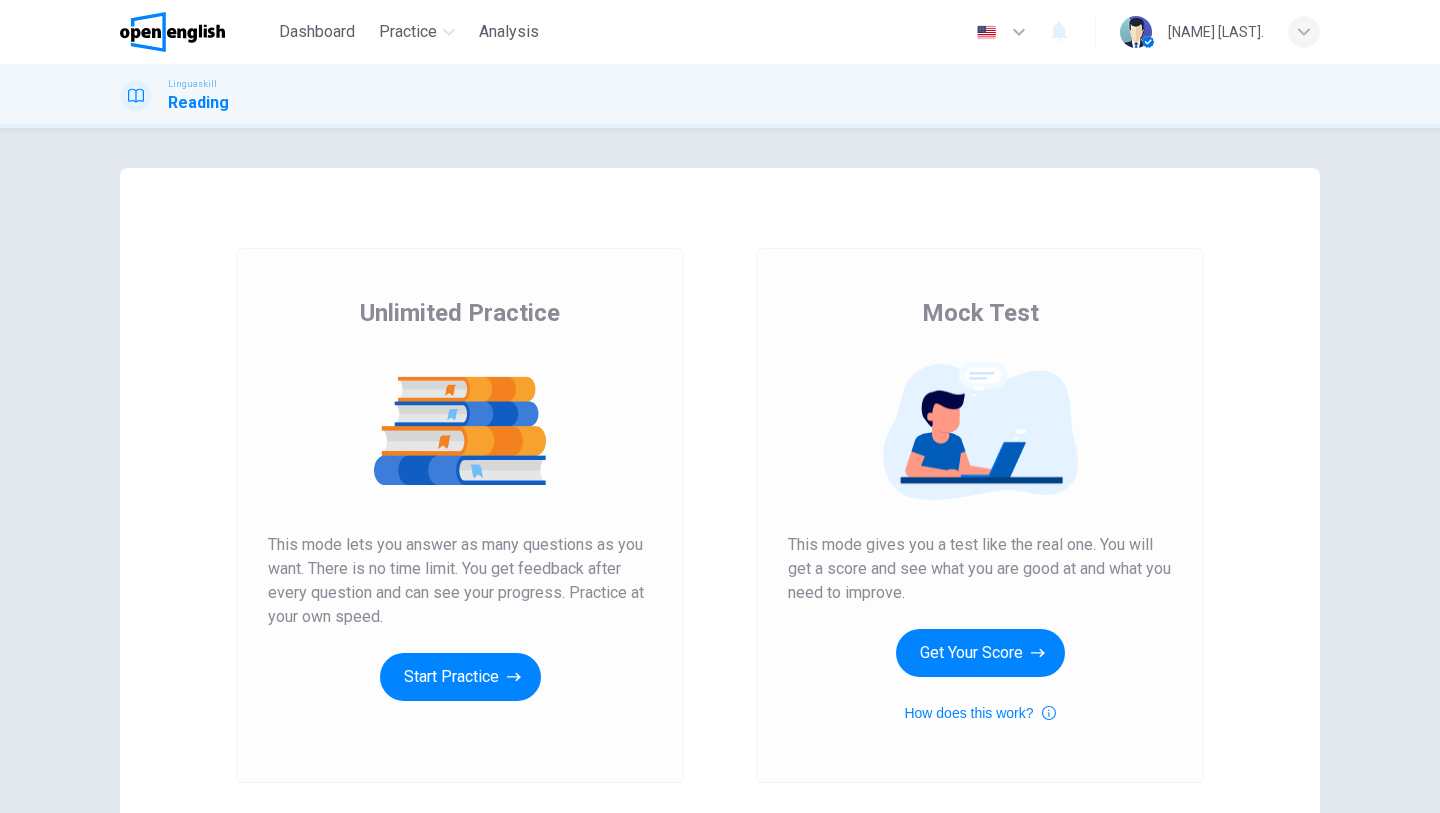 scroll, scrollTop: 0, scrollLeft: 0, axis: both 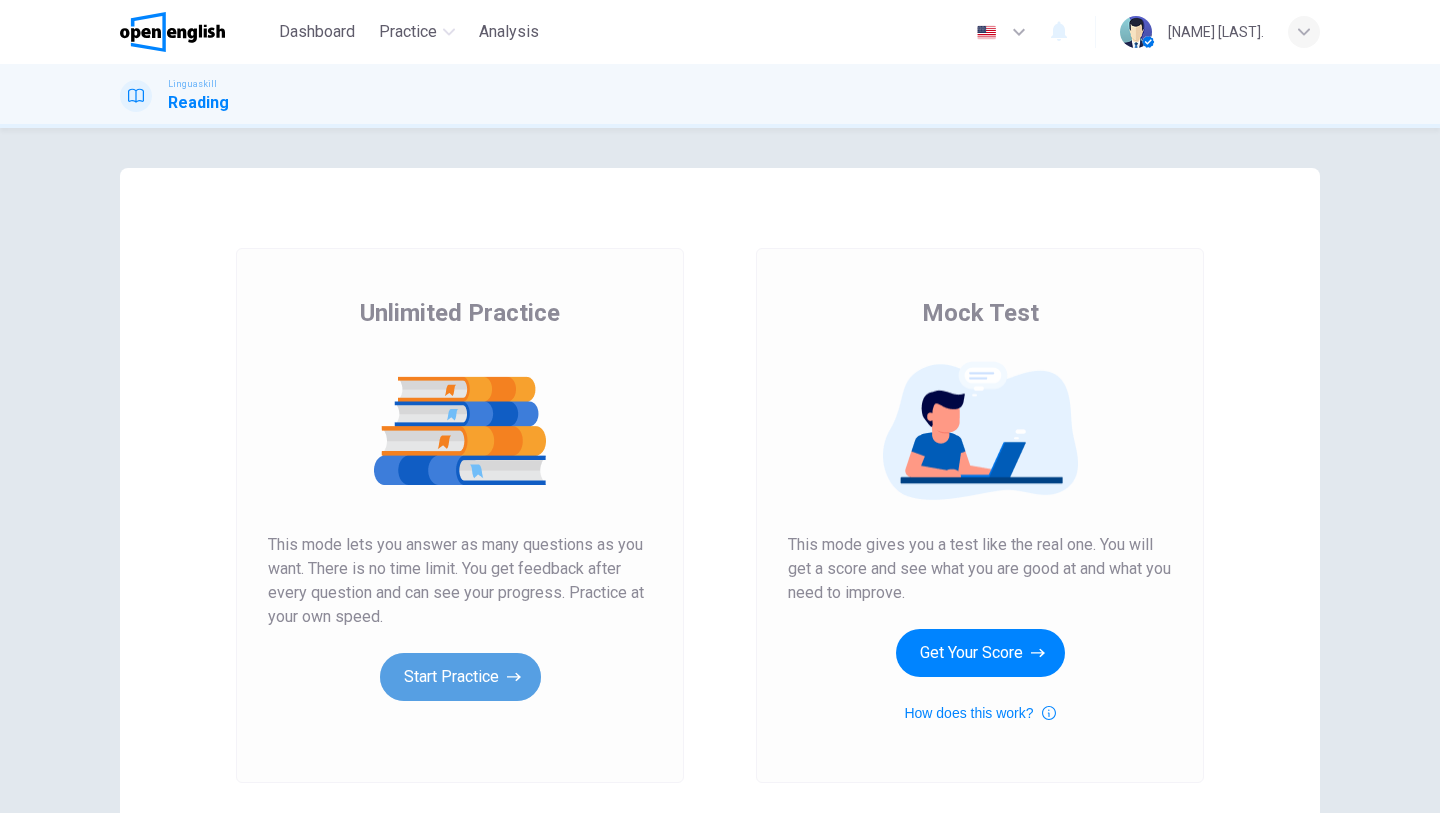 click on "Start Practice" at bounding box center (460, 677) 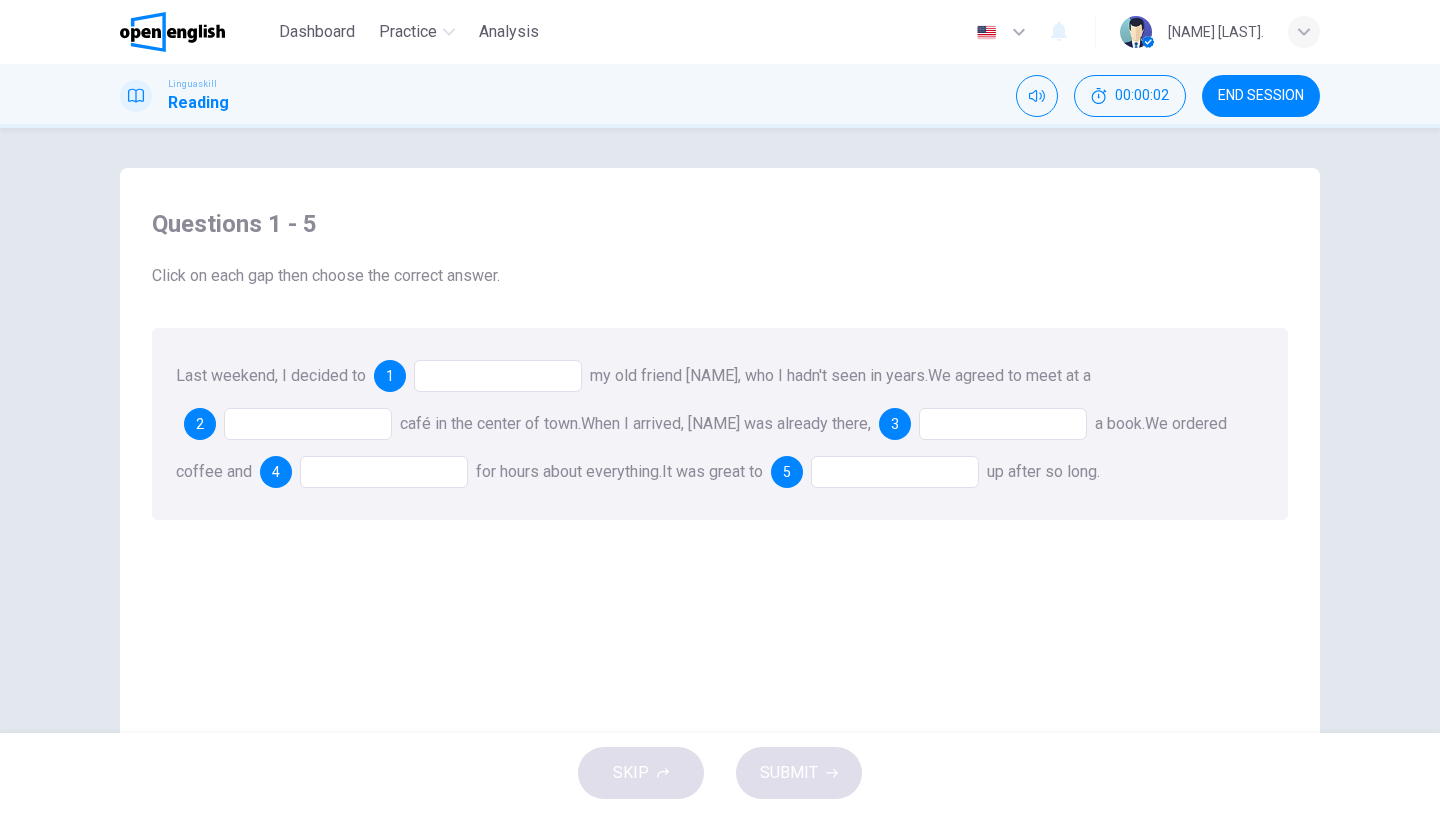click at bounding box center [498, 376] 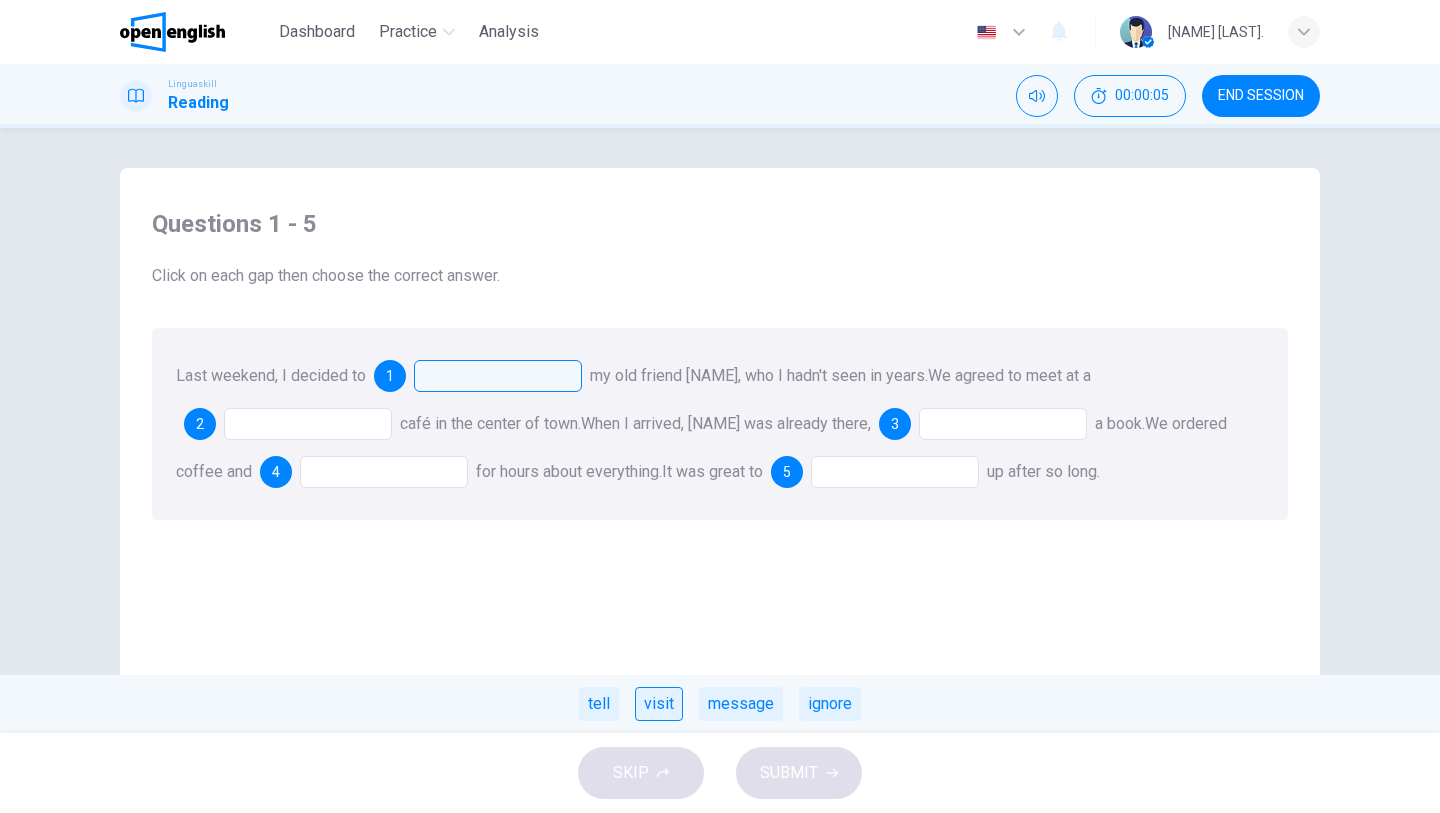 click on "visit" at bounding box center (659, 704) 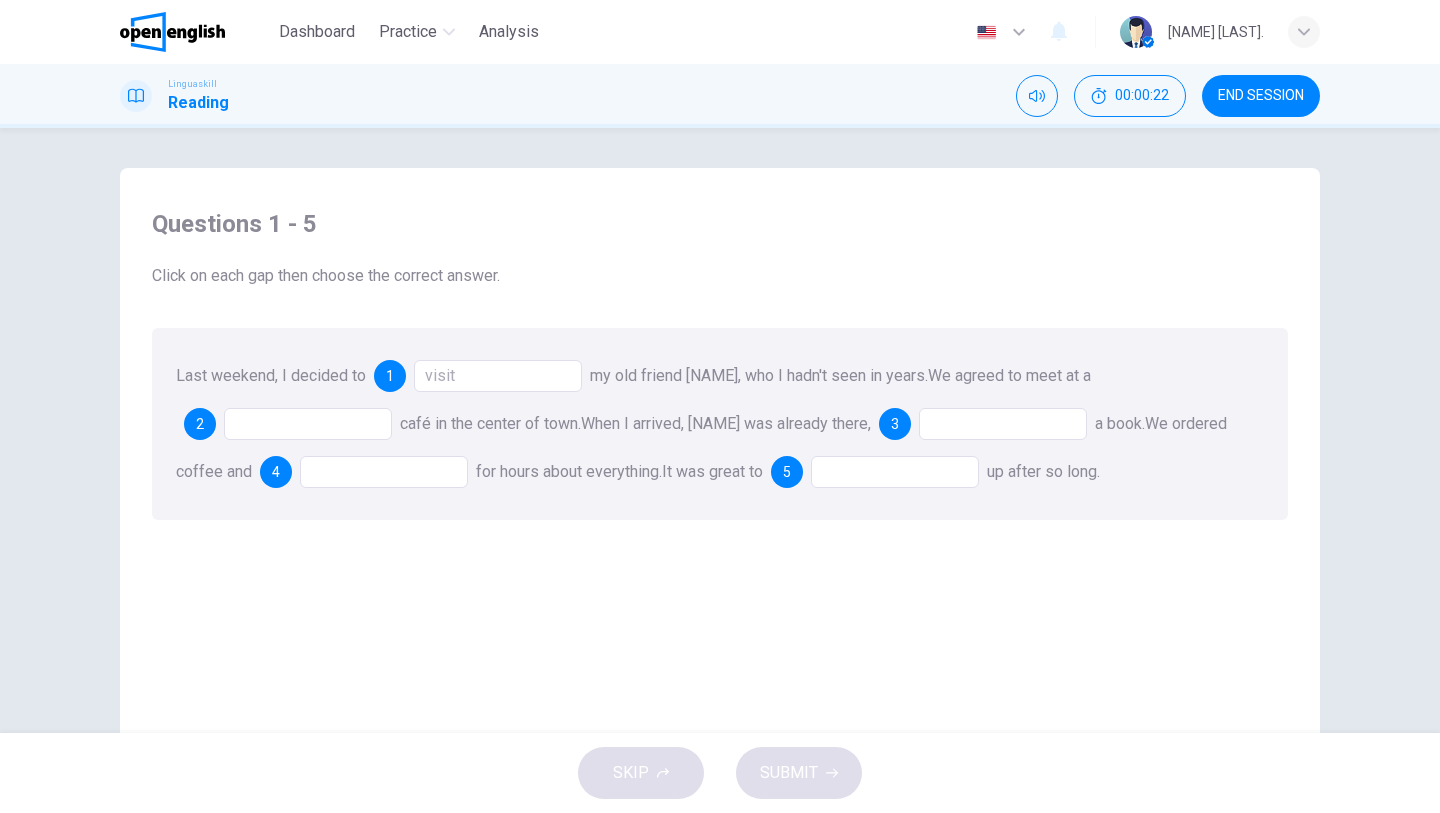 click at bounding box center (308, 424) 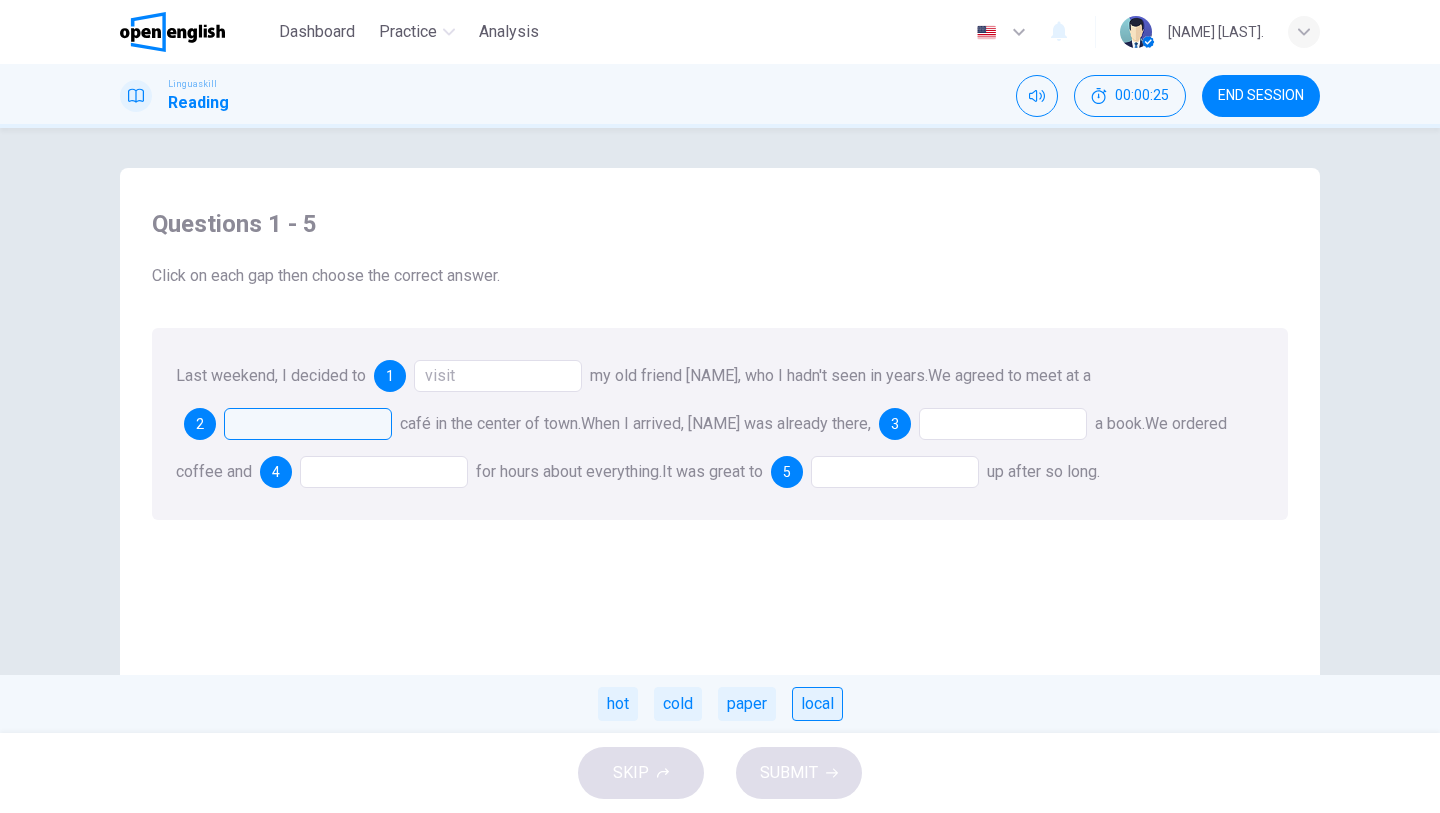 click on "local" at bounding box center [817, 704] 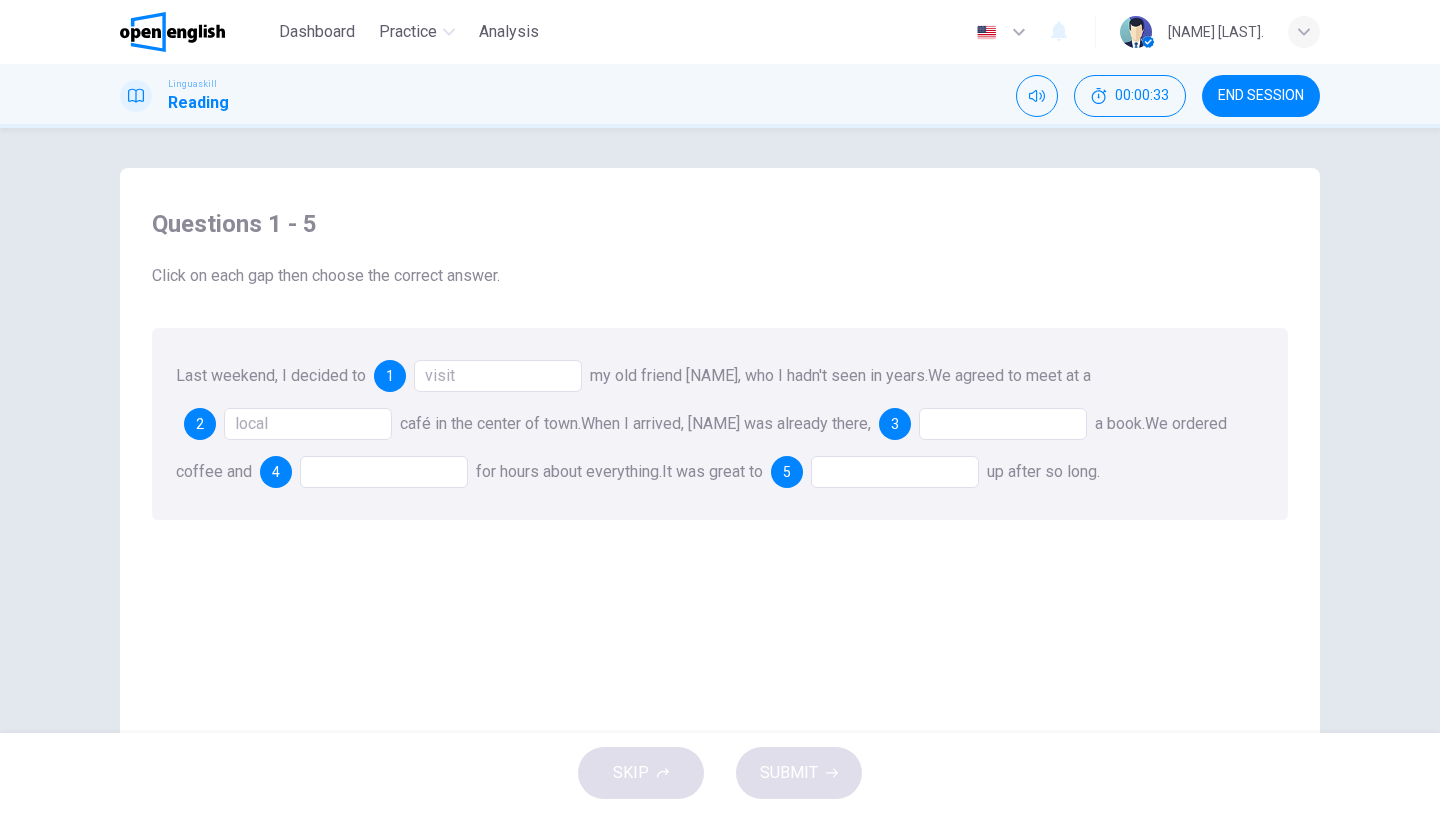 click at bounding box center [1003, 424] 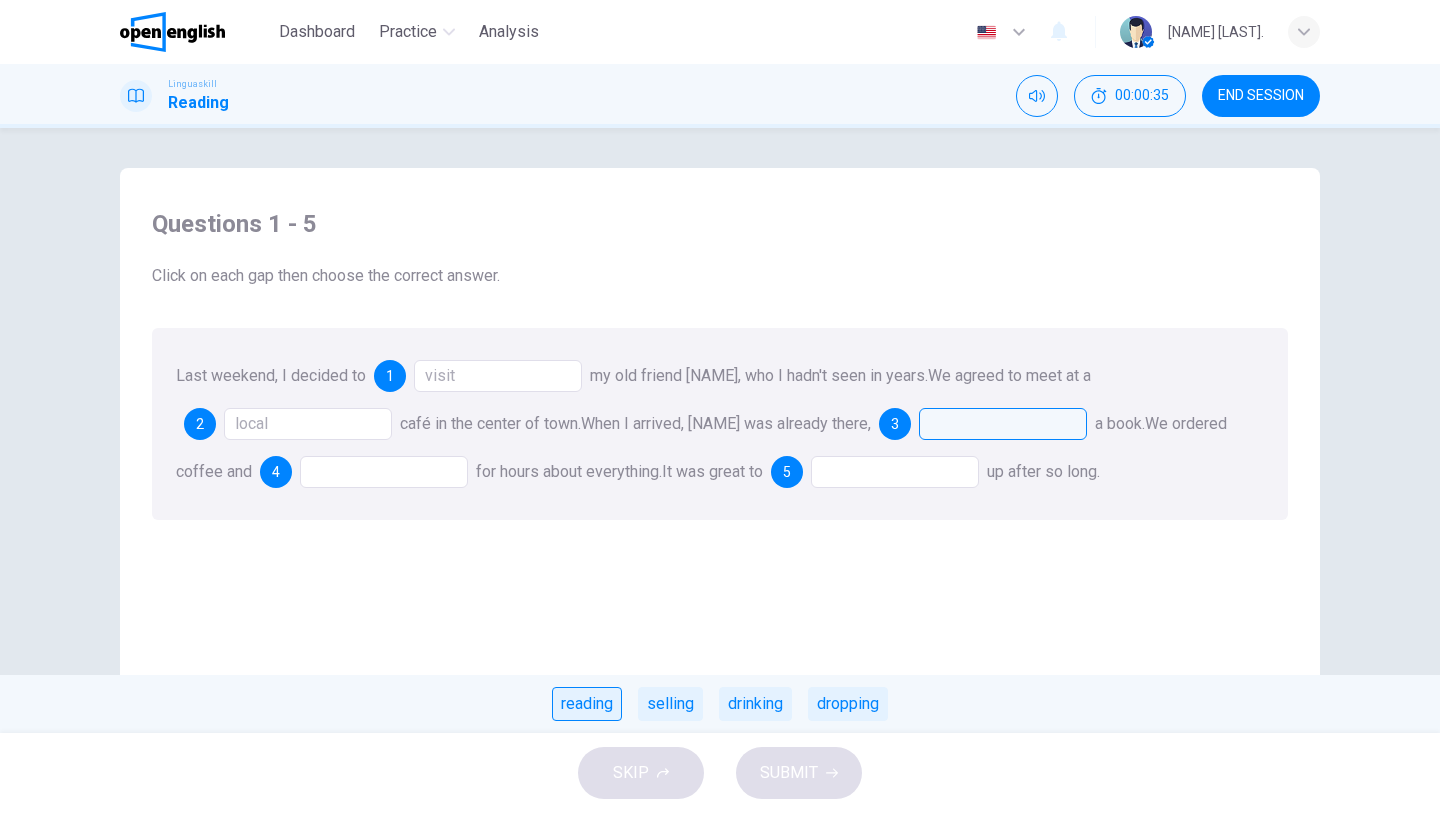 click on "reading" at bounding box center (587, 704) 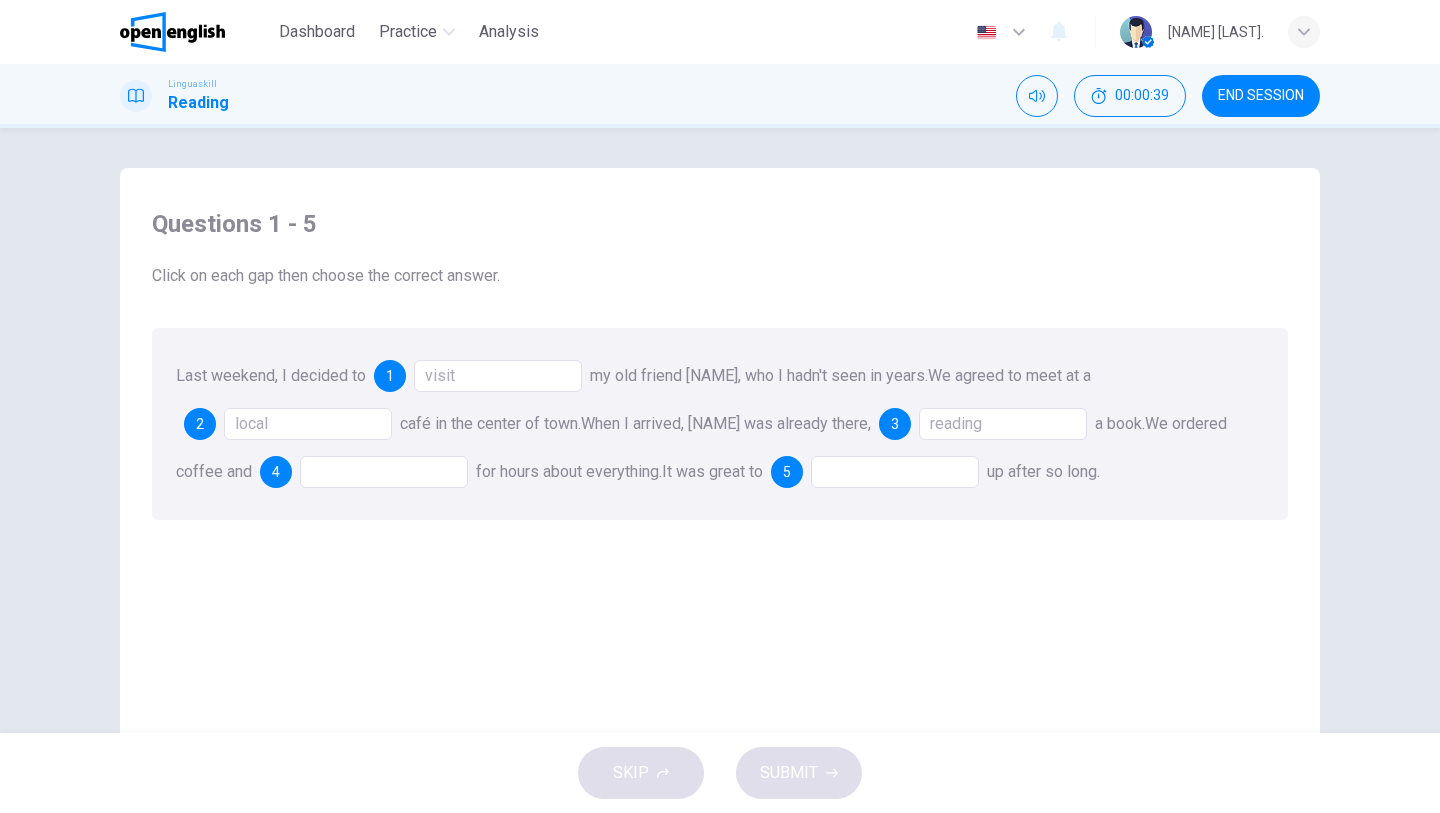 click at bounding box center (384, 472) 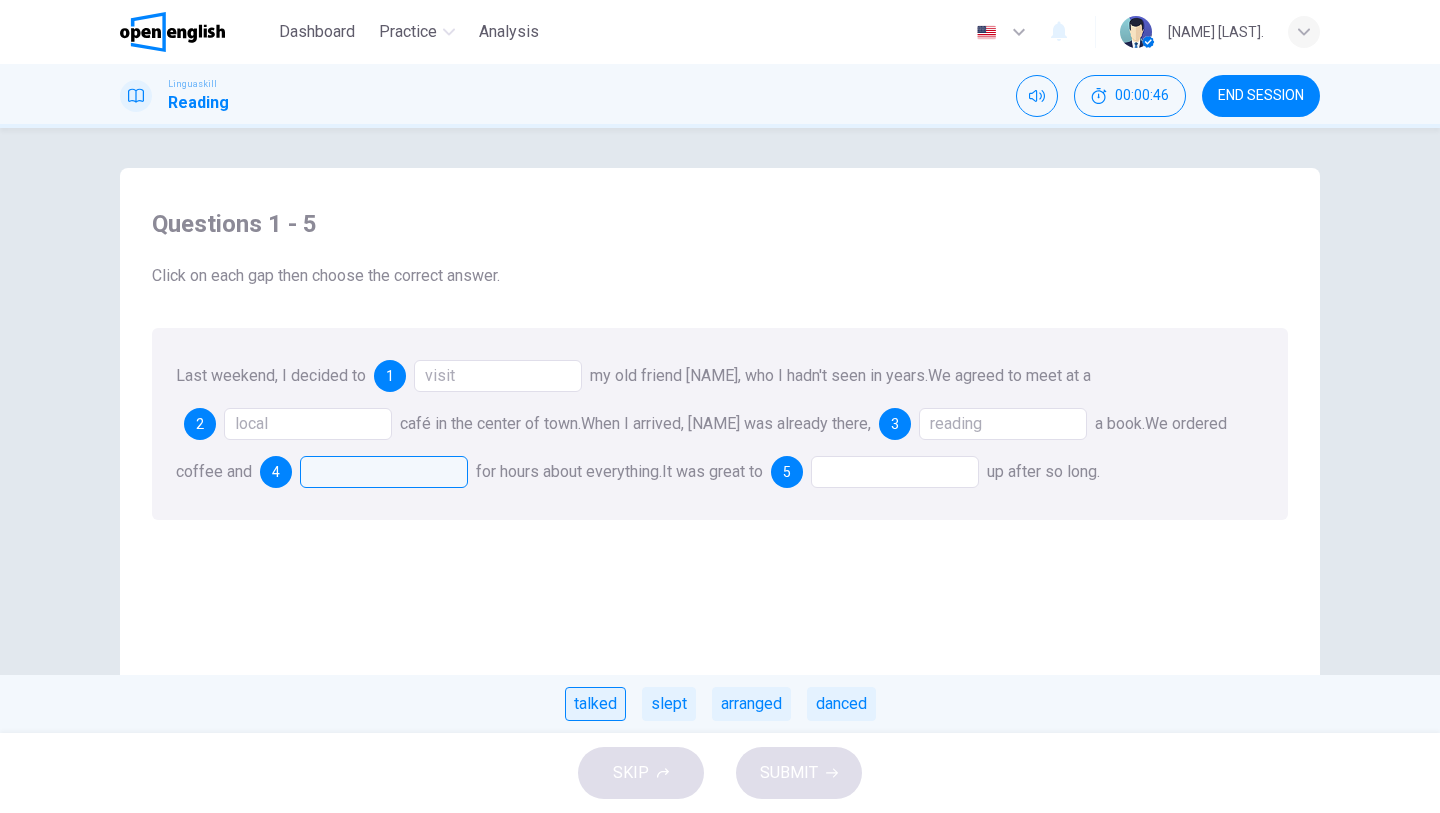 click on "talked" at bounding box center (595, 704) 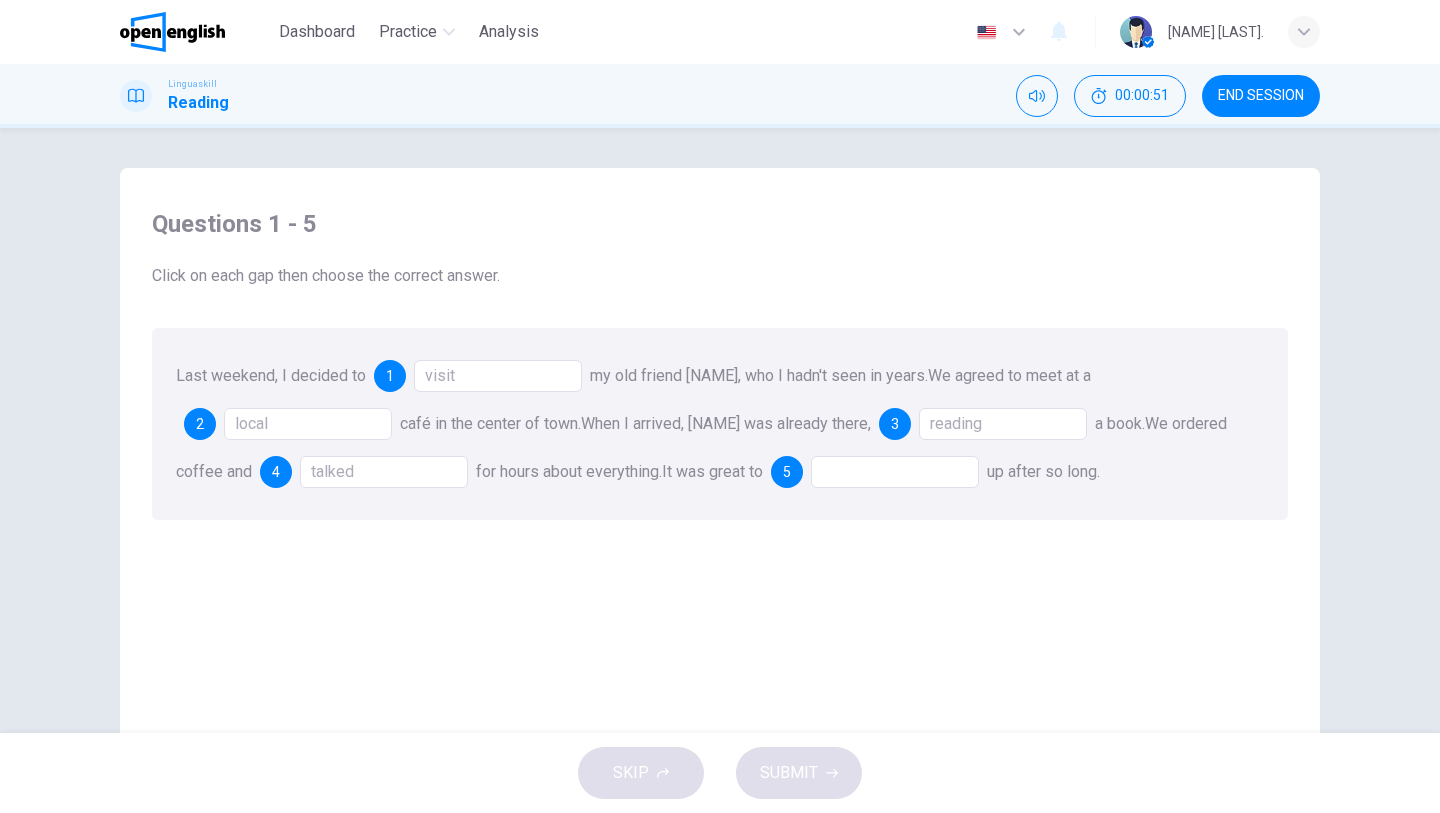 click at bounding box center (895, 472) 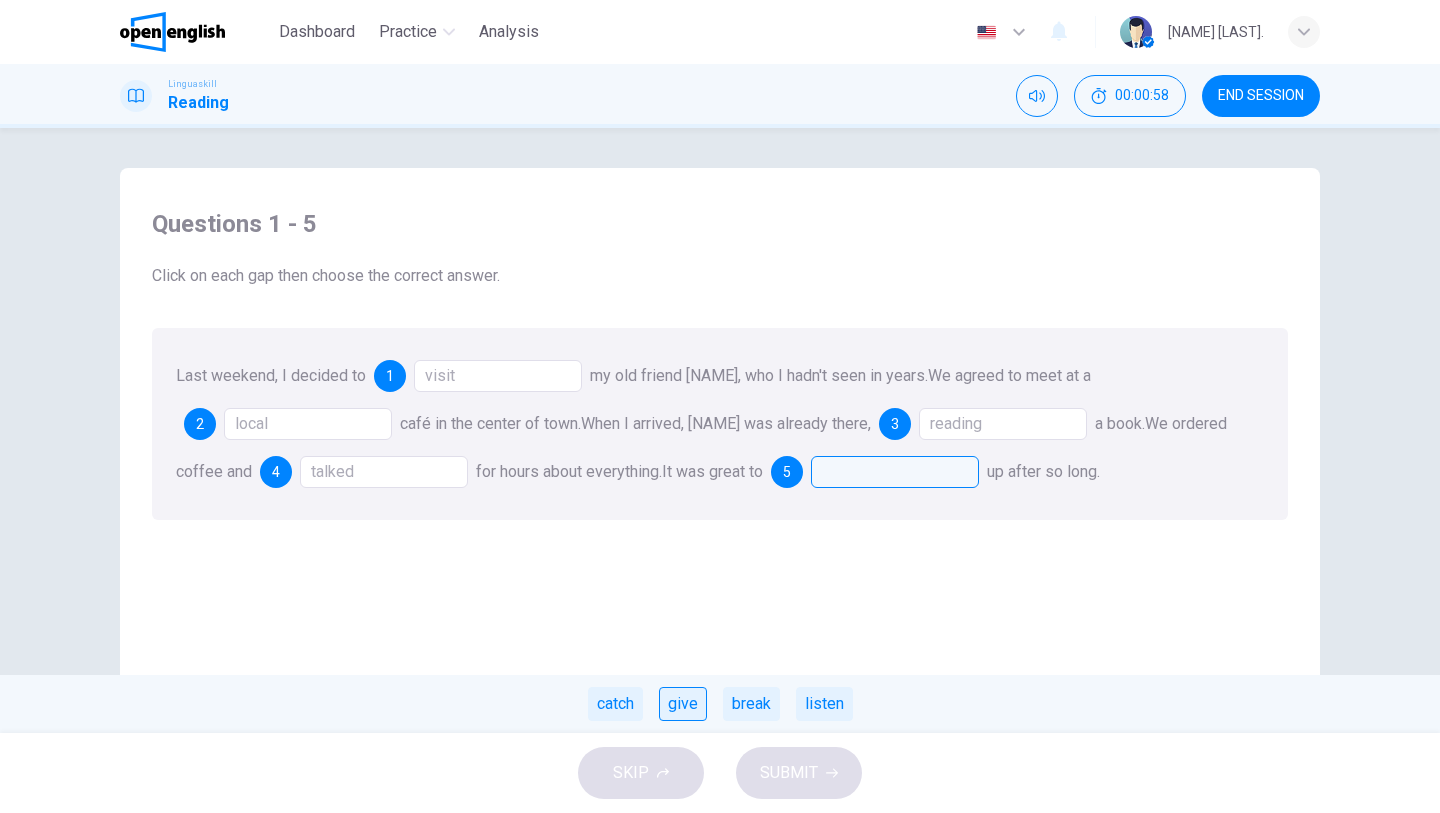 click on "give" at bounding box center [683, 704] 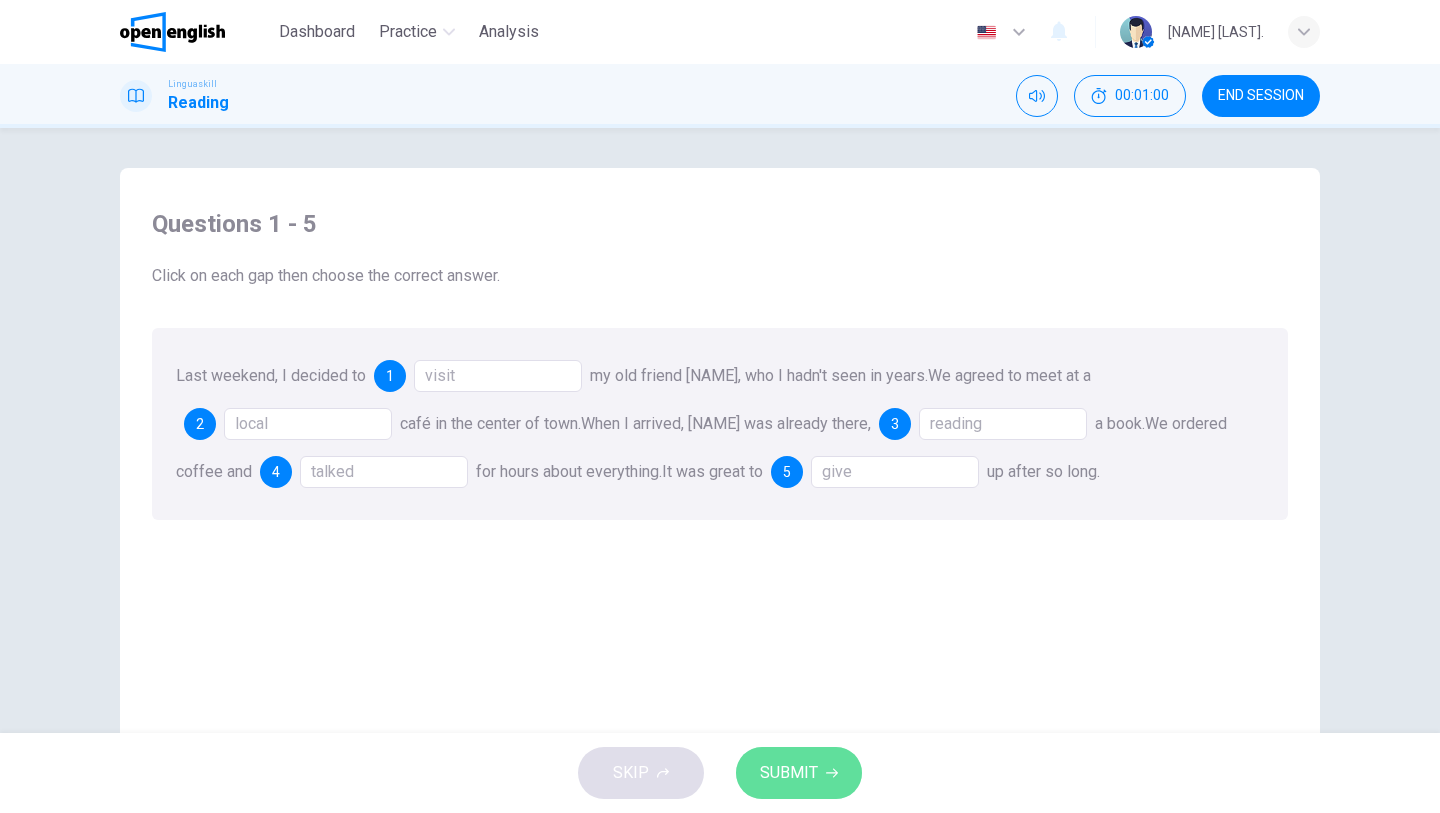 click on "SUBMIT" at bounding box center [789, 773] 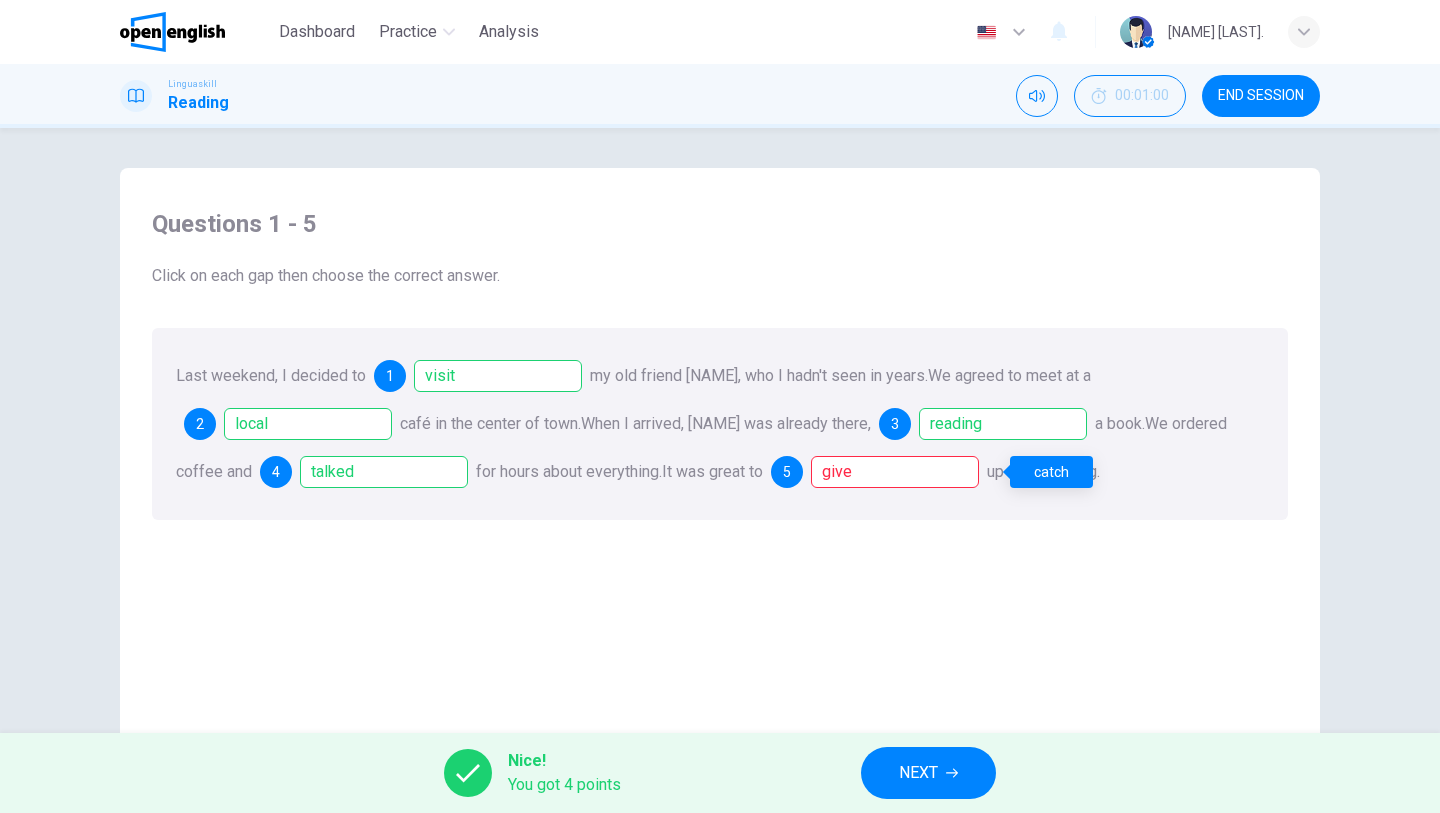 click on "give" at bounding box center (895, 472) 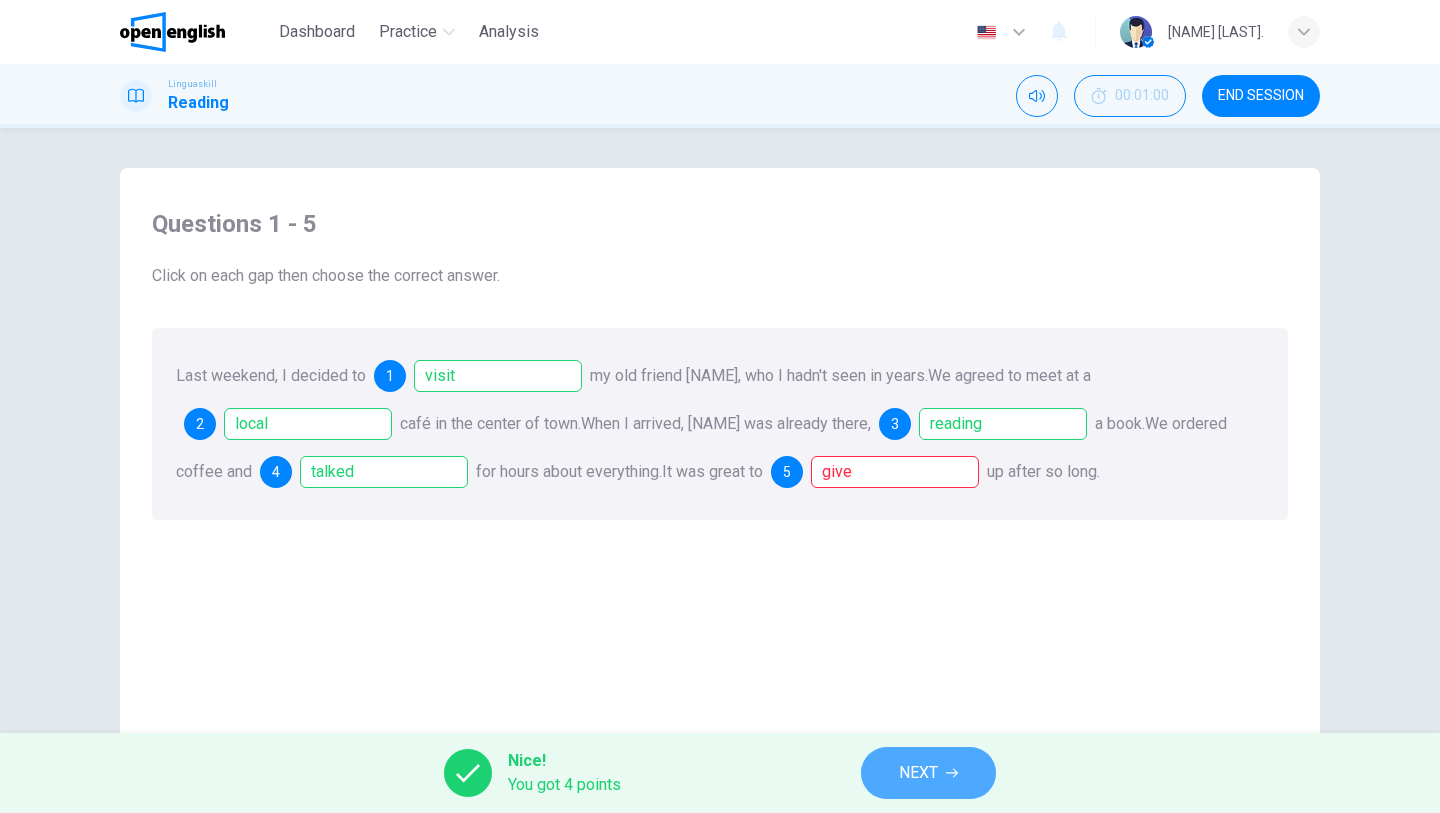 click on "NEXT" at bounding box center [928, 773] 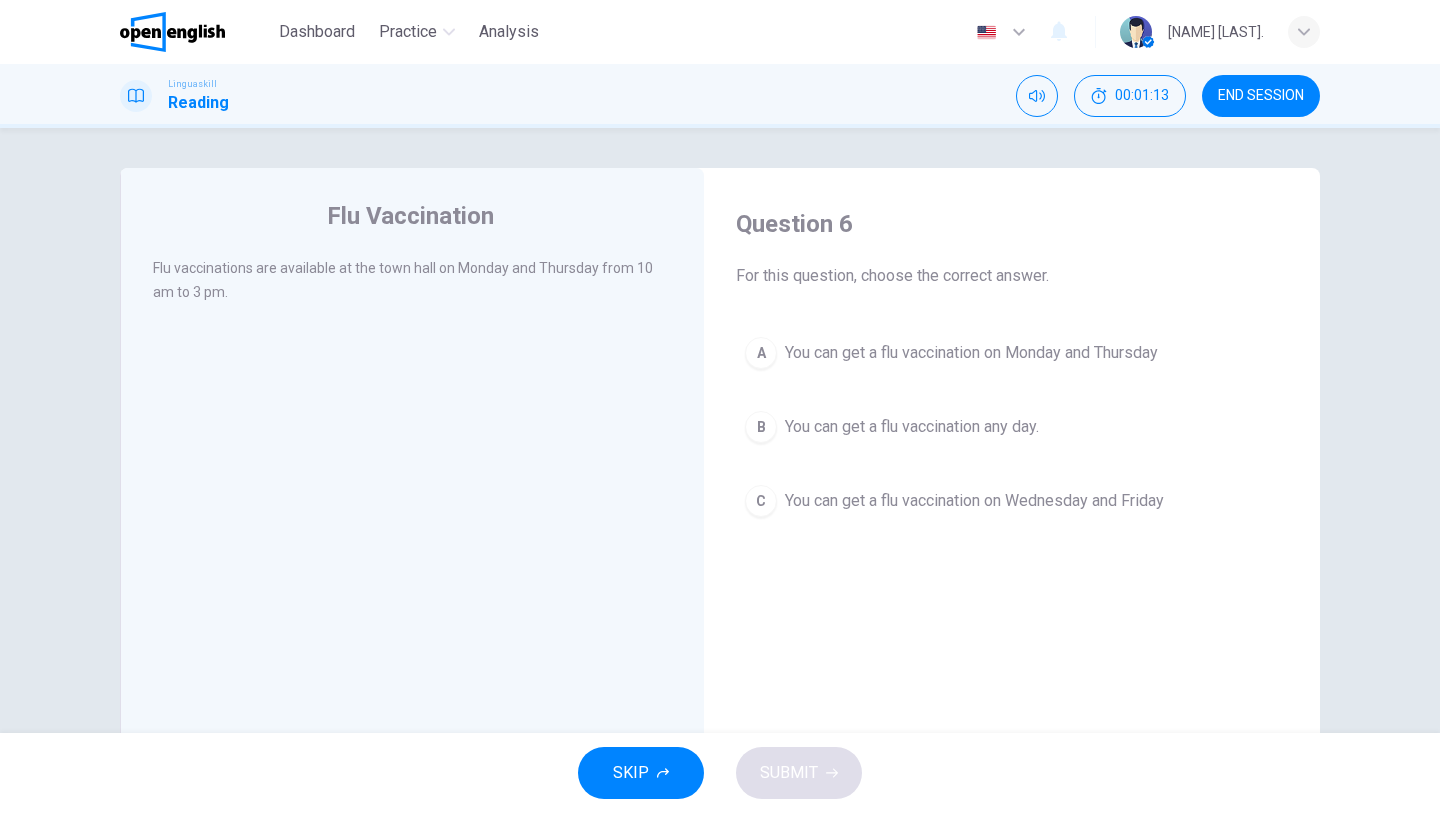 click on "You can get a flu vaccination on Monday and Thursday" at bounding box center [971, 353] 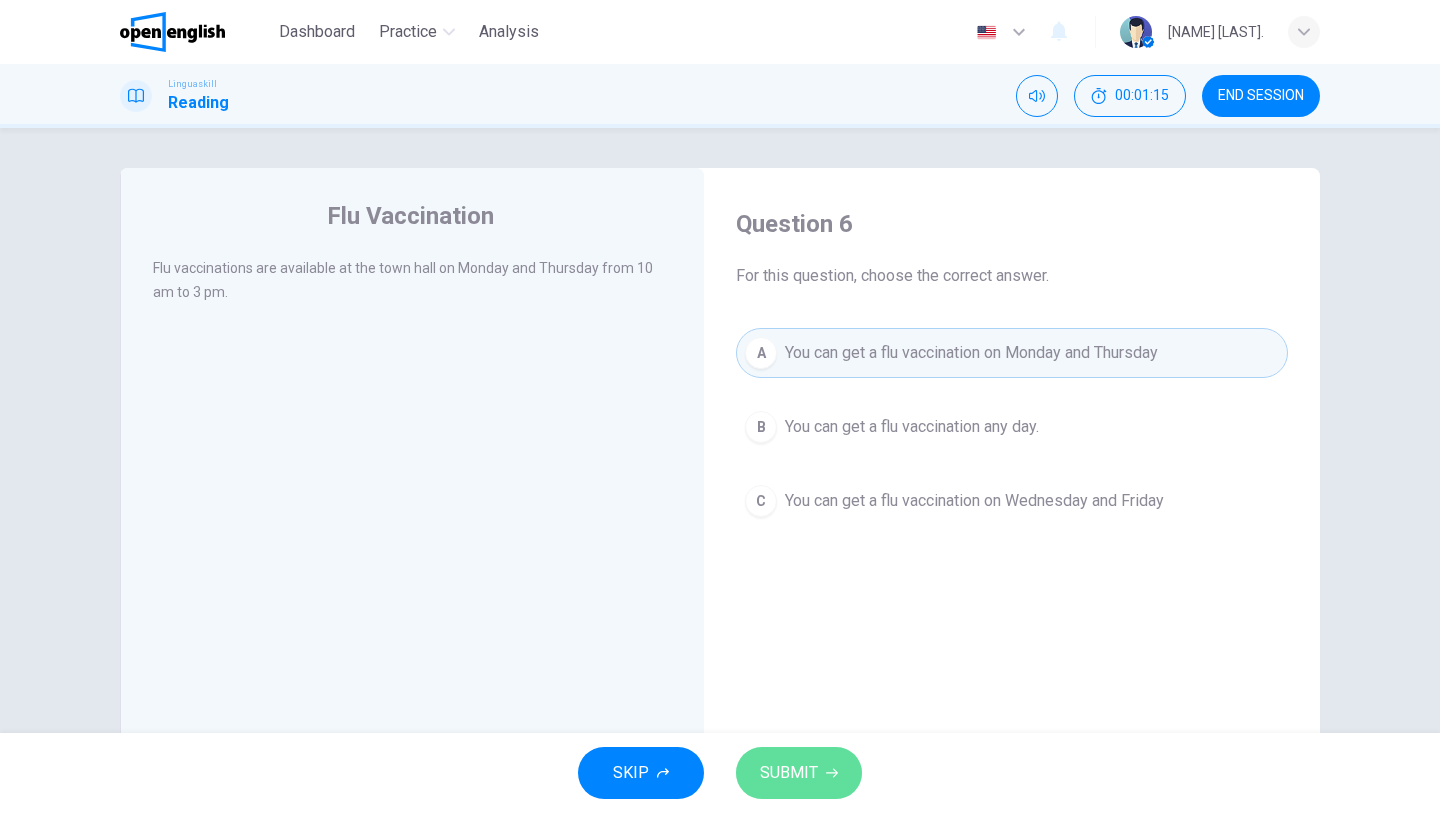 click on "SUBMIT" at bounding box center [789, 773] 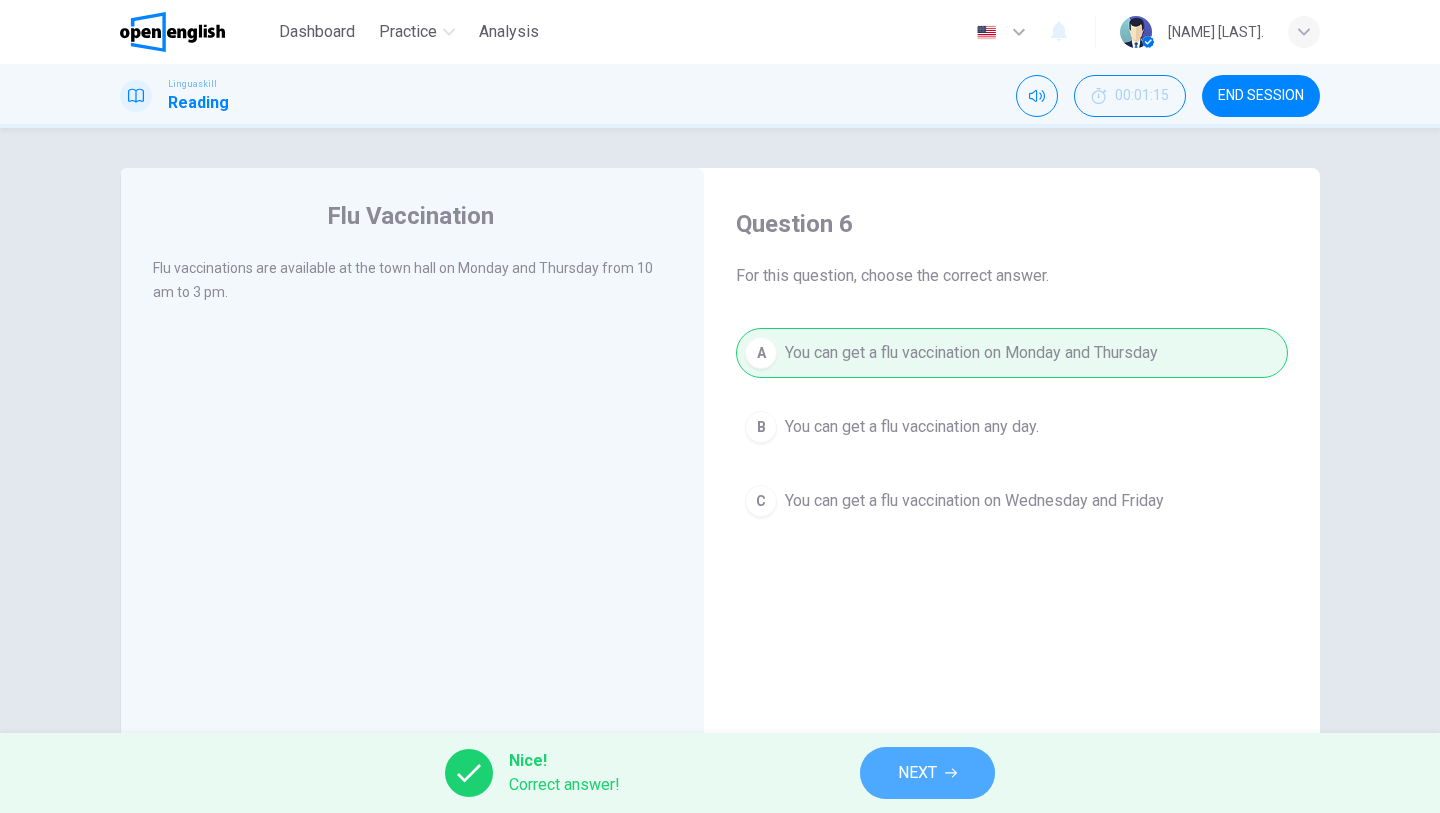 click on "NEXT" at bounding box center [927, 773] 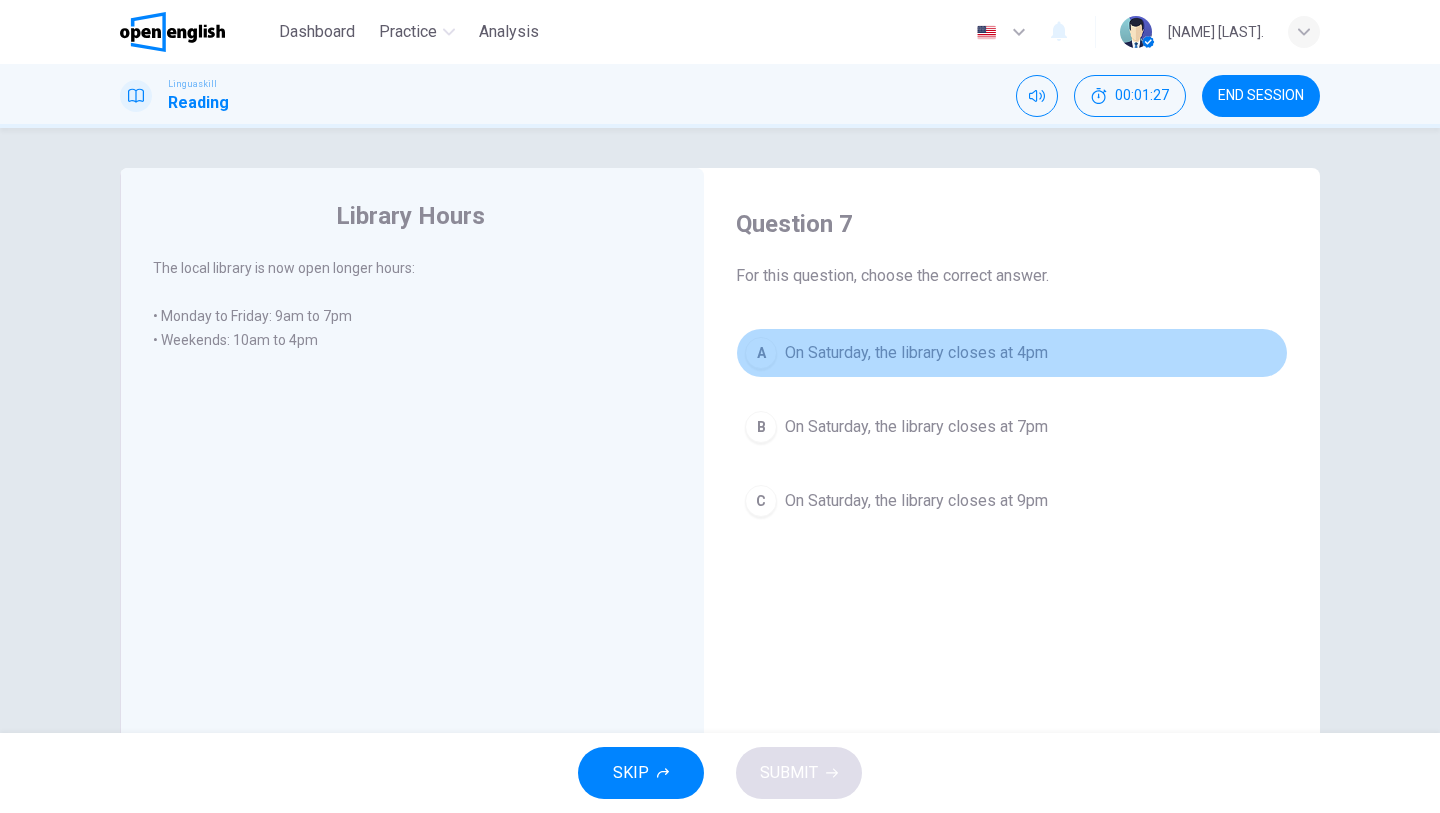 click on "On Saturday, the library closes at 4pm" at bounding box center [916, 353] 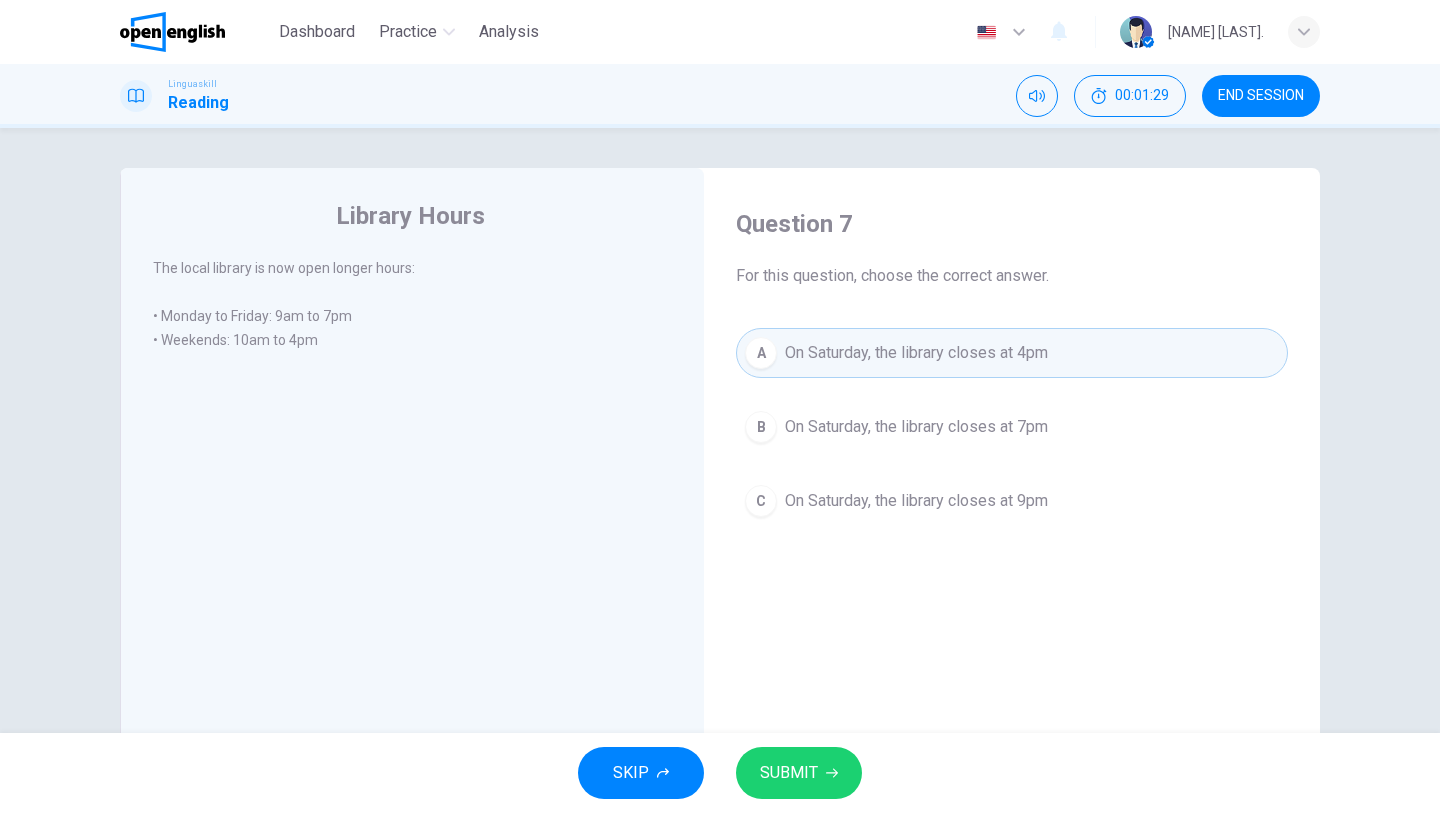 click on "SUBMIT" at bounding box center [789, 773] 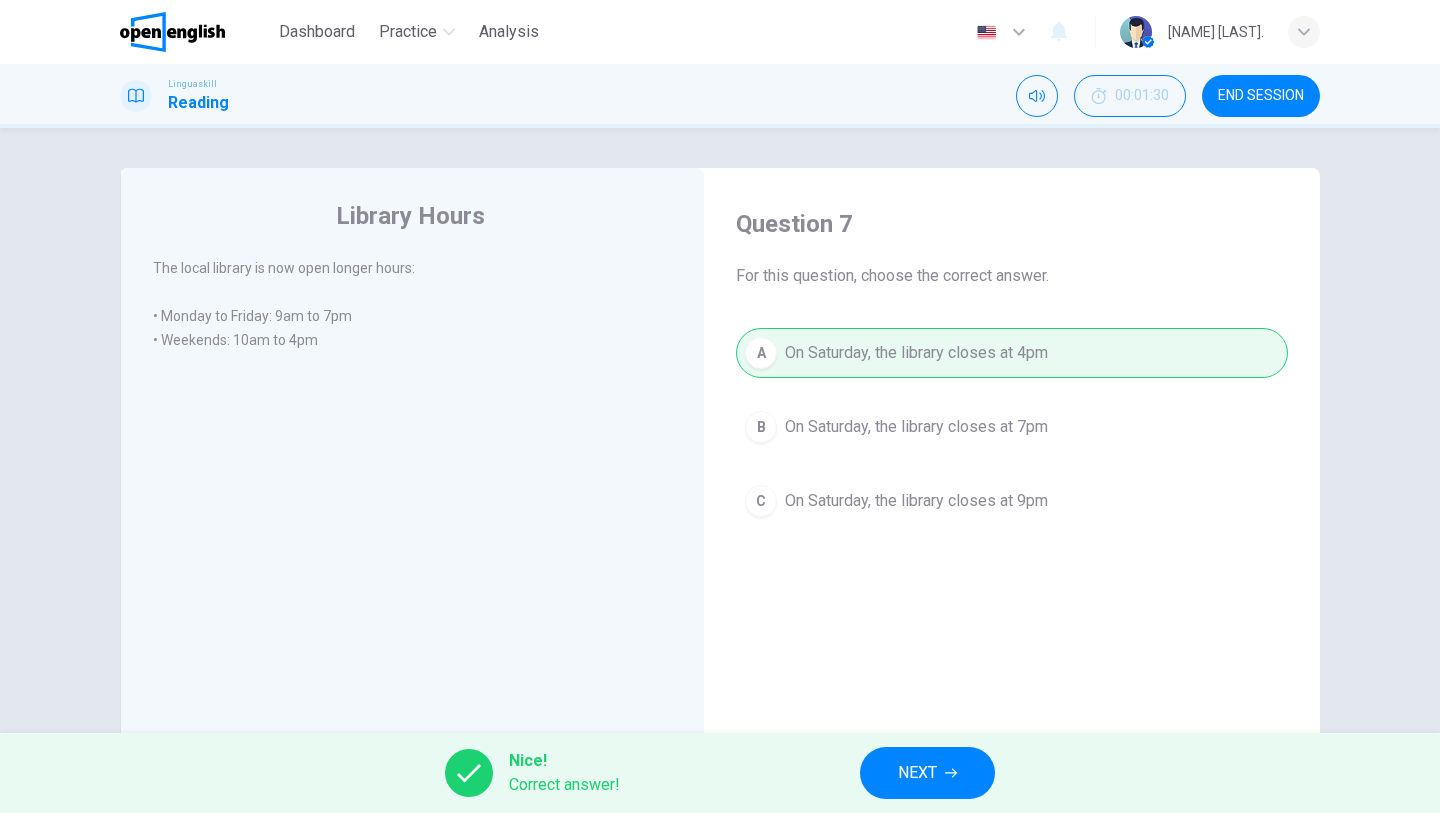 click on "NEXT" at bounding box center [917, 773] 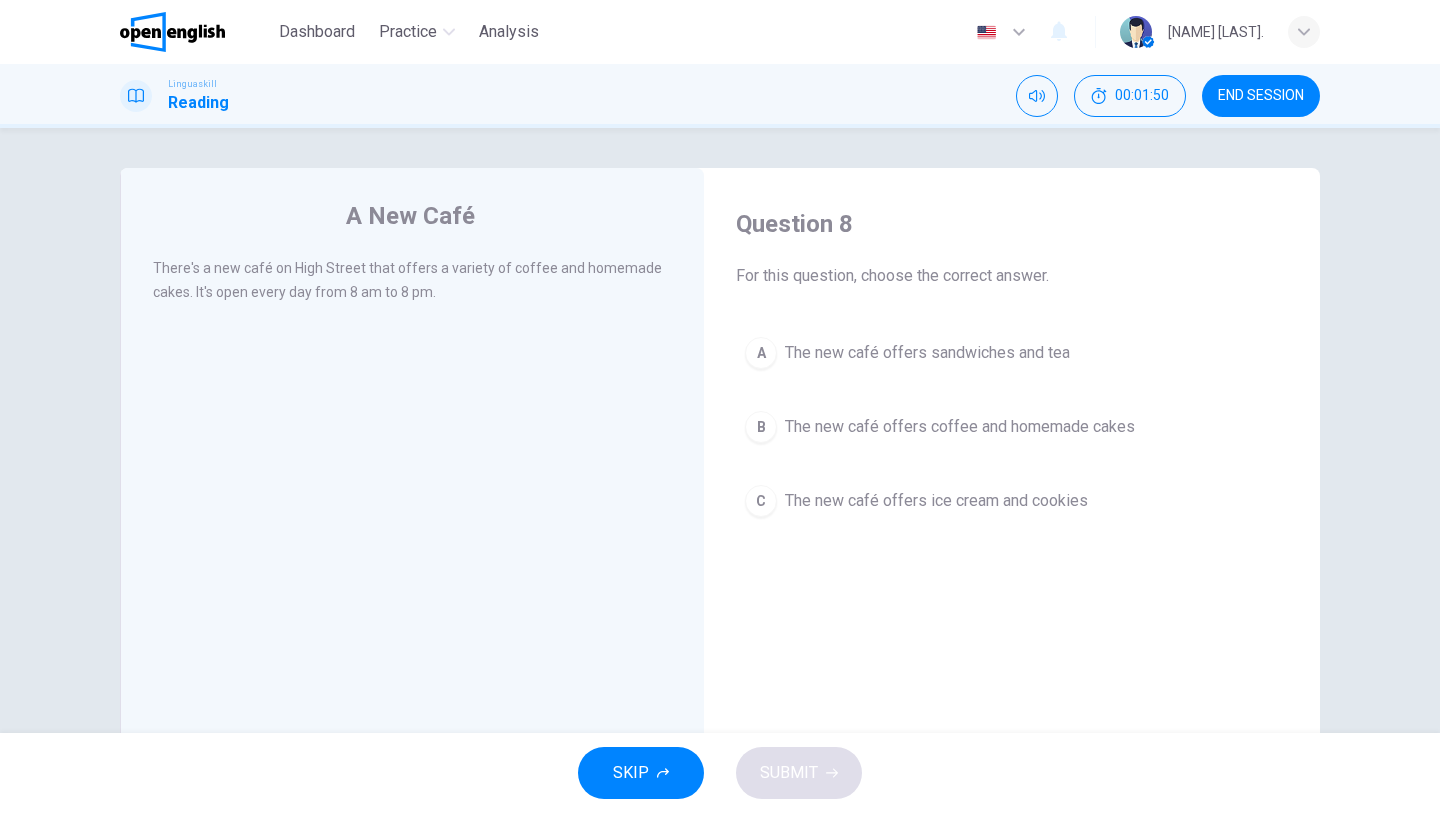 click on "The new café offers coffee and homemade cakes" at bounding box center (960, 427) 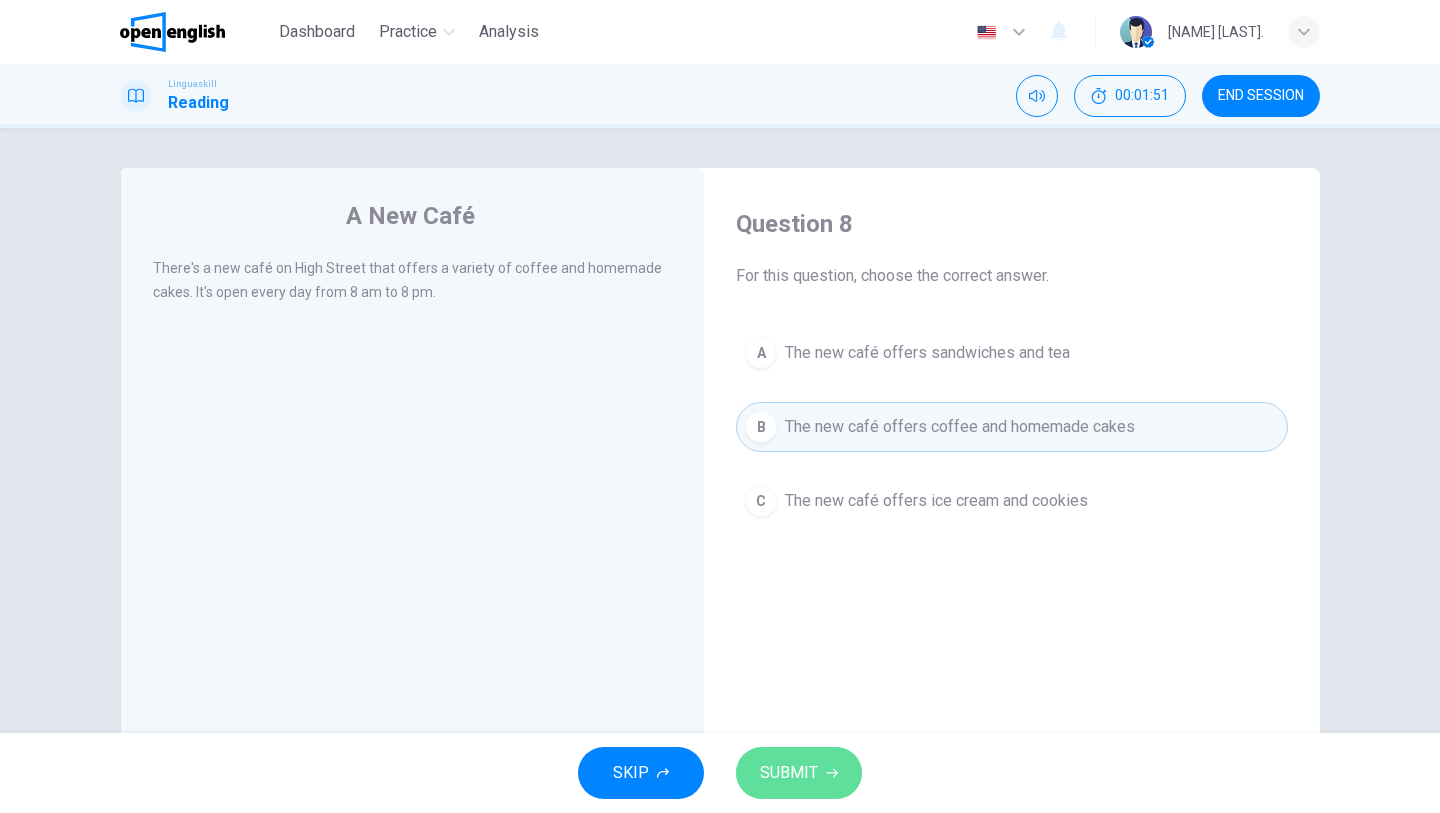 click on "SUBMIT" at bounding box center (789, 773) 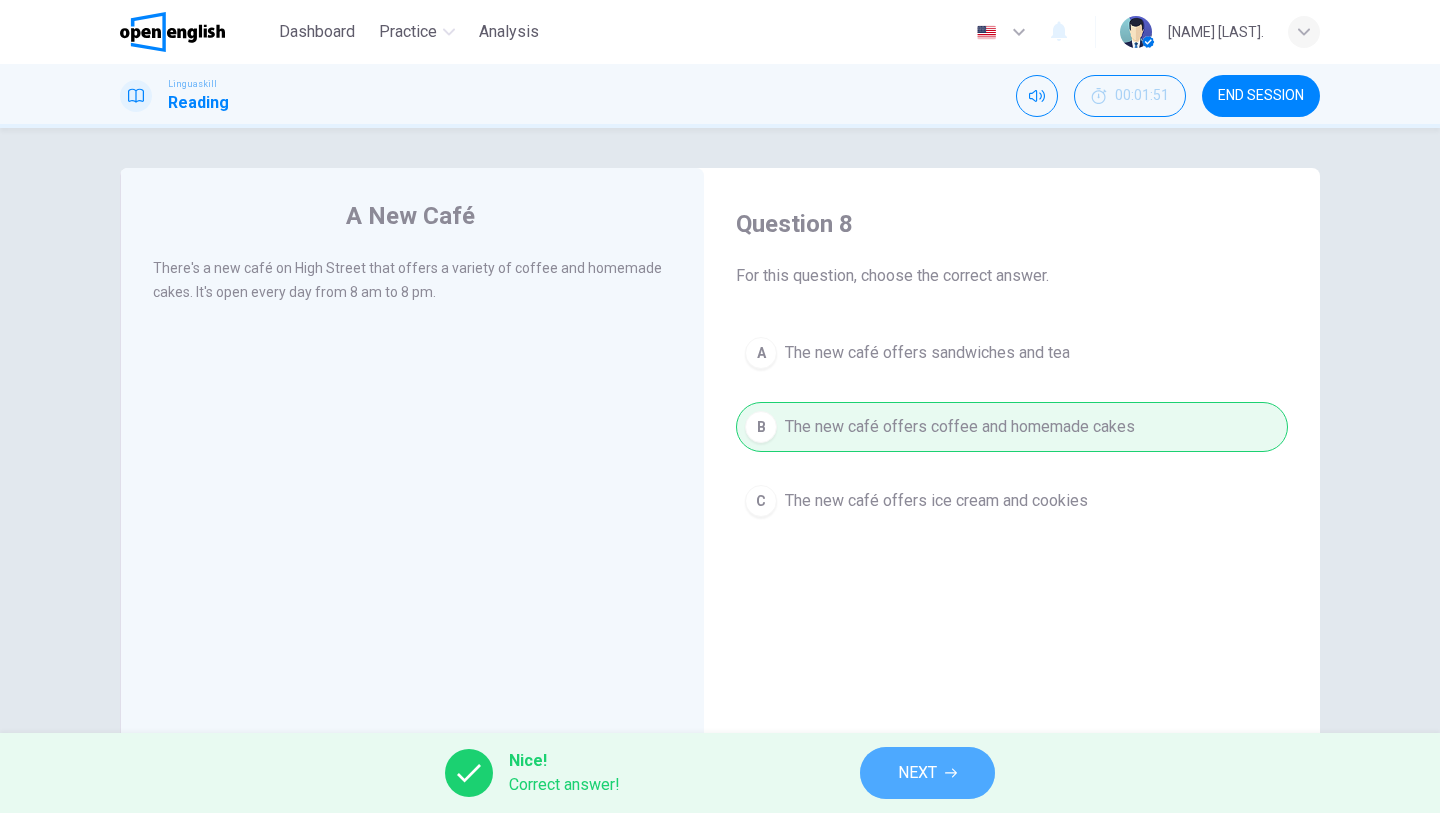 click on "NEXT" at bounding box center (917, 773) 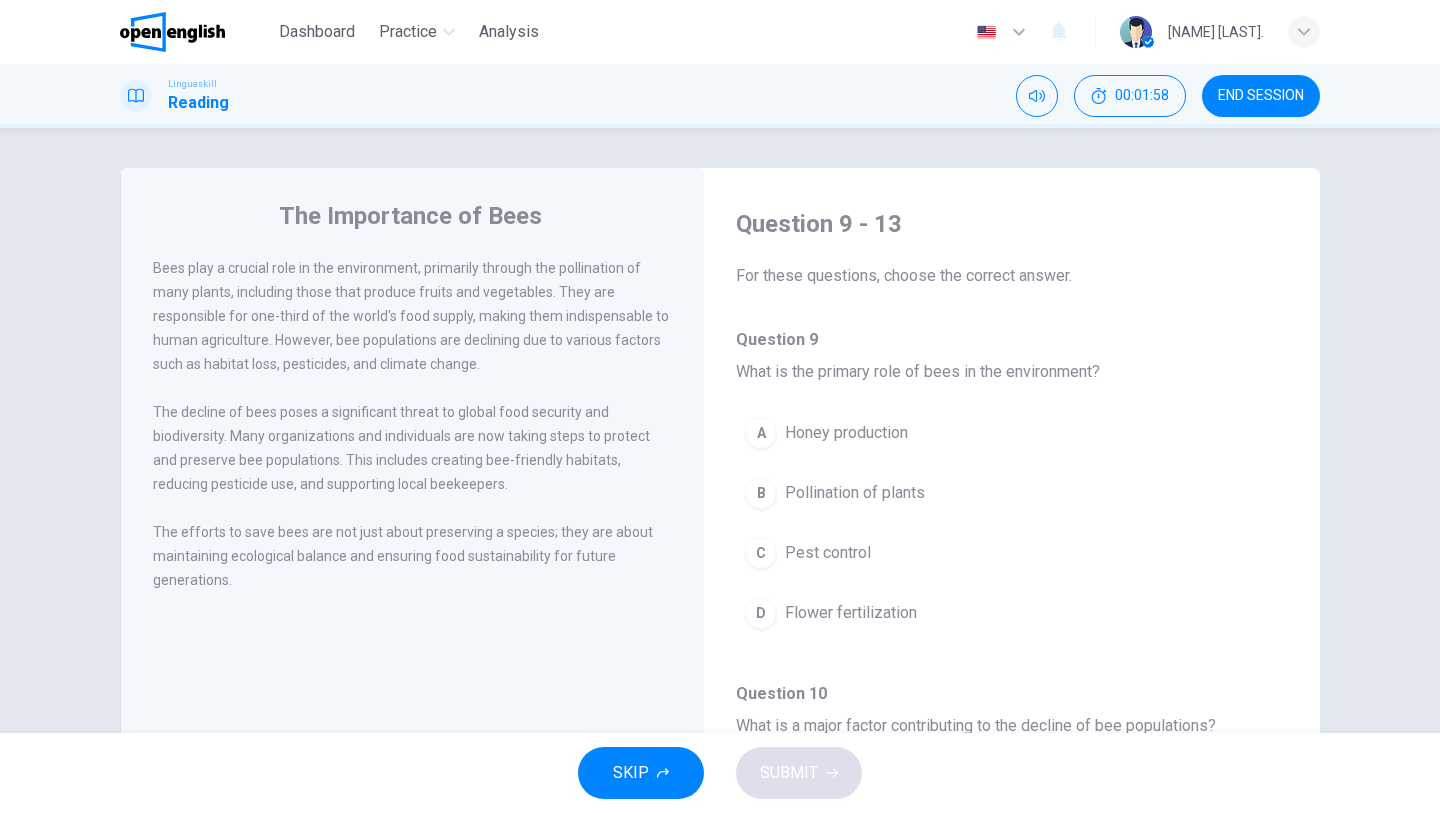 drag, startPoint x: 580, startPoint y: 667, endPoint x: 589, endPoint y: 661, distance: 10.816654 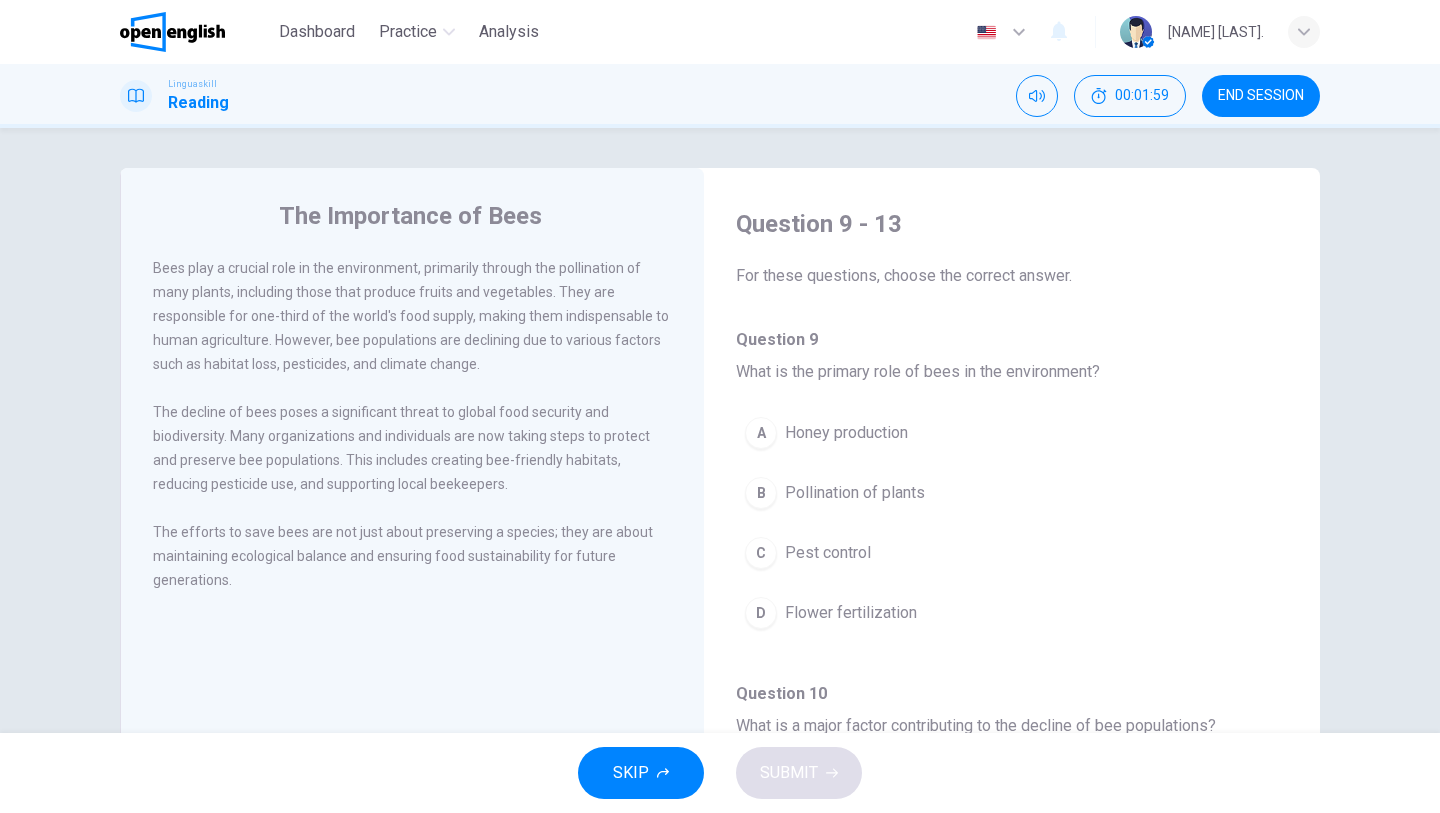 scroll, scrollTop: 40, scrollLeft: 0, axis: vertical 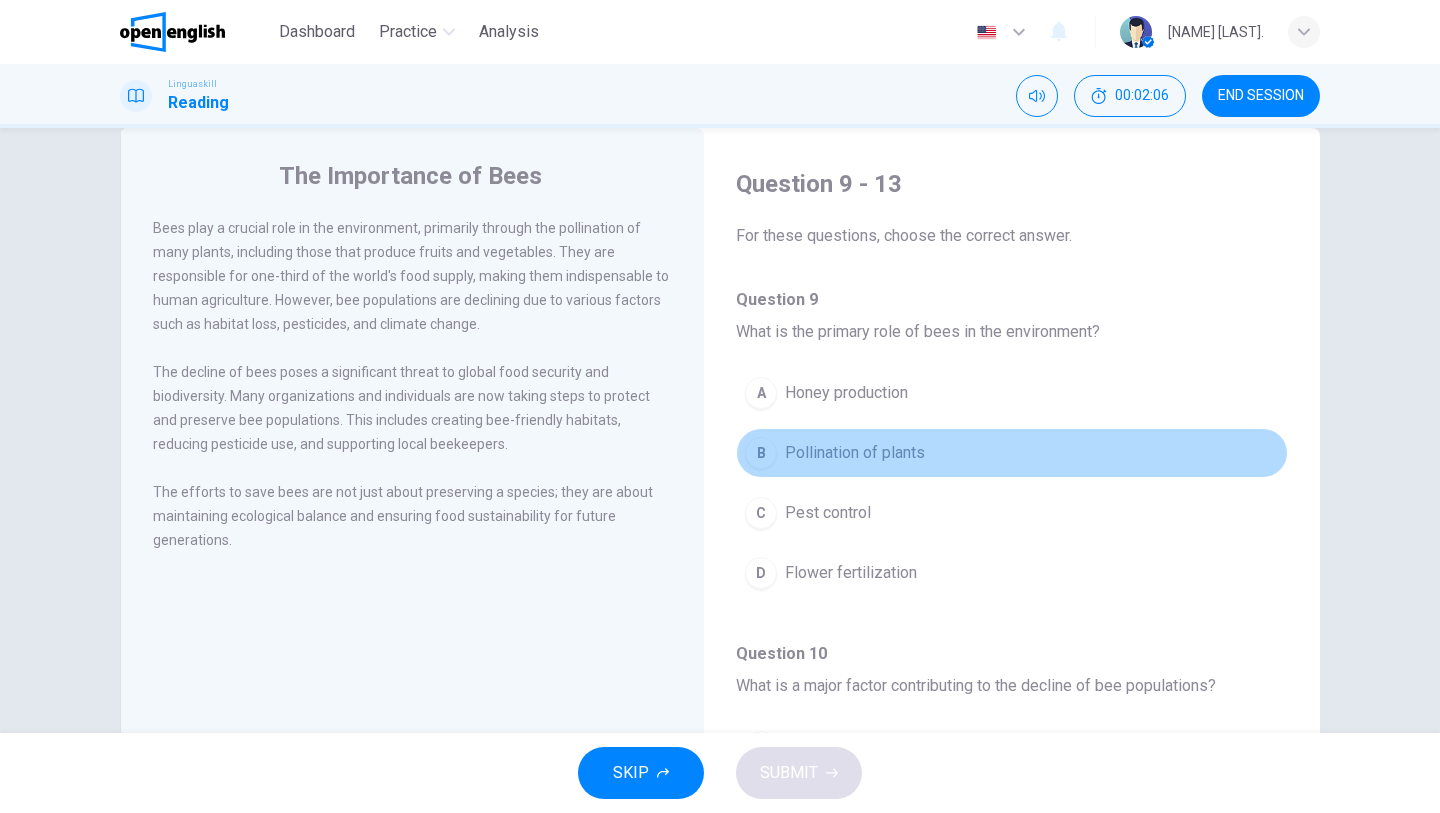 click on "Pollination of plants" at bounding box center (855, 453) 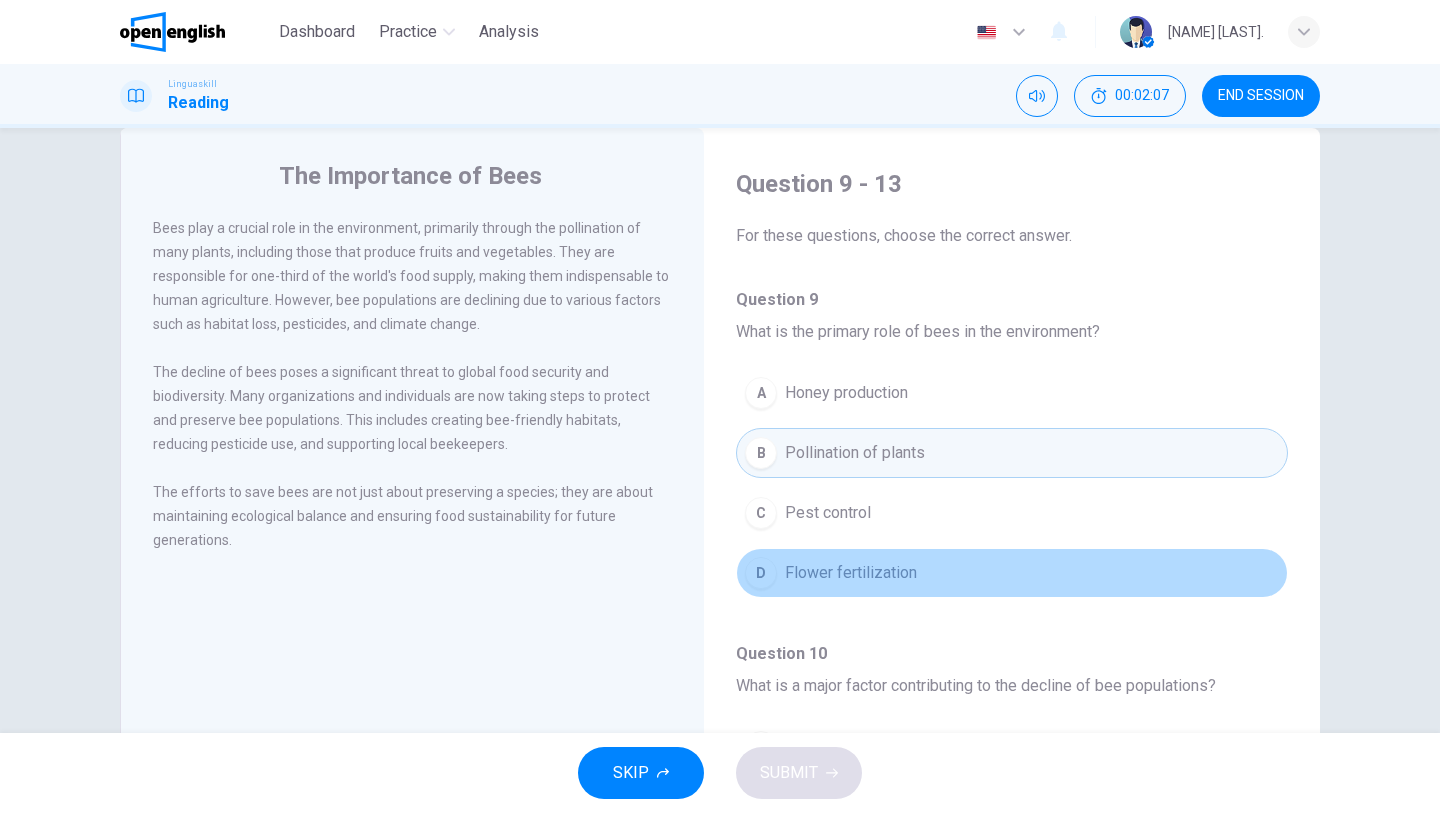 click on "D Flower fertilization" at bounding box center [1012, 573] 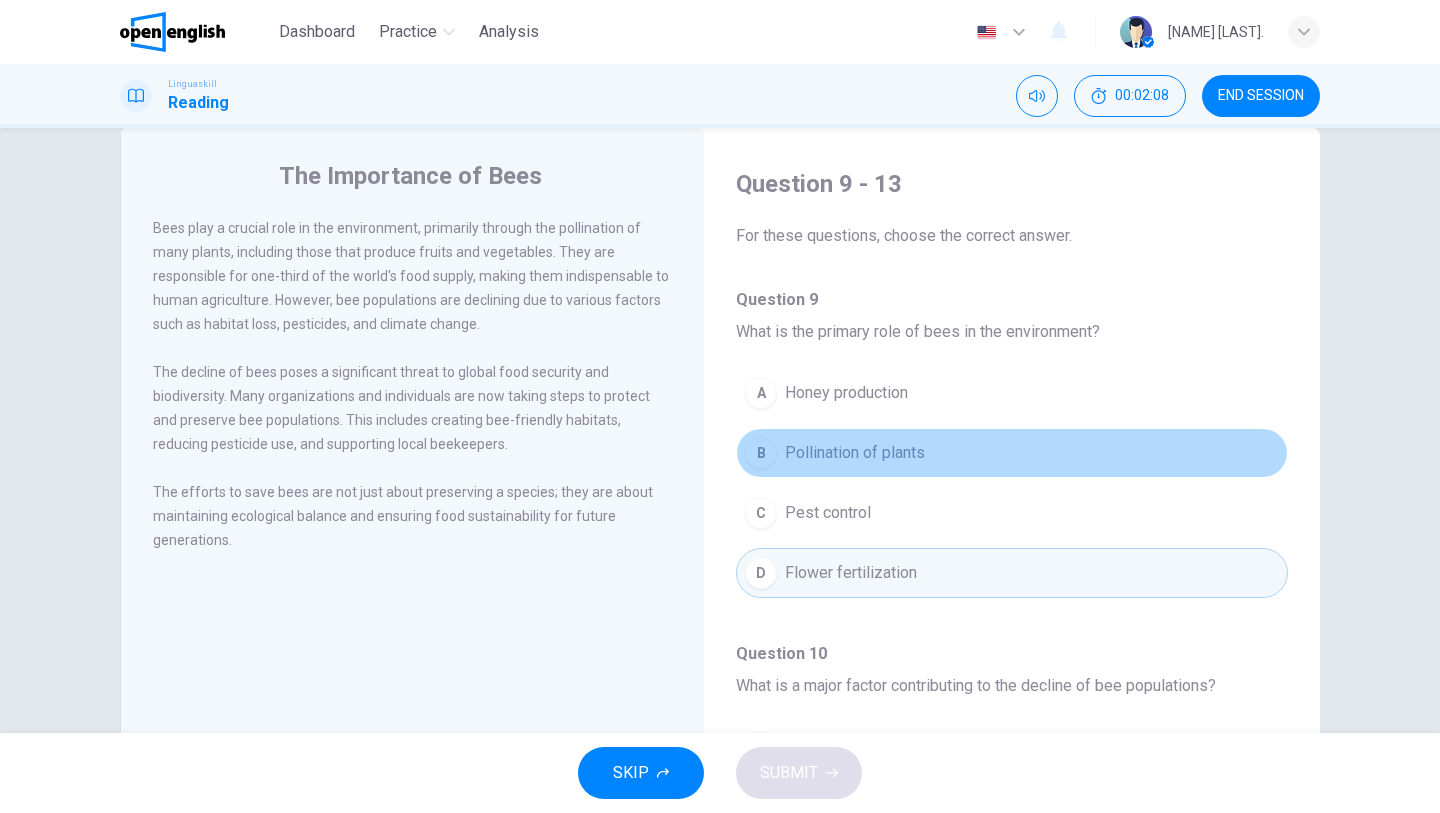 click on "Pollination of plants" at bounding box center [855, 453] 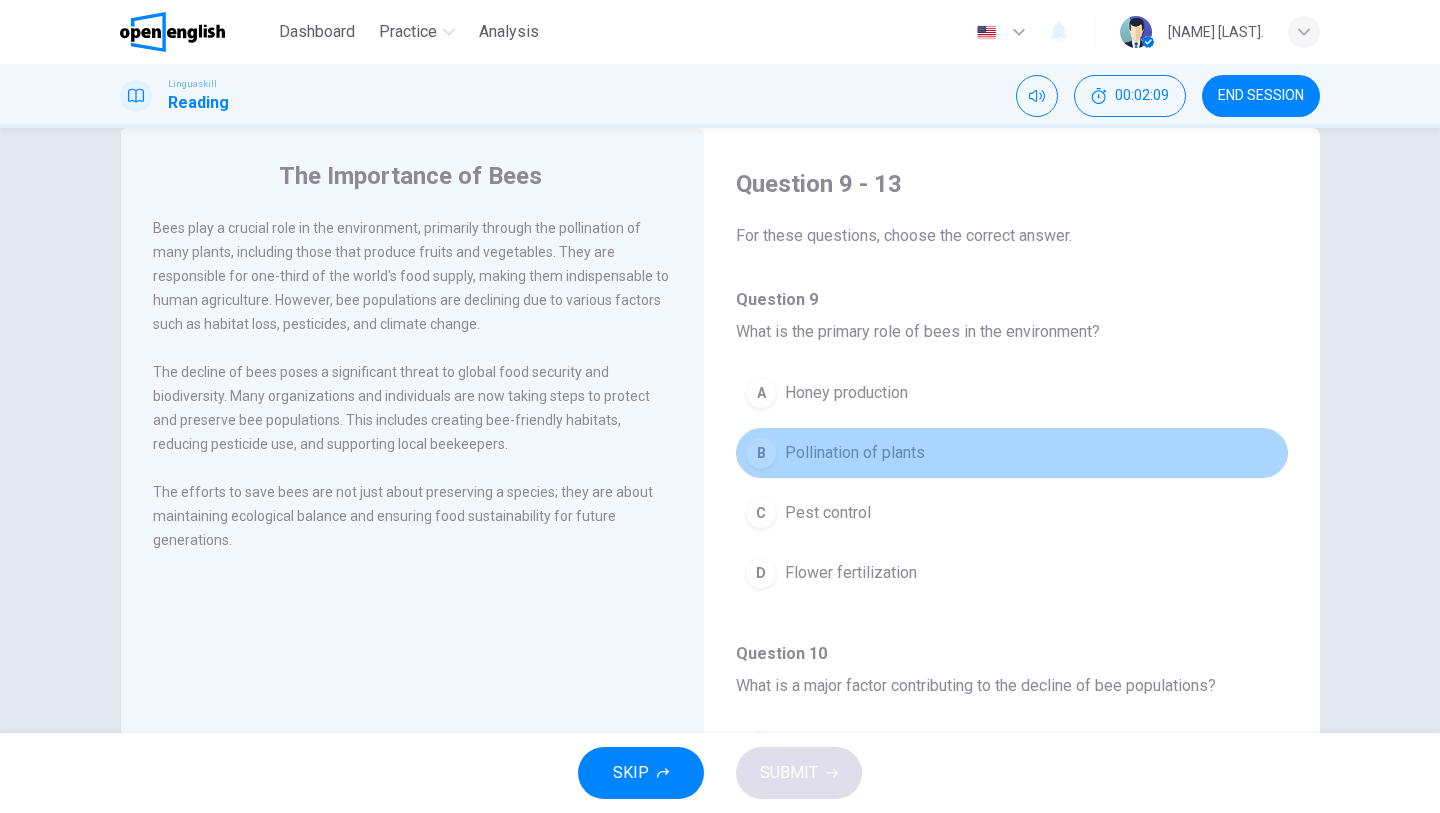 click on "Pollination of plants" at bounding box center [855, 453] 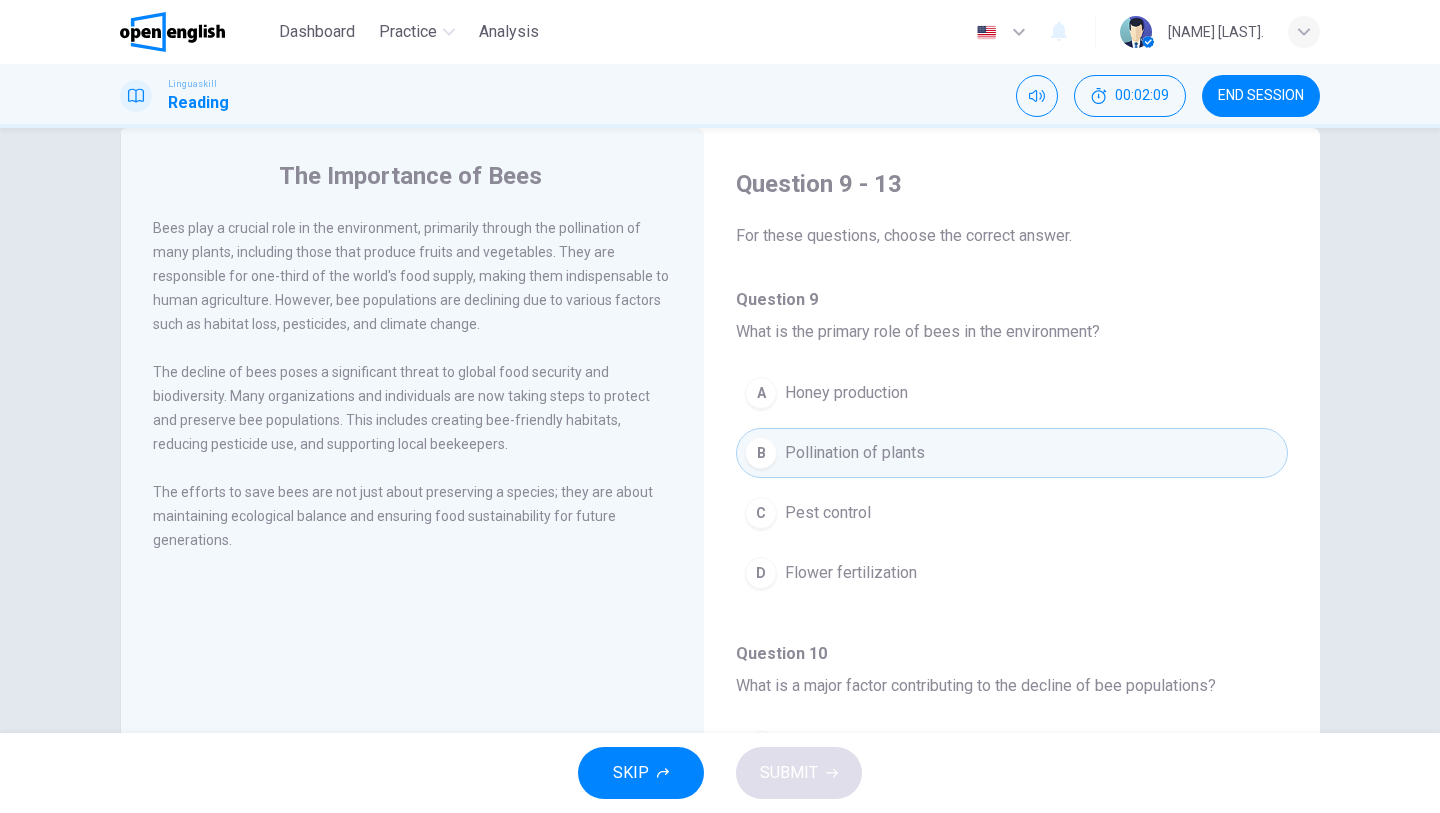 type 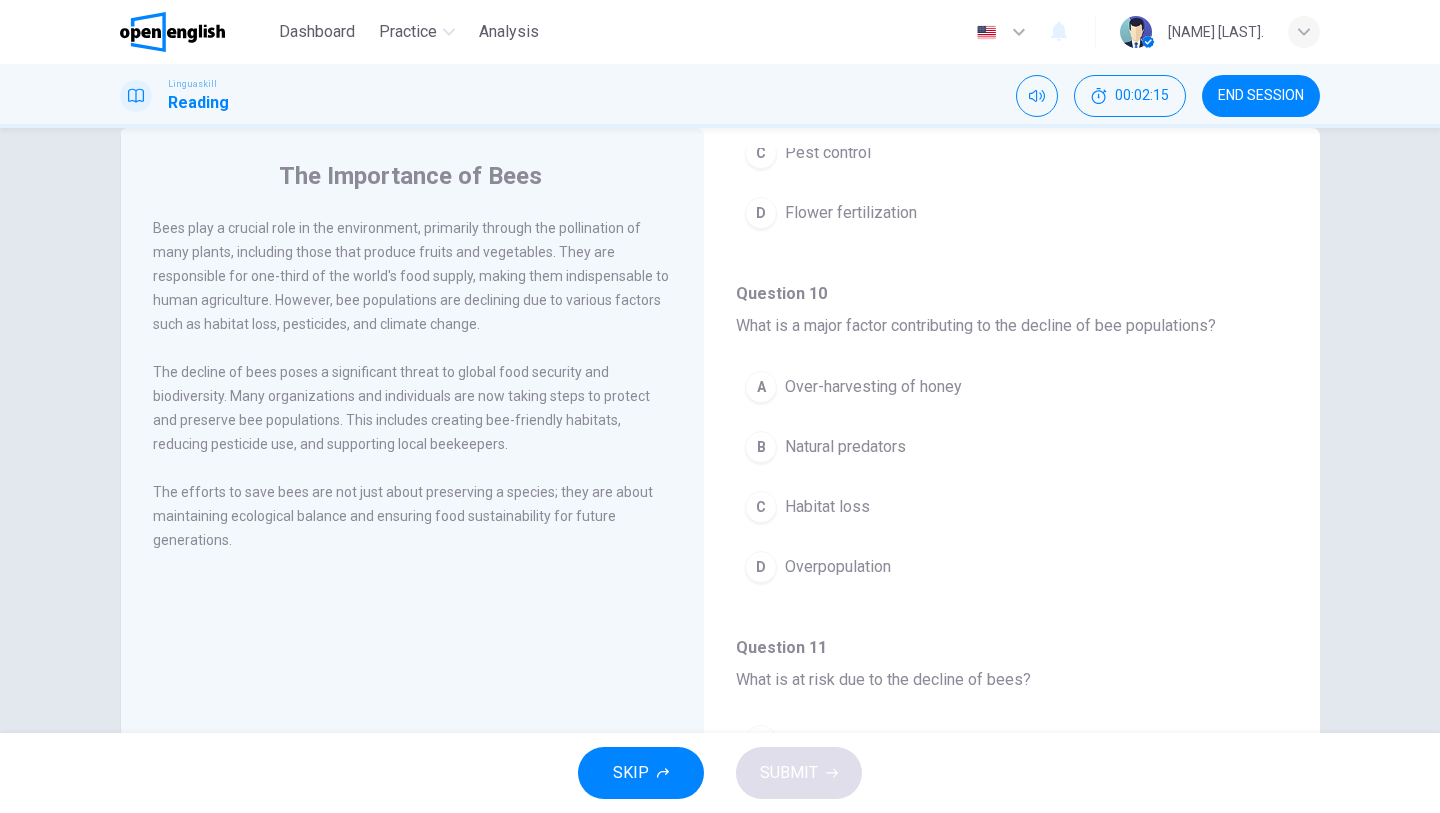 scroll, scrollTop: 400, scrollLeft: 0, axis: vertical 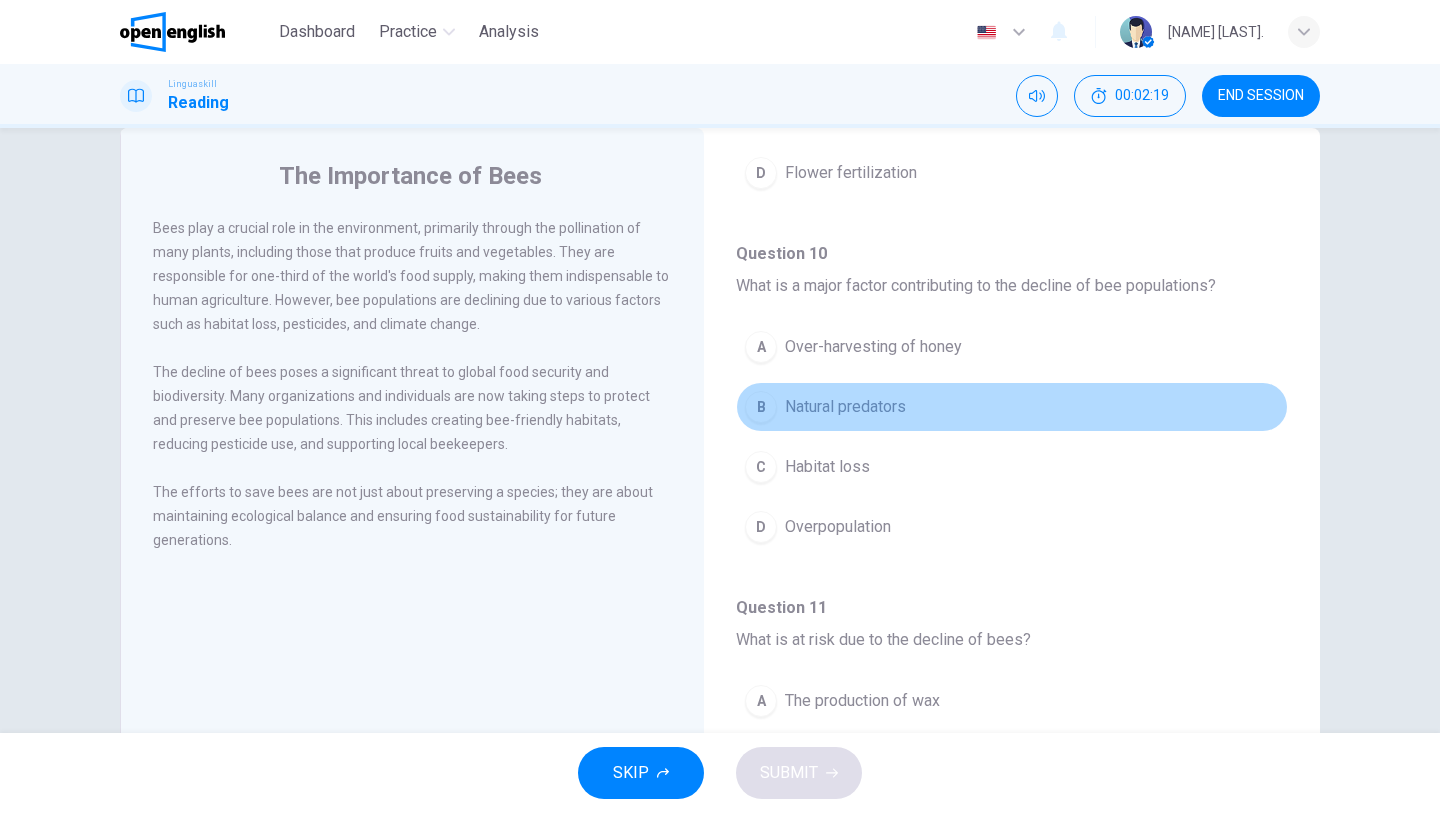click on "Natural predators" at bounding box center [845, 407] 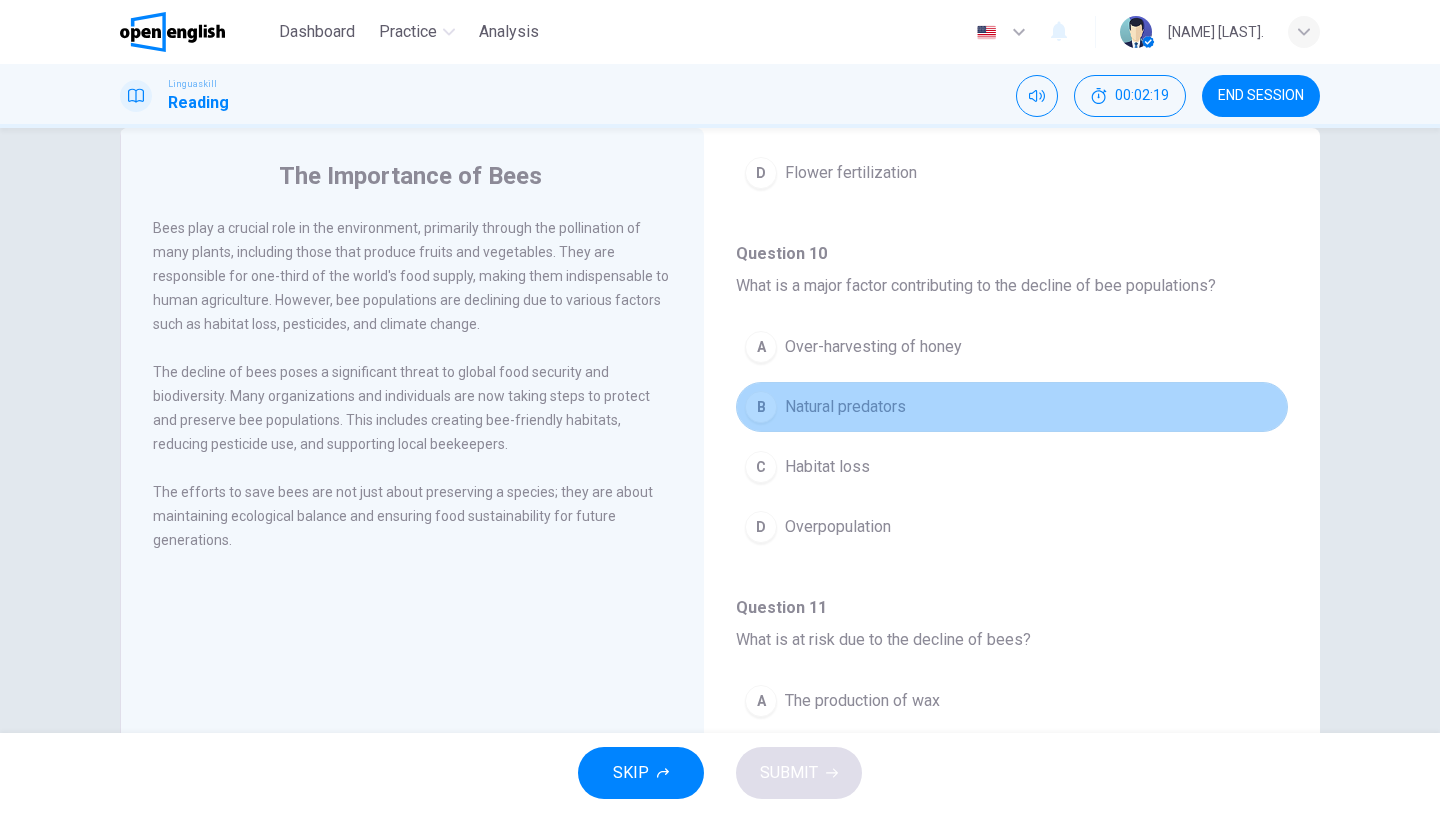click on "Natural predators" at bounding box center (845, 407) 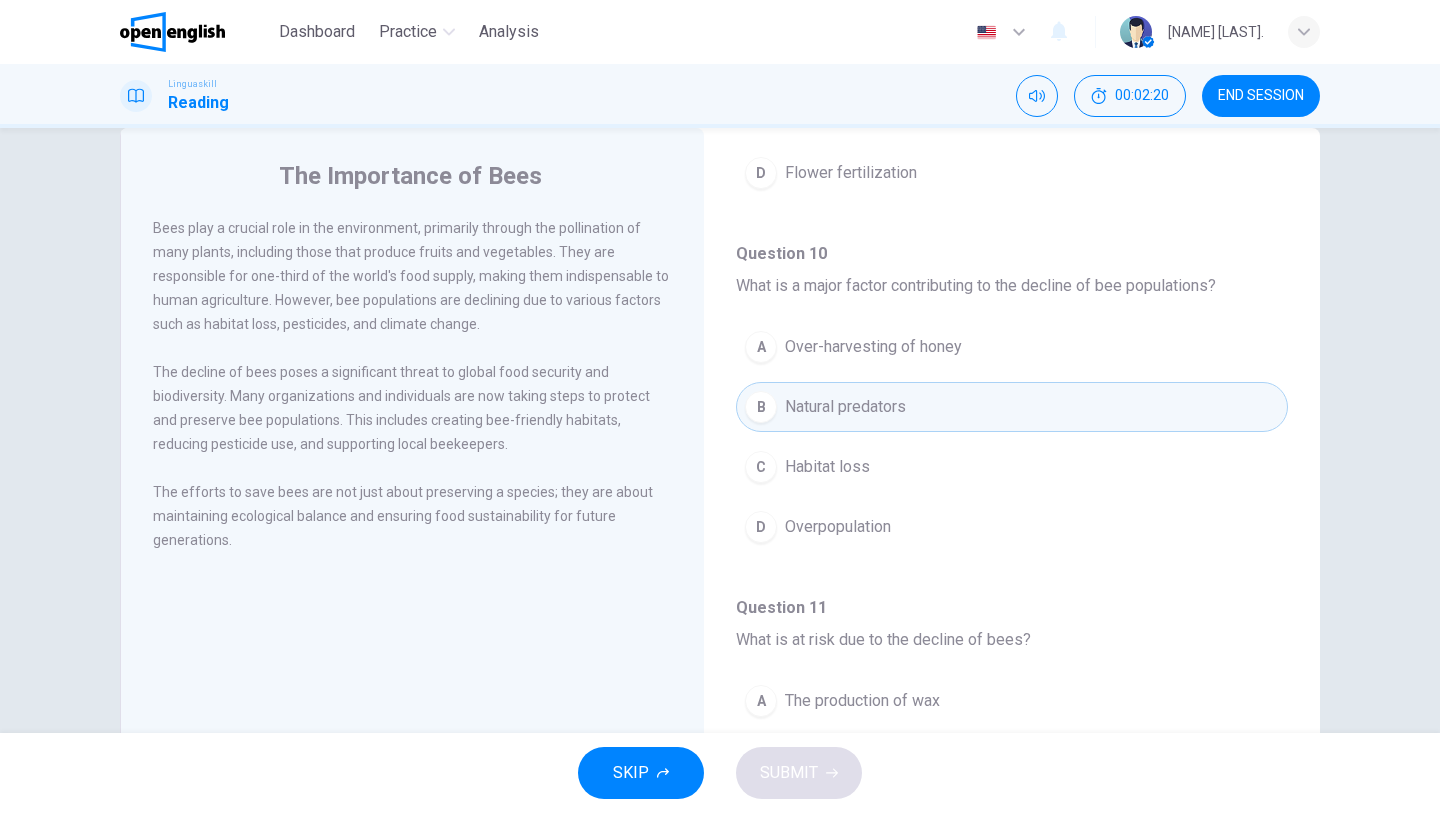 type 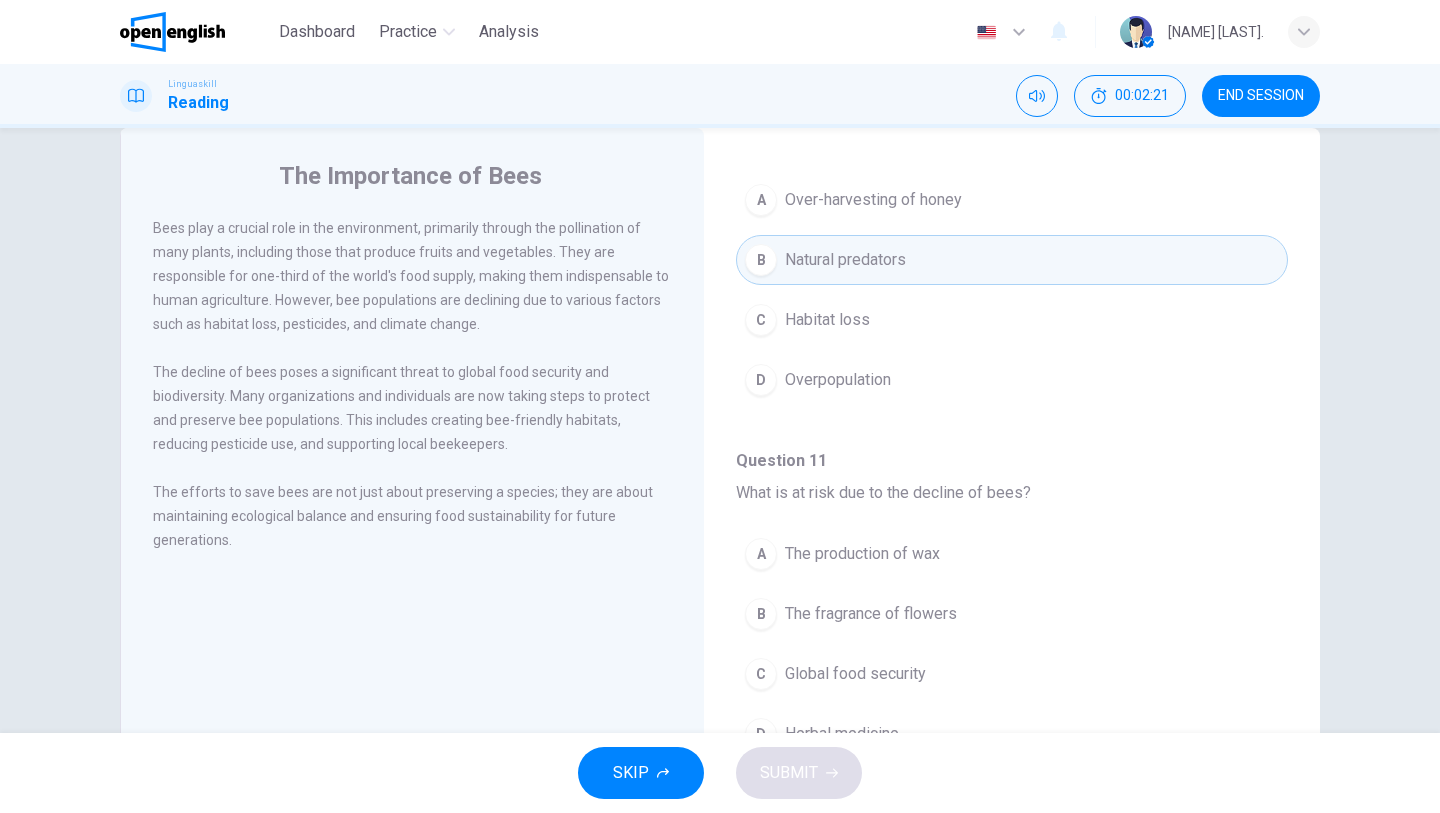 scroll, scrollTop: 600, scrollLeft: 0, axis: vertical 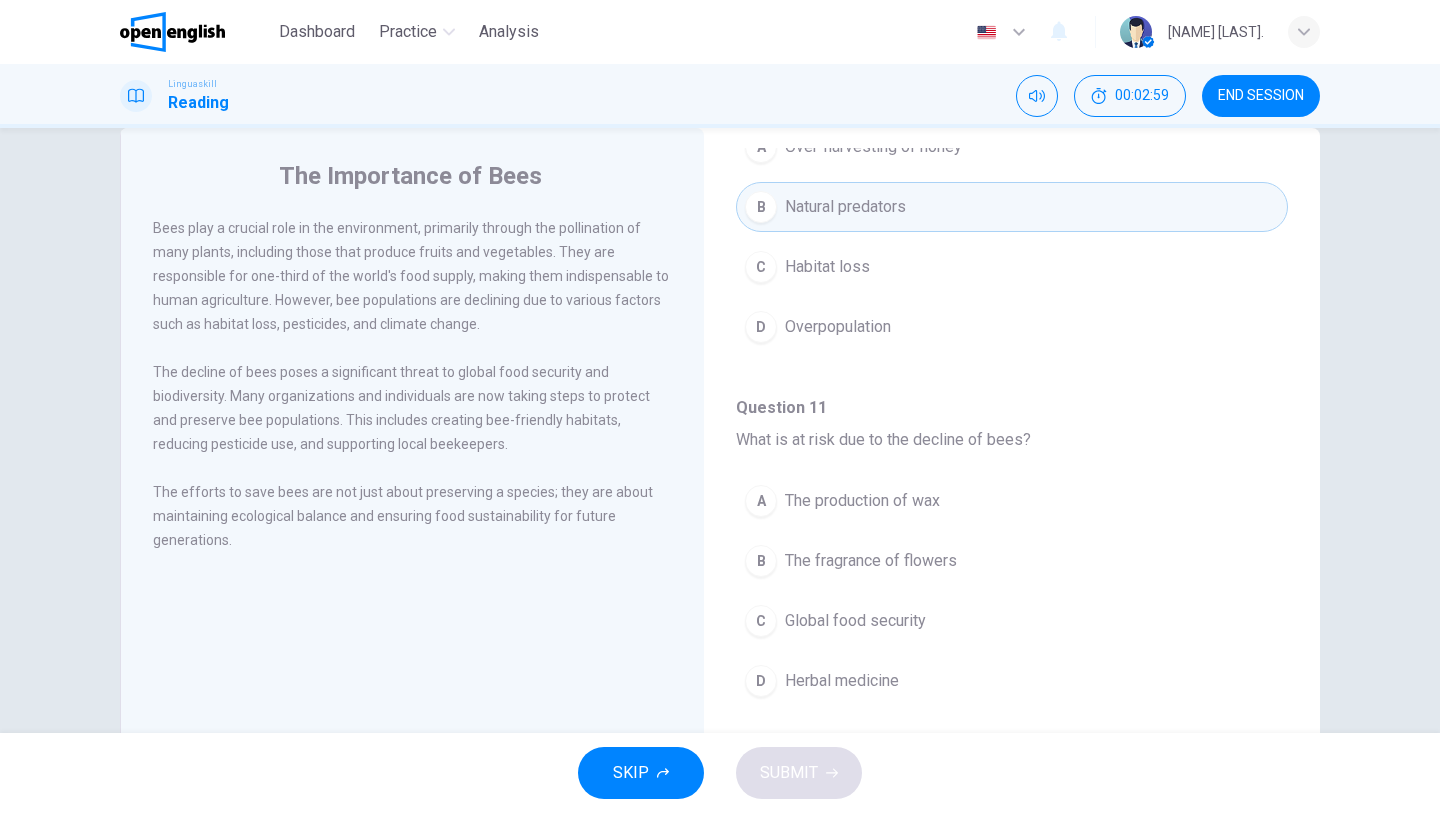 click on "A The production of wax" at bounding box center [1012, 501] 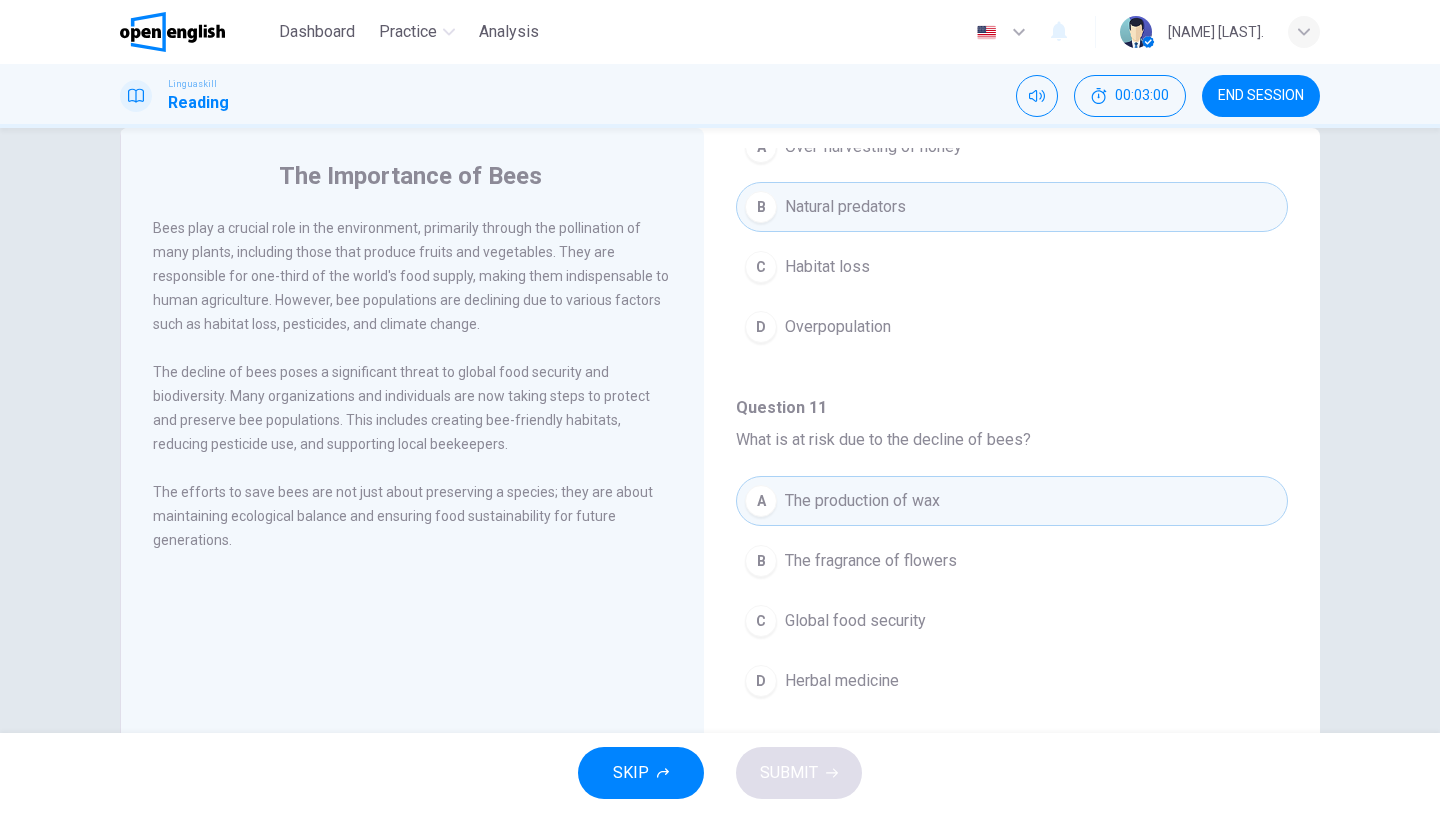 type 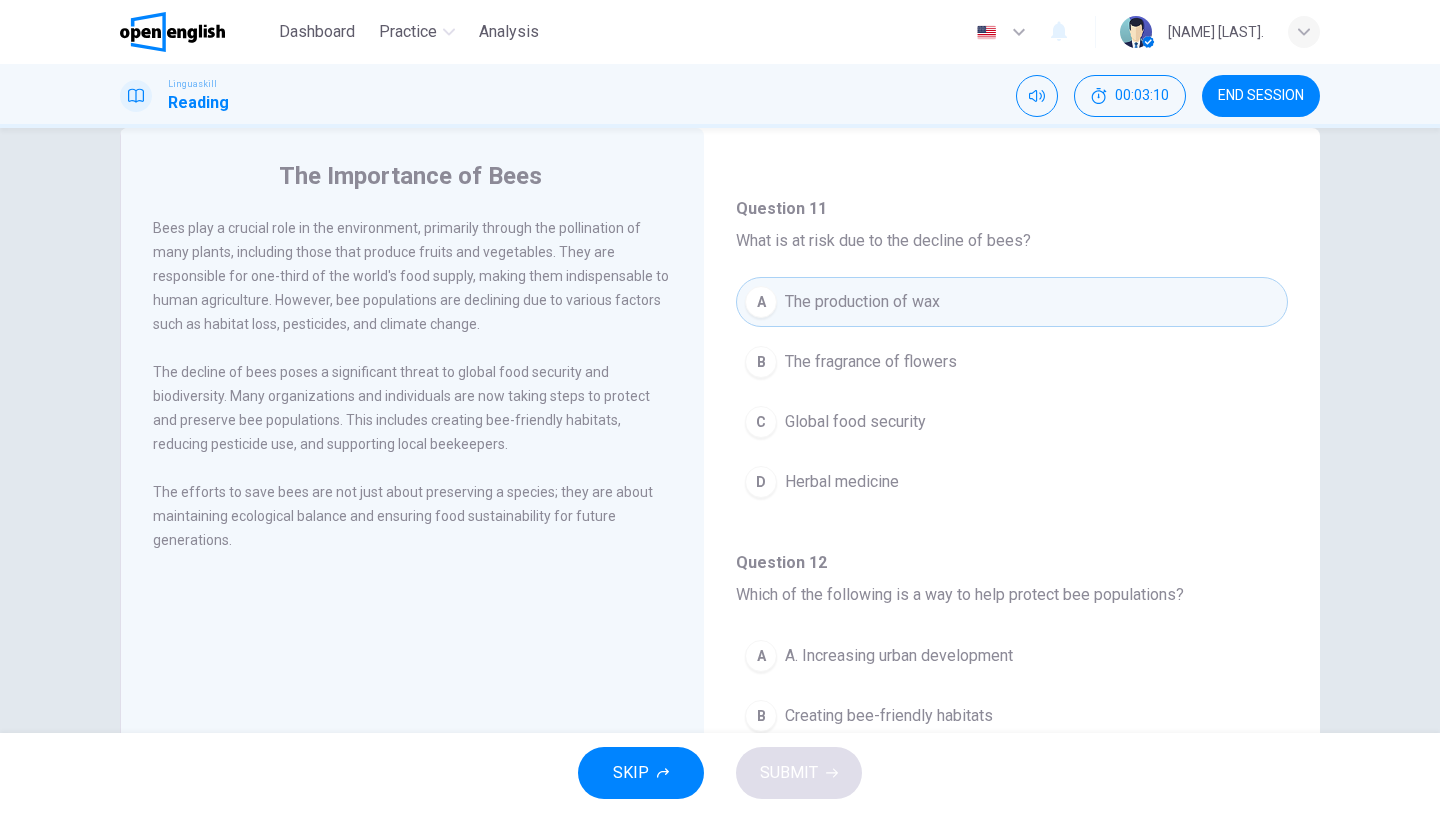 scroll, scrollTop: 800, scrollLeft: 0, axis: vertical 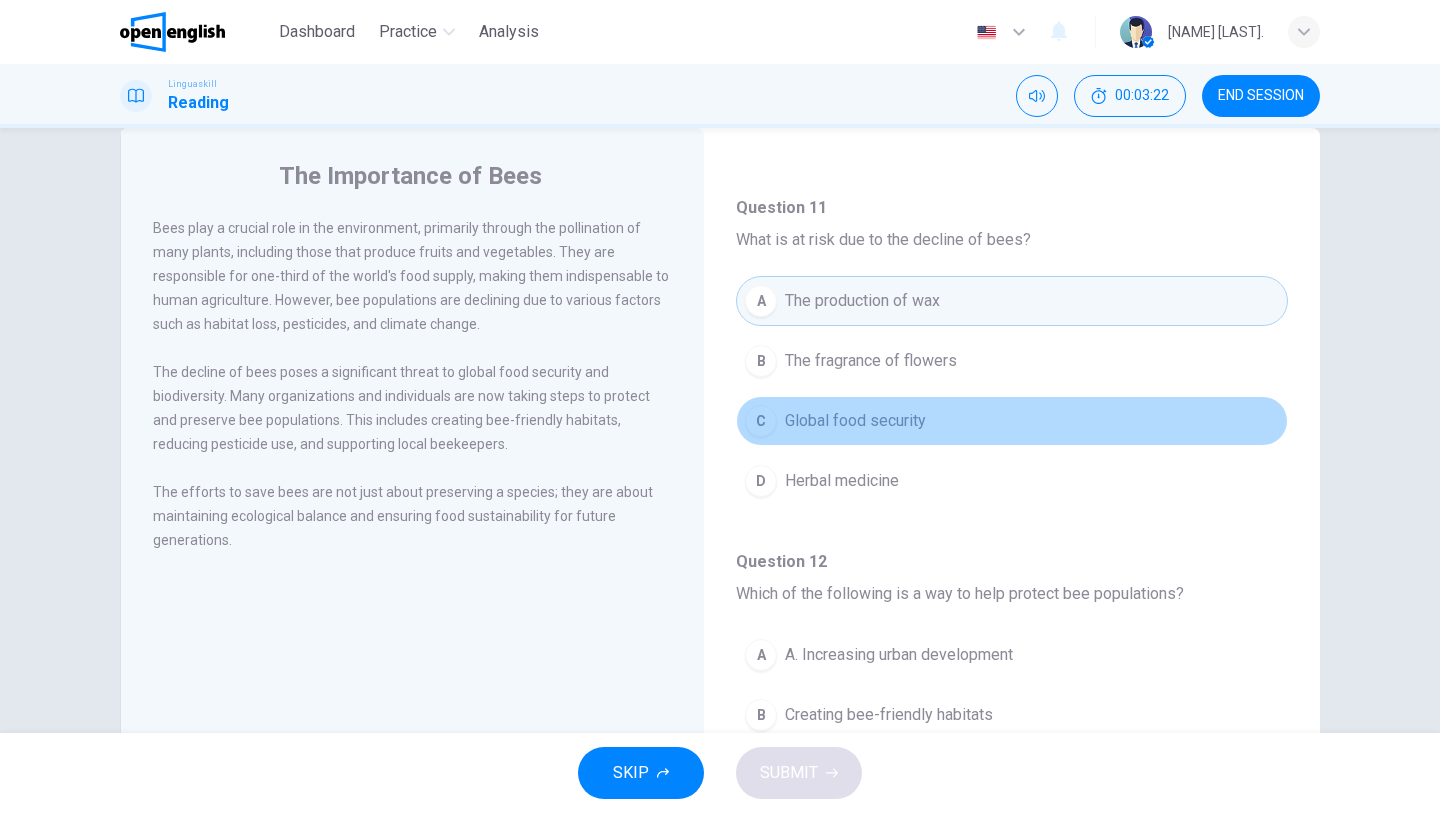 click on "Global food security" at bounding box center [855, 421] 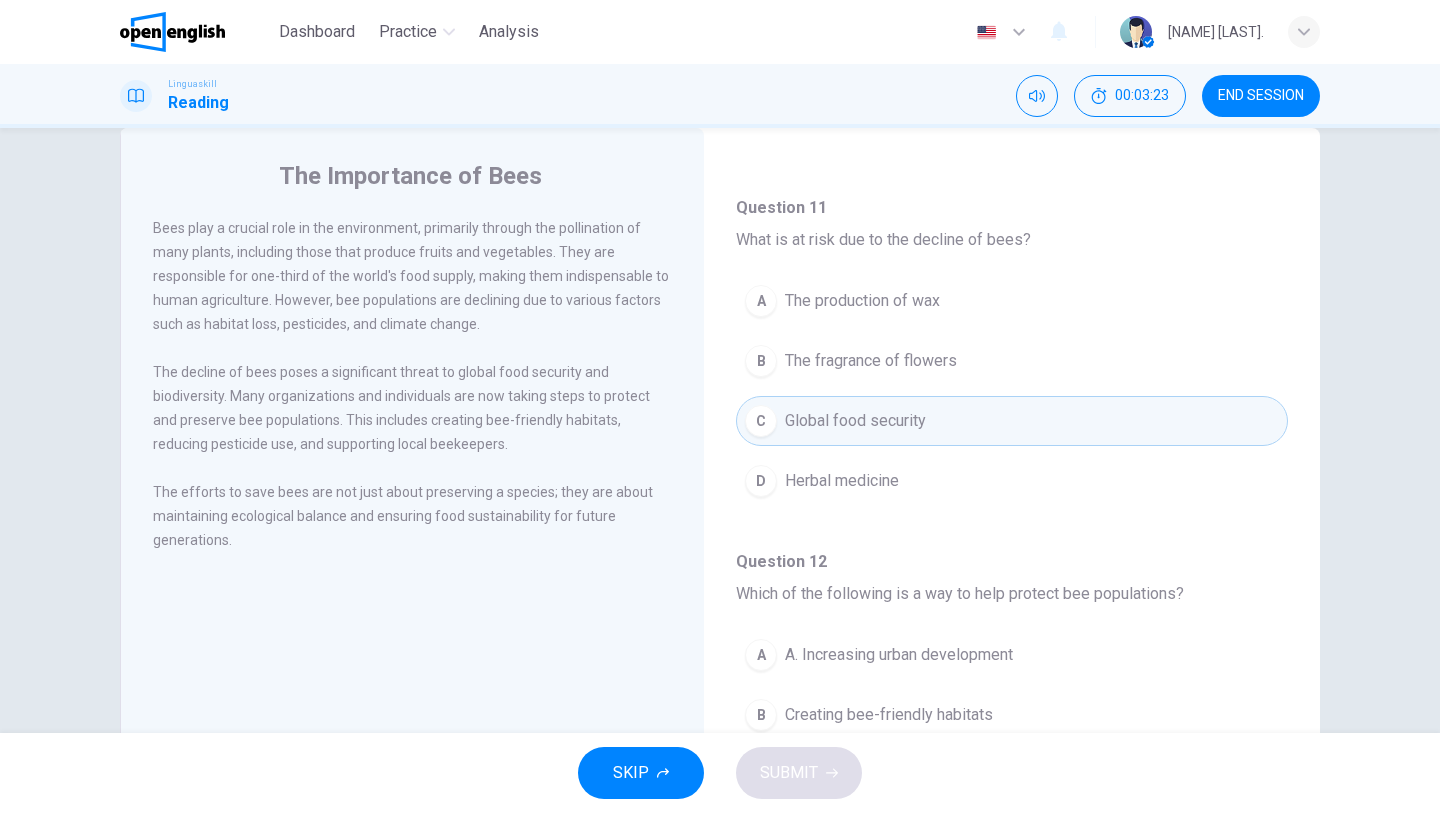 click on "C Global food security" at bounding box center [1012, 421] 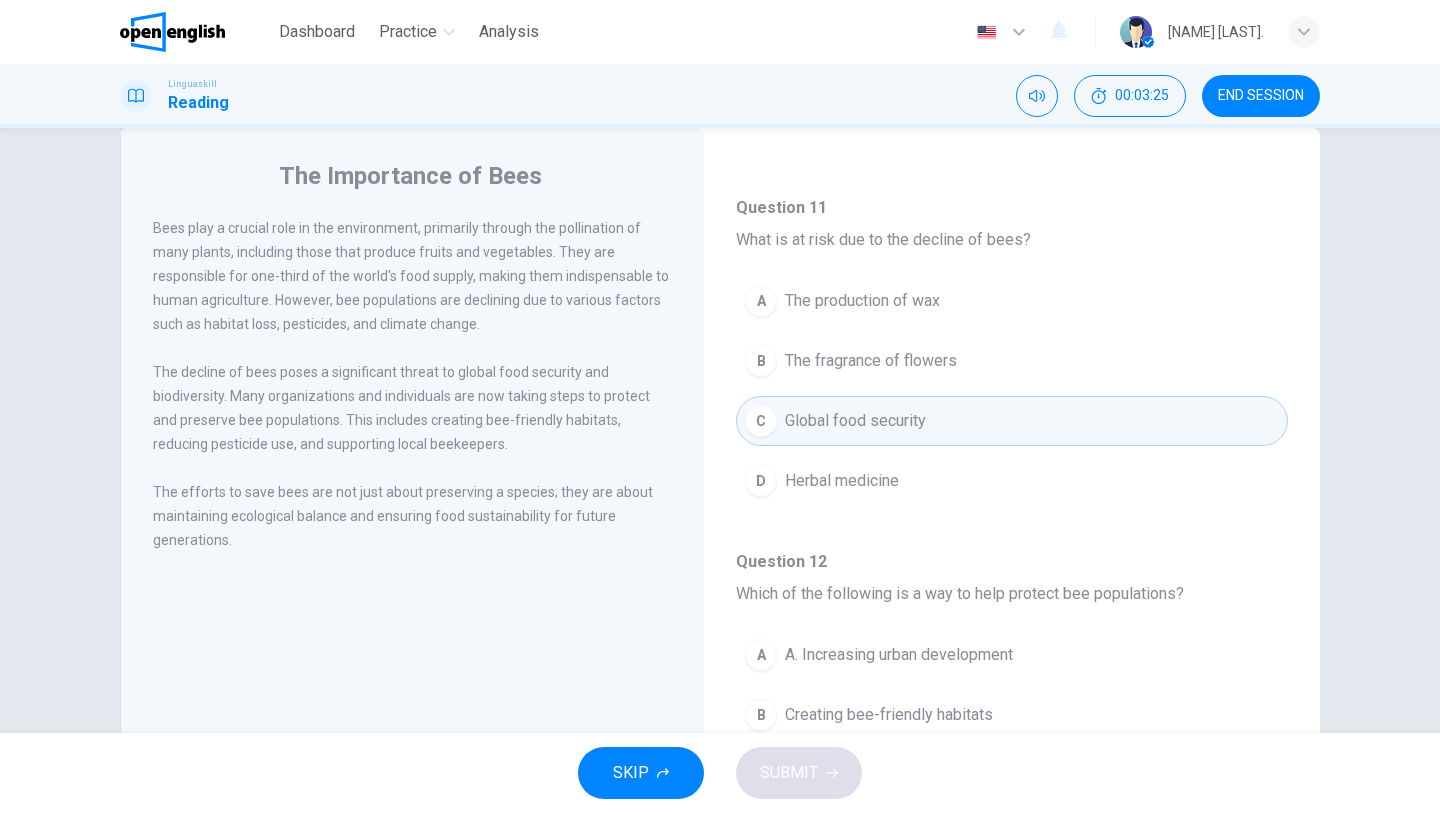 click on "A A. Increasing urban development" at bounding box center [1012, 655] 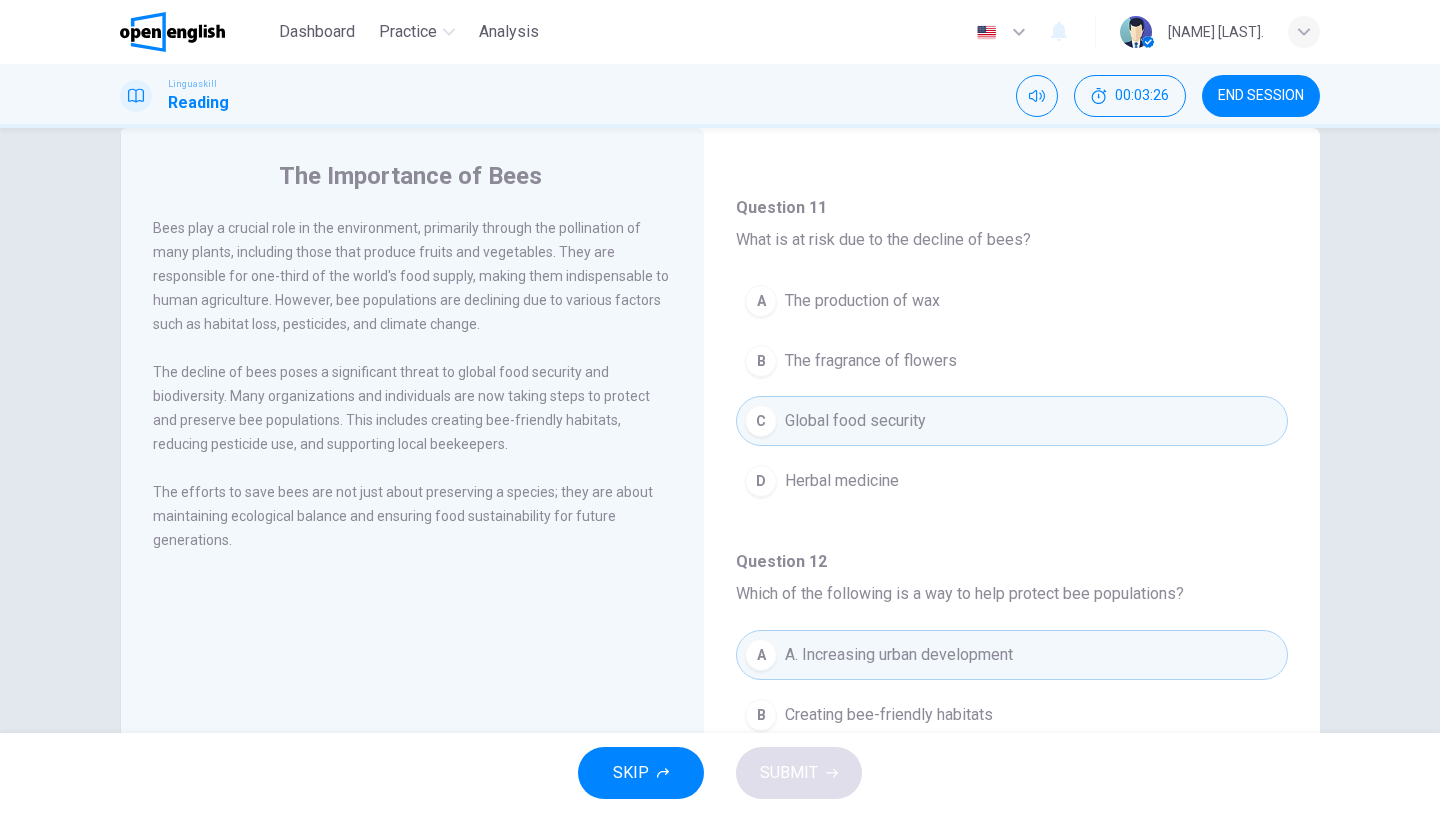 type 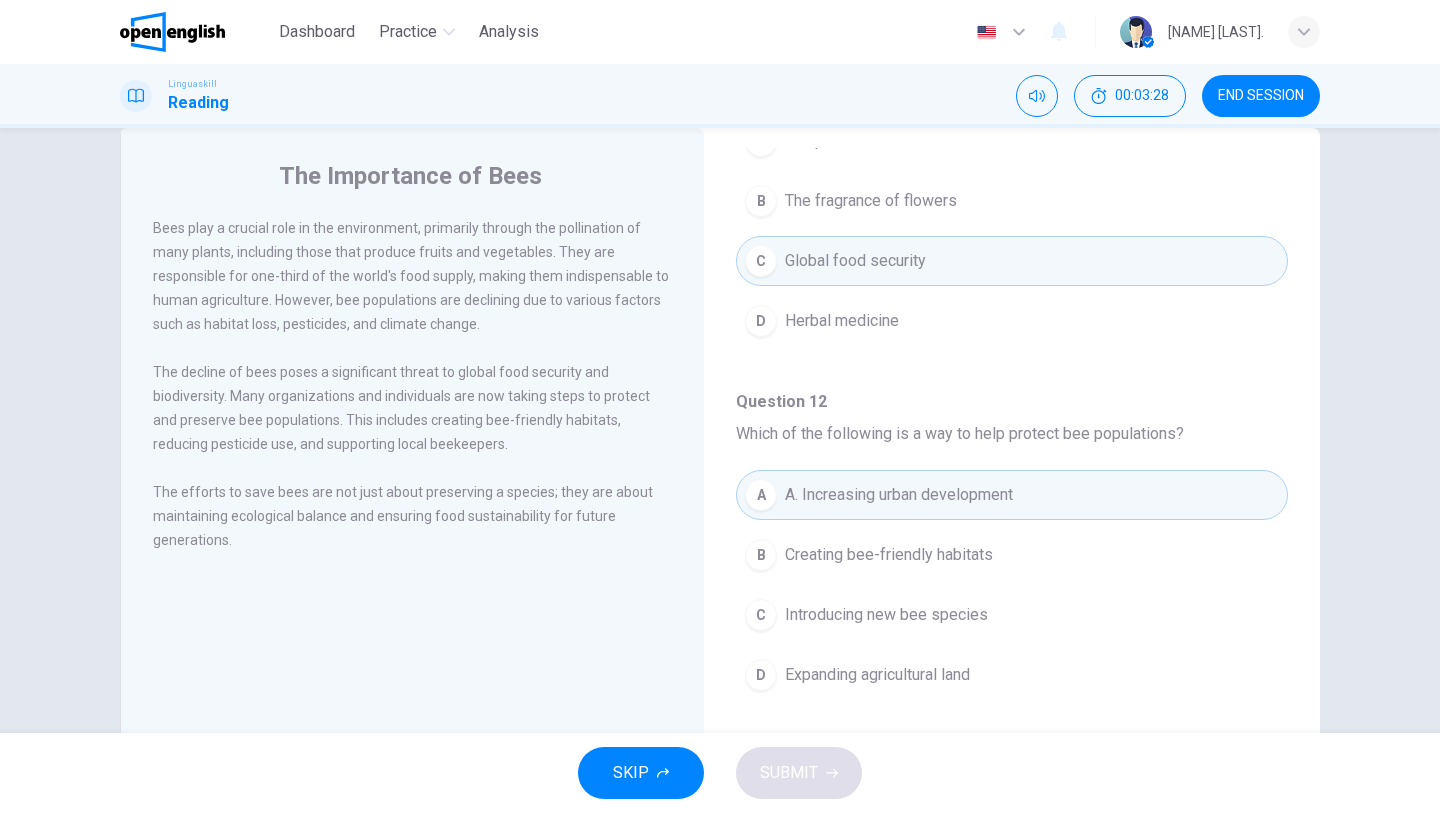 scroll, scrollTop: 1000, scrollLeft: 0, axis: vertical 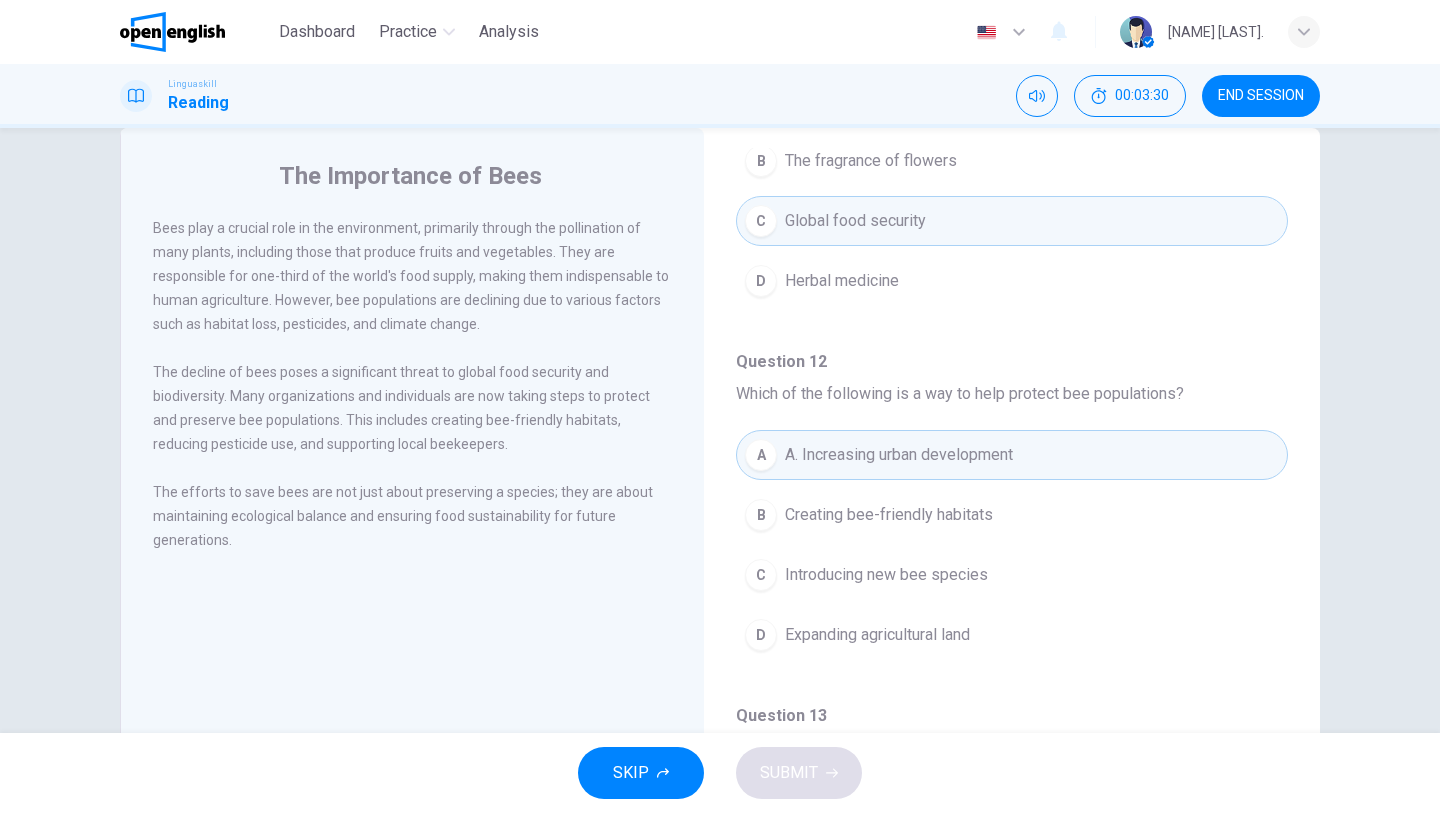 click on "Creating bee-friendly habitats" at bounding box center (889, 515) 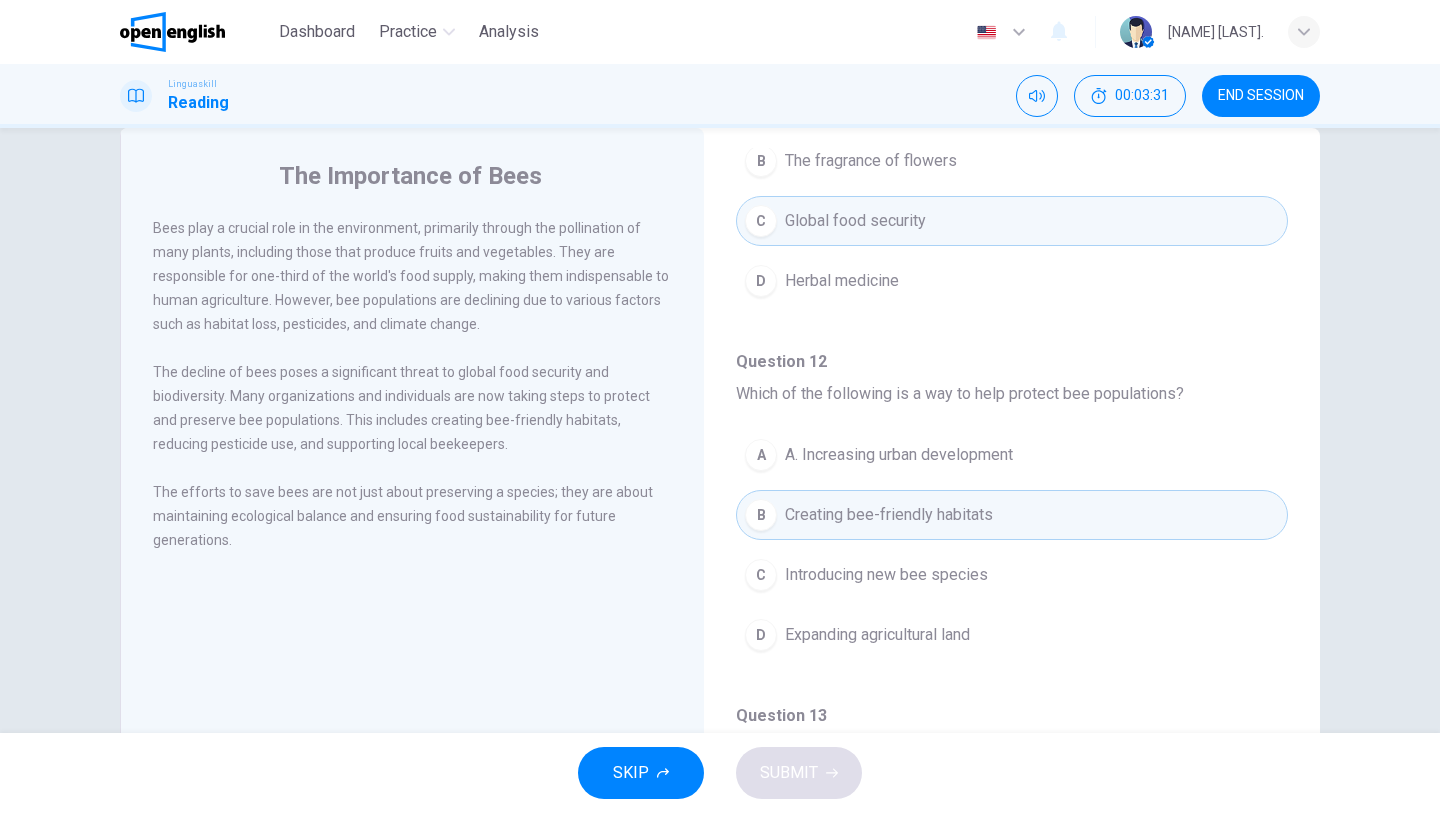 click on "B Creating bee-friendly habitats" at bounding box center [1012, 515] 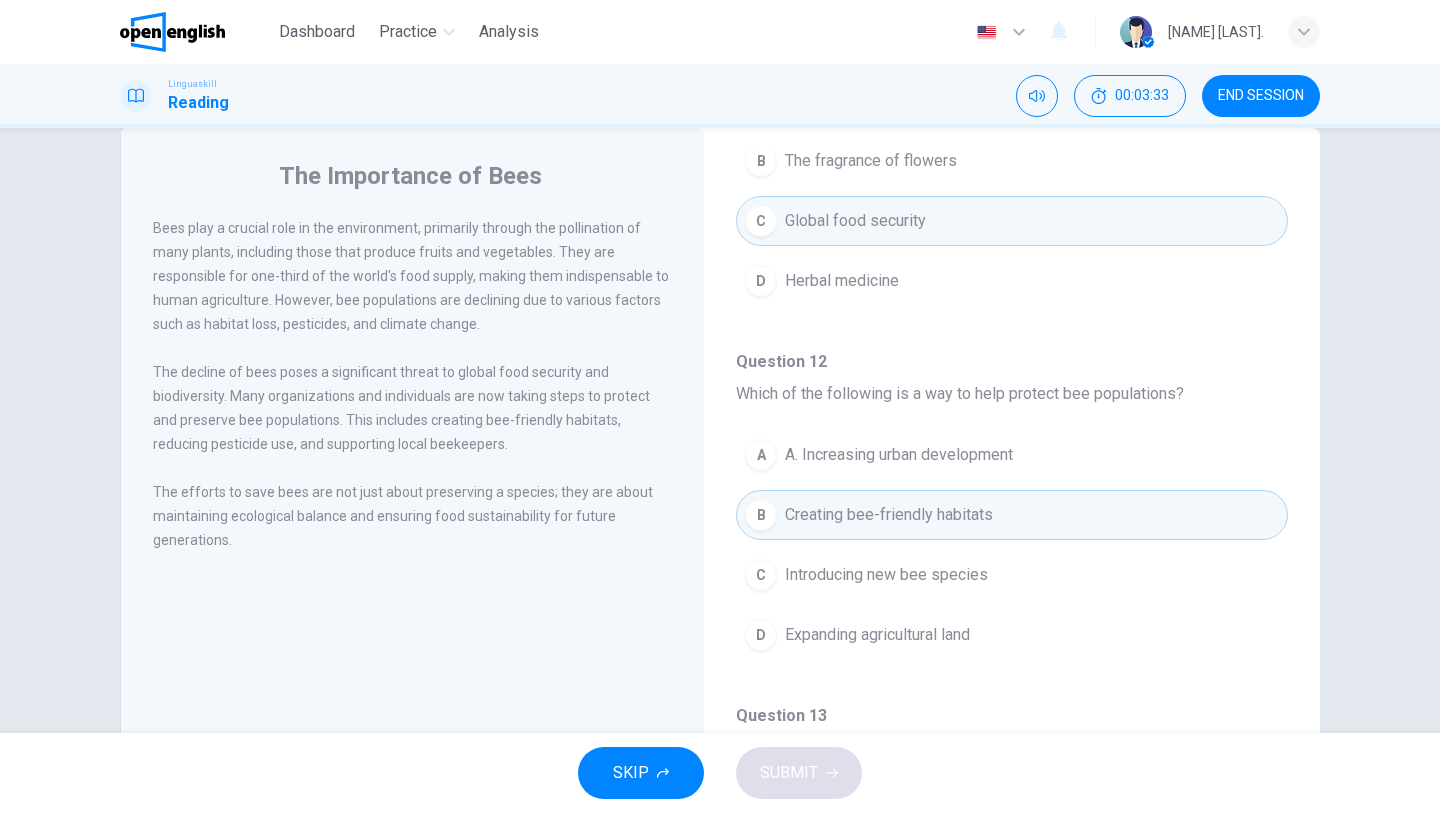 type 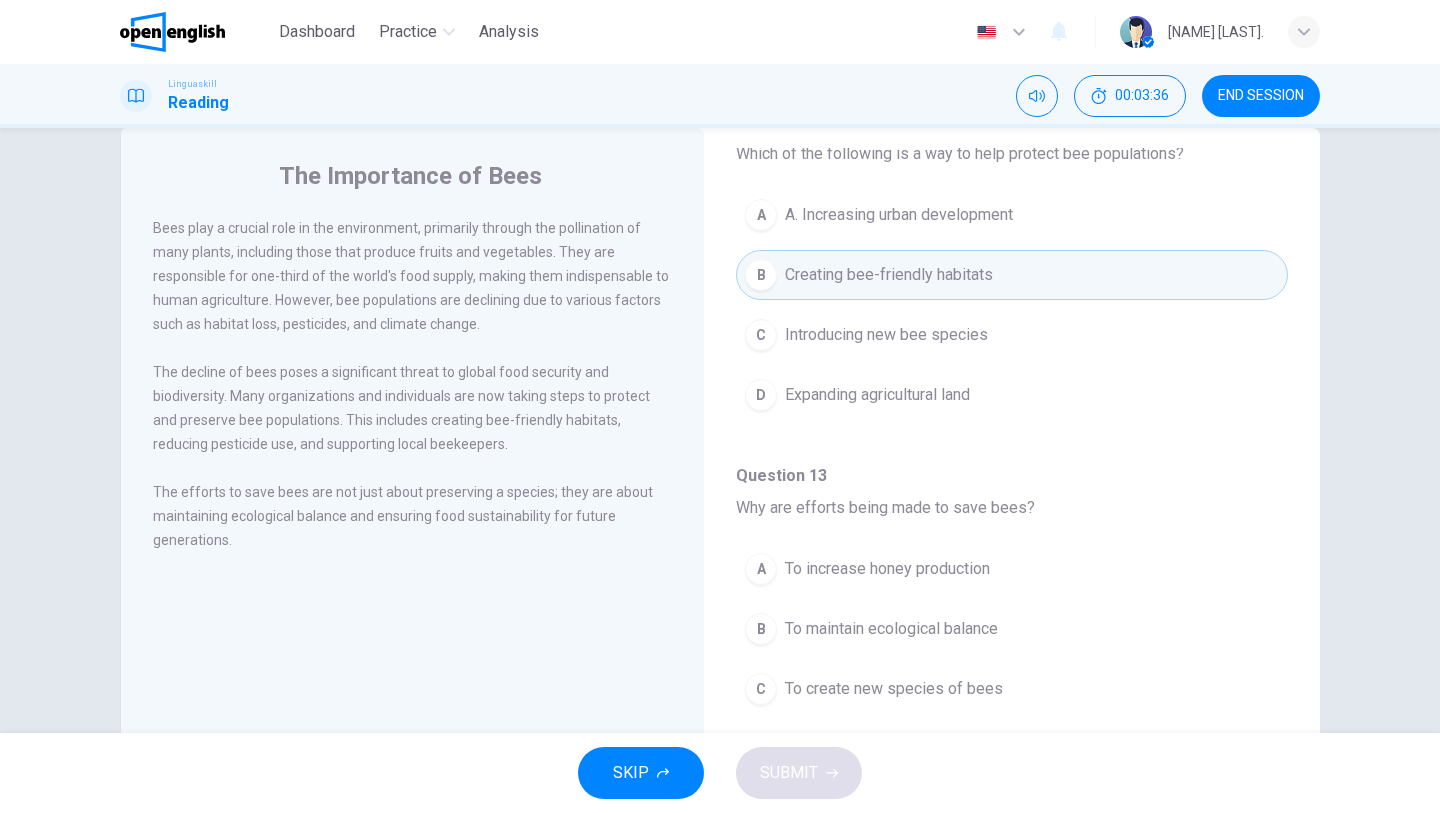 scroll, scrollTop: 1251, scrollLeft: 0, axis: vertical 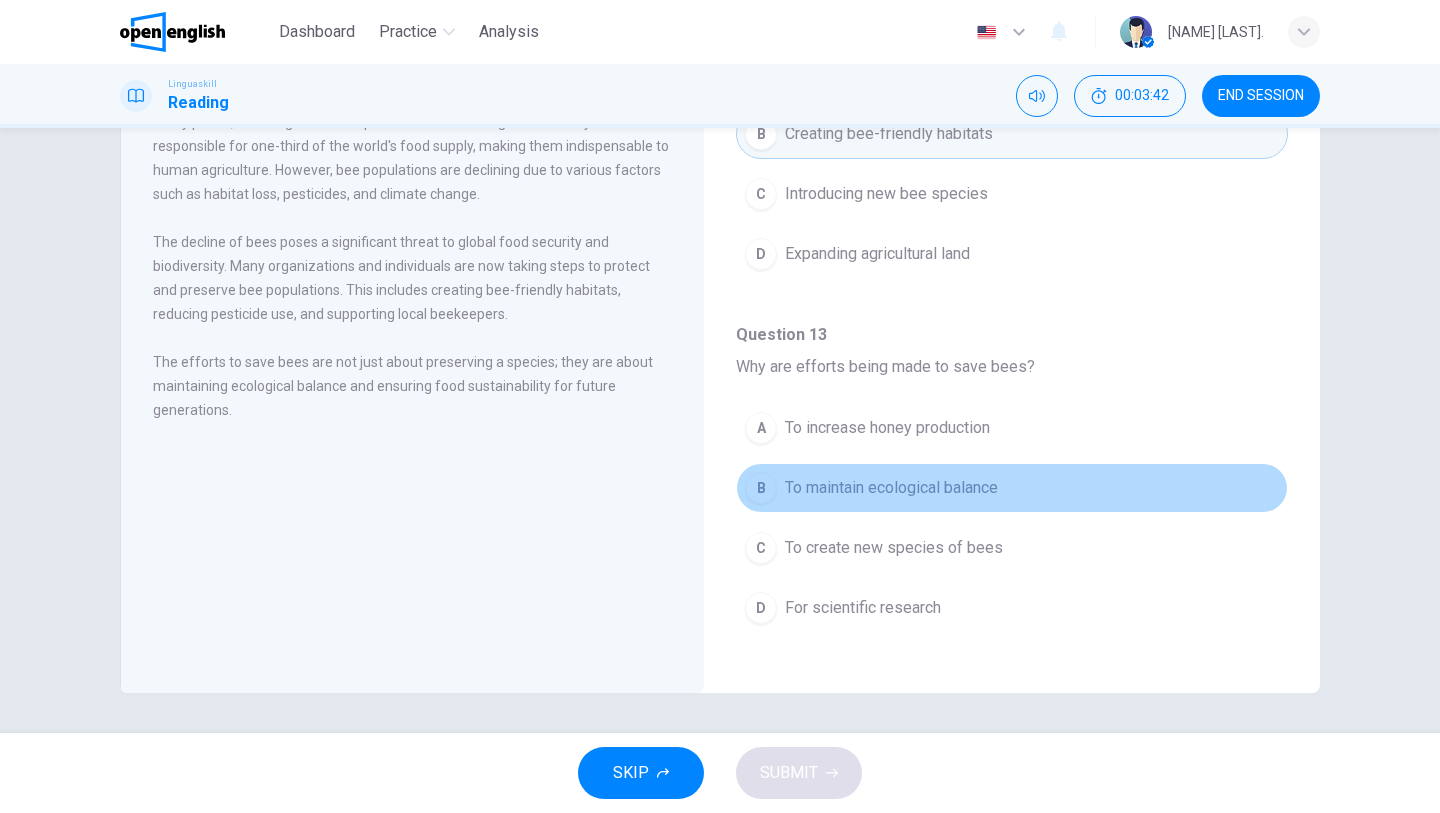 click on "To maintain ecological balance" at bounding box center (891, 488) 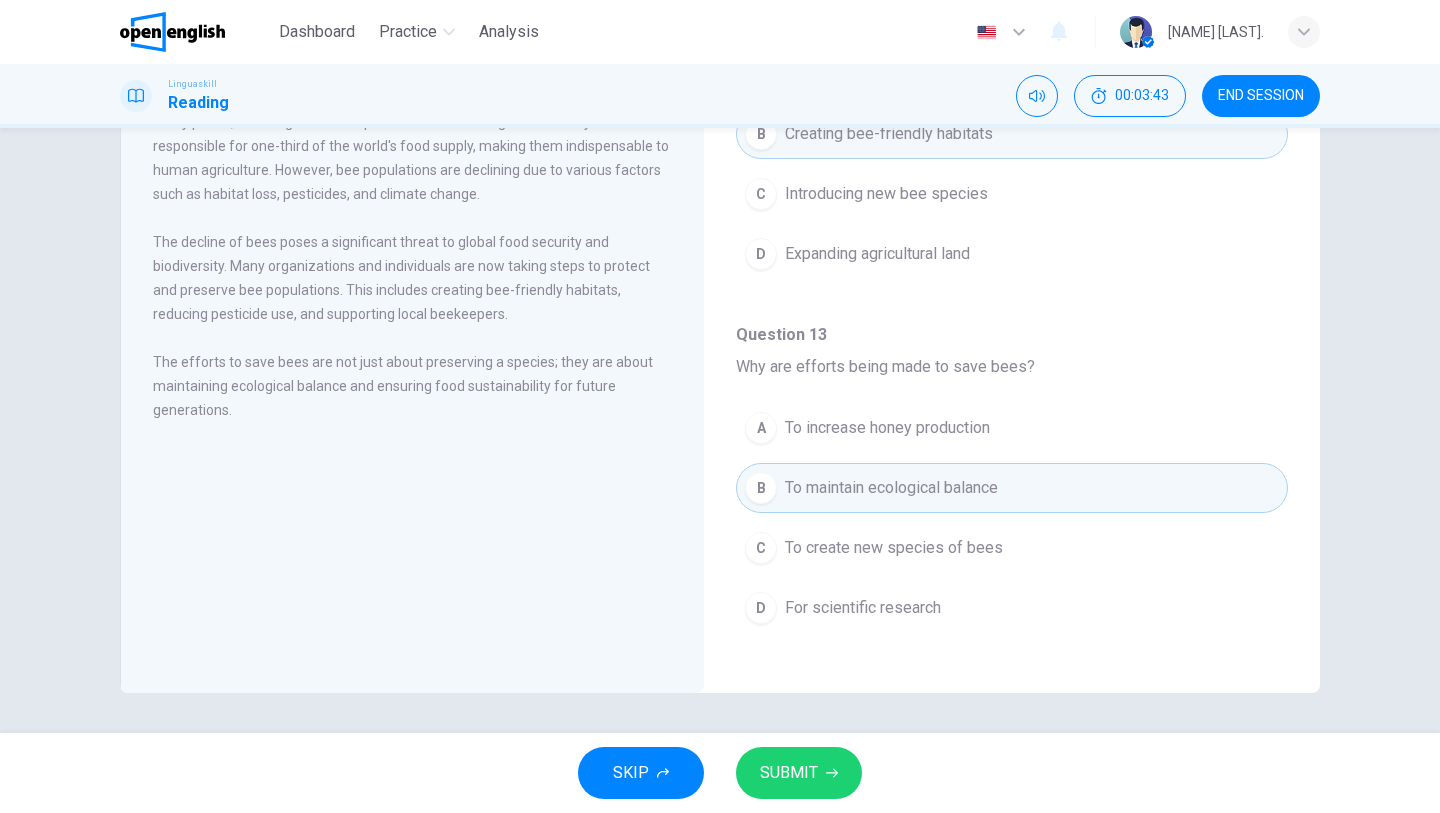 click on "SUBMIT" at bounding box center [789, 773] 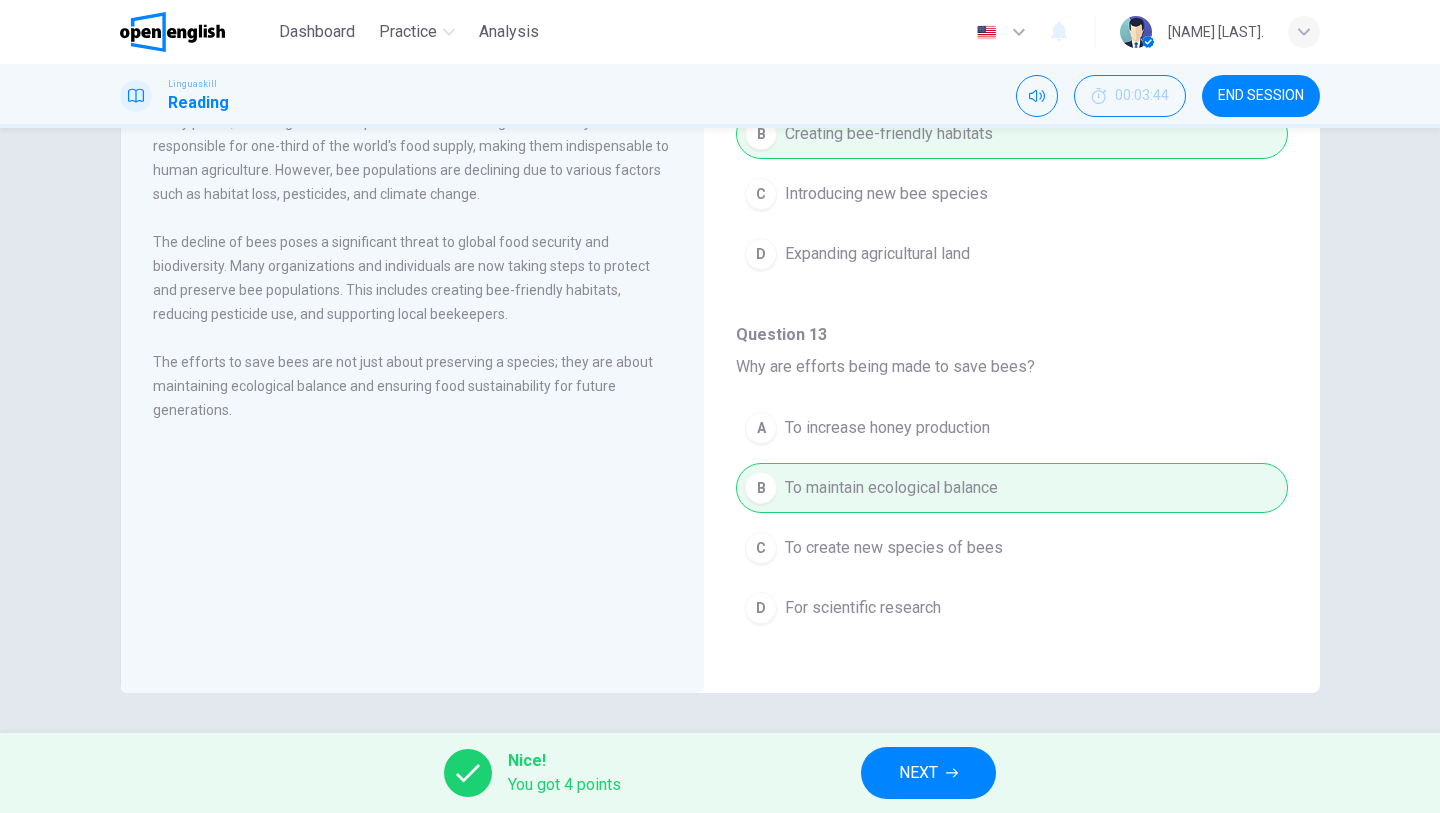 click on "Question 9 - 13 For these questions, choose the correct answer. Question   9 What is the primary role of bees in the environment? A Honey production B Pollination of plants	 C Pest control D Flower fertilization Question   10 What is a major factor contributing to the decline of bee populations? A Over-harvesting of honey B Natural predators C Habitat loss D Overpopulation Question   11 What is at risk due to the decline of bees? A The production of wax B The fragrance of flowers C Global food security D Herbal medicine Question   12 Which of the following is a way to help protect bee populations? A A. Increasing urban development B Creating bee-friendly habitats C Introducing new bee species D Expanding agricultural land Question   13 Why are efforts being made to save bees? A To increase honey production B To maintain ecological balance C To create new species of bees D For scientific research" at bounding box center [1012, -280] 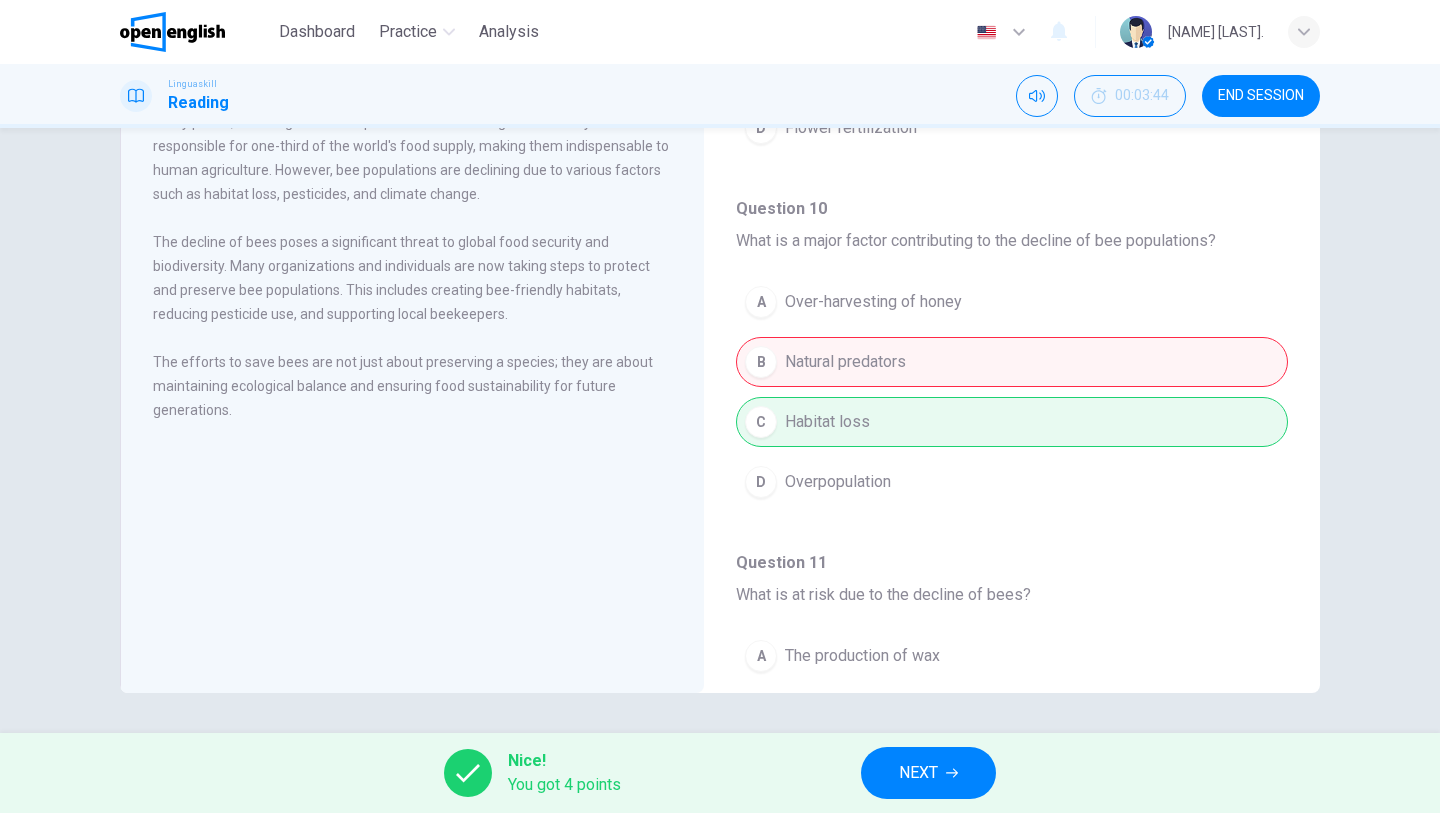 scroll, scrollTop: 291, scrollLeft: 0, axis: vertical 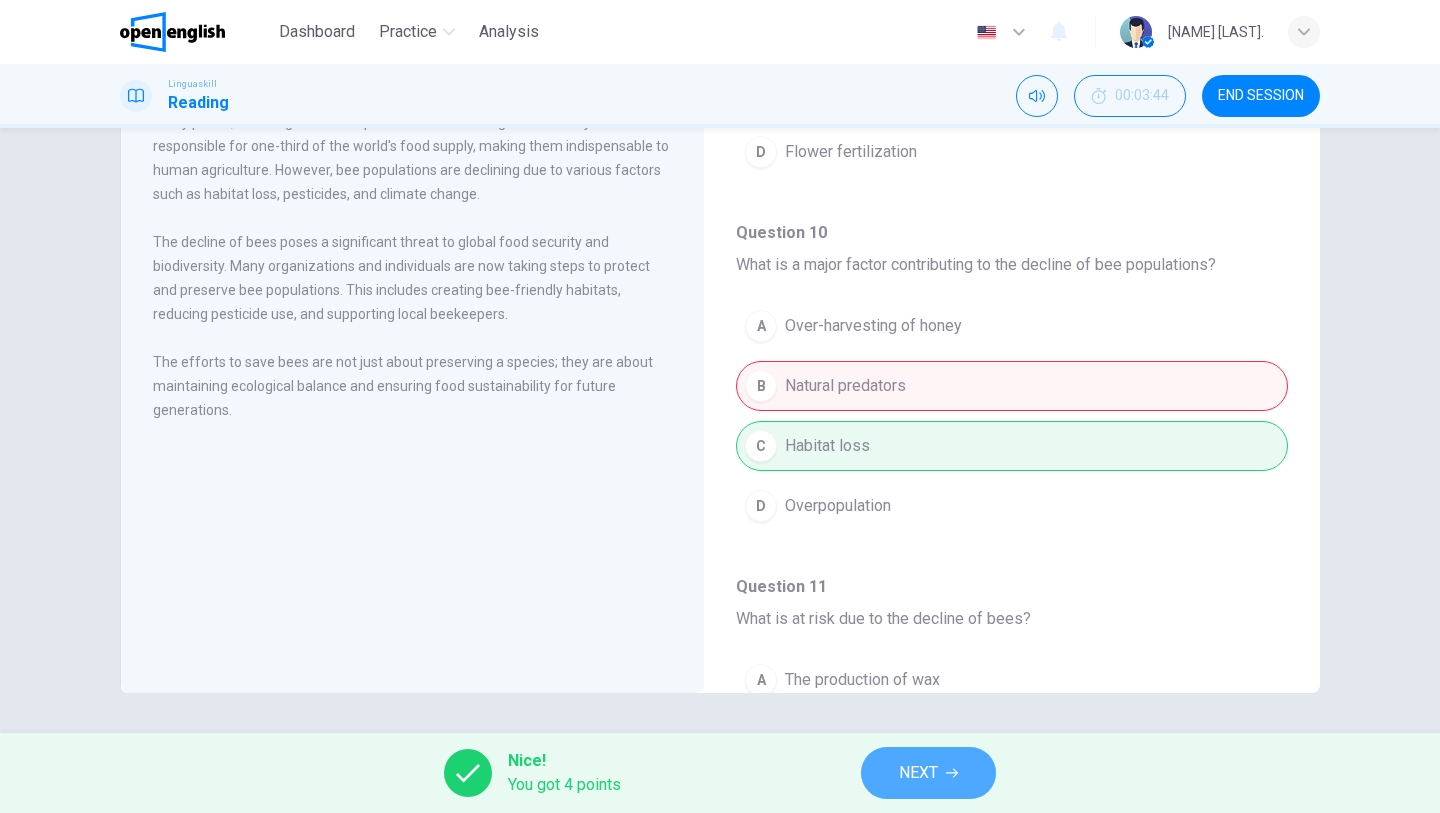 click on "NEXT" at bounding box center (928, 773) 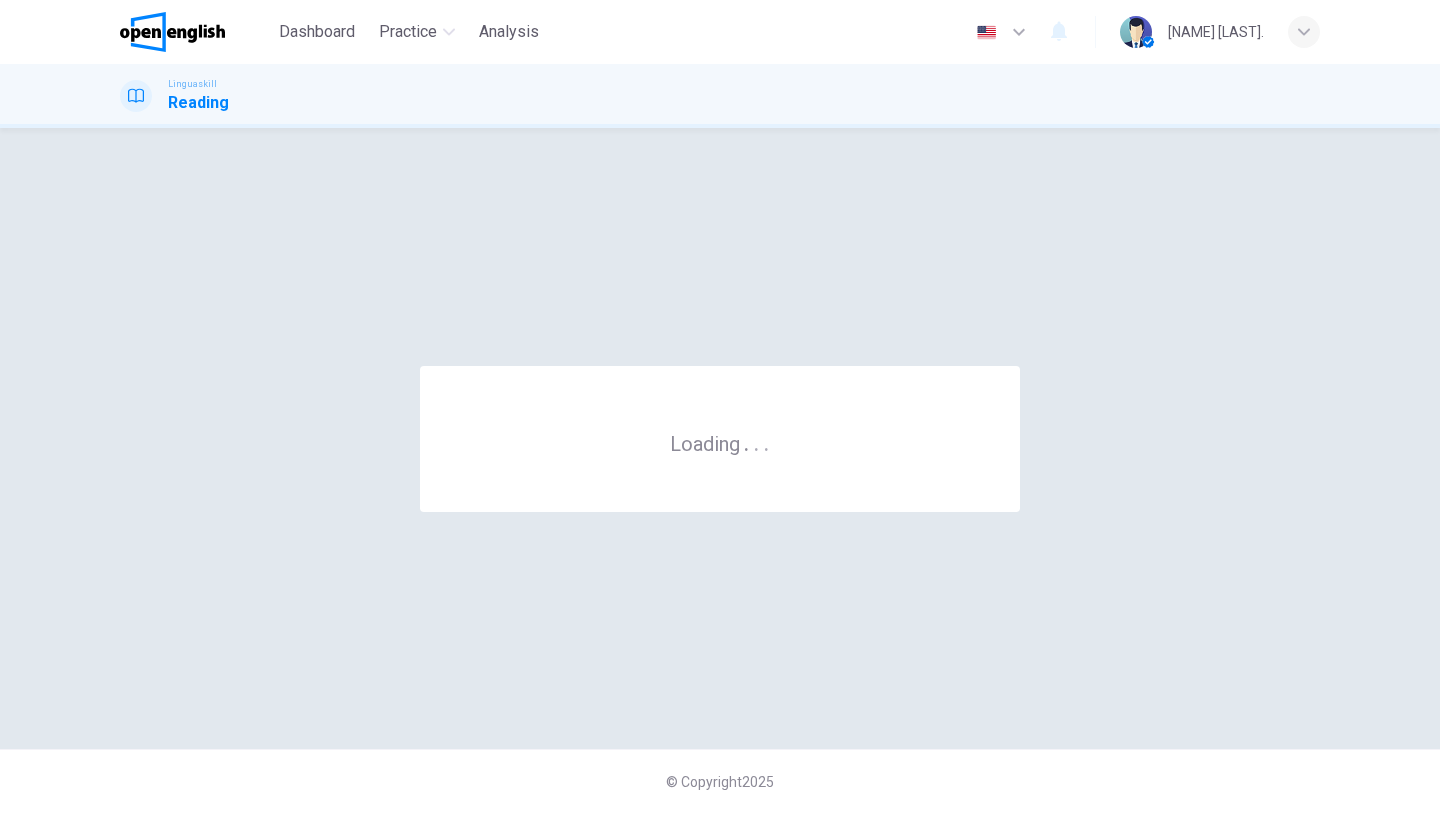 scroll, scrollTop: 0, scrollLeft: 0, axis: both 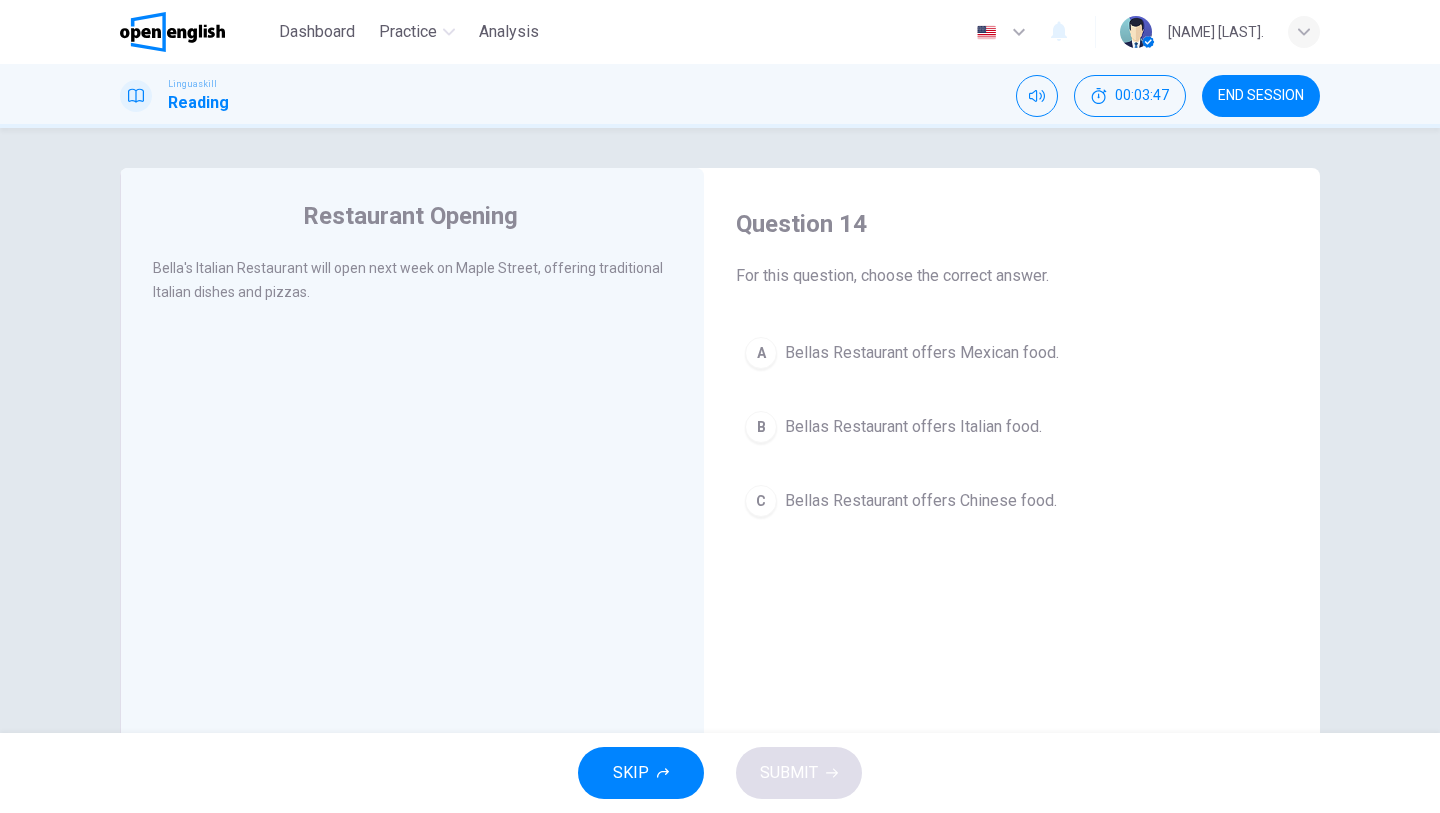 click on "Bellas Restaurant offers Italian food." at bounding box center (913, 427) 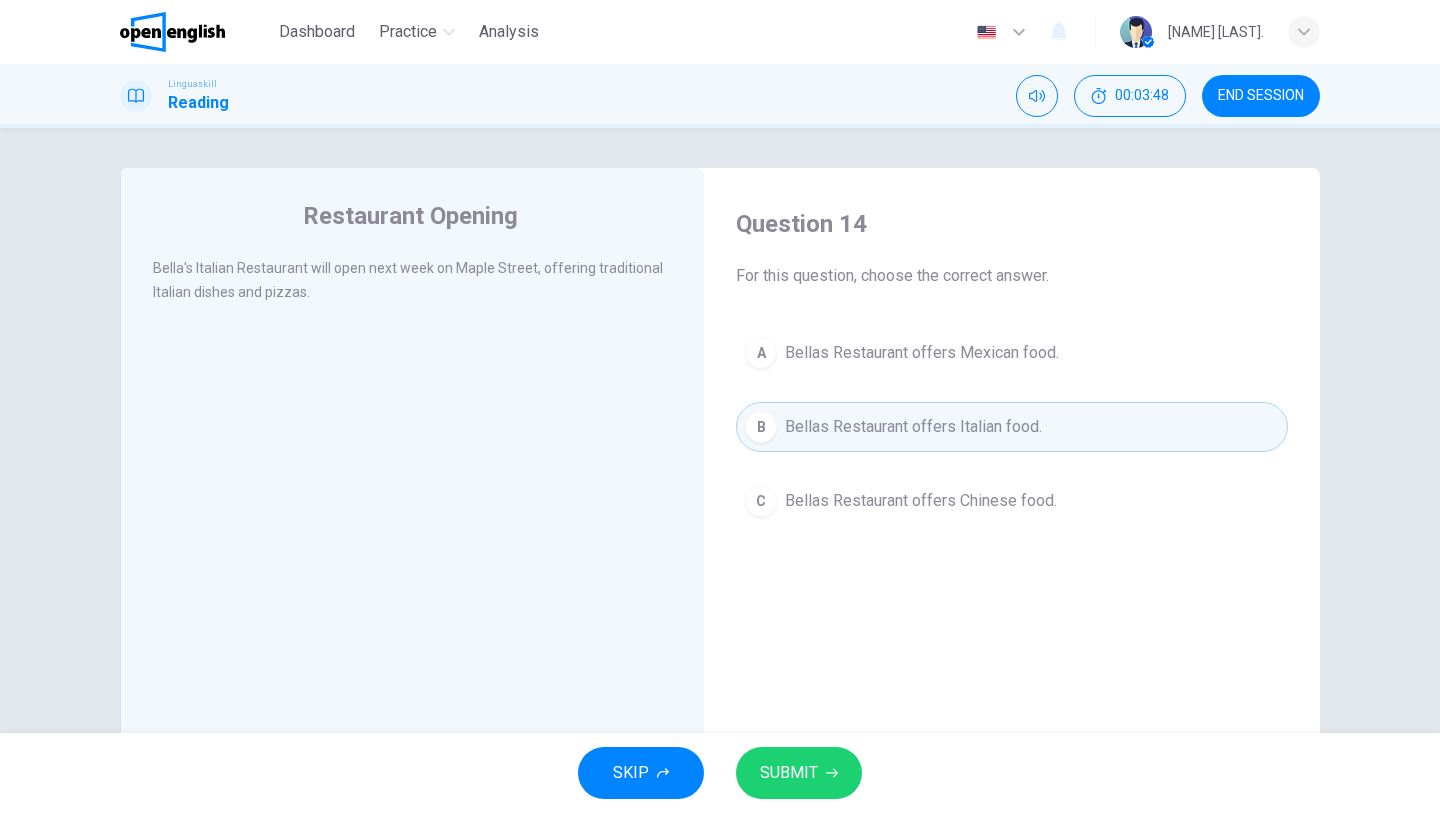 click on "SUBMIT" at bounding box center (789, 773) 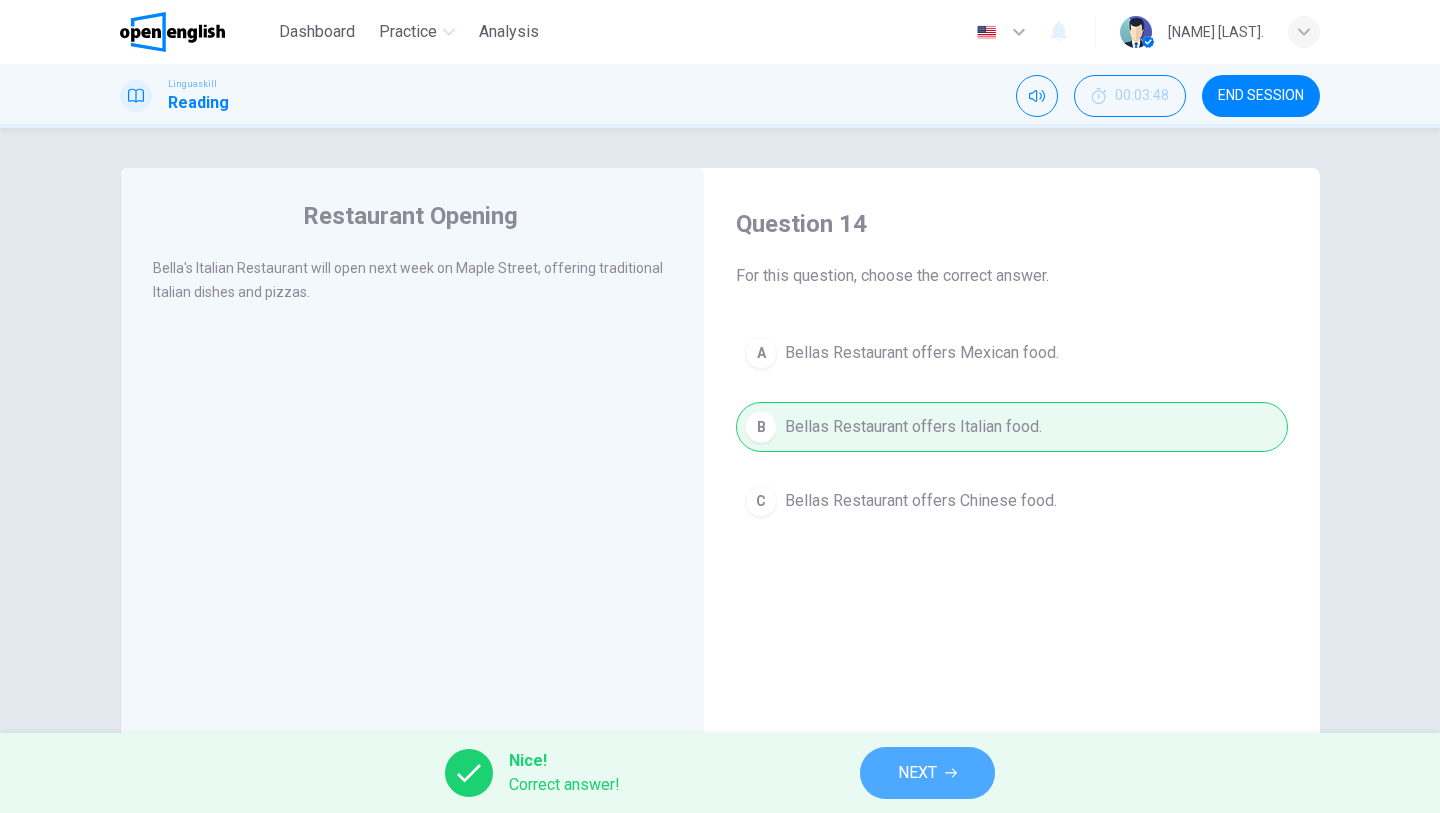 click on "NEXT" at bounding box center (927, 773) 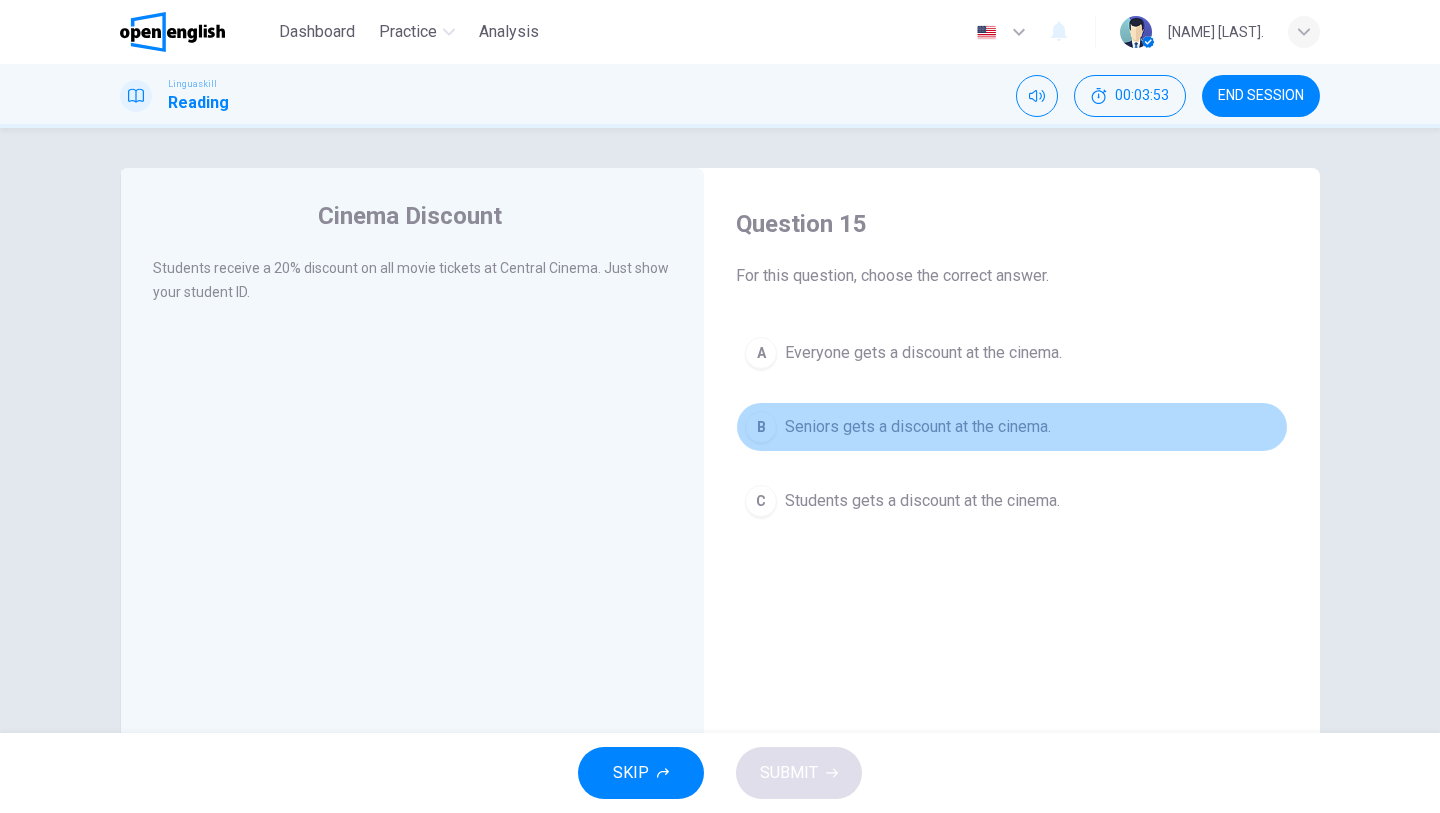 click on "Seniors gets a discount at the cinema." at bounding box center [918, 427] 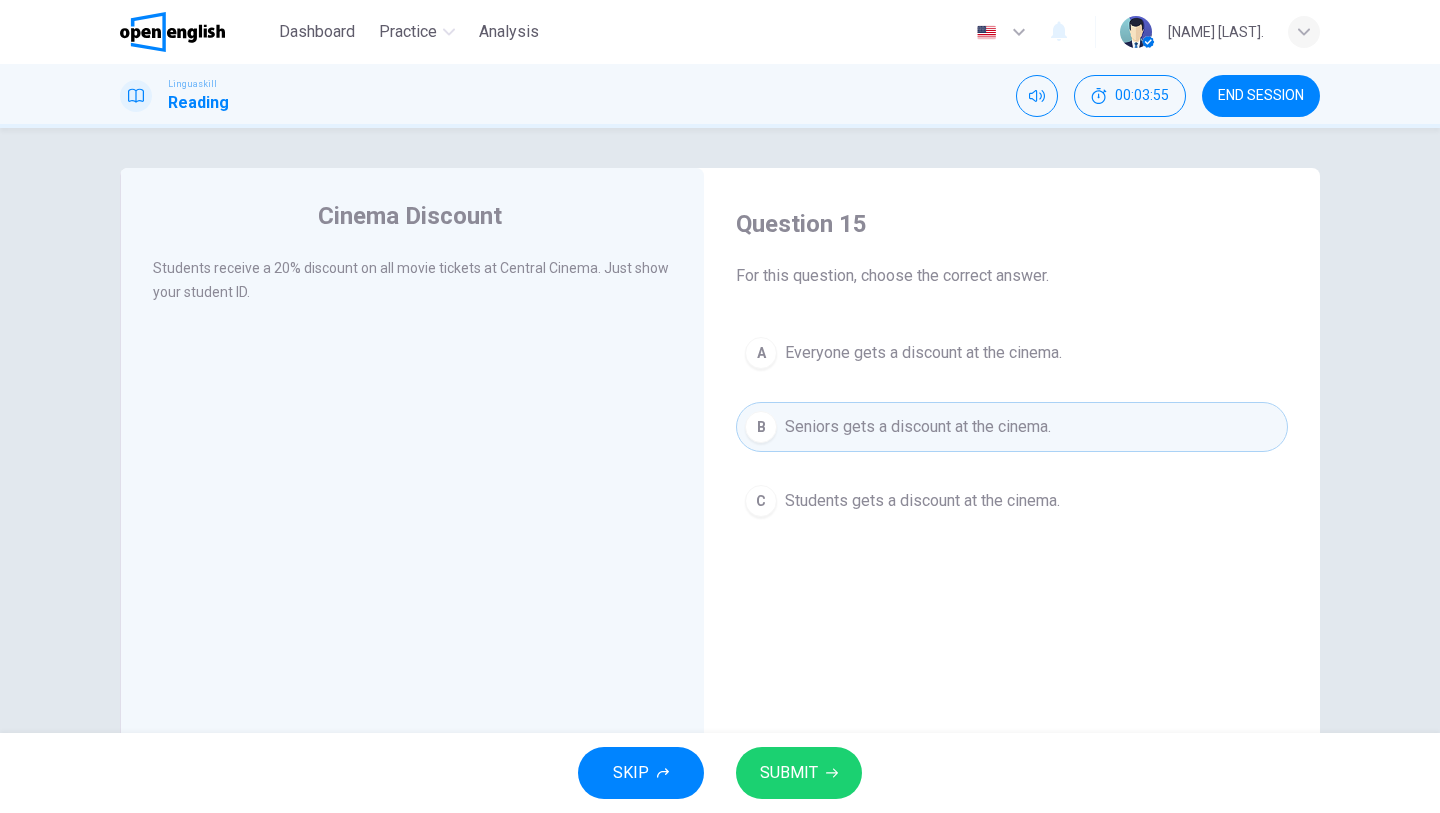 click on "Students gets a discount at the cinema." at bounding box center [922, 501] 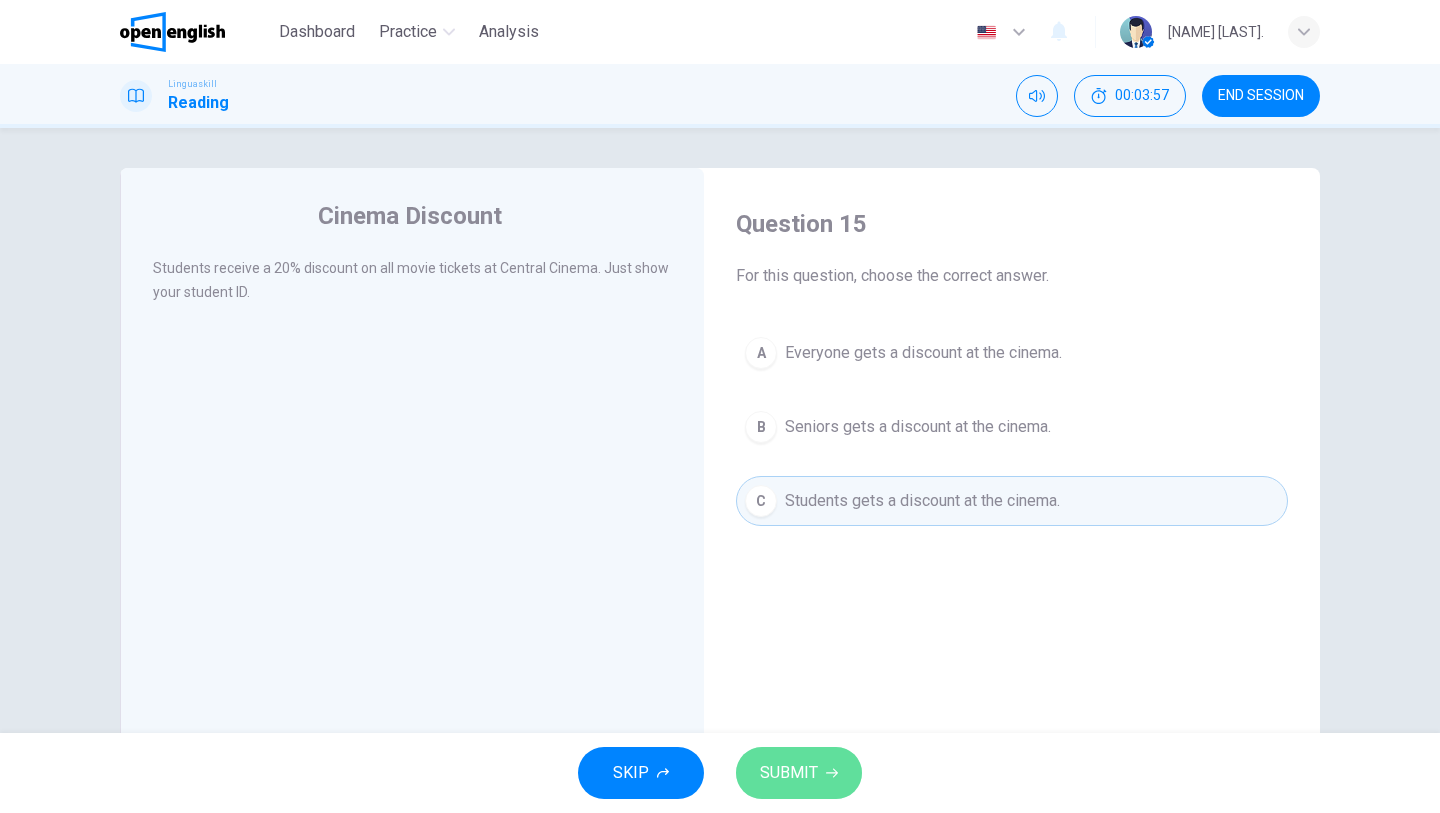 click on "SUBMIT" at bounding box center (789, 773) 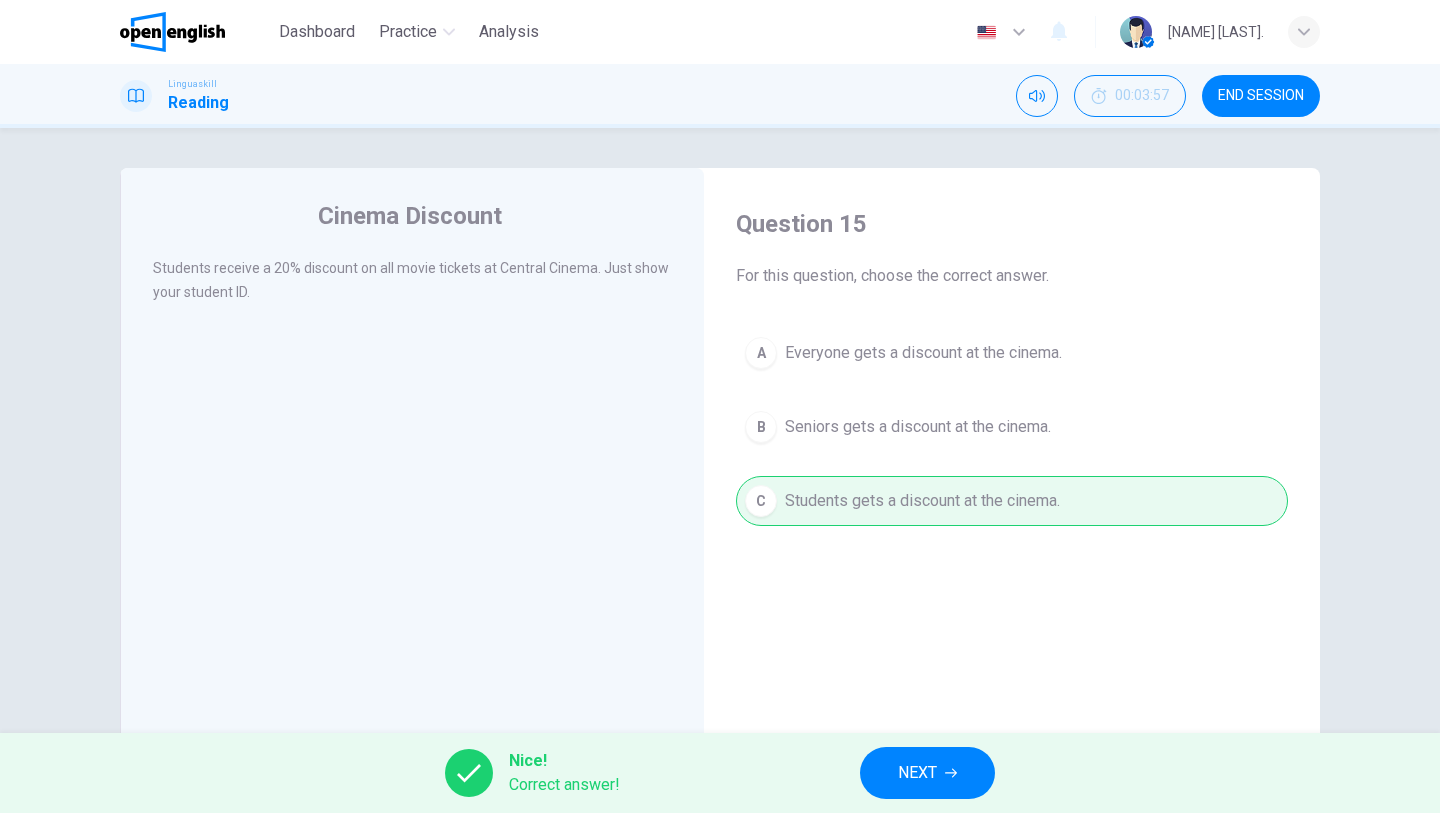 click on "NEXT" at bounding box center (927, 773) 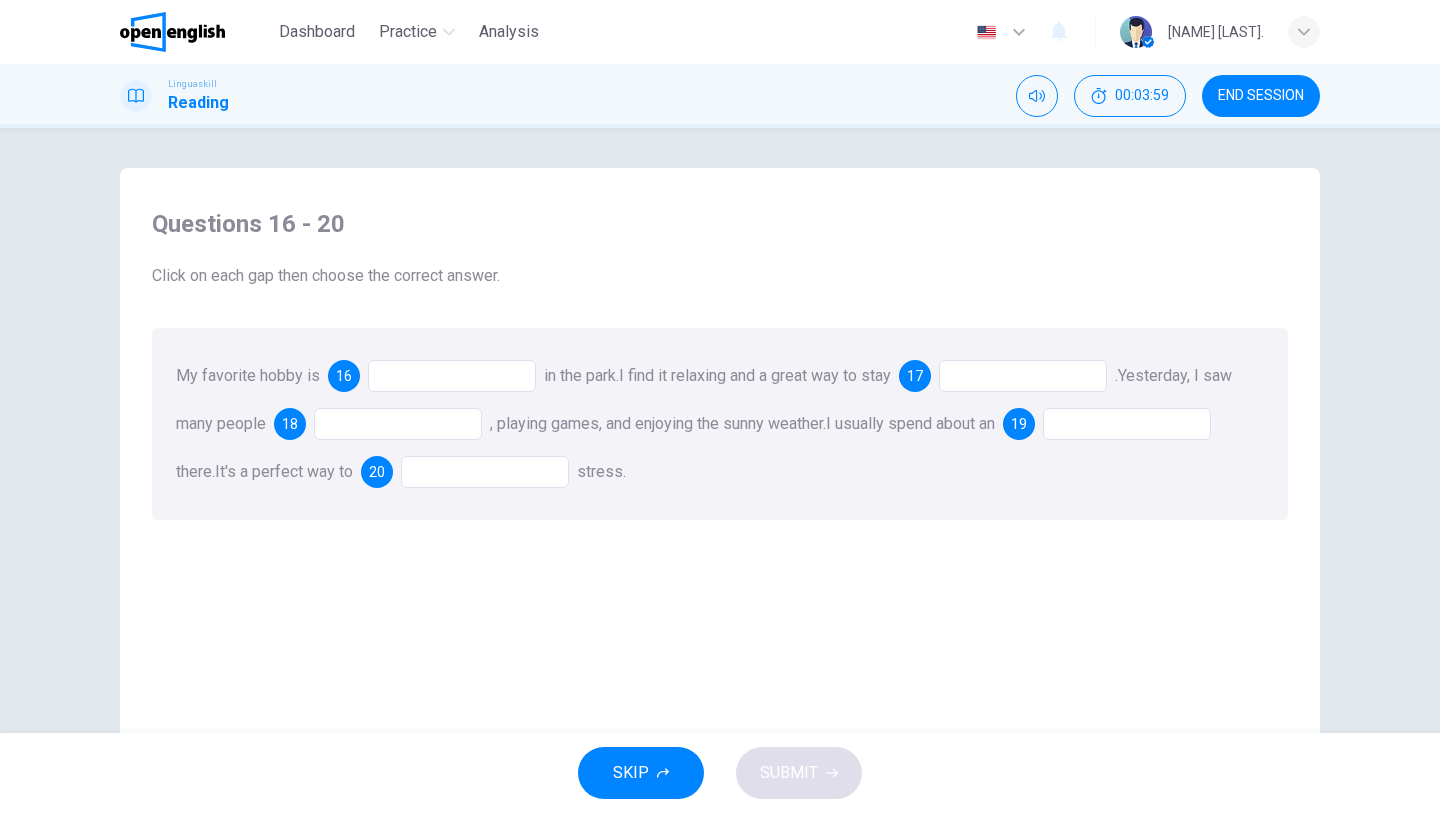click at bounding box center (452, 376) 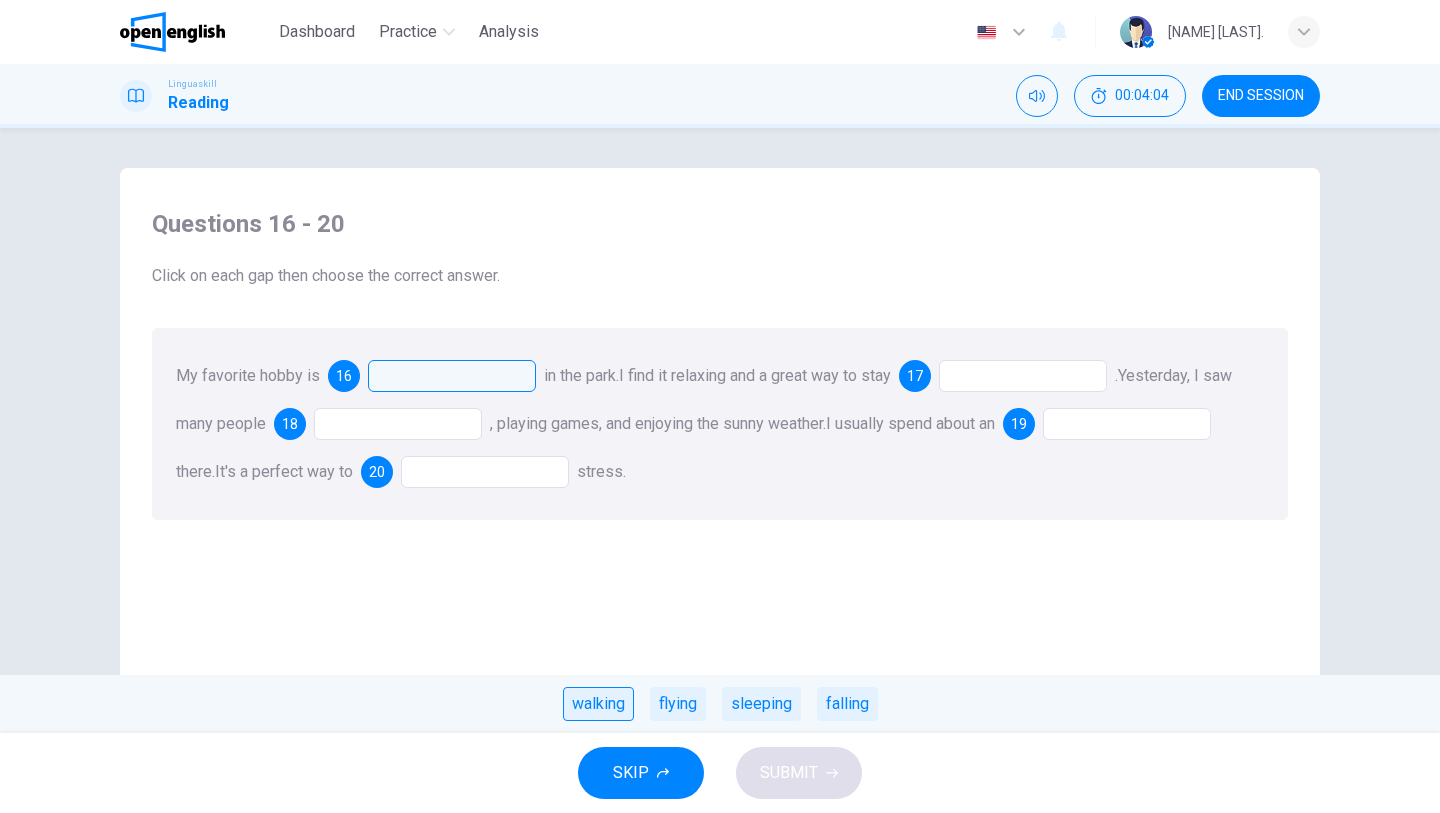 click on "walking" at bounding box center (598, 704) 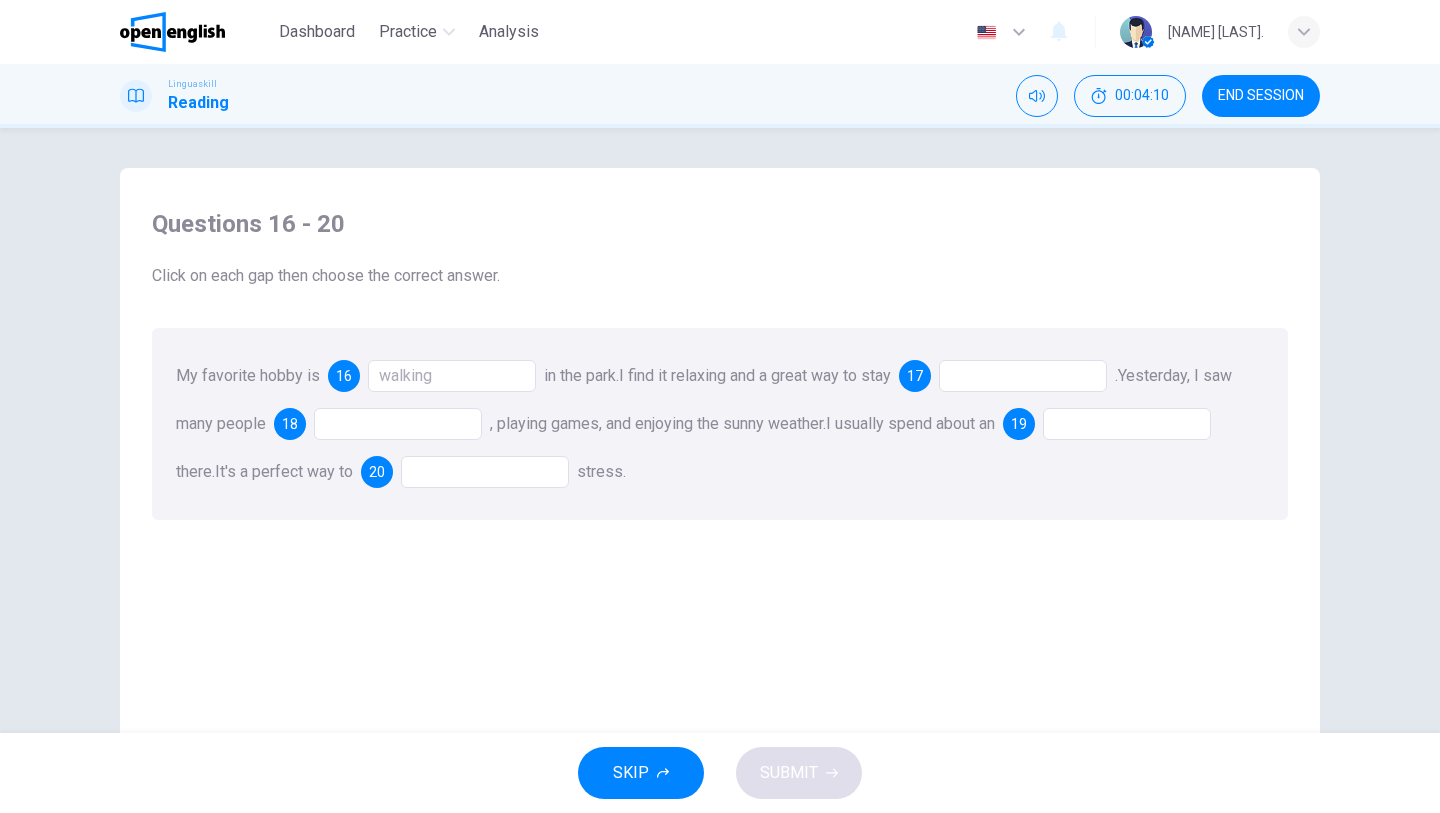 click at bounding box center [1023, 376] 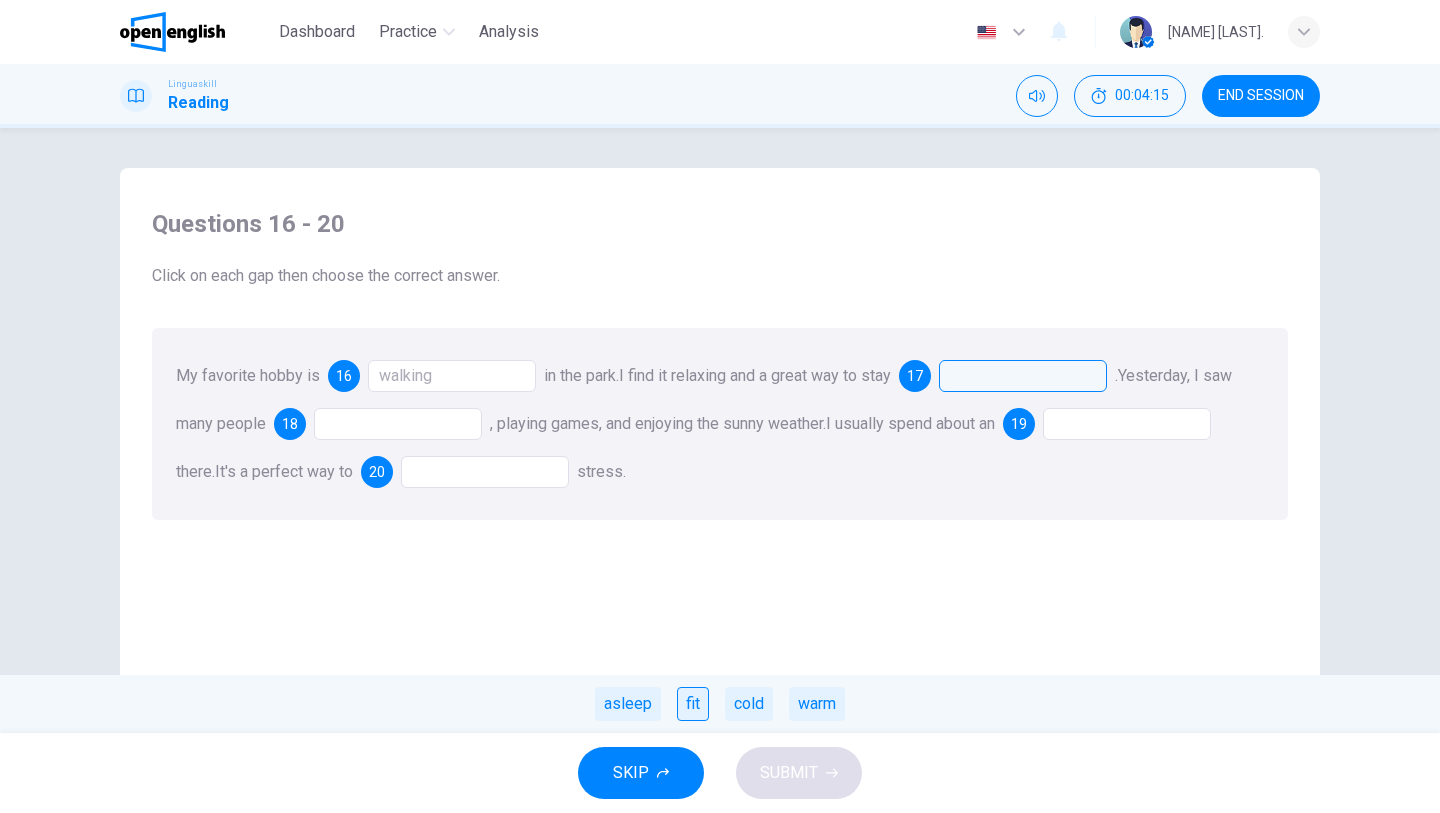 click on "fit" at bounding box center [693, 704] 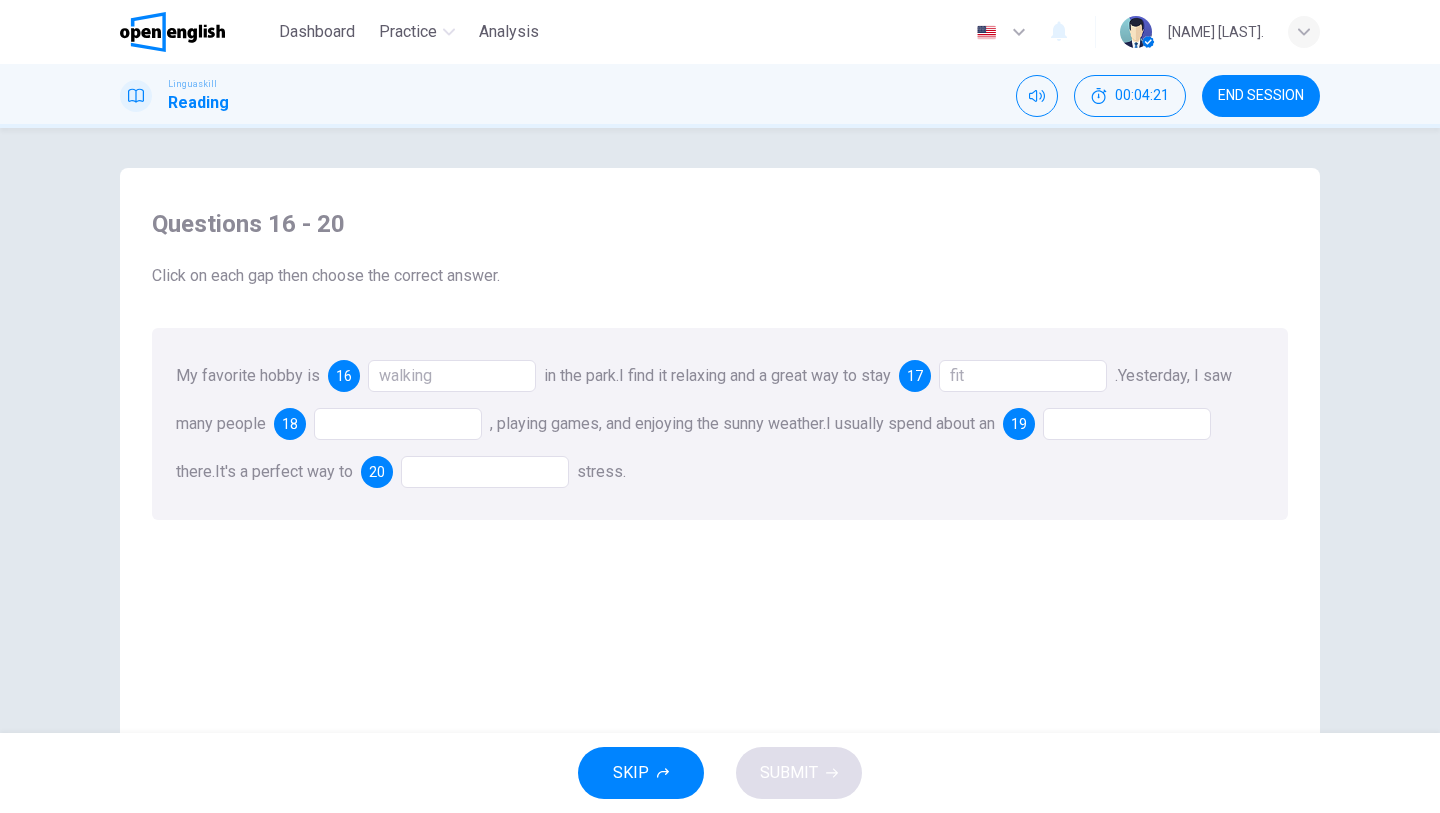 click at bounding box center [398, 424] 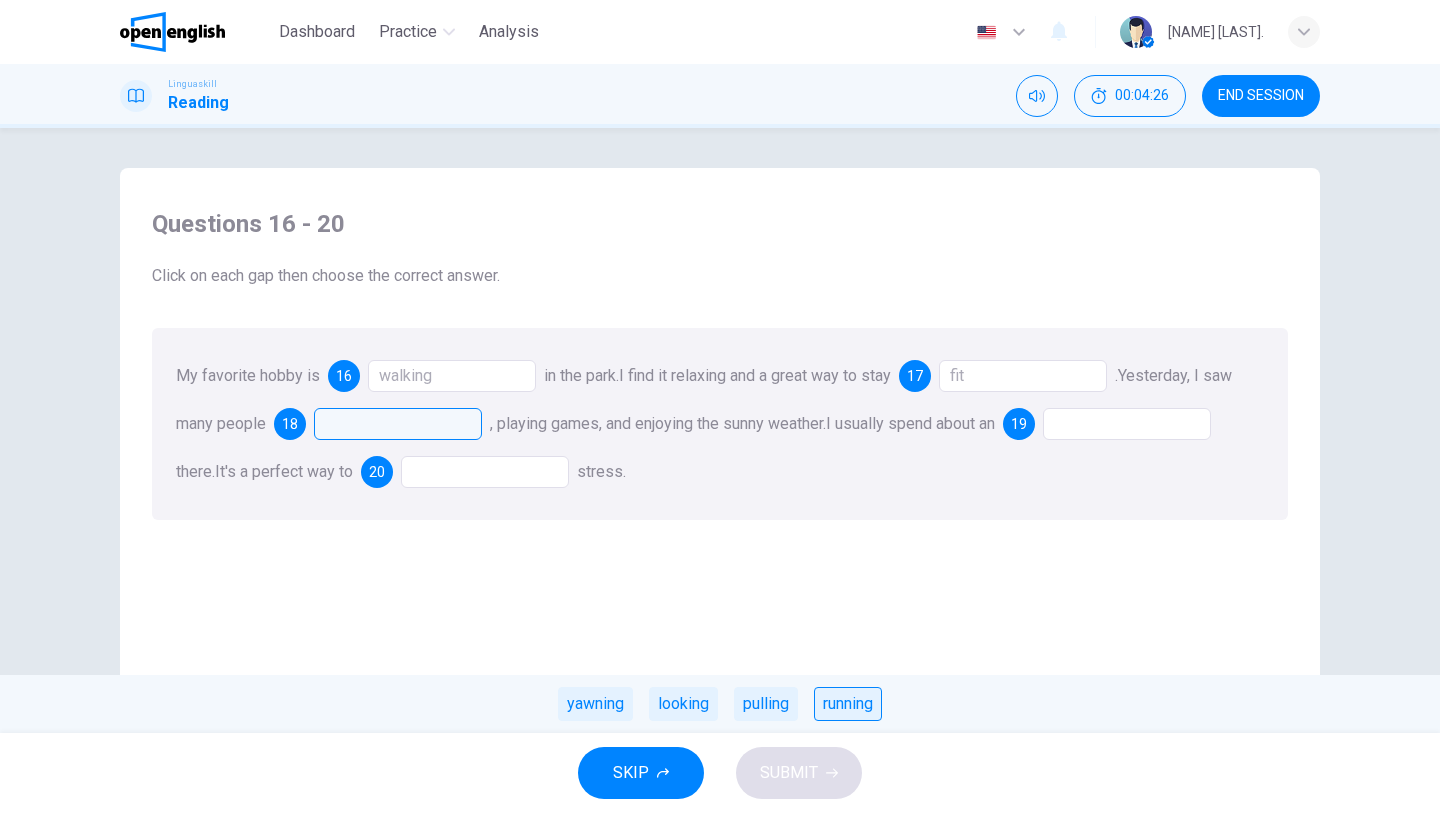 click on "running" at bounding box center (848, 704) 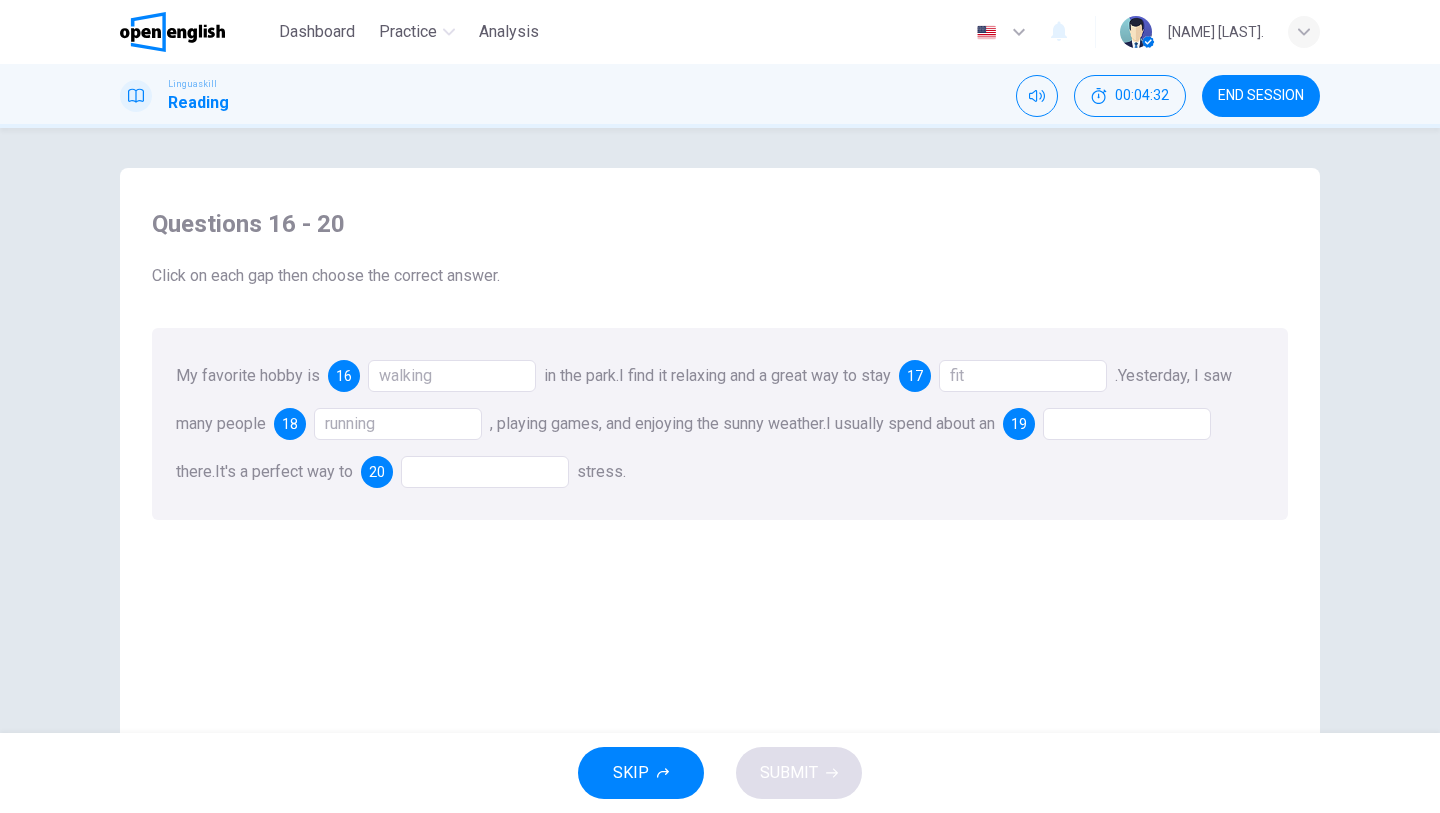 click at bounding box center [1127, 424] 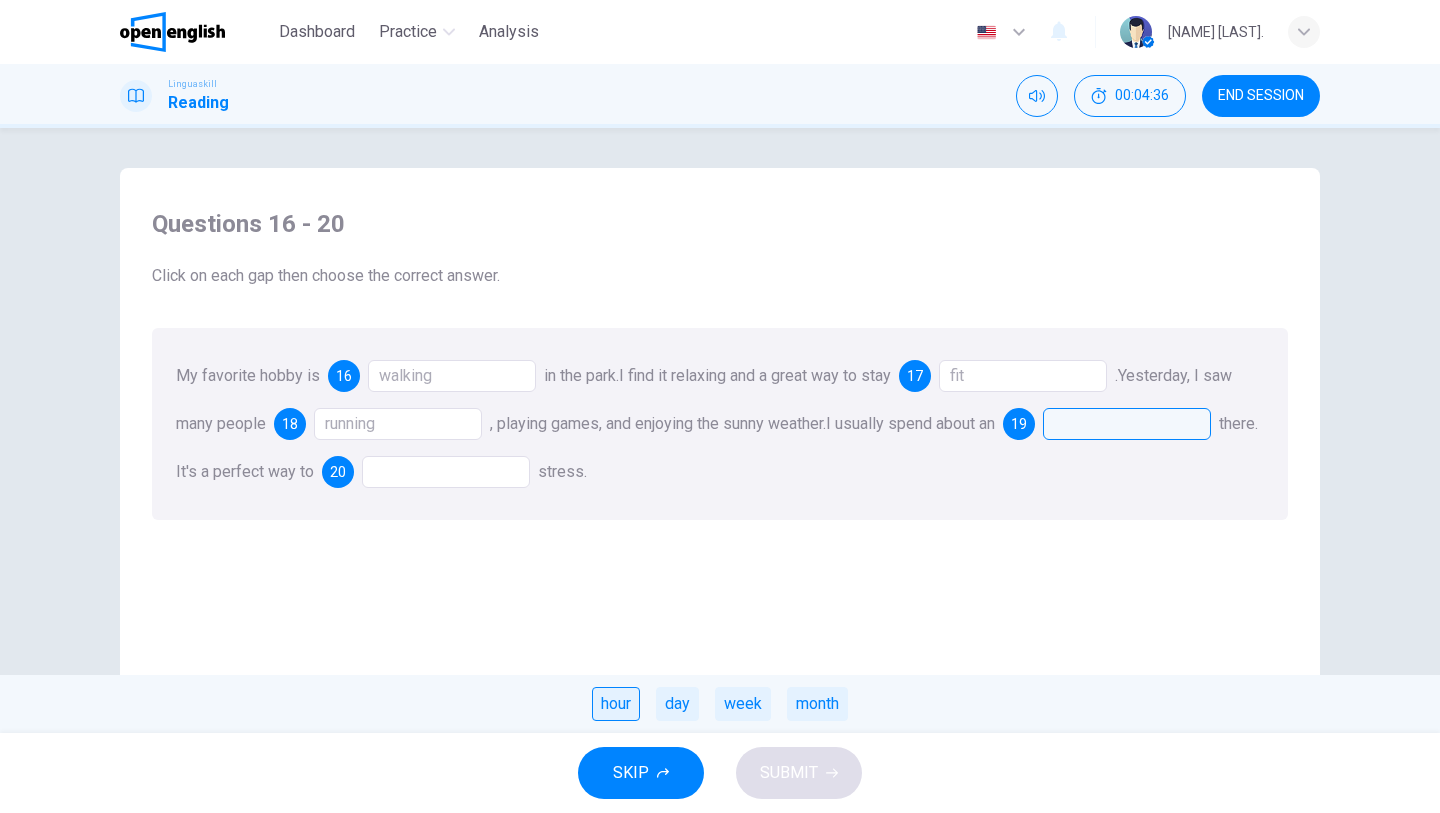 click on "hour" at bounding box center (616, 704) 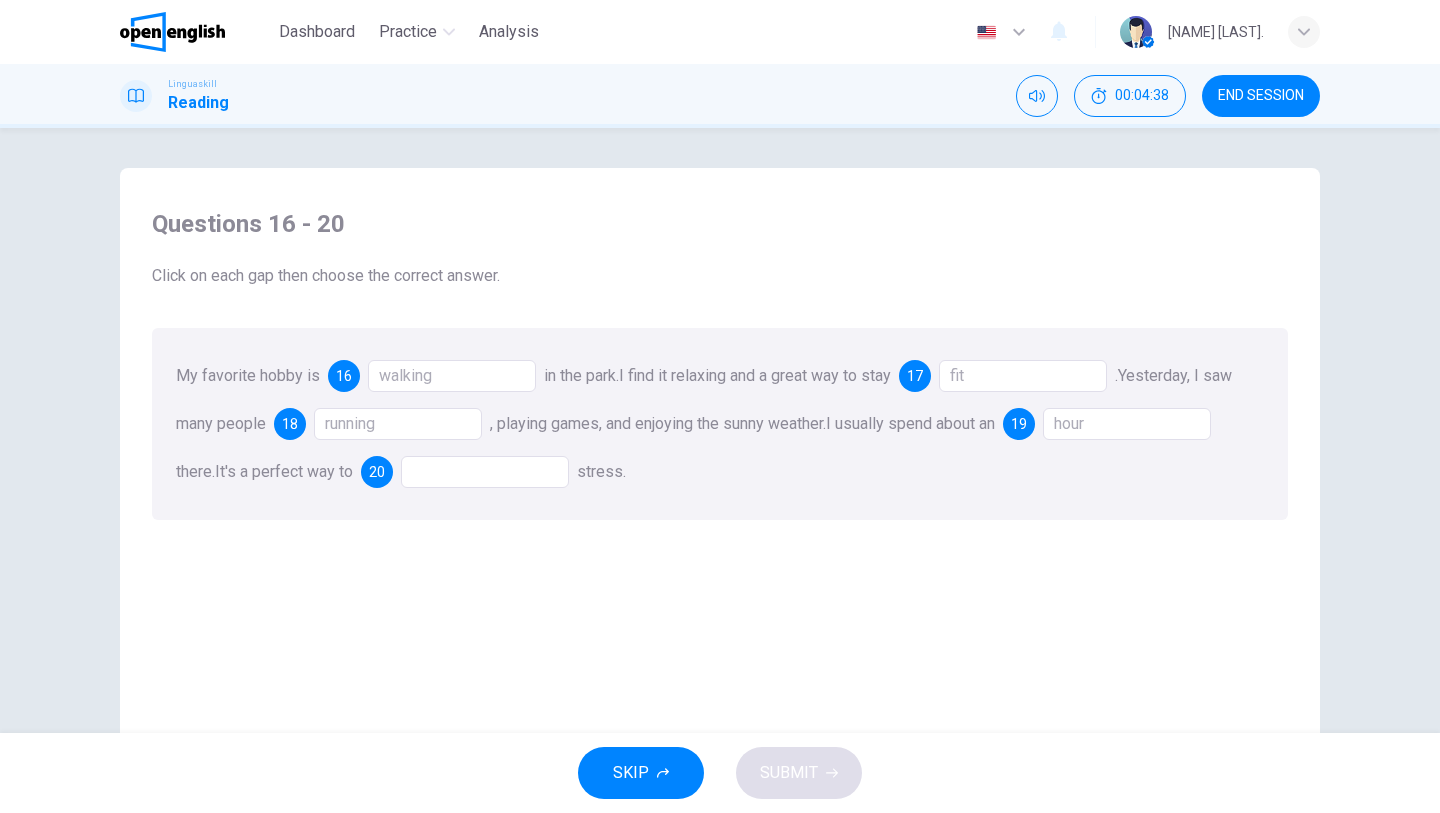 click at bounding box center [485, 472] 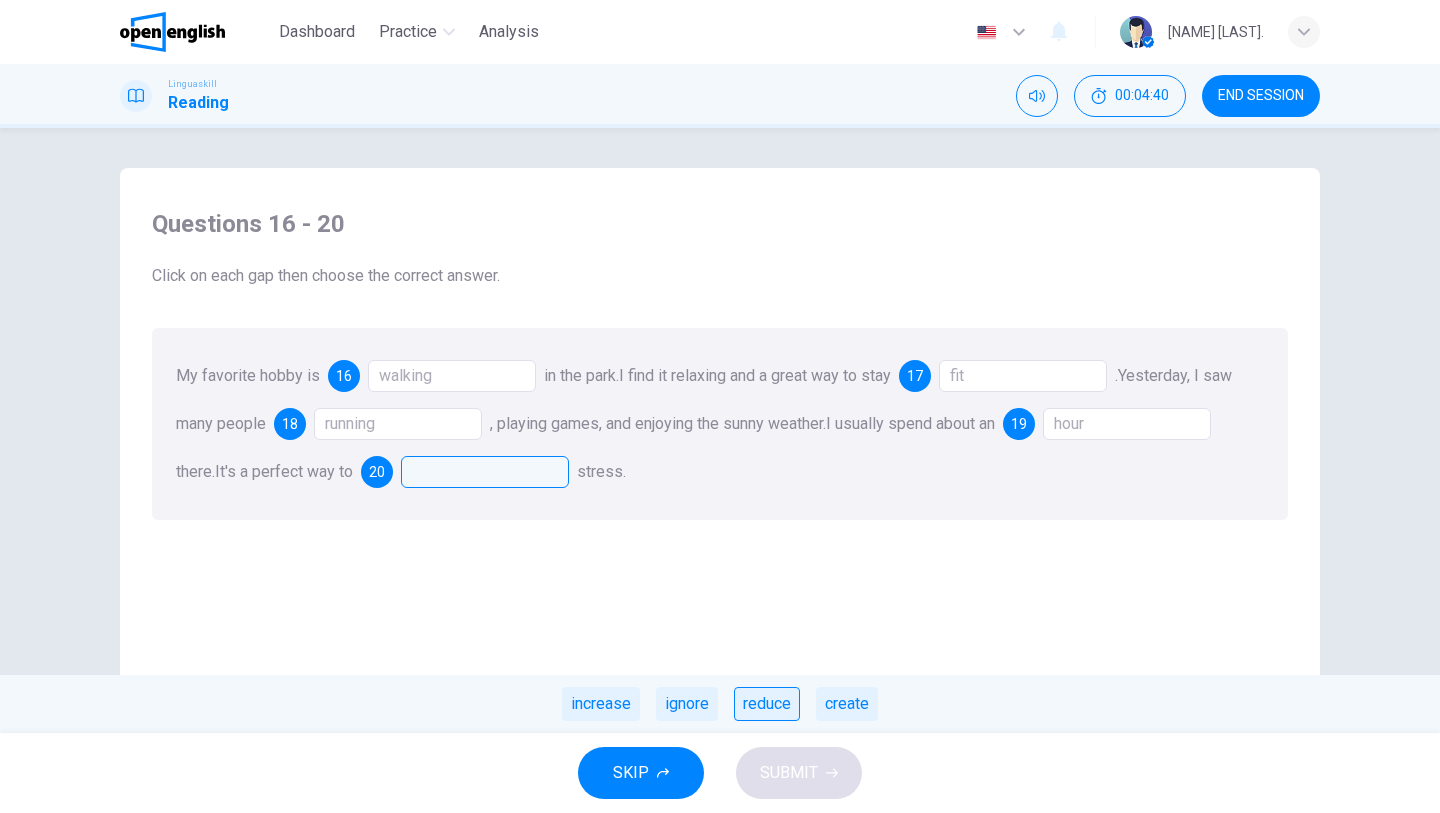 click on "reduce" at bounding box center [767, 704] 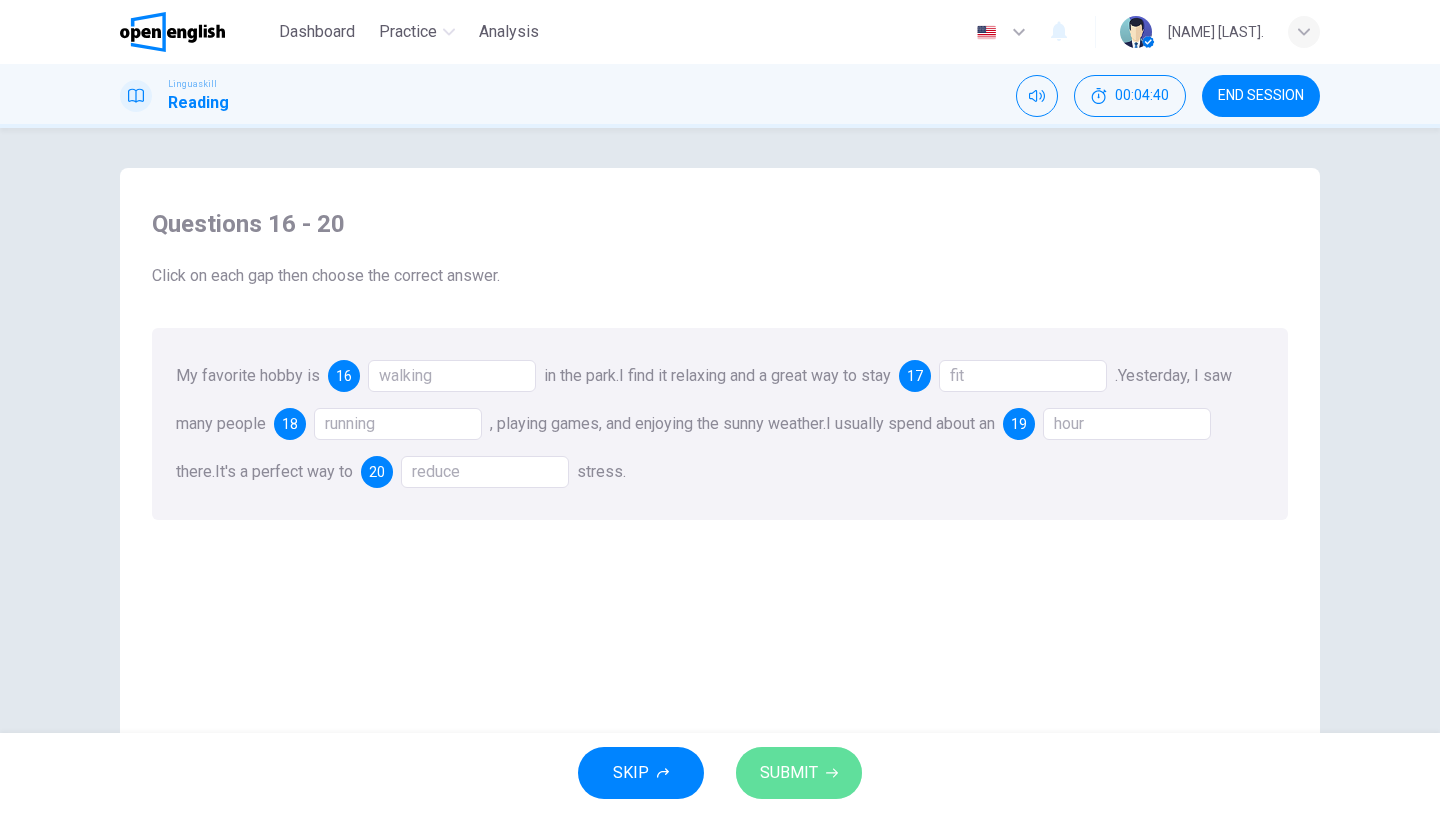 click on "SUBMIT" at bounding box center [789, 773] 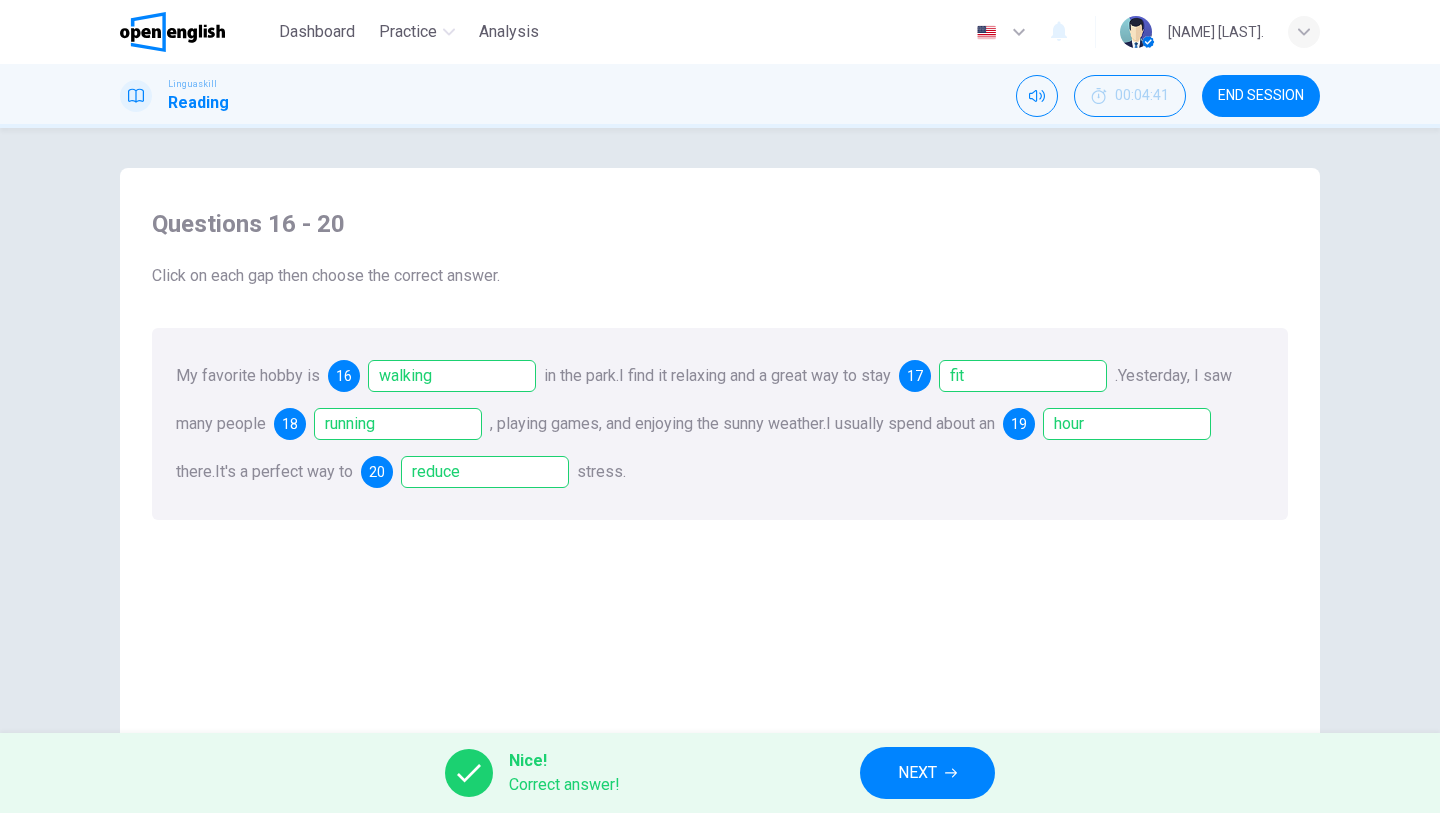 click on "NEXT" at bounding box center (927, 773) 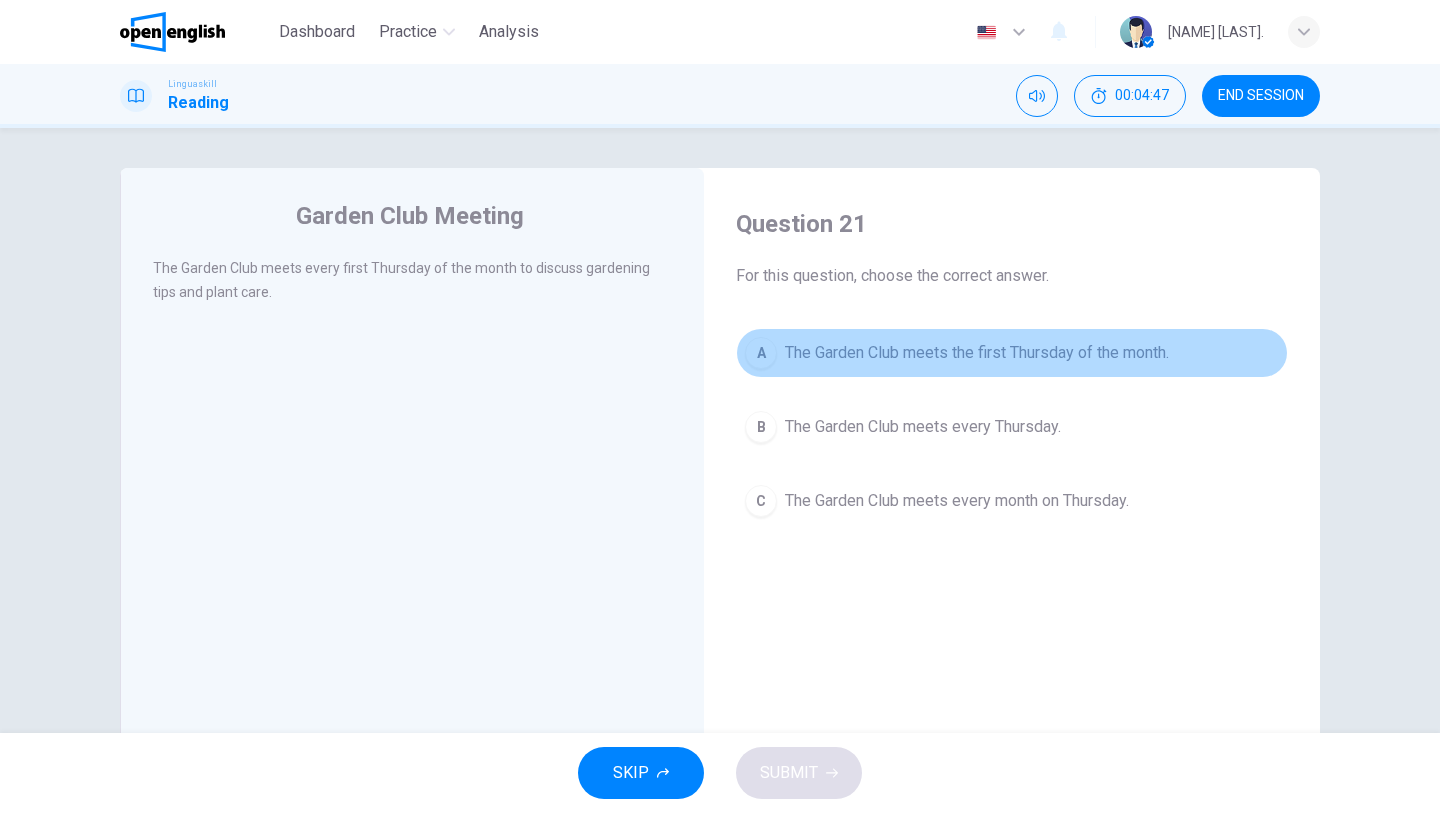 click on "The Garden Club meets the first Thursday of the month." at bounding box center (977, 353) 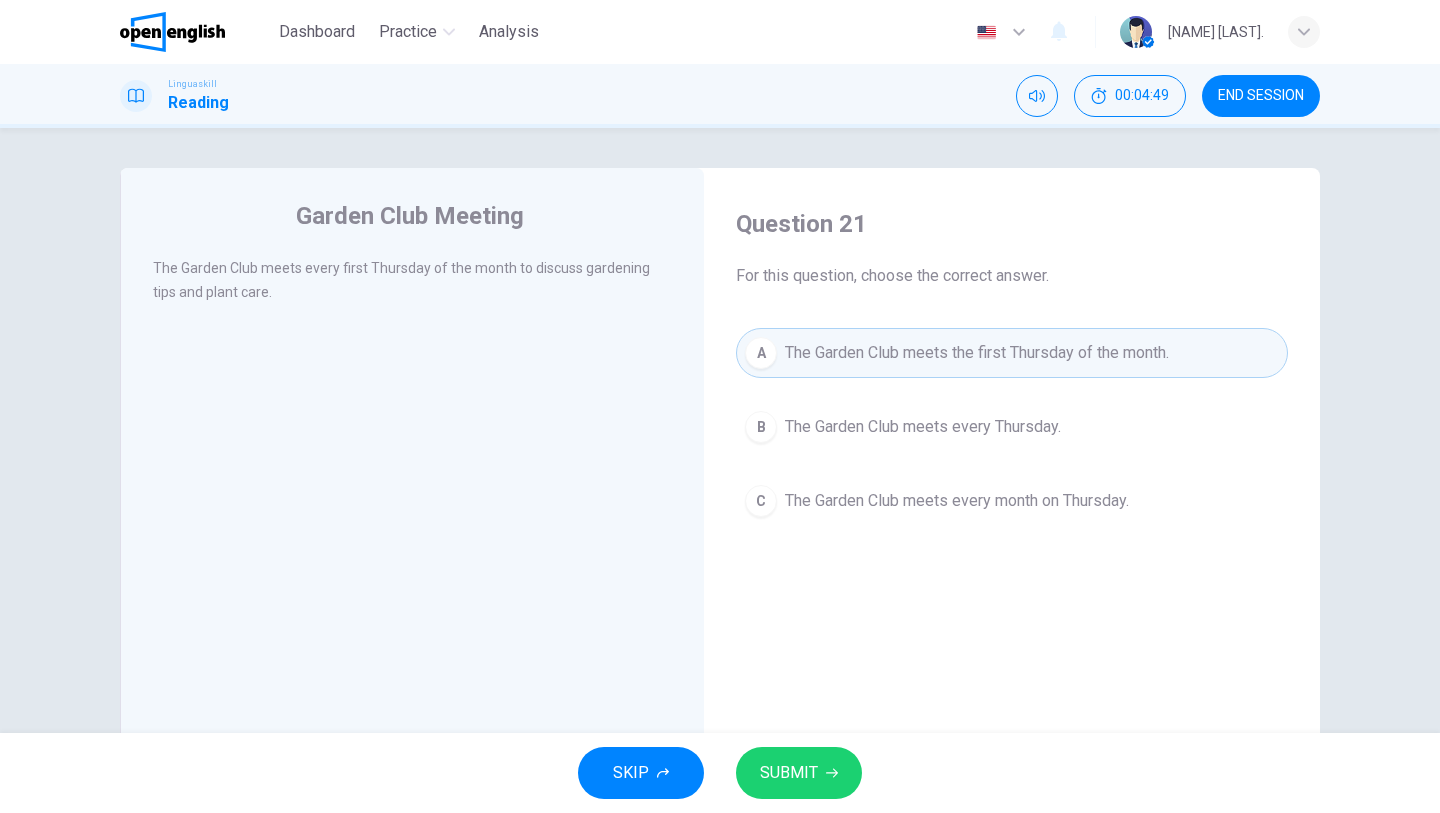 click on "SUBMIT" at bounding box center (789, 773) 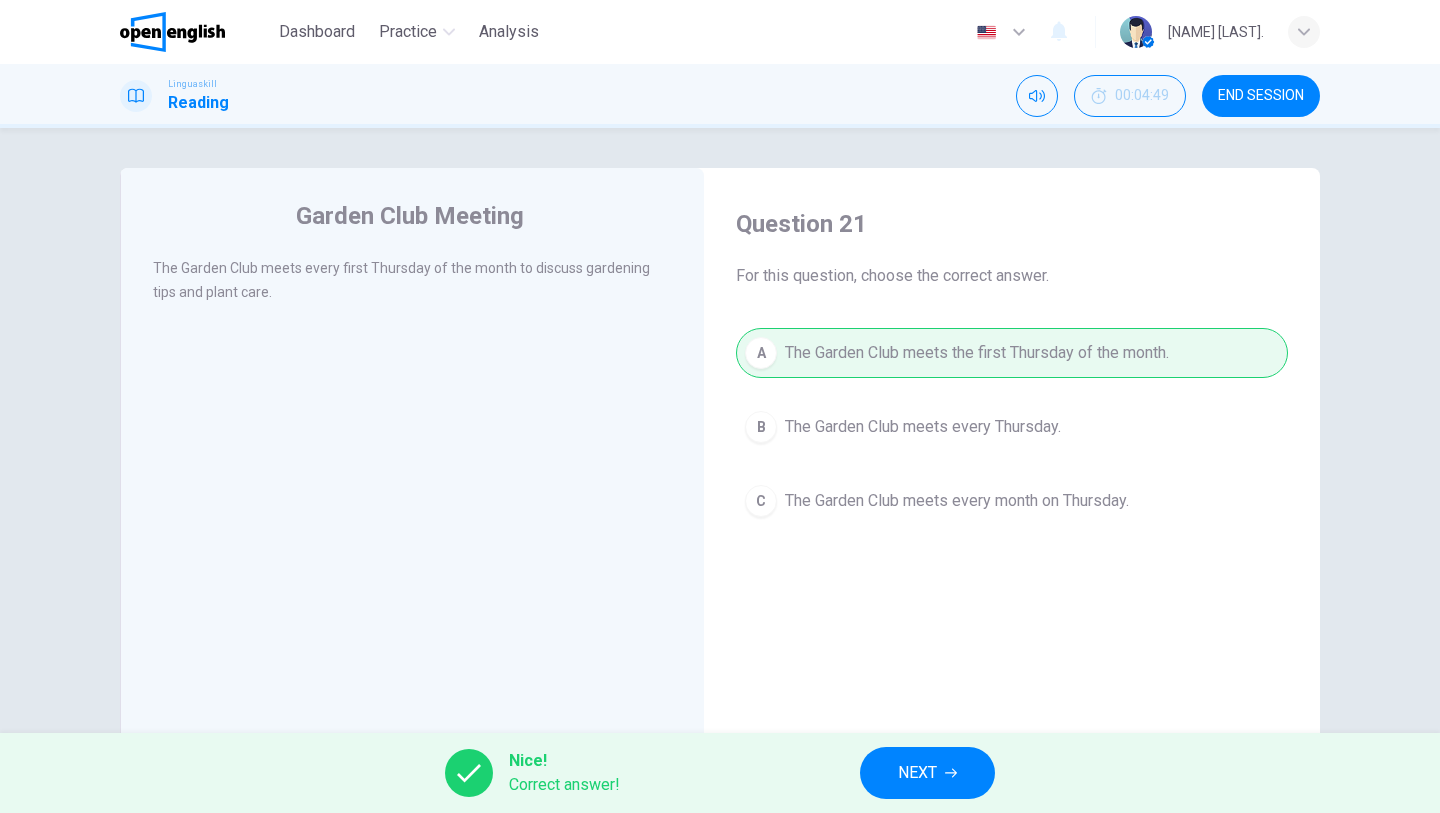 click on "NEXT" at bounding box center (927, 773) 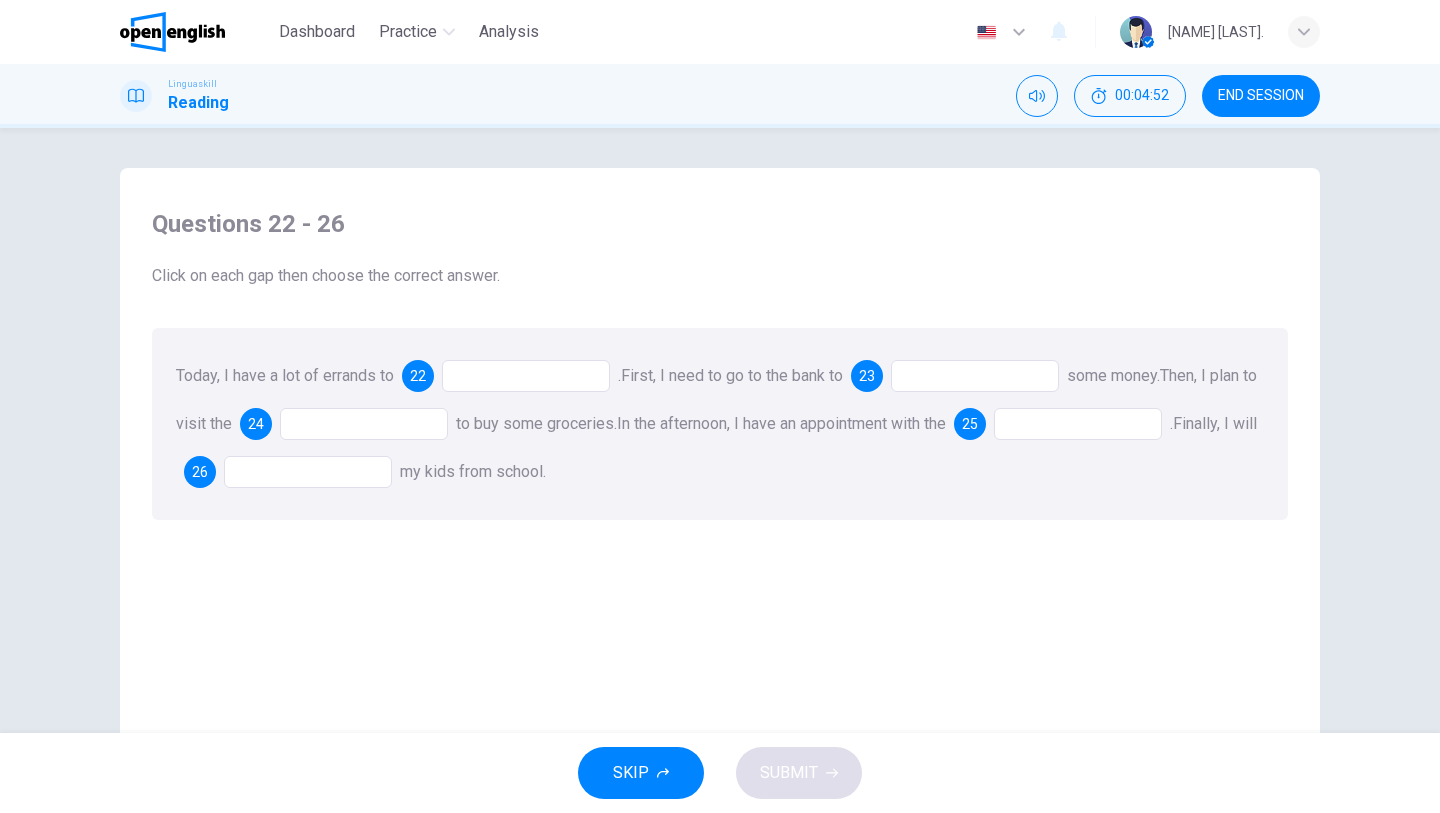 click at bounding box center [526, 376] 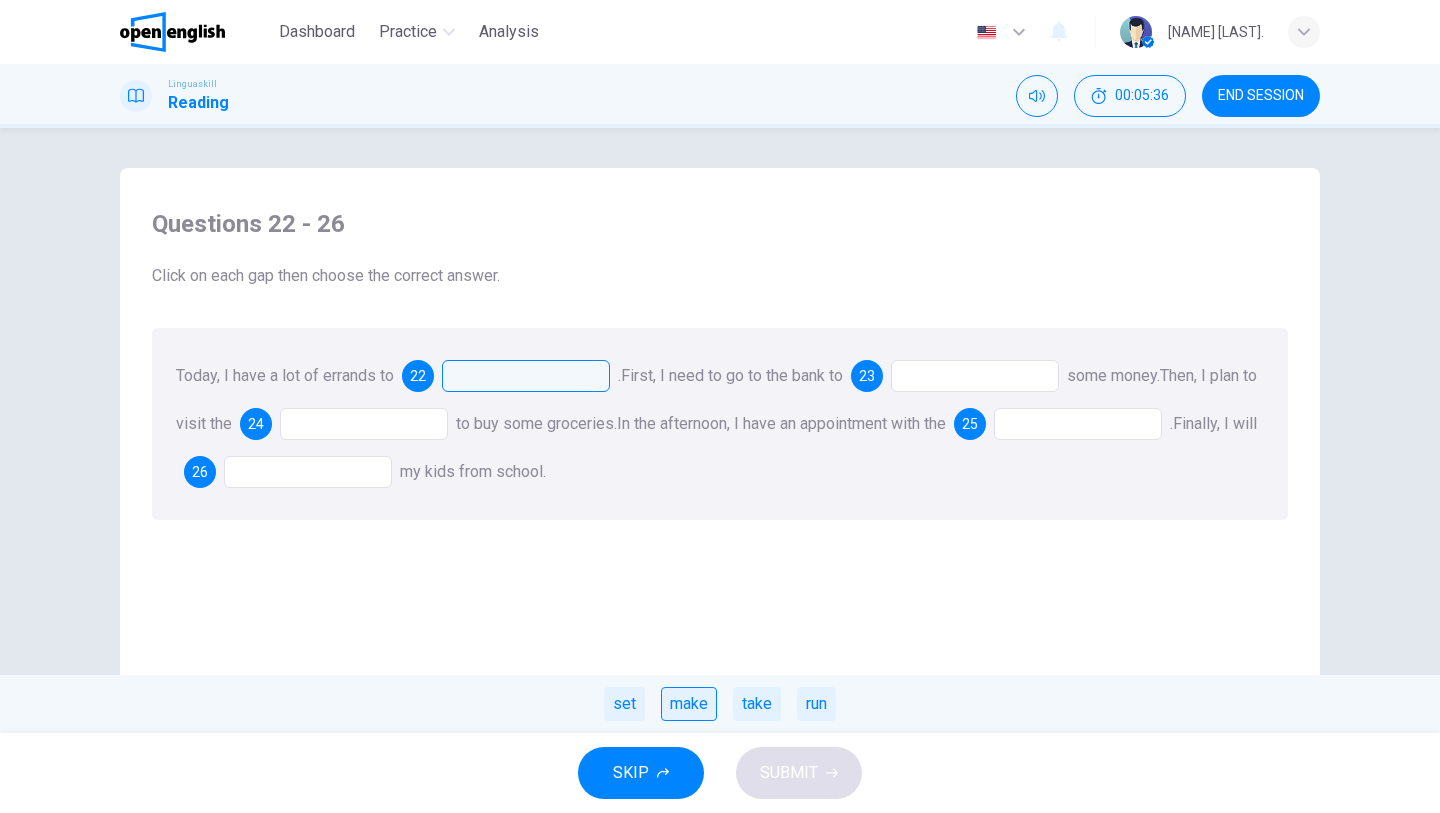 click on "make" at bounding box center [689, 704] 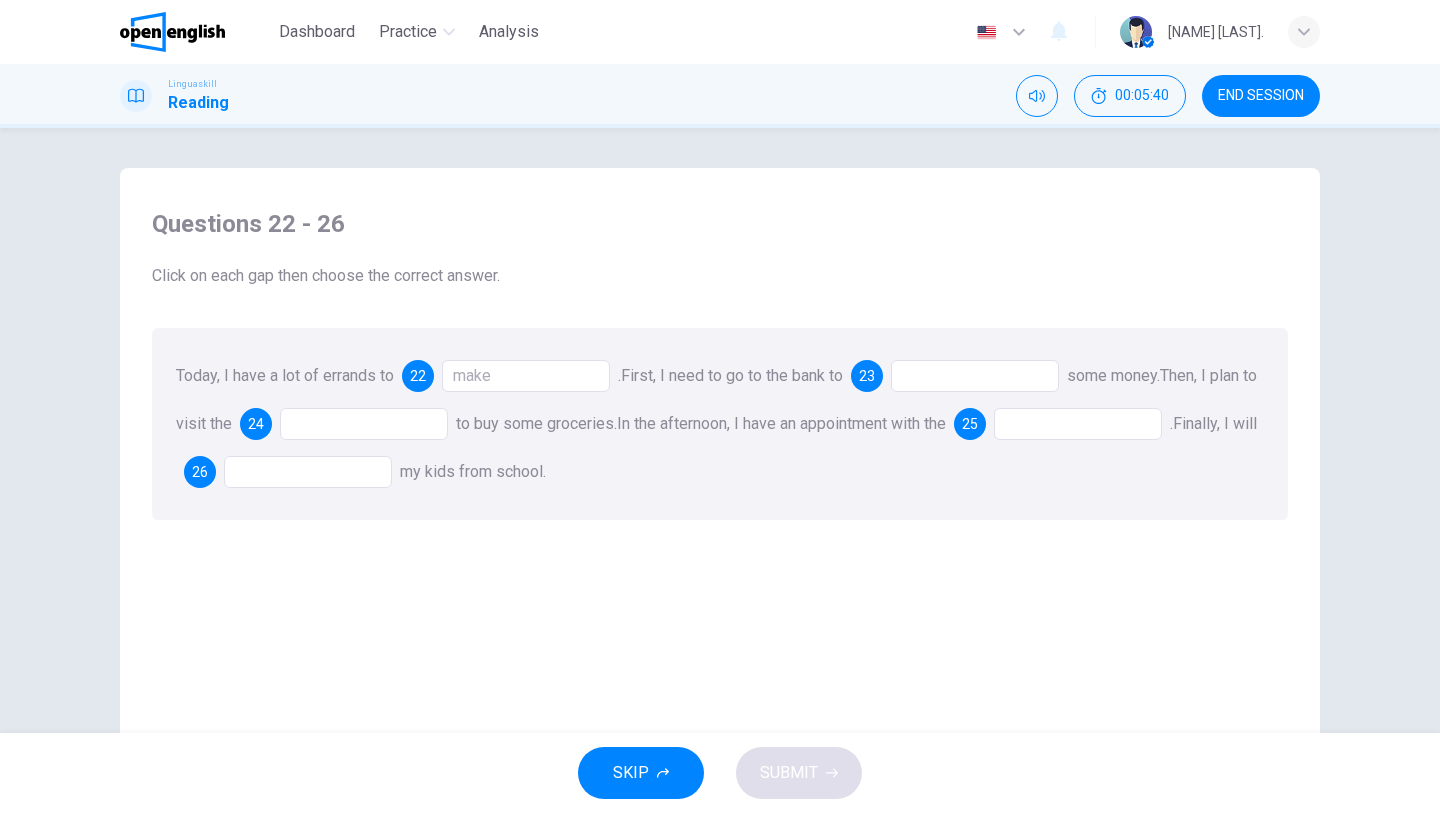 click at bounding box center (975, 376) 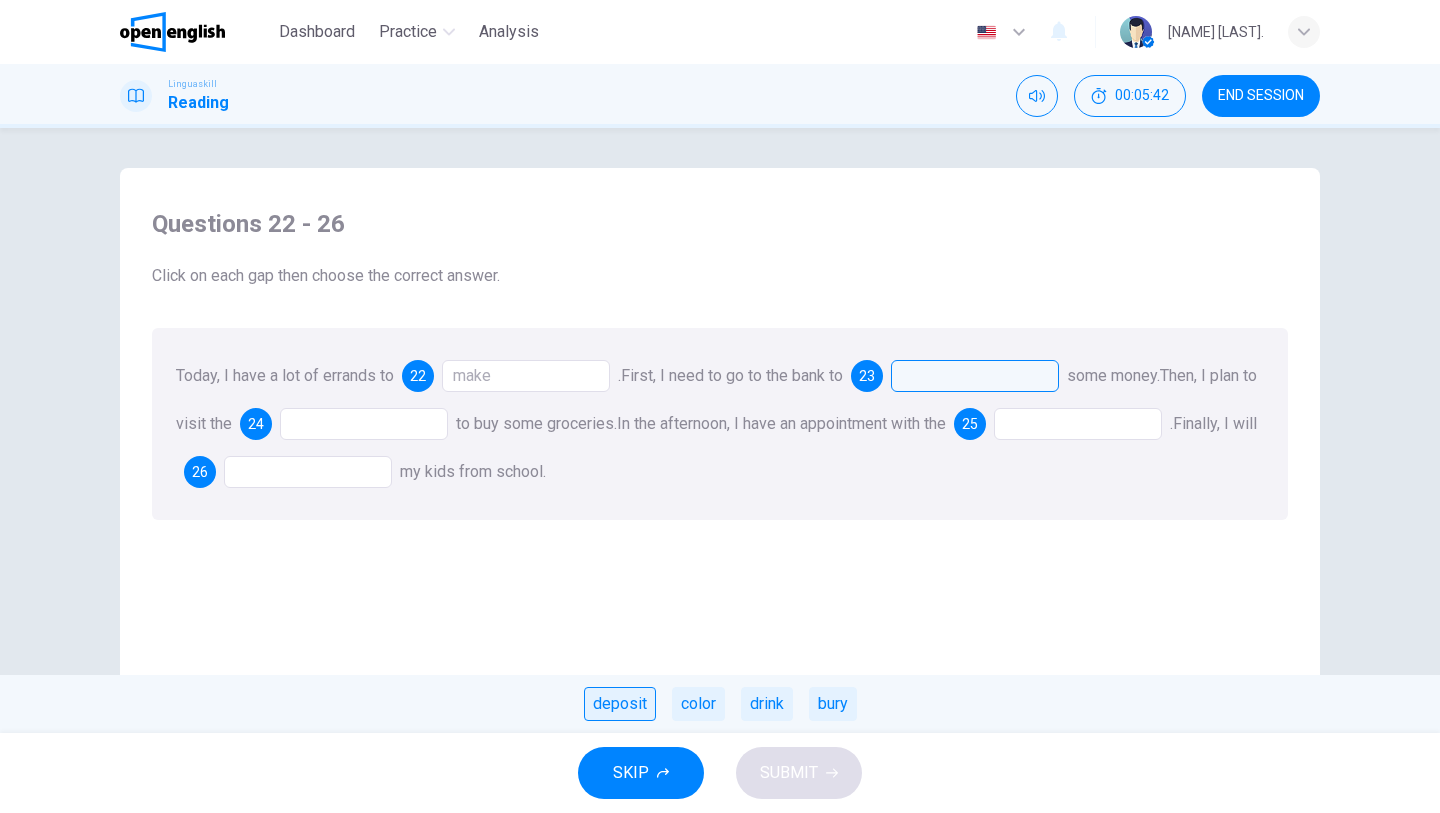 click on "deposit" at bounding box center [620, 704] 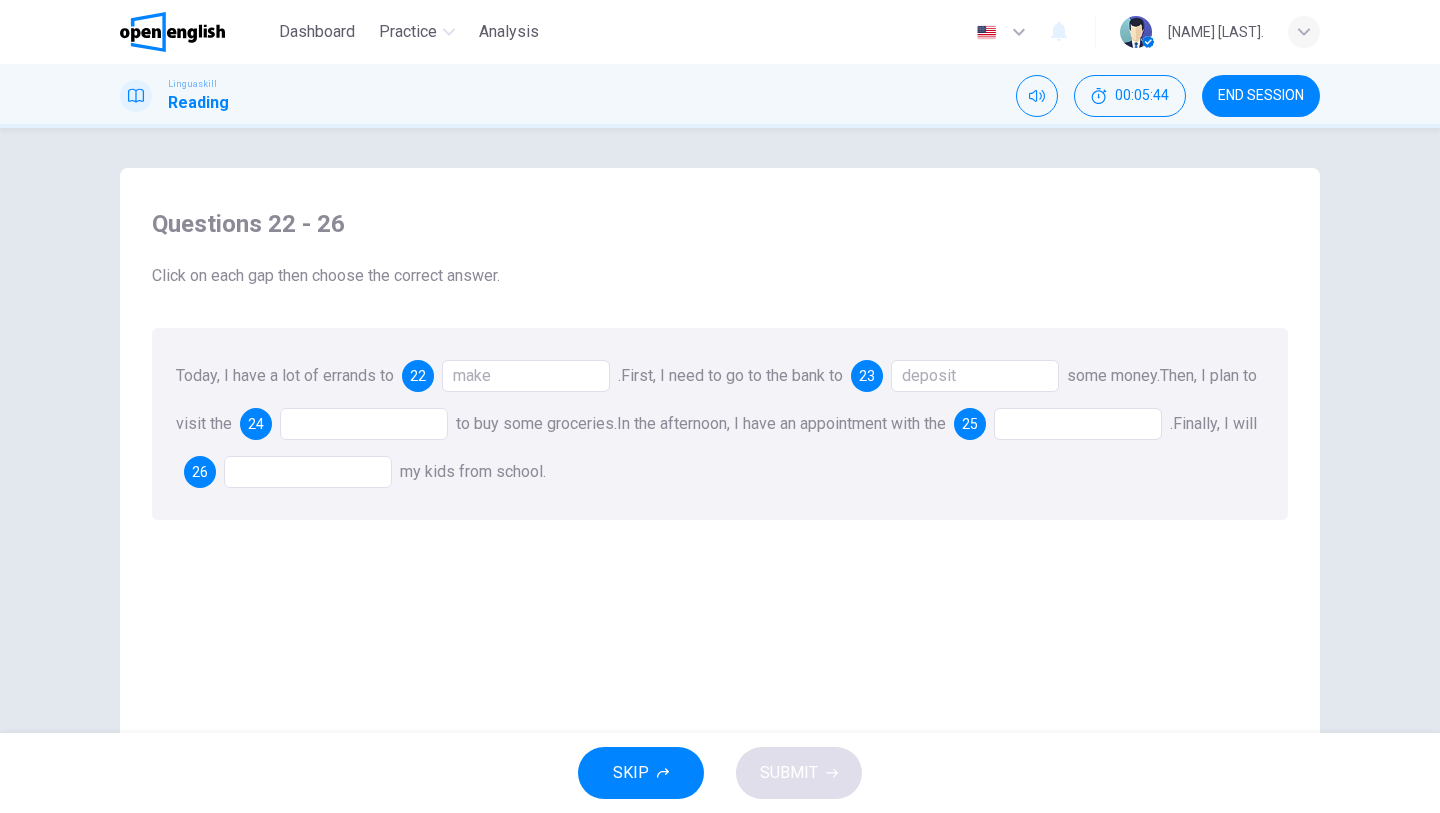 click at bounding box center (364, 424) 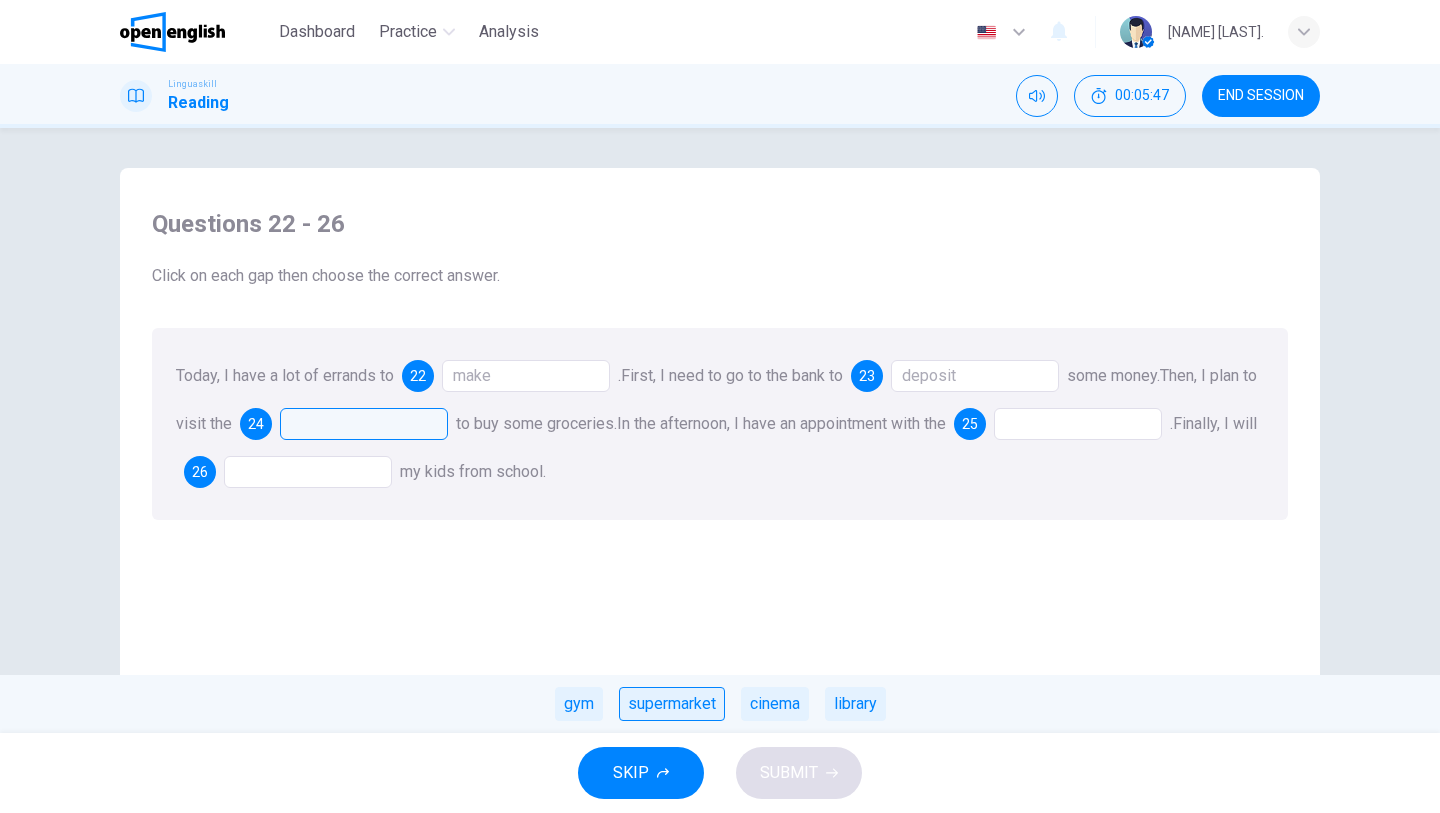 click on "supermarket" at bounding box center (672, 704) 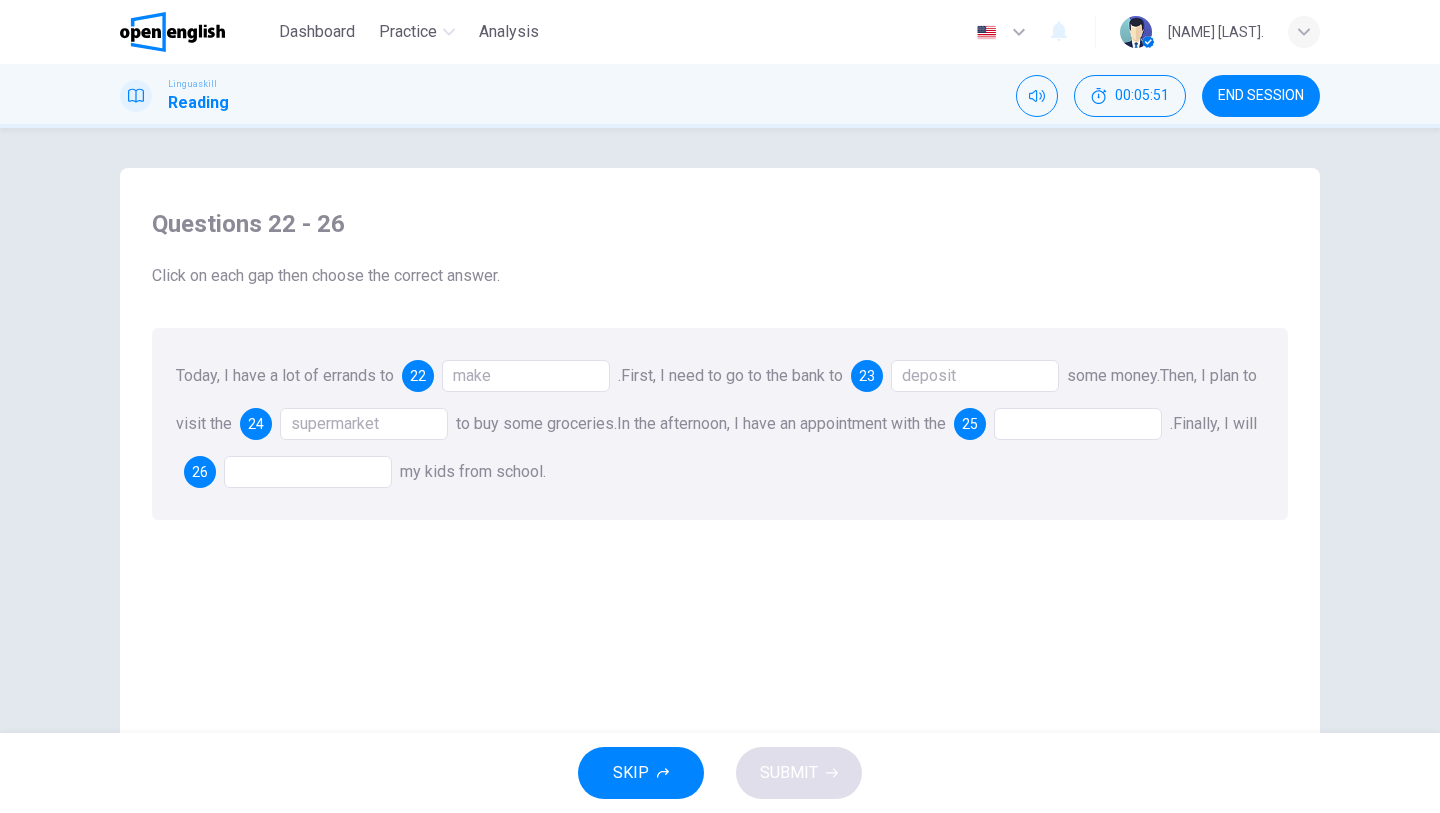 click at bounding box center [1078, 424] 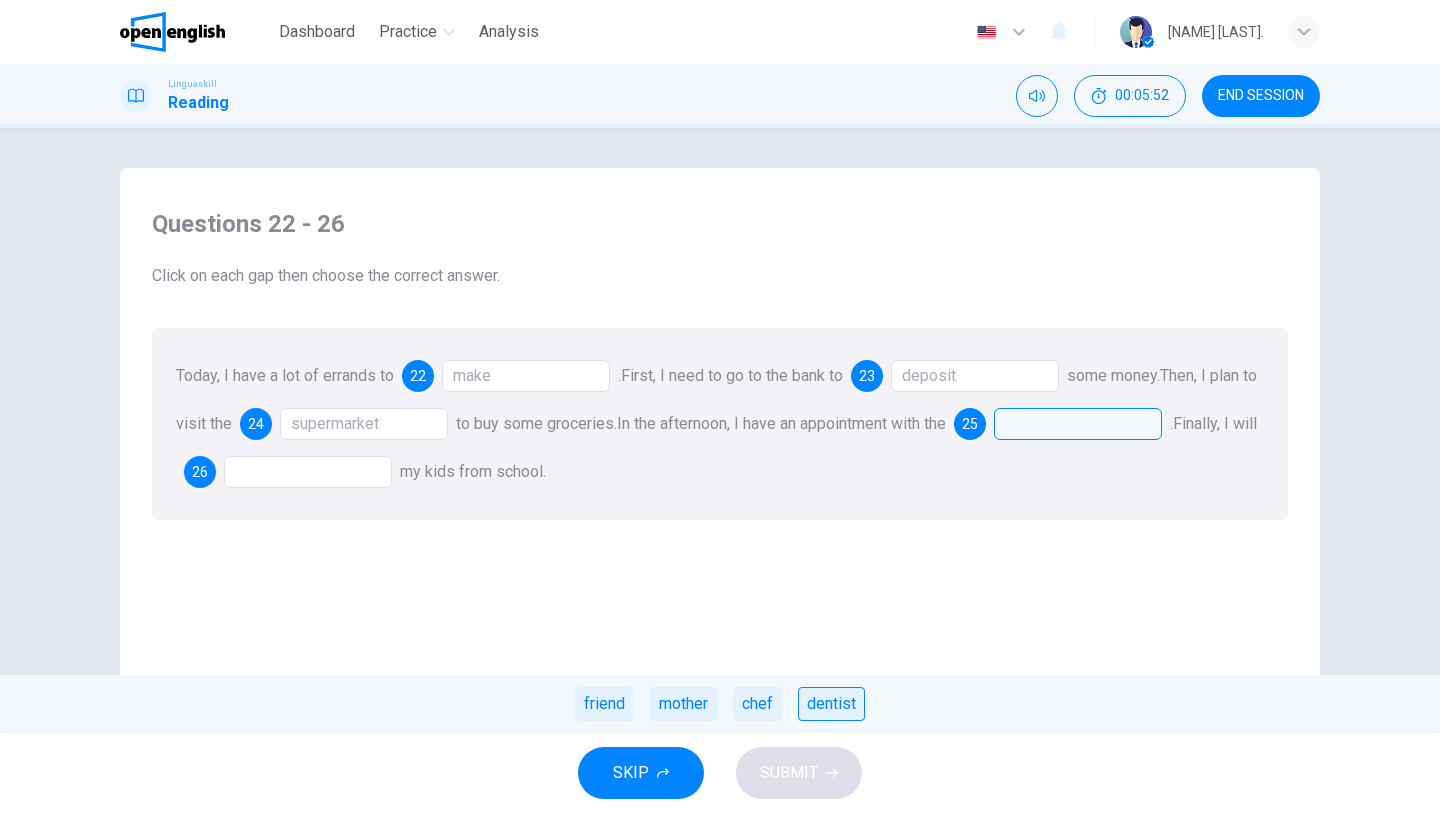 click on "dentist" at bounding box center [831, 704] 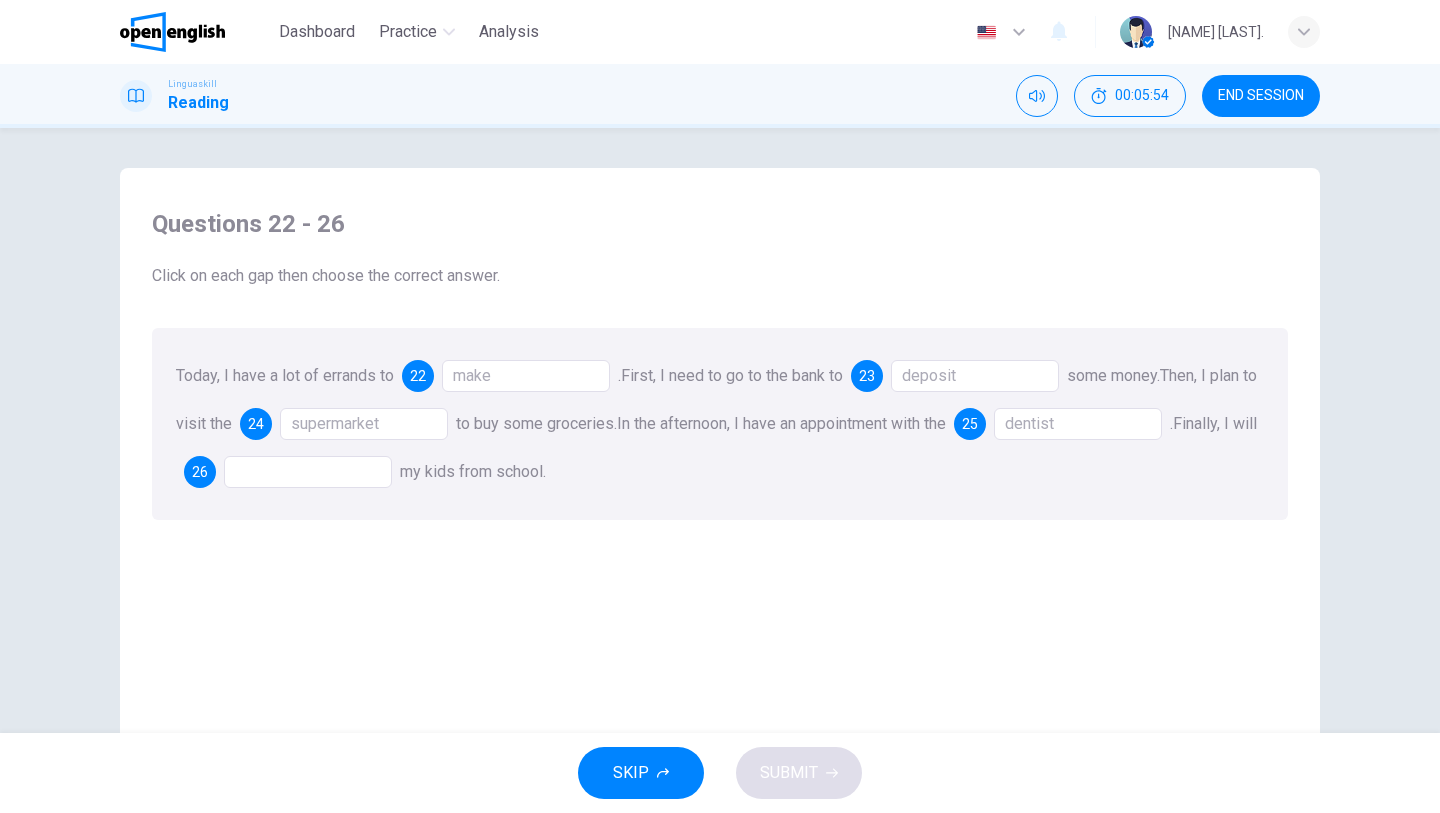 click at bounding box center (308, 472) 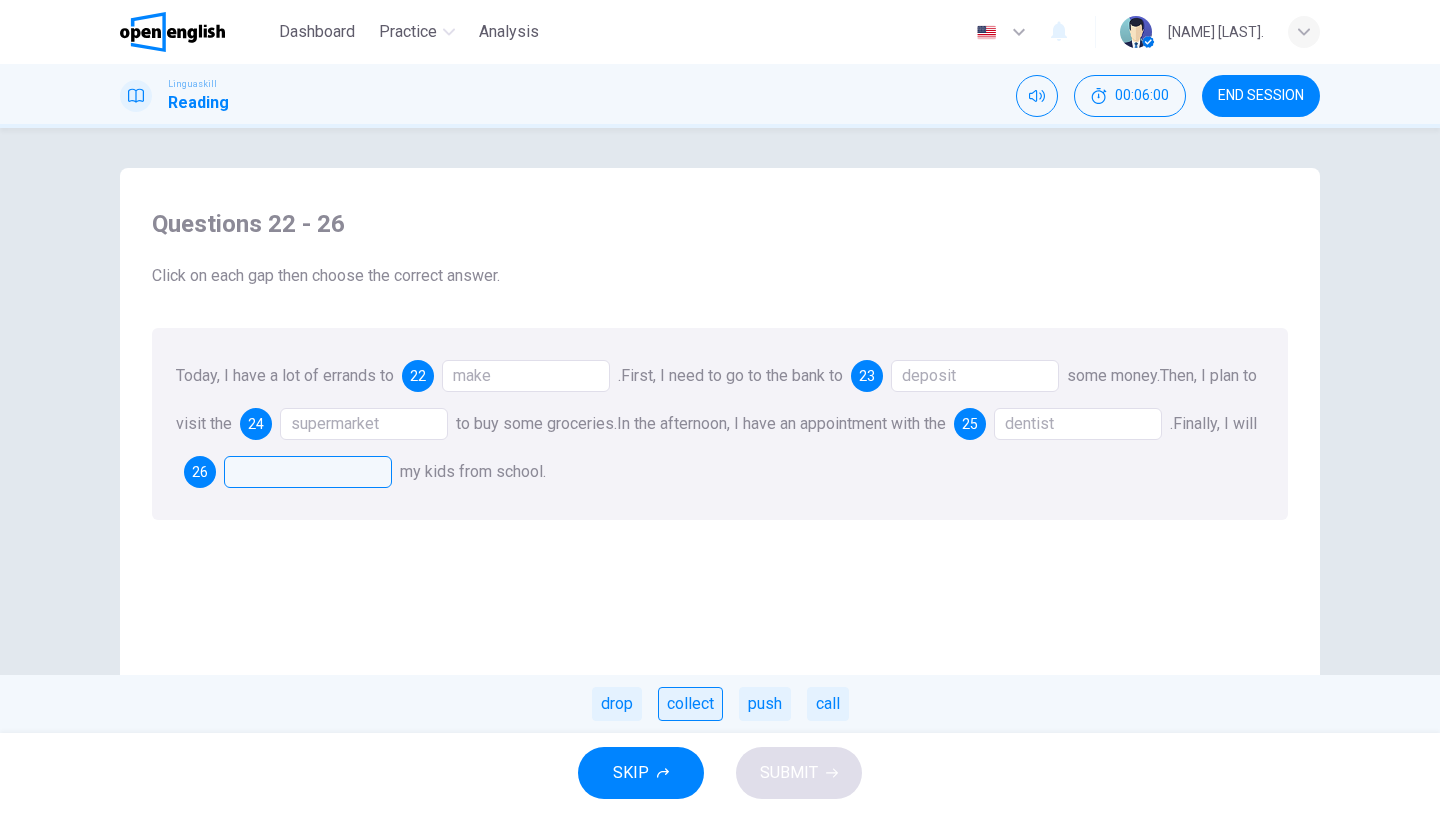 click on "collect" at bounding box center [690, 704] 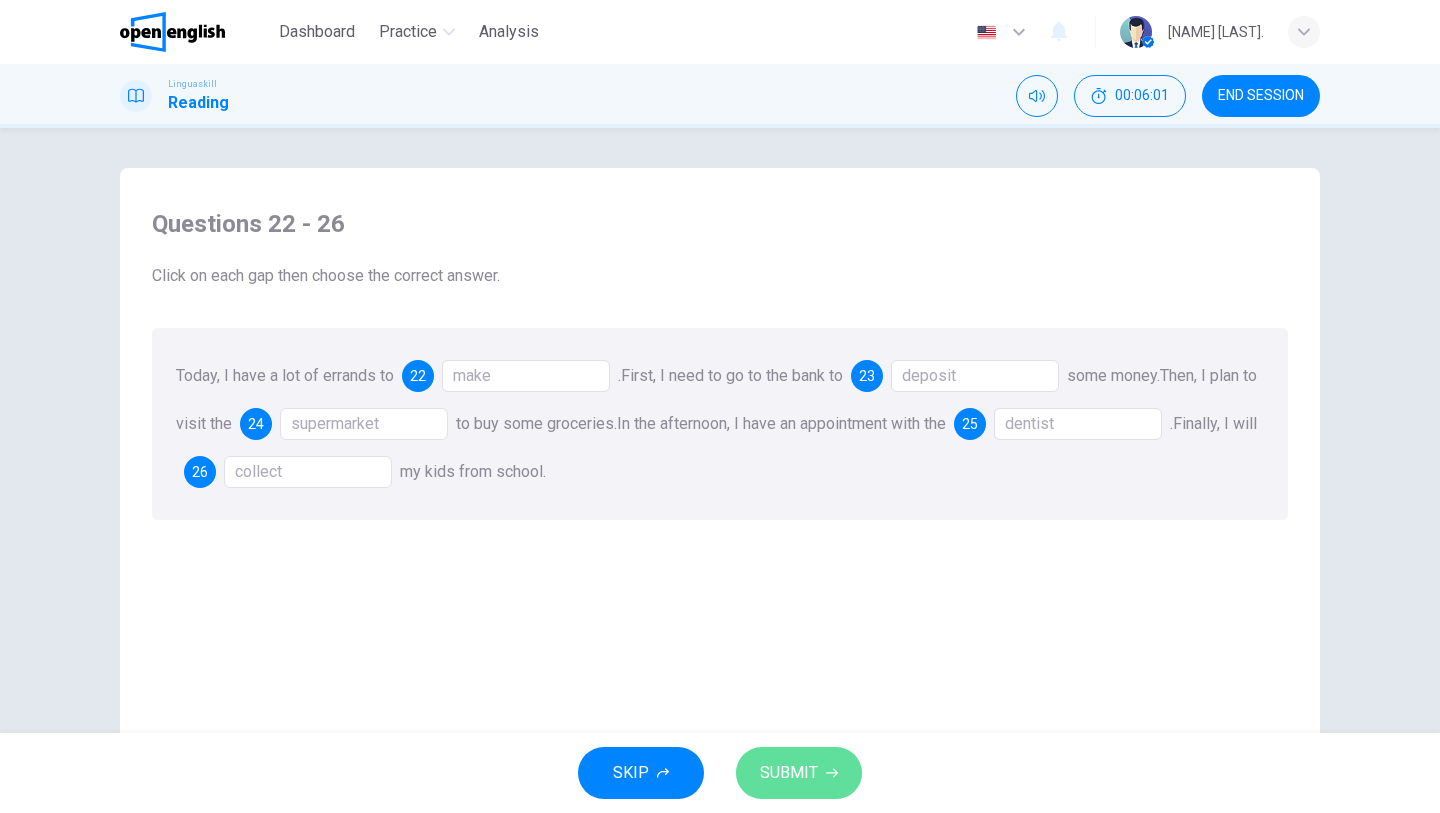 click on "SUBMIT" at bounding box center (789, 773) 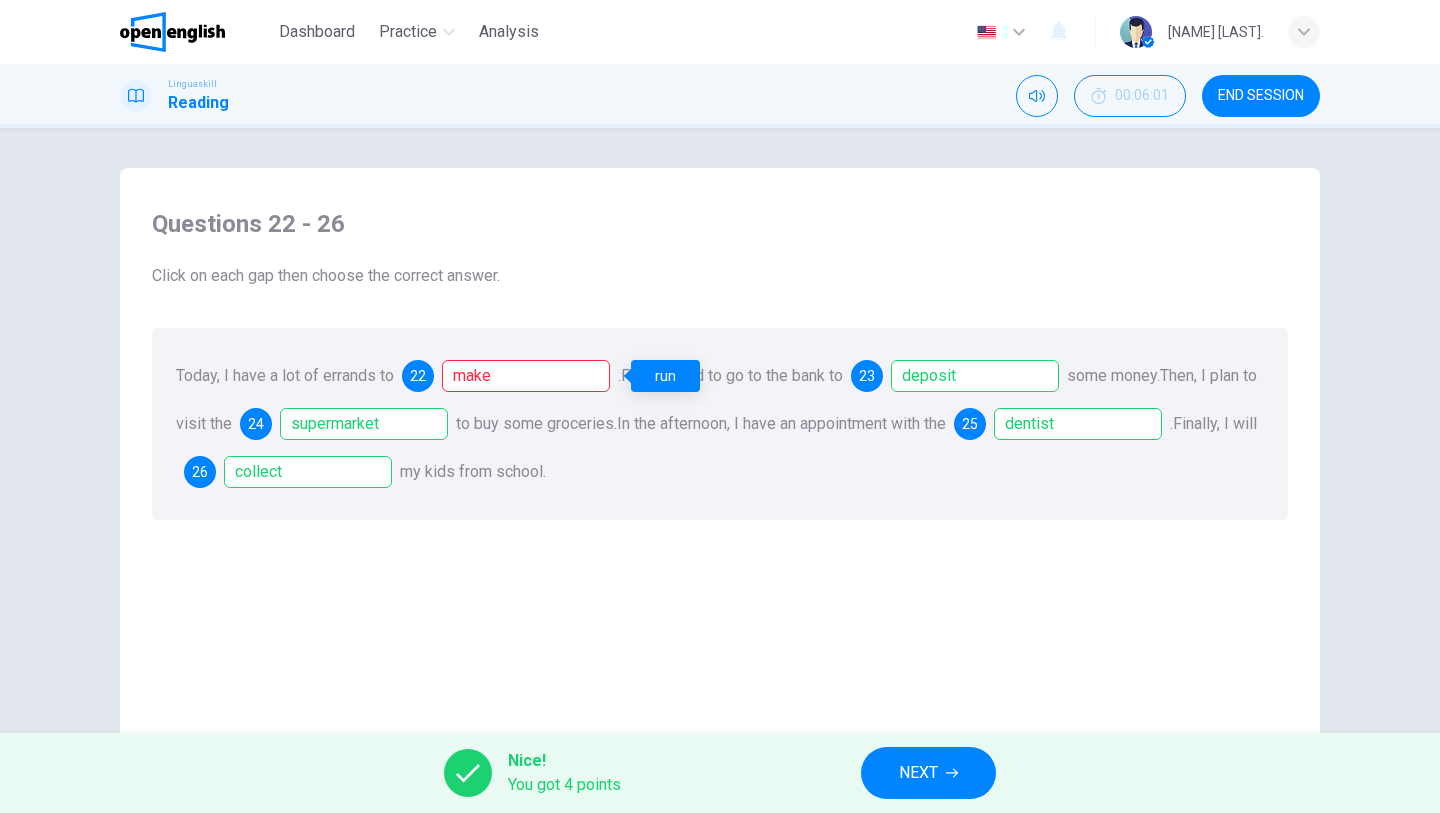 click on "make" at bounding box center [526, 376] 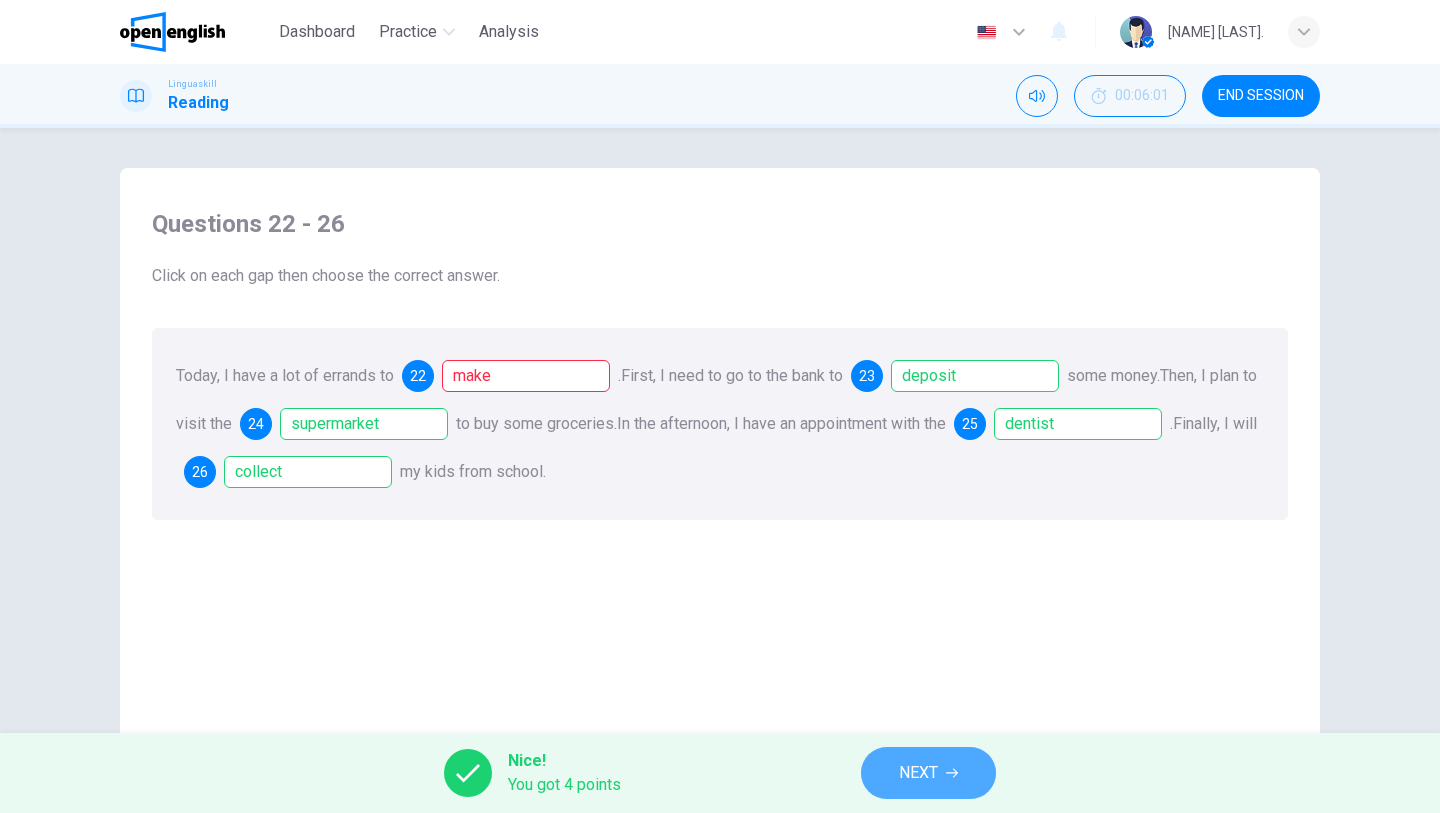 click on "NEXT" at bounding box center [928, 773] 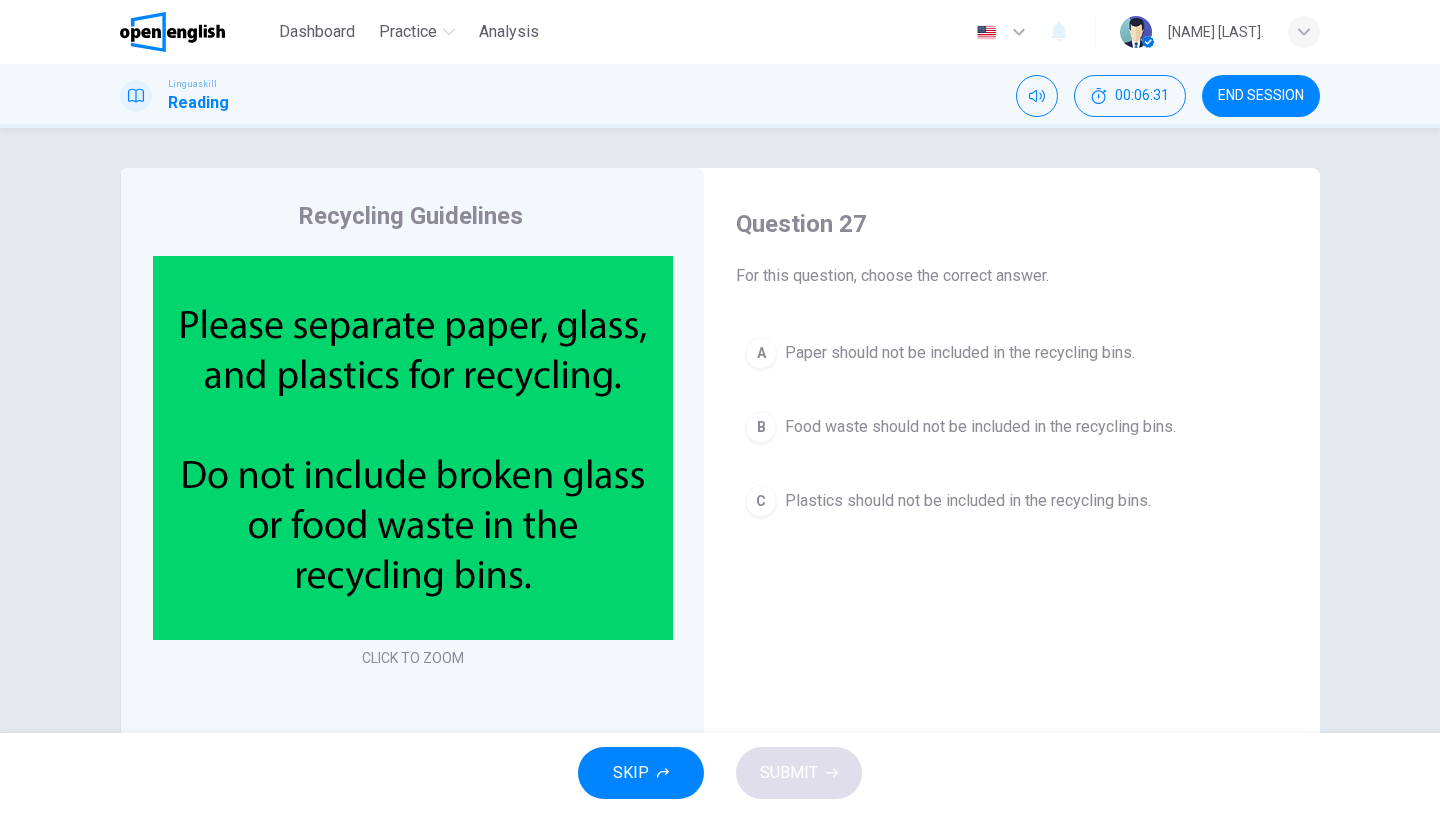 click on "Food waste should not be included in the recycling bins." at bounding box center (980, 427) 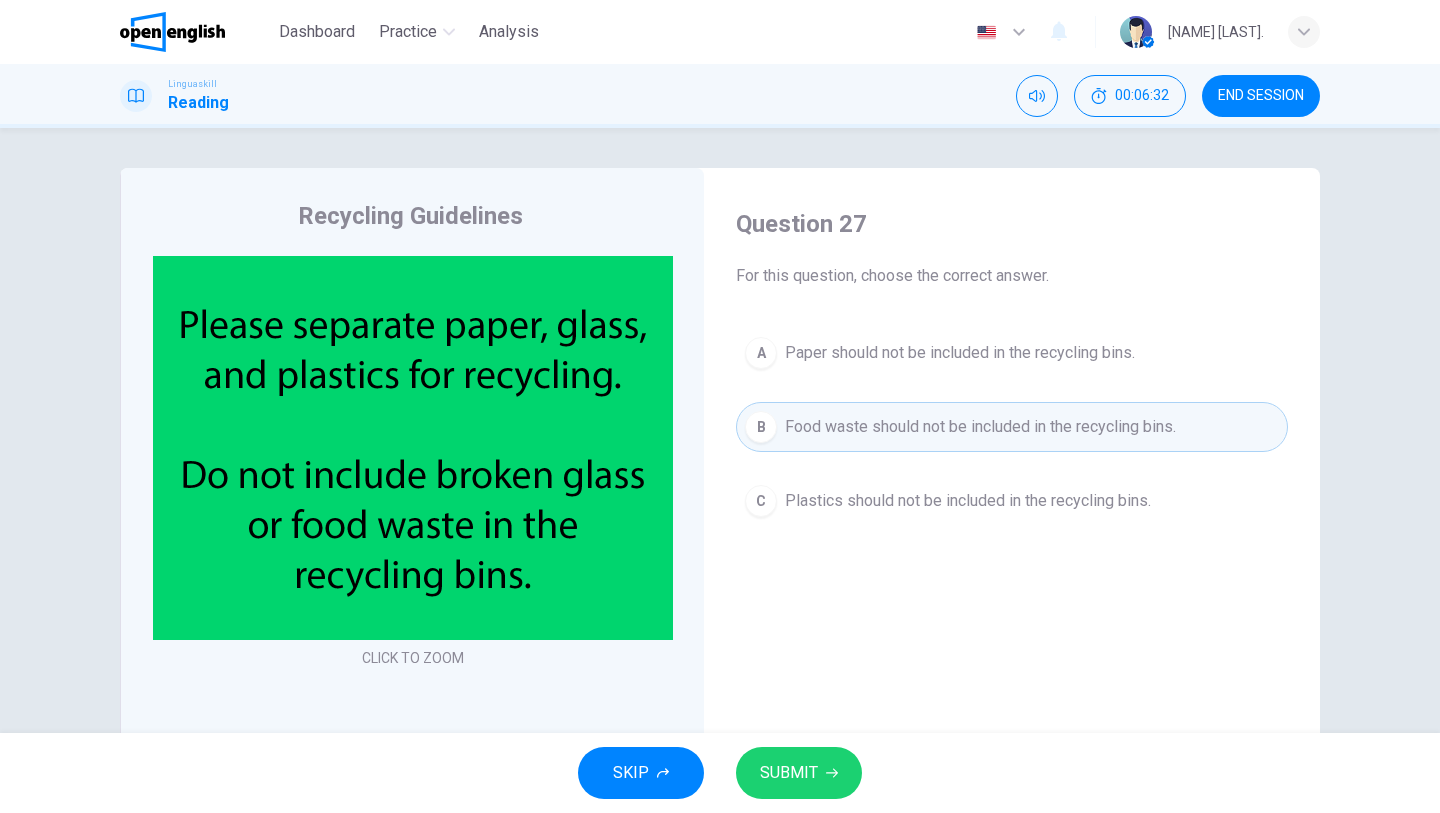 click on "SUBMIT" at bounding box center (789, 773) 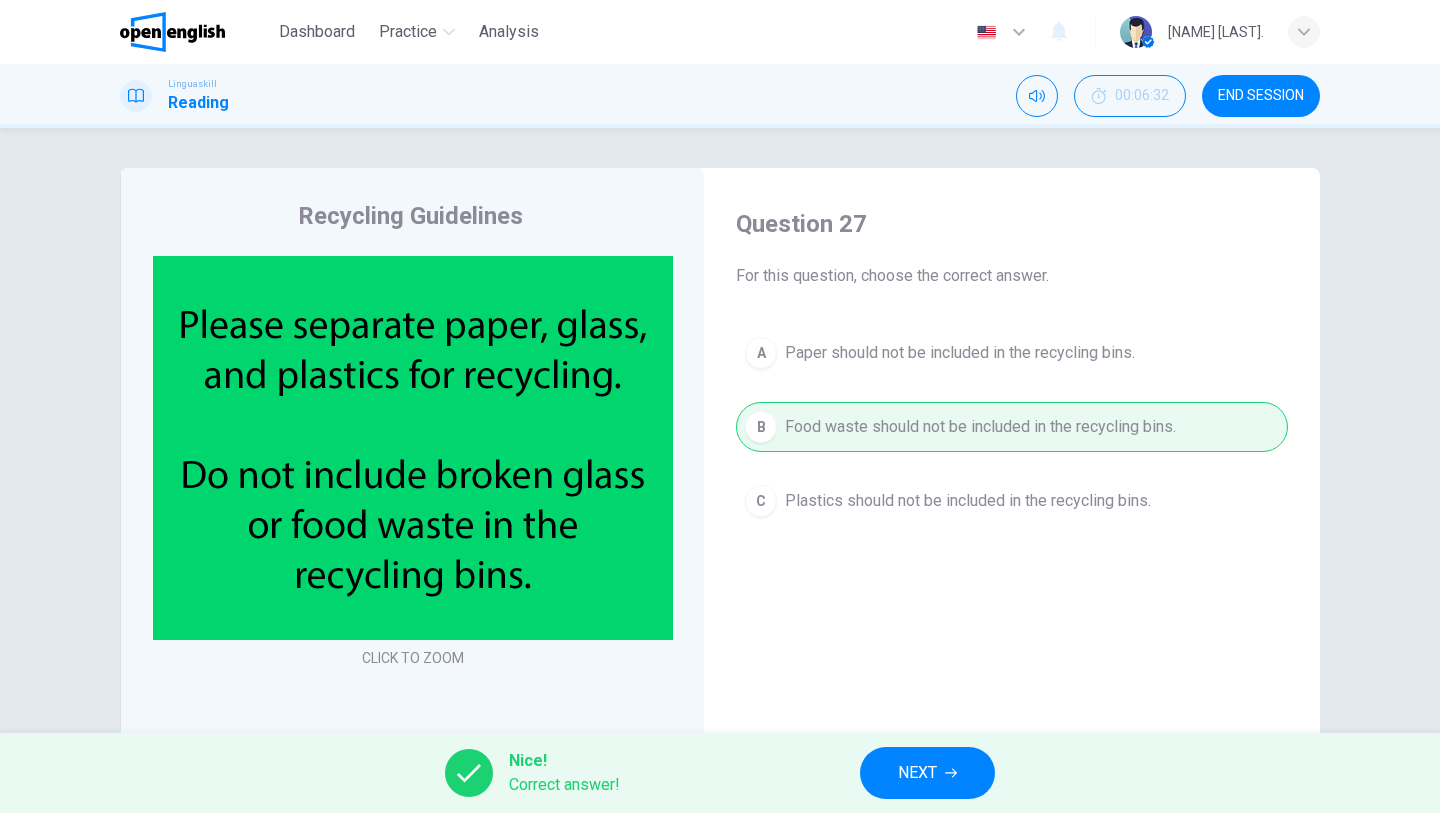 click on "NEXT" at bounding box center (917, 773) 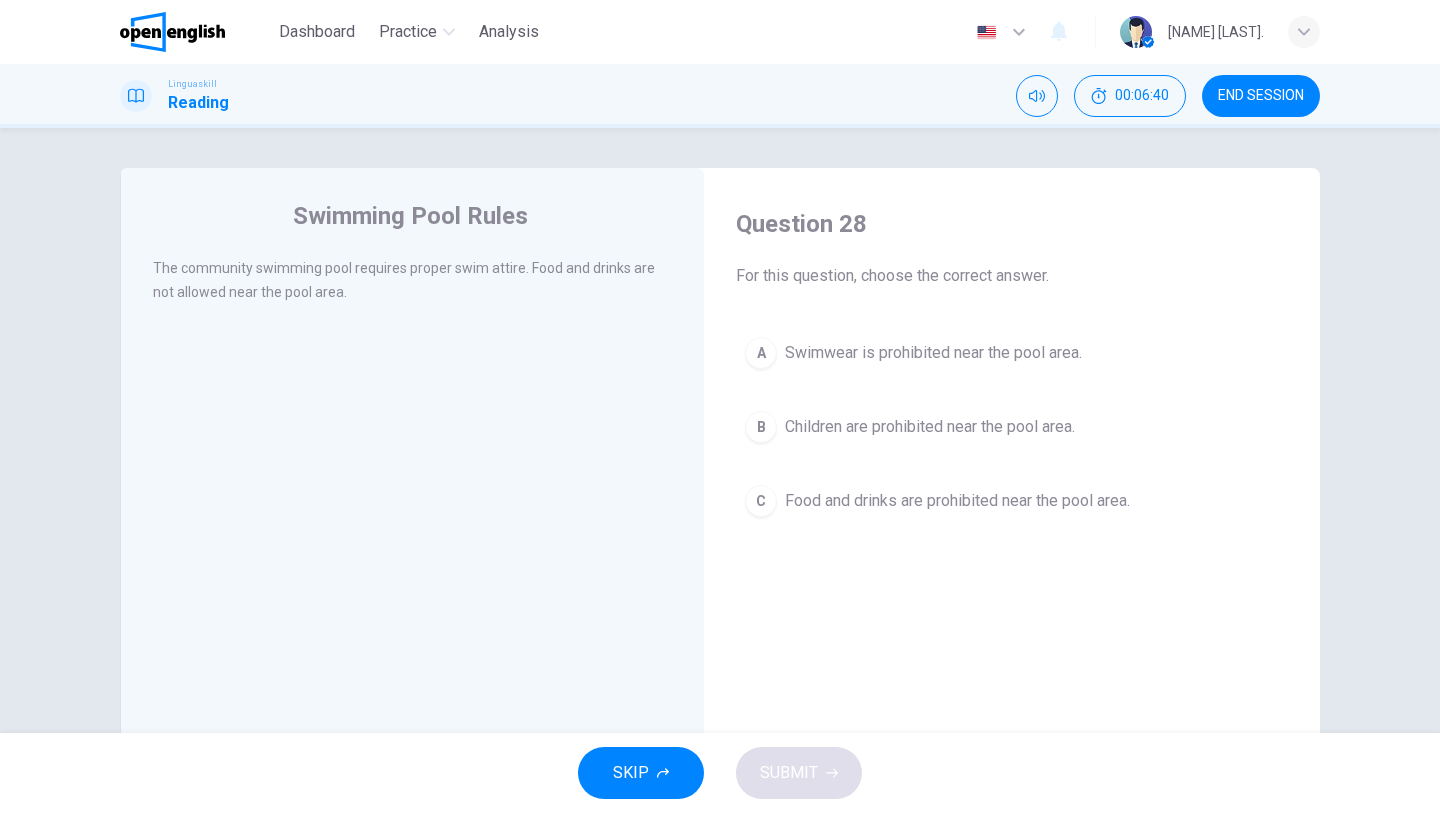 click on "Food and drinks are prohibited near the pool area." at bounding box center (957, 501) 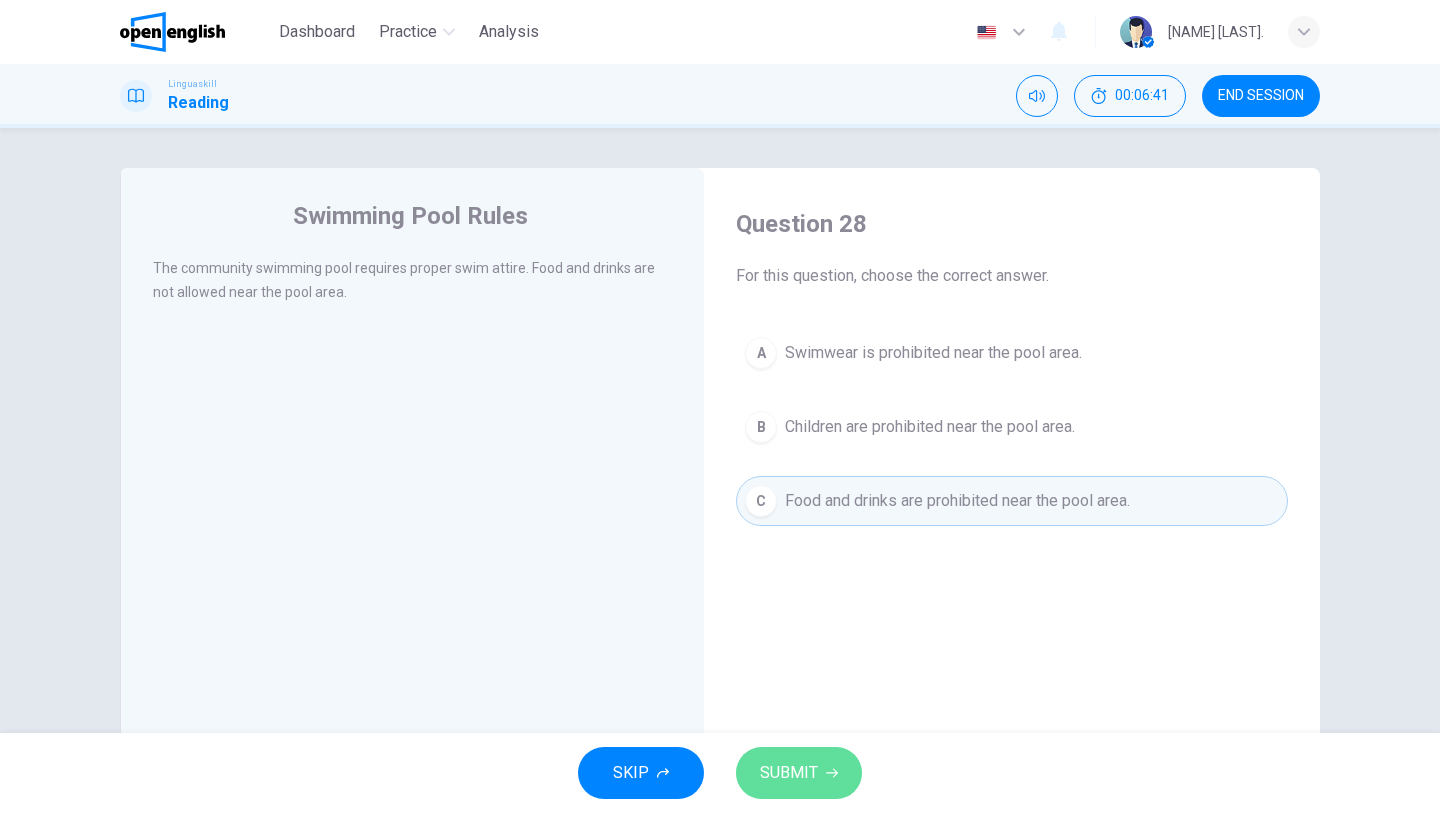 click on "SUBMIT" at bounding box center [789, 773] 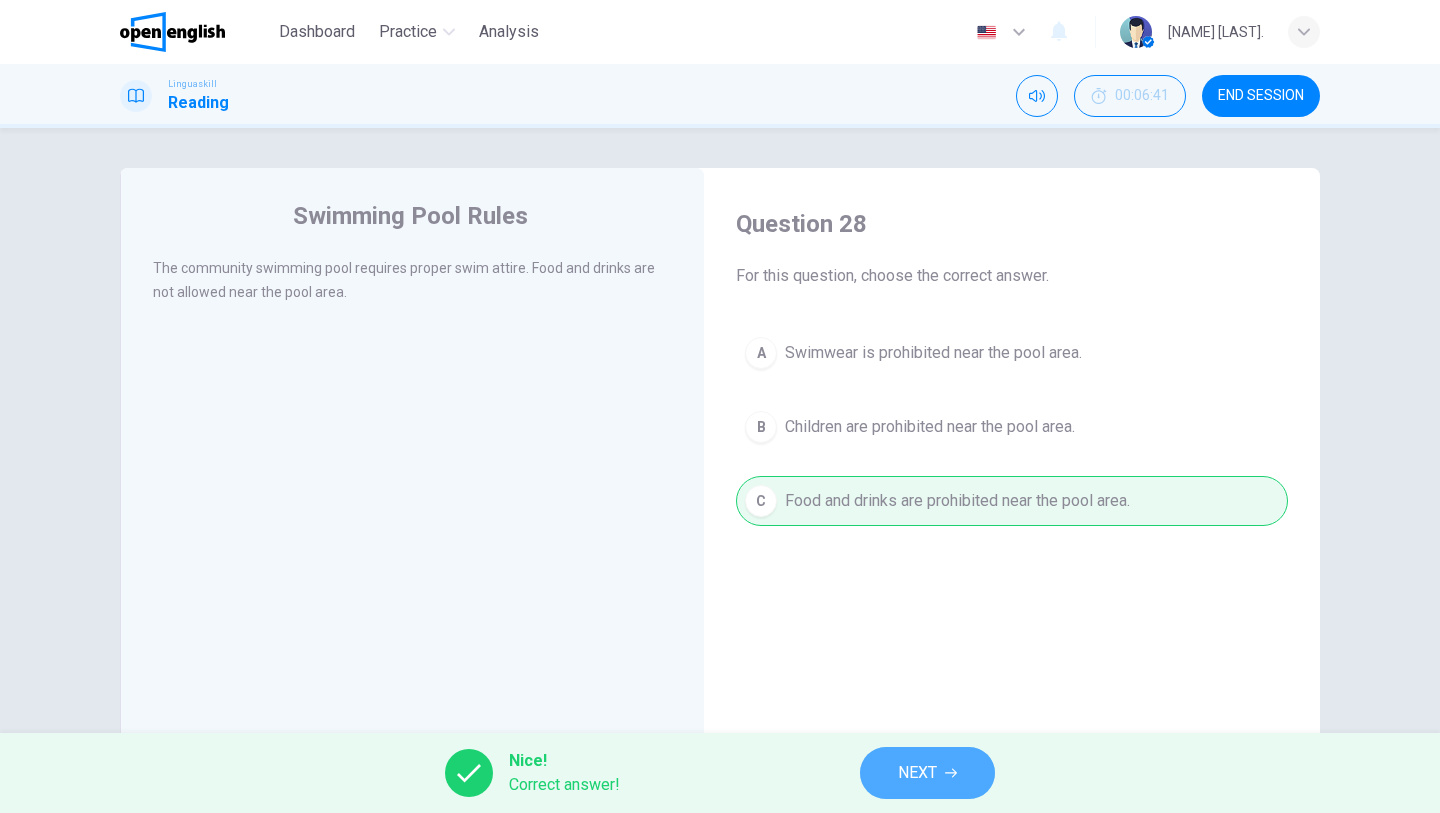 click on "NEXT" at bounding box center (917, 773) 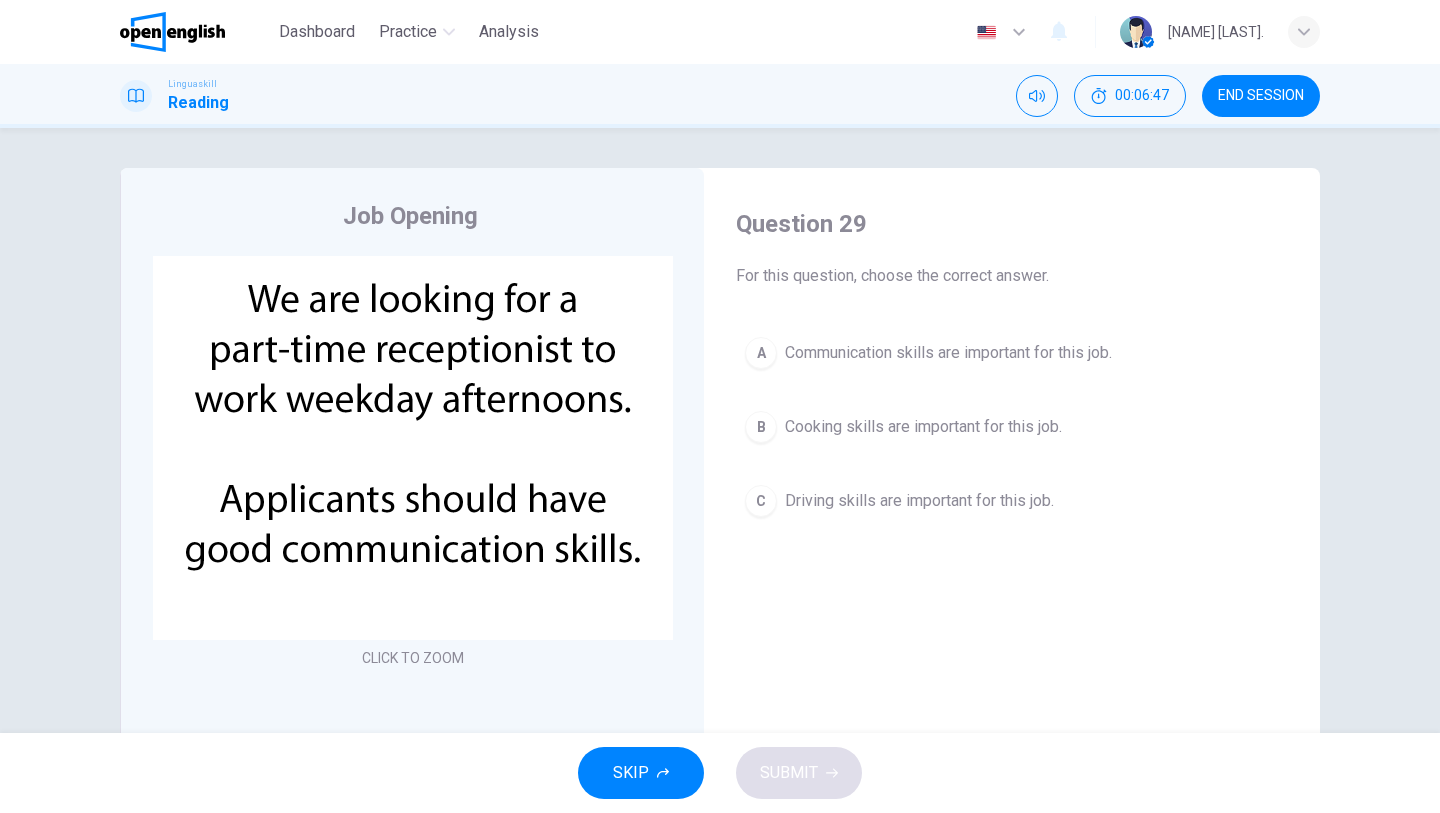 click on "Communication skills are important for this job." at bounding box center [948, 353] 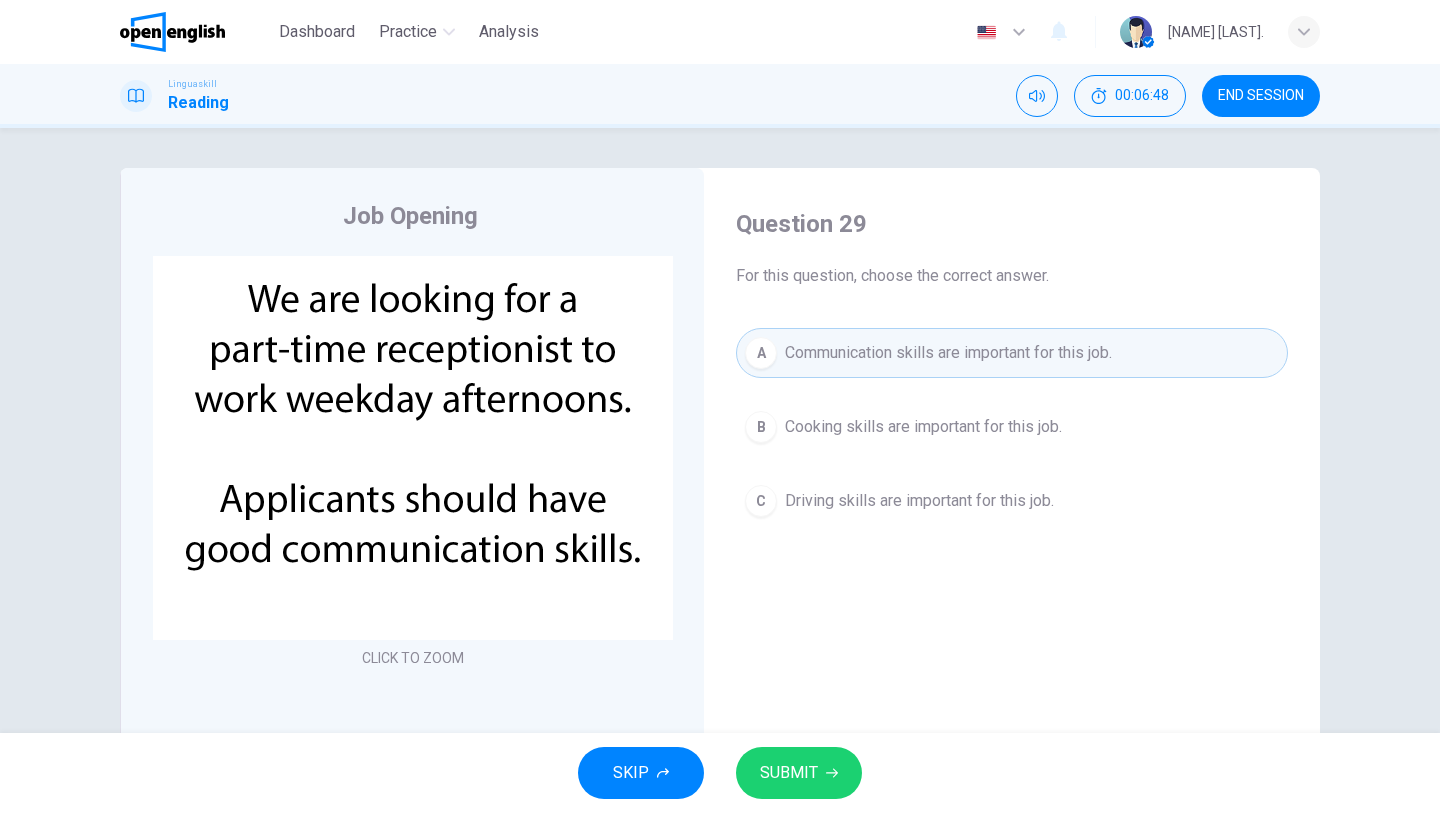 click on "SUBMIT" at bounding box center [799, 773] 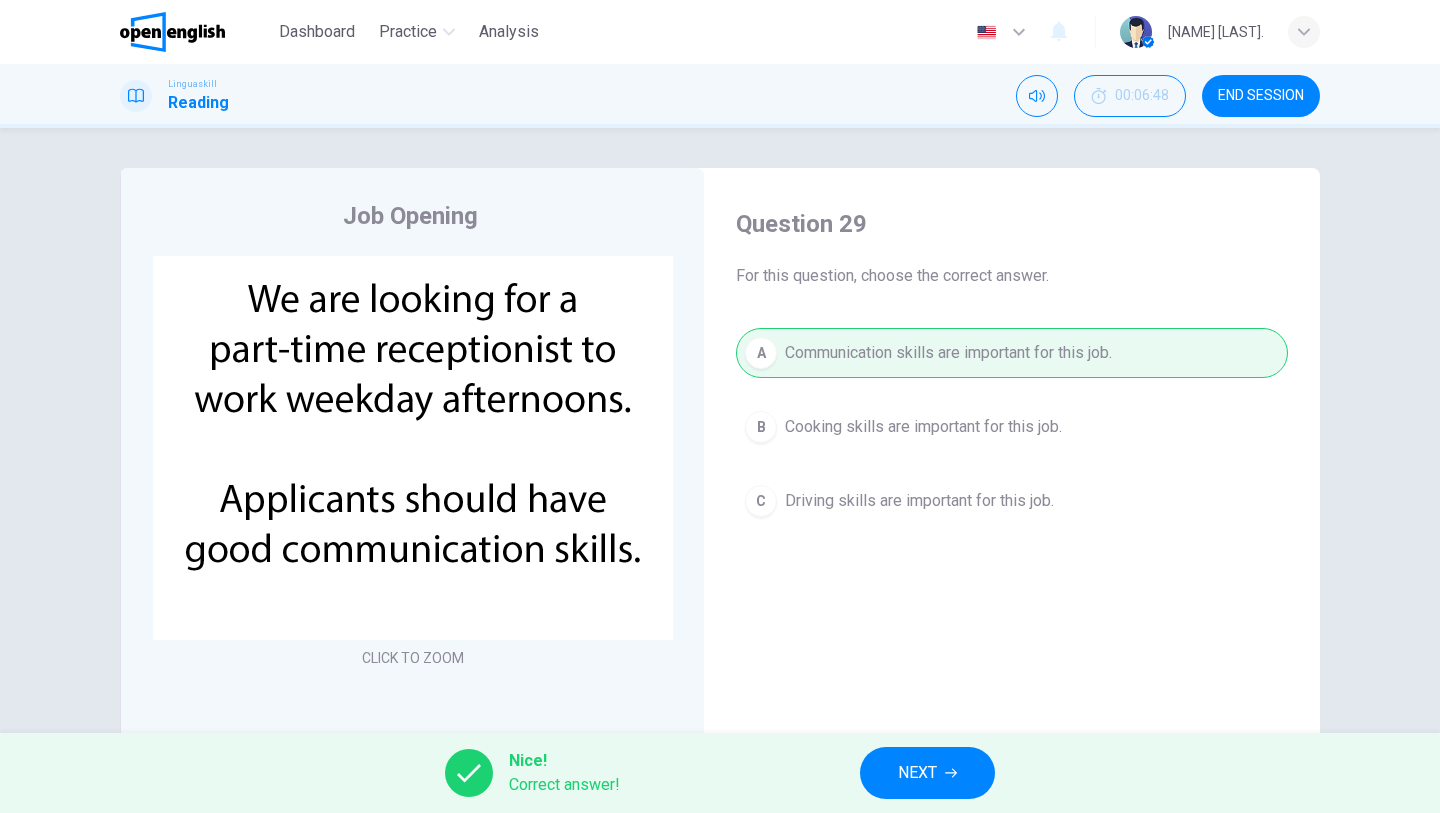 click on "NEXT" at bounding box center (917, 773) 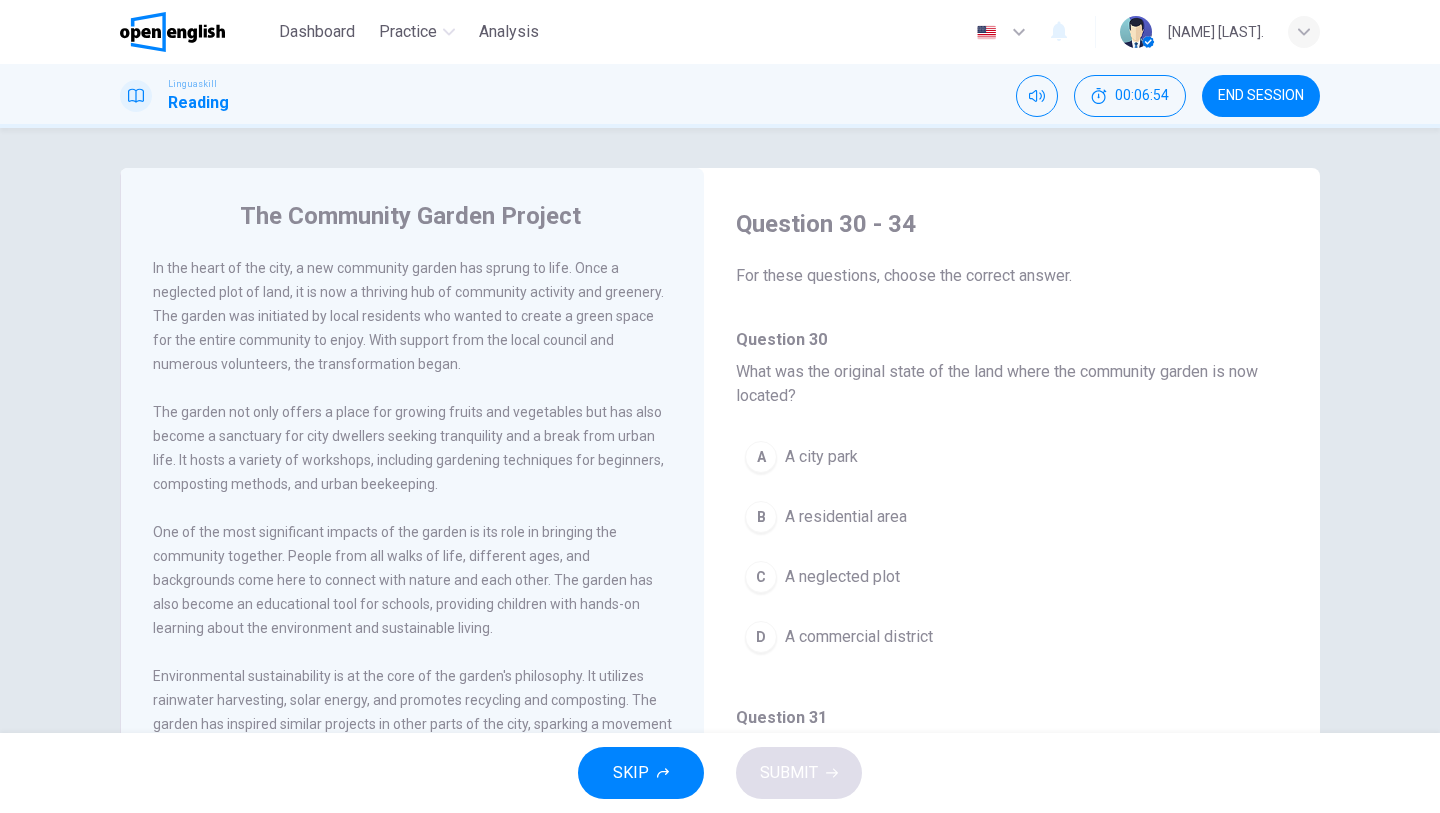 click on "A A city park B A residential area C A neglected plot D A commercial district" at bounding box center [1012, 557] 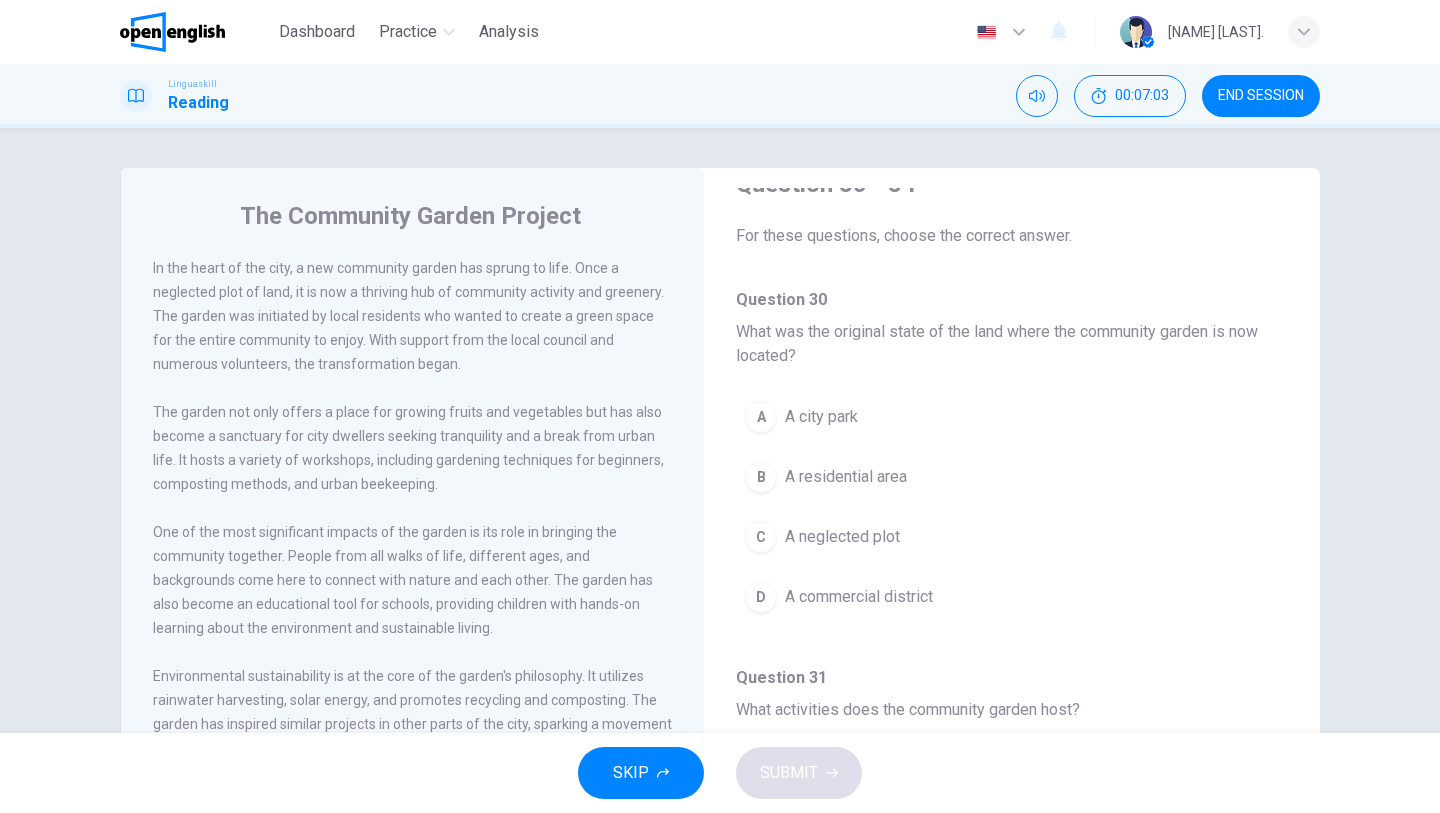 scroll, scrollTop: 80, scrollLeft: 0, axis: vertical 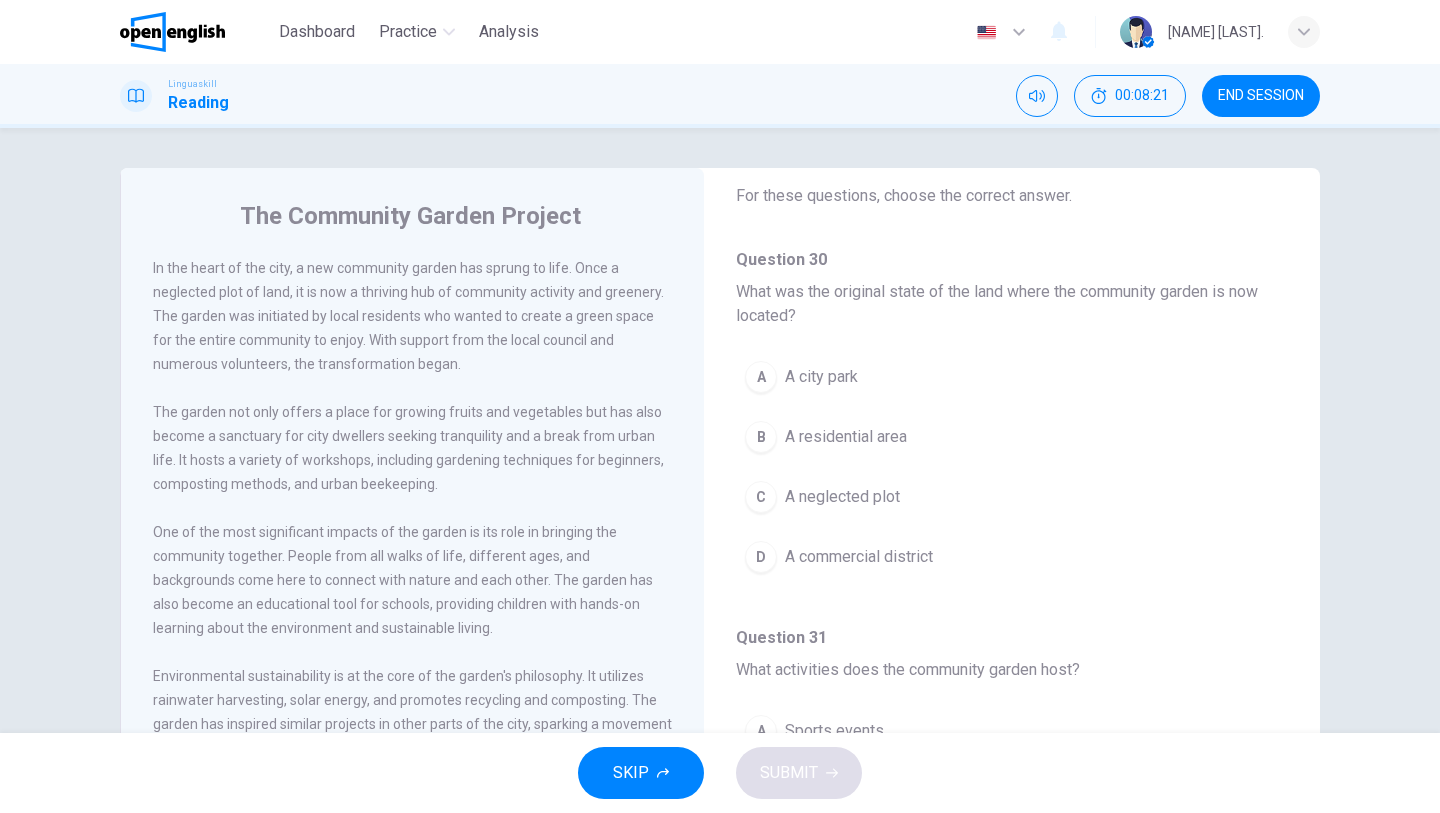 click on "The garden not only offers a place for growing fruits and vegetables but has also become a sanctuary for city dwellers seeking tranquility and a break from urban life. It hosts a variety of workshops, including gardening techniques for beginners, composting methods, and urban beekeeping." at bounding box center [413, 448] 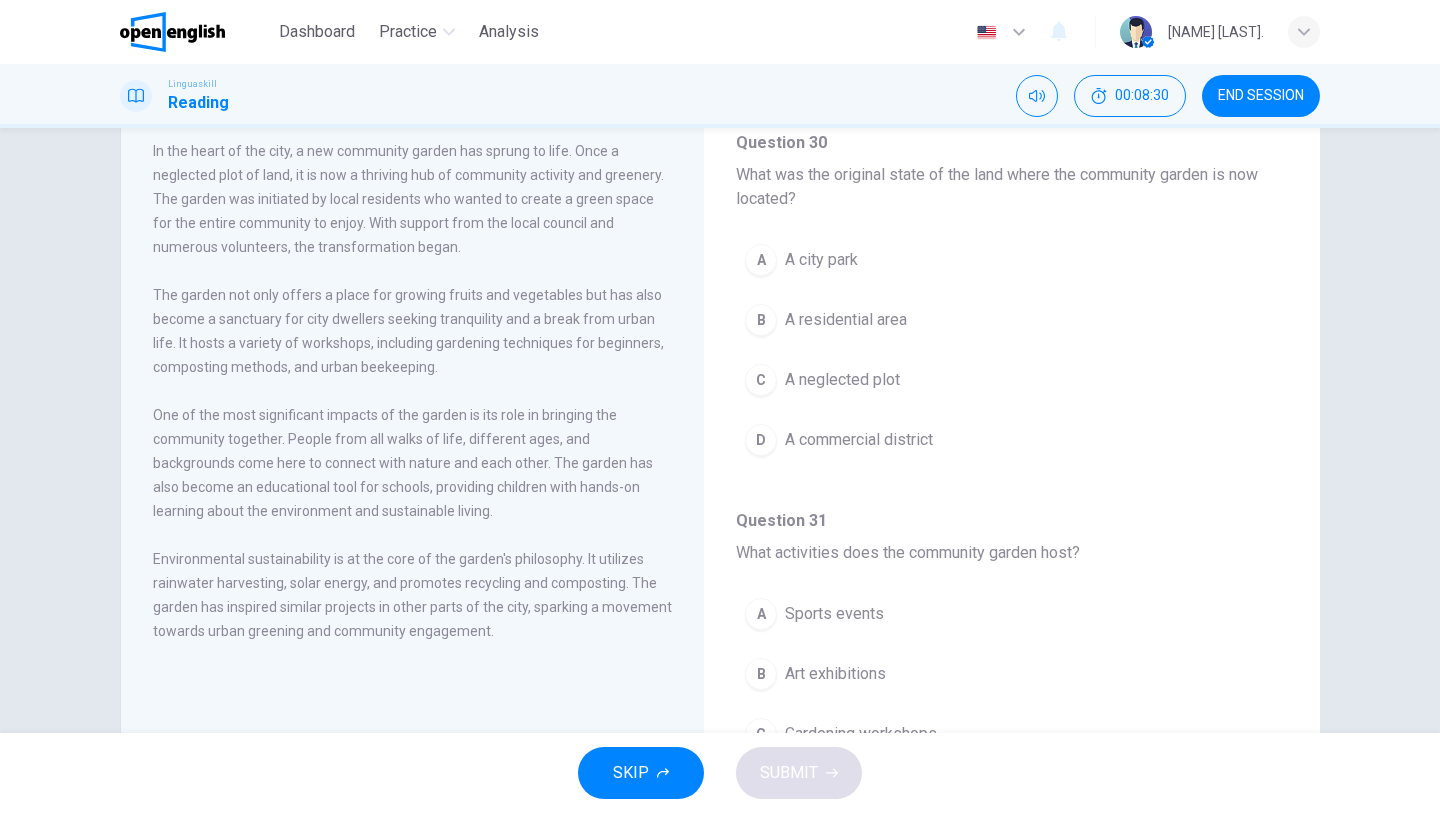 scroll, scrollTop: 120, scrollLeft: 0, axis: vertical 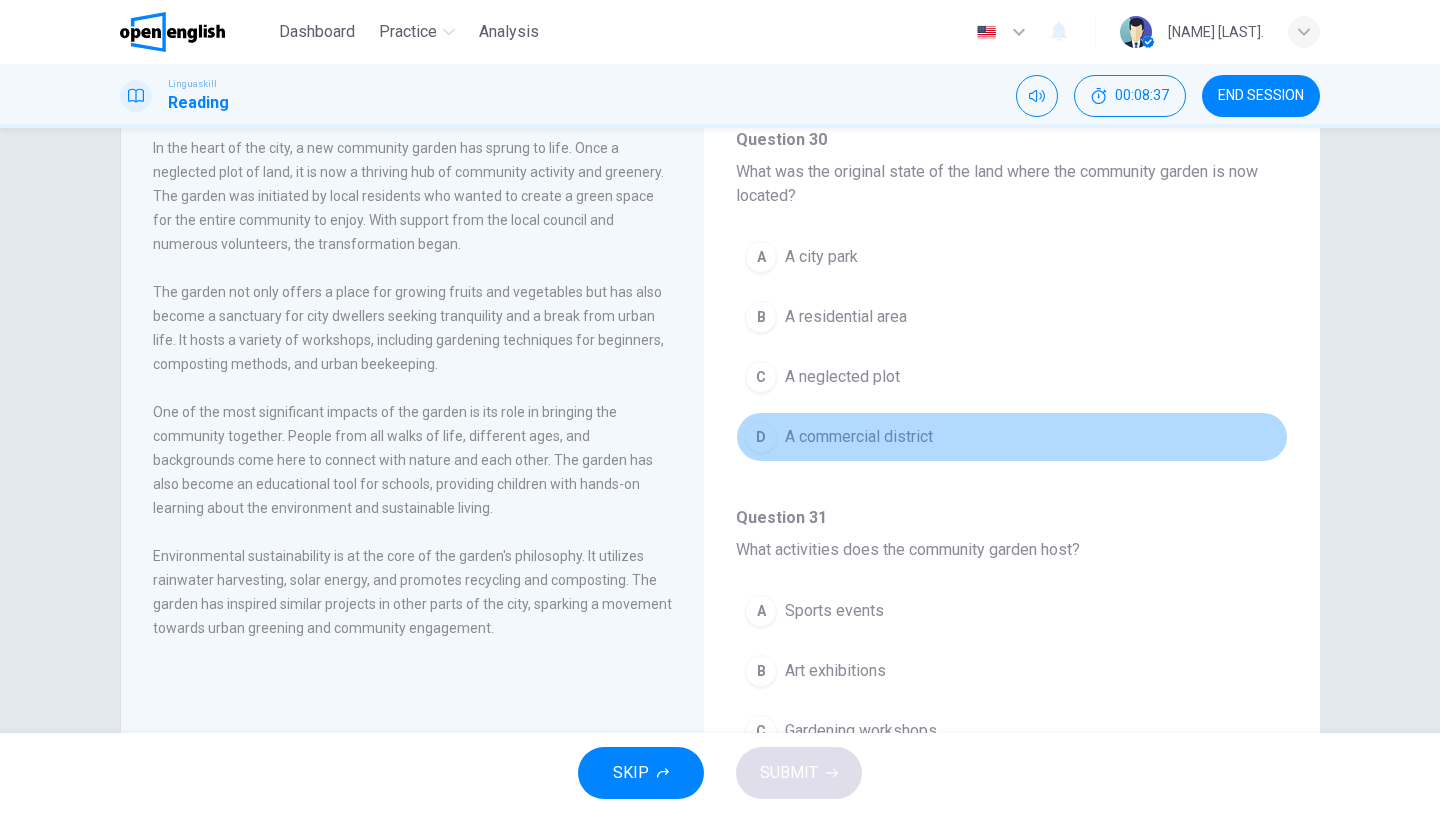 click on "A commercial district" at bounding box center (859, 437) 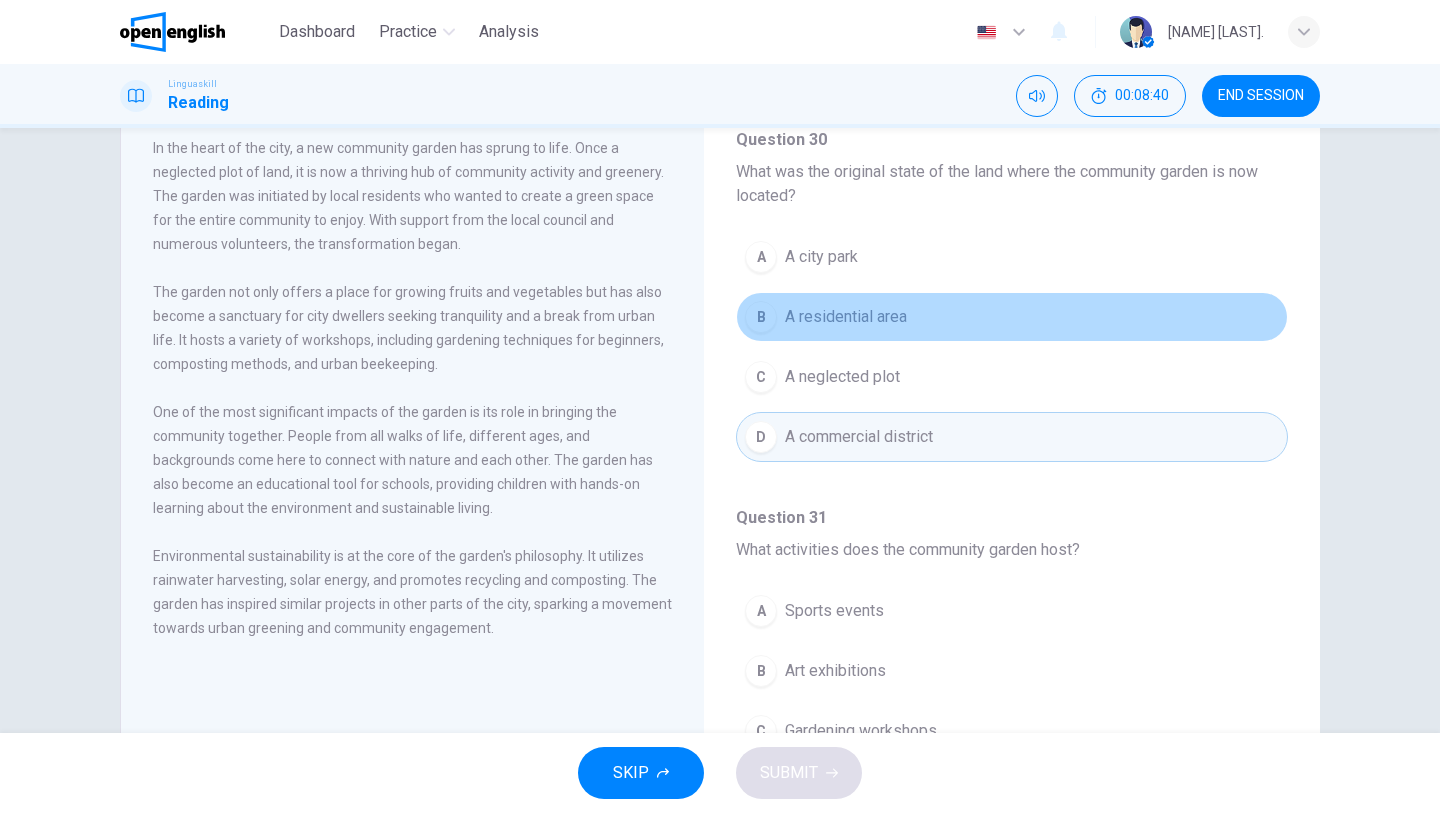 click on "A residential area" at bounding box center (846, 317) 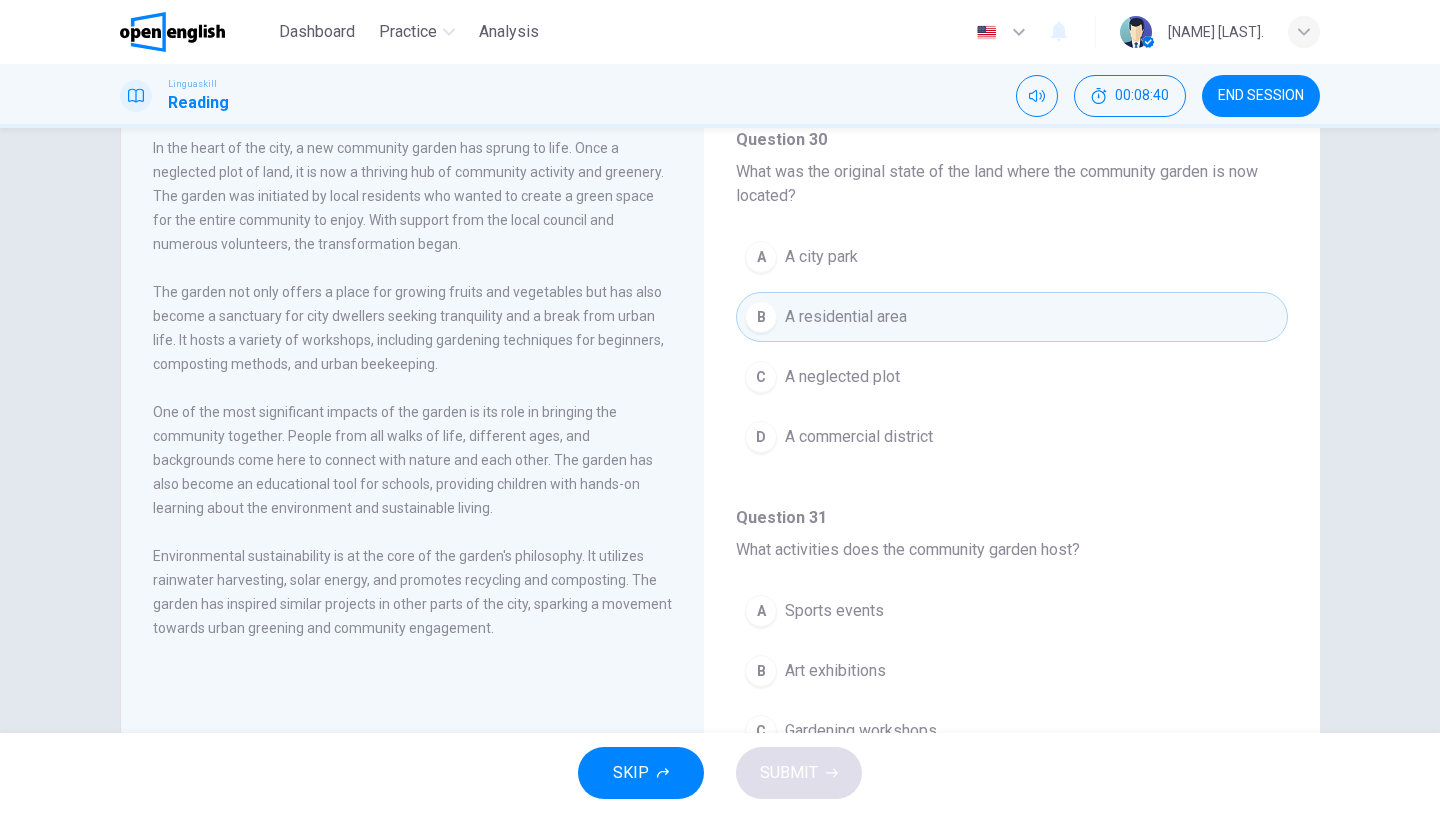 type 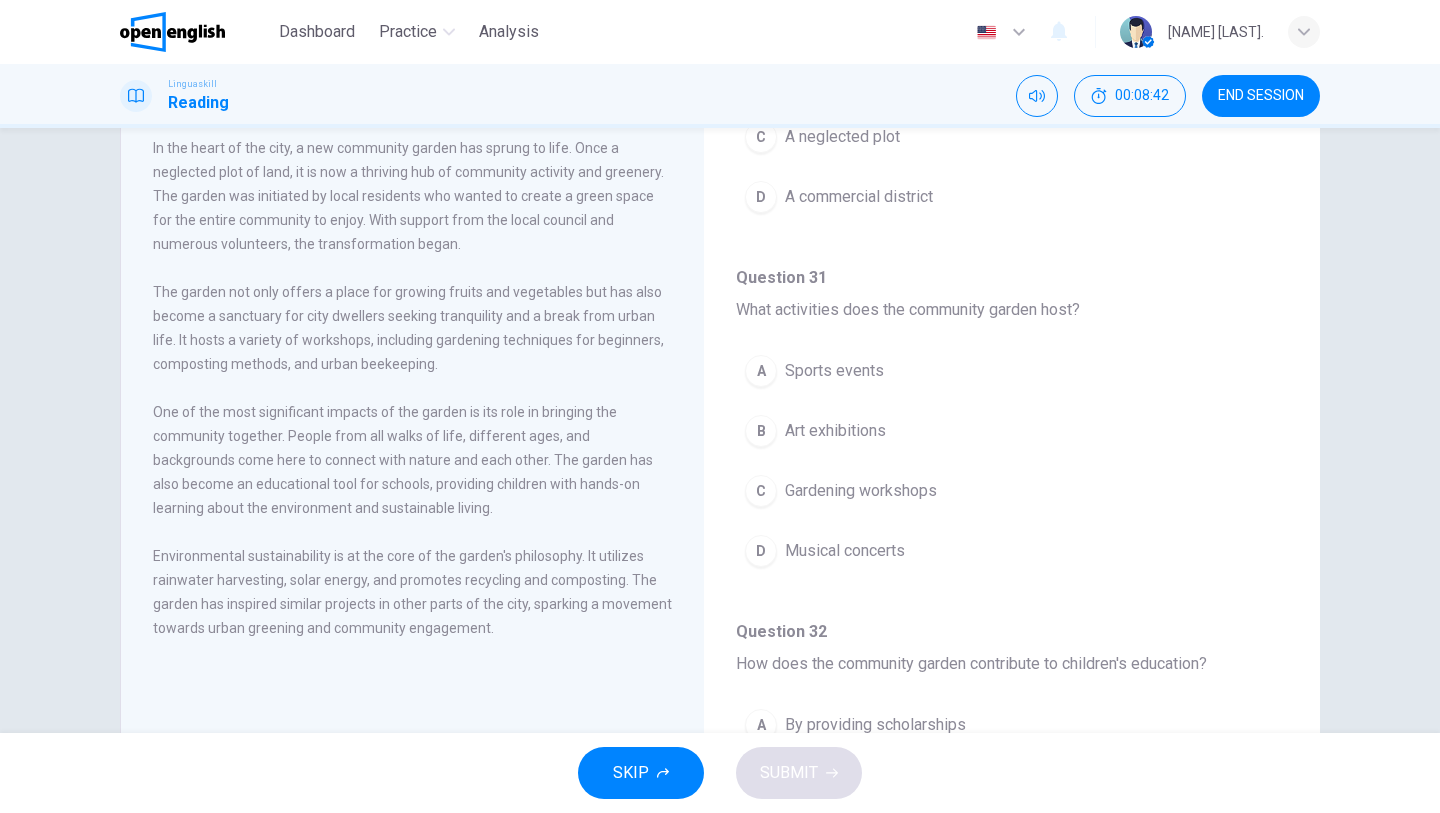 scroll, scrollTop: 360, scrollLeft: 0, axis: vertical 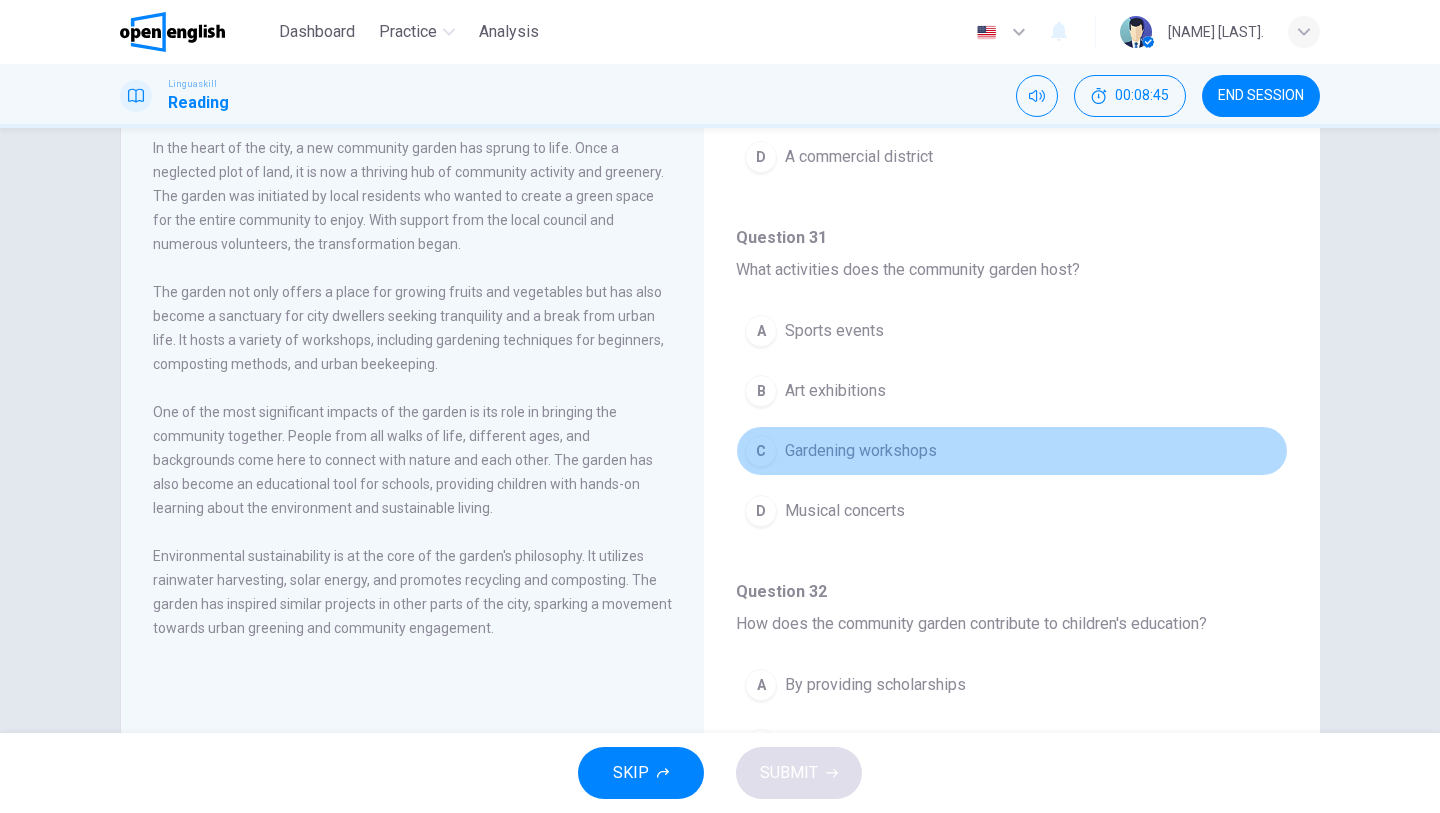 click on "Gardening workshops" at bounding box center (861, 451) 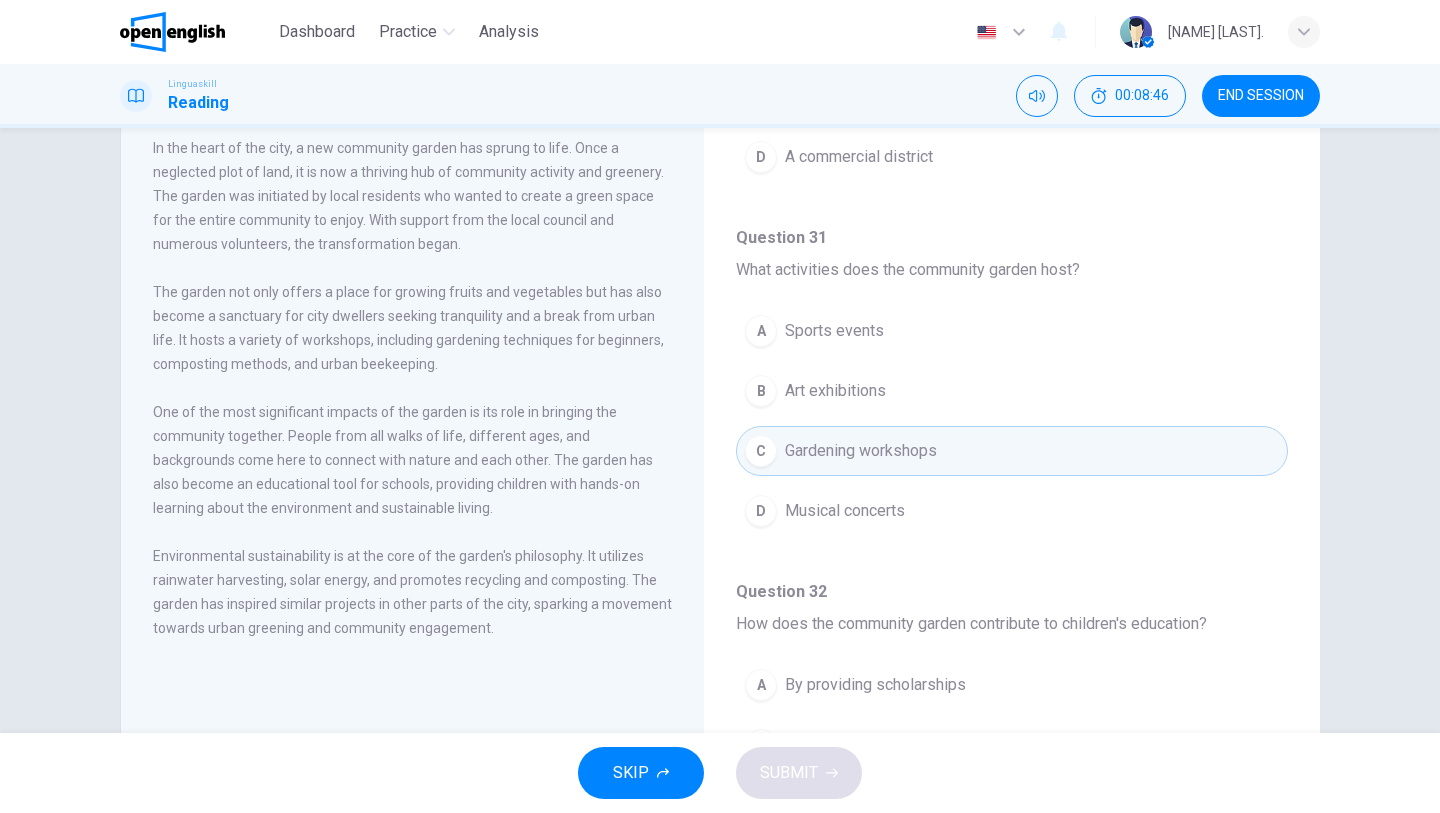 type 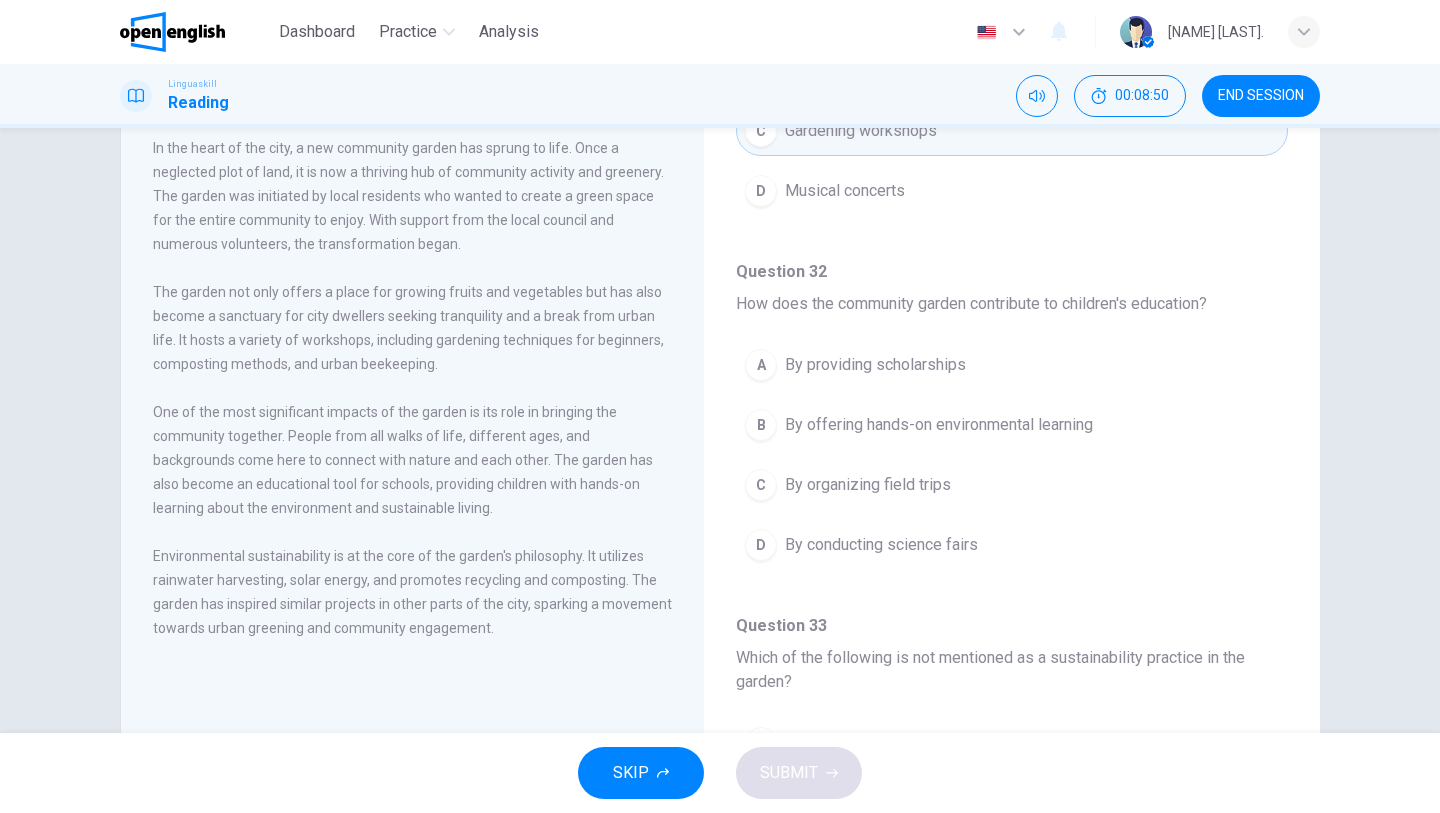 scroll, scrollTop: 720, scrollLeft: 0, axis: vertical 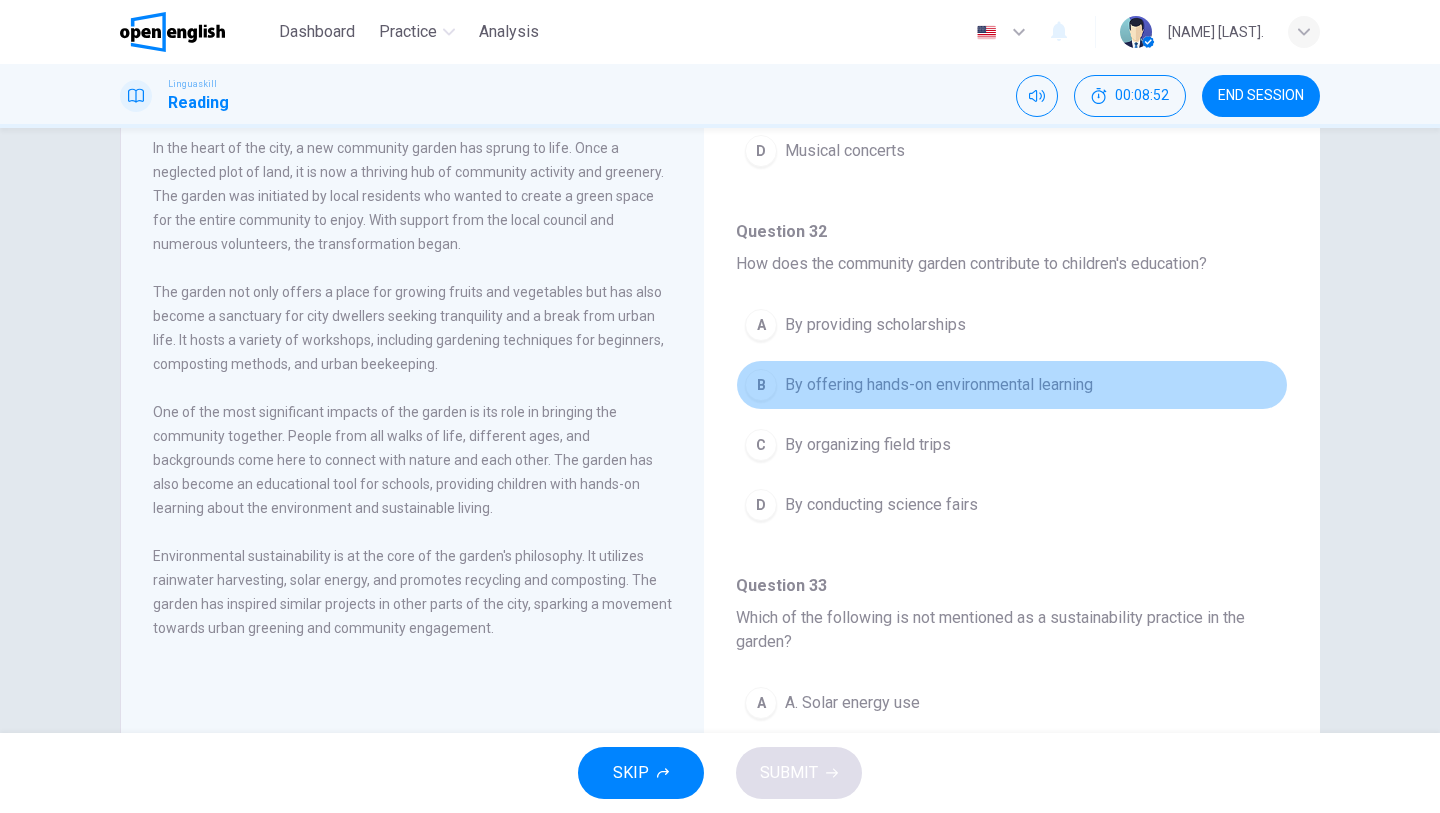 click on "By offering hands-on environmental learning" at bounding box center (939, 385) 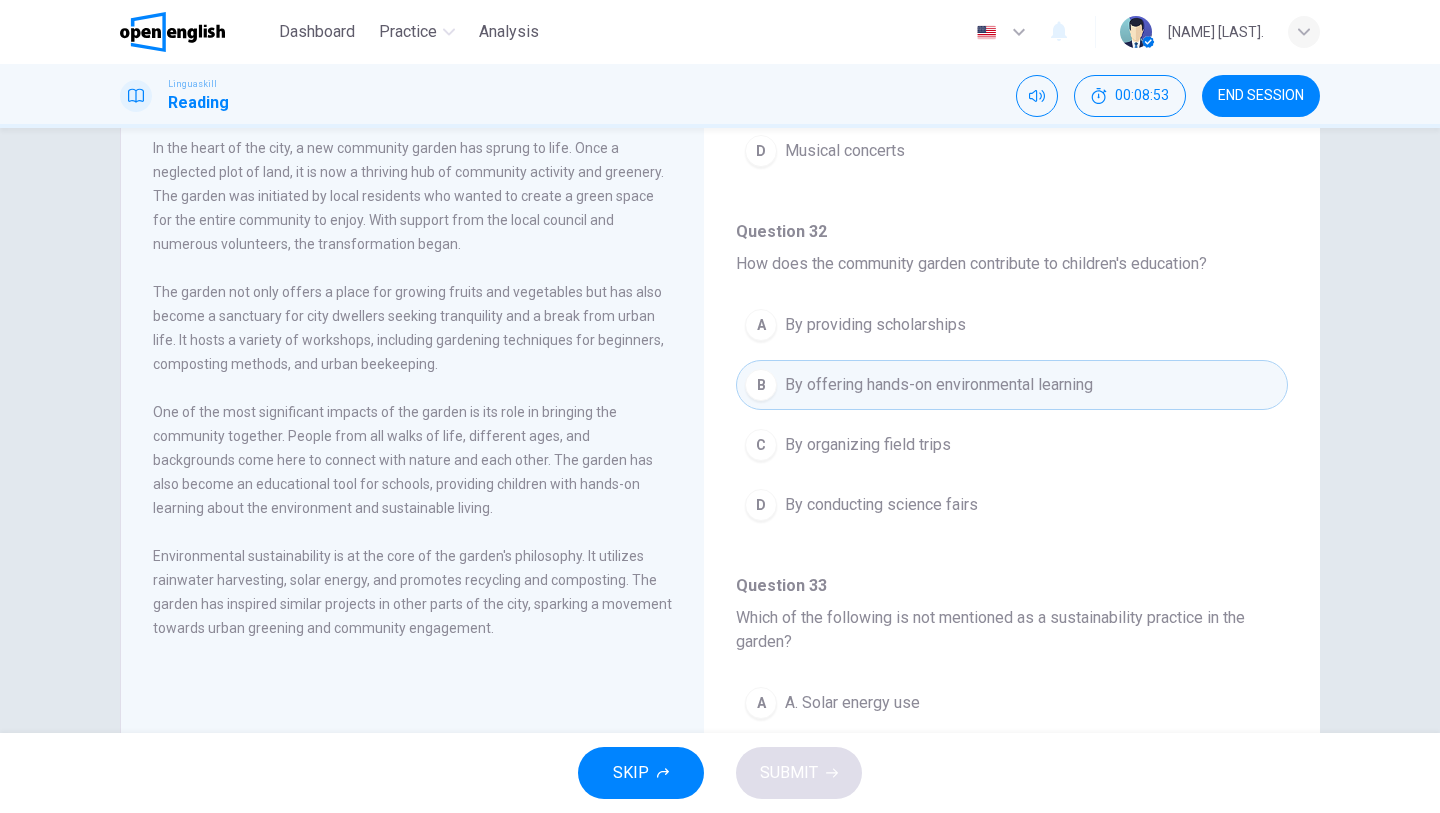 type 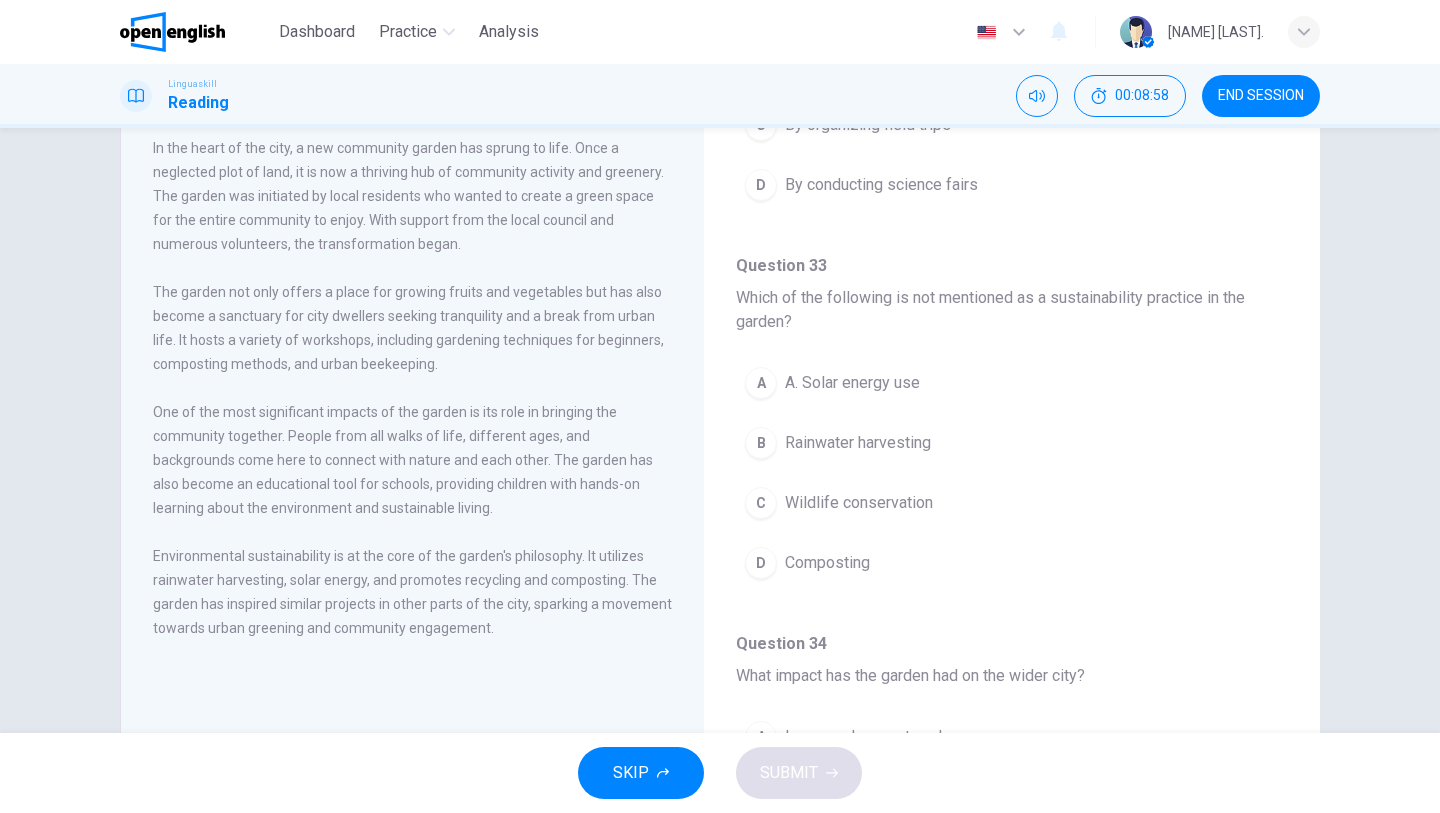 scroll, scrollTop: 1080, scrollLeft: 0, axis: vertical 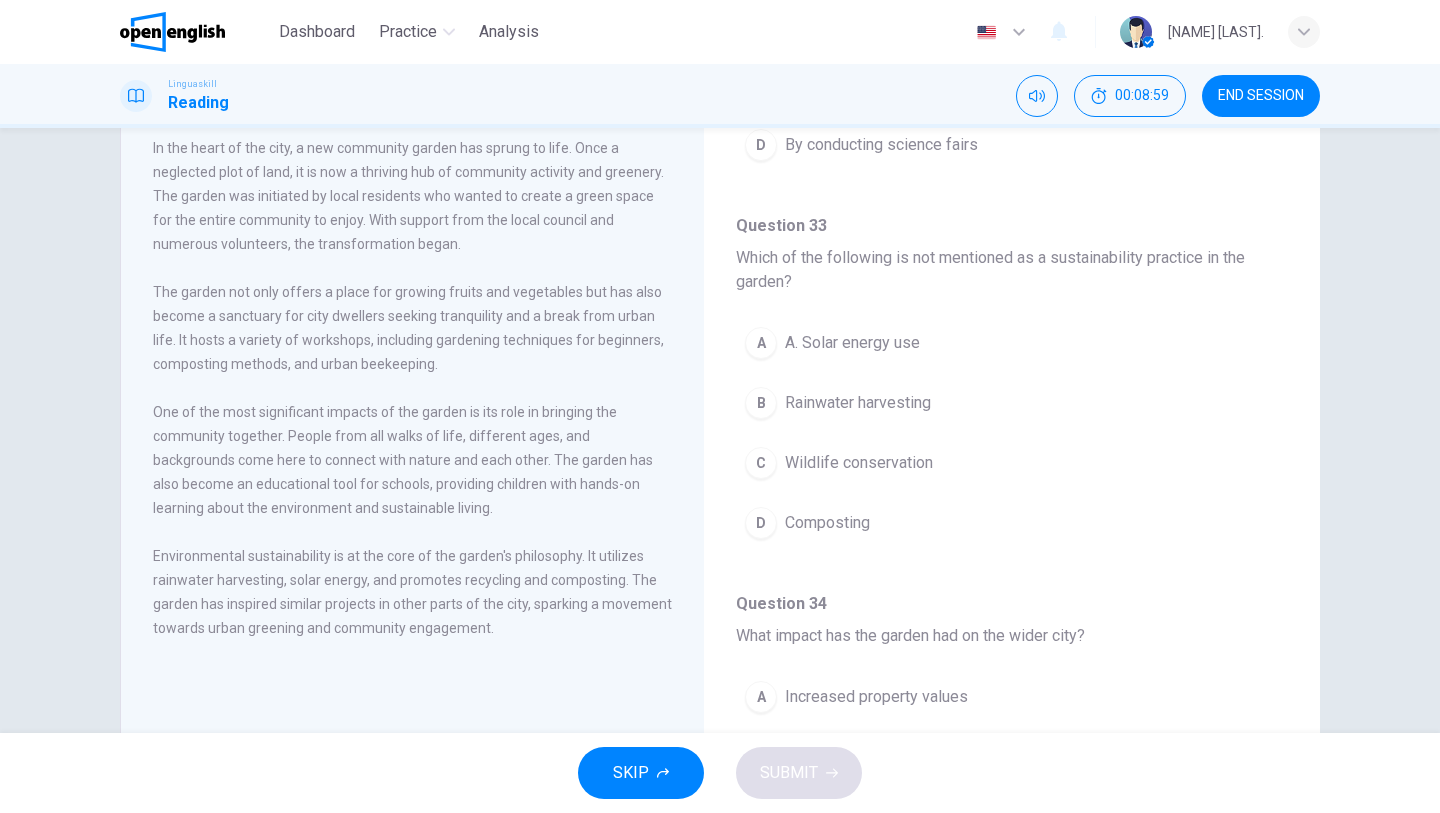 click on "A. Solar energy use" at bounding box center [852, 343] 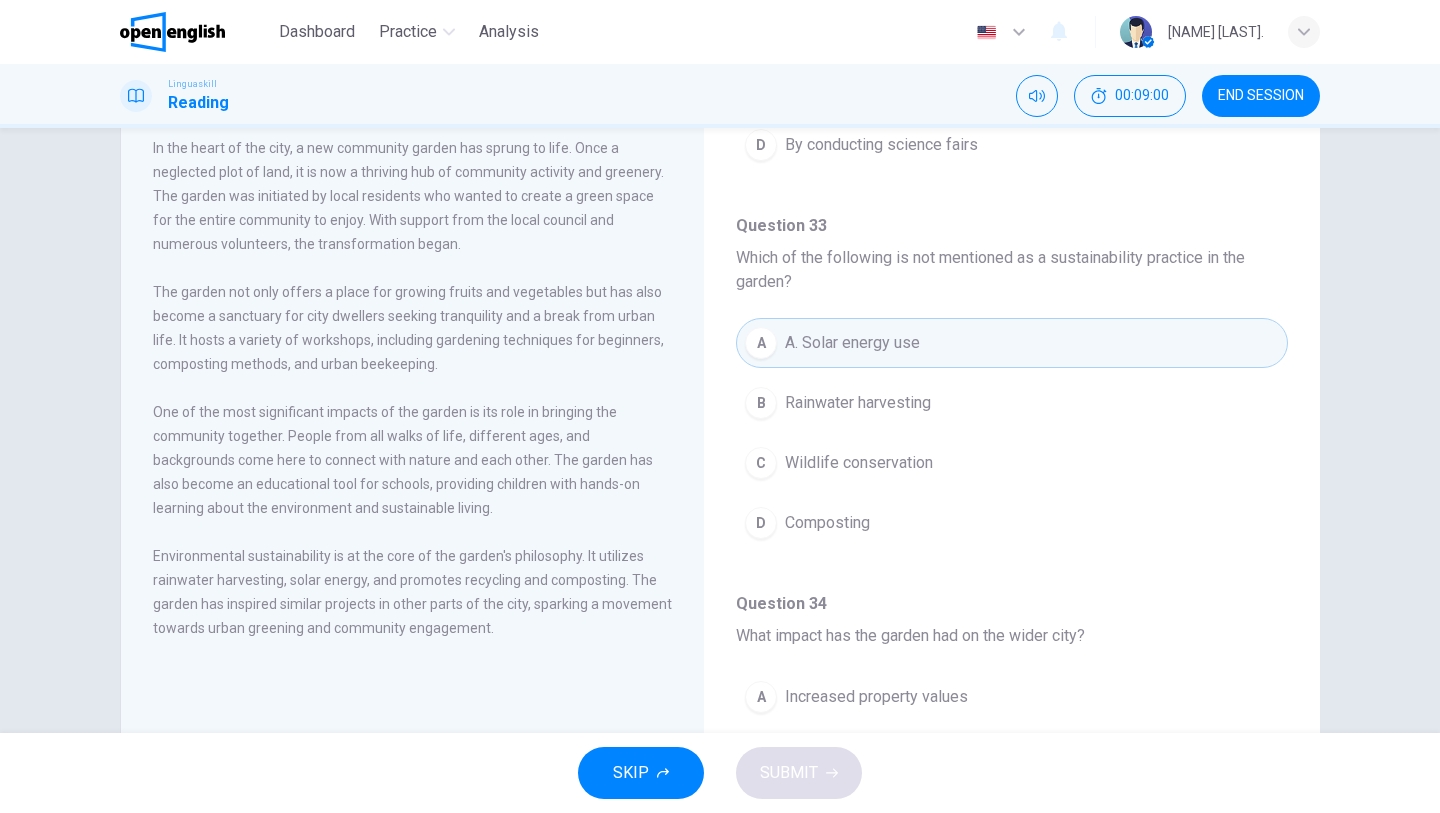 type 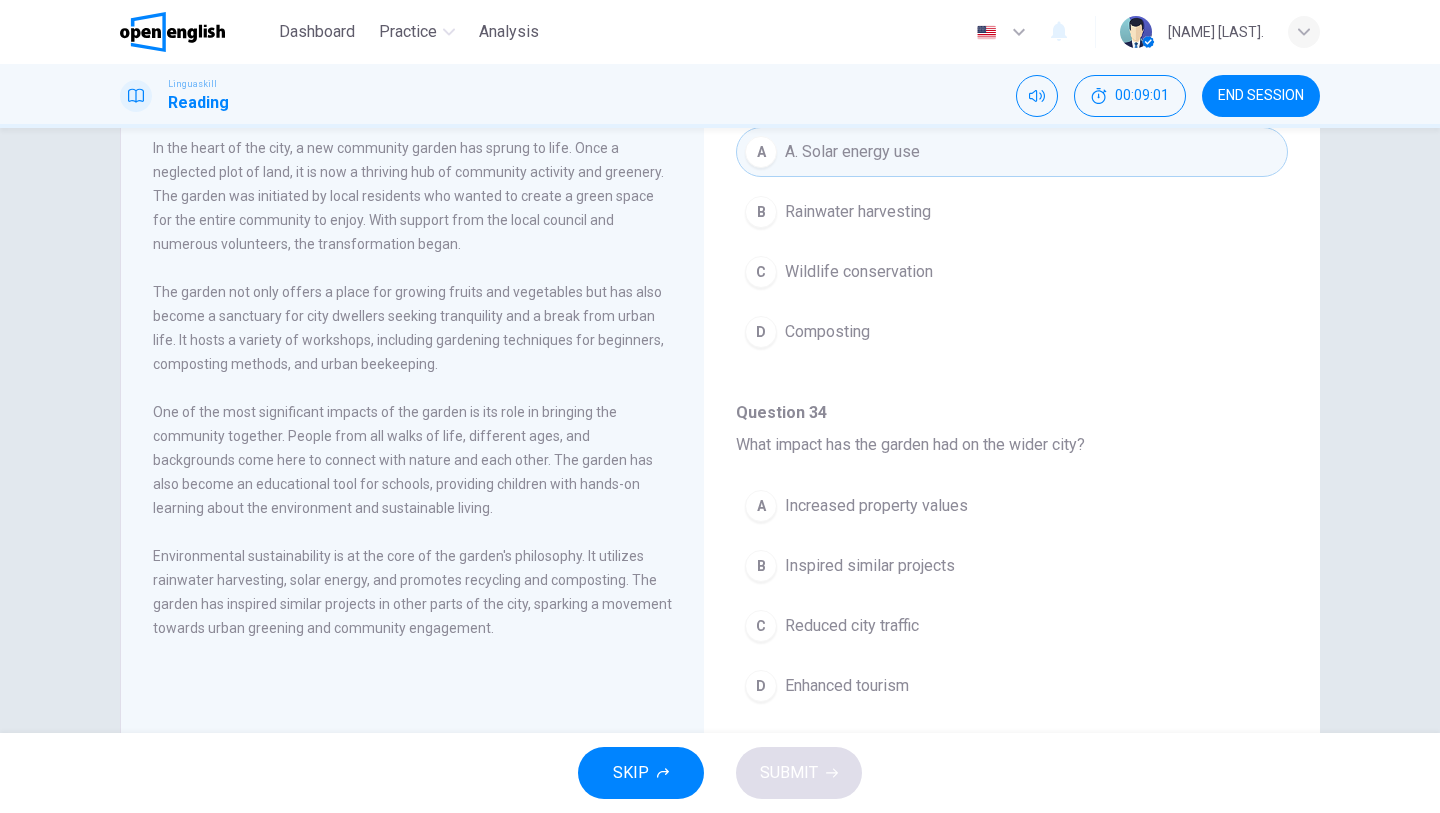 scroll, scrollTop: 1299, scrollLeft: 0, axis: vertical 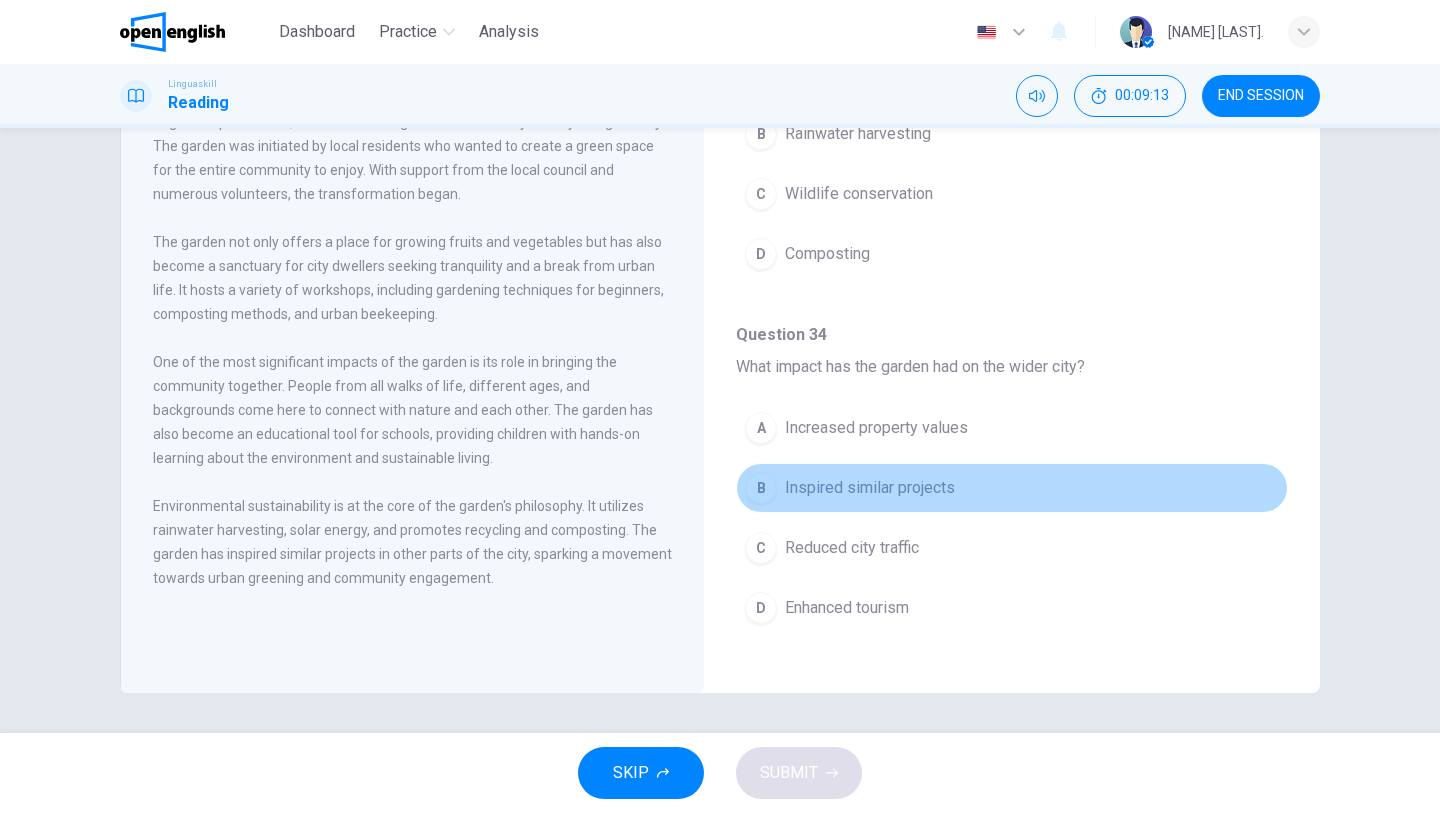 click on "Inspired similar projects" at bounding box center (870, 488) 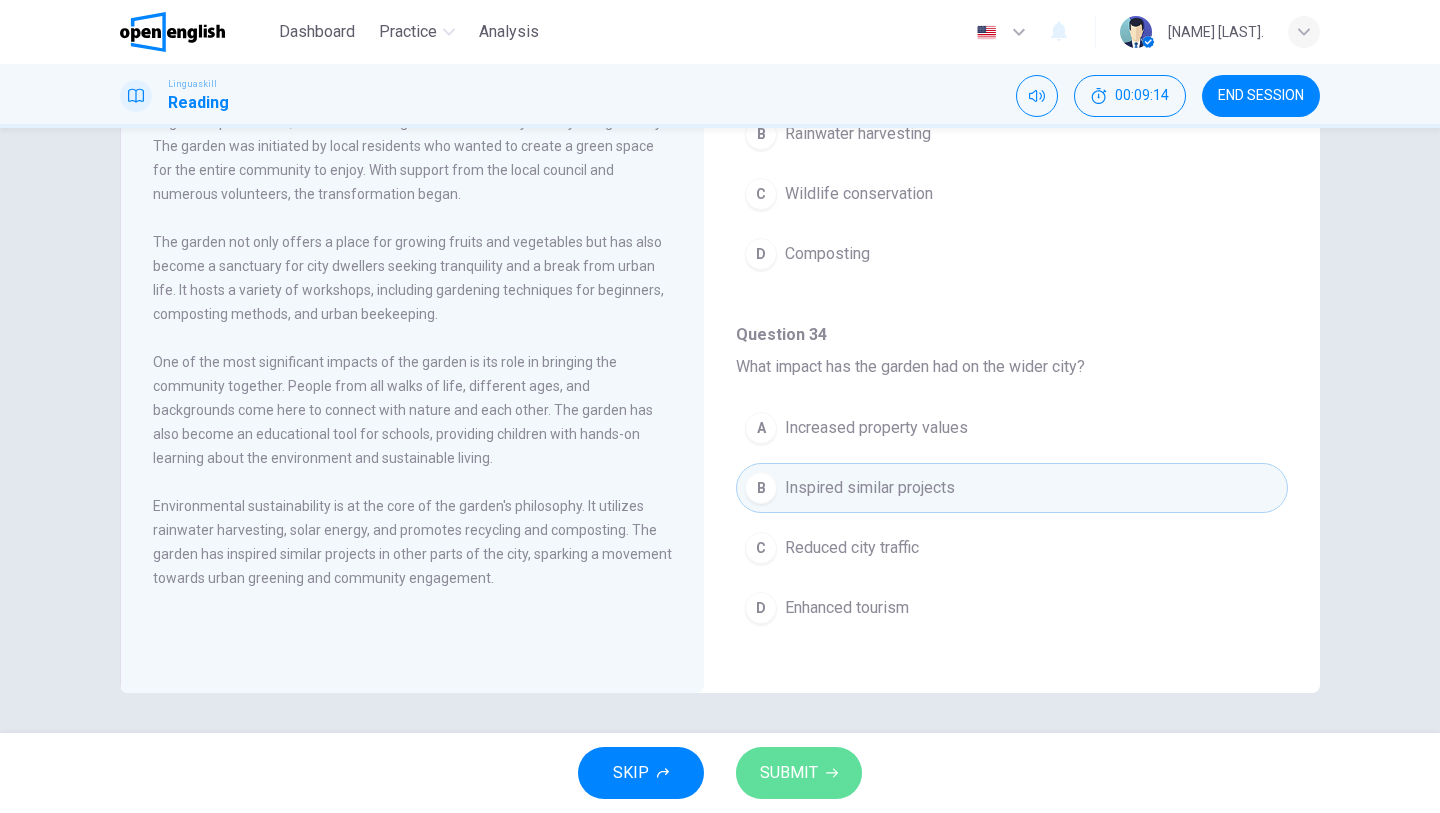 click on "SUBMIT" at bounding box center (799, 773) 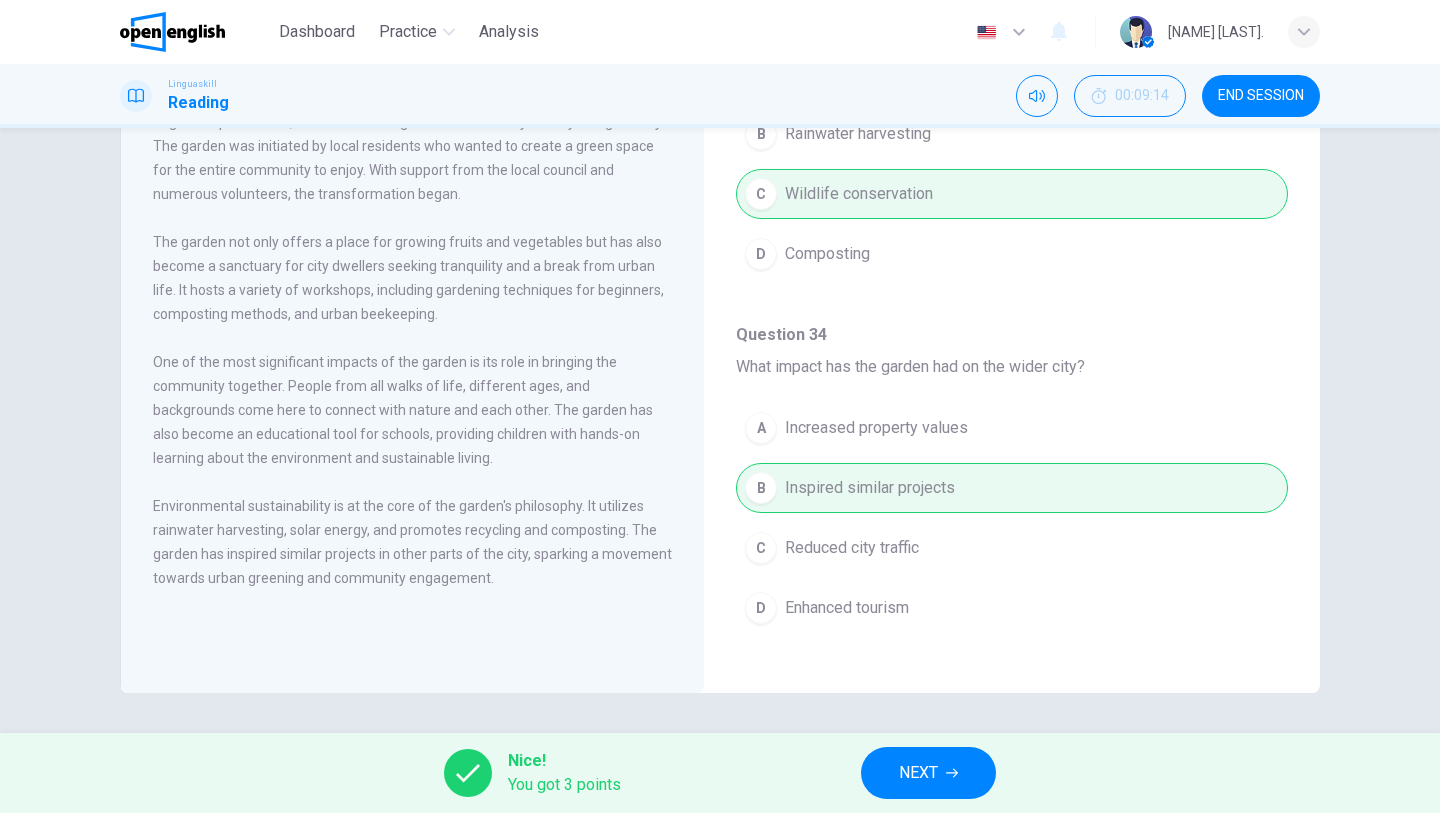 click on "The Community Garden Project In the heart of the city, a new community garden has sprung to life. Once a neglected plot of land, it is now a thriving hub of community activity and greenery. The garden was initiated by local residents who wanted to create a green space for the entire community to enjoy. With support from the local council and numerous volunteers, the transformation began. The garden not only offers a place for growing fruits and vegetables but has also become a sanctuary for city dwellers seeking tranquility and a break from urban life. It hosts a variety of workshops, including gardening techniques for beginners, composting methods, and urban beekeeping. Environmental sustainability is at the core of the garden's philosophy. It utilizes rainwater harvesting, solar energy, and promotes recycling and composting. The garden has inspired similar projects in other parts of the city, sparking a movement towards urban greening and community engagement. Question 30 - 34 Question   30 A A city park B" at bounding box center (720, 430) 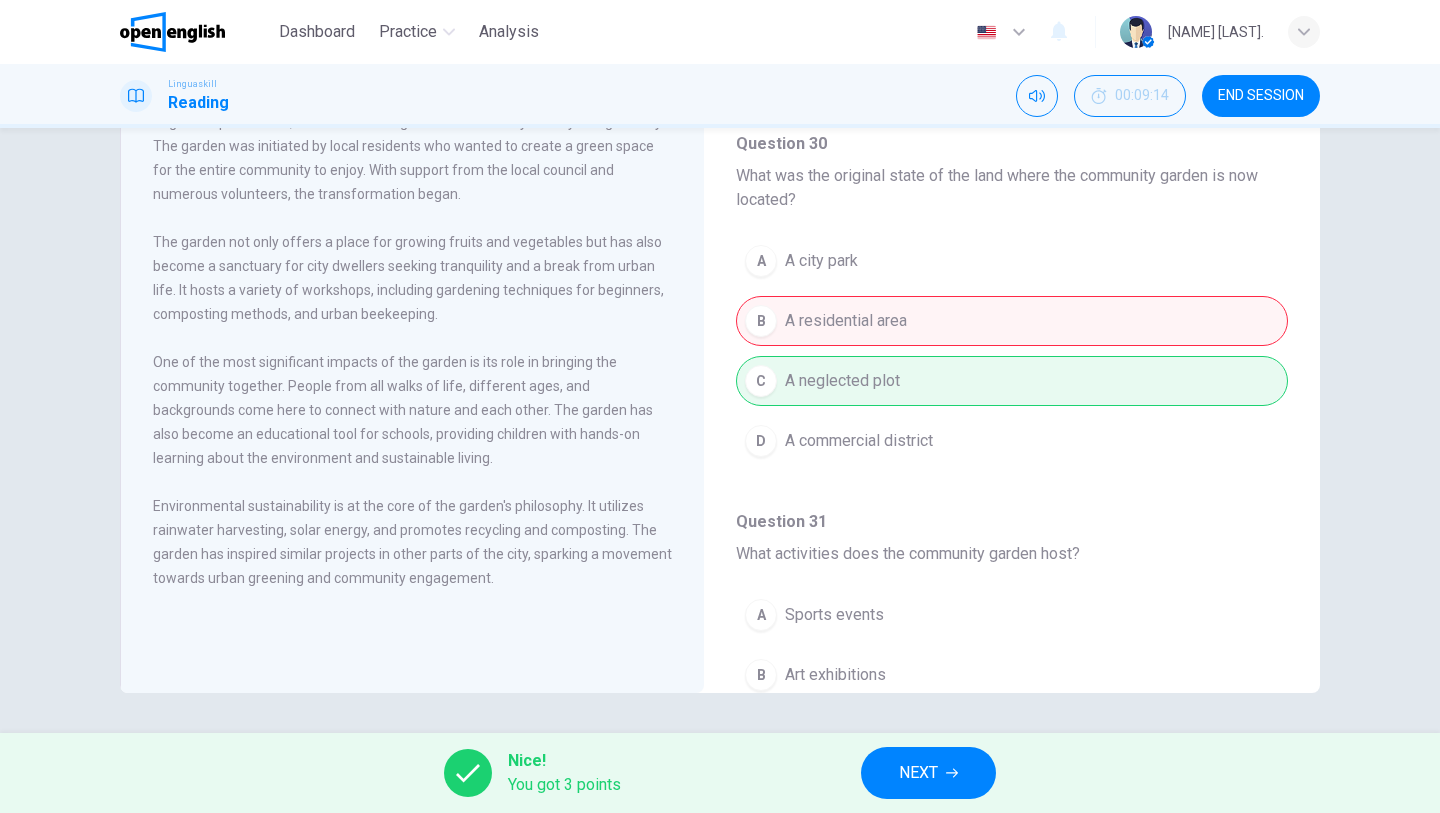 scroll, scrollTop: 19, scrollLeft: 0, axis: vertical 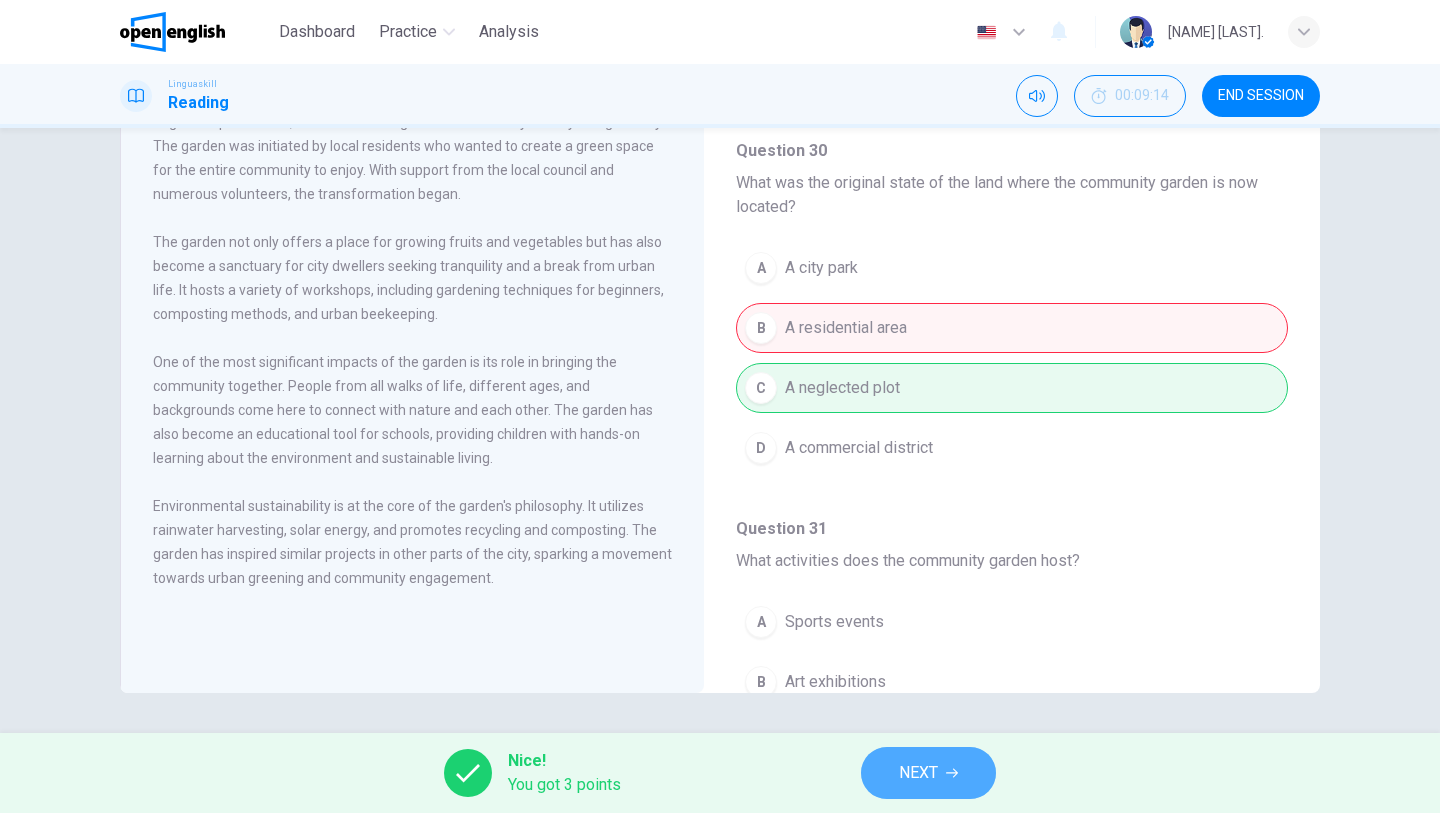 click on "NEXT" at bounding box center (918, 773) 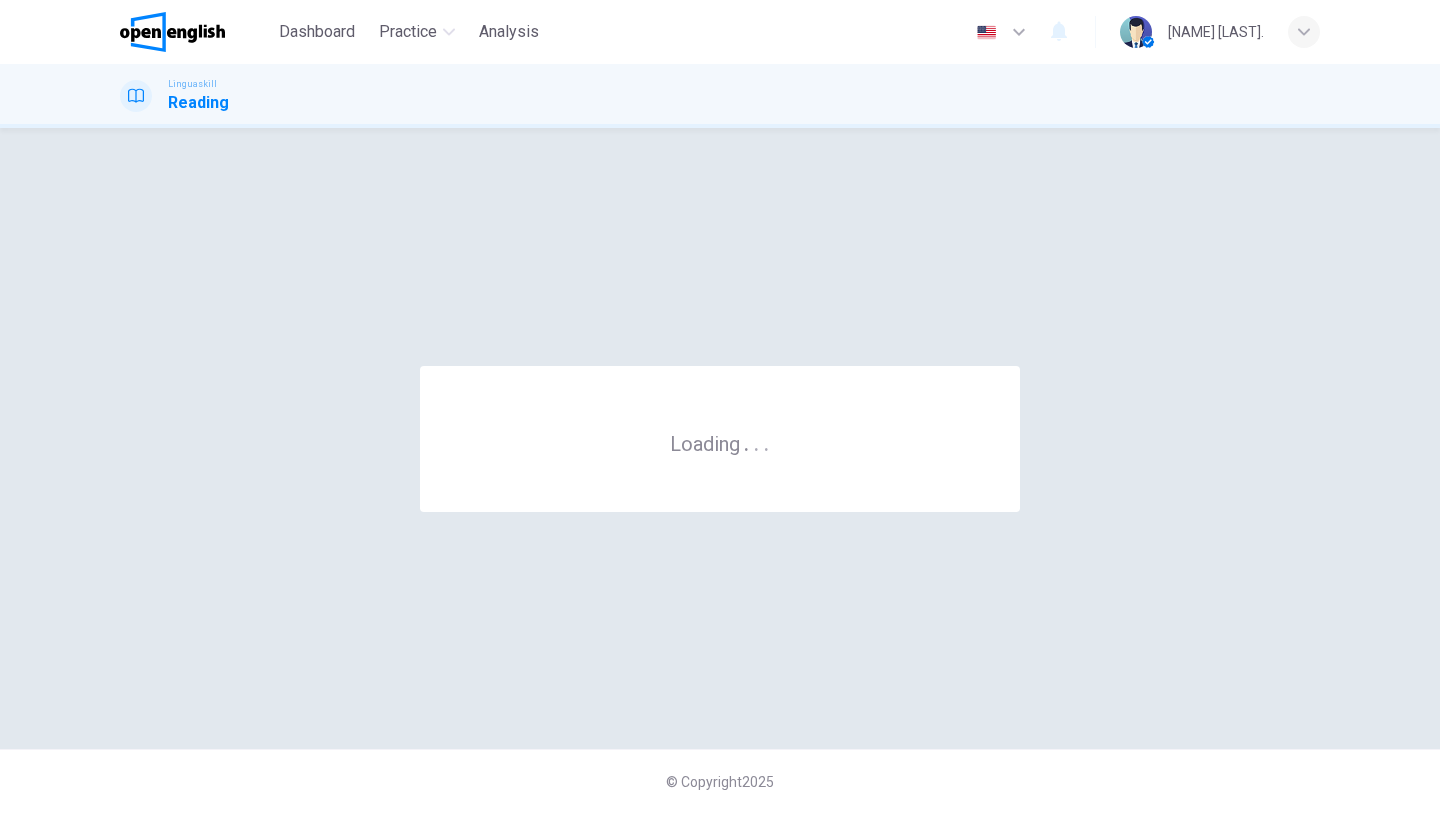 scroll, scrollTop: 0, scrollLeft: 0, axis: both 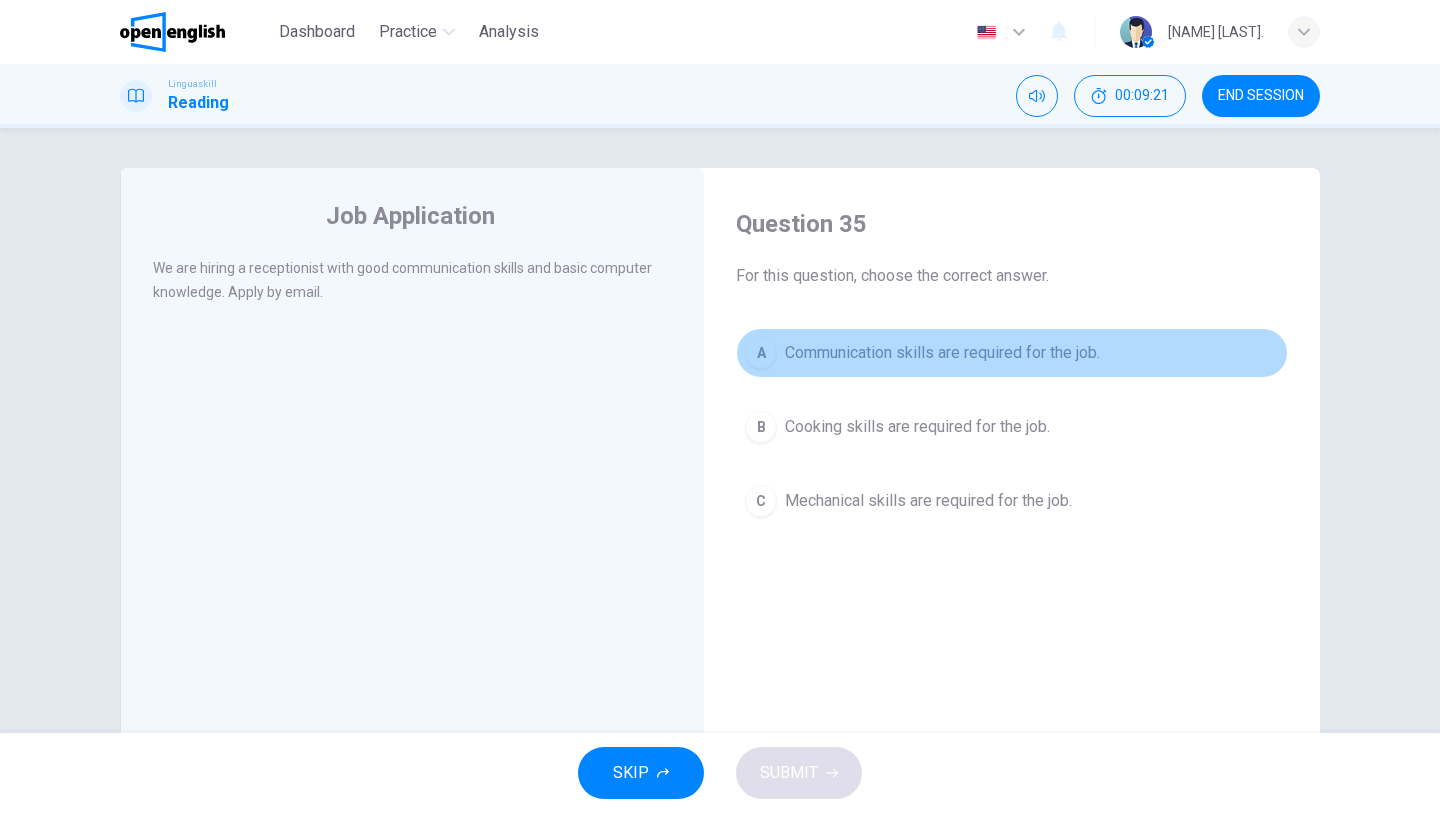 click on "Communication skills are required for the job." at bounding box center (942, 353) 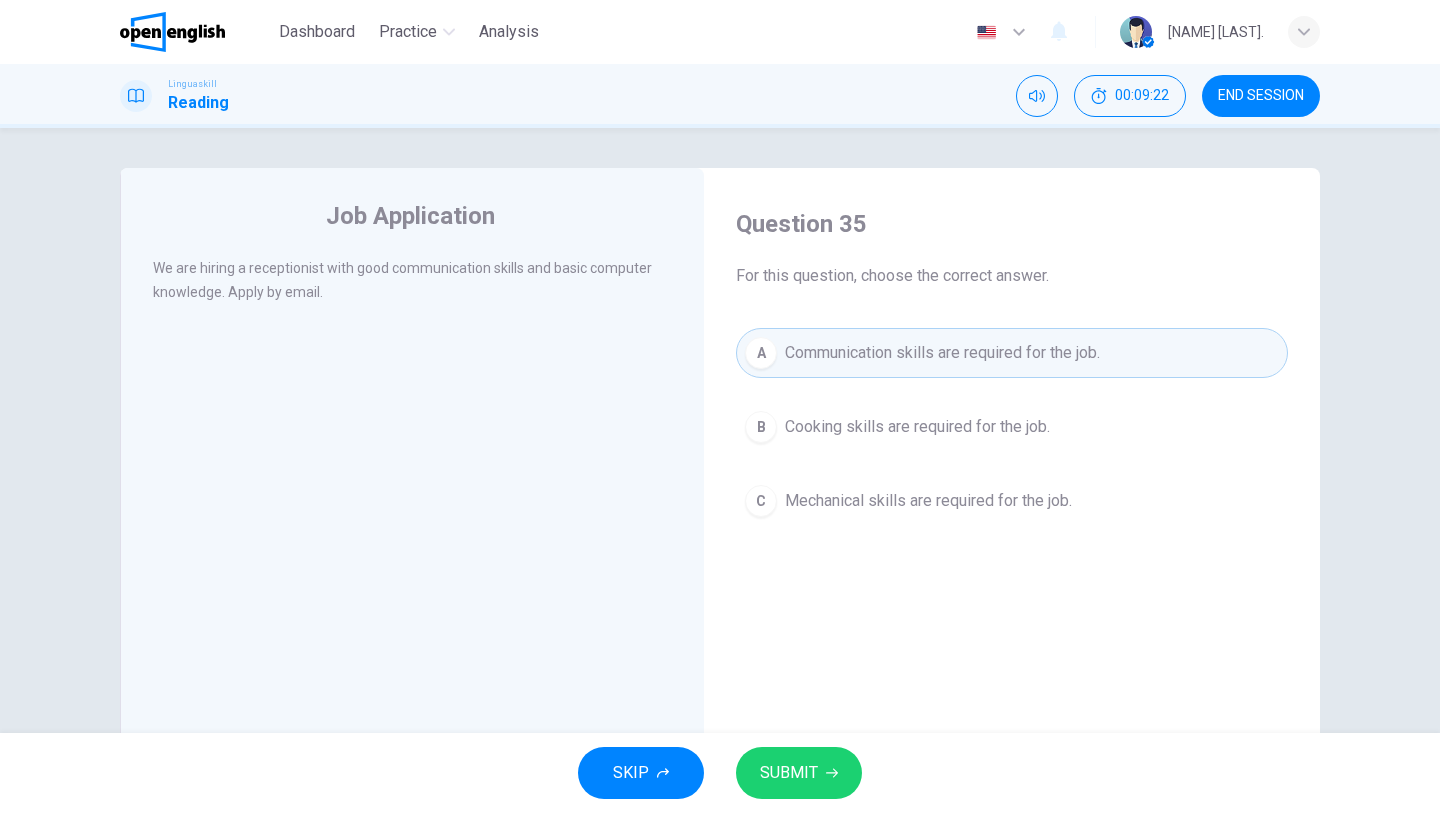 click on "SUBMIT" at bounding box center (799, 773) 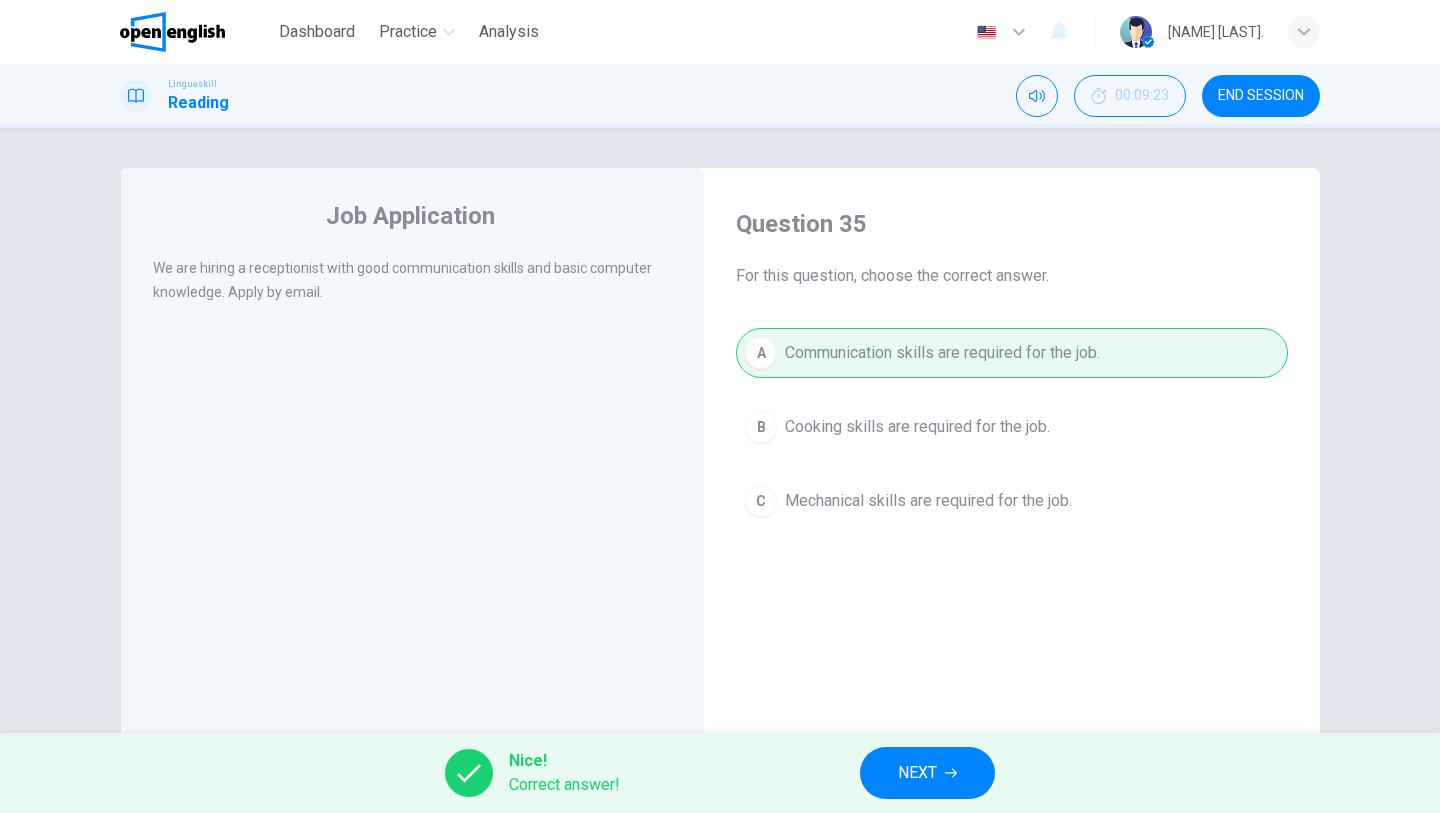 click on "NEXT" at bounding box center (917, 773) 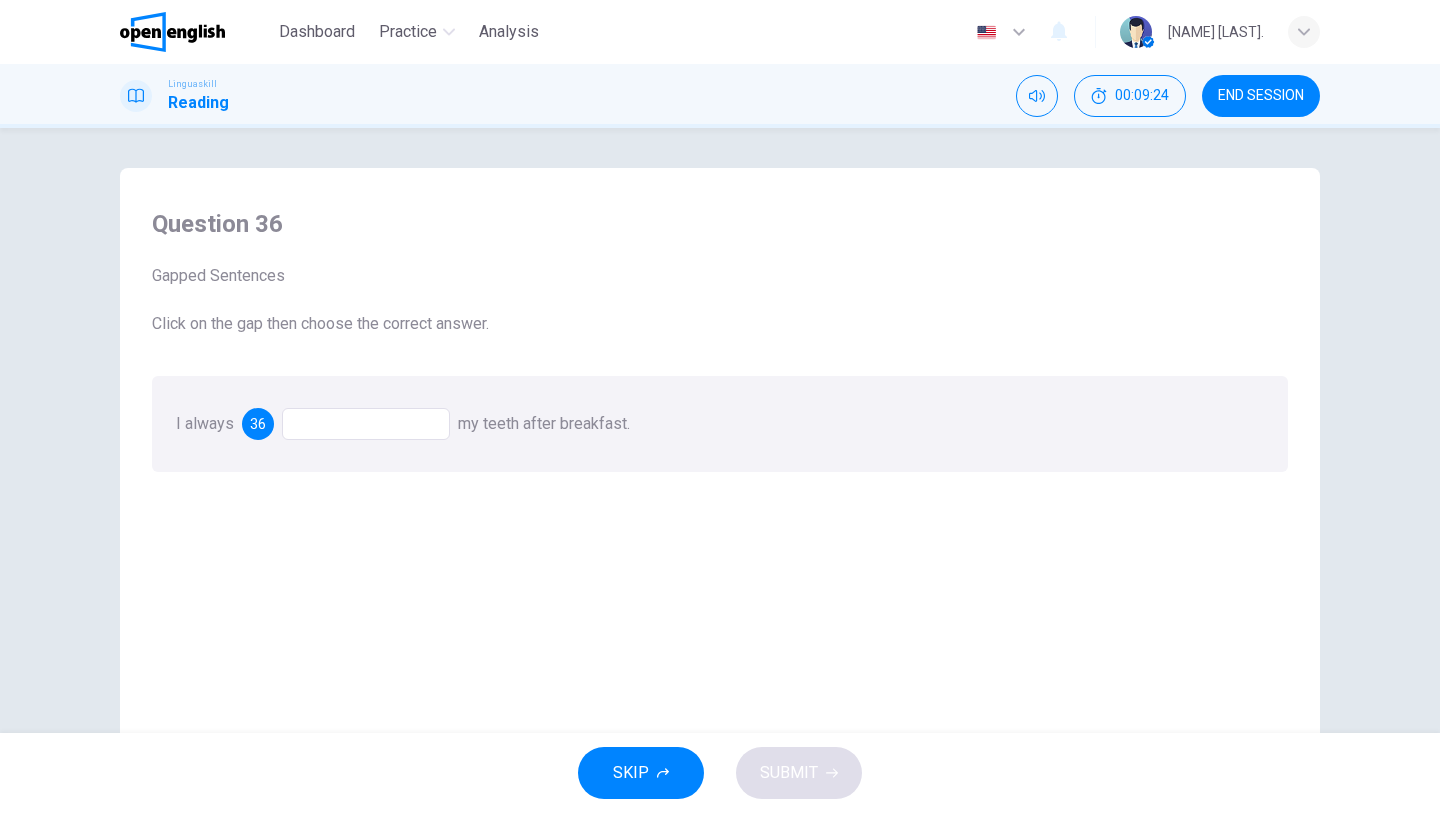 click at bounding box center [366, 424] 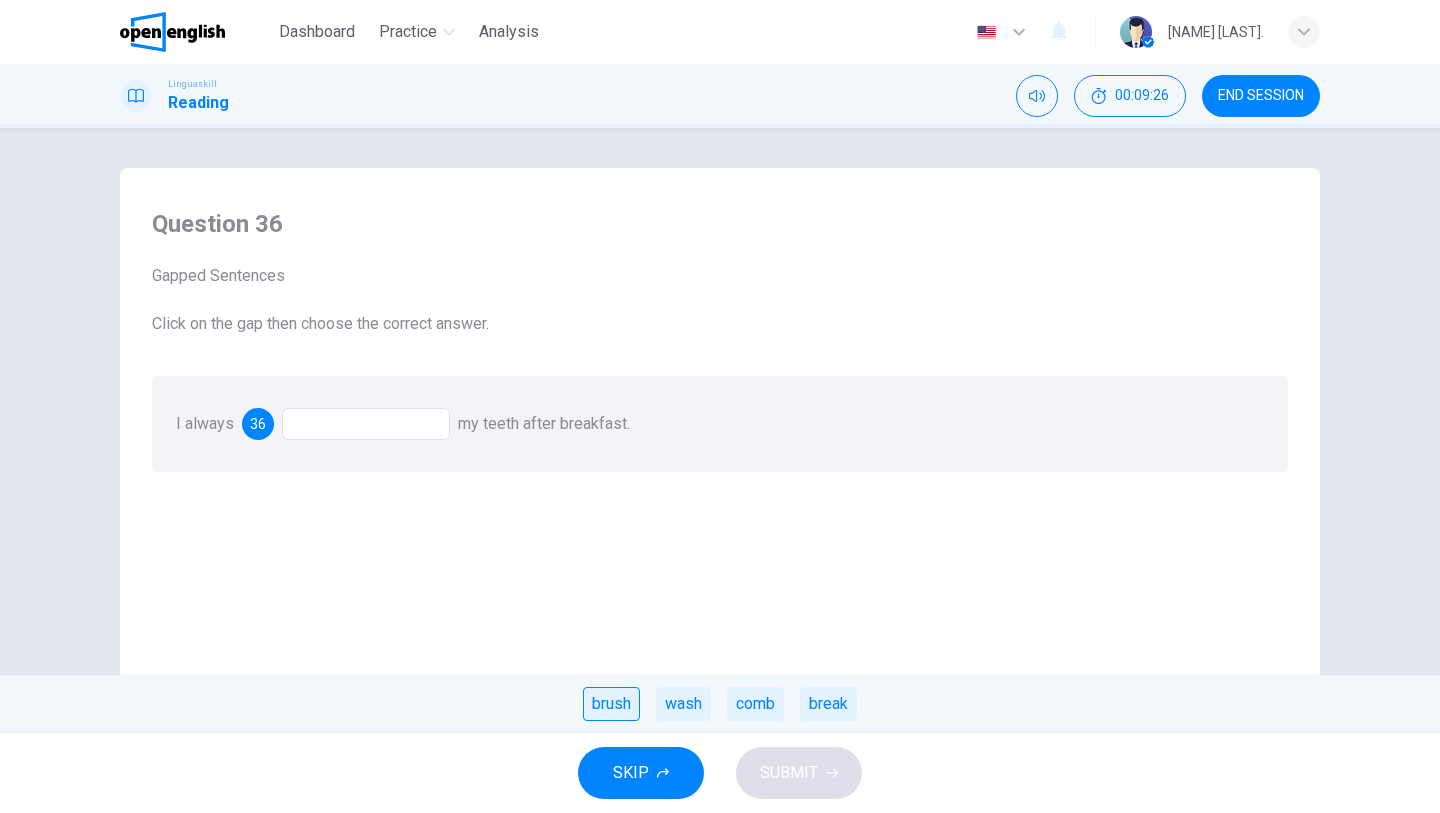 click on "brush" at bounding box center [611, 704] 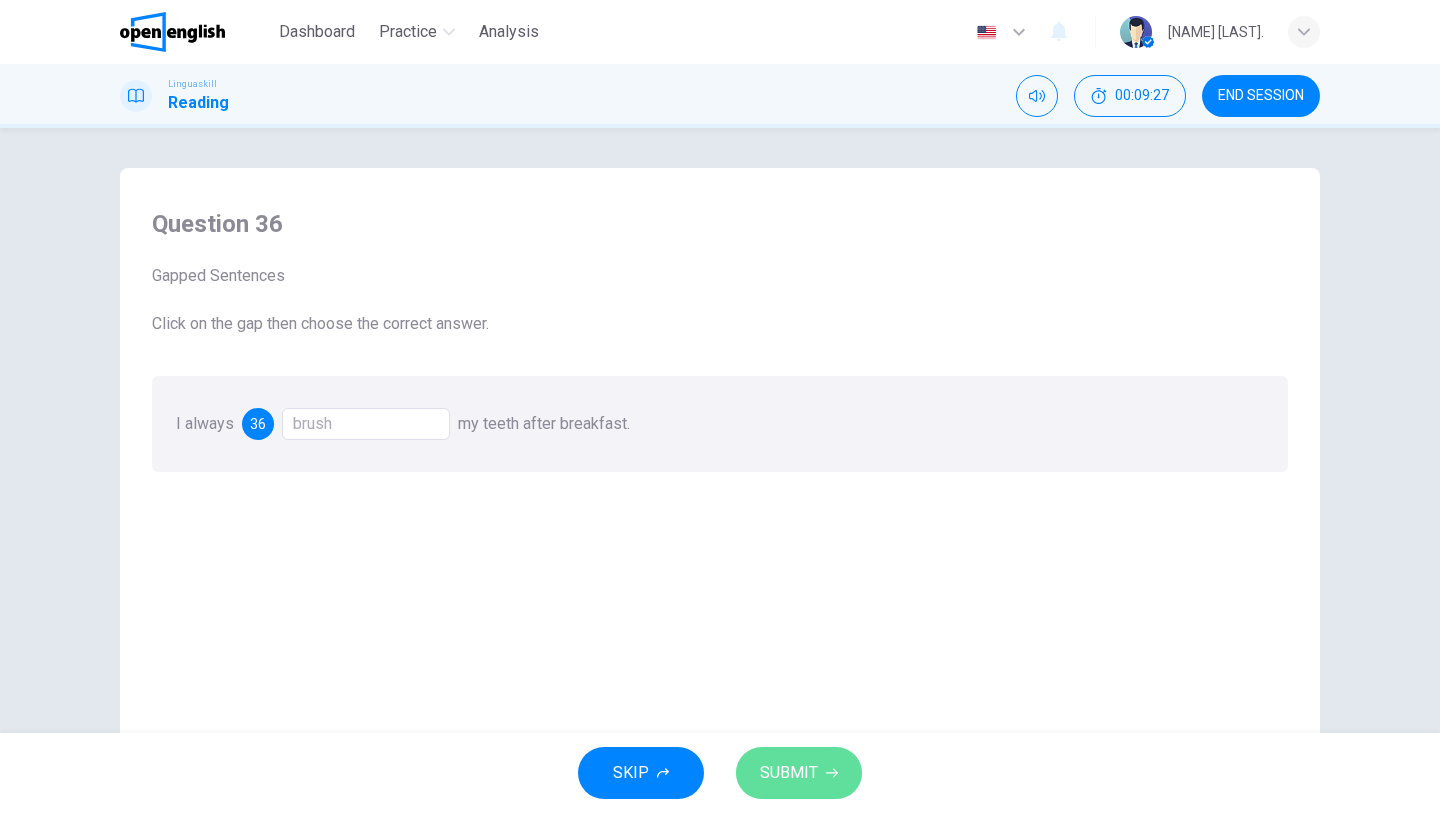 click on "SUBMIT" at bounding box center [789, 773] 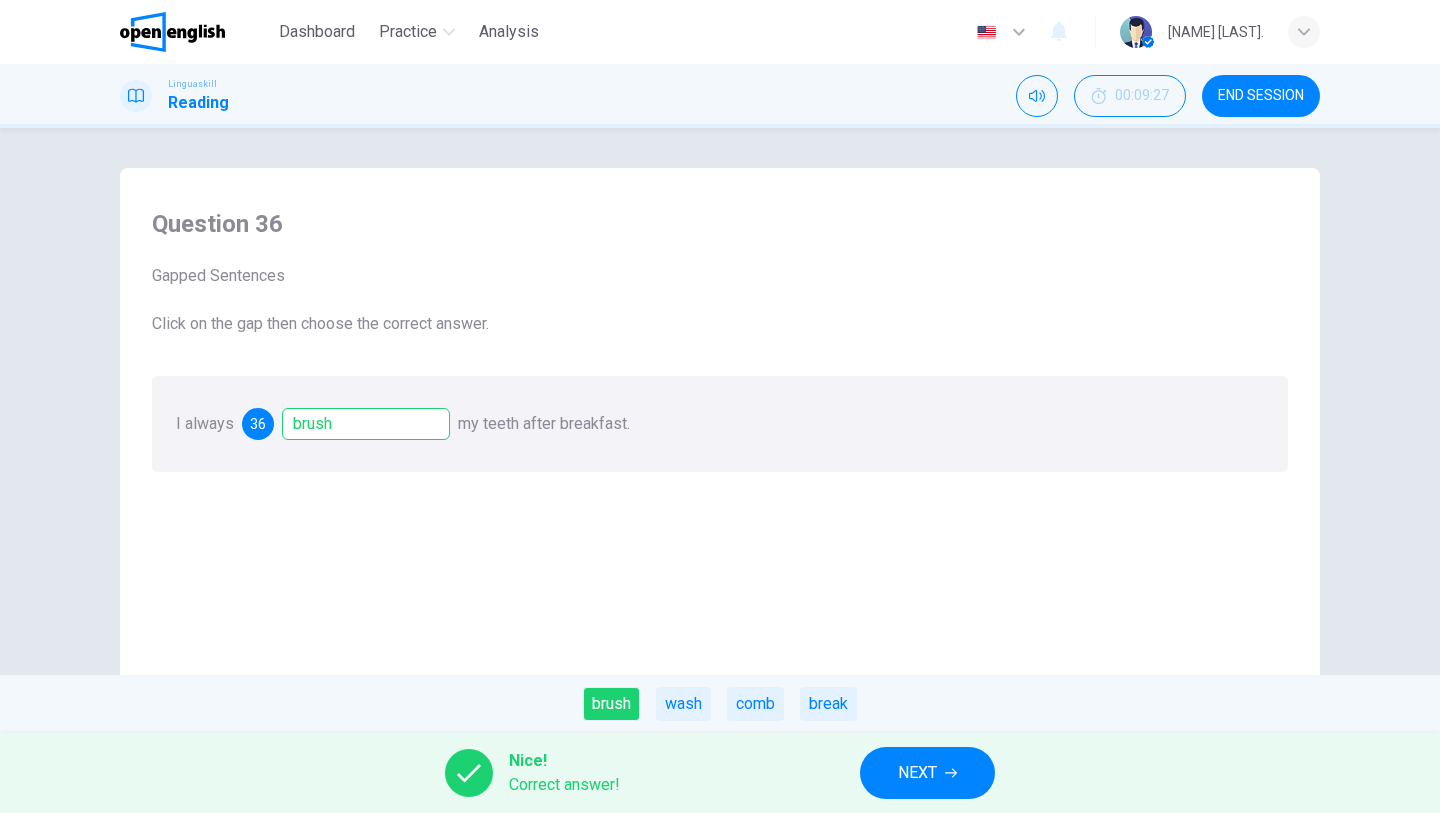 click on "NEXT" at bounding box center [917, 773] 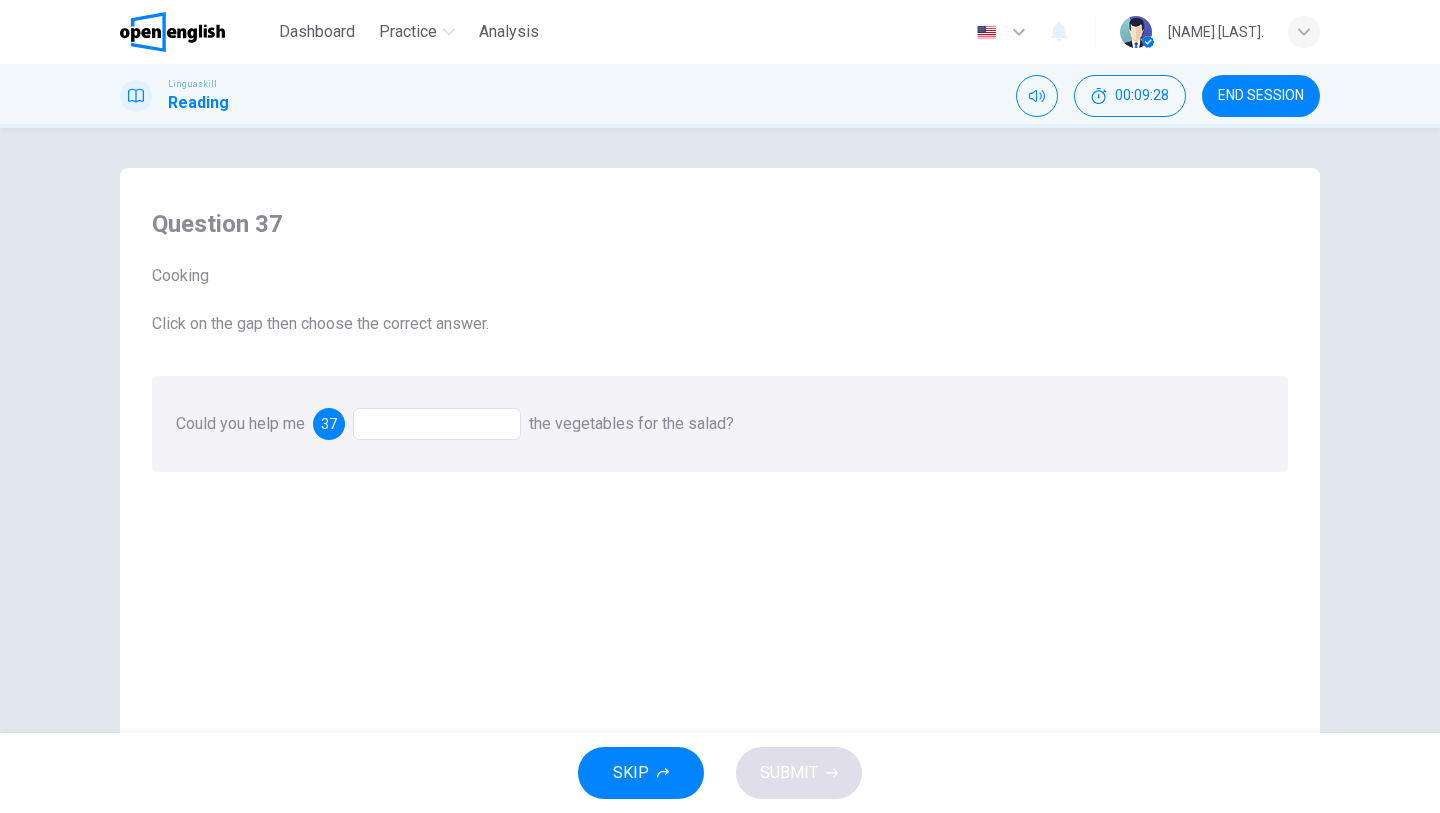 click at bounding box center [437, 424] 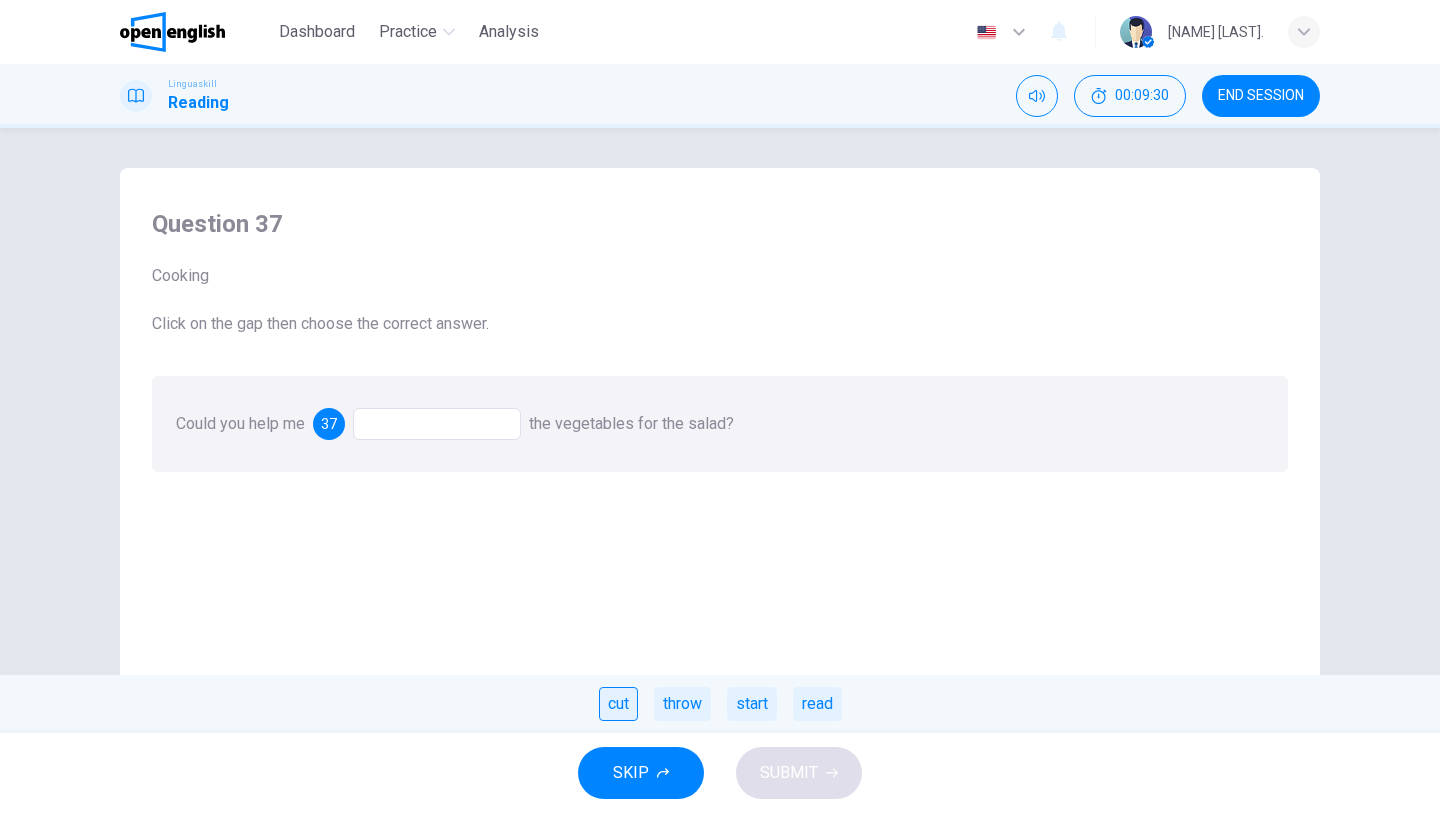 click on "cut" at bounding box center [618, 704] 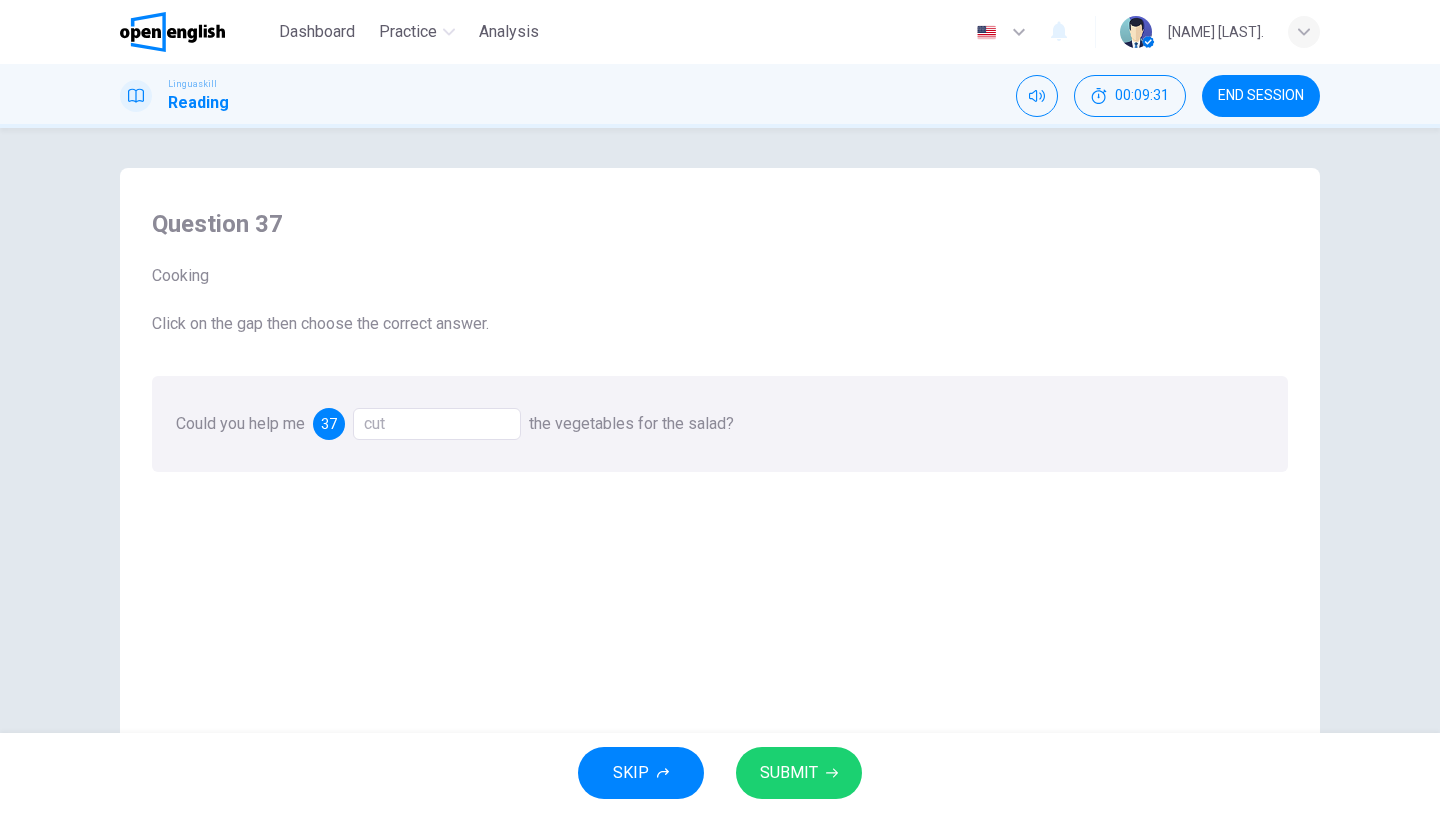 click on "SUBMIT" at bounding box center [789, 773] 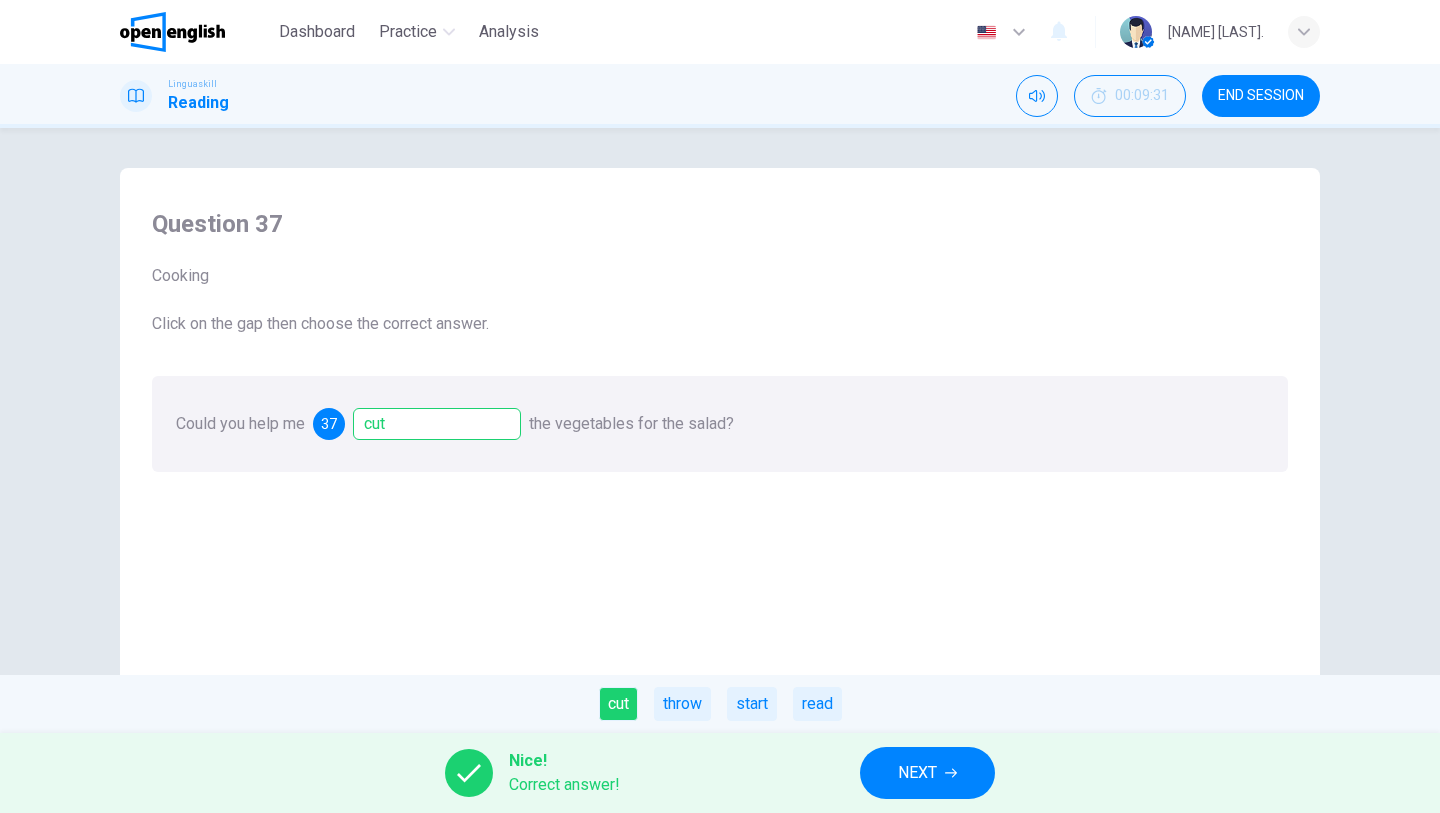 click on "NEXT" at bounding box center (927, 773) 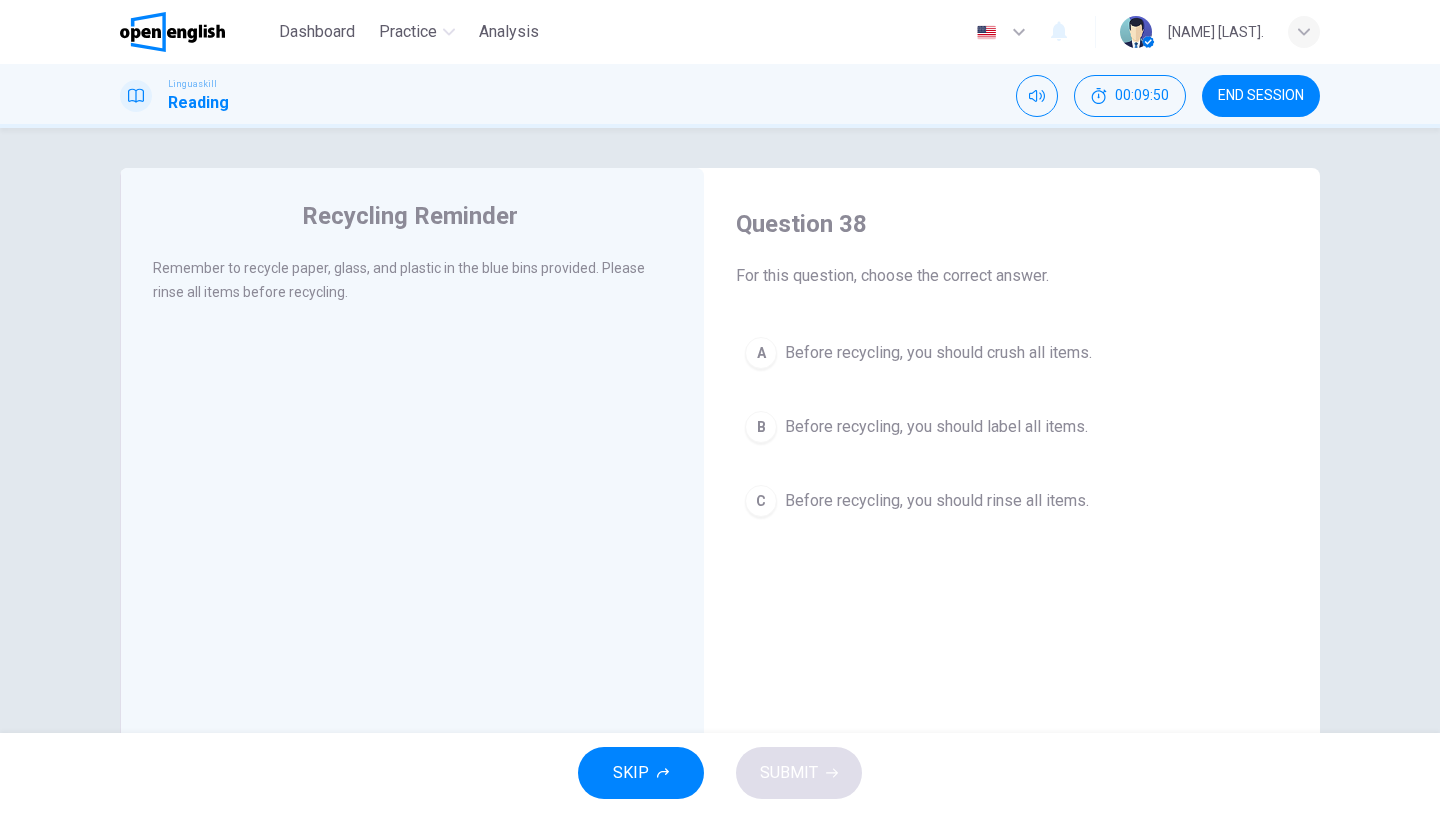 click on "Before recycling, you should rinse all items." at bounding box center [937, 501] 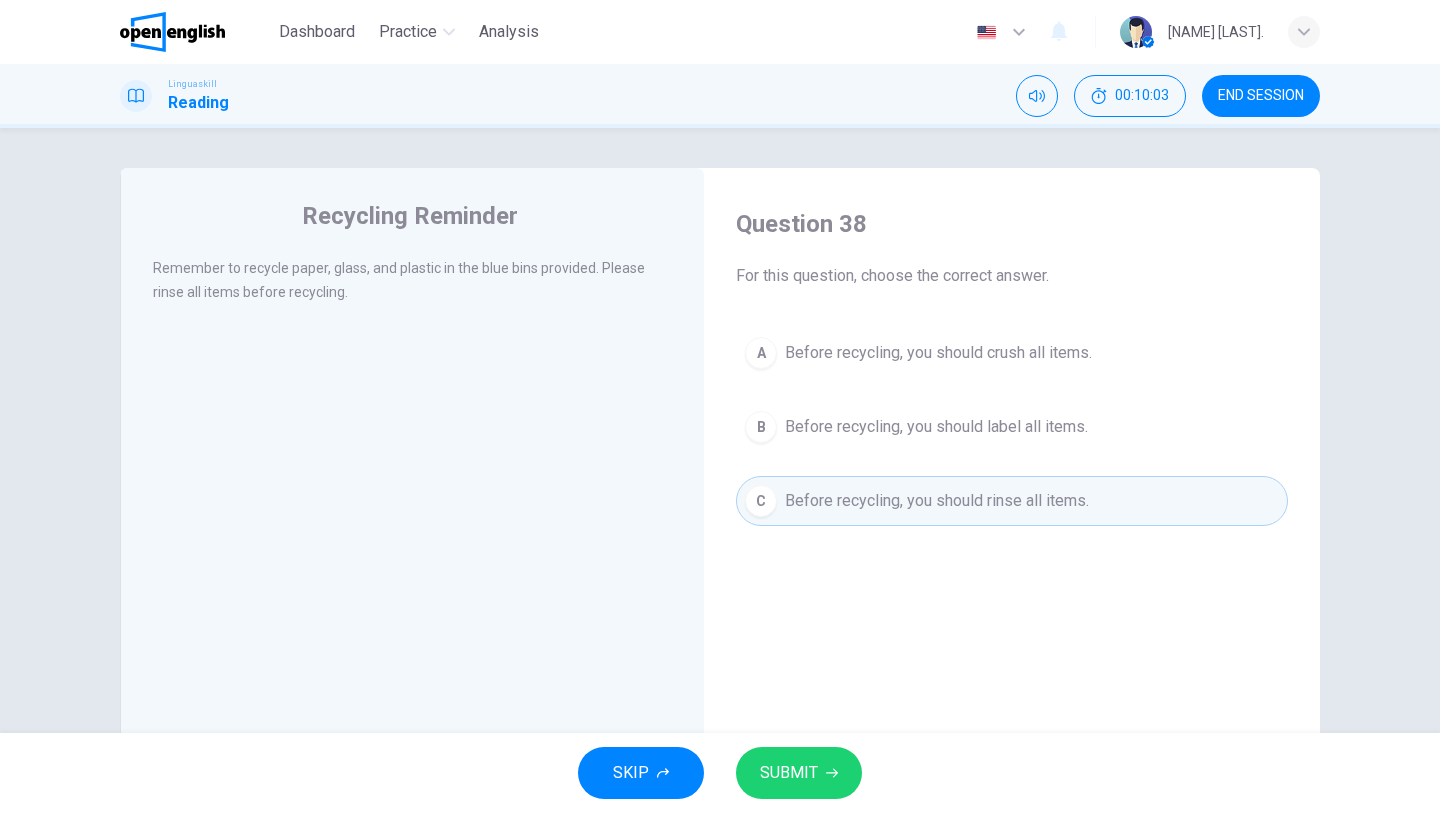 click on "SUBMIT" at bounding box center [799, 773] 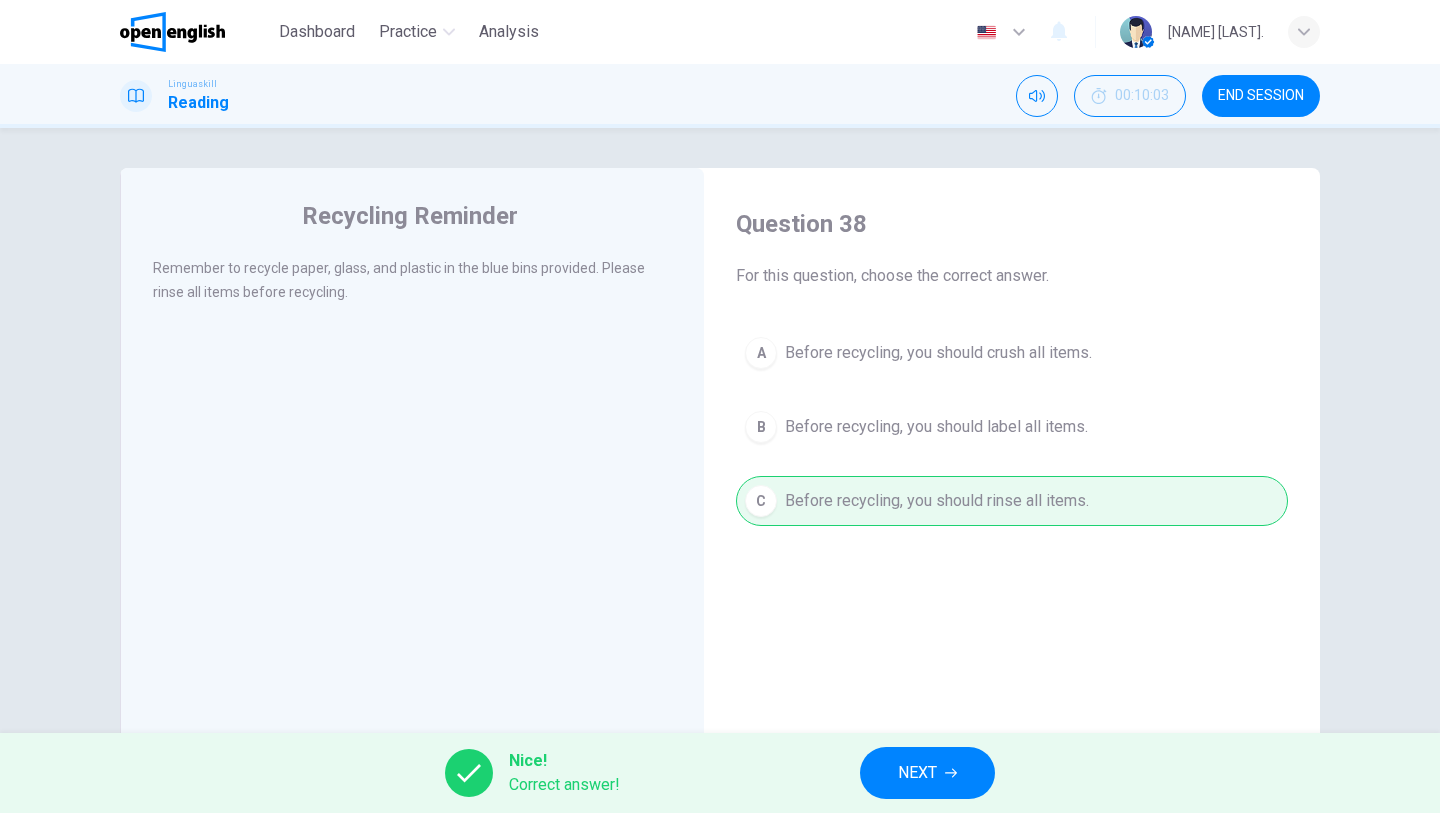 click on "NEXT" at bounding box center (917, 773) 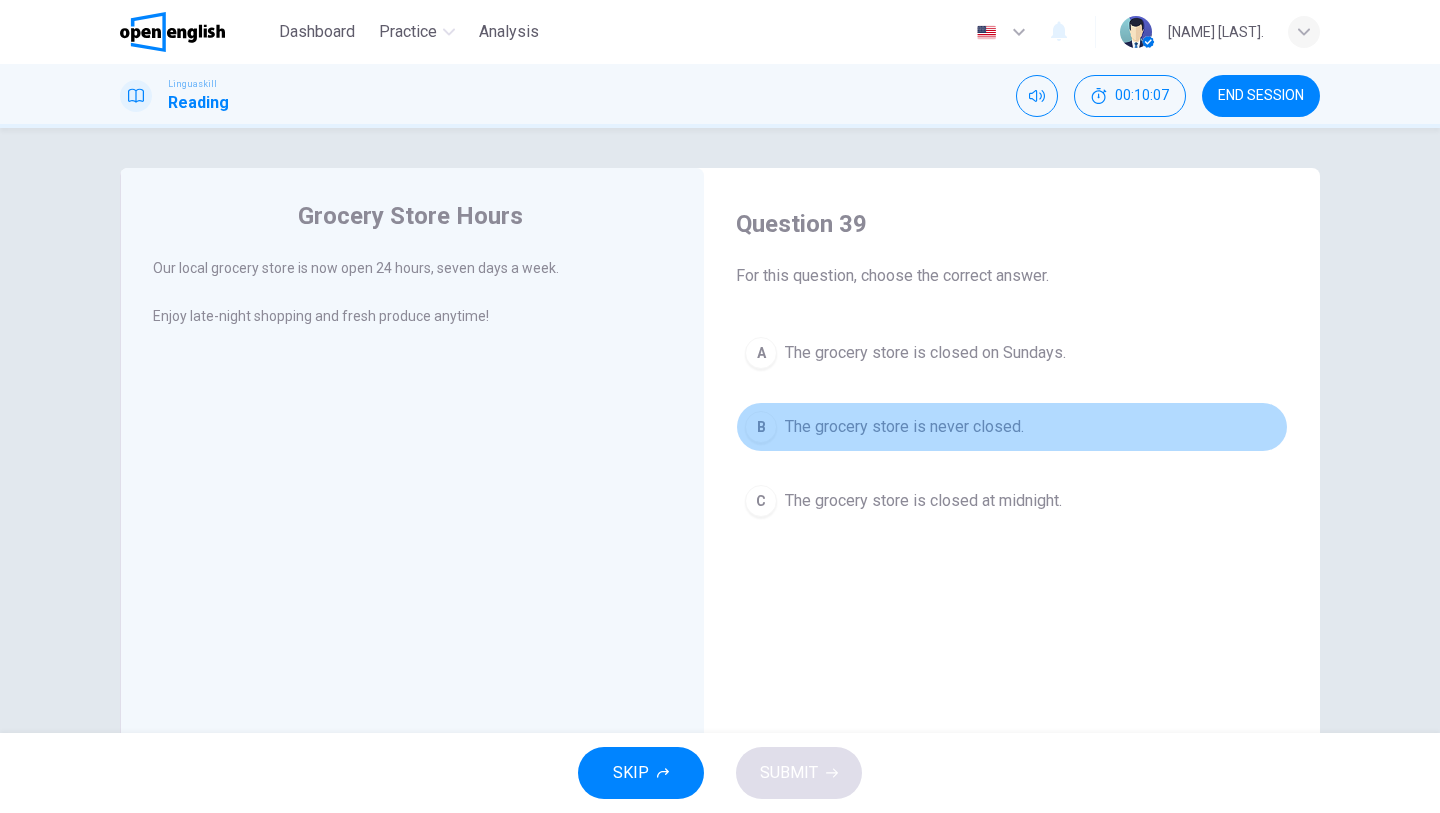 click on "The grocery store is never closed." at bounding box center (904, 427) 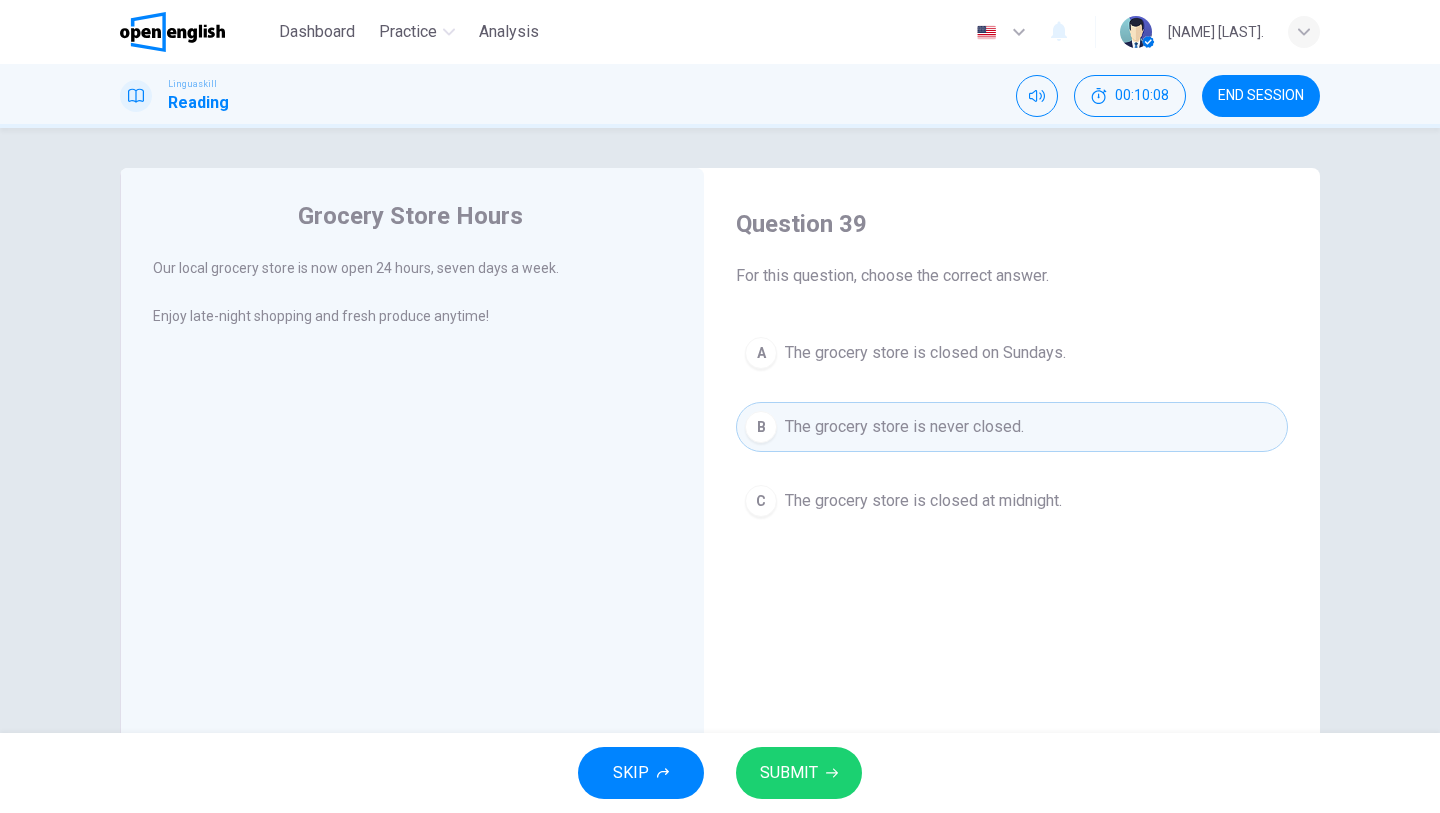 click on "SUBMIT" at bounding box center [789, 773] 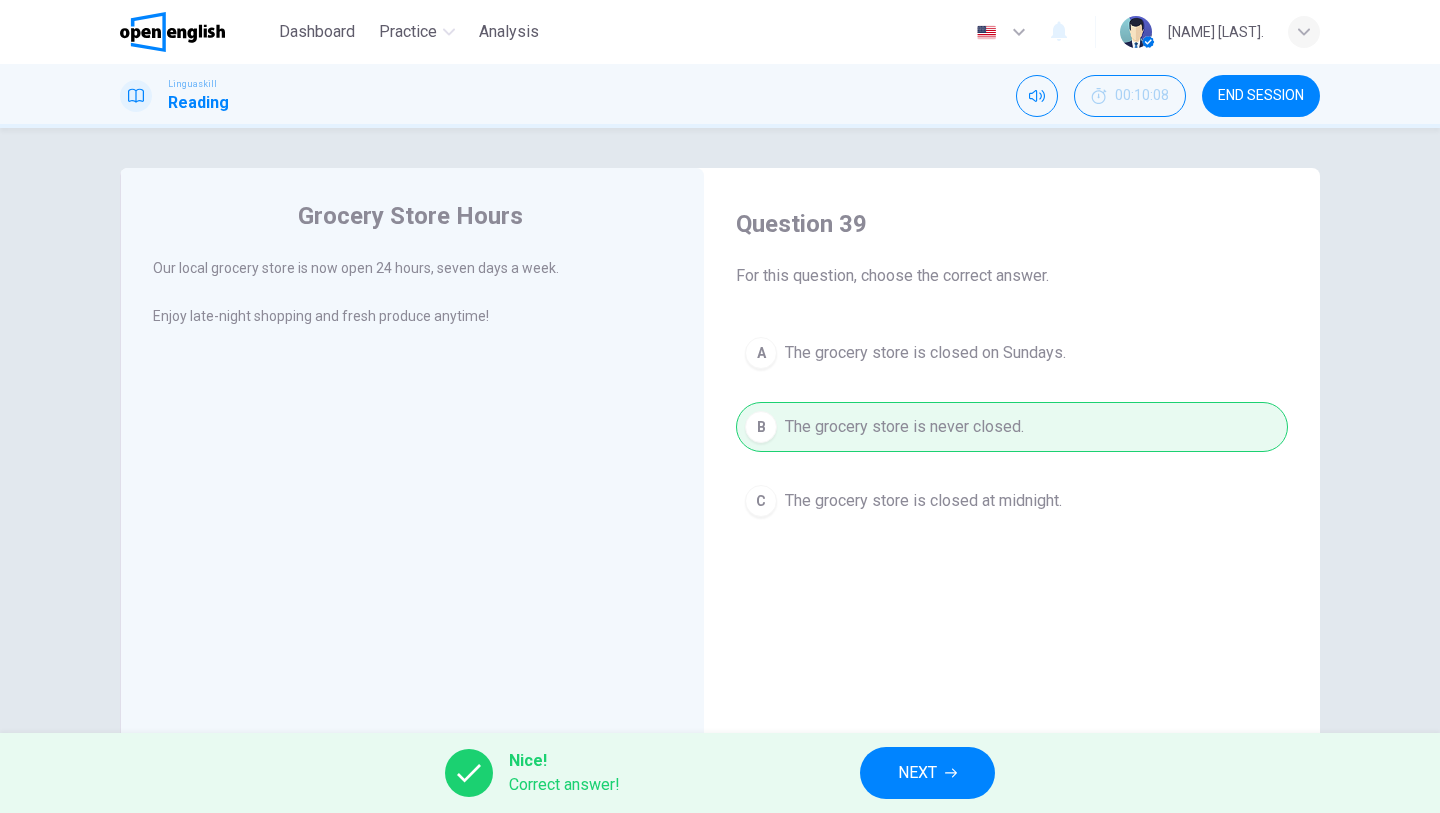 click on "NEXT" at bounding box center (917, 773) 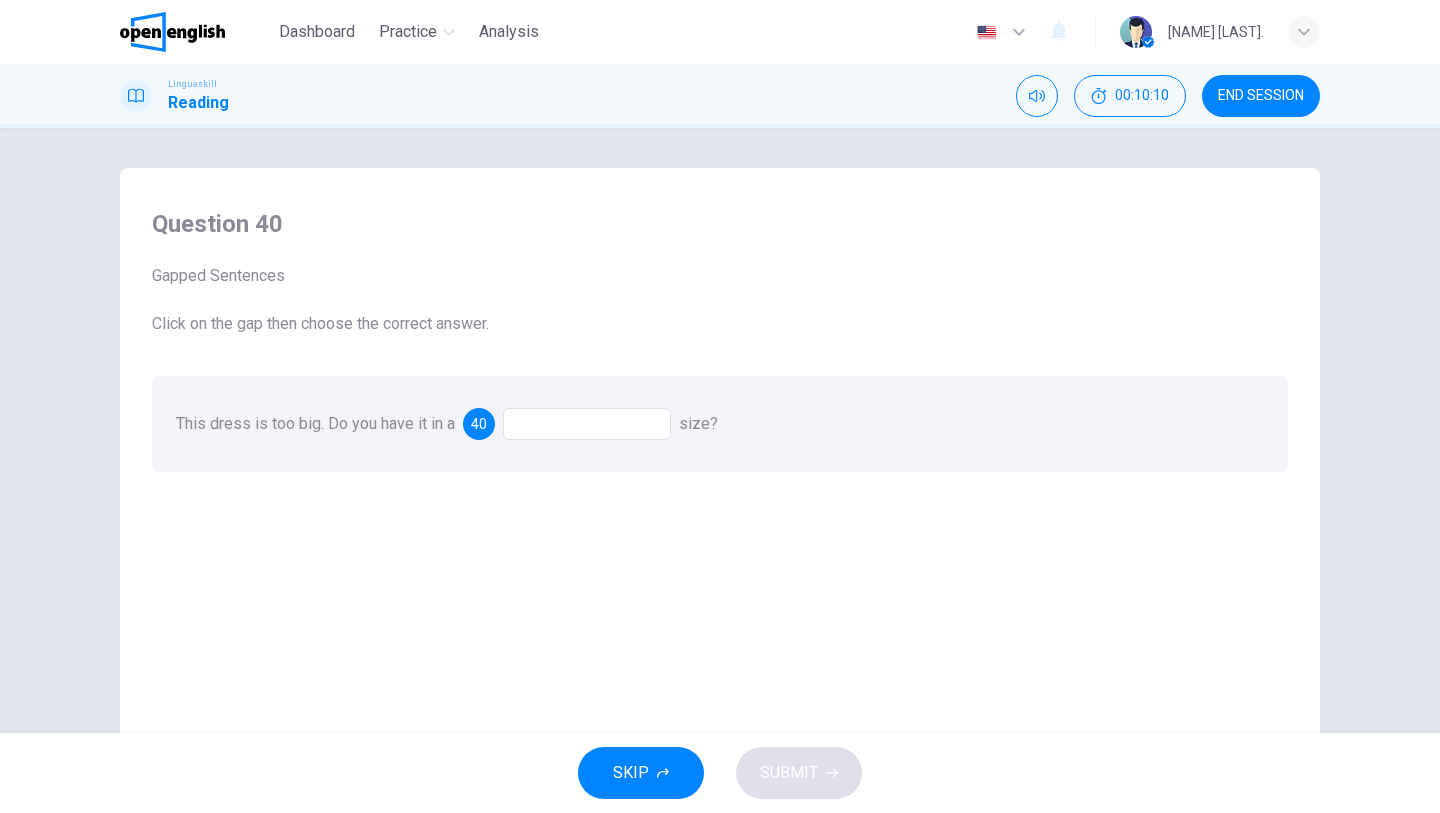 click on "Question 40 Gapped Sentences Click on the gap then choose the correct answer. This dress is too big. Do you have it in a  40  size?" at bounding box center (720, 525) 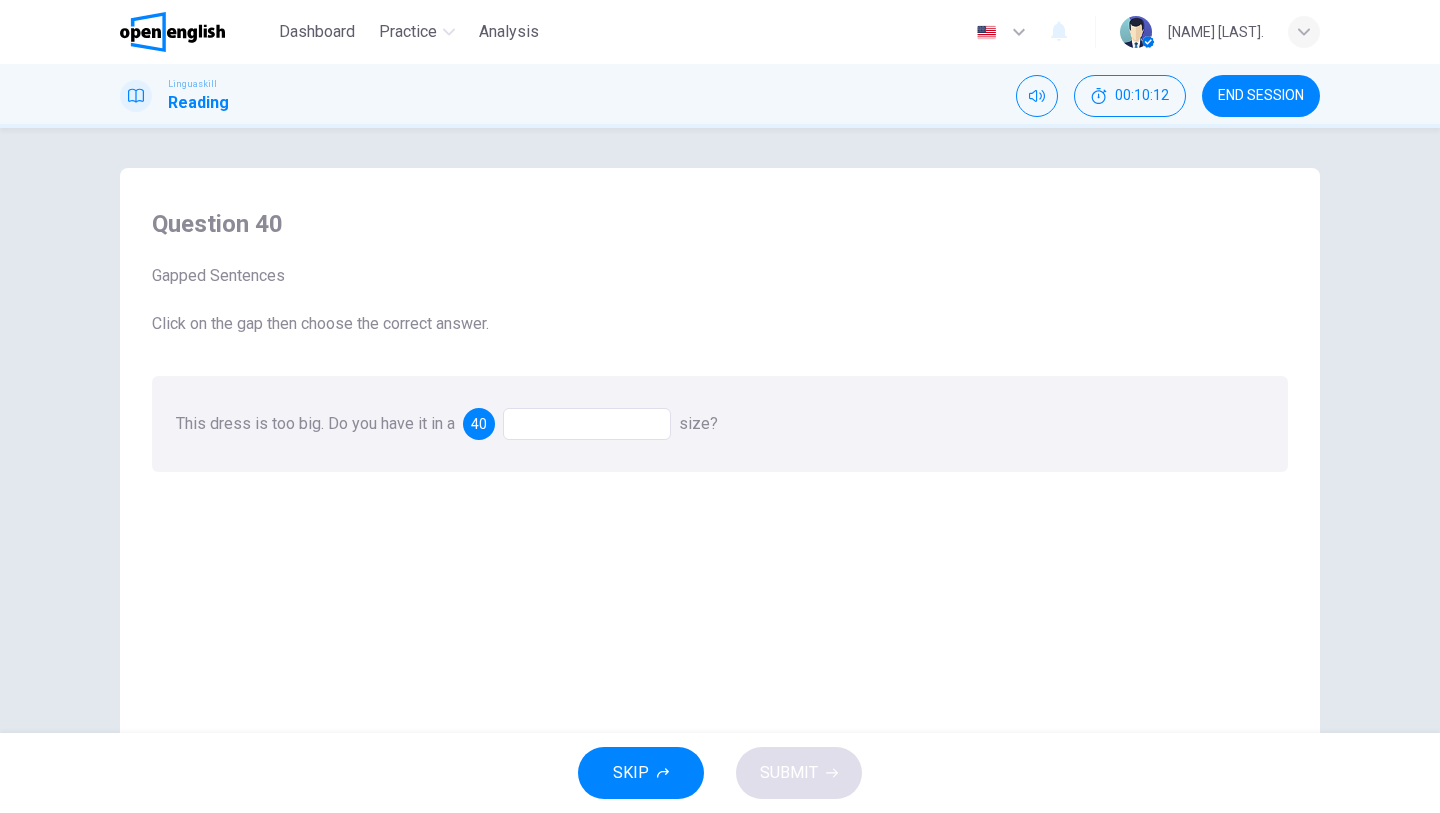 click at bounding box center (587, 424) 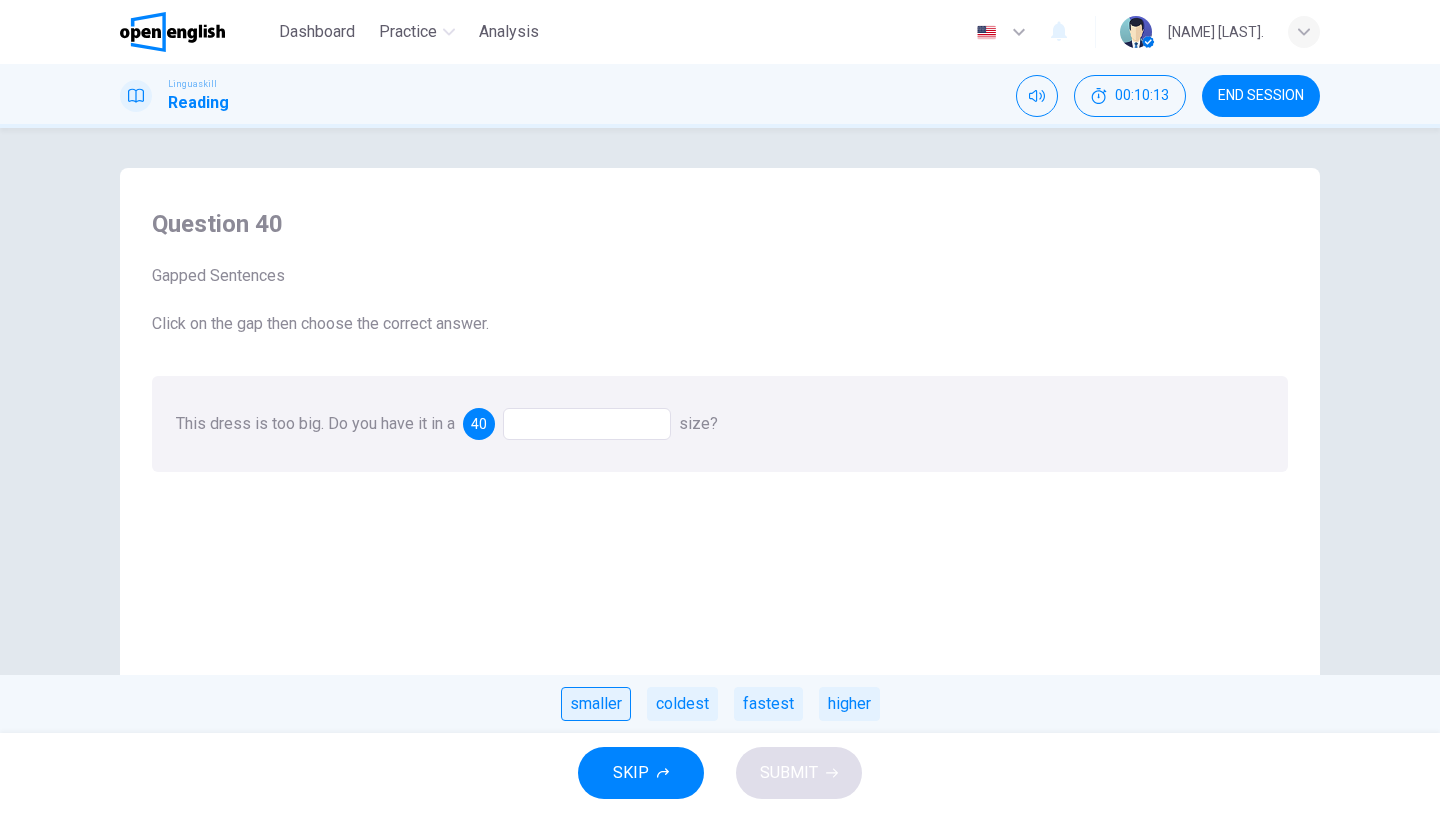 click on "smaller" at bounding box center (596, 704) 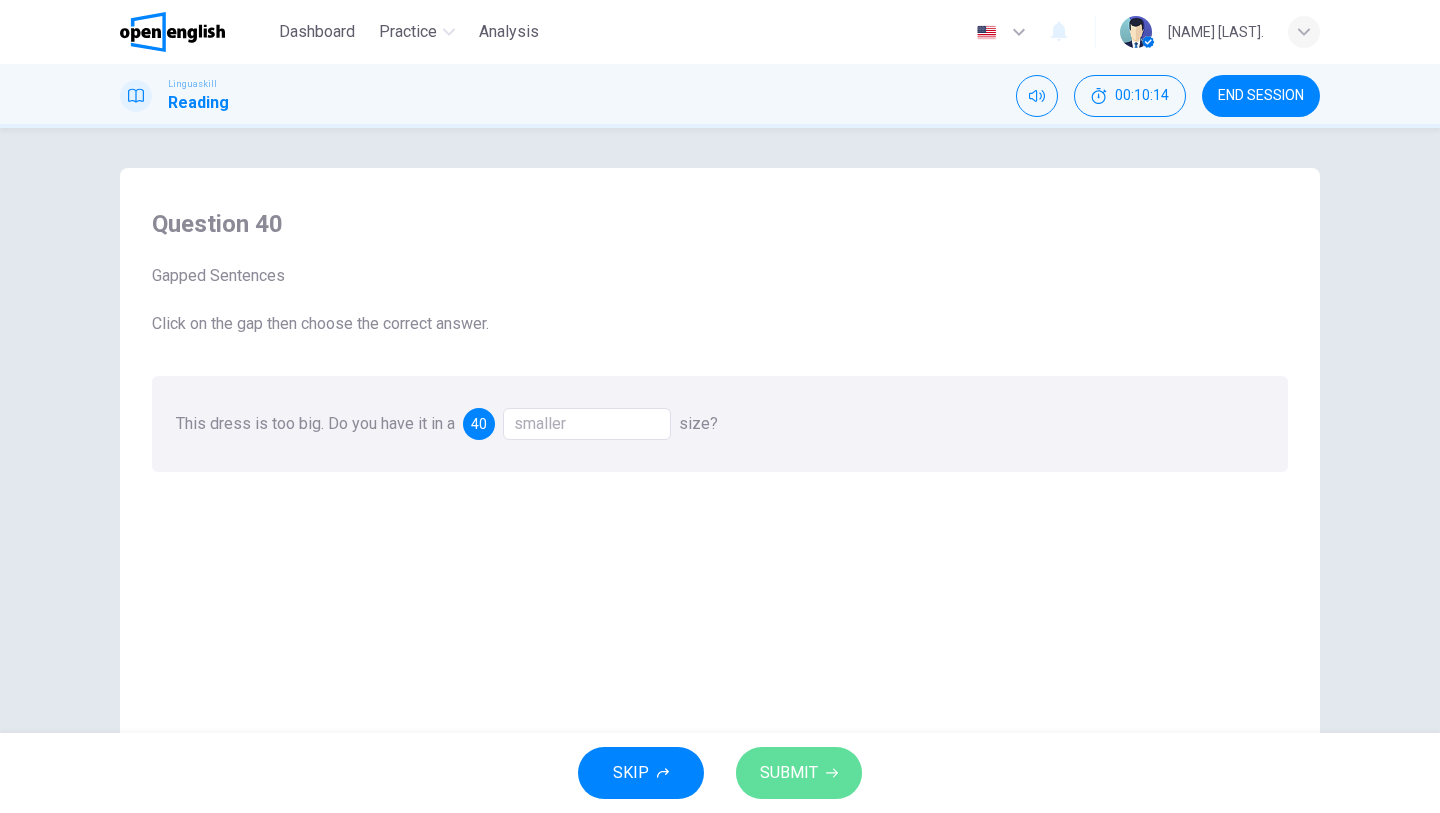 click on "SUBMIT" at bounding box center (789, 773) 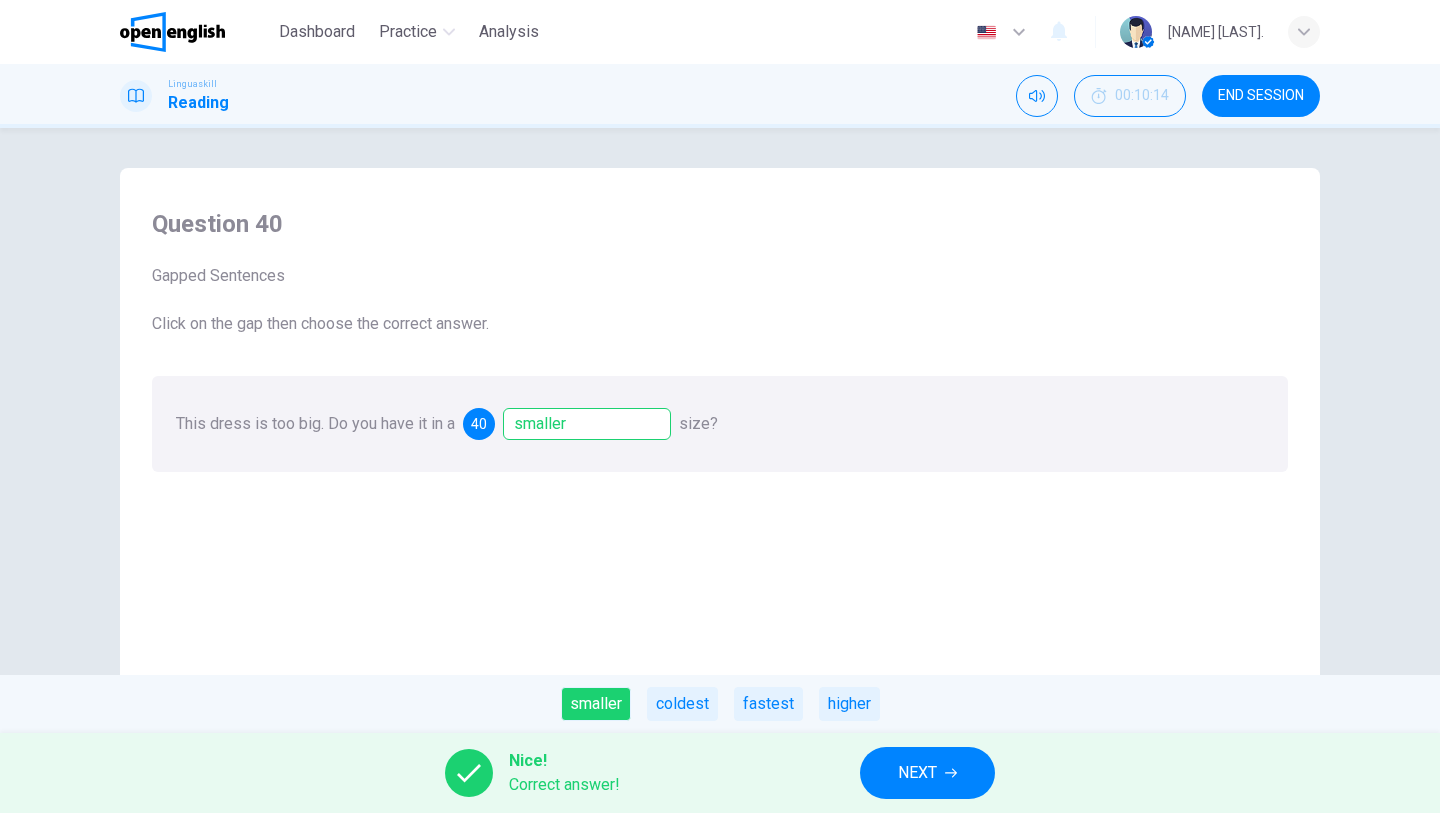click on "NEXT" at bounding box center (927, 773) 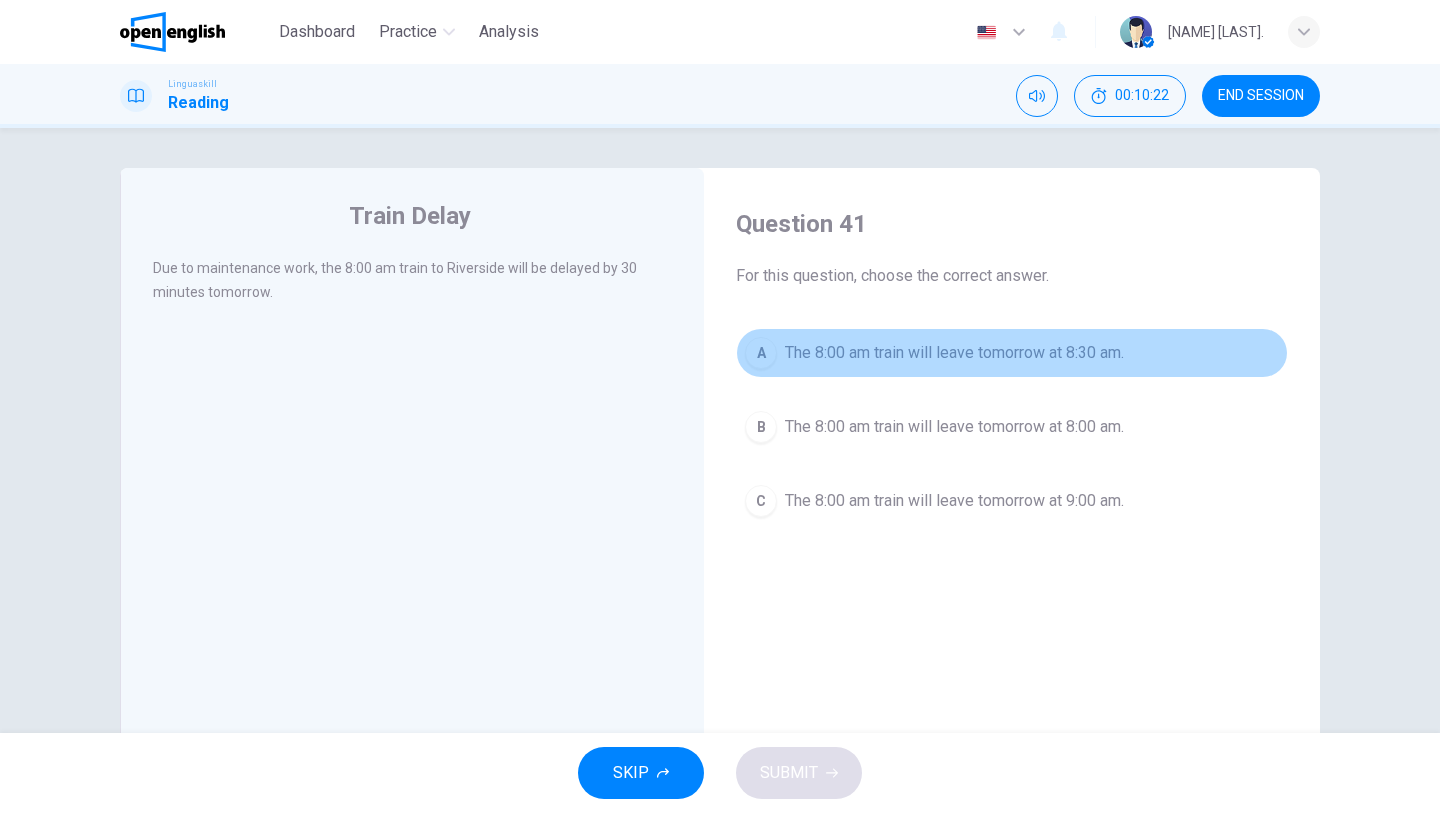click on "The 8:00 am train will leave tomorrow at 8:30 am." at bounding box center [954, 353] 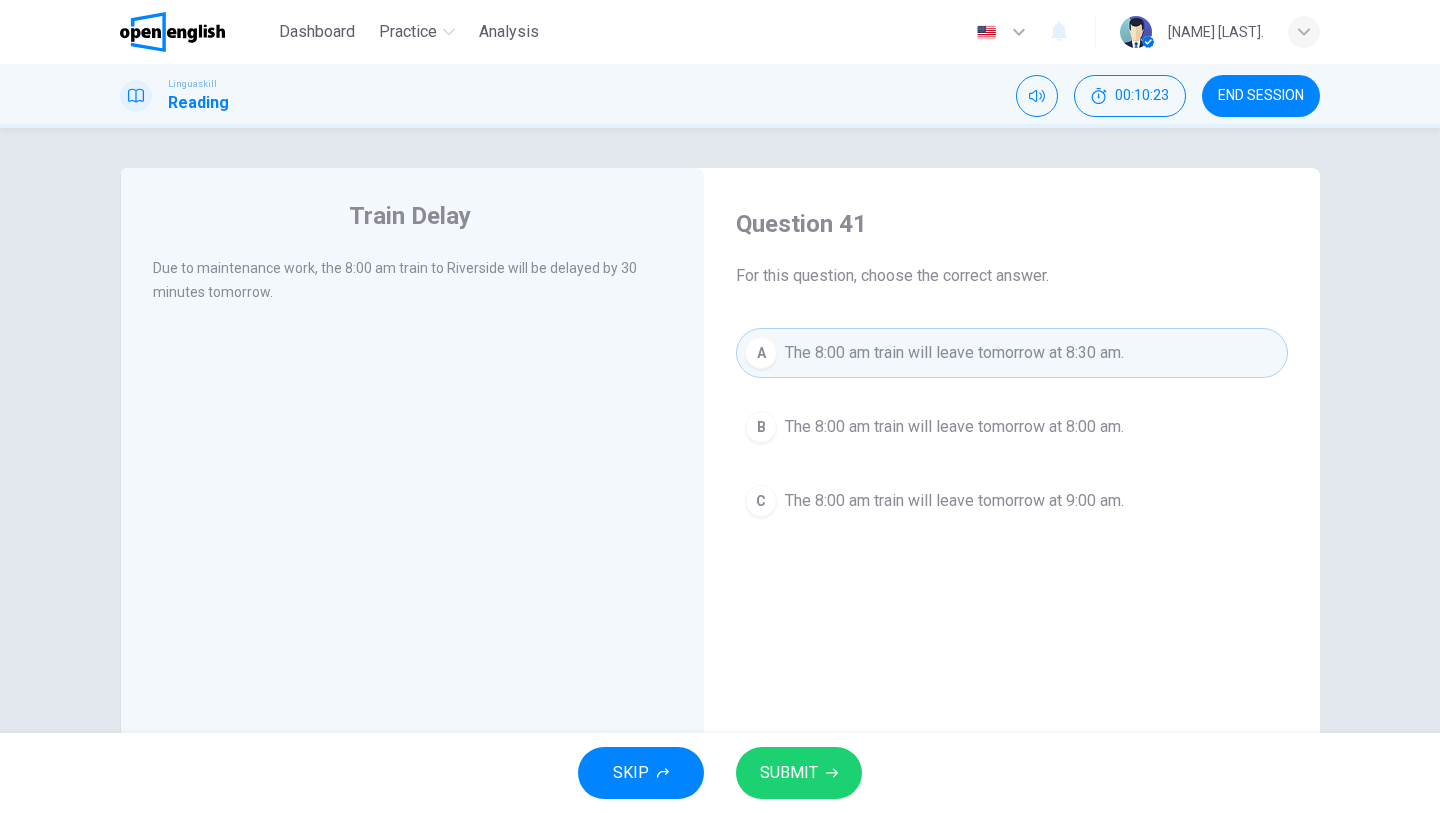 click on "SUBMIT" at bounding box center (789, 773) 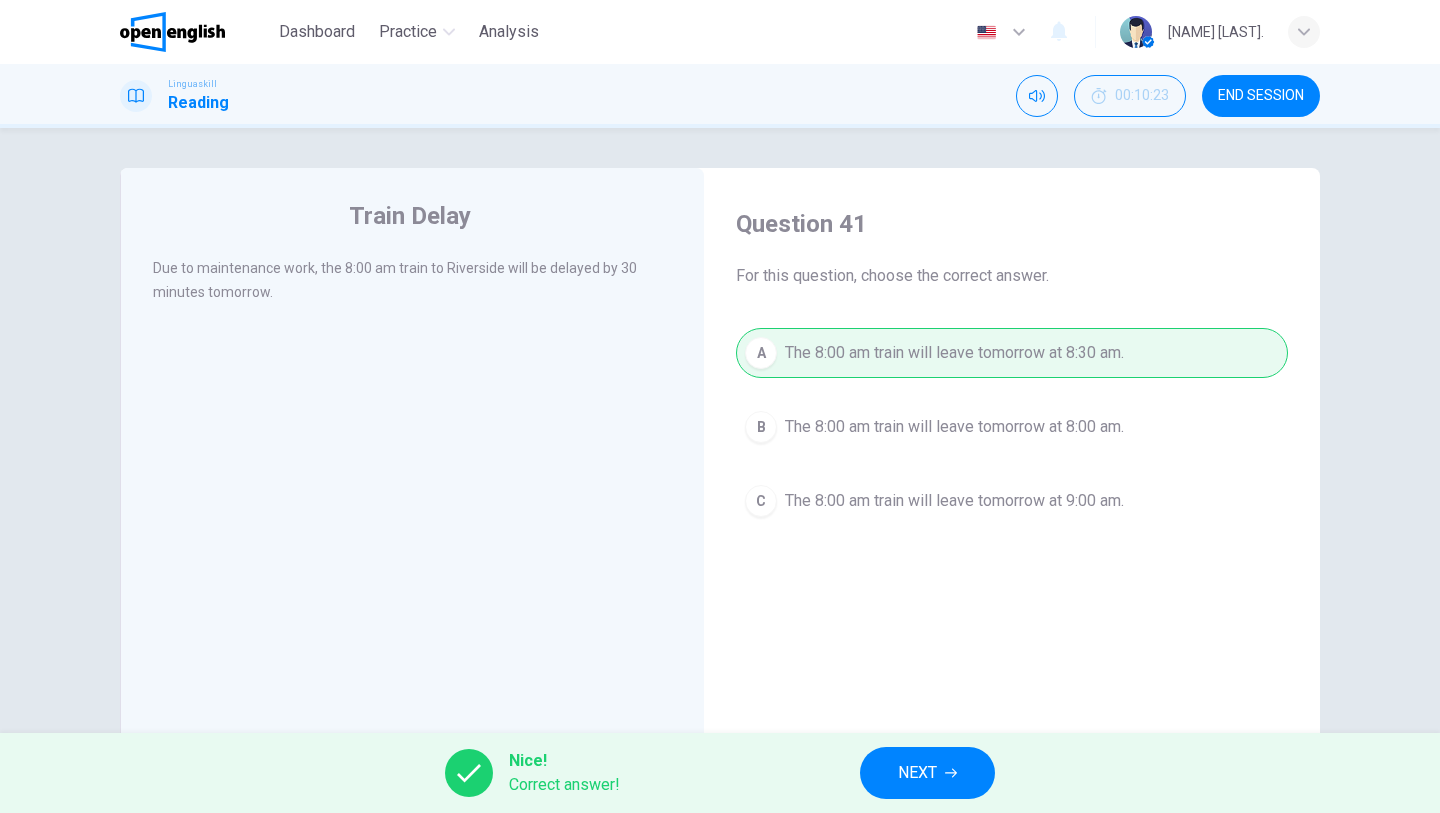 click on "NEXT" at bounding box center (917, 773) 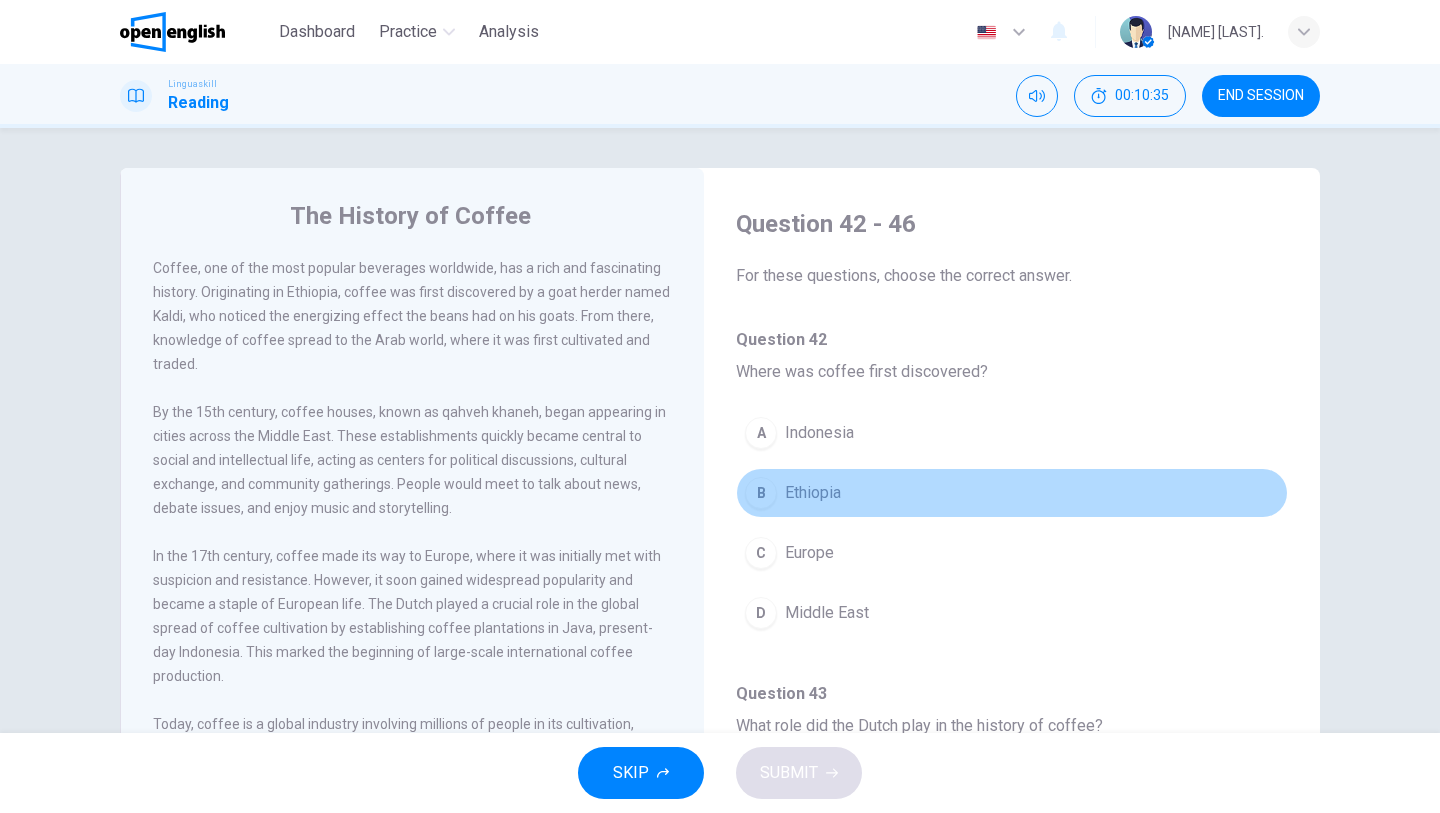click on "Ethiopia" at bounding box center [813, 493] 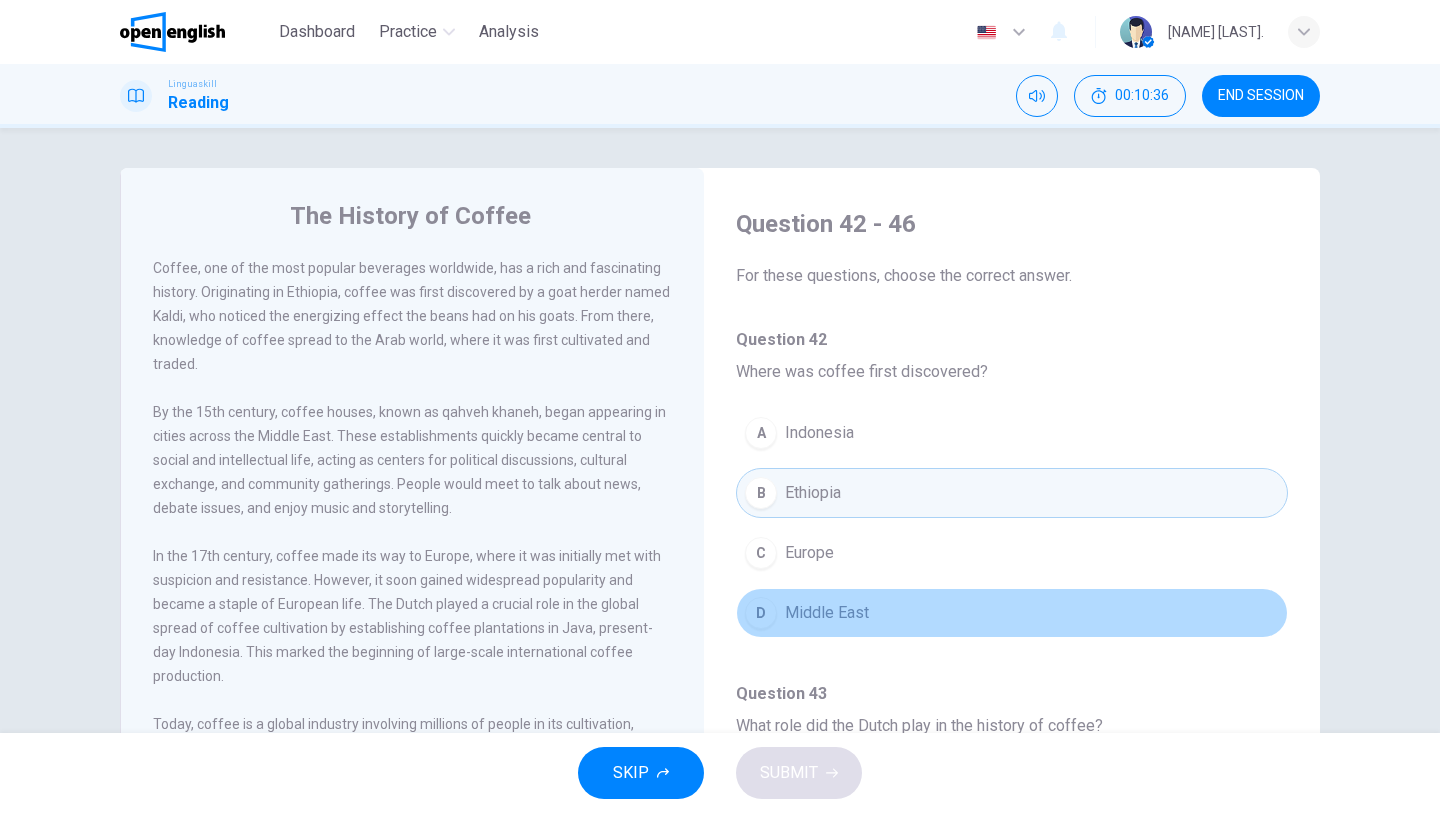 click on "D Middle East" at bounding box center (1012, 613) 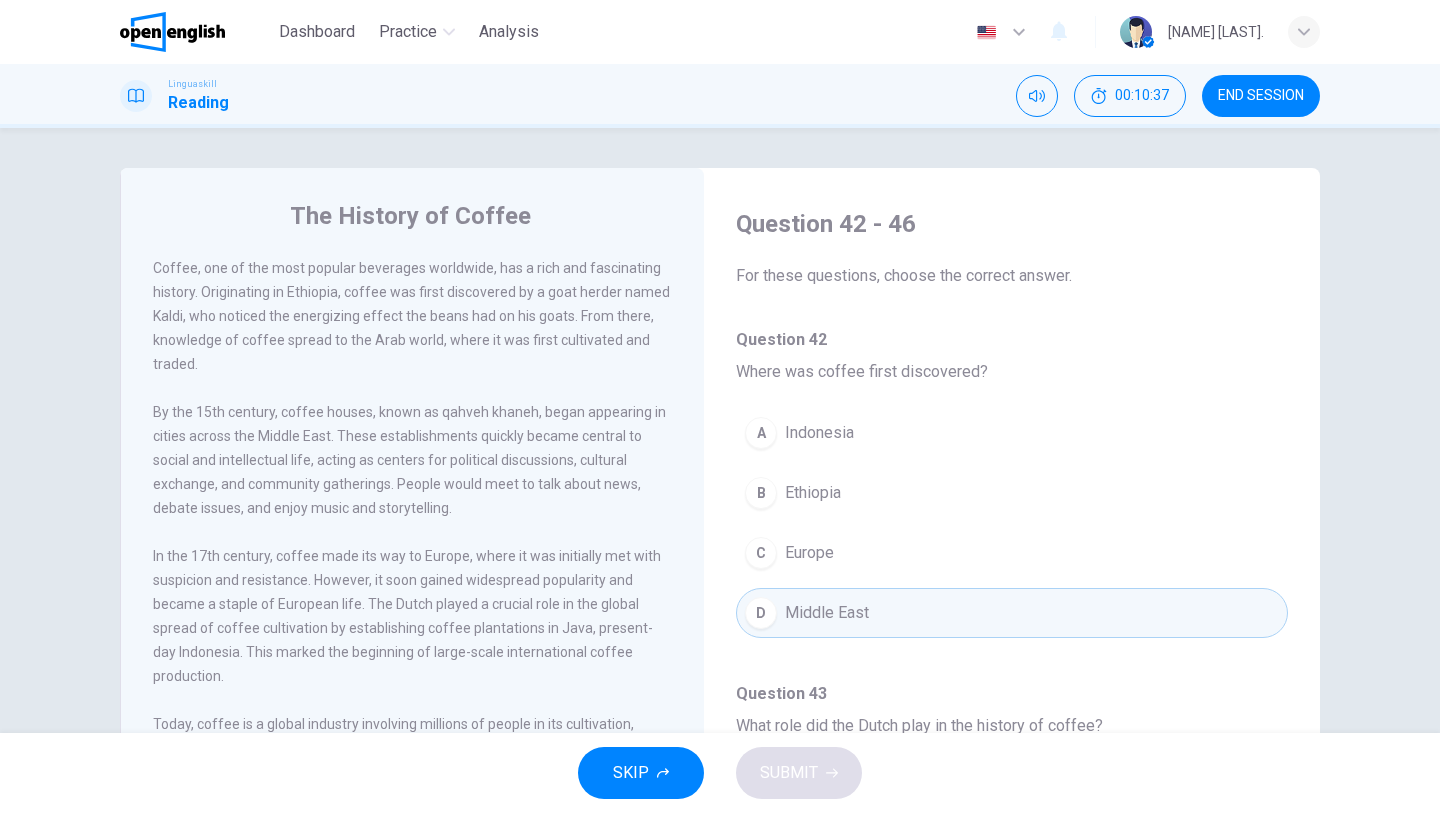 type 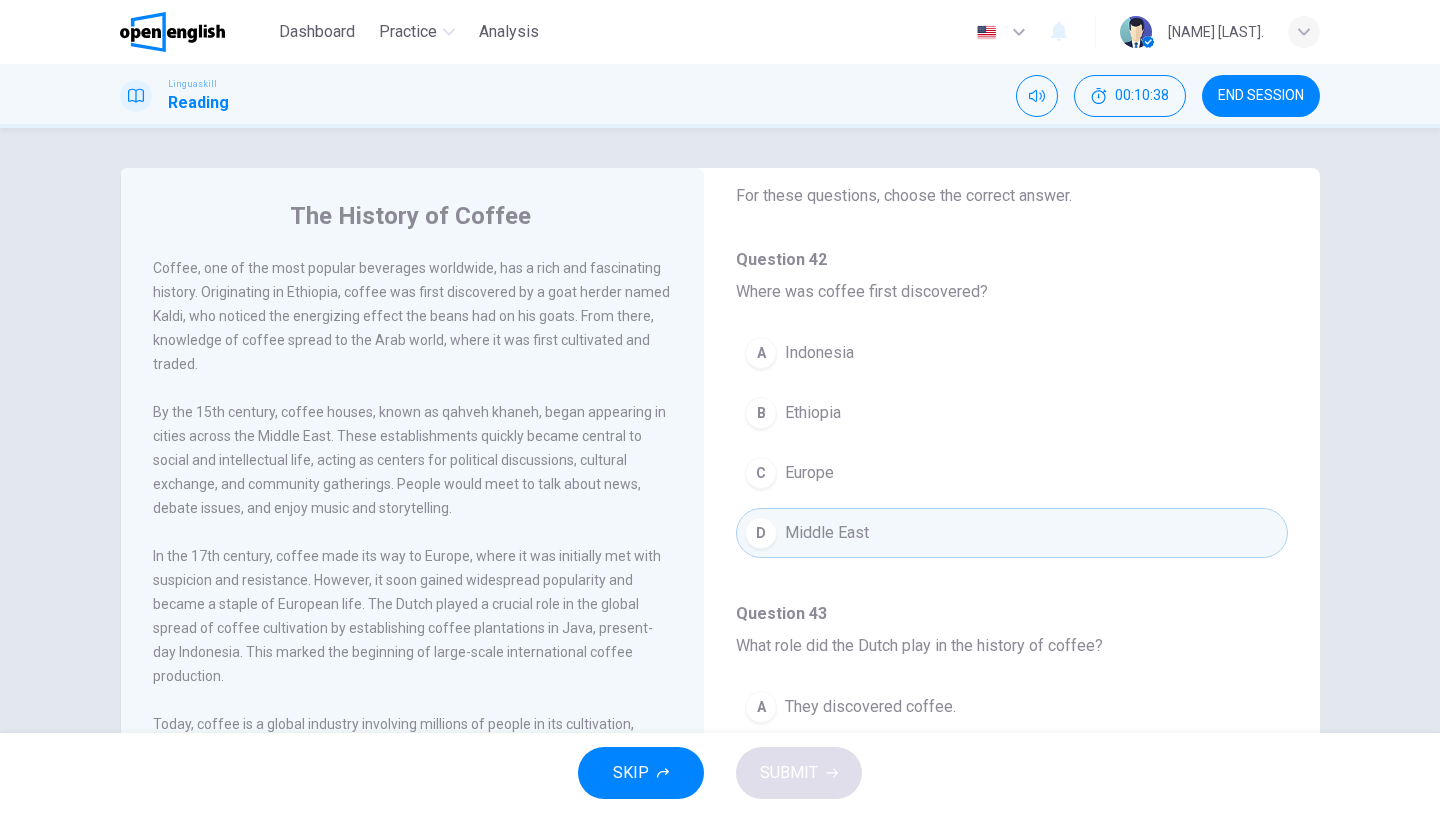scroll, scrollTop: 120, scrollLeft: 0, axis: vertical 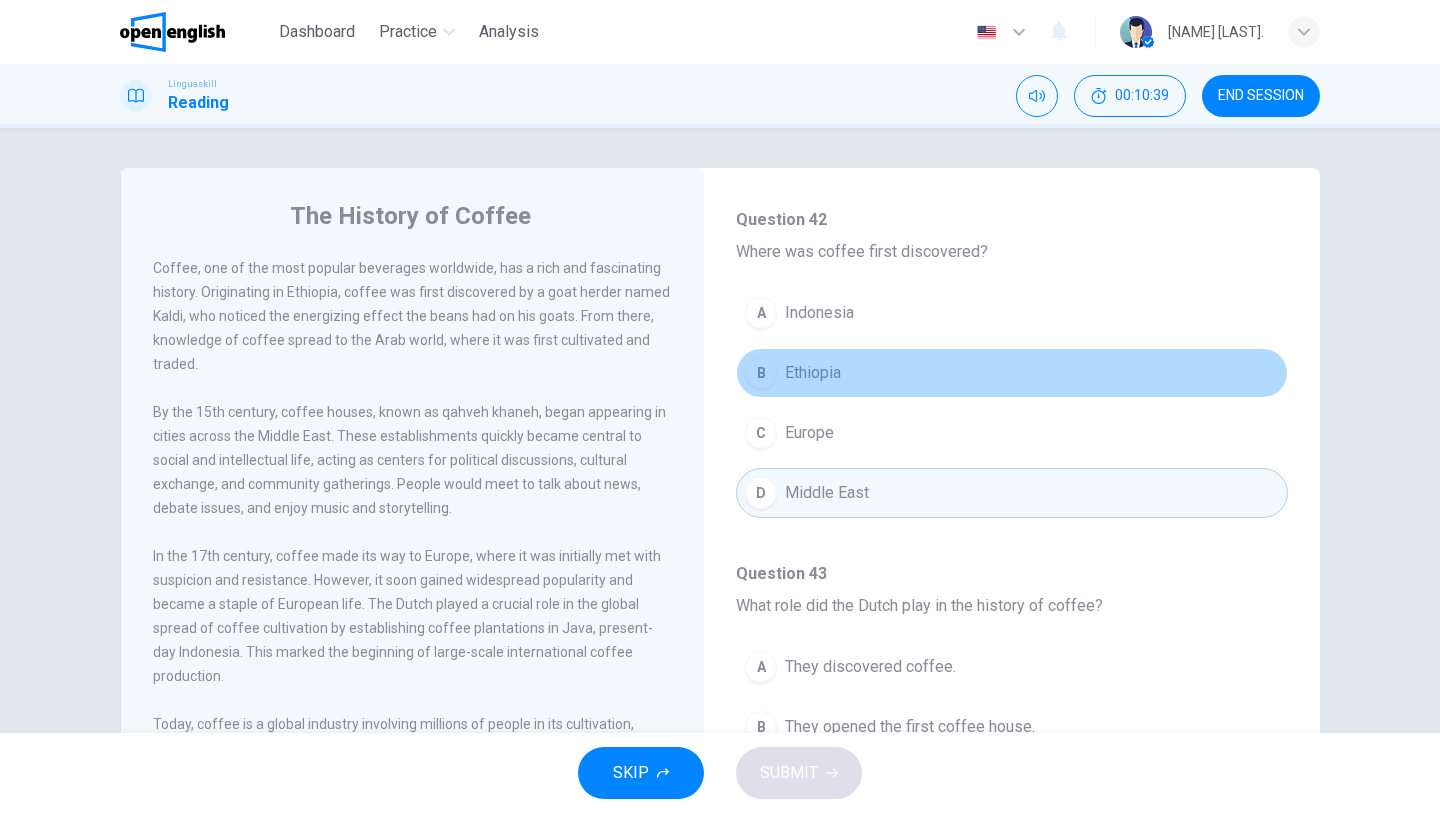 click on "Ethiopia" at bounding box center (813, 373) 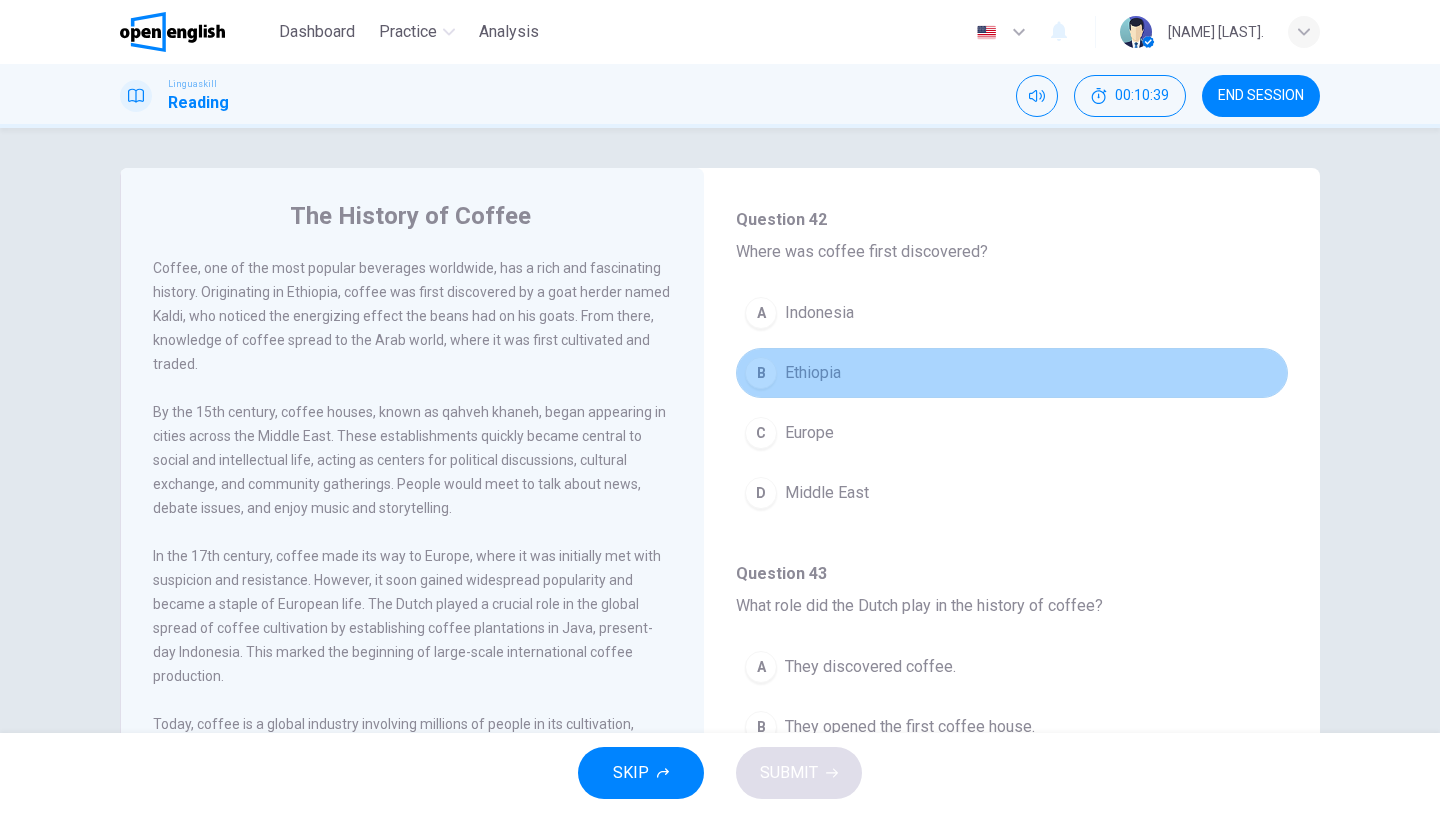 click on "Ethiopia" at bounding box center (813, 373) 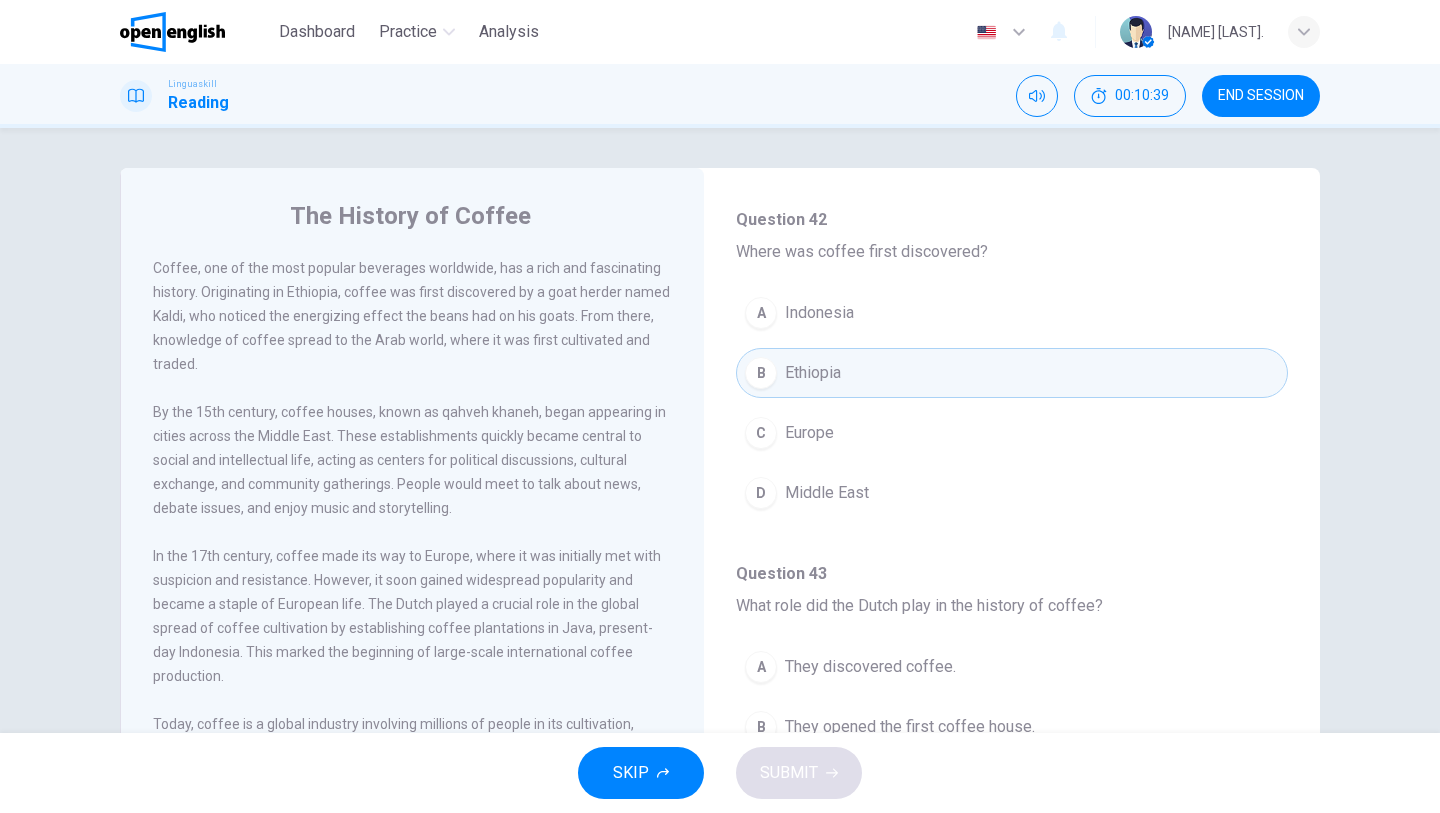 type 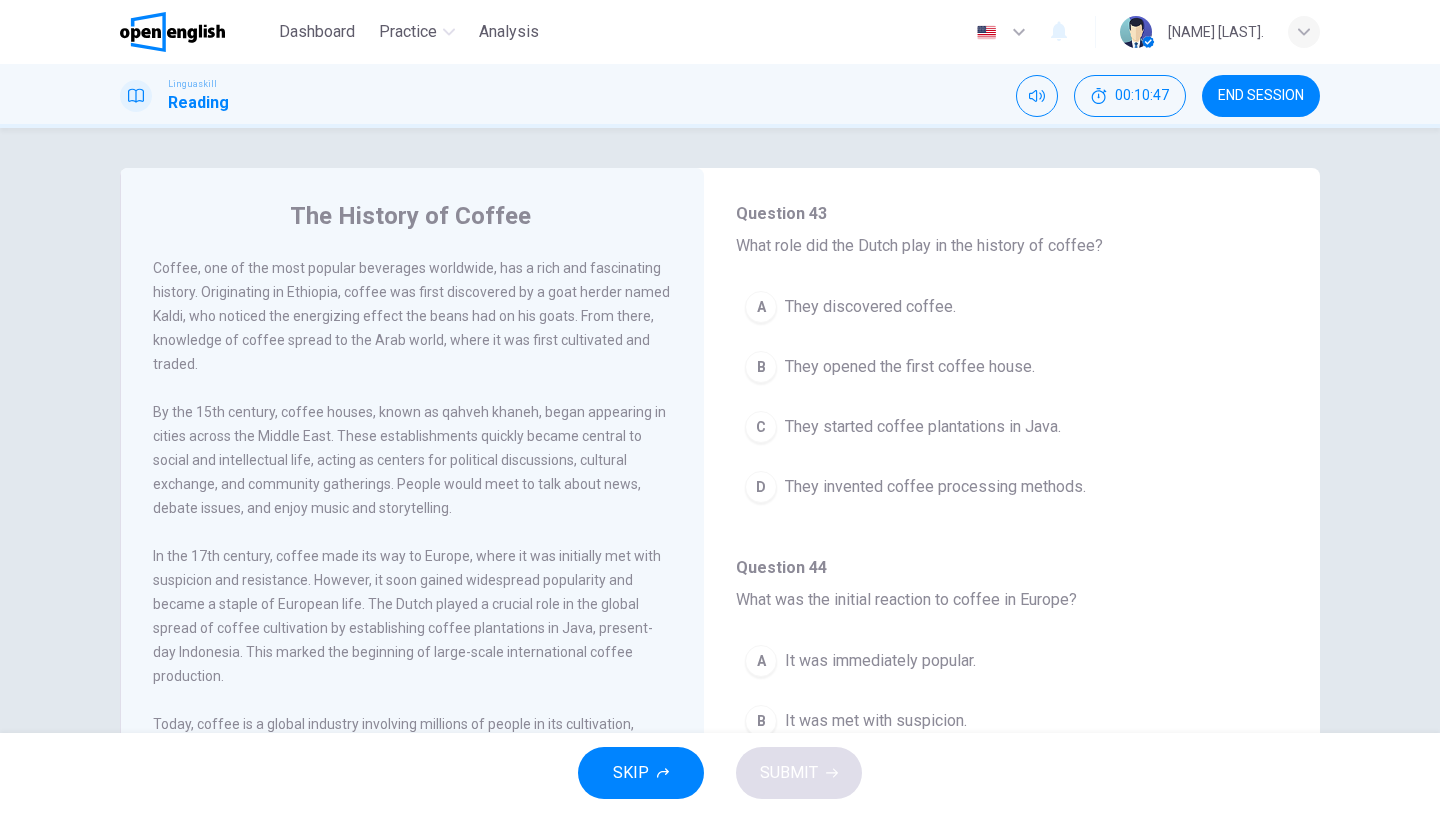 scroll, scrollTop: 520, scrollLeft: 0, axis: vertical 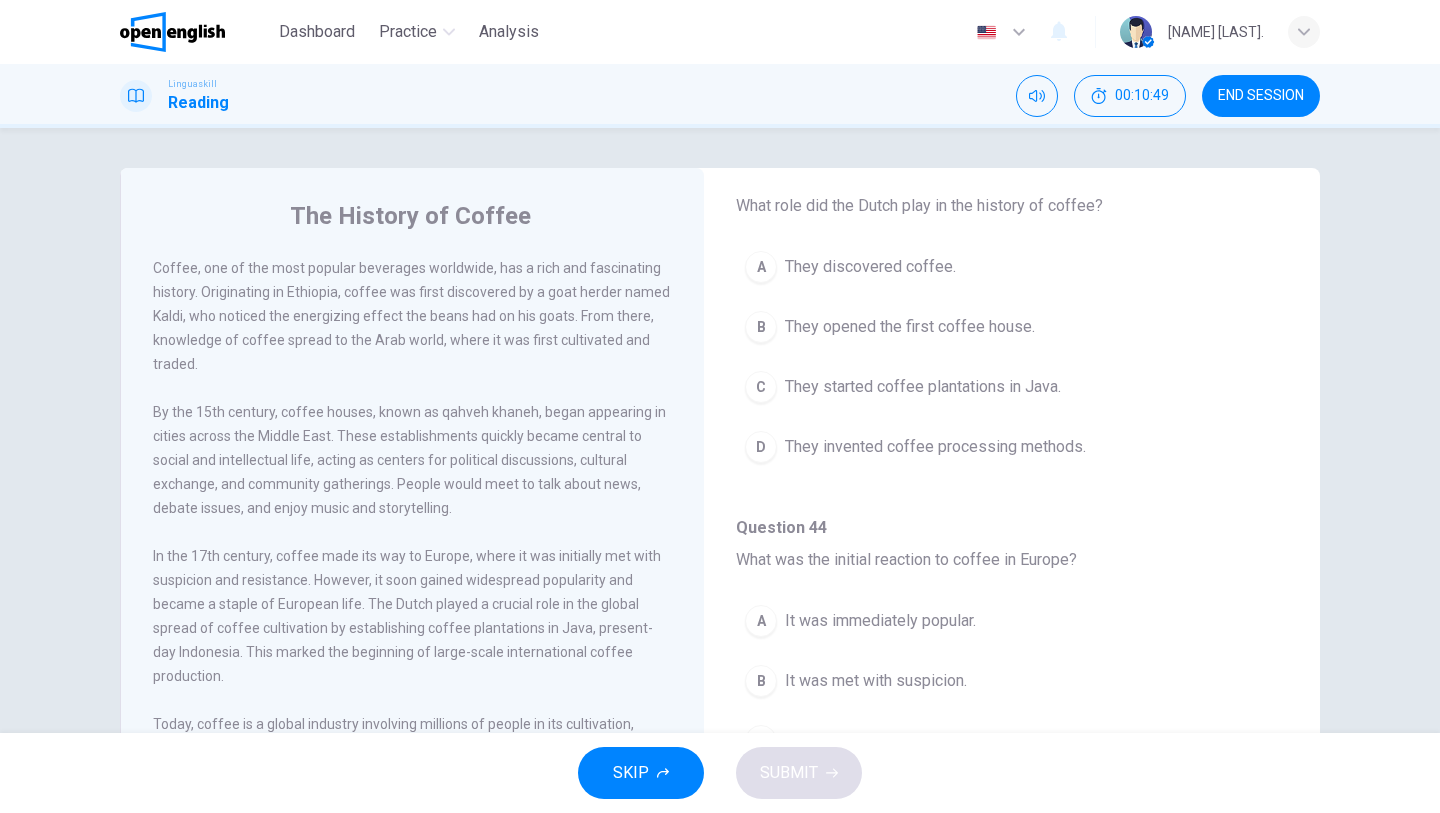 click on "They started coffee plantations in Java." at bounding box center (923, 387) 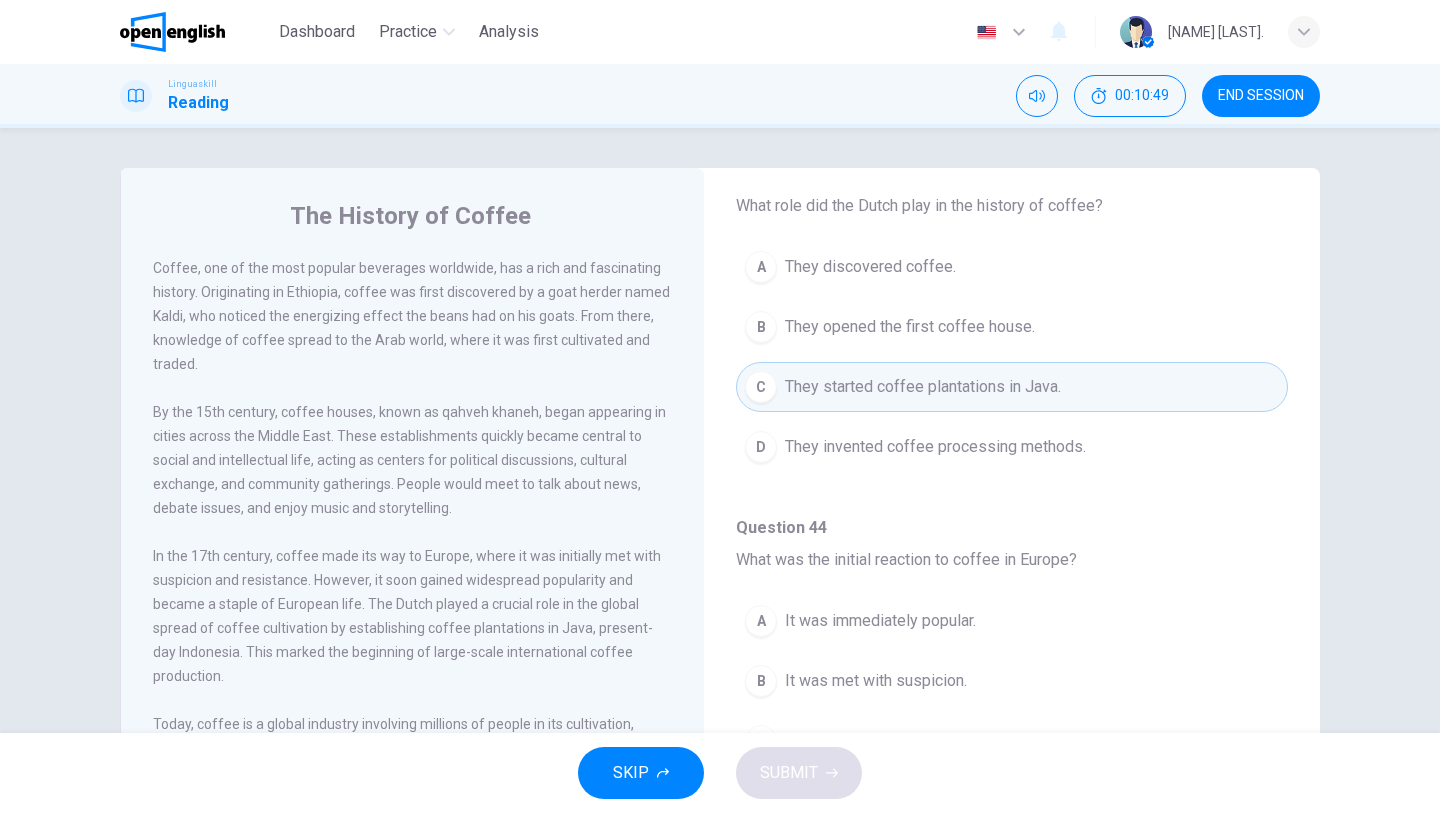 type 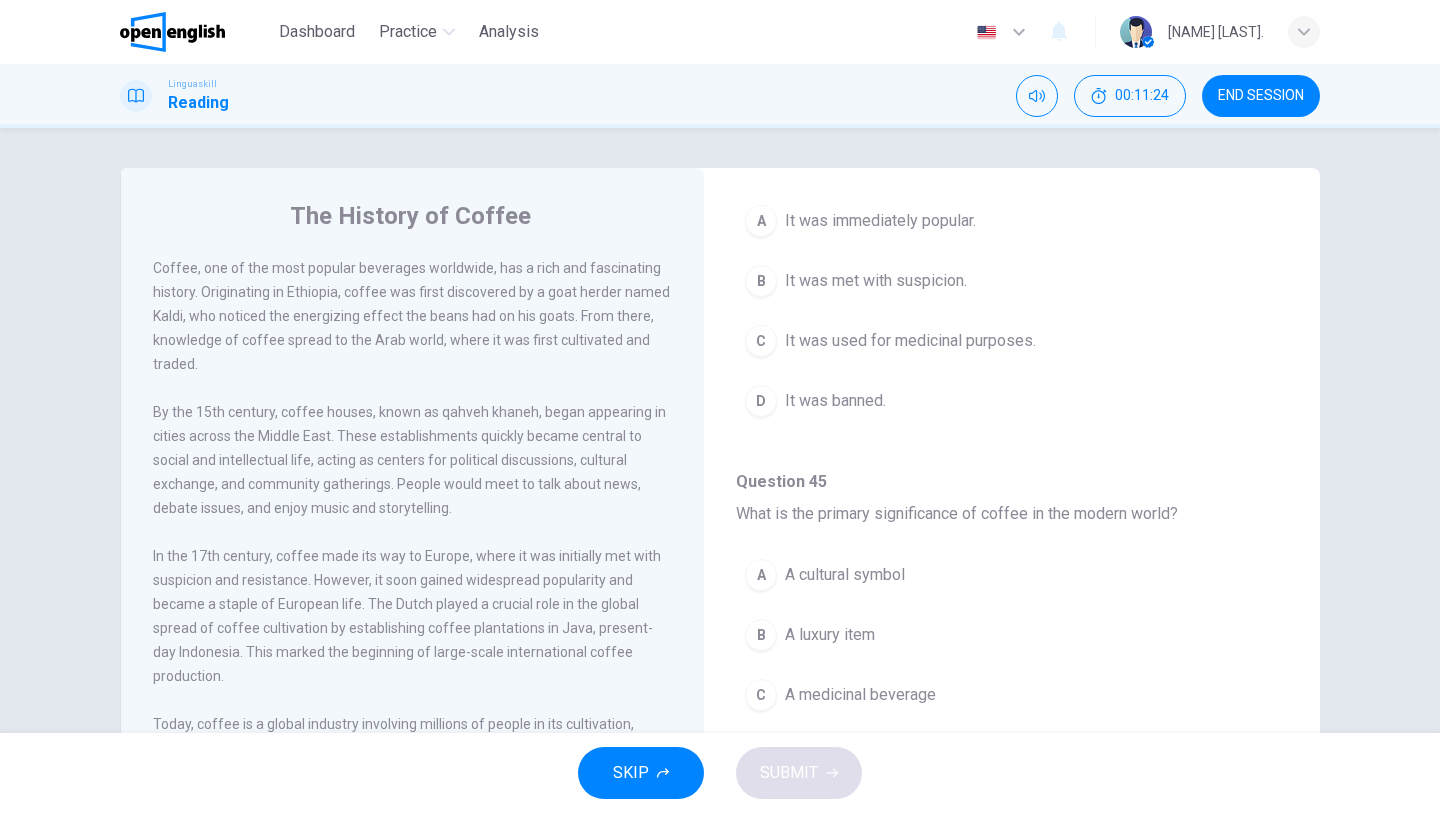 scroll, scrollTop: 880, scrollLeft: 0, axis: vertical 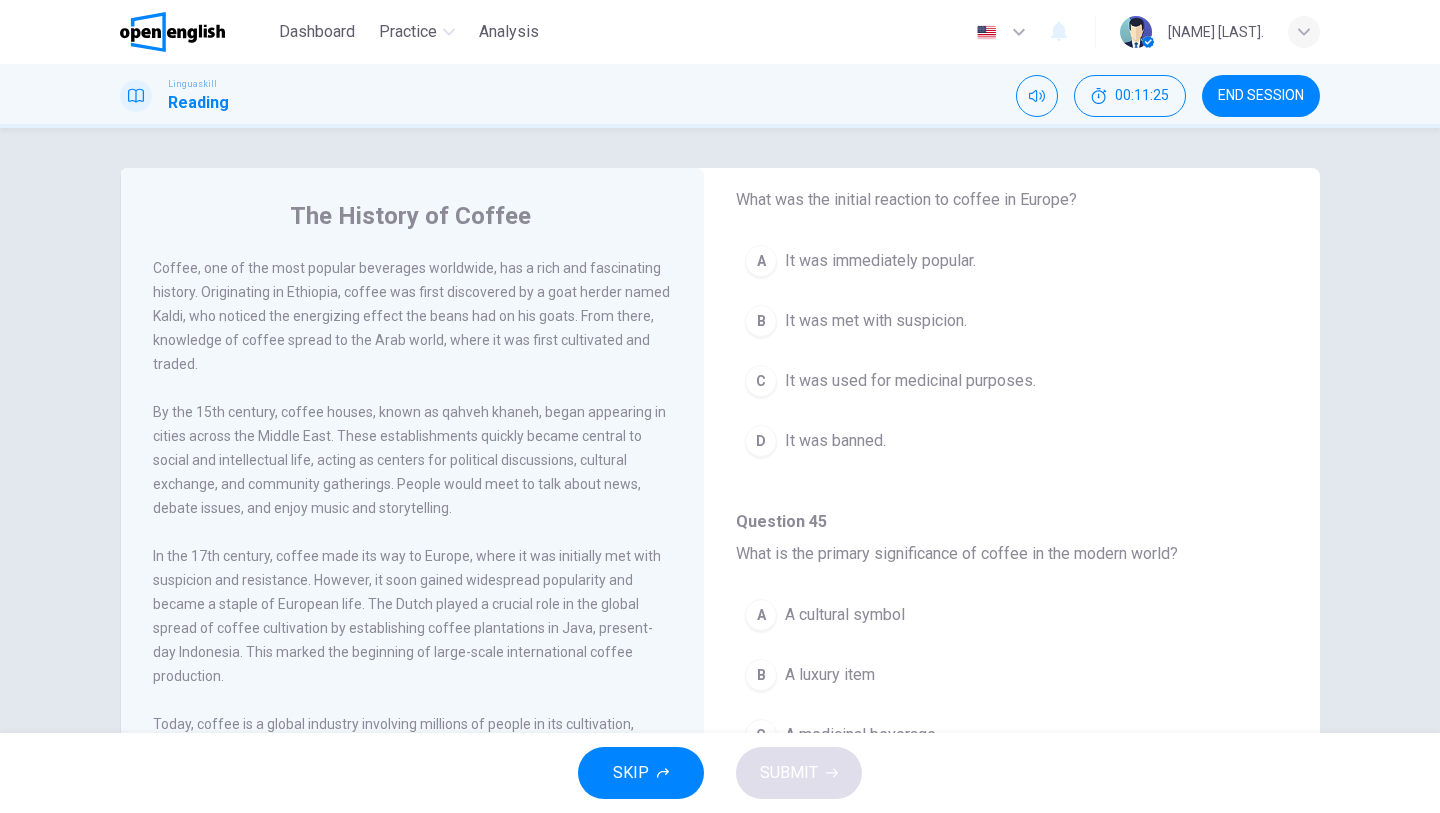 click on "It was immediately popular." at bounding box center (880, 261) 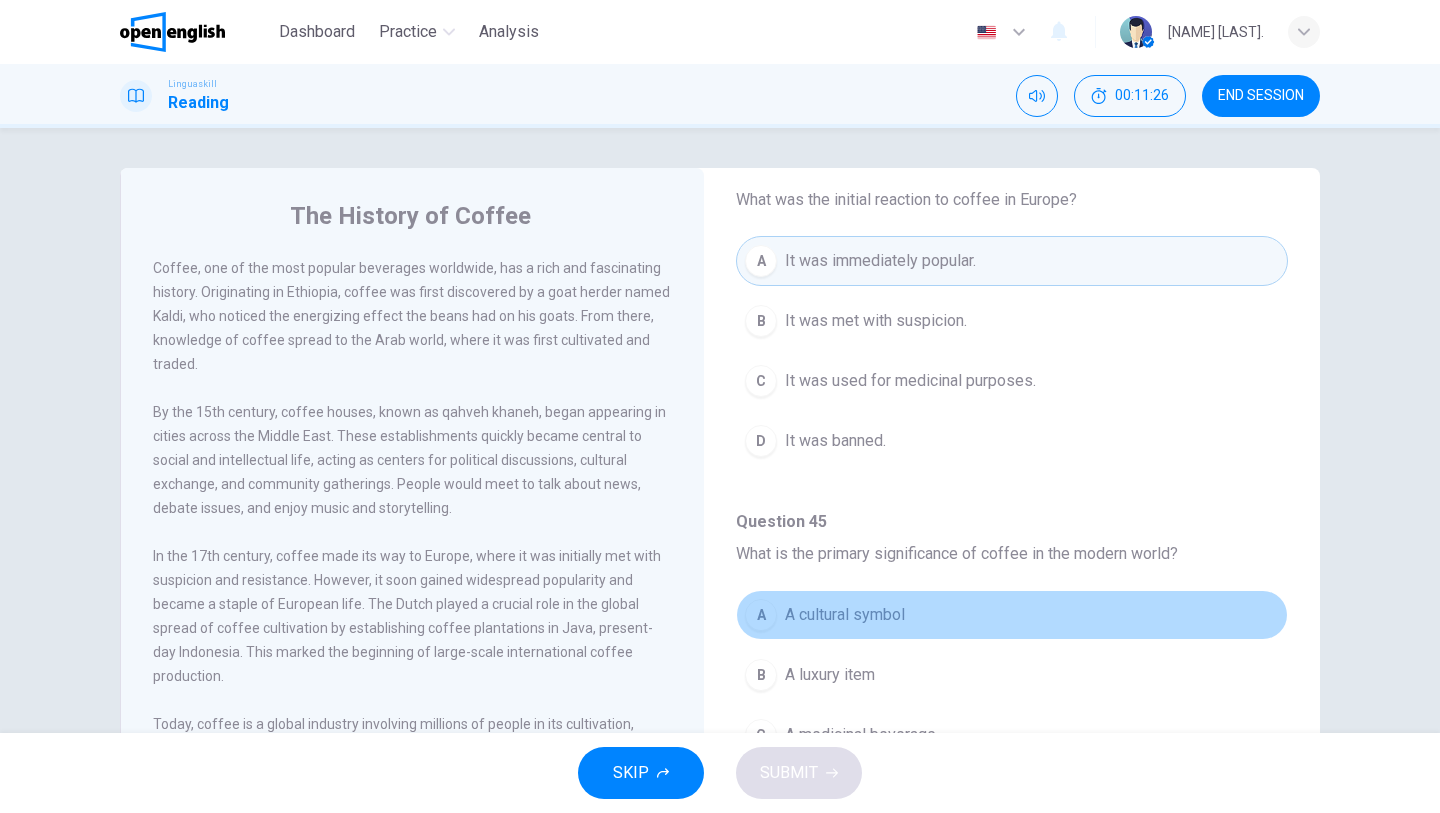 click on "A A cultural symbol" at bounding box center [1012, 615] 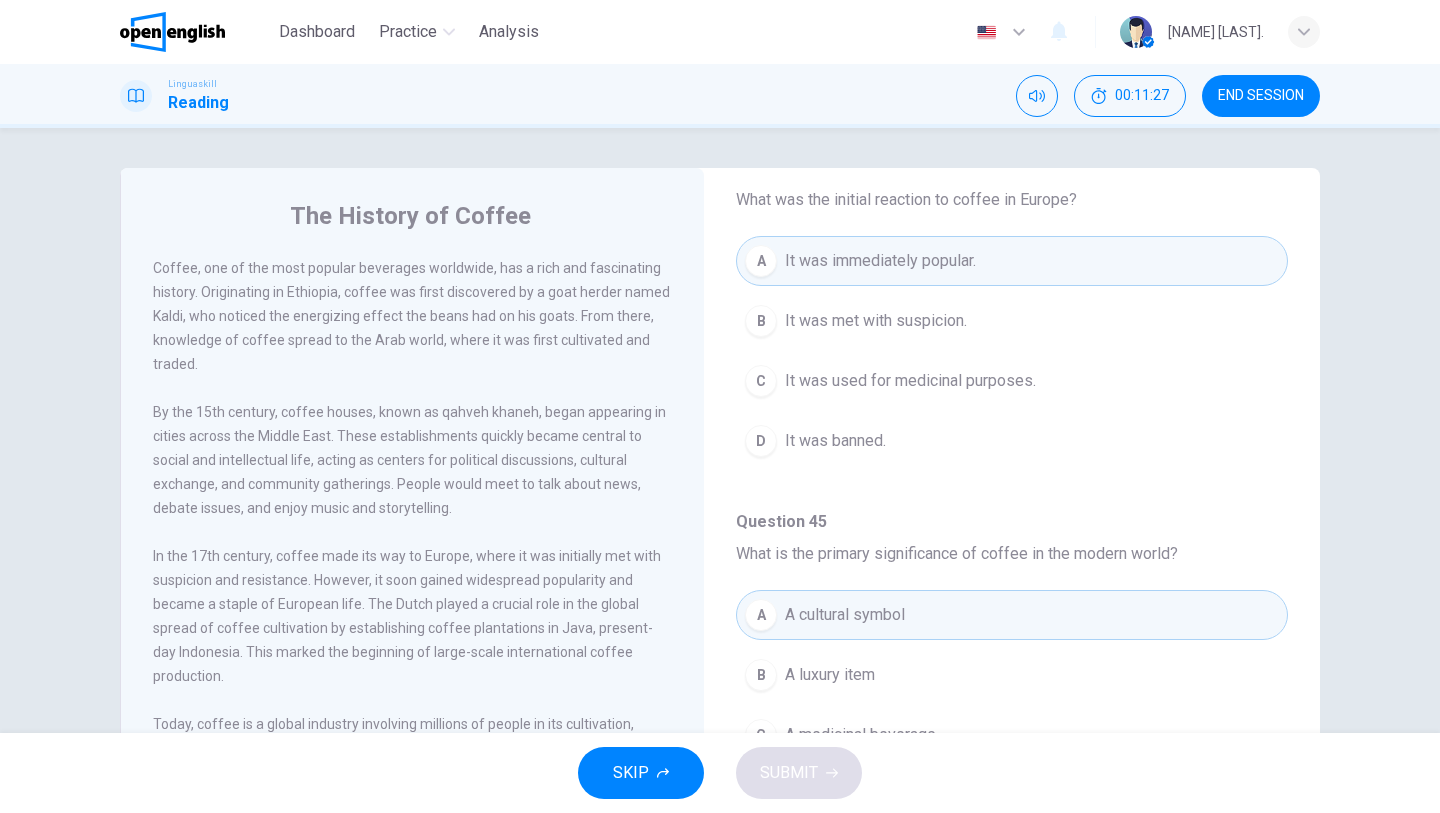 type 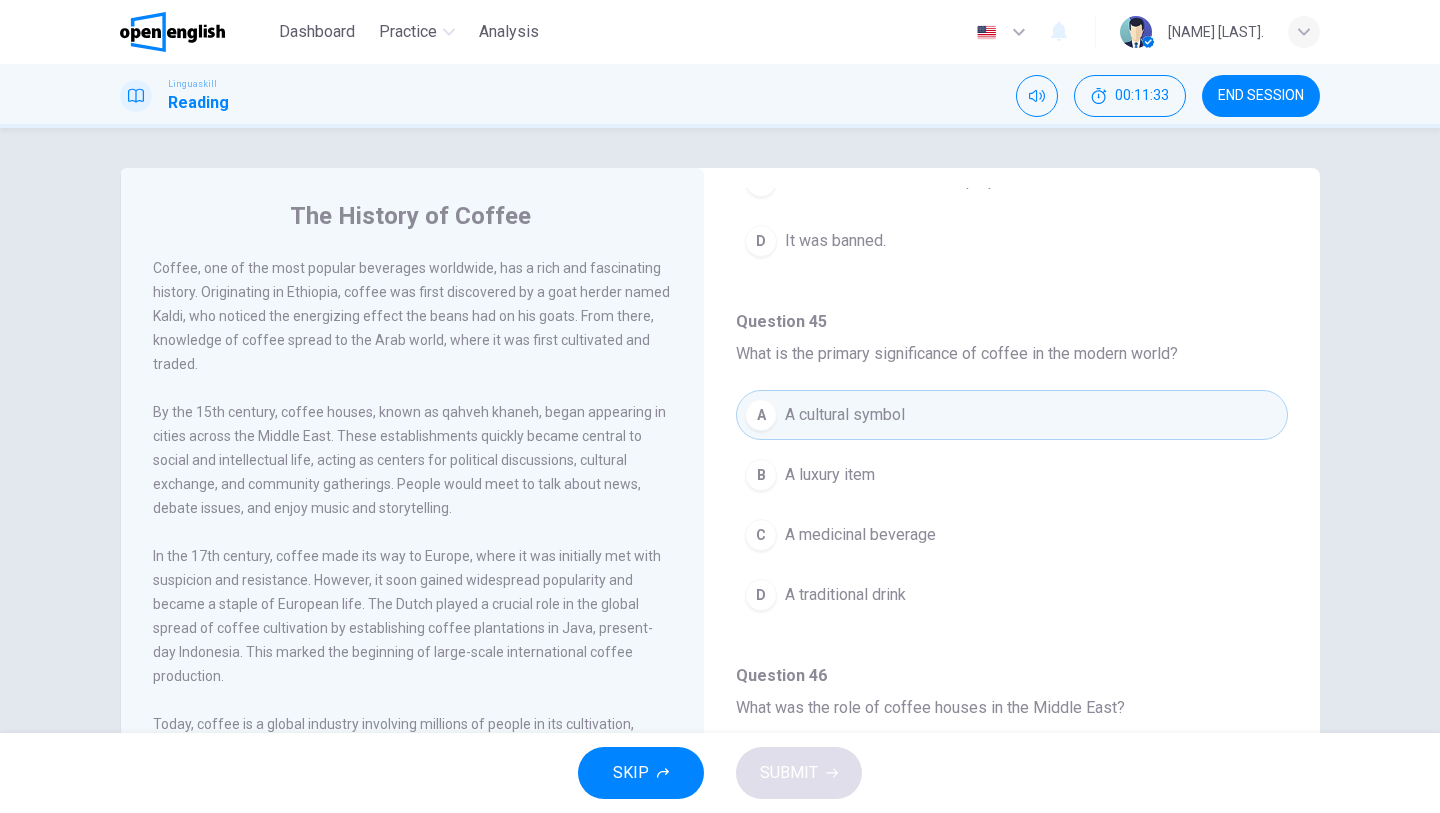 scroll, scrollTop: 1120, scrollLeft: 0, axis: vertical 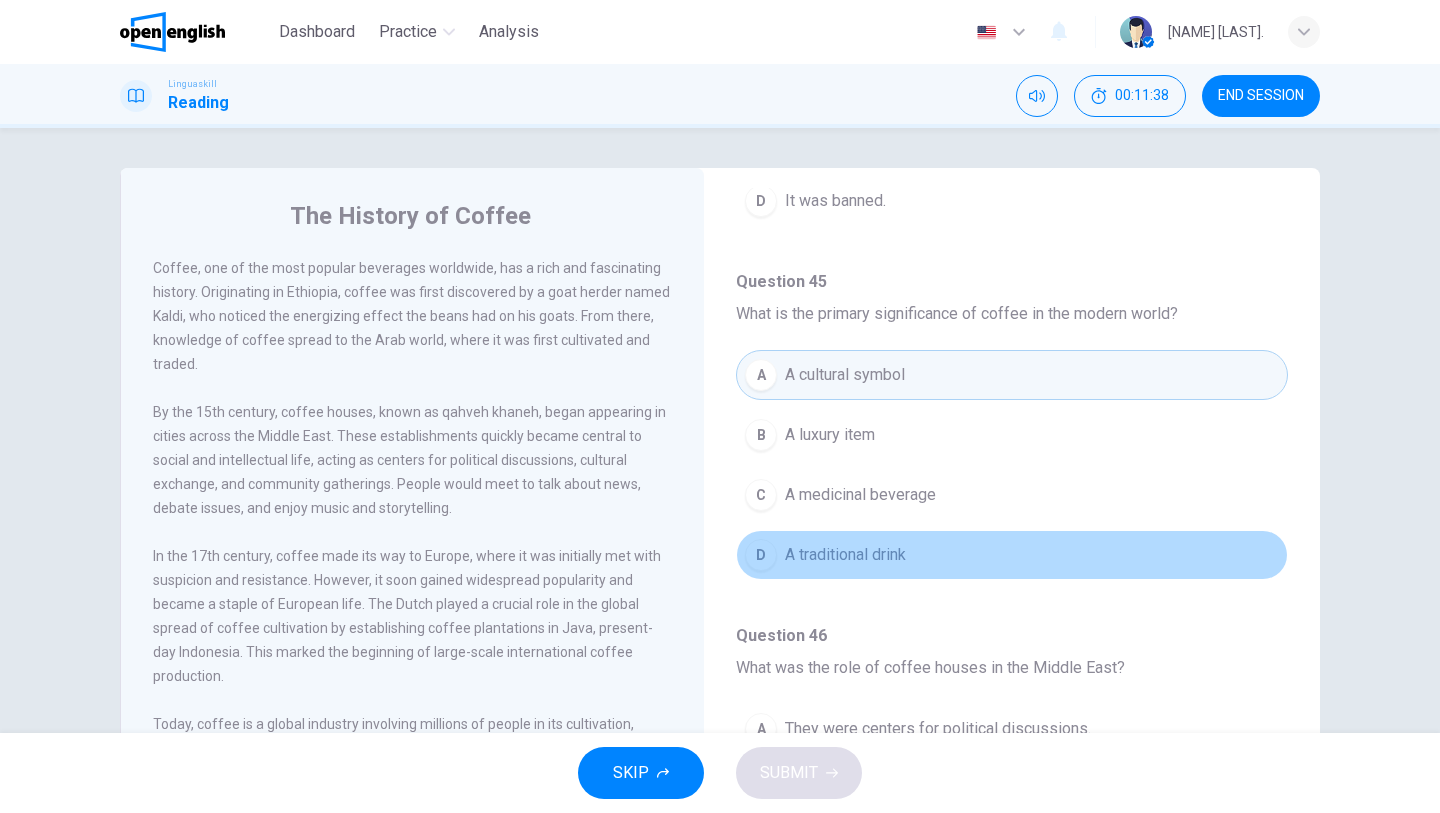 click on "A traditional drink" at bounding box center [845, 555] 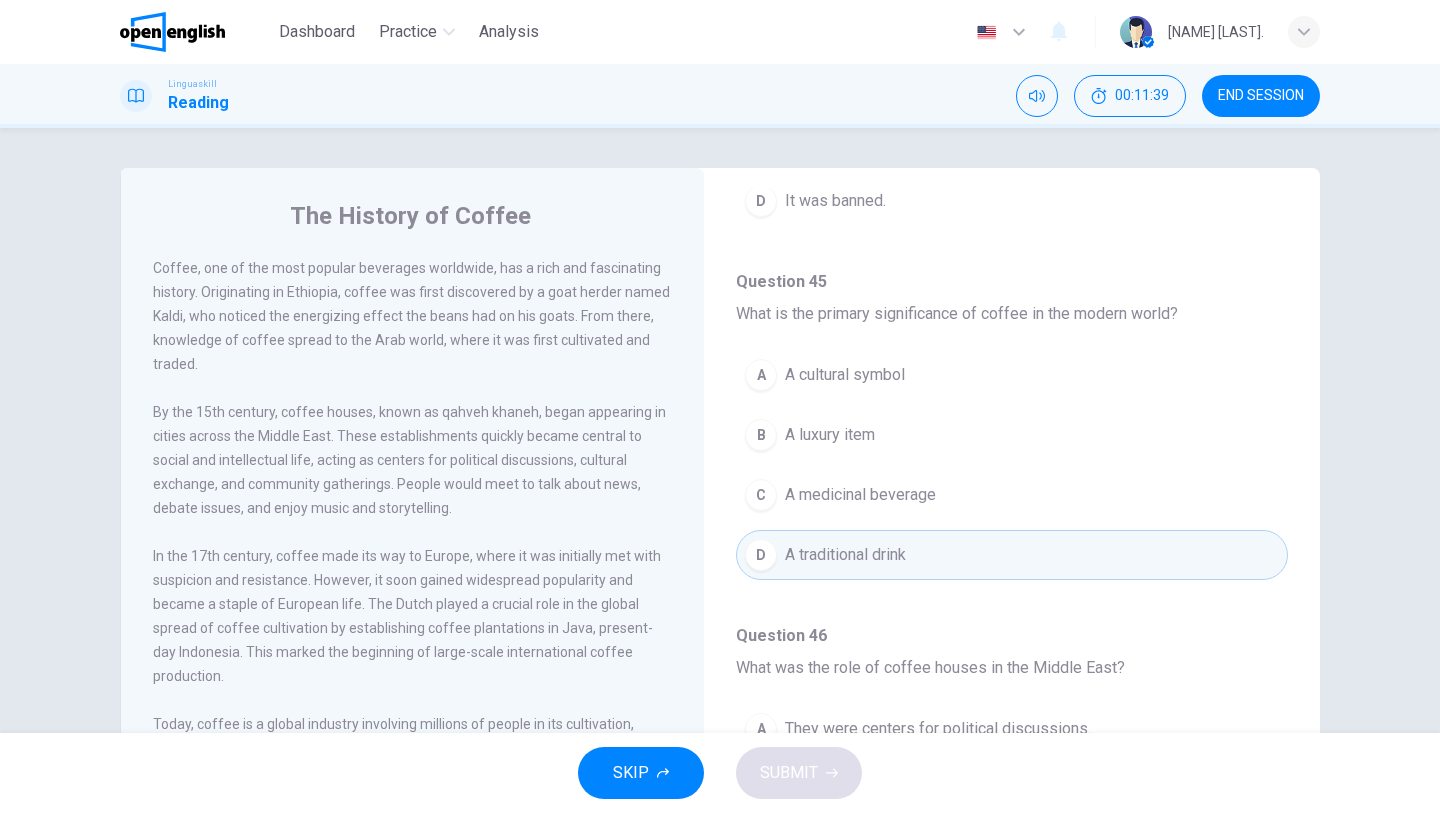 click on "A traditional drink" at bounding box center (845, 555) 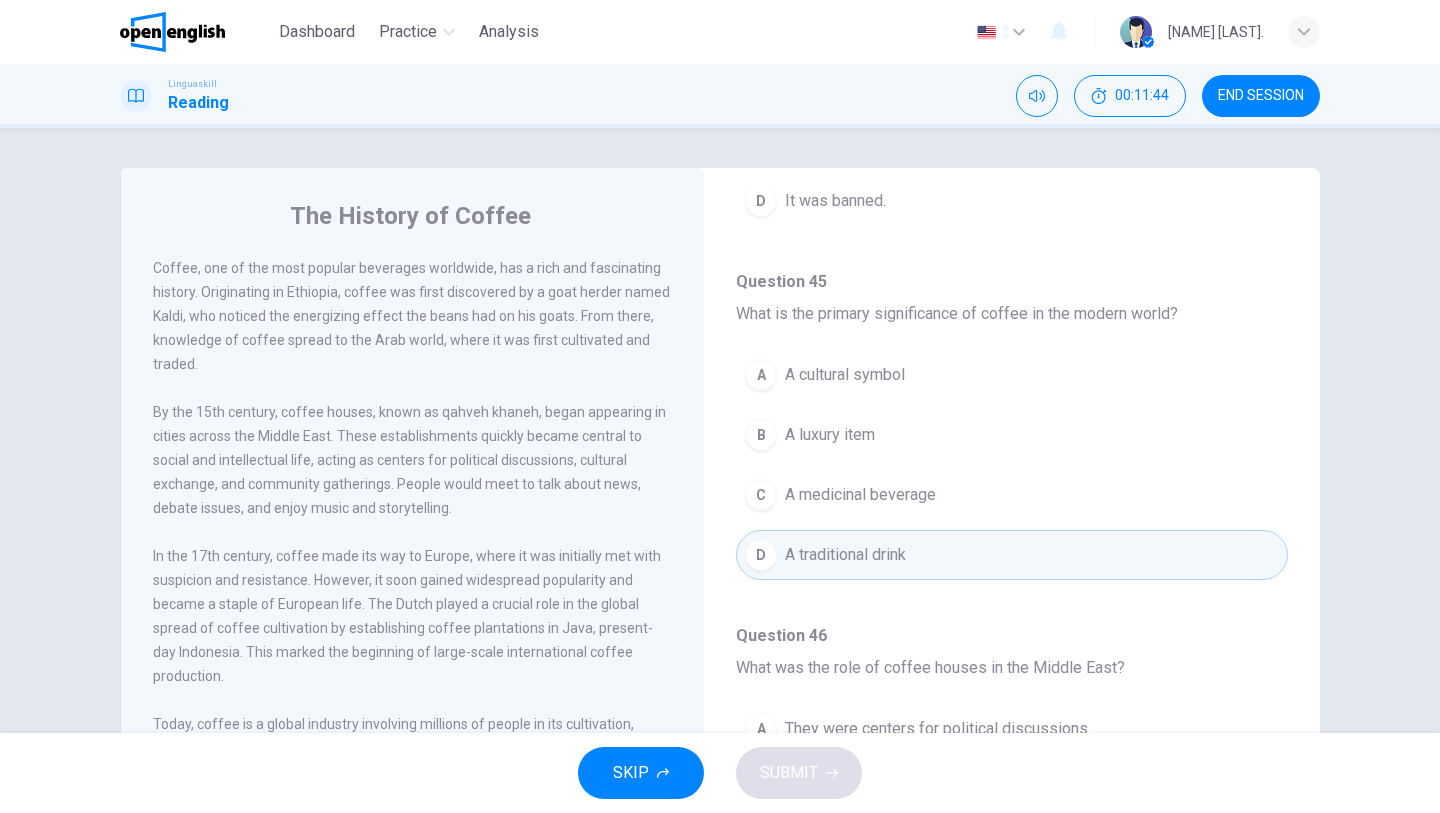 type 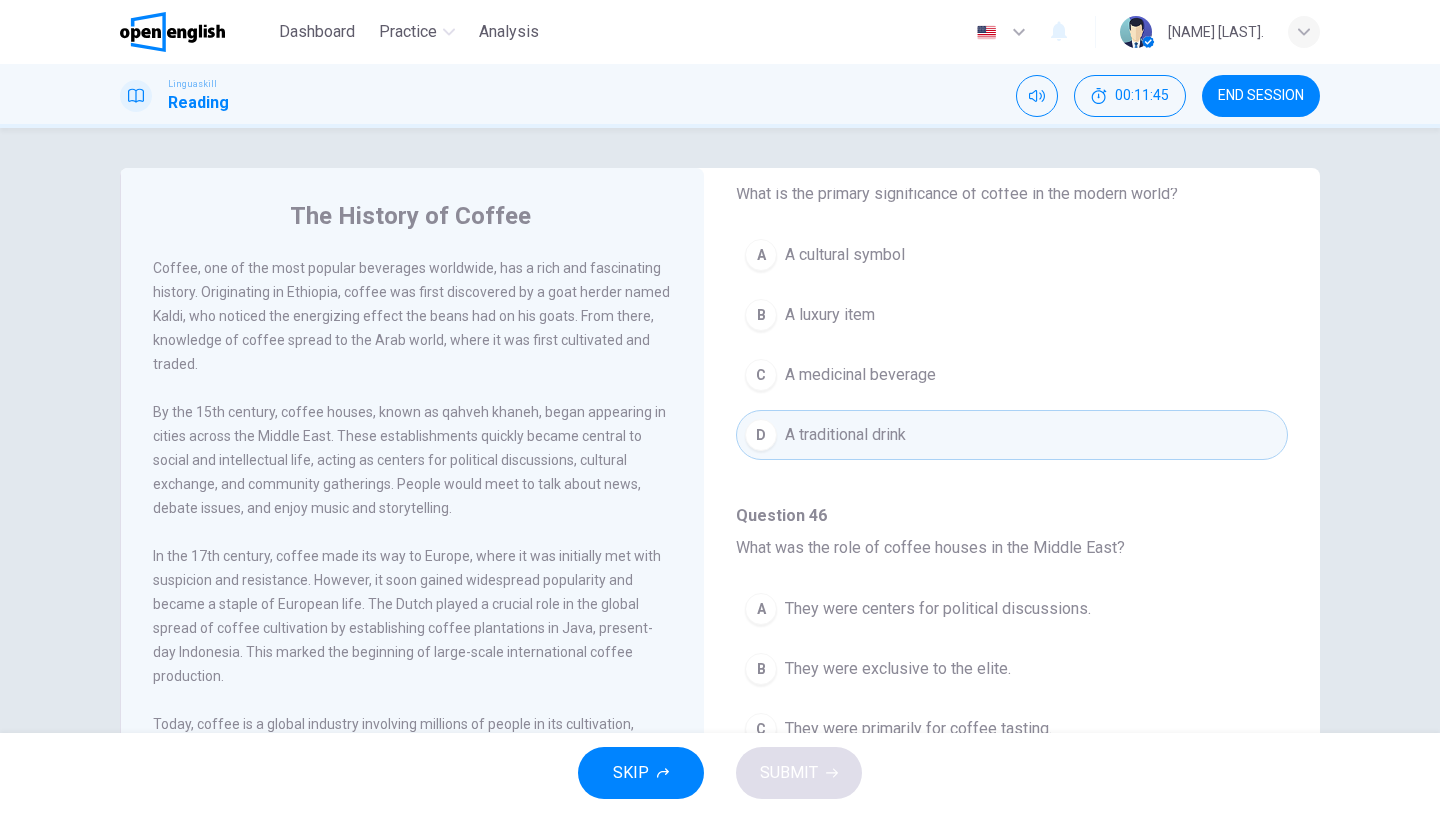 scroll, scrollTop: 1251, scrollLeft: 0, axis: vertical 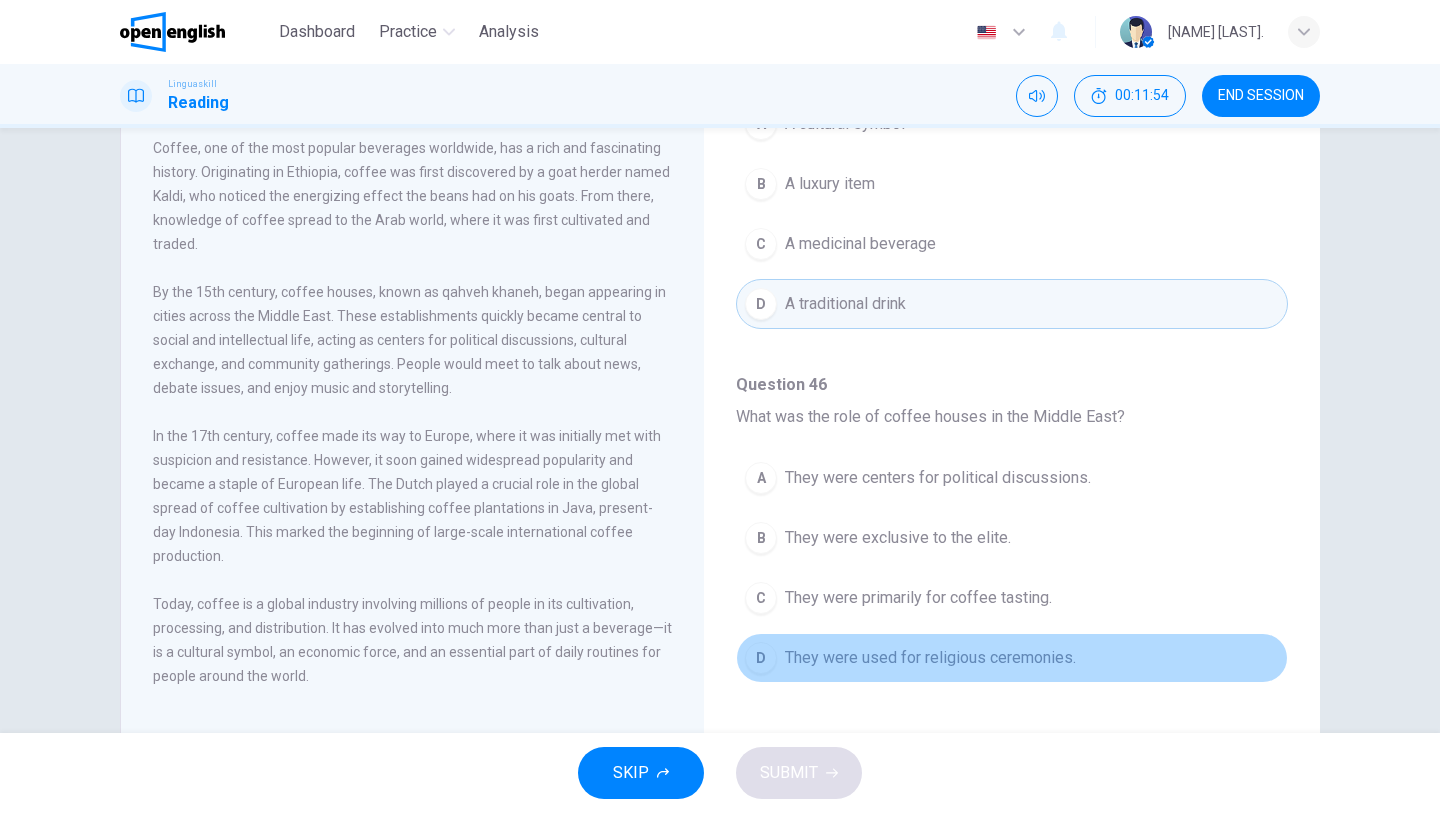 click on "They were used for religious ceremonies." at bounding box center [930, 658] 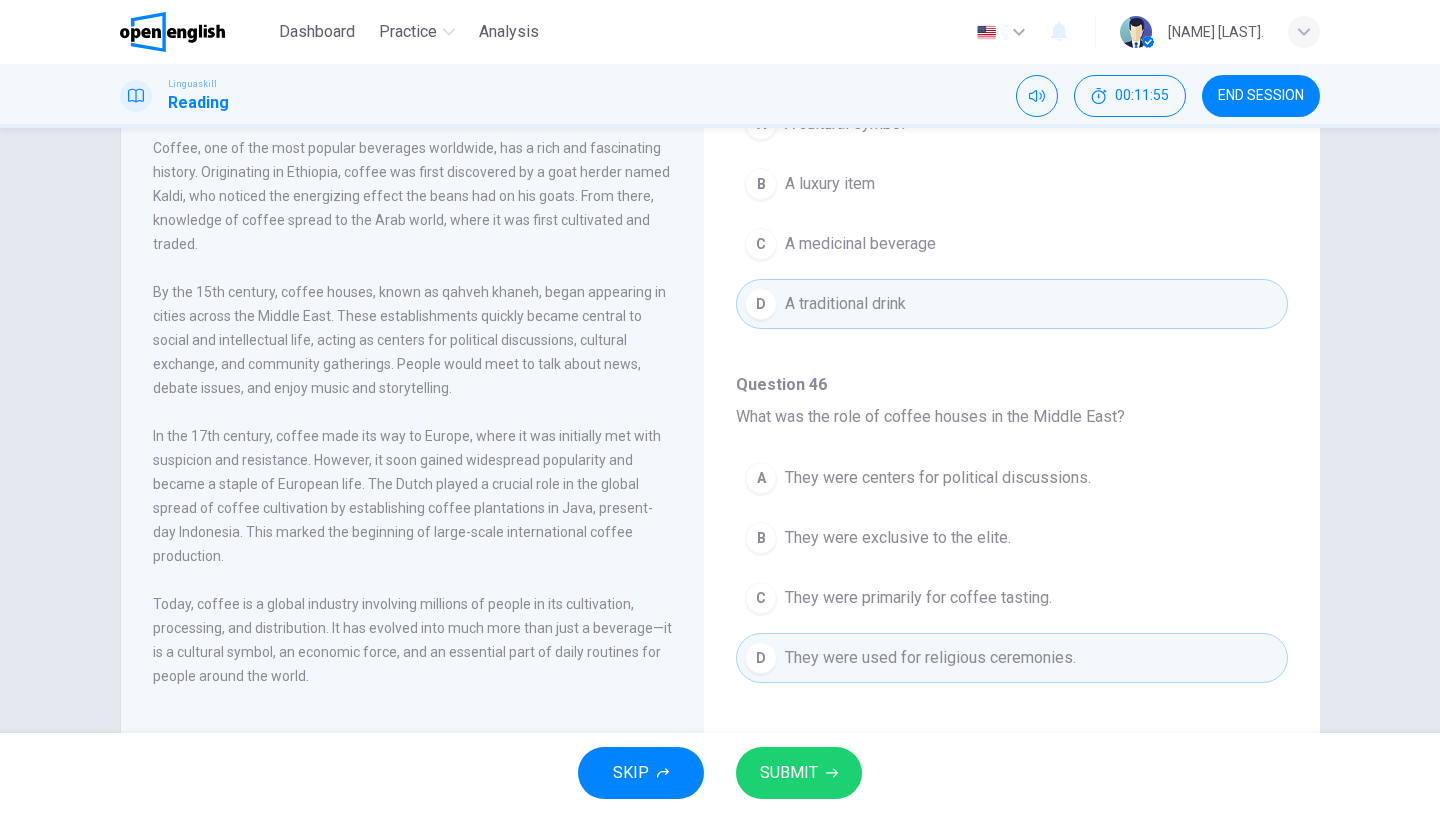 click 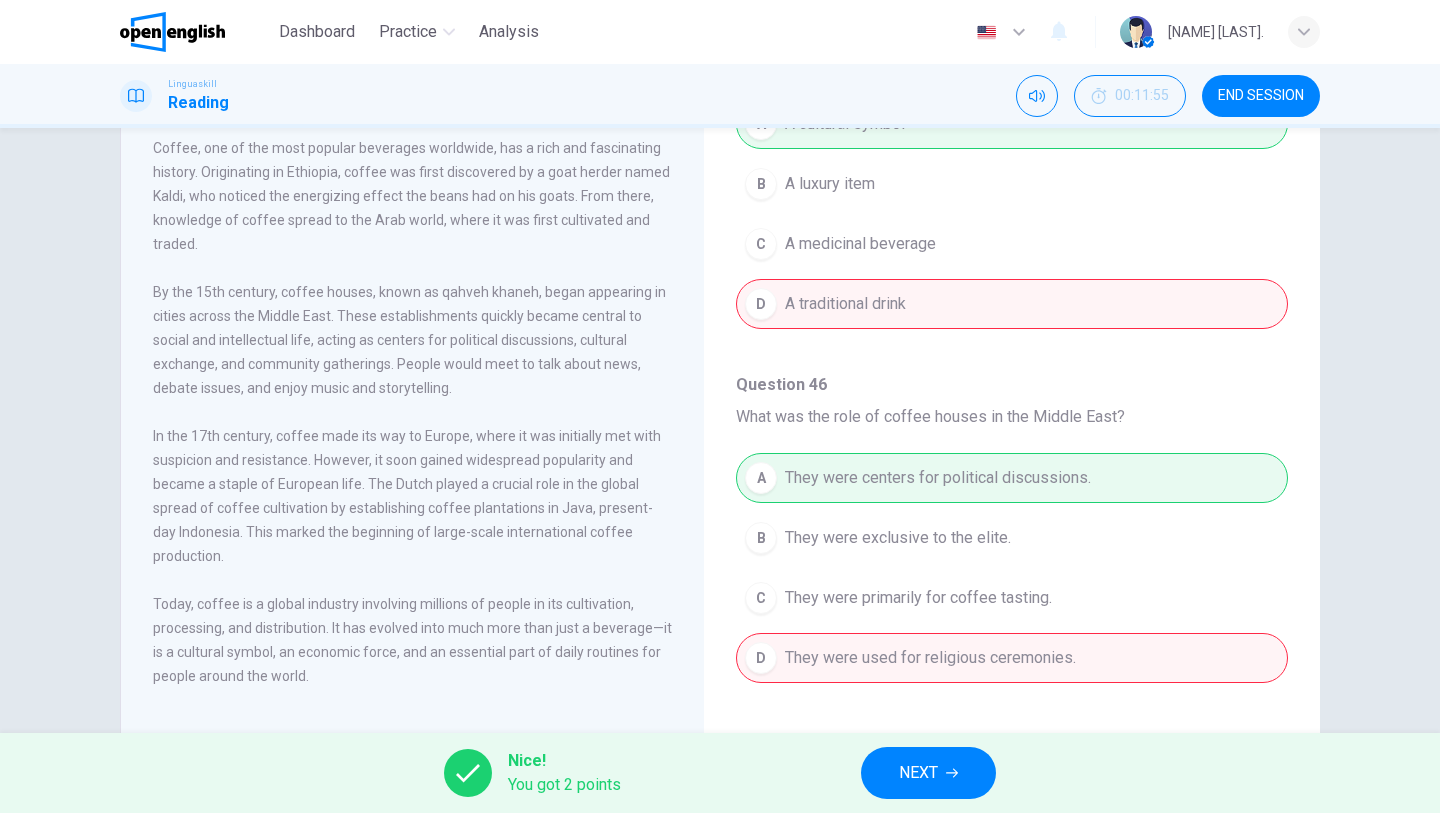 click on "A They were centers for political discussions. B They were exclusive to the elite. C They were primarily for coffee tasting. D They were used for religious ceremonies." at bounding box center (1012, 578) 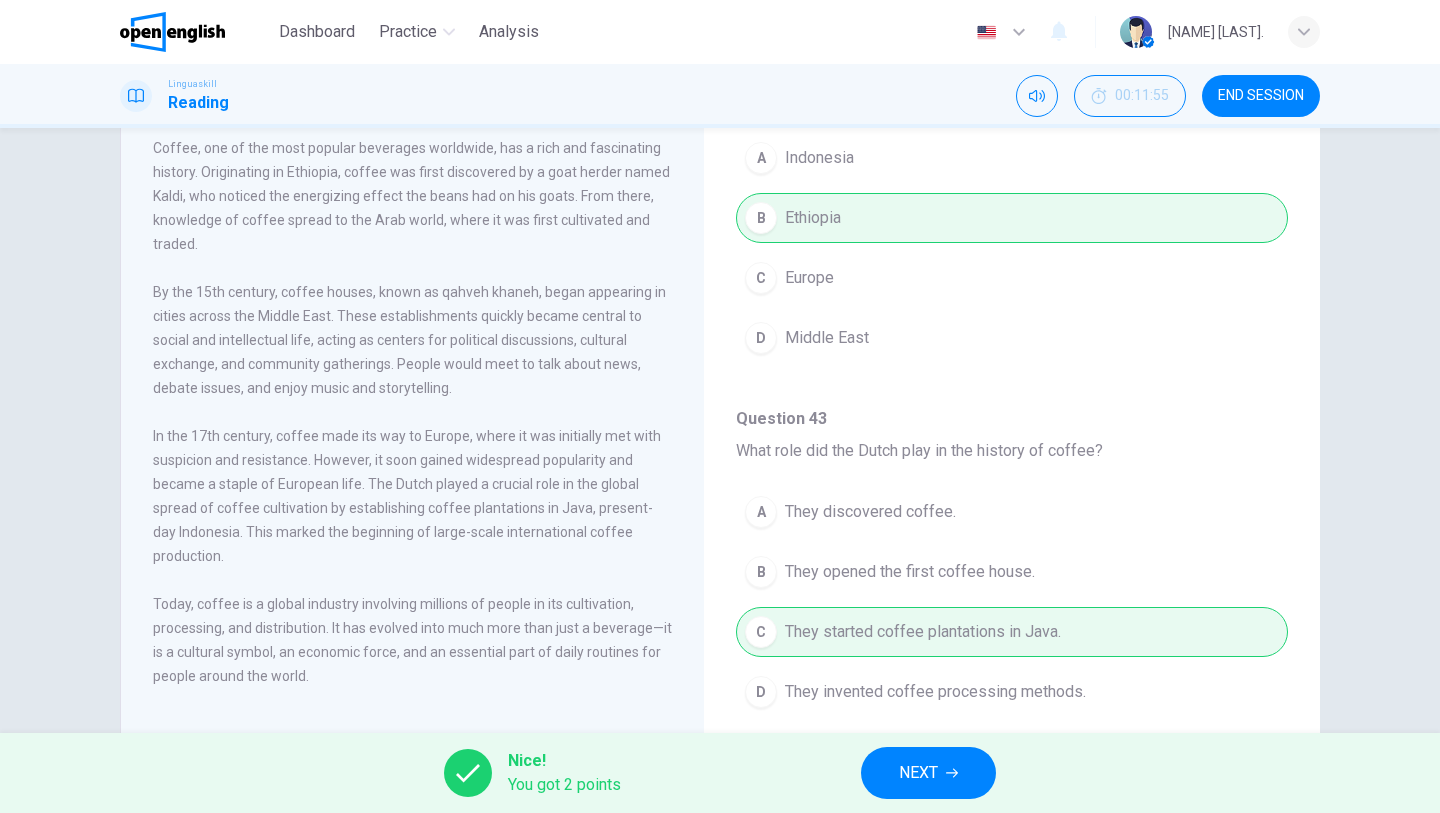 scroll, scrollTop: 131, scrollLeft: 0, axis: vertical 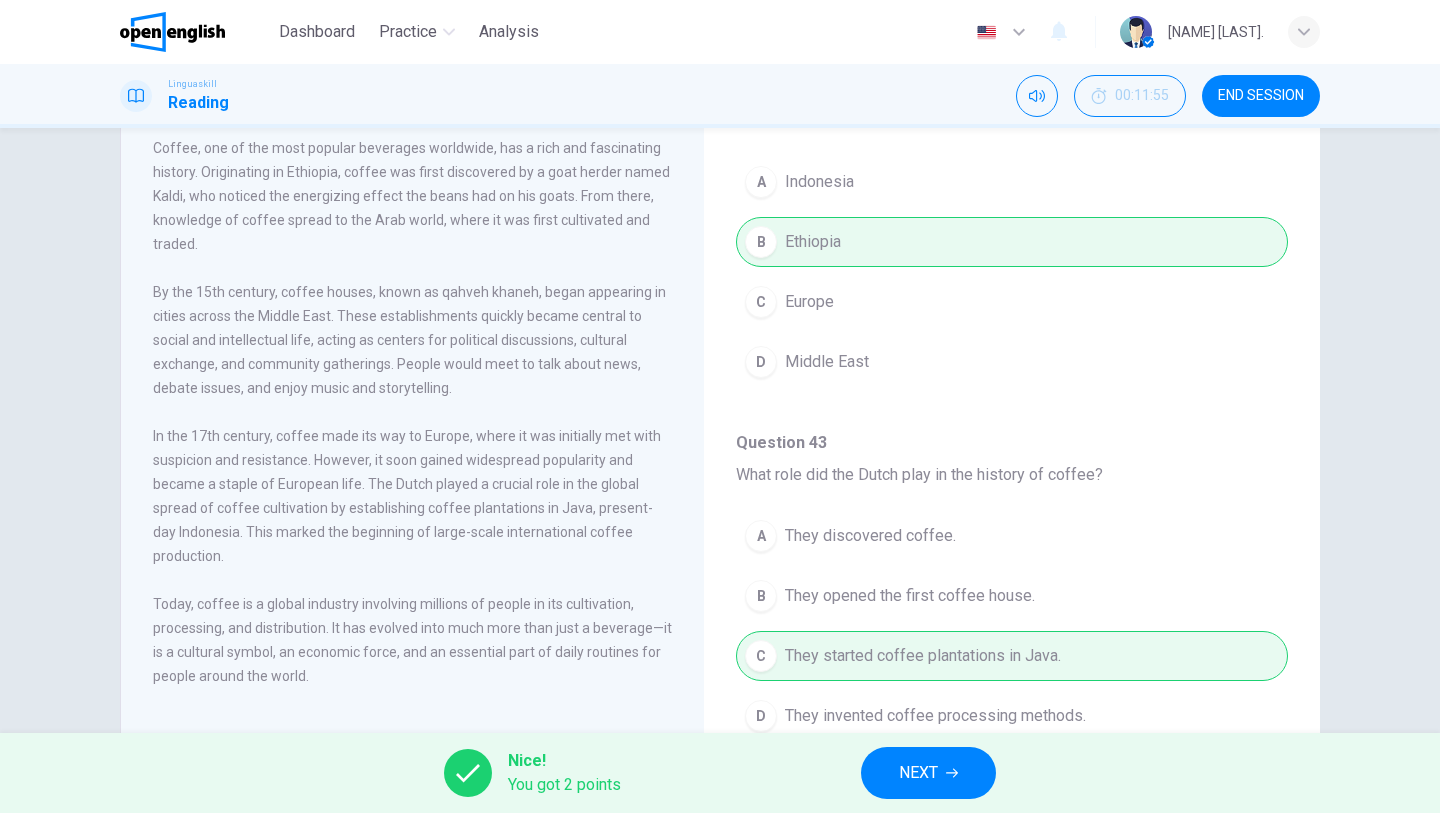 click on "NEXT" at bounding box center [928, 773] 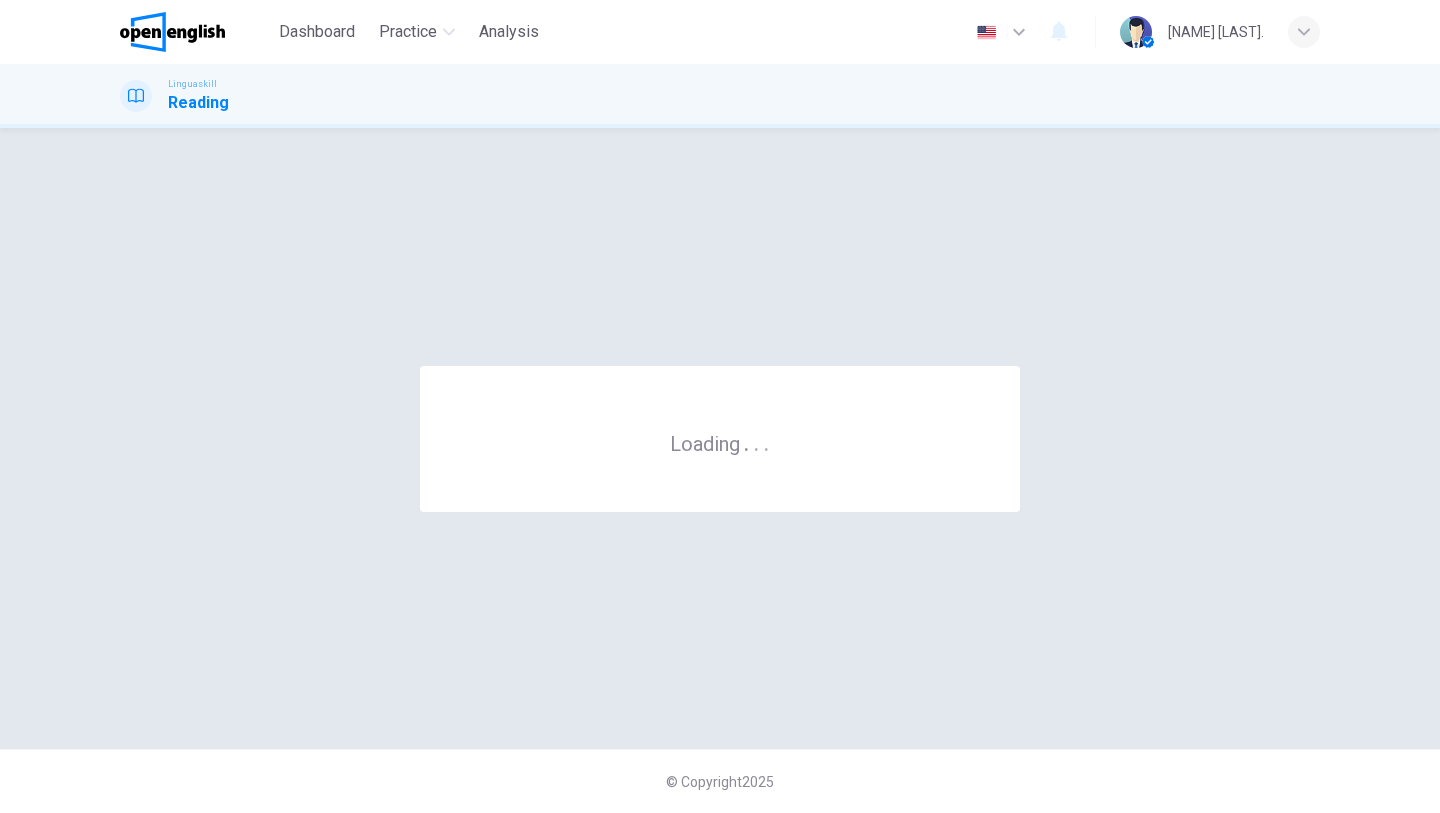 scroll, scrollTop: 0, scrollLeft: 0, axis: both 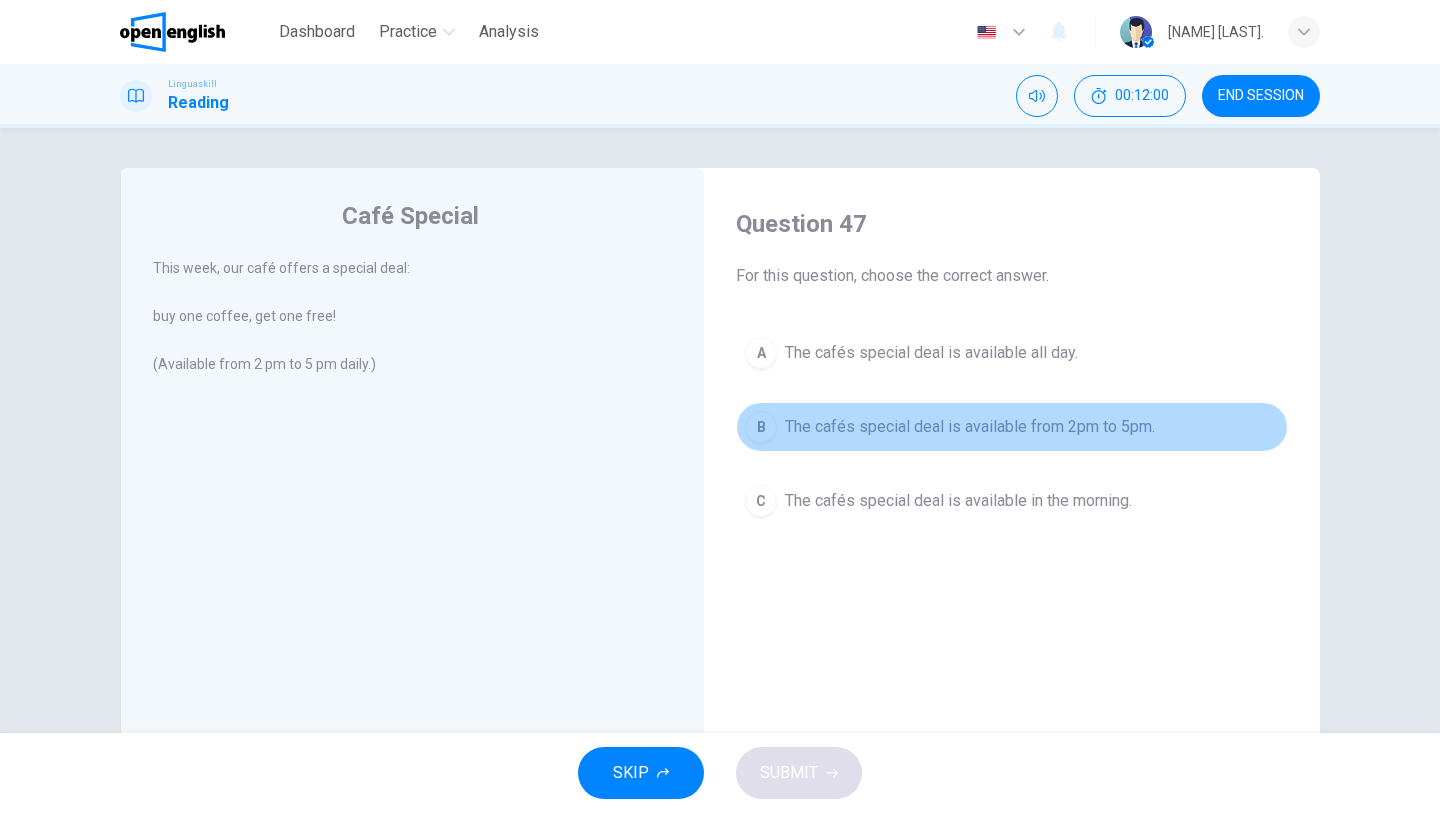 click on "The cafés special deal is available from 2pm to 5pm." at bounding box center (970, 427) 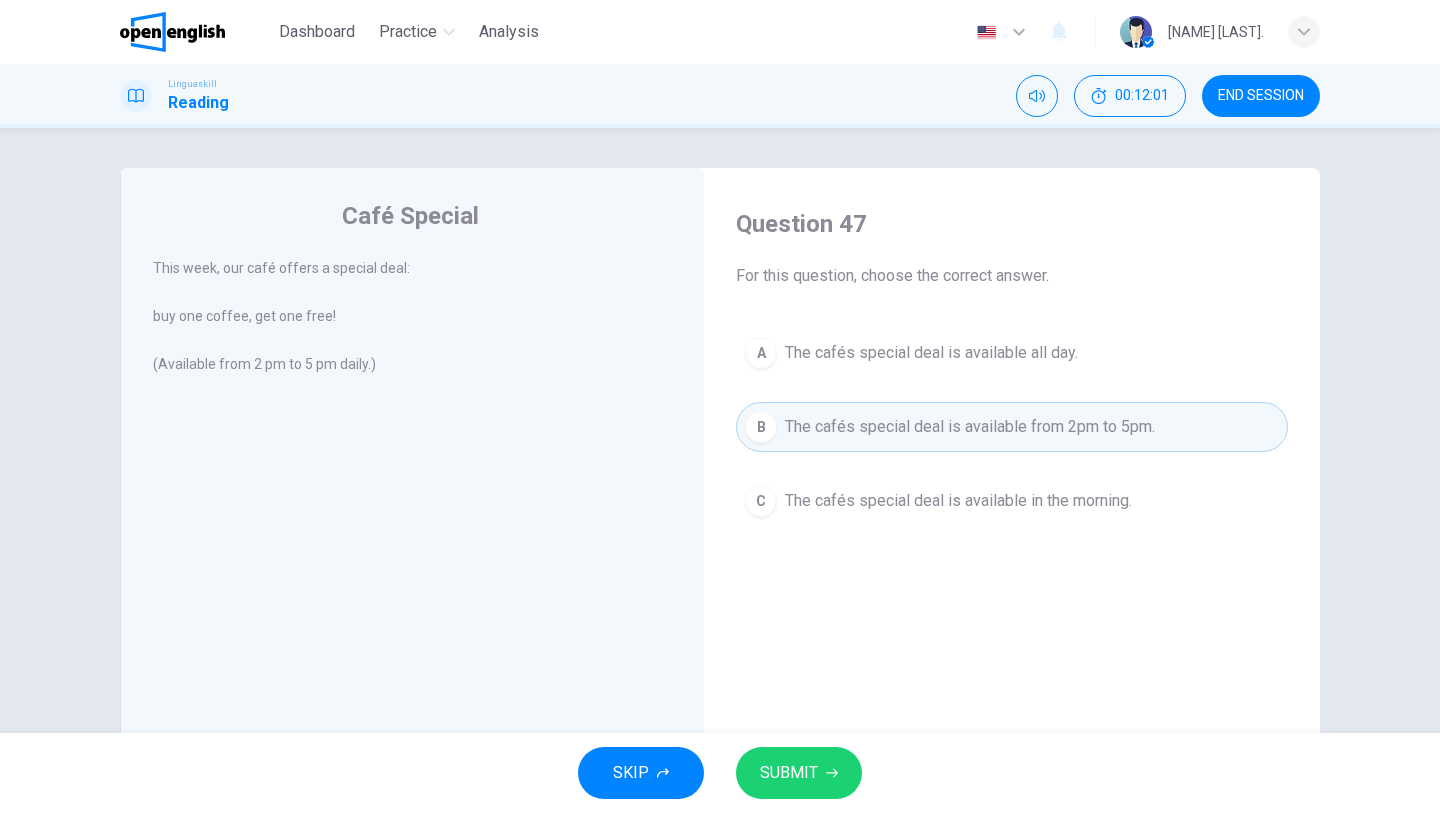 click on "SUBMIT" at bounding box center (789, 773) 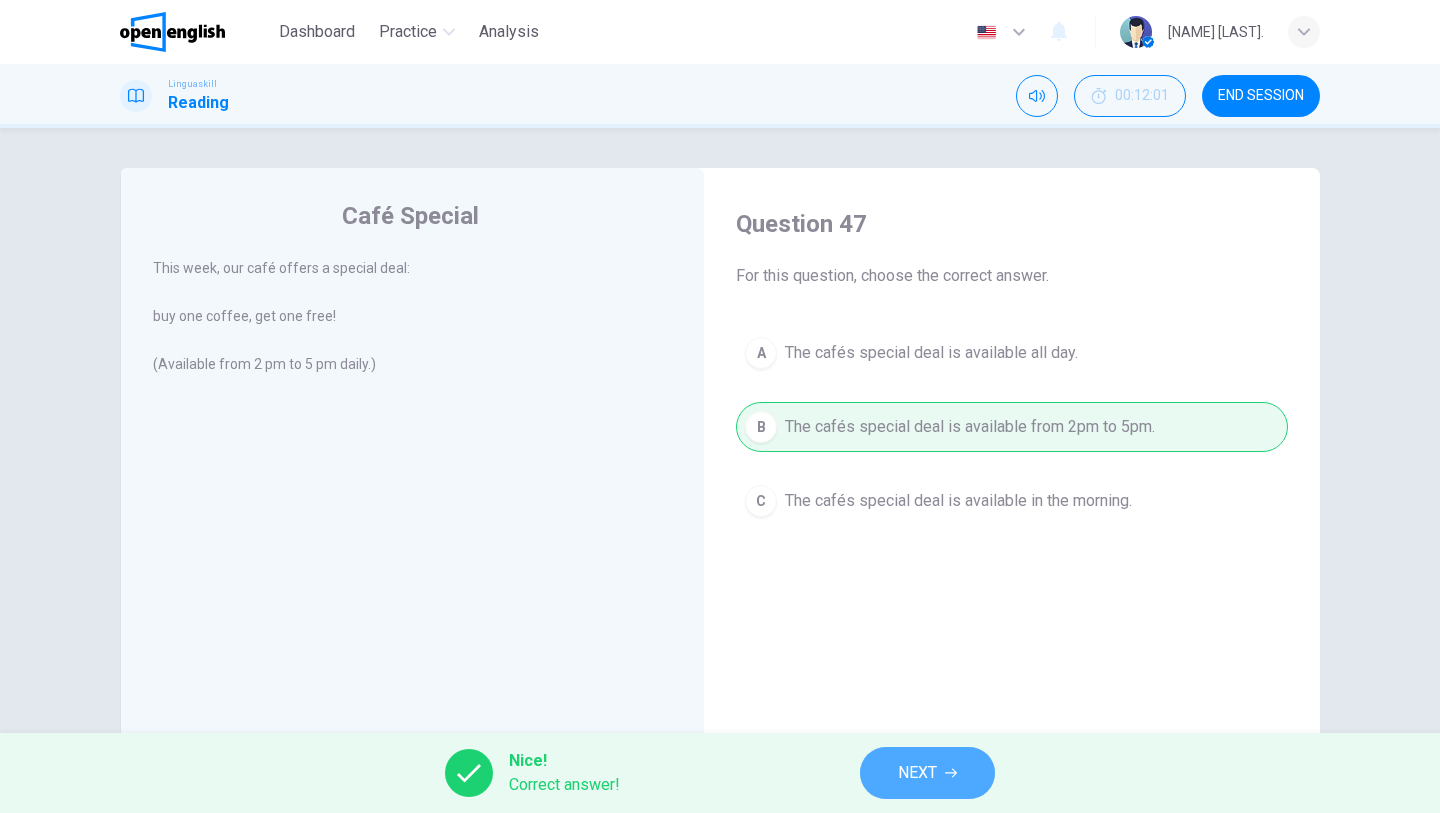 click on "NEXT" at bounding box center (917, 773) 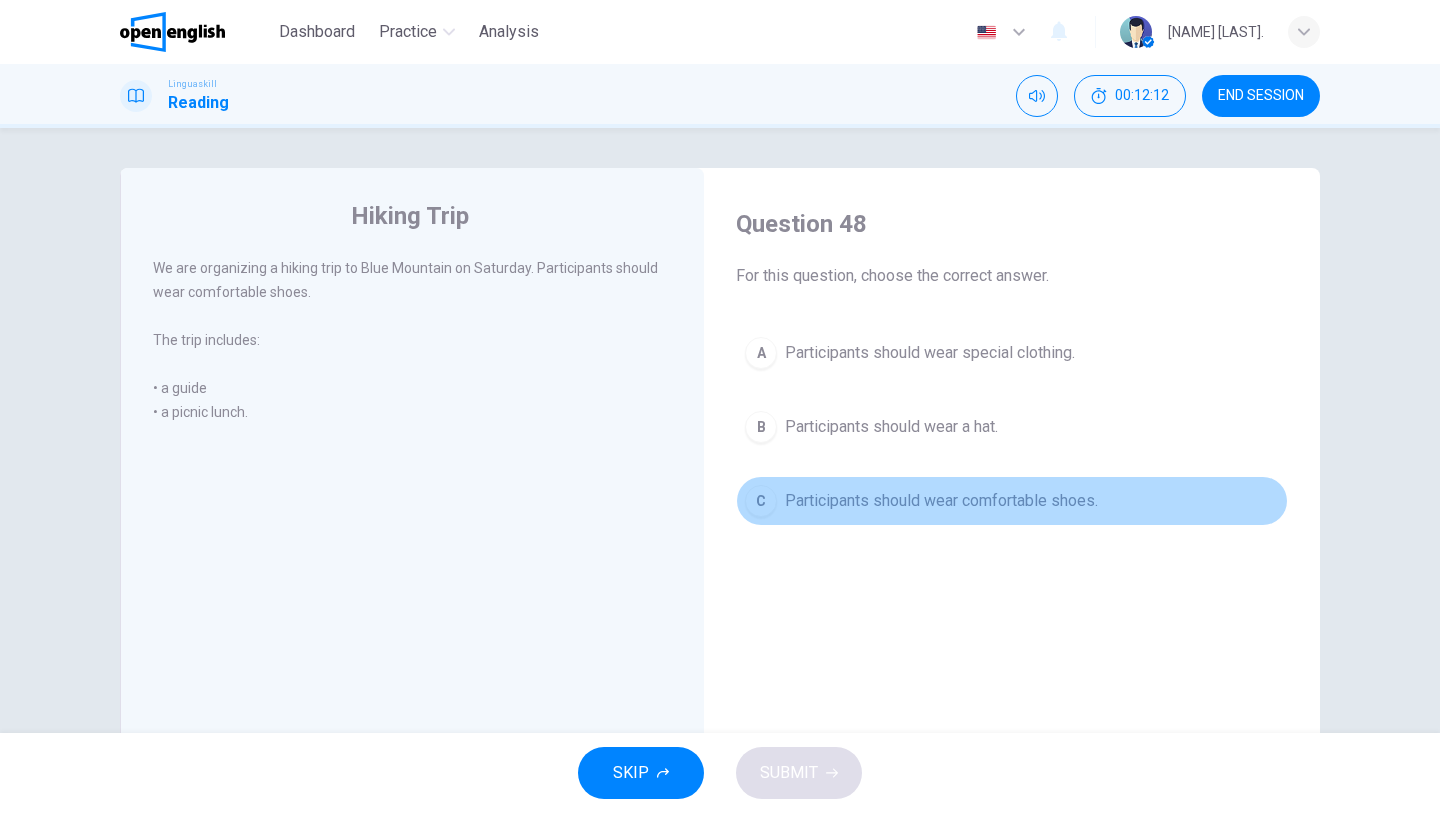 click on "Participants should wear comfortable shoes." at bounding box center [941, 501] 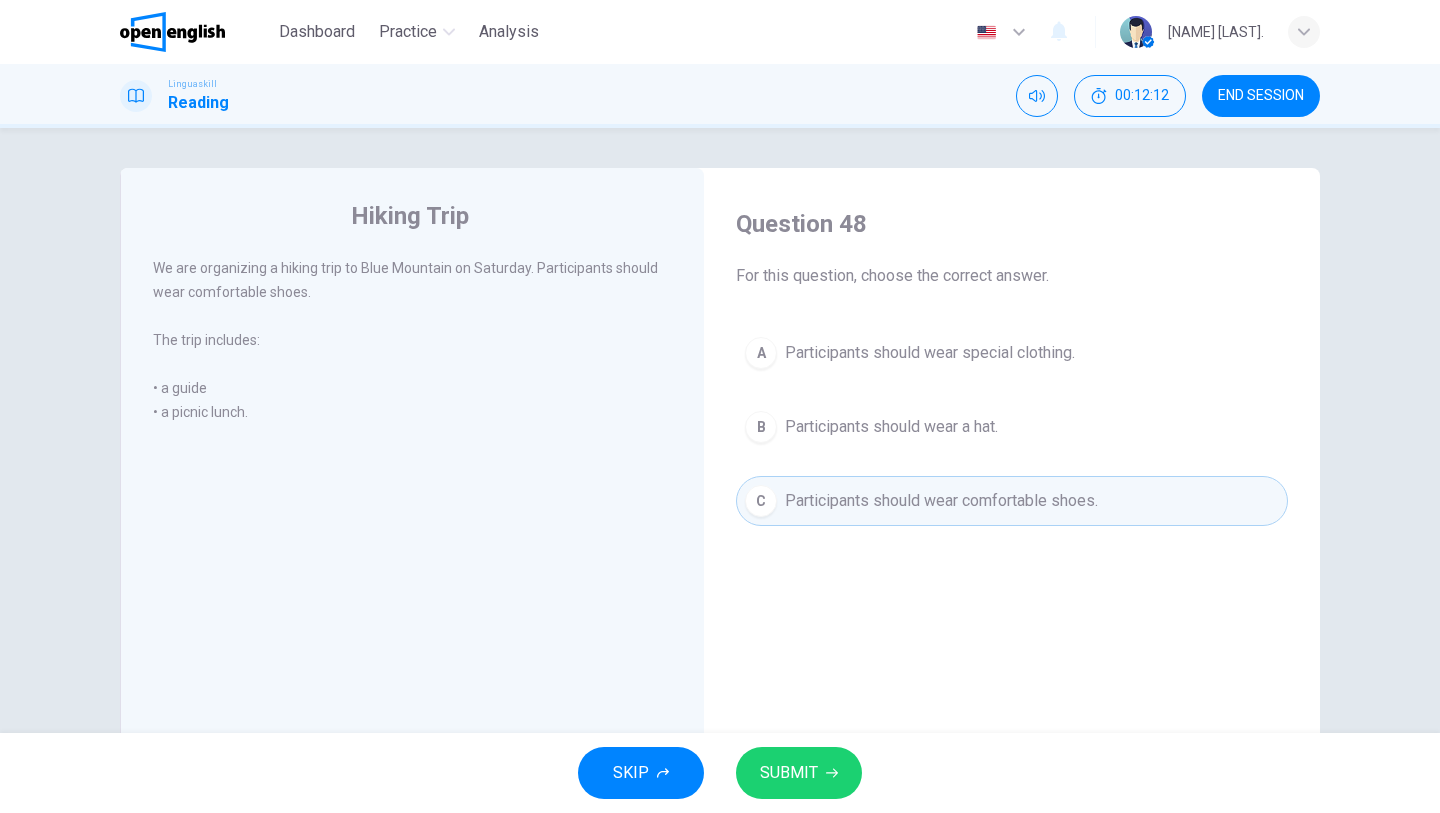 click on "SUBMIT" at bounding box center [799, 773] 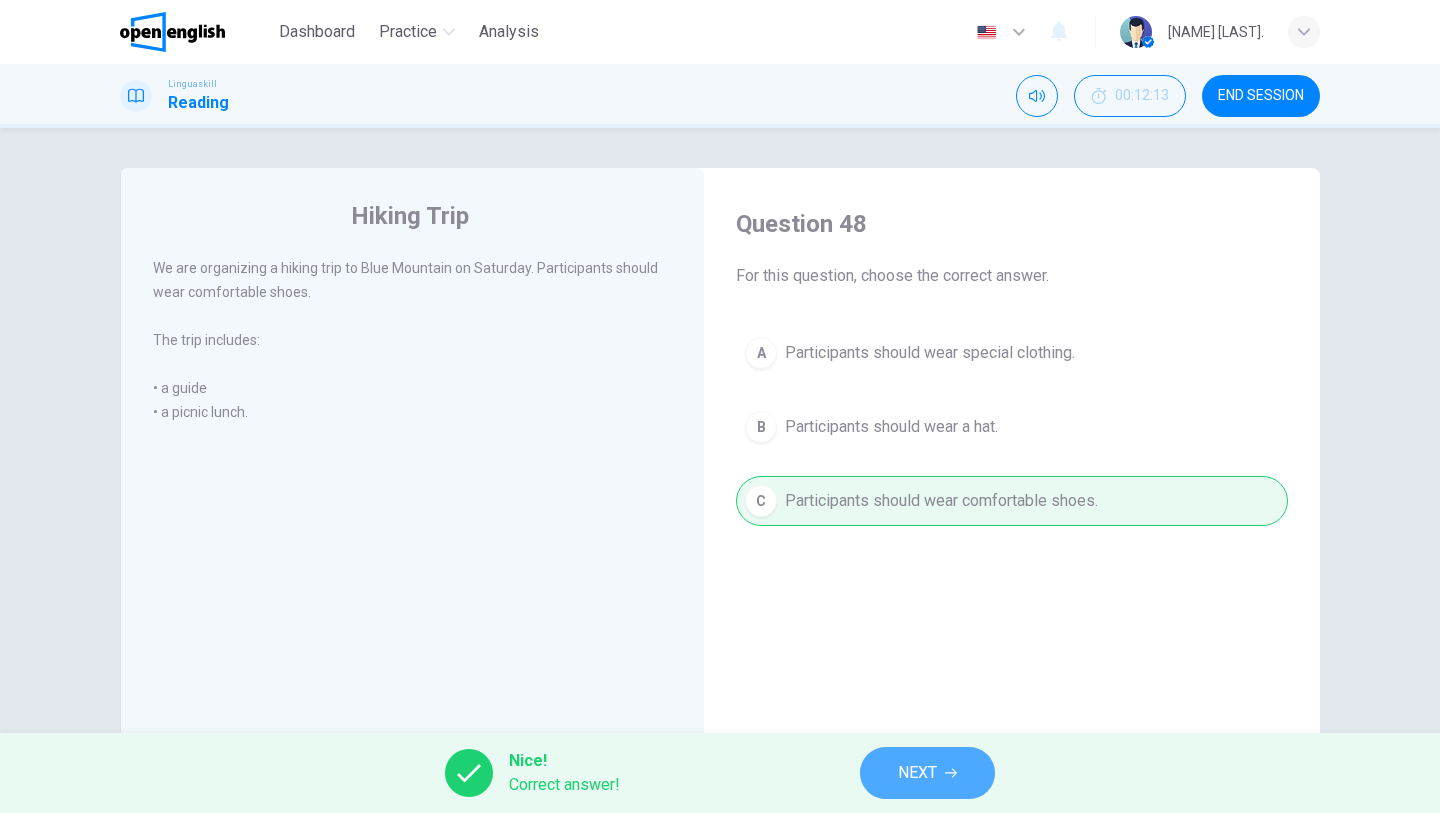 click on "NEXT" at bounding box center (927, 773) 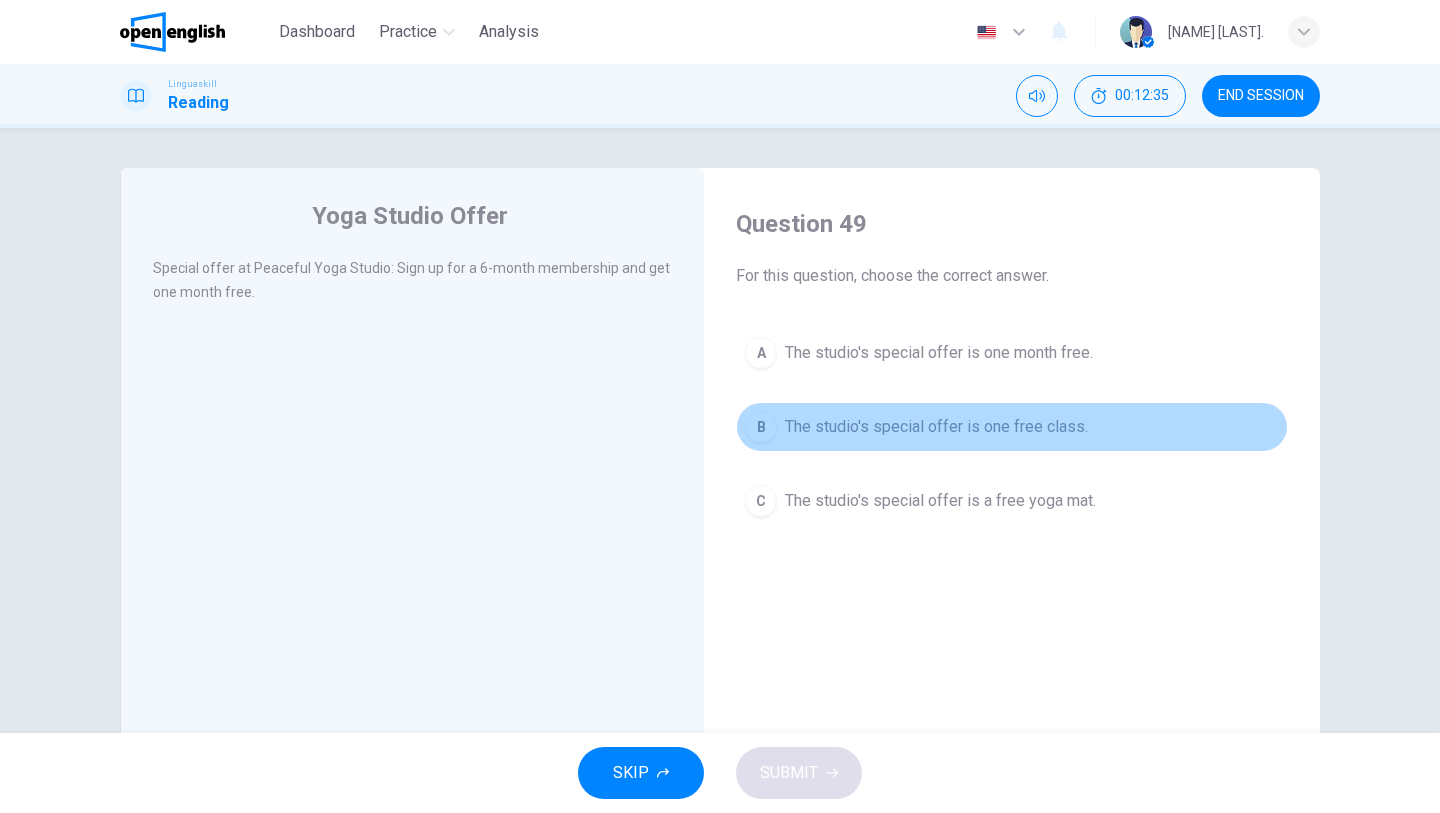 click on "The studio's special offer is one free class." at bounding box center [936, 427] 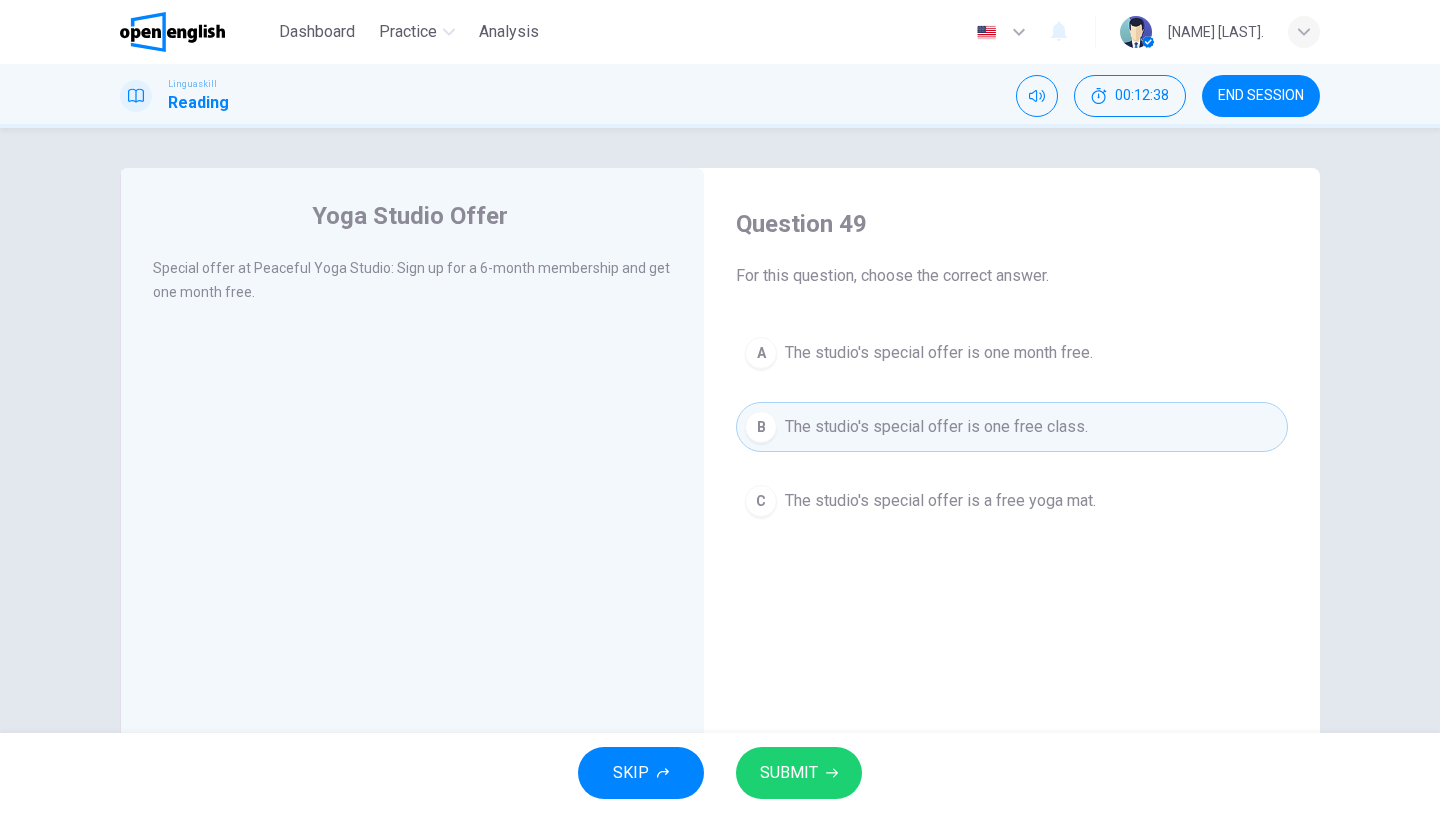 click on "SUBMIT" at bounding box center (799, 773) 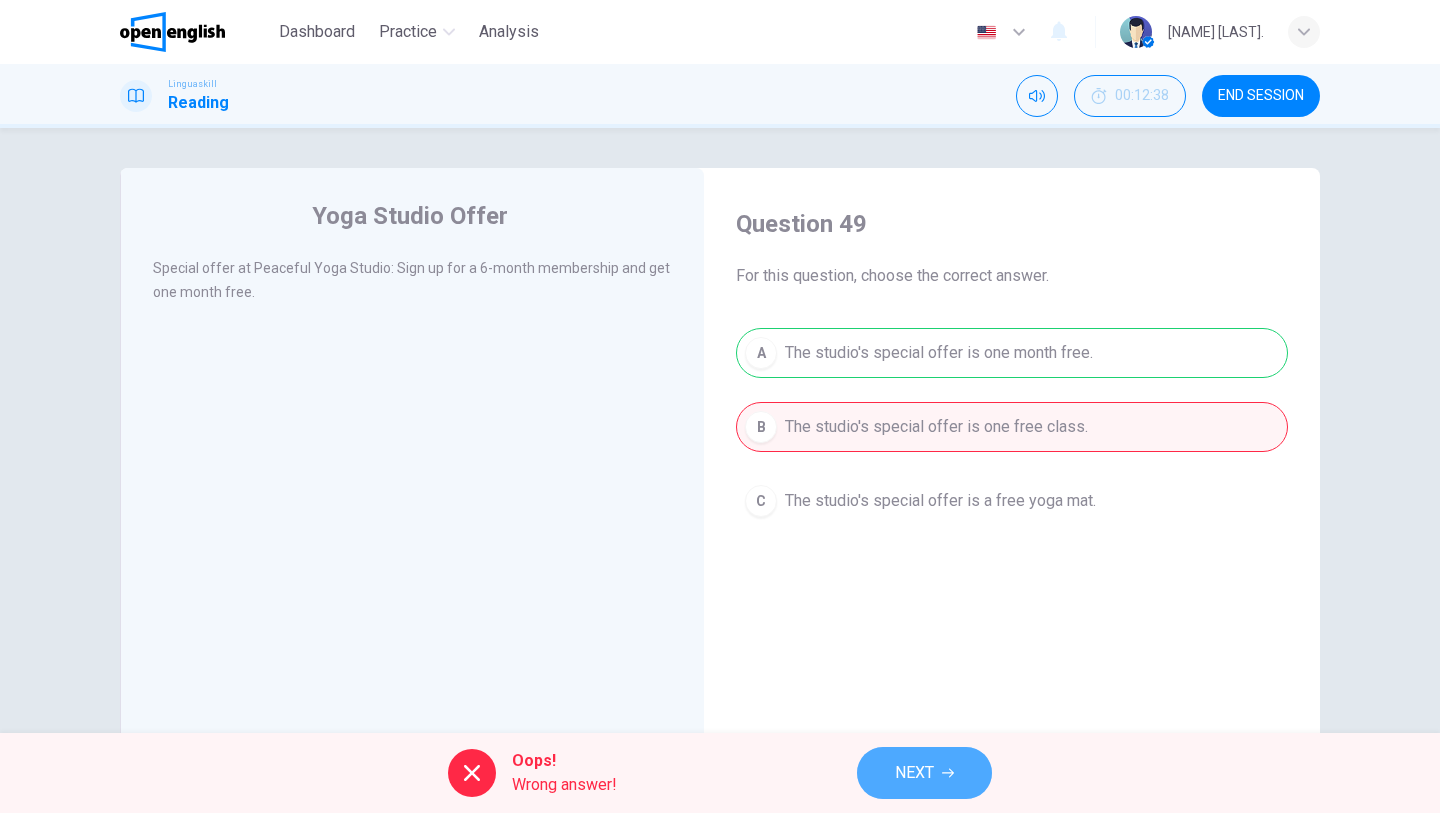 click on "NEXT" at bounding box center (924, 773) 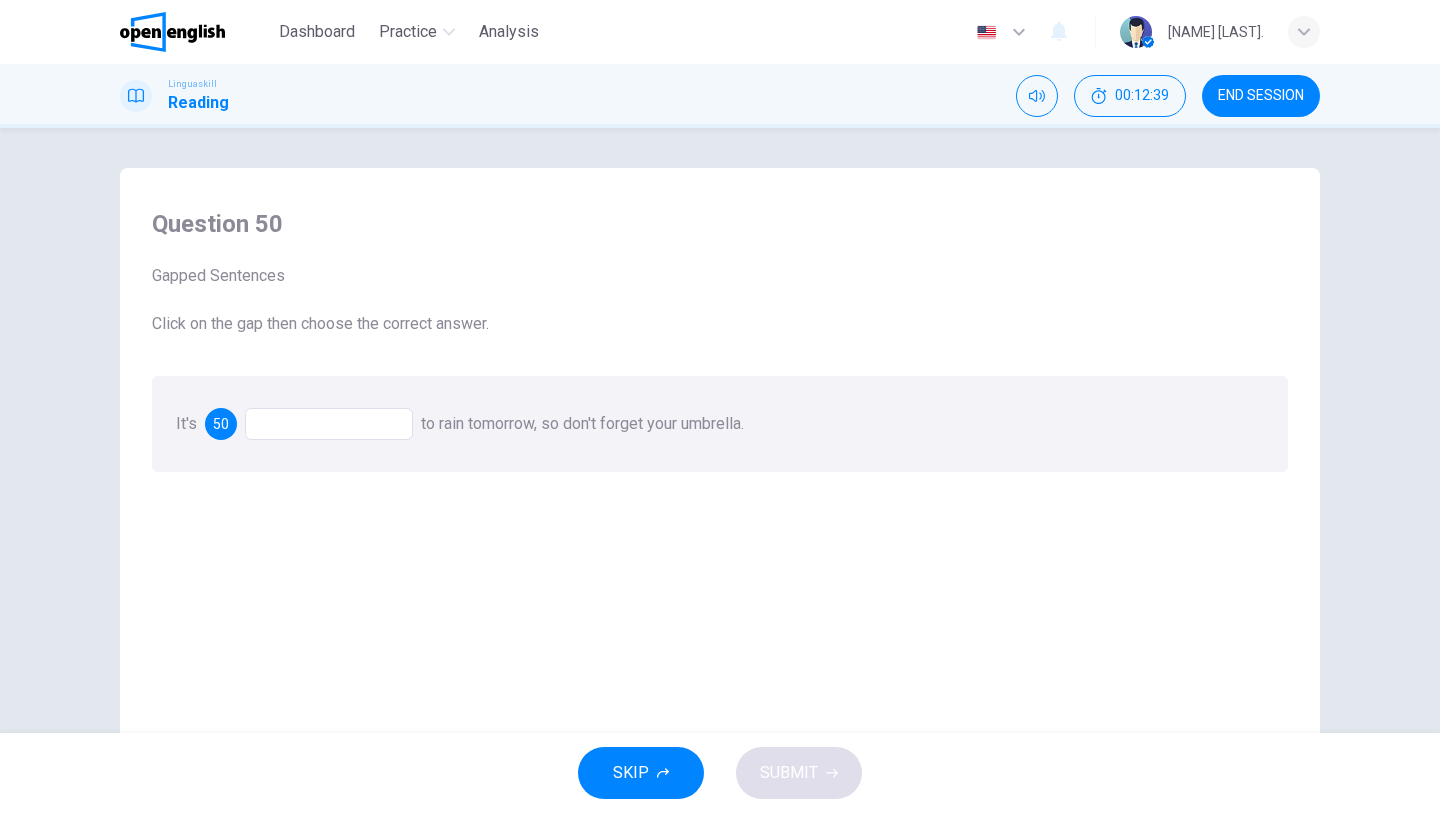 click at bounding box center [329, 424] 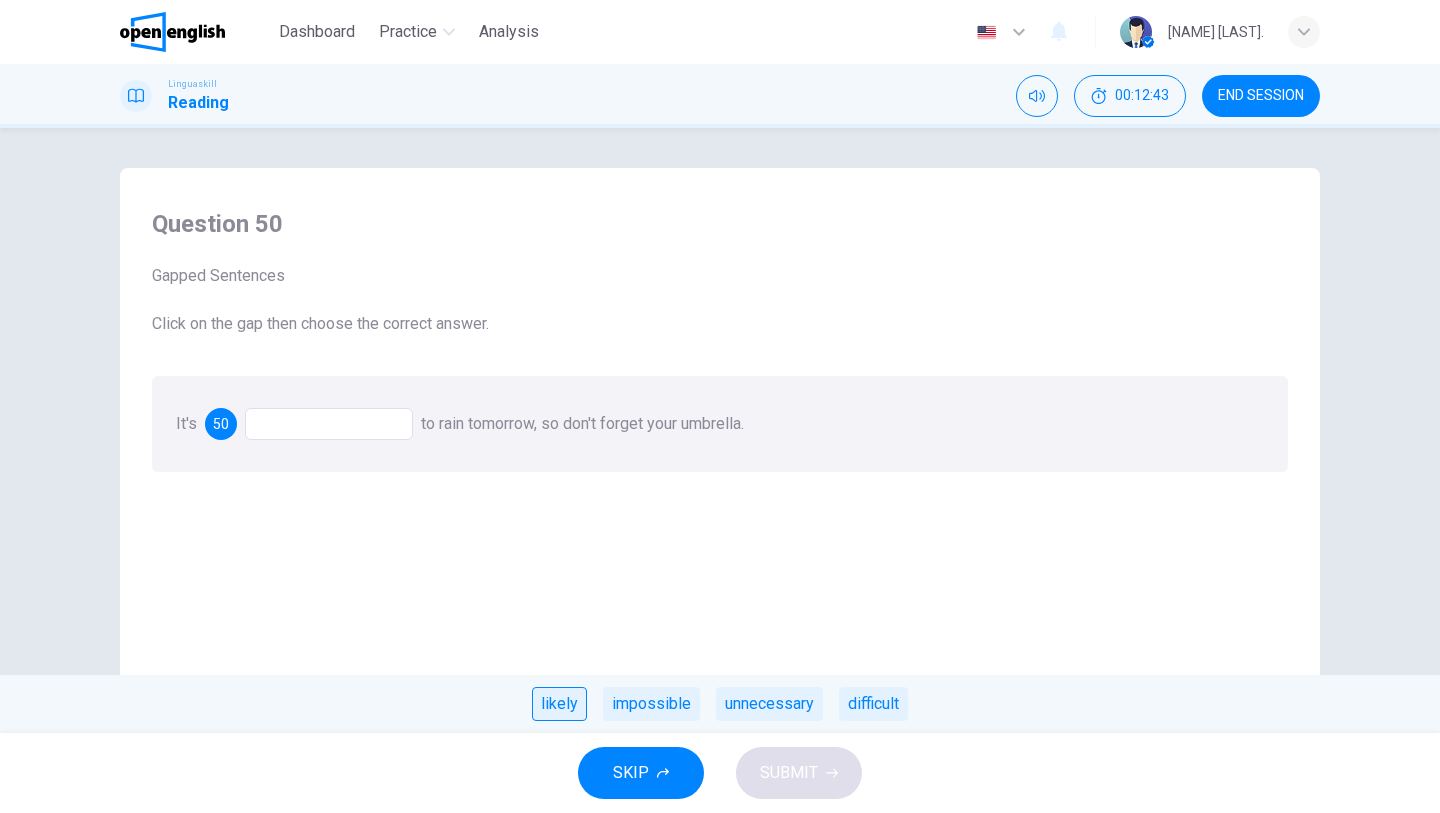 click on "likely" at bounding box center (559, 704) 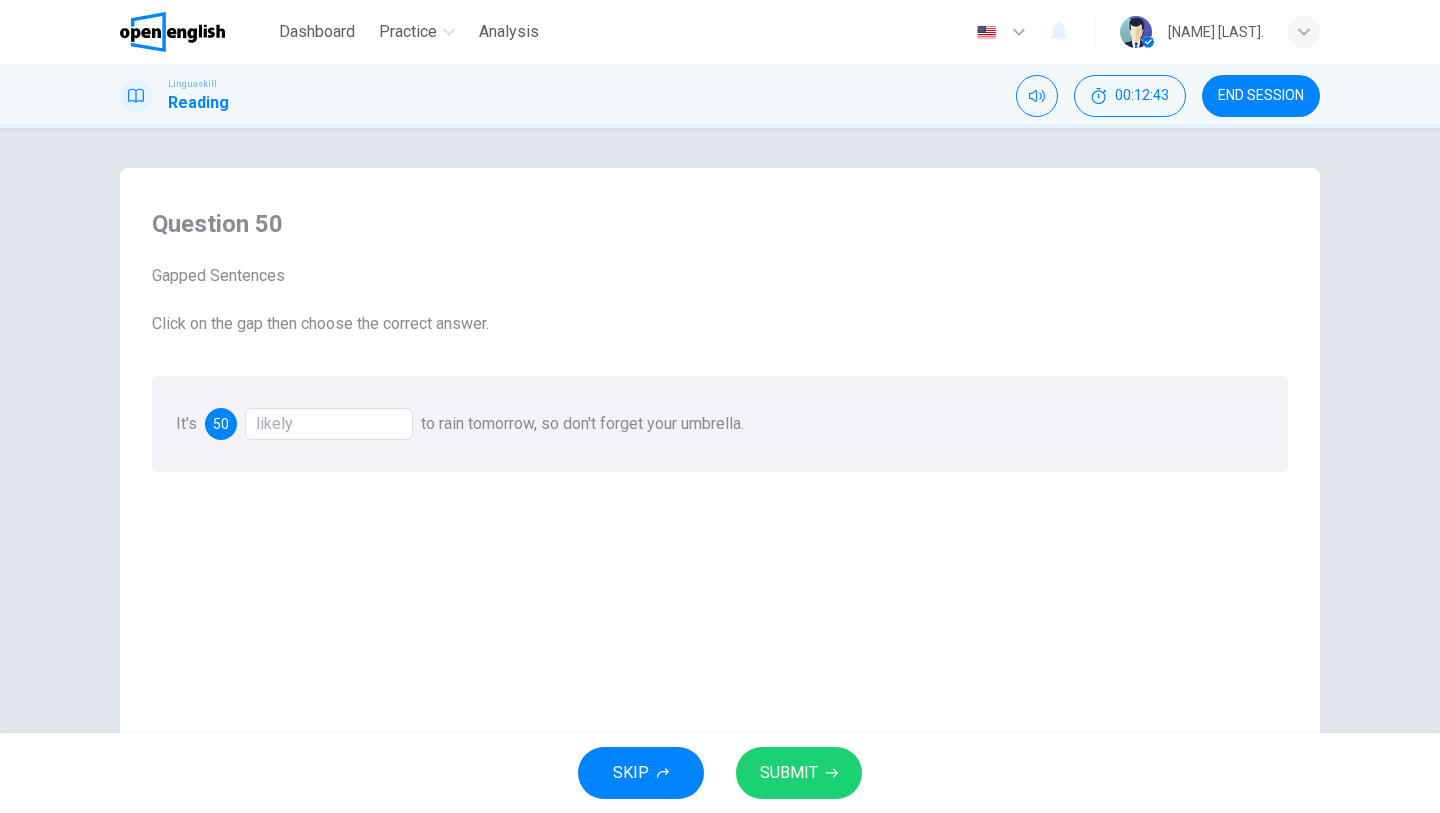 click on "SUBMIT" at bounding box center (789, 773) 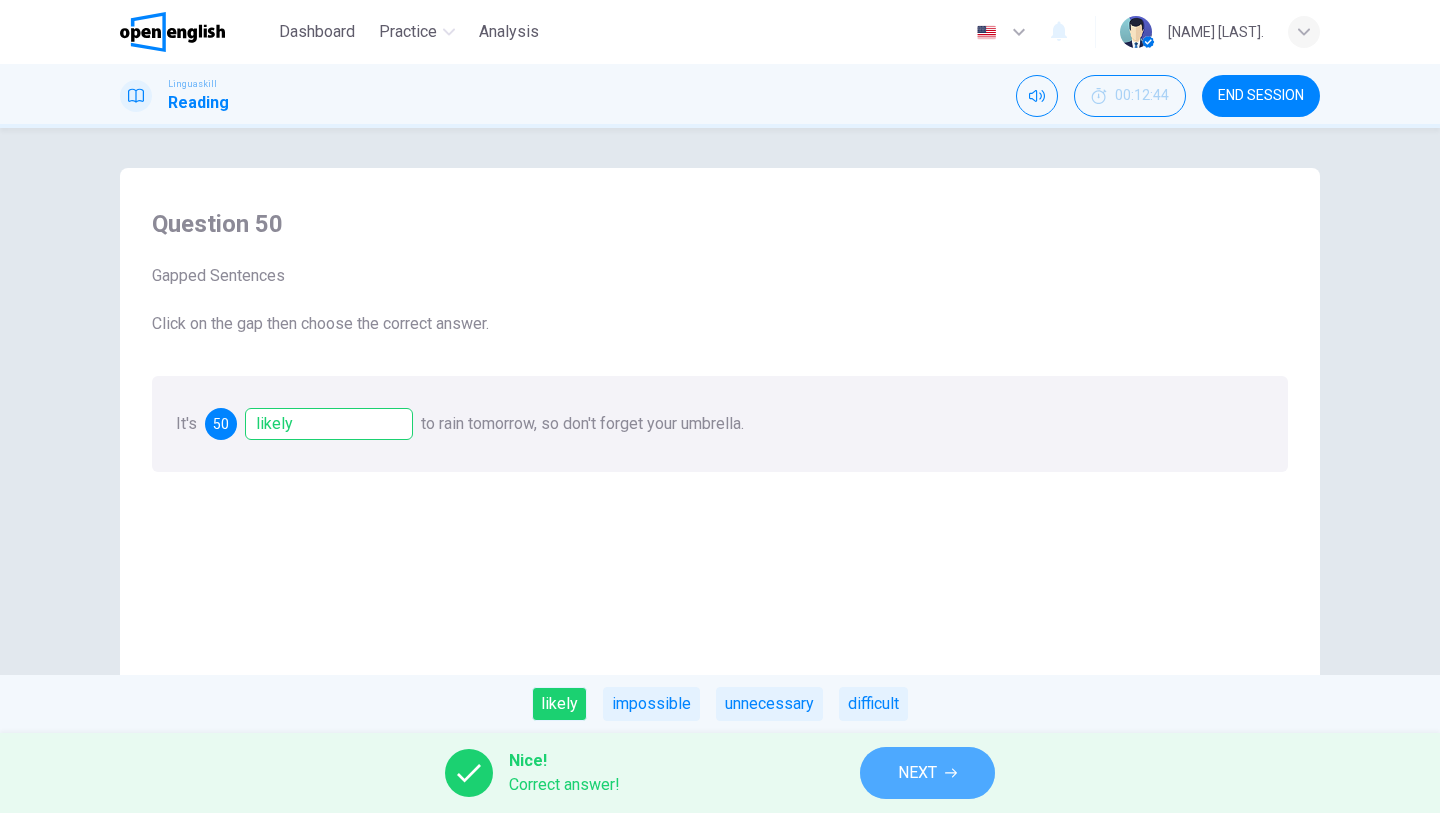 click on "NEXT" at bounding box center (927, 773) 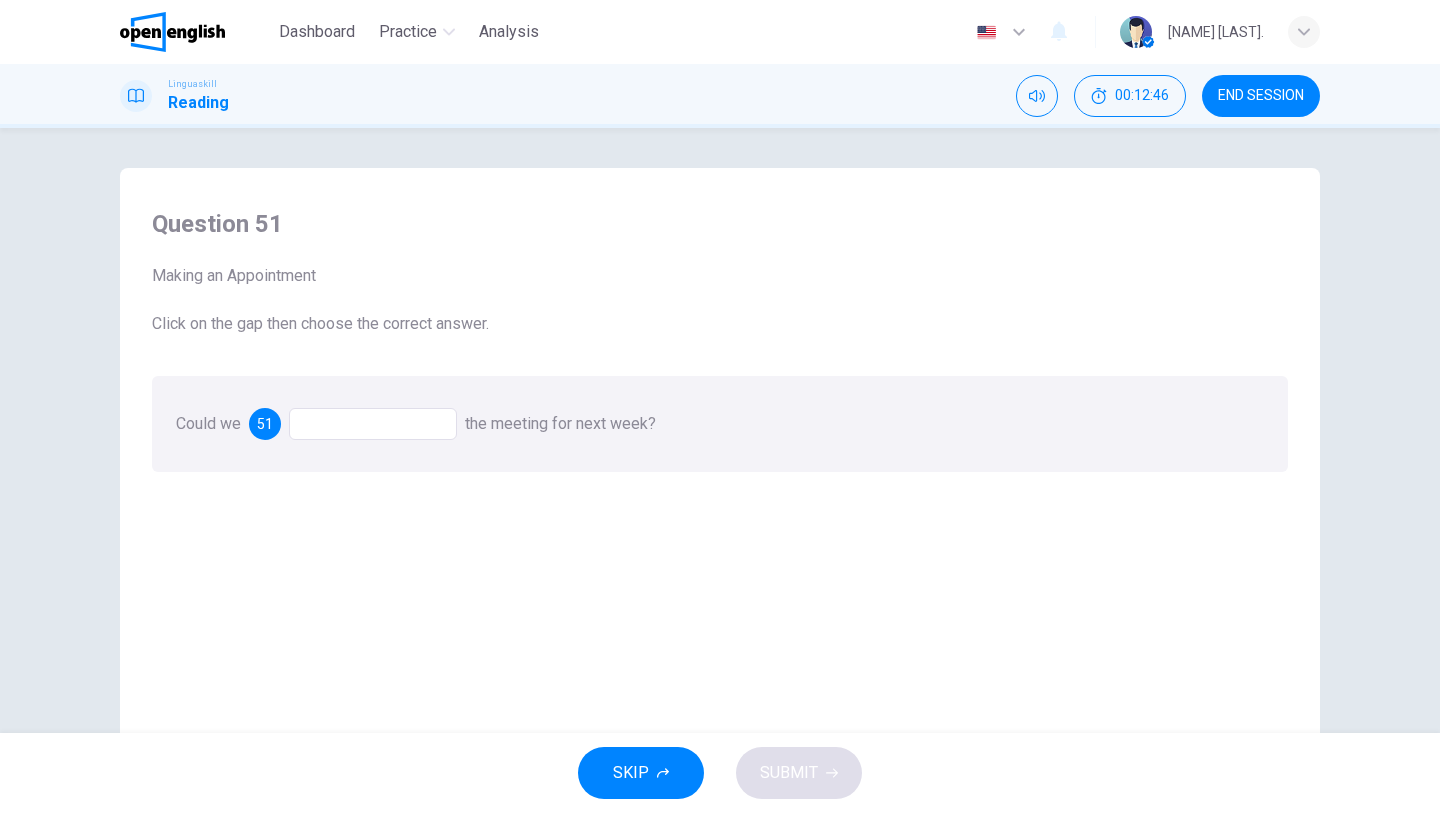 click at bounding box center [373, 424] 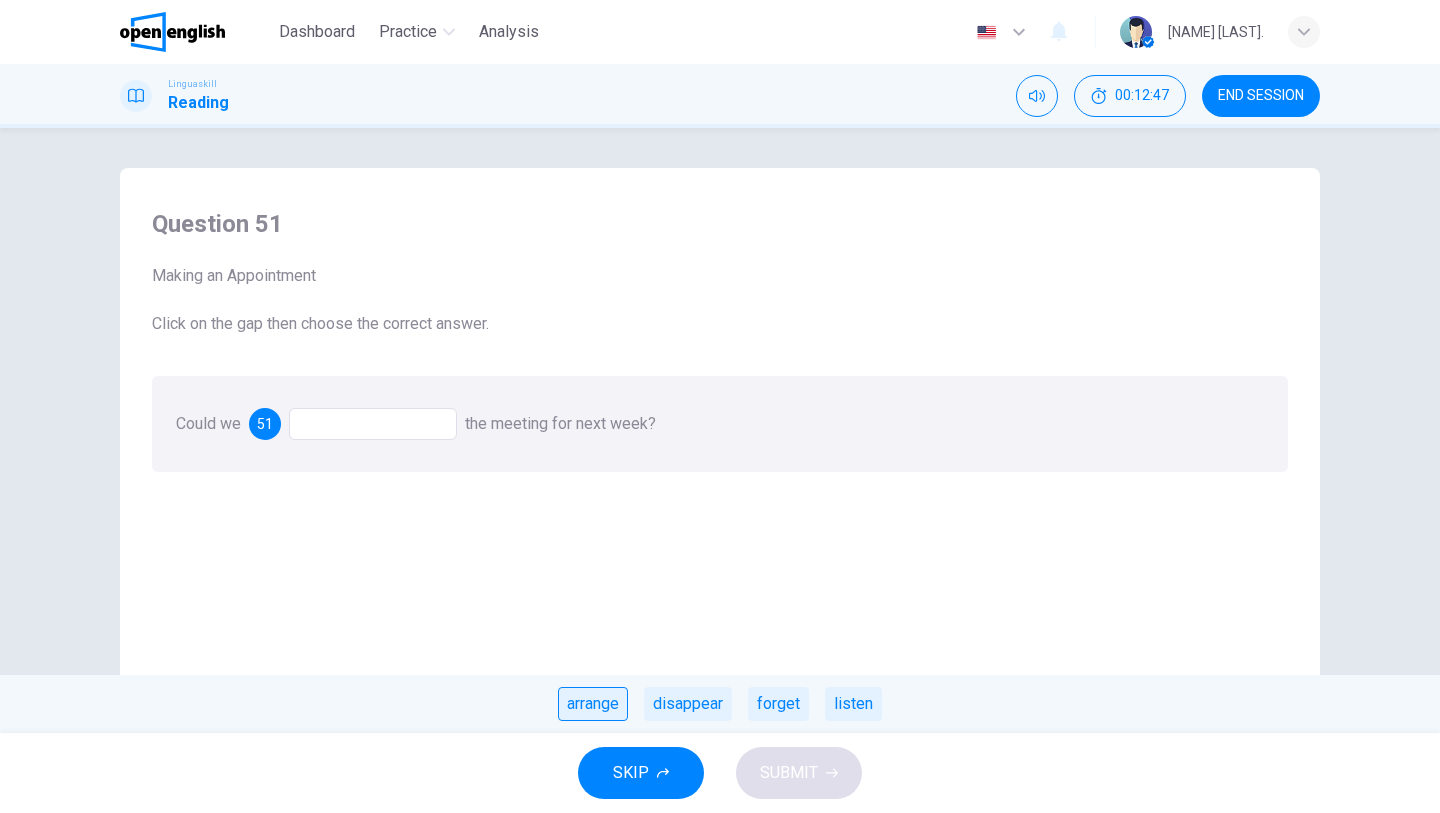 click on "arrange" at bounding box center (593, 704) 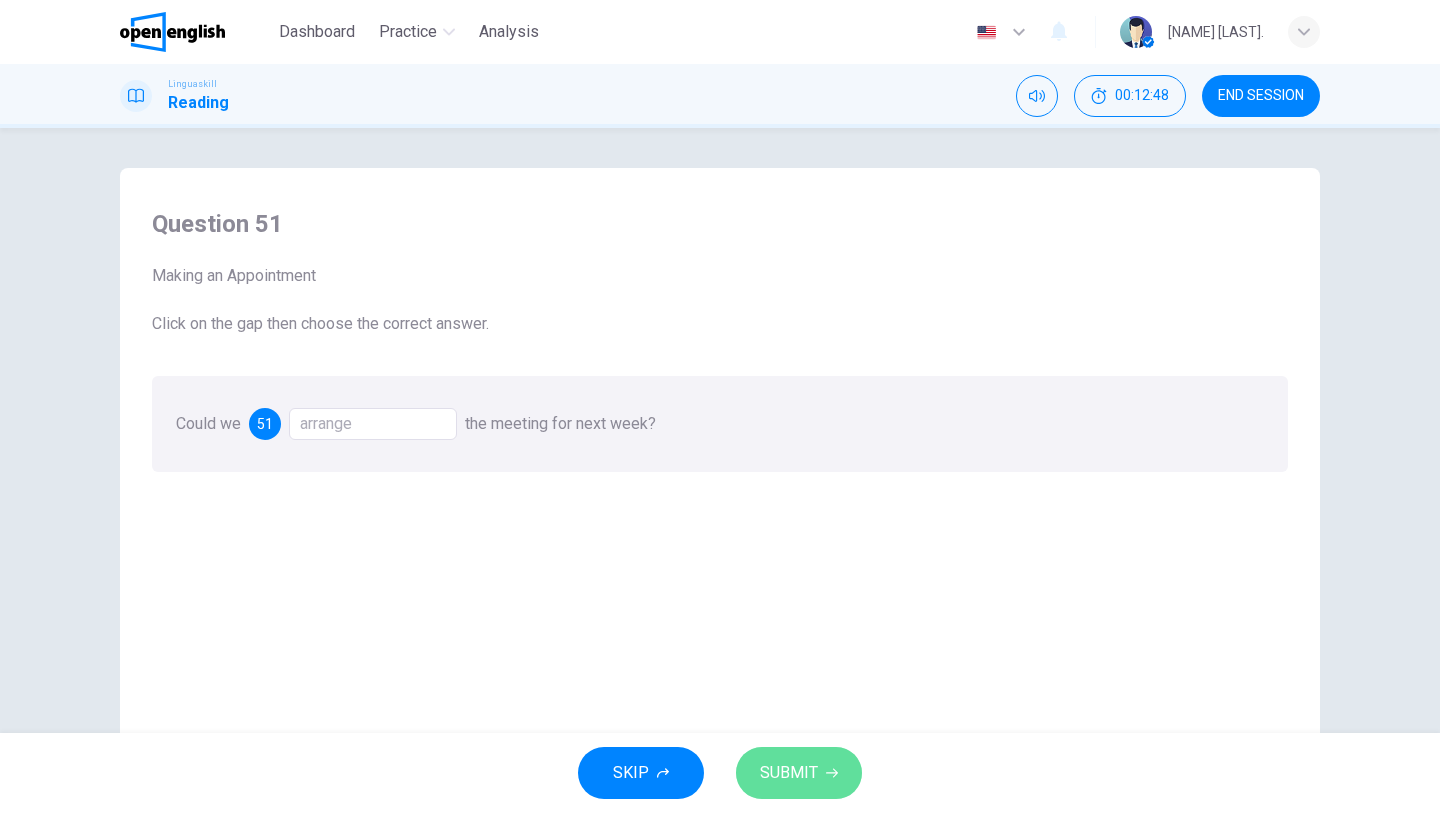 click on "SUBMIT" at bounding box center (789, 773) 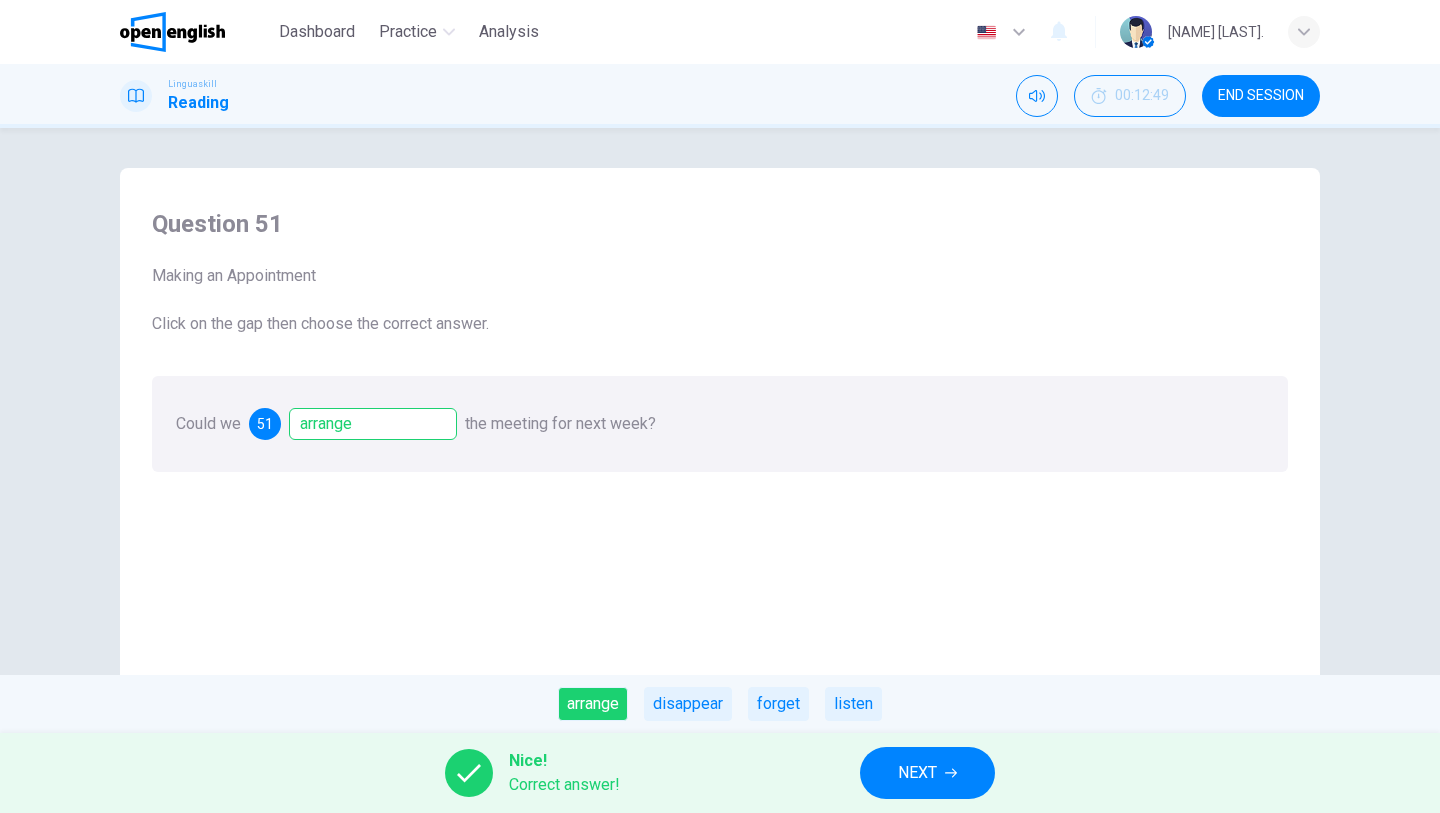 click on "NEXT" at bounding box center [917, 773] 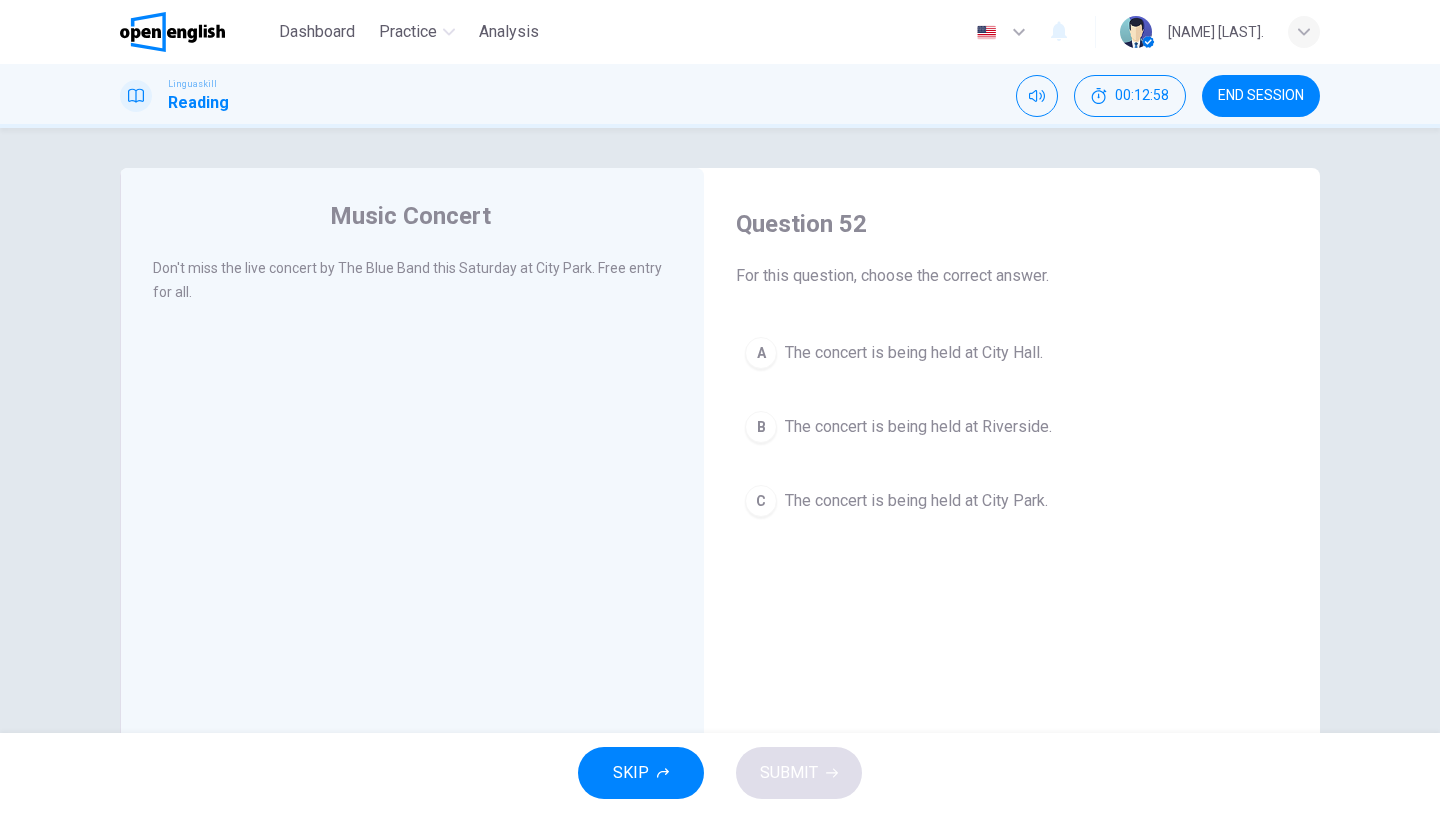 click on "The concert is being held at City Park." at bounding box center [916, 501] 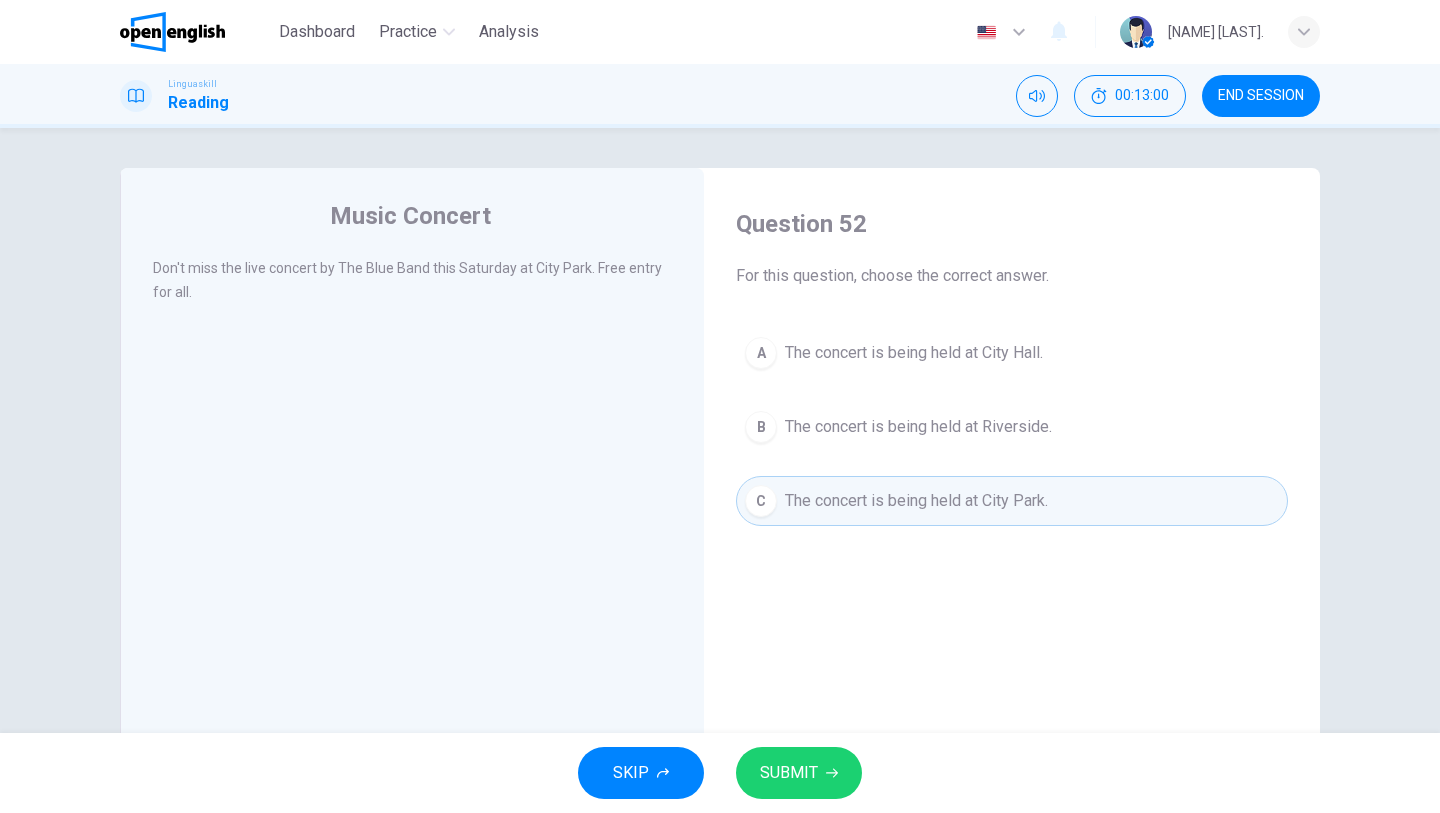 click on "SUBMIT" at bounding box center (789, 773) 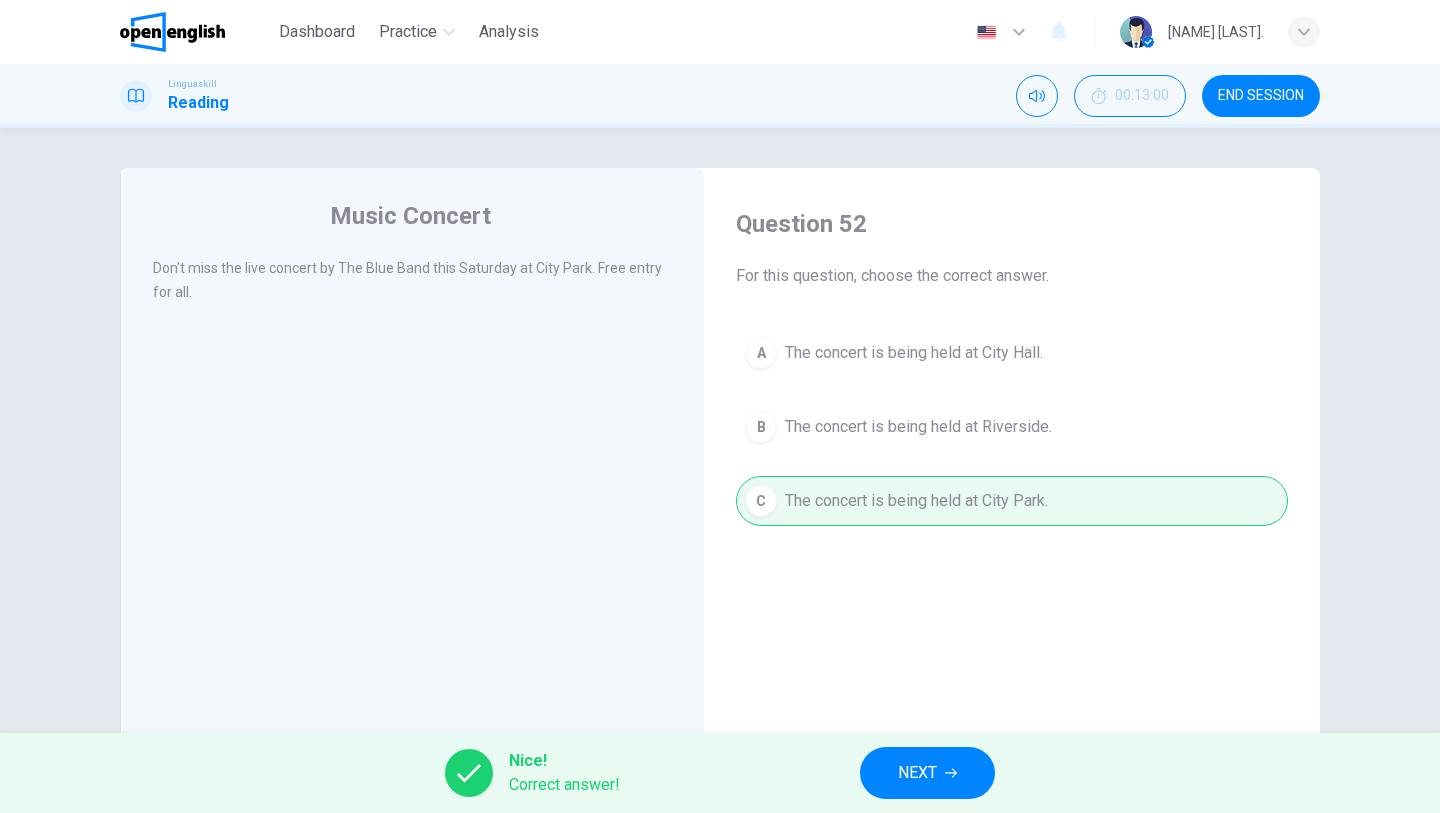 click on "NEXT" at bounding box center (917, 773) 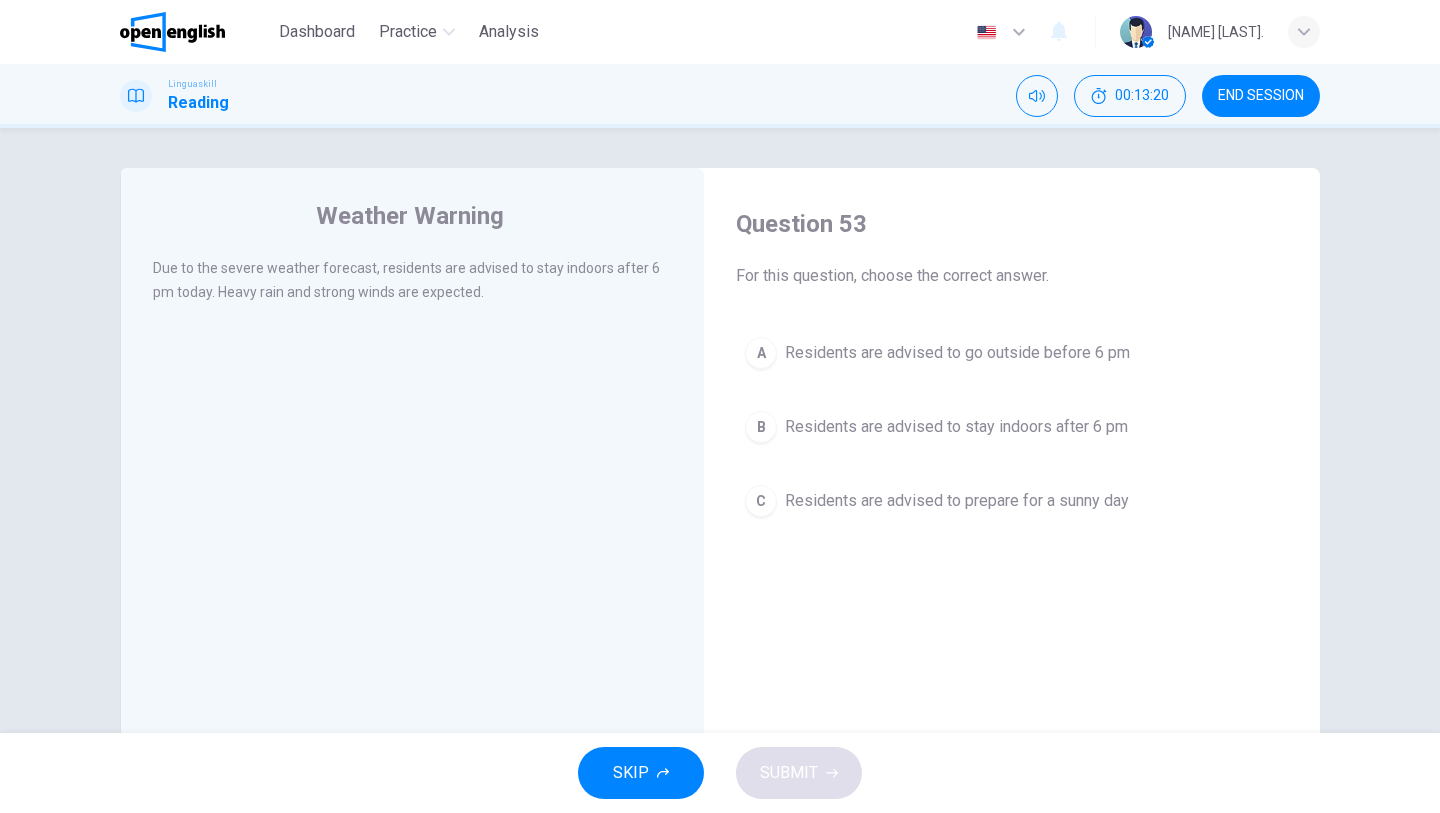 click on "Residents are advised to stay indoors after 6 pm" at bounding box center (956, 427) 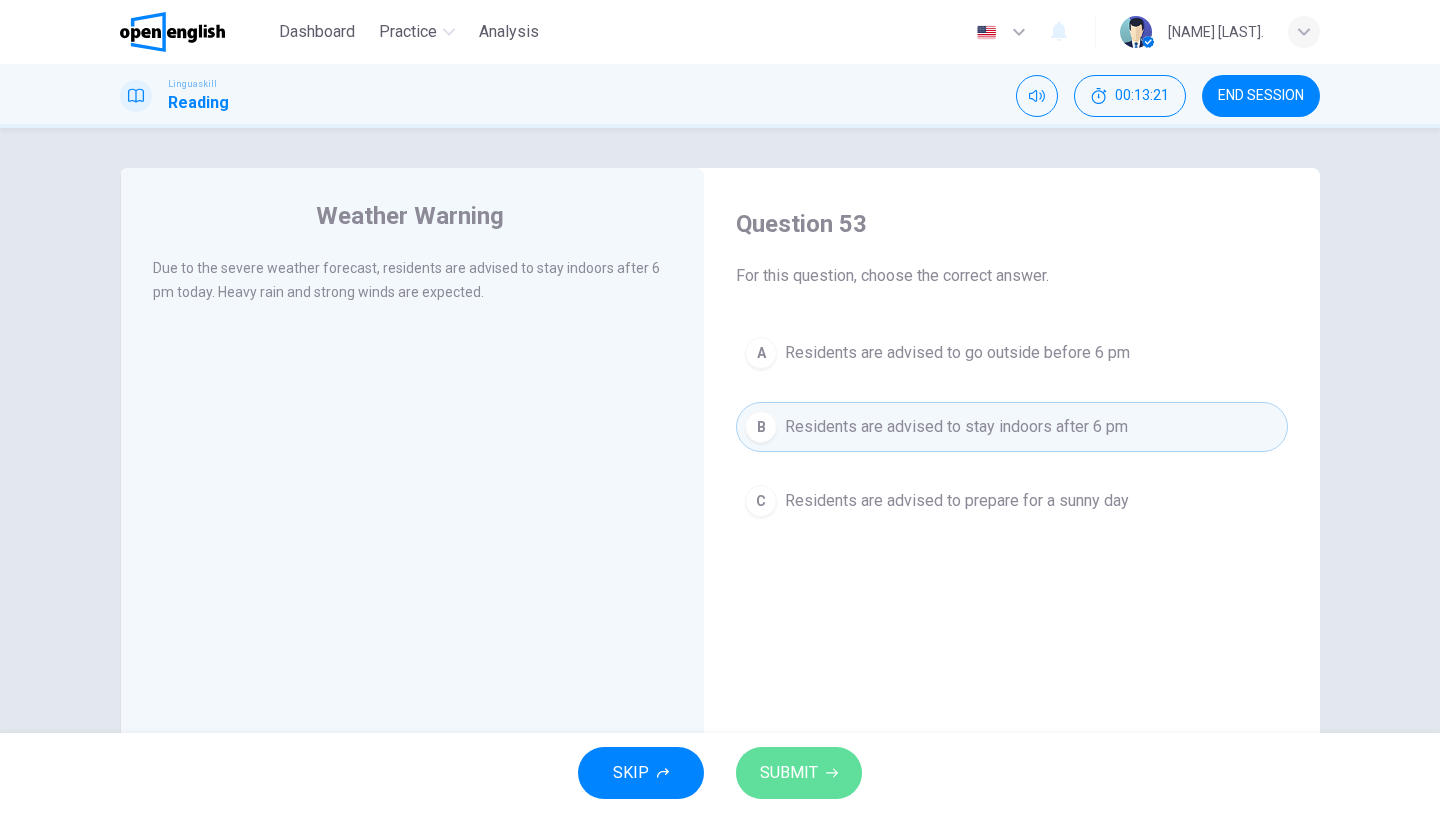 click on "SUBMIT" at bounding box center [799, 773] 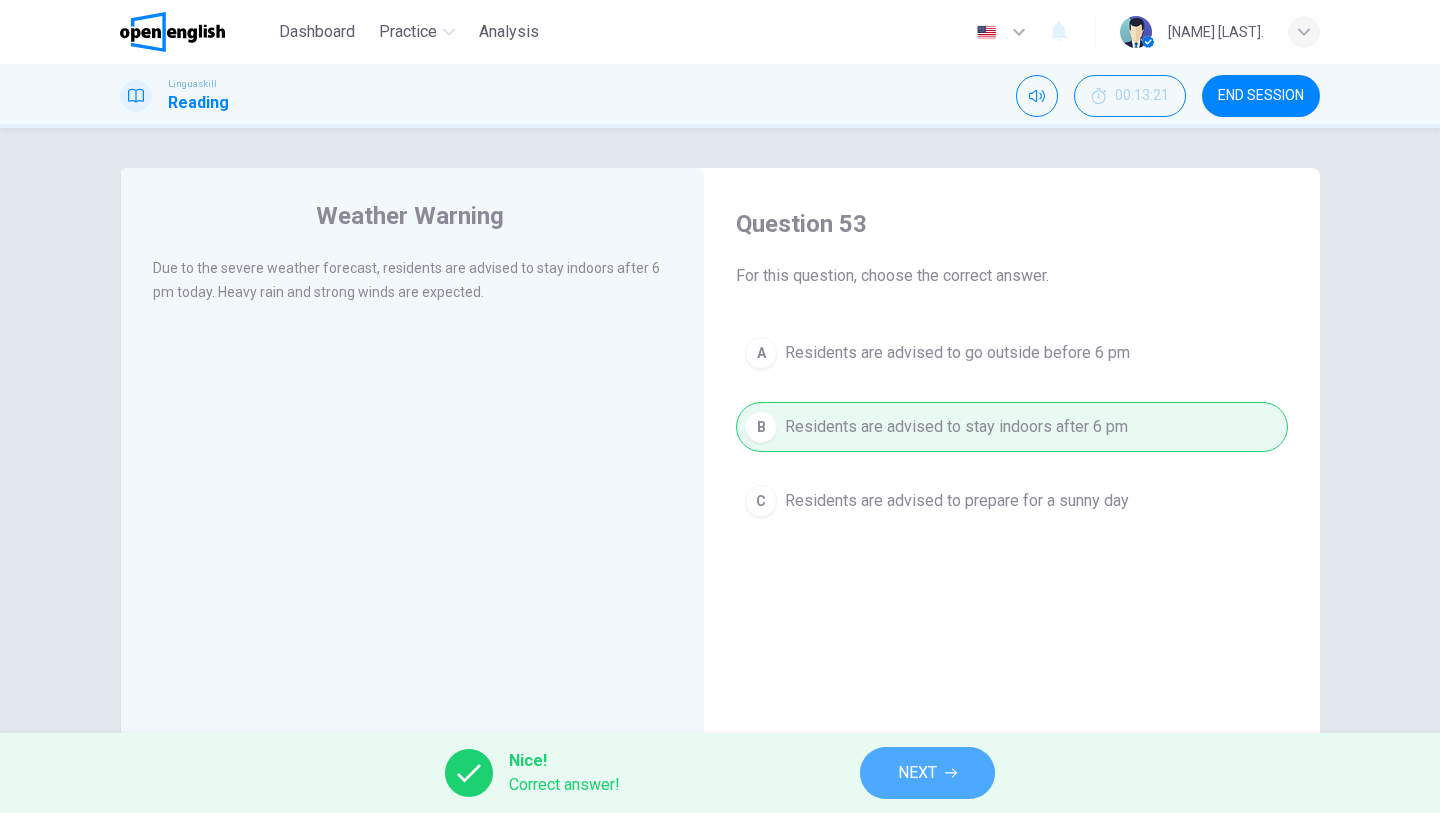 click on "NEXT" at bounding box center (917, 773) 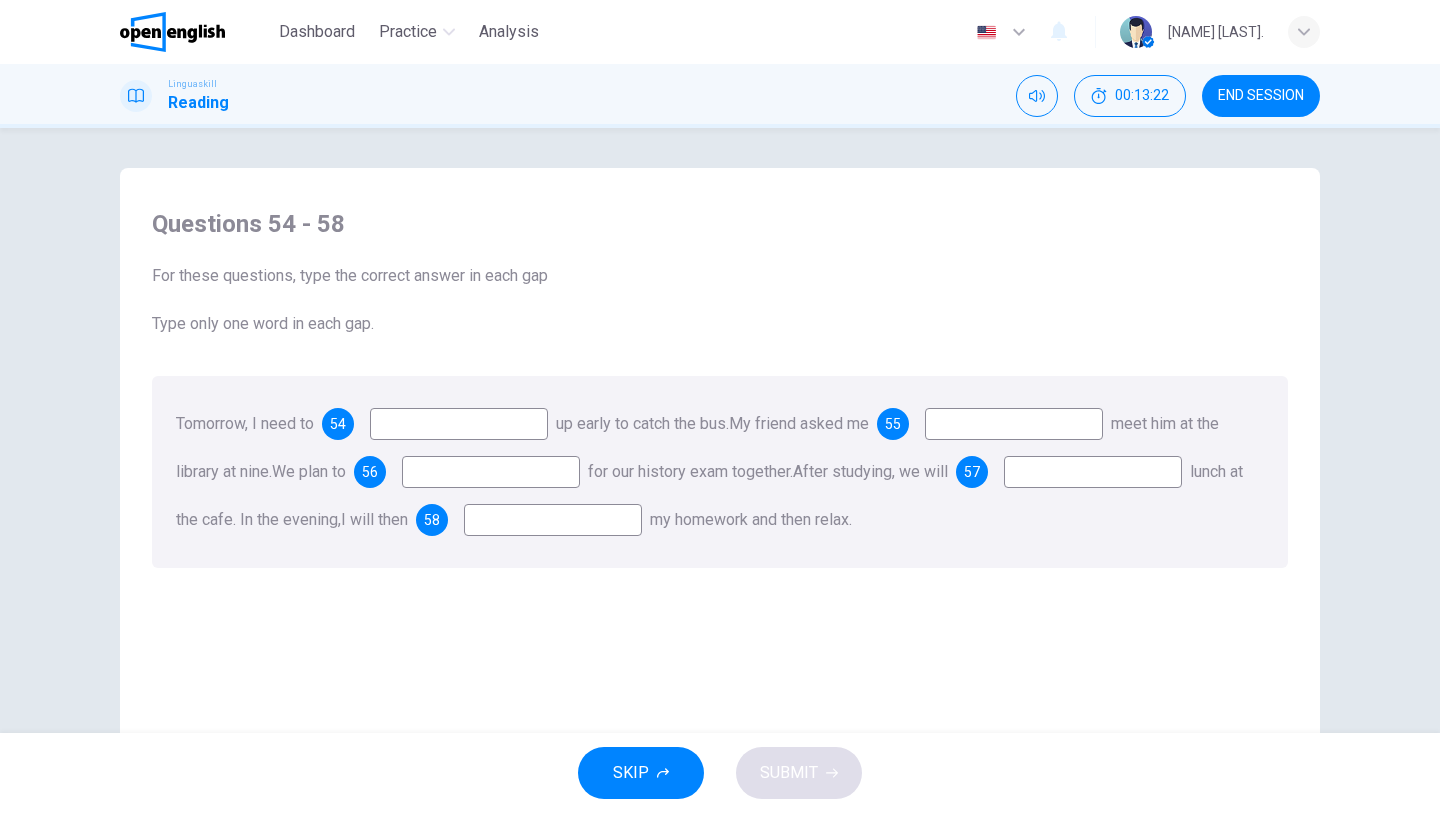click at bounding box center [459, 424] 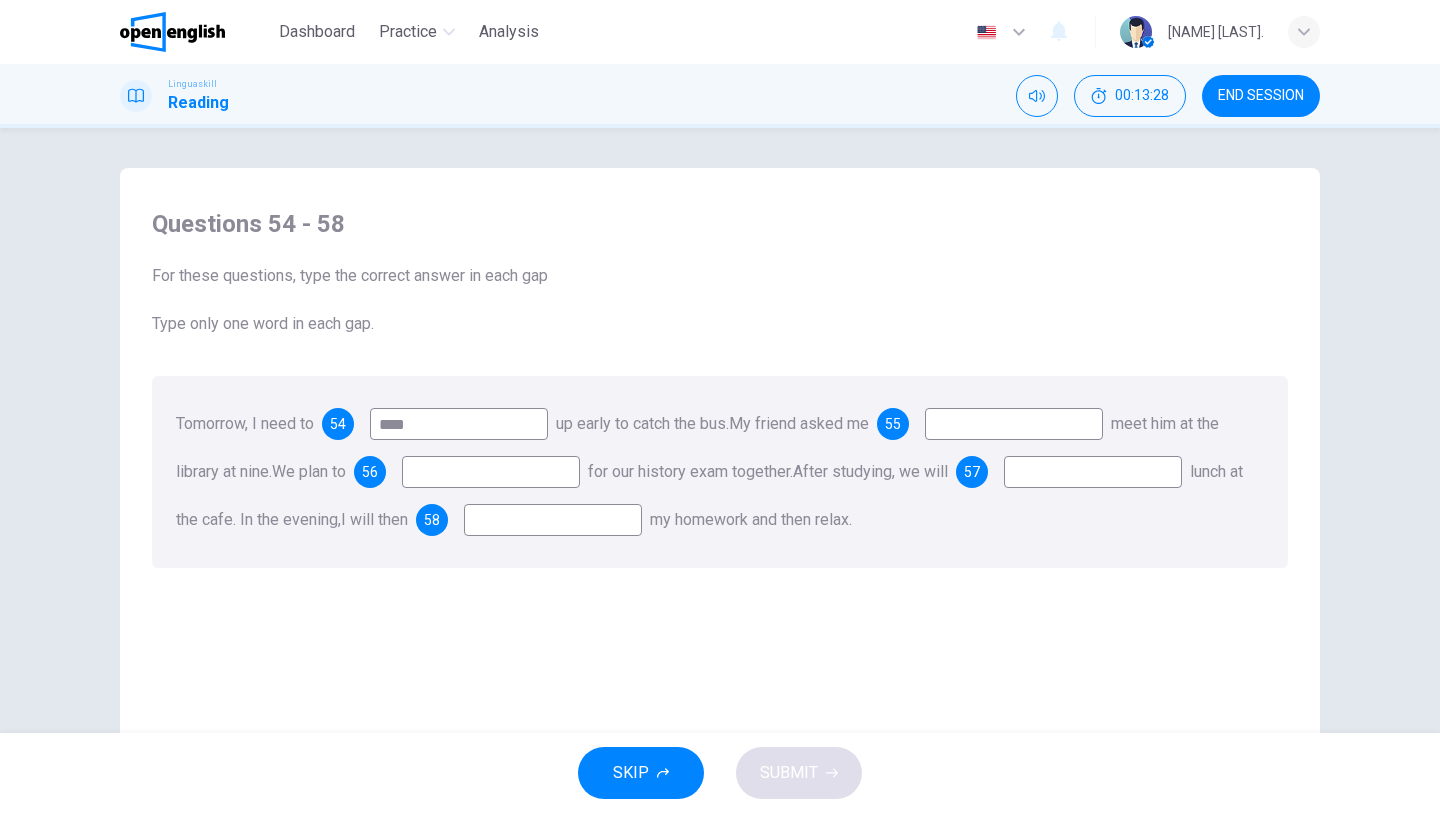 type on "****" 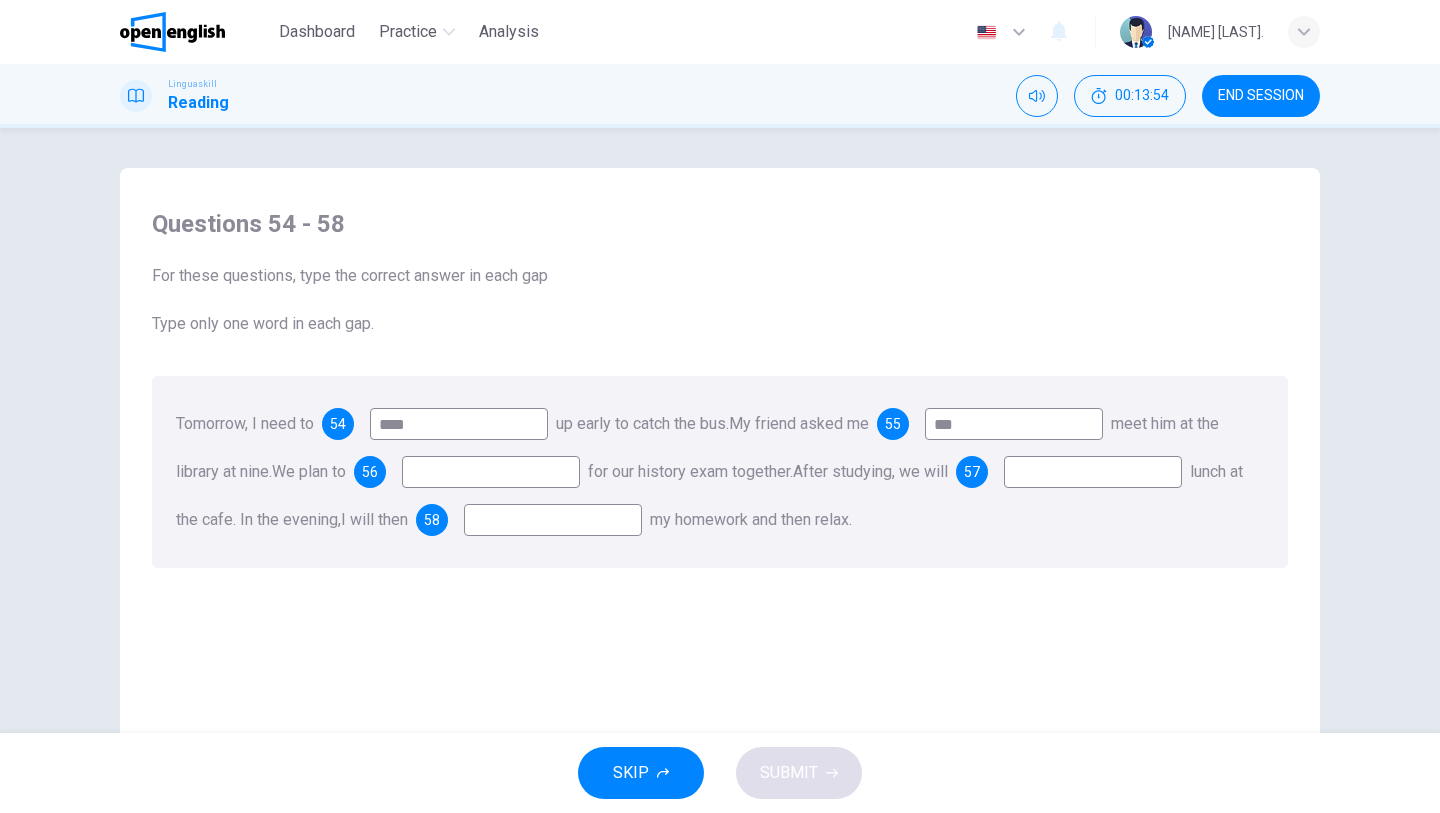type on "***" 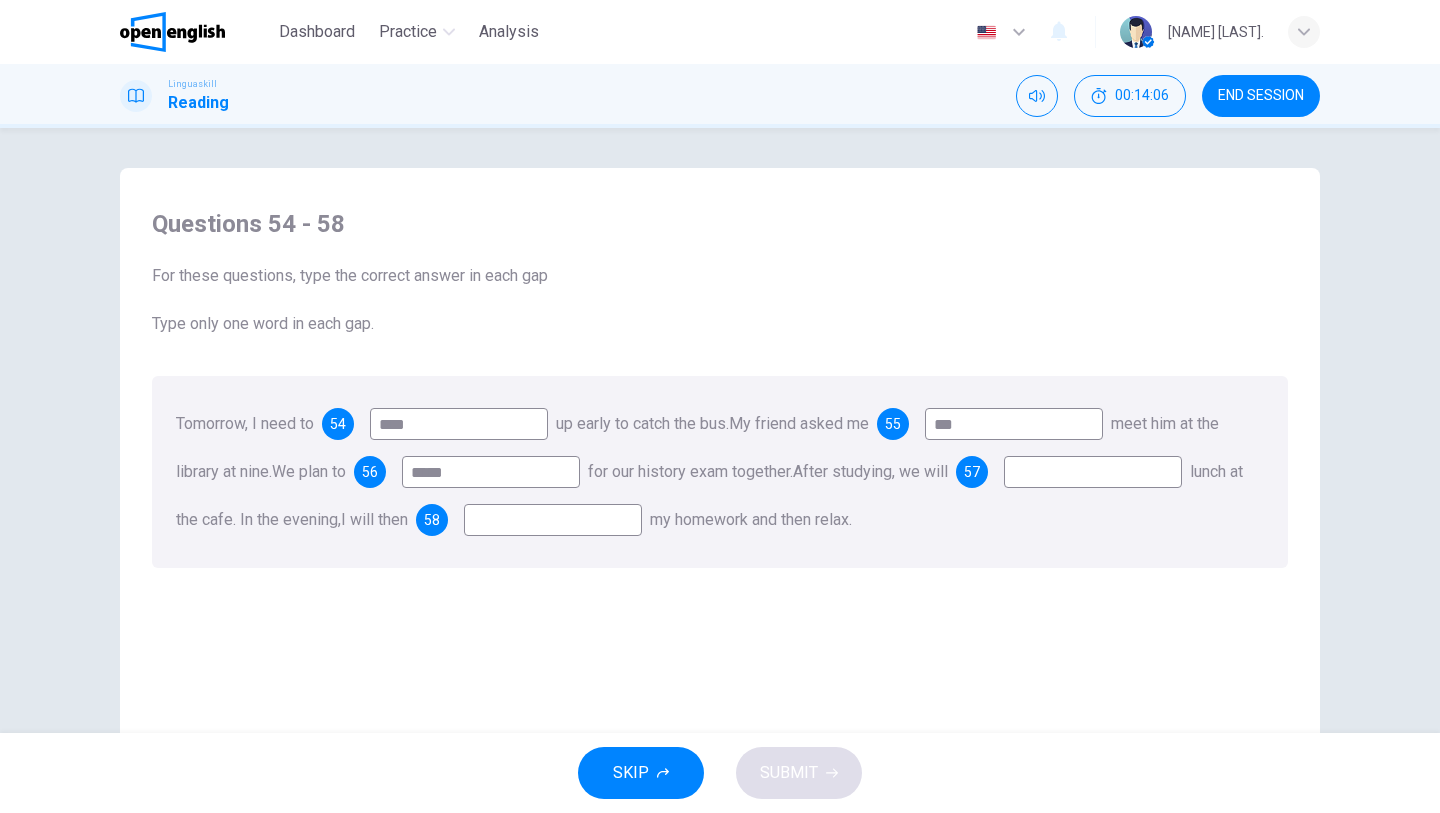 type on "*****" 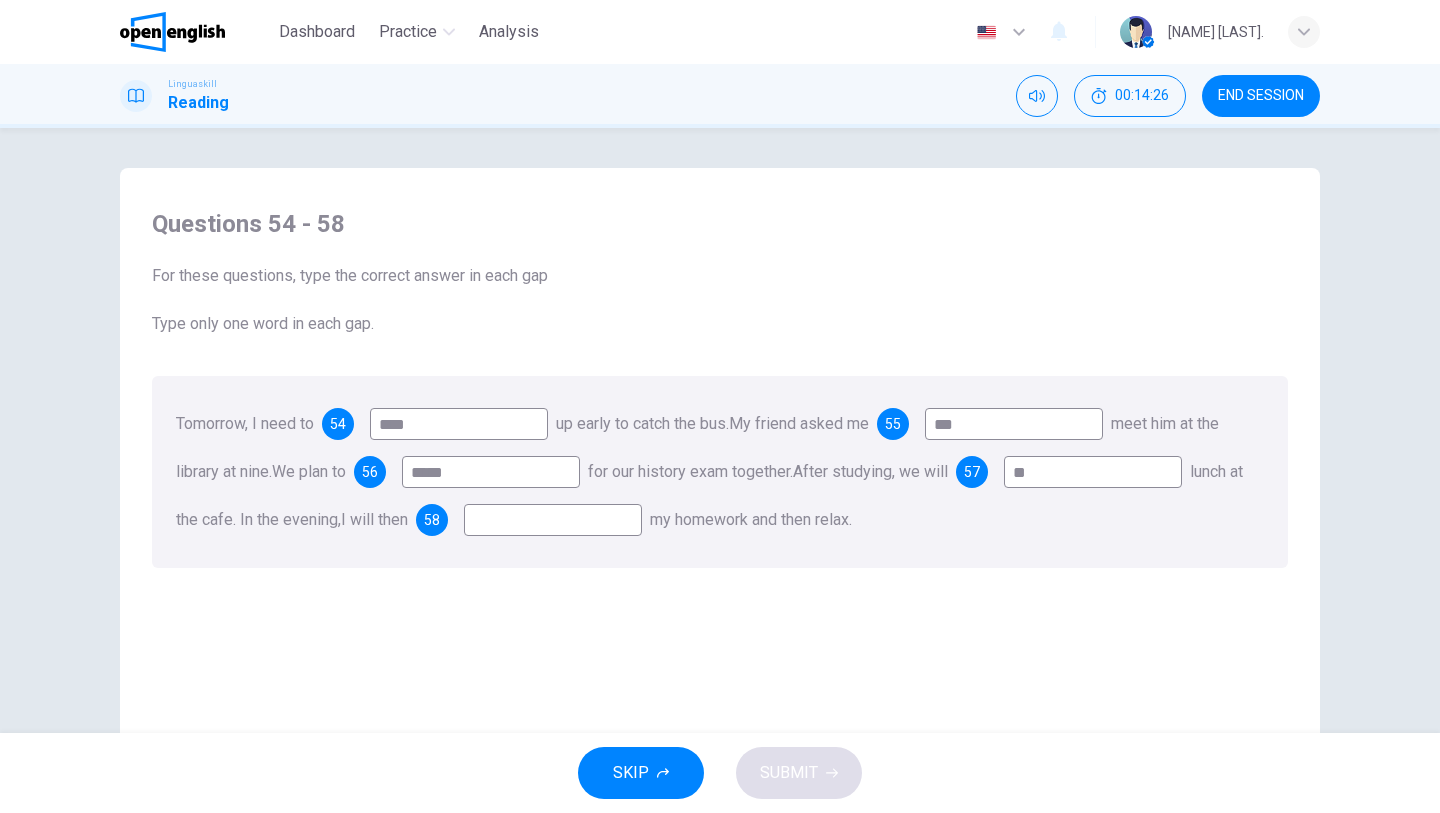 type on "**" 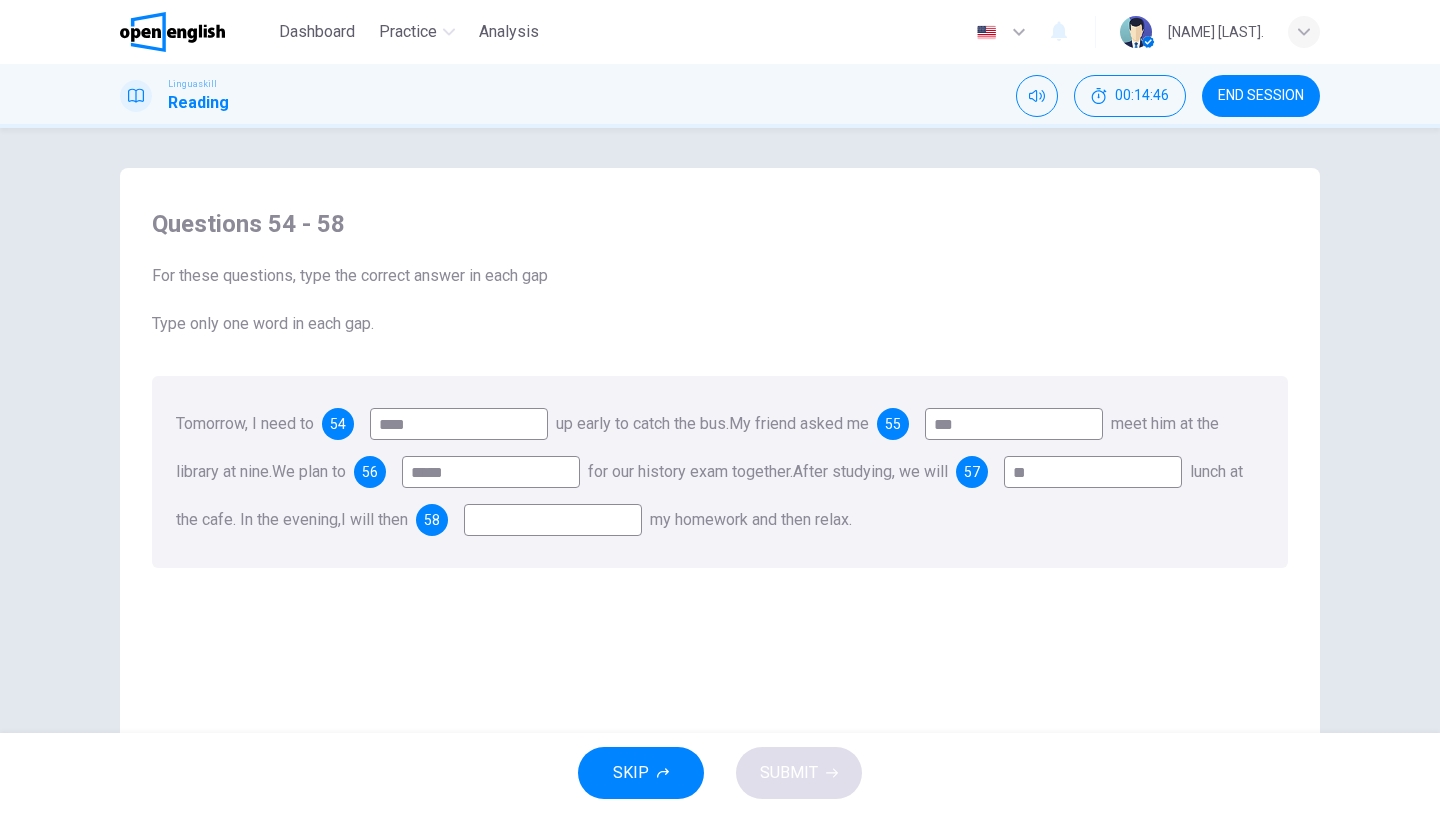 click at bounding box center [553, 520] 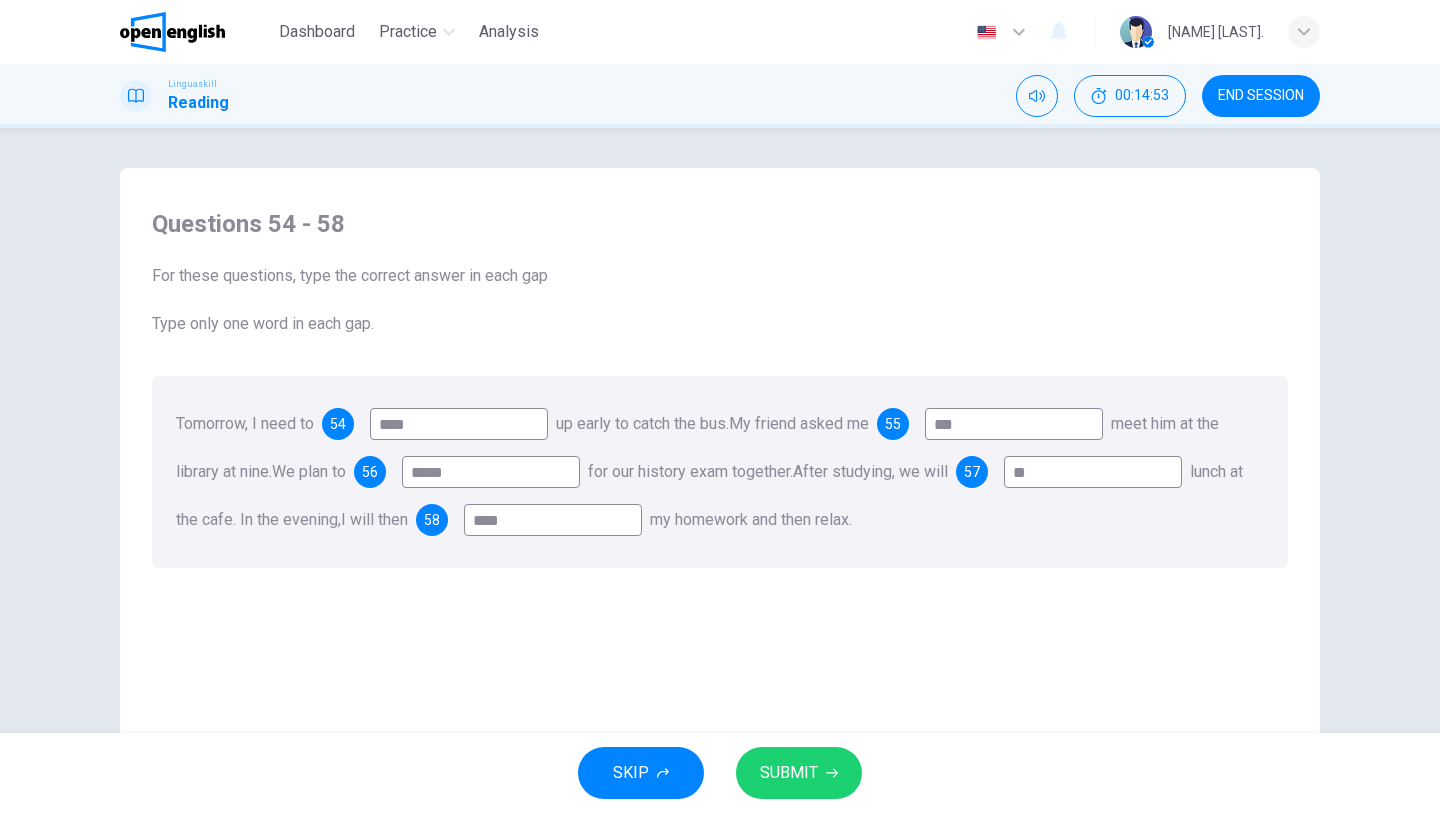 type on "****" 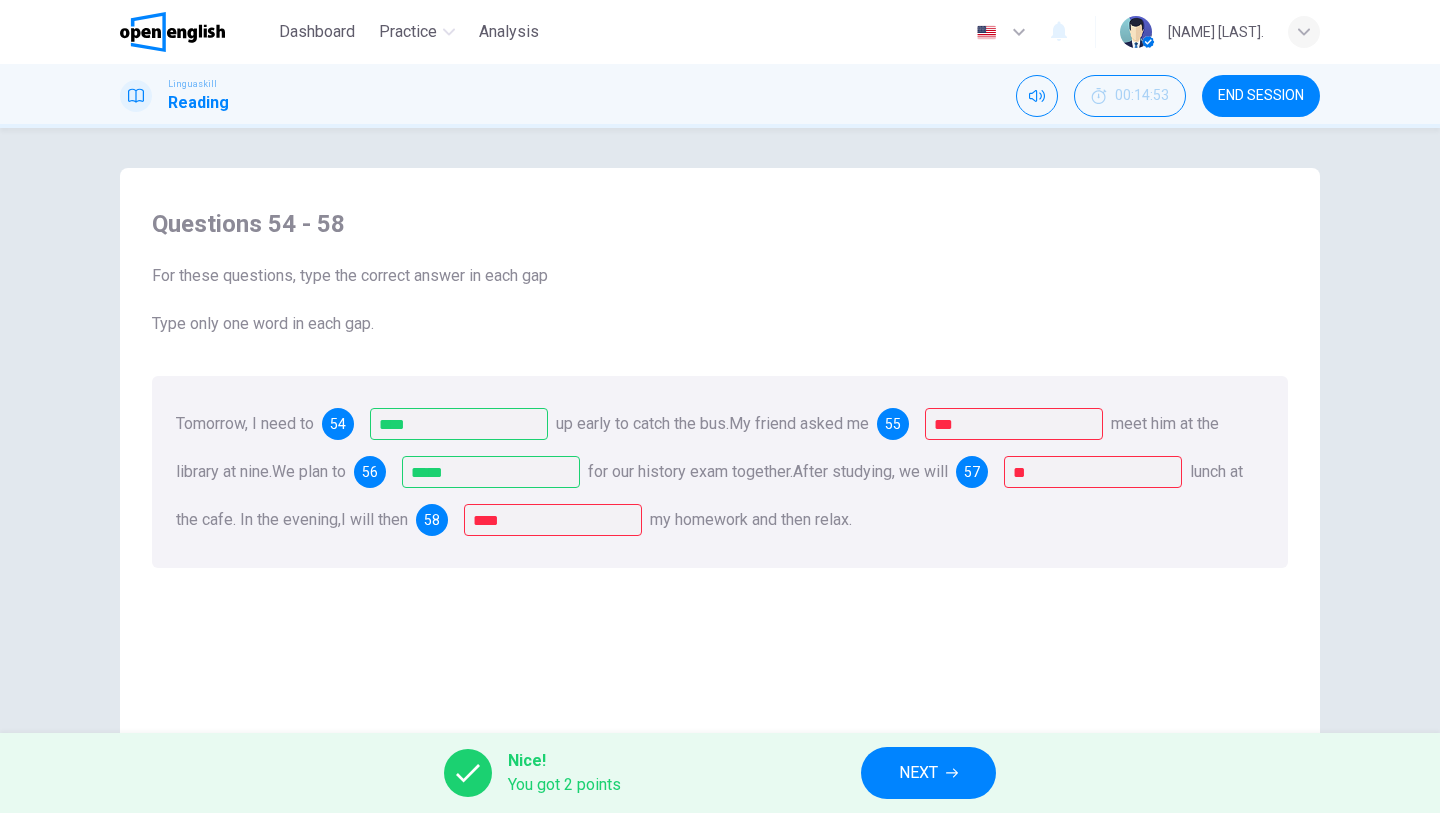 click on "Questions 54 - 58 For these questions, type the correct answer in each gap Type only one word in each gap. Tomorrow, I need to  54 ****  up early to catch the bus.  My friend asked me  55 ***  meet him at the library at nine.  We plan to  56 *****  for our history exam together.  After studying, we will  57 **  lunch at the cafe. In the evening,  I will then  58 ****  my homework and then relax." at bounding box center [720, 388] 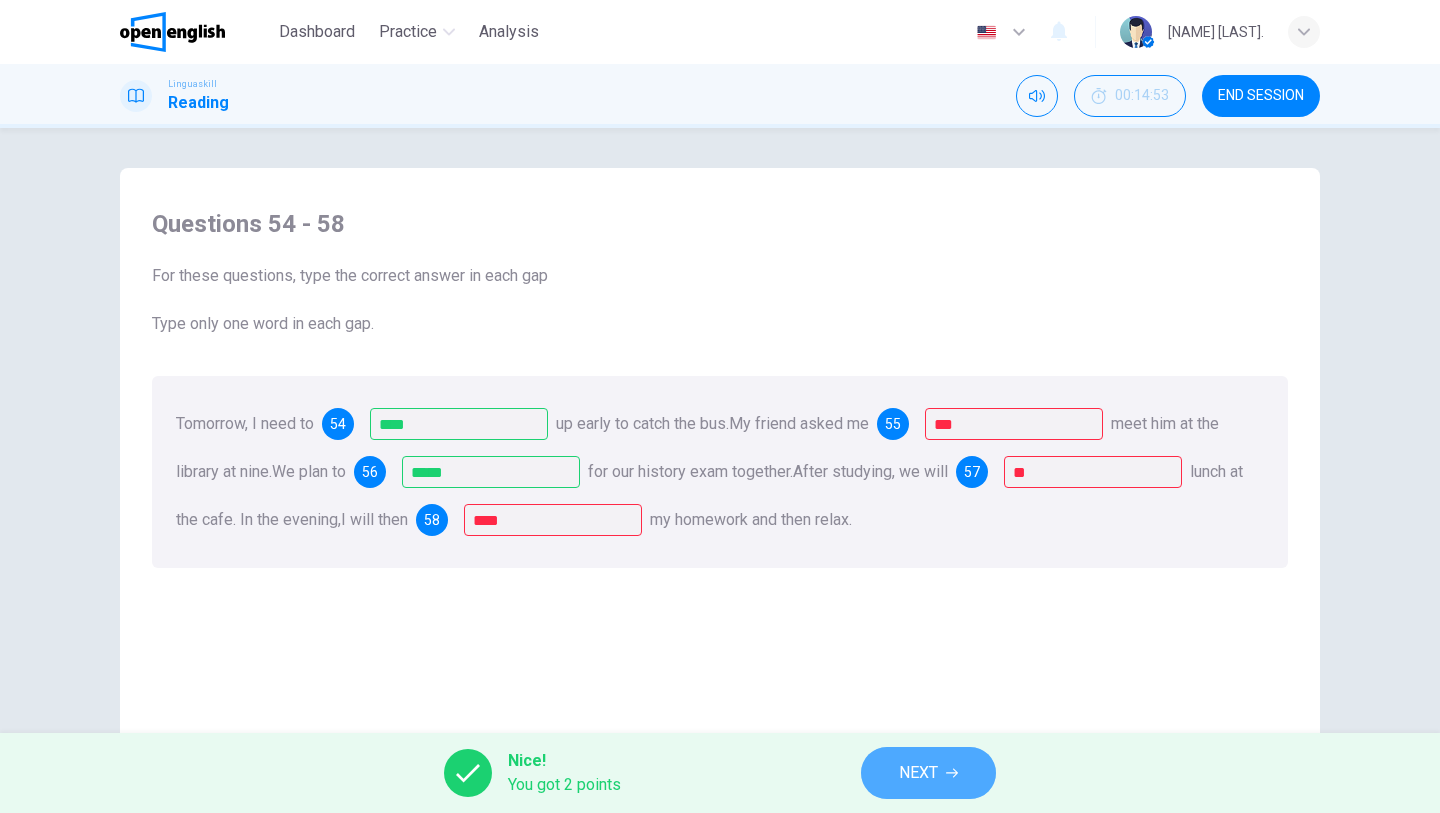 click on "NEXT" at bounding box center [918, 773] 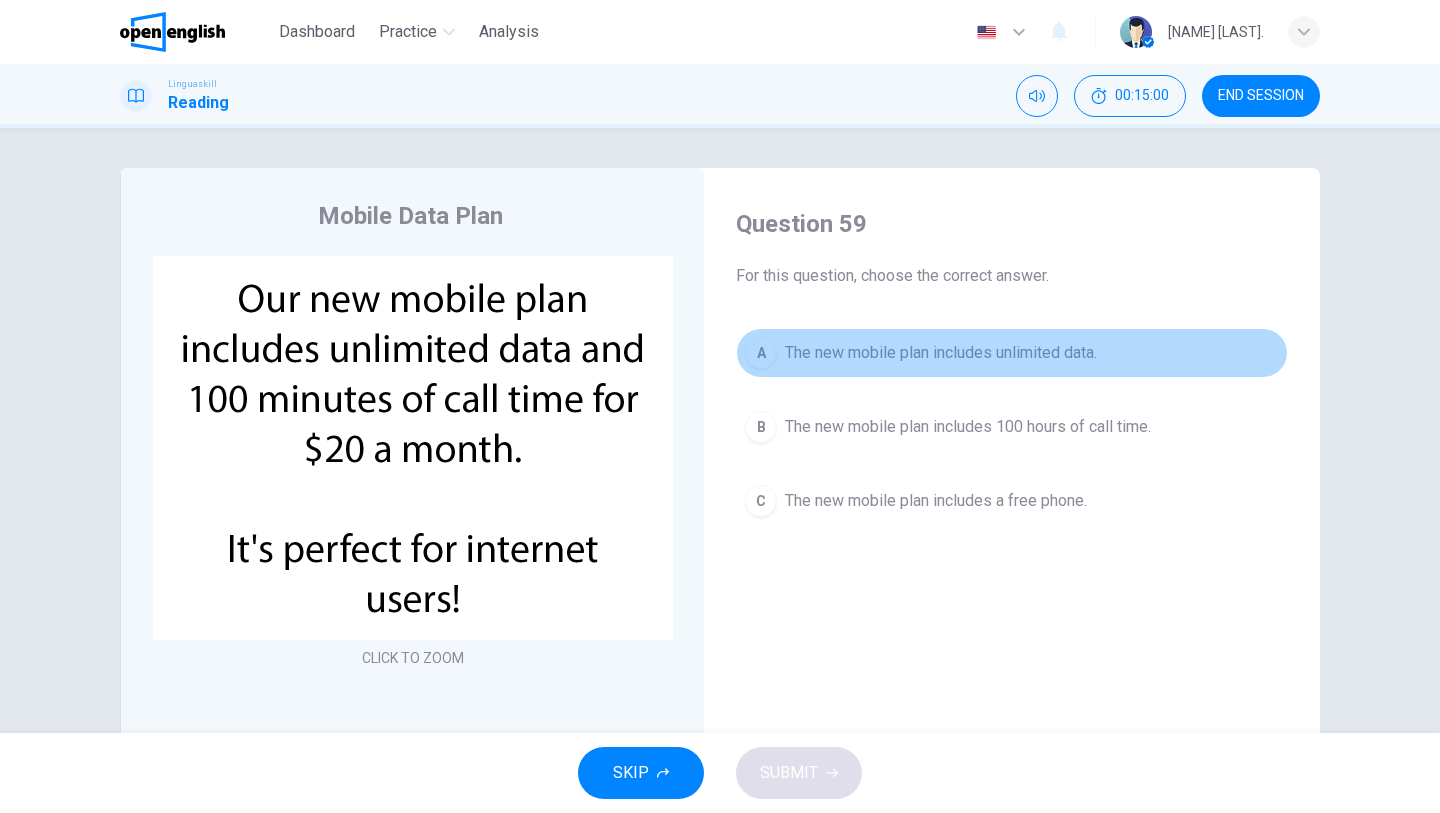 click on "The new mobile plan includes unlimited data." at bounding box center [941, 353] 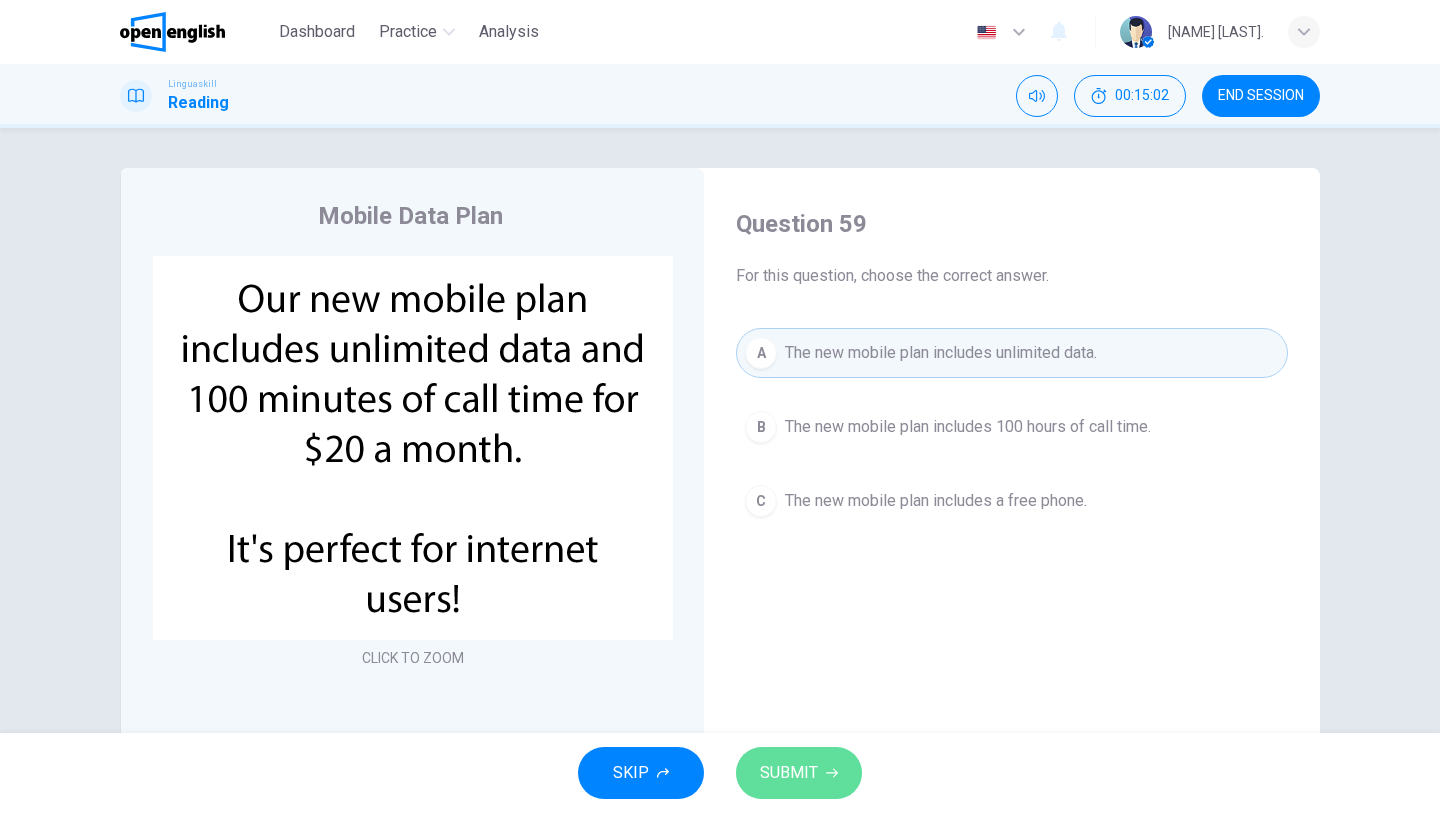 click on "SUBMIT" at bounding box center (799, 773) 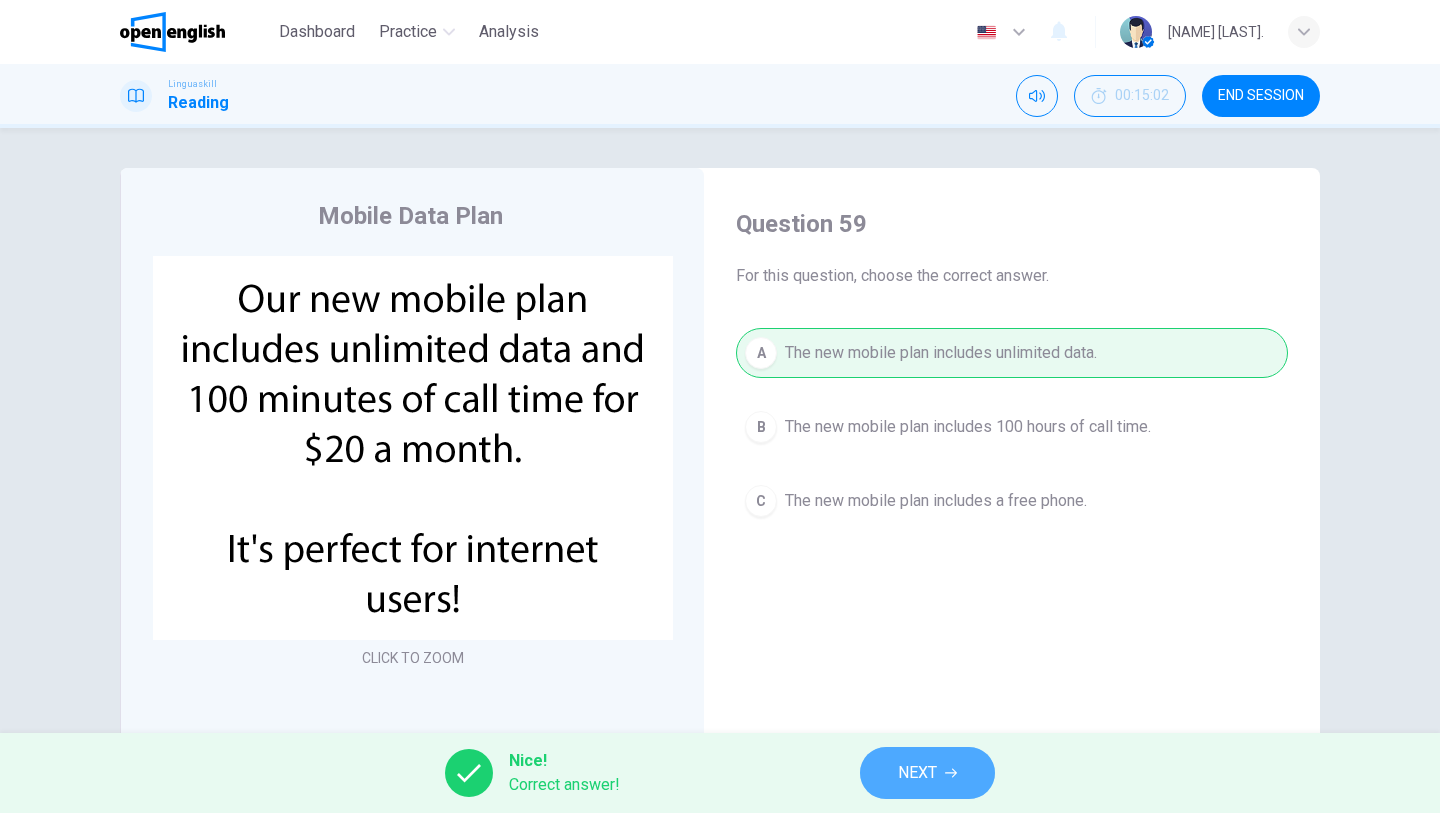 click on "NEXT" at bounding box center (917, 773) 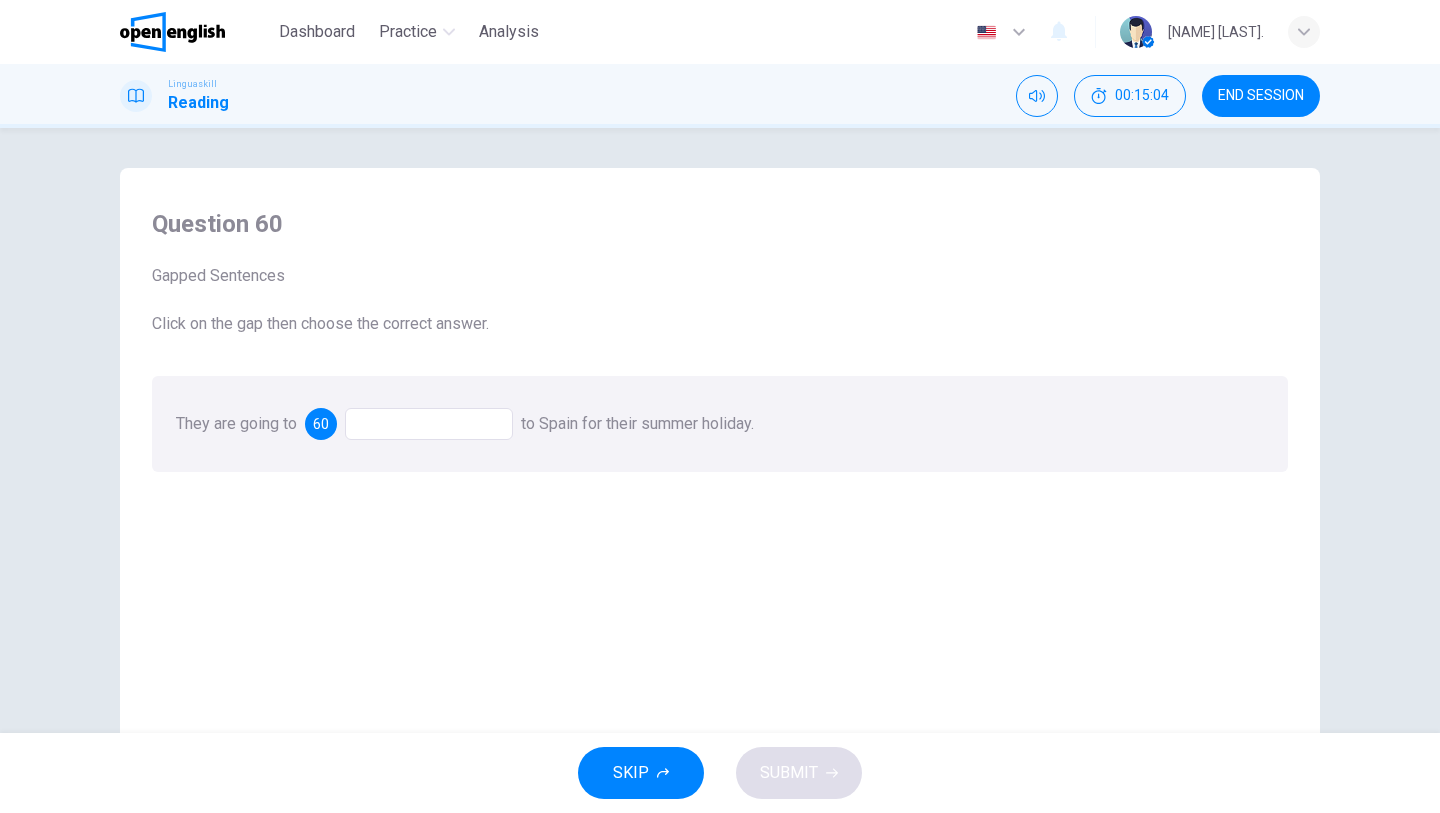 click at bounding box center (429, 424) 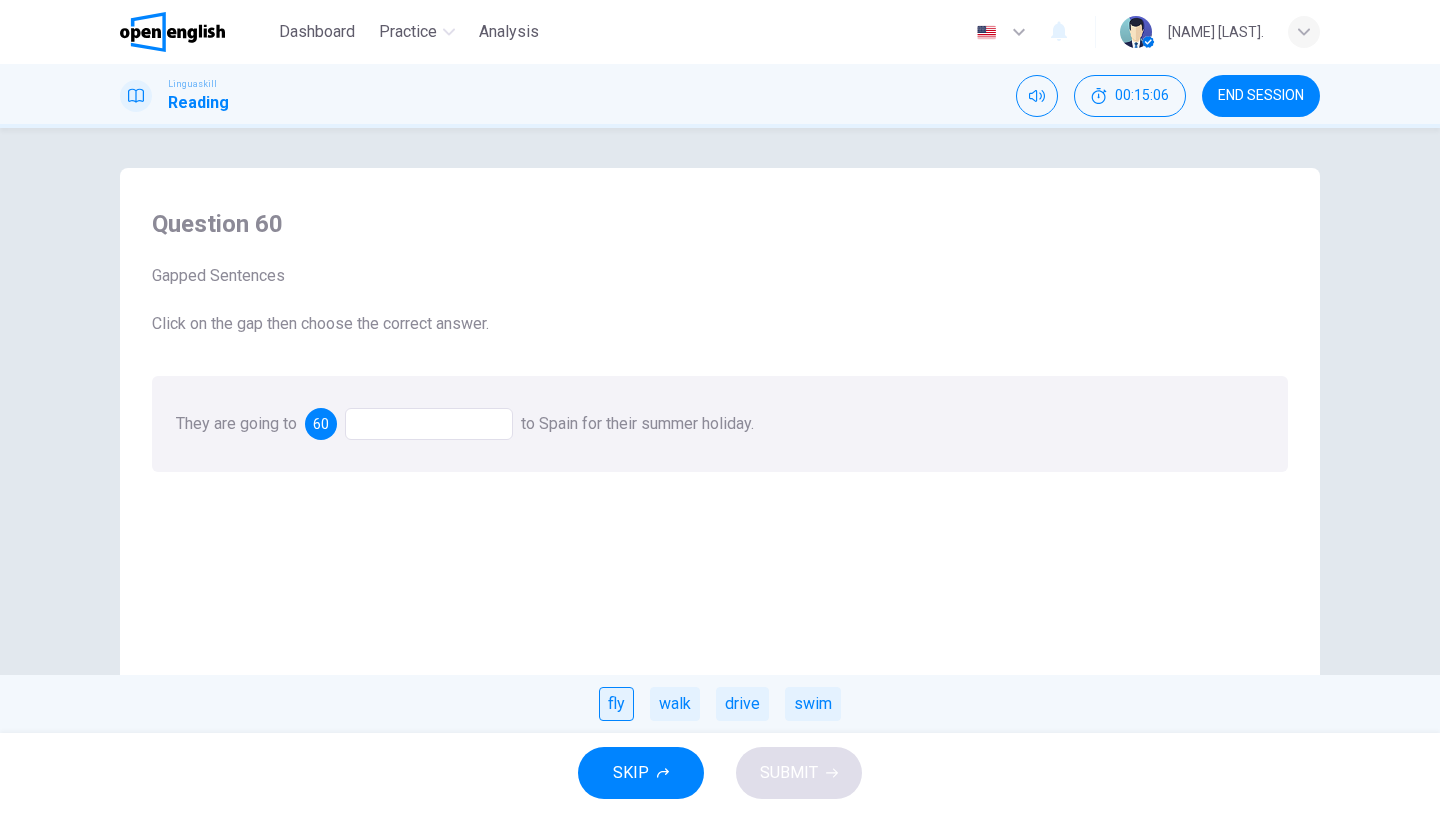 click on "fly" at bounding box center (616, 704) 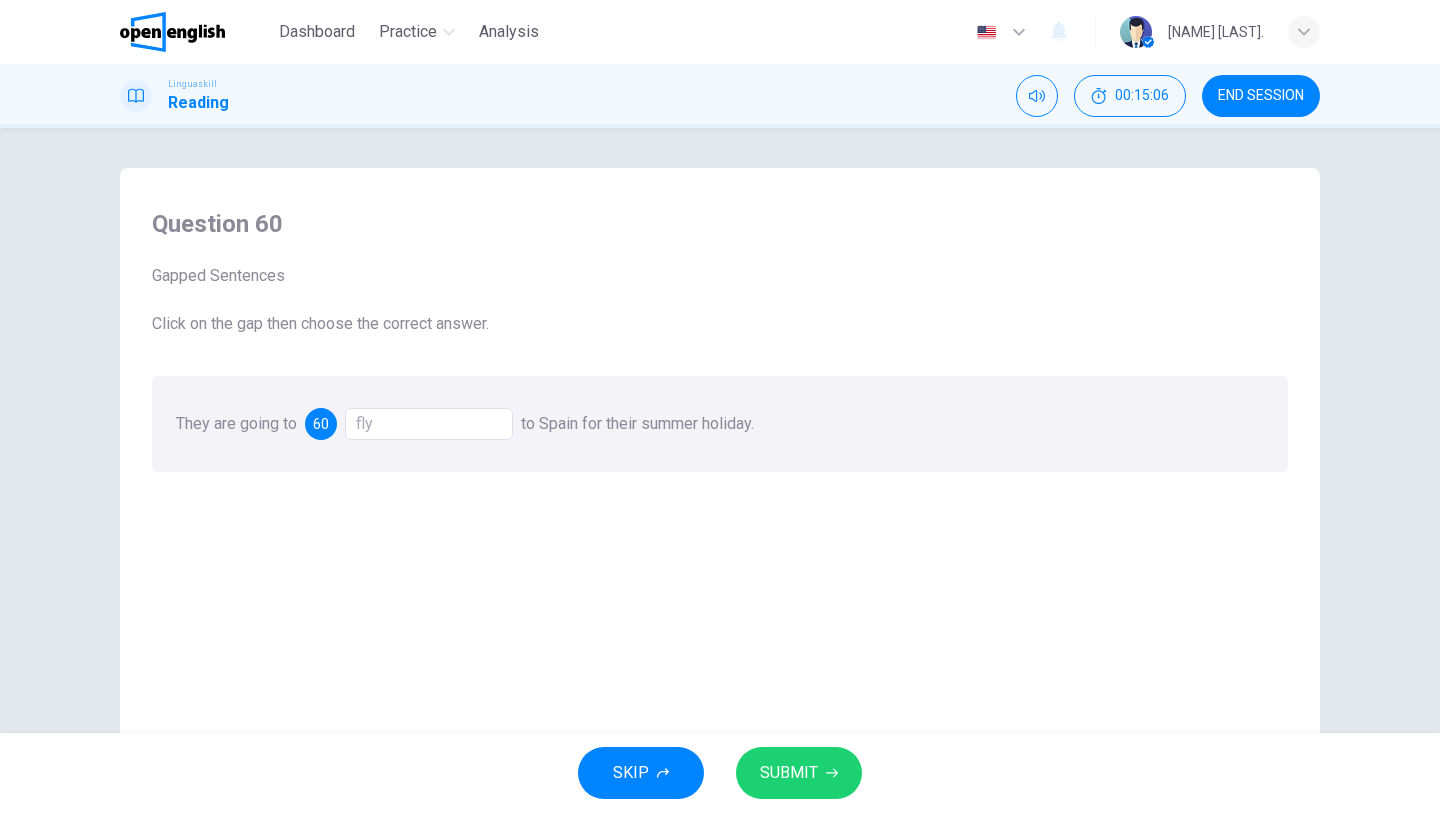 click on "SUBMIT" at bounding box center [789, 773] 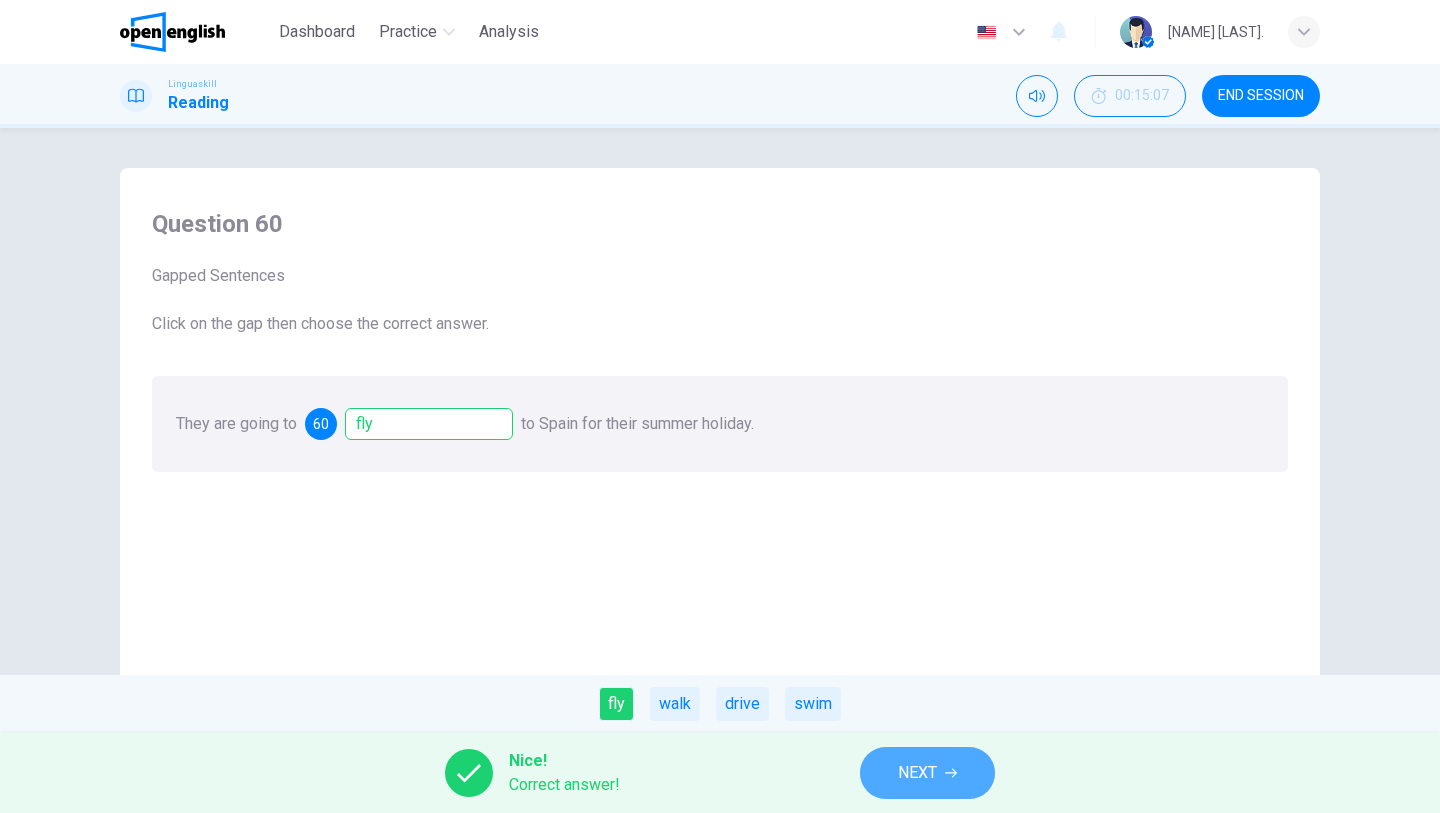 click on "NEXT" at bounding box center [927, 773] 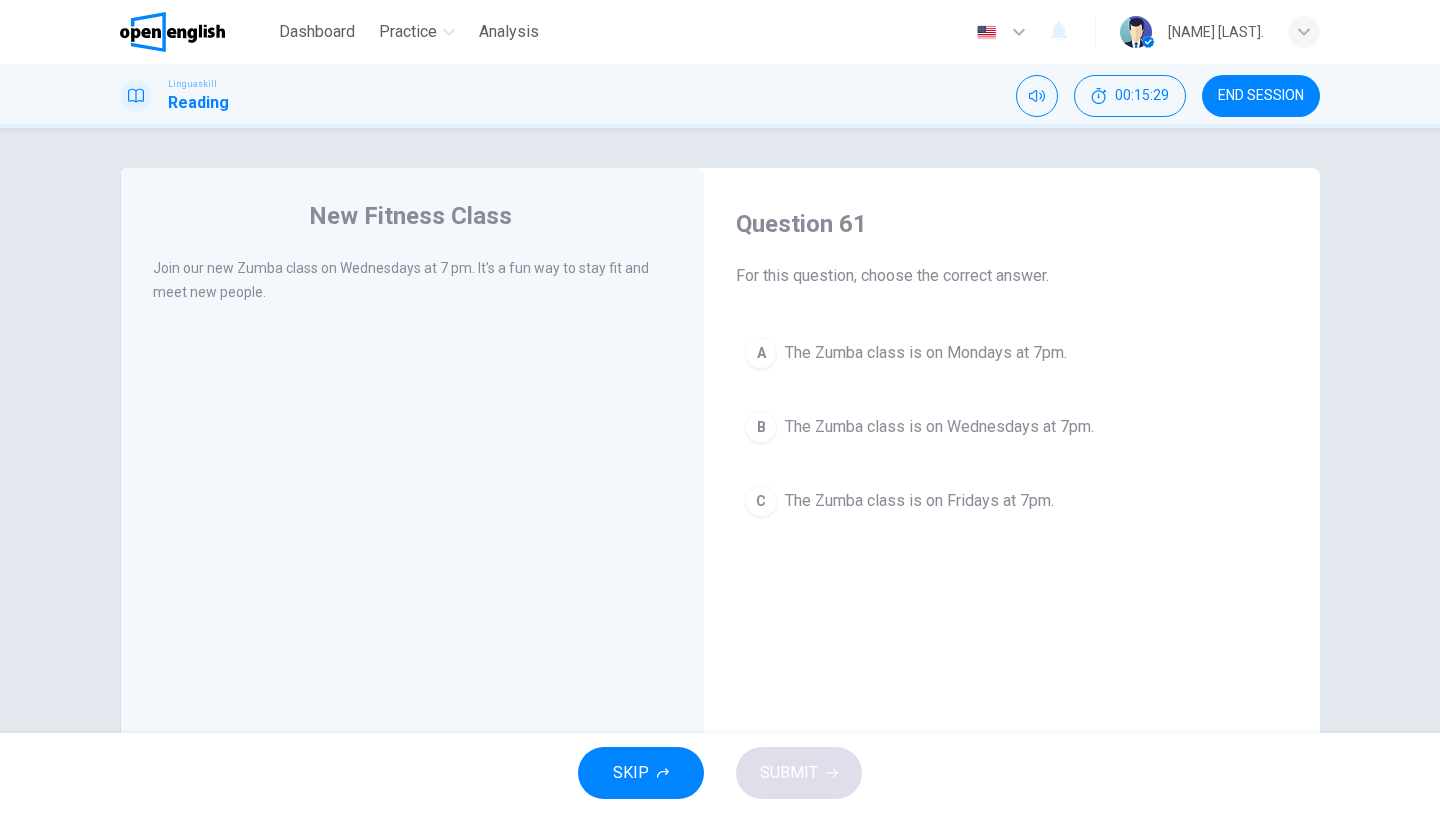 click on "The Zumba class is on Wednesdays at 7pm." at bounding box center (939, 427) 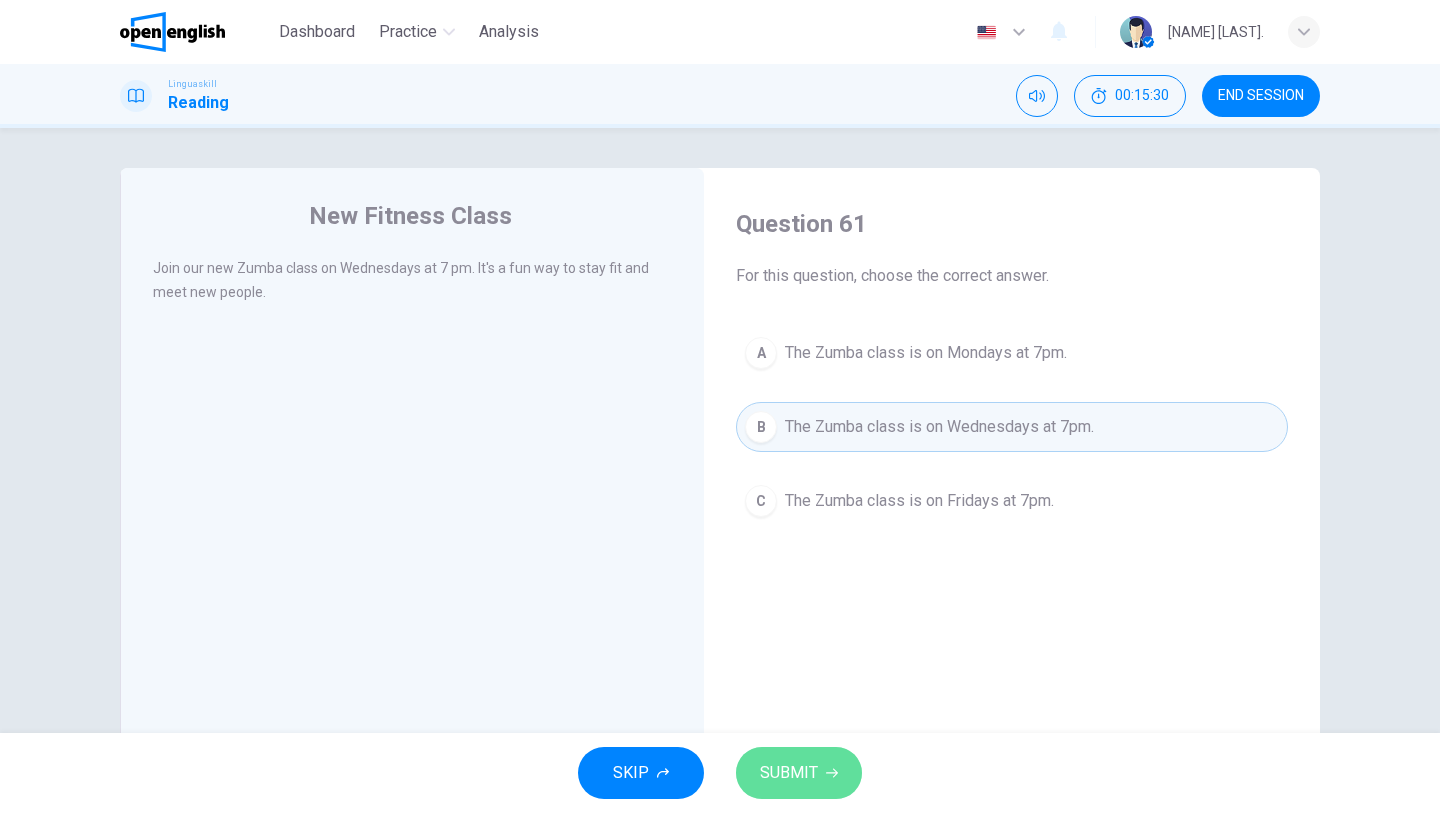 click on "SUBMIT" at bounding box center [789, 773] 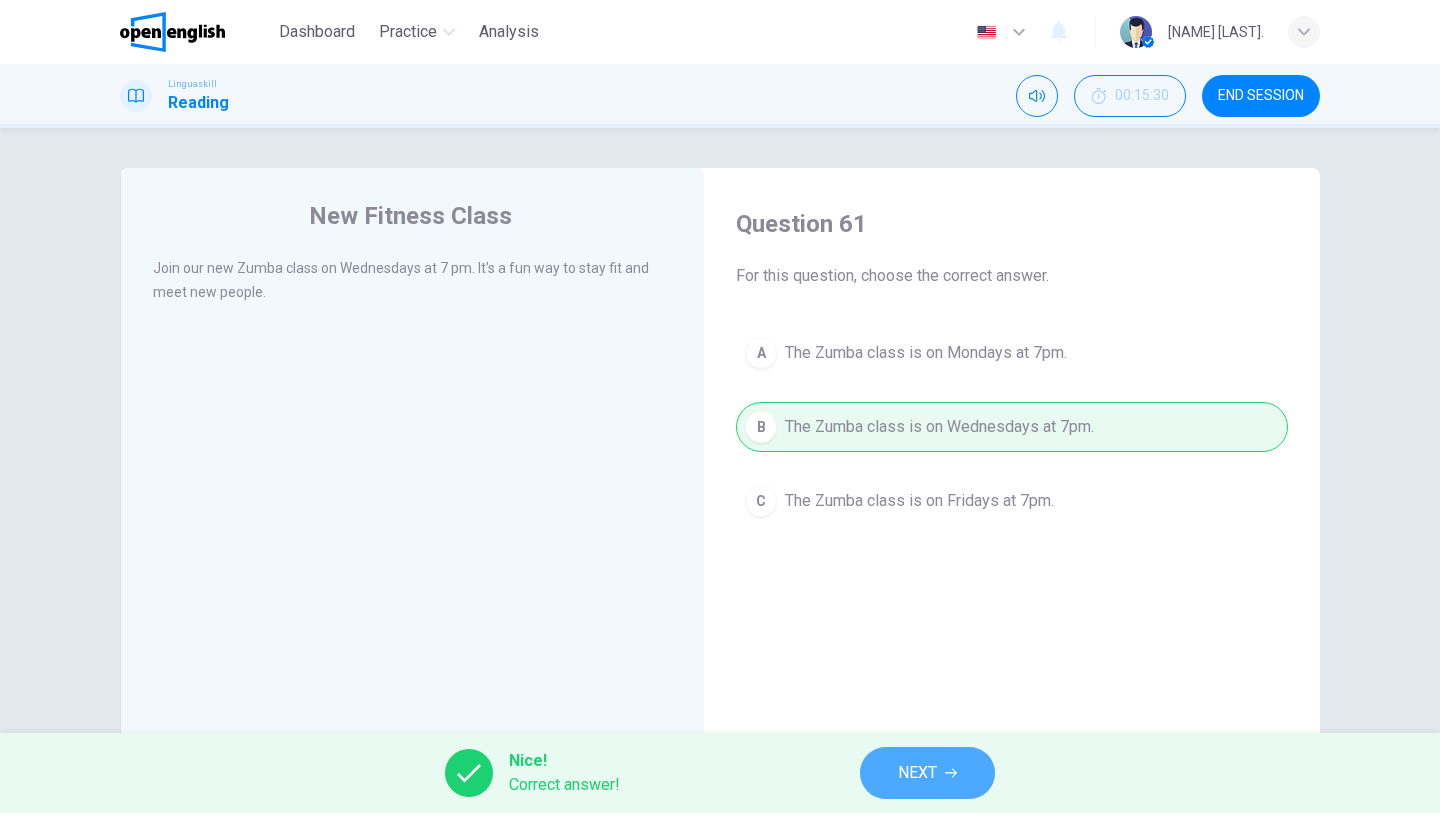 click on "NEXT" at bounding box center (917, 773) 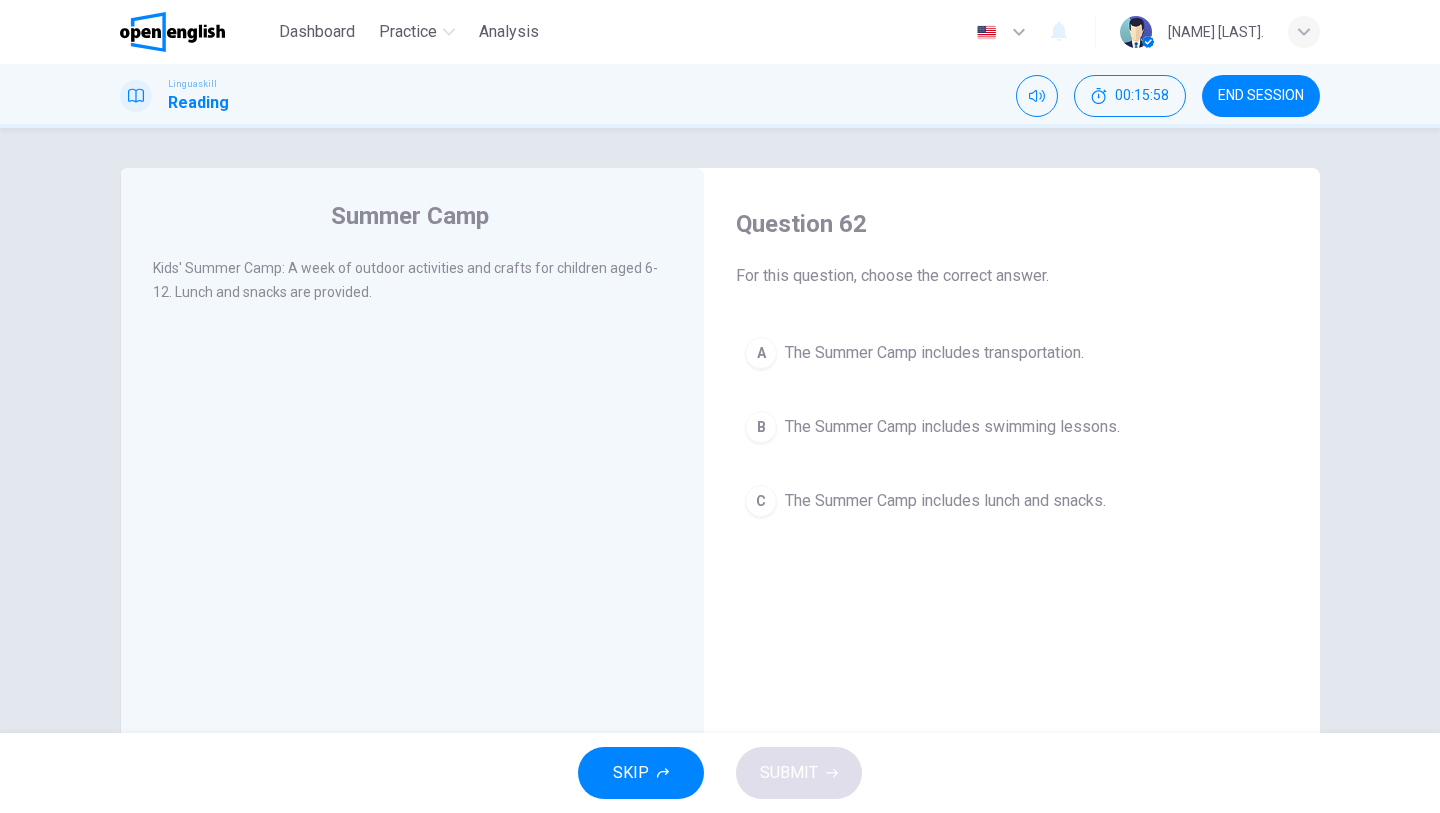 click on "The Summer Camp includes lunch and snacks." at bounding box center (945, 501) 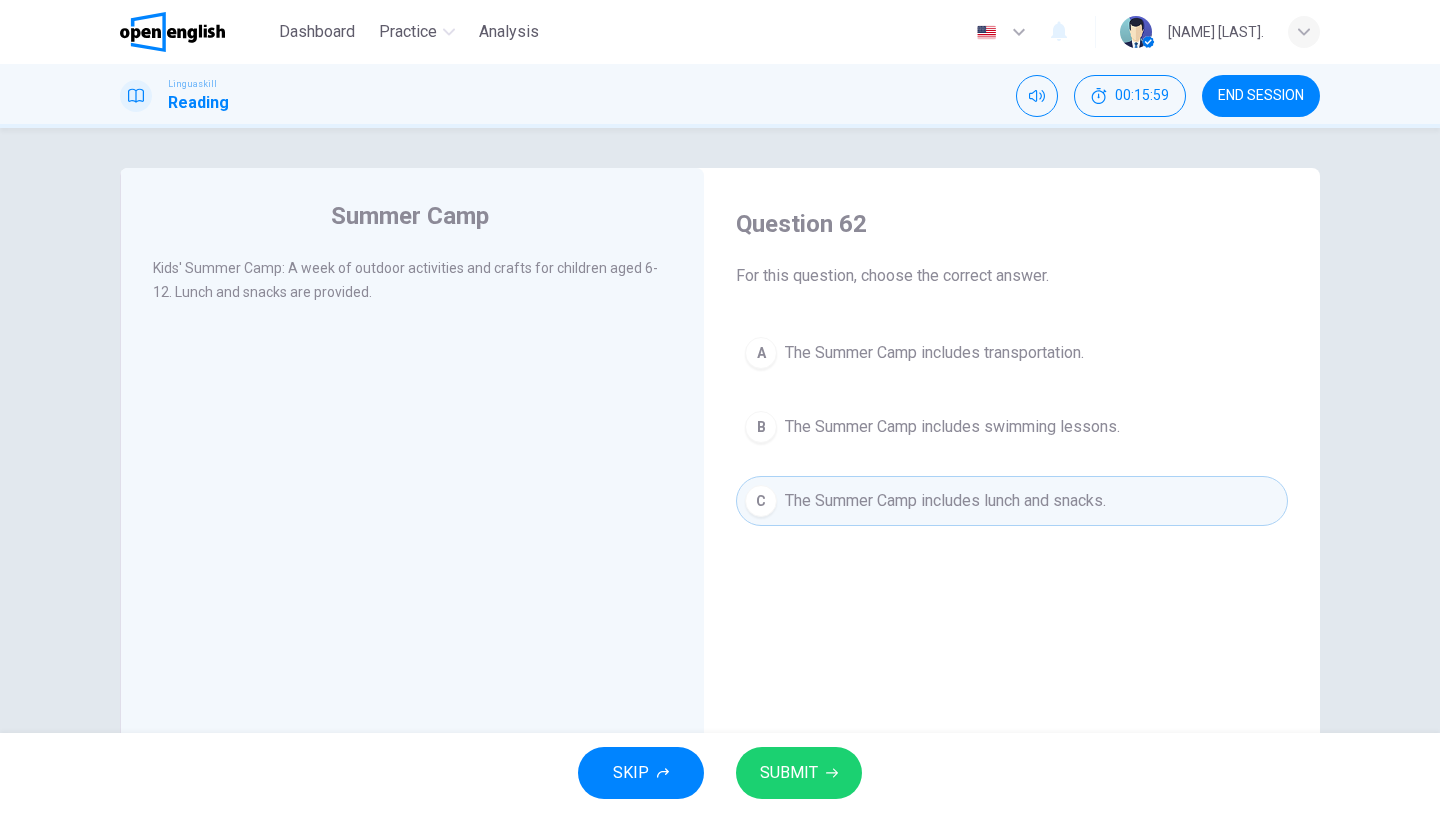 click on "SUBMIT" at bounding box center [789, 773] 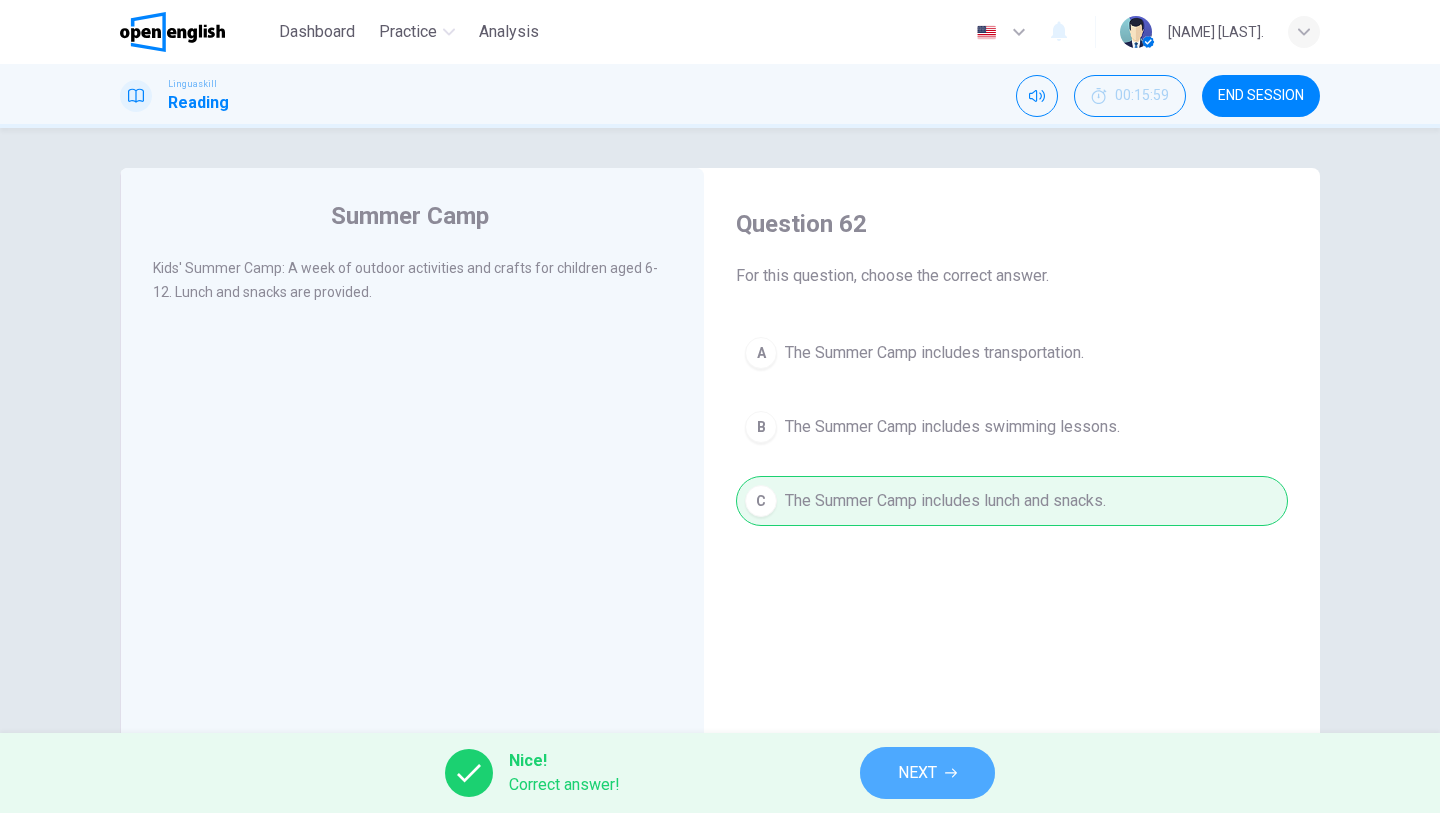 click on "NEXT" at bounding box center (917, 773) 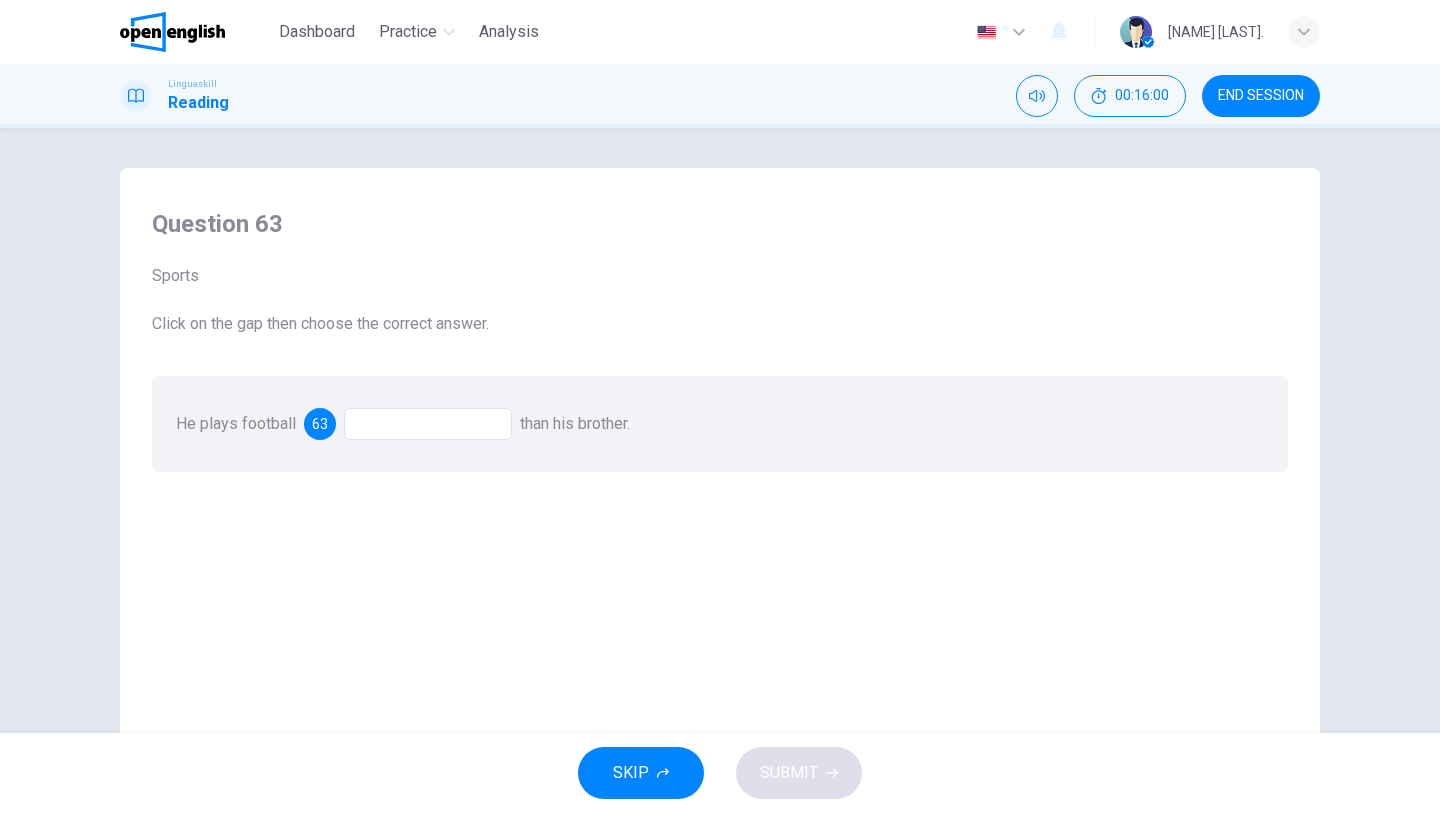 click at bounding box center [428, 424] 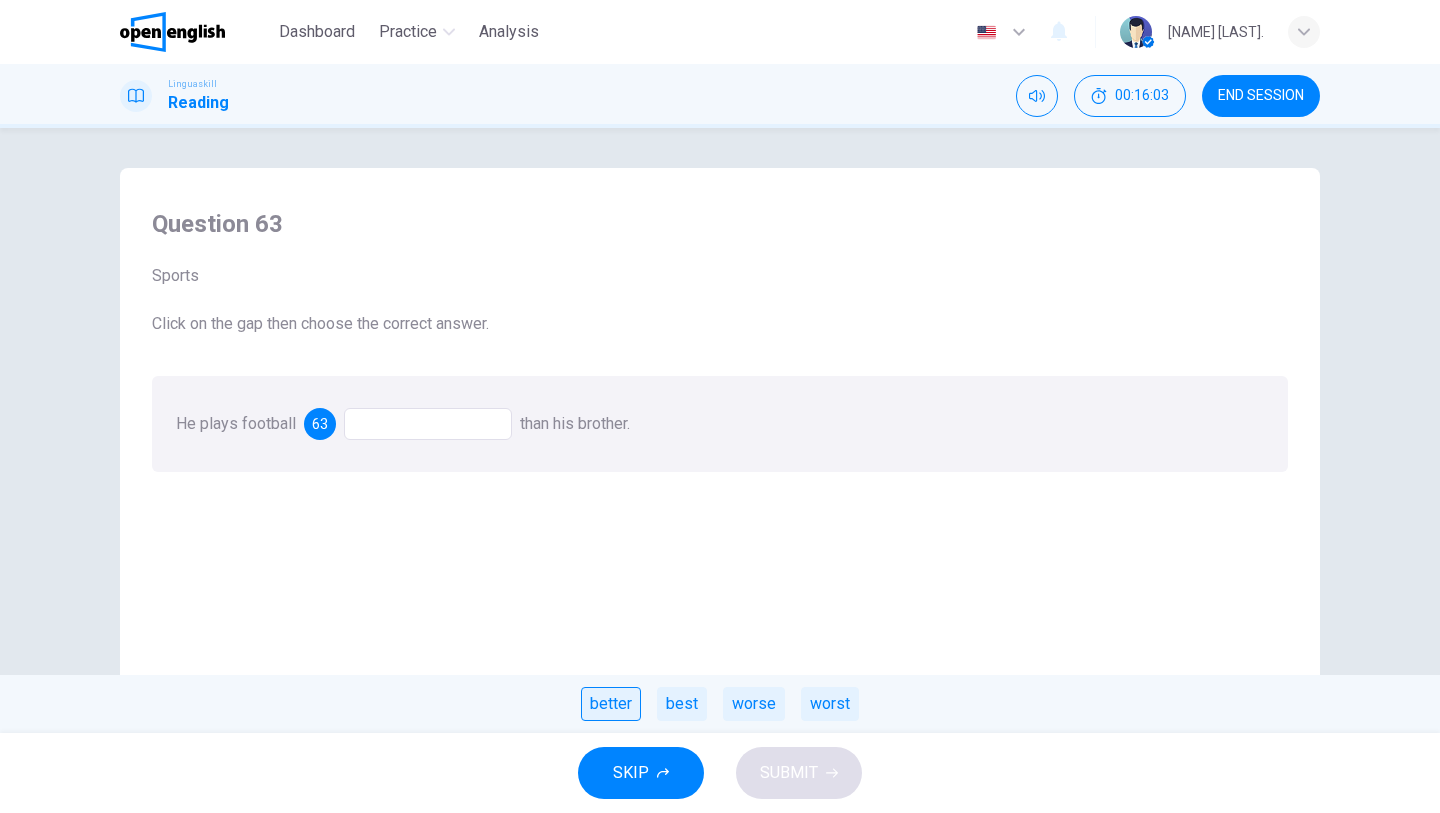click on "better" at bounding box center (611, 704) 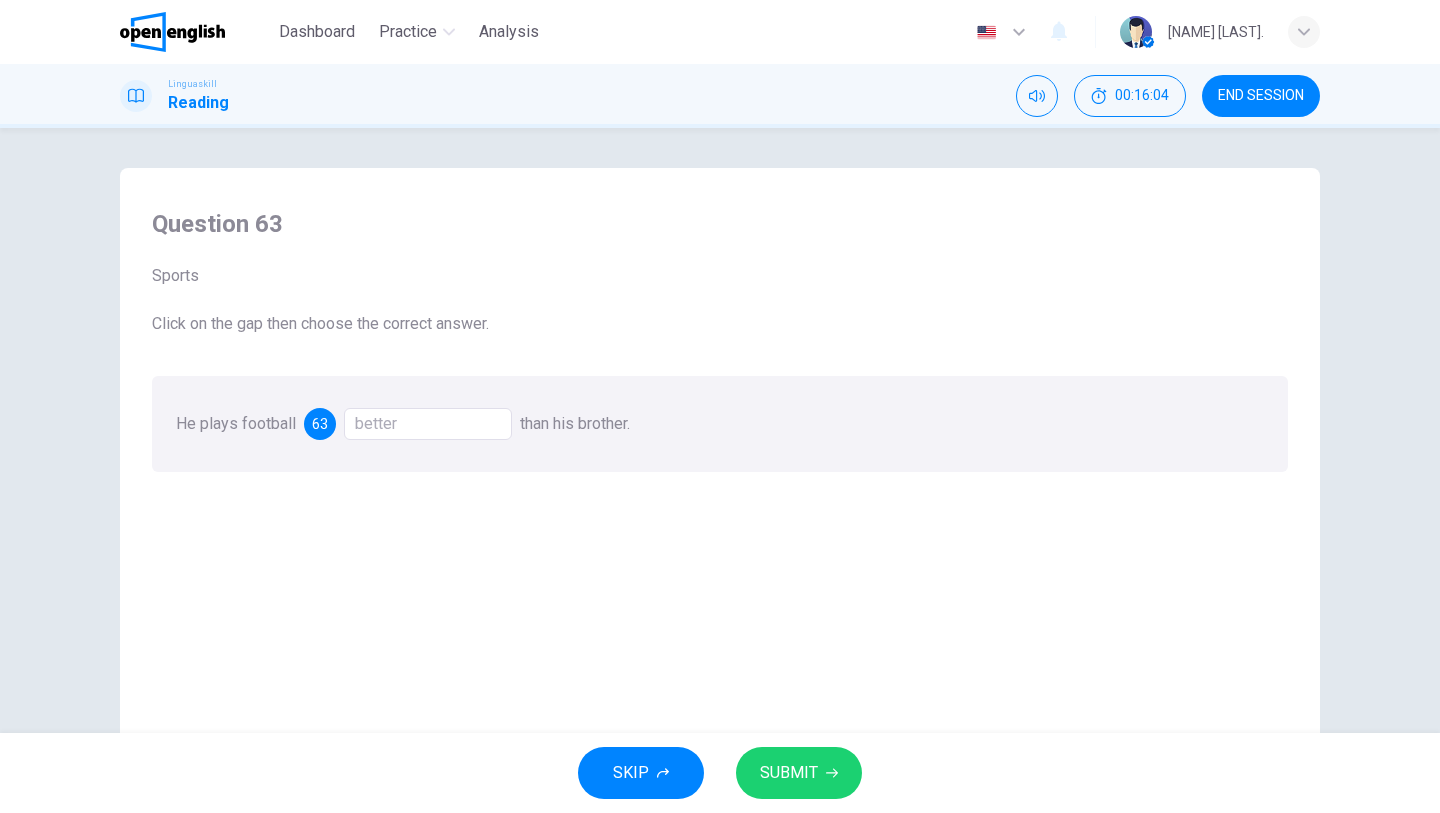 click on "SUBMIT" at bounding box center (799, 773) 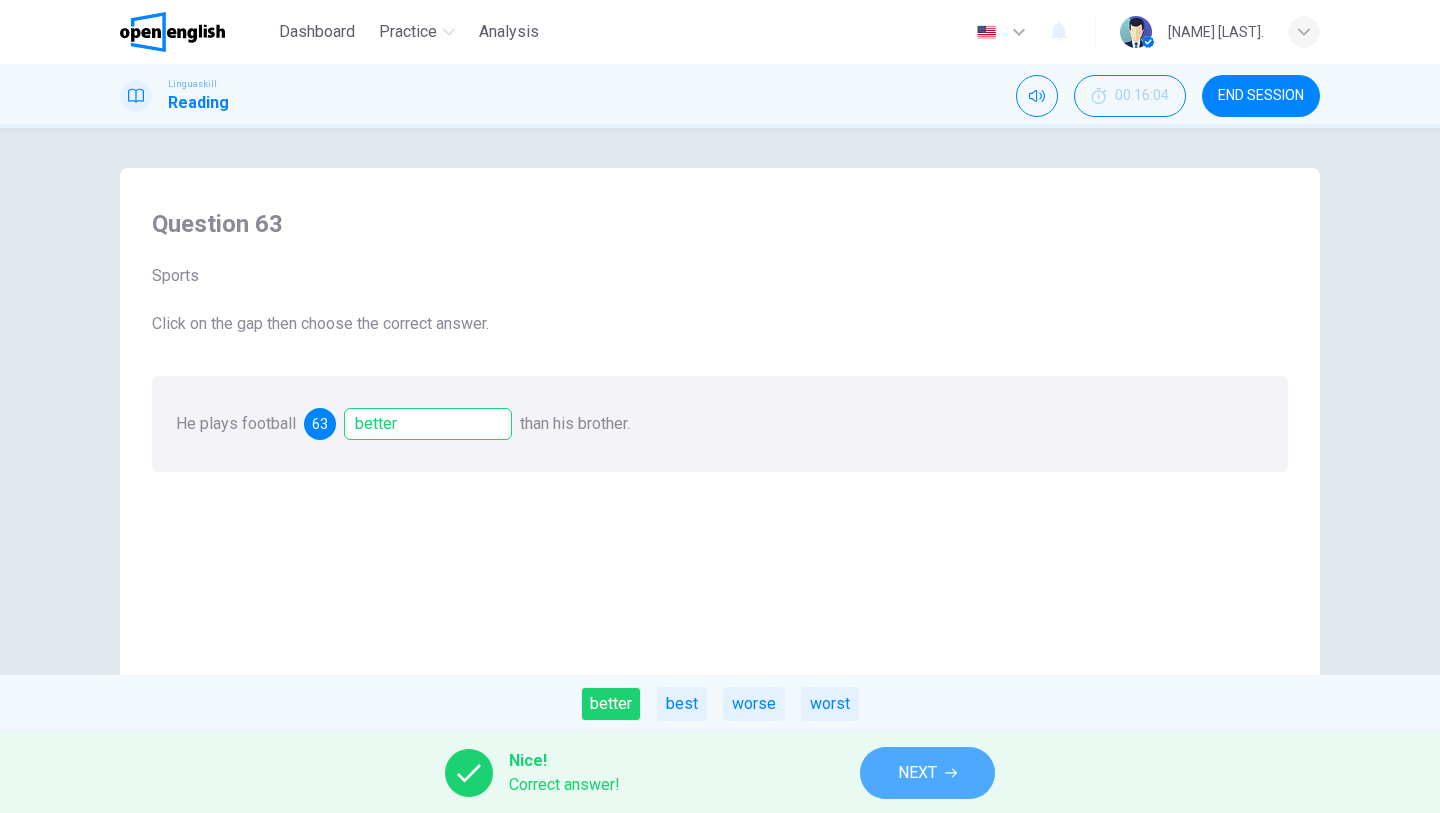 click on "NEXT" at bounding box center [927, 773] 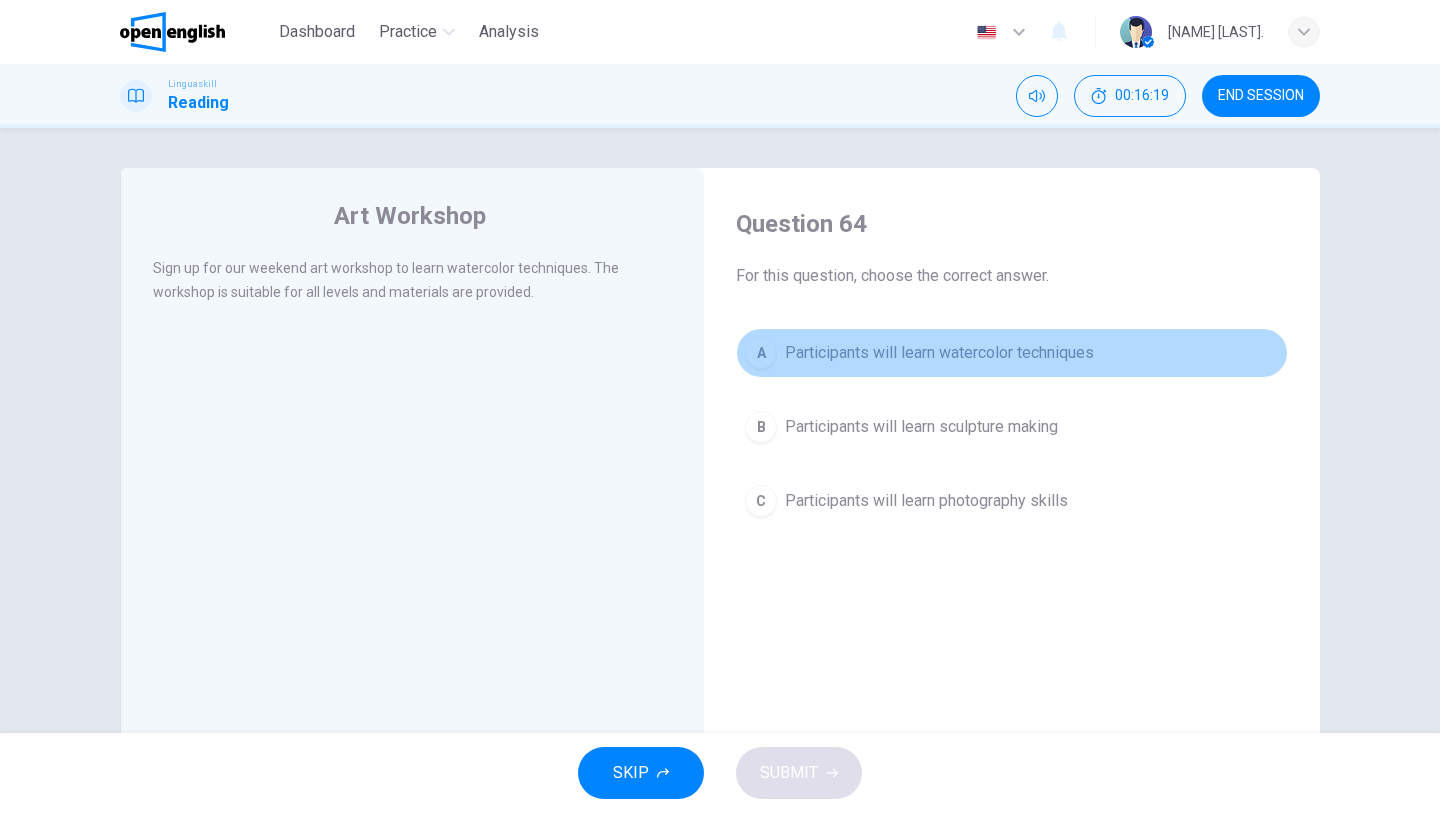 click on "Participants will learn watercolor techniques" at bounding box center [939, 353] 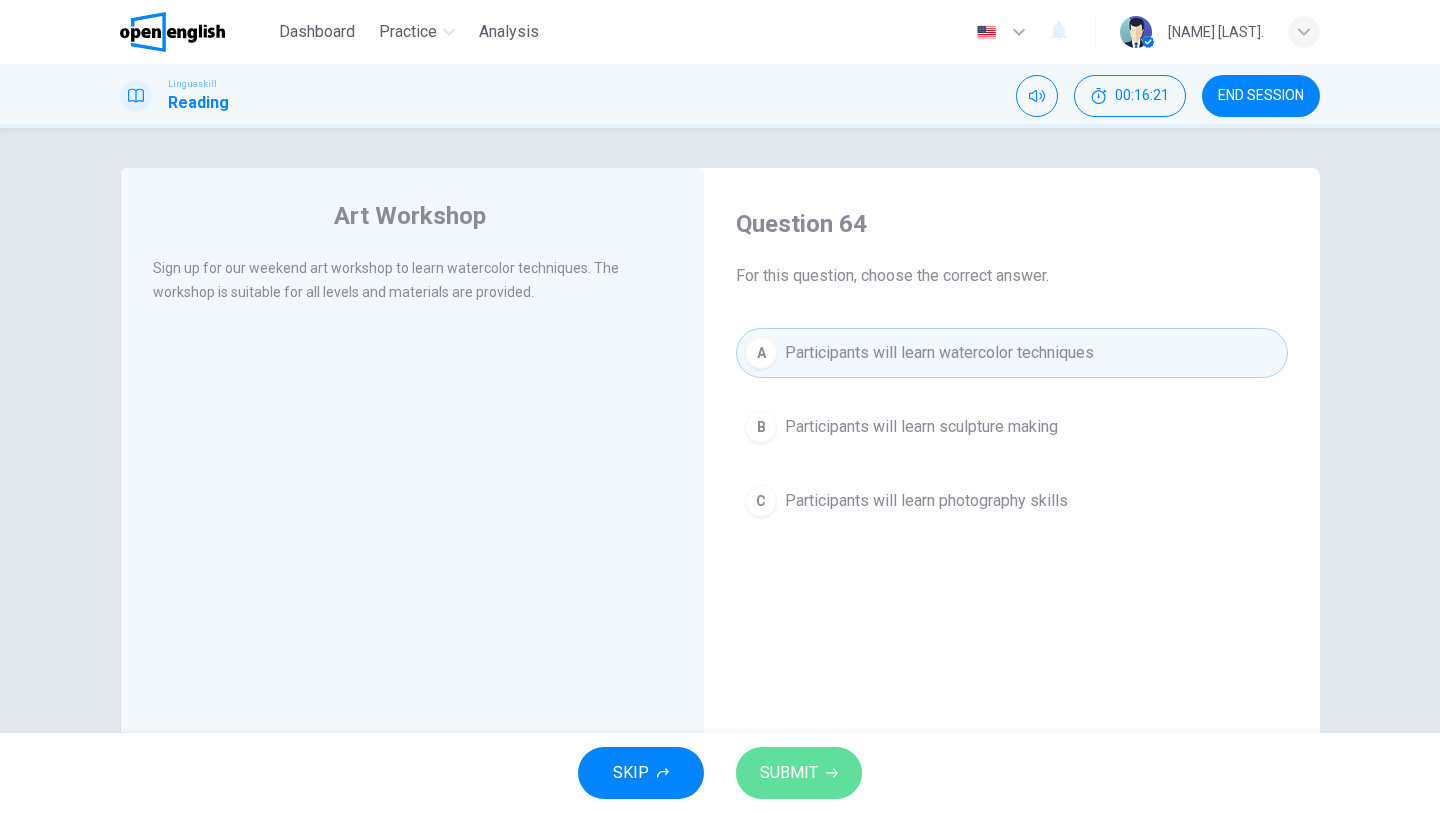click on "SUBMIT" at bounding box center [789, 773] 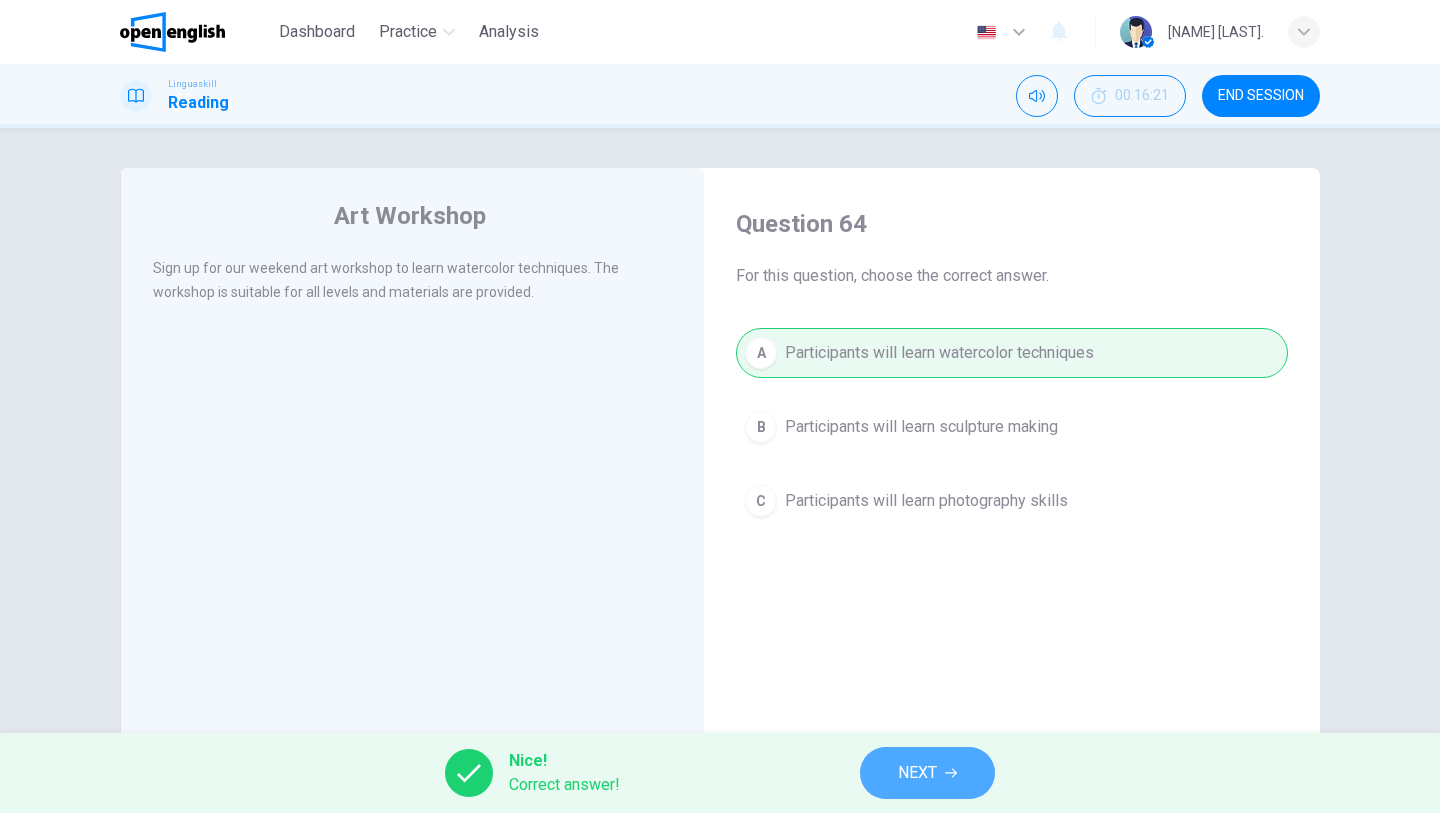 click on "NEXT" at bounding box center [927, 773] 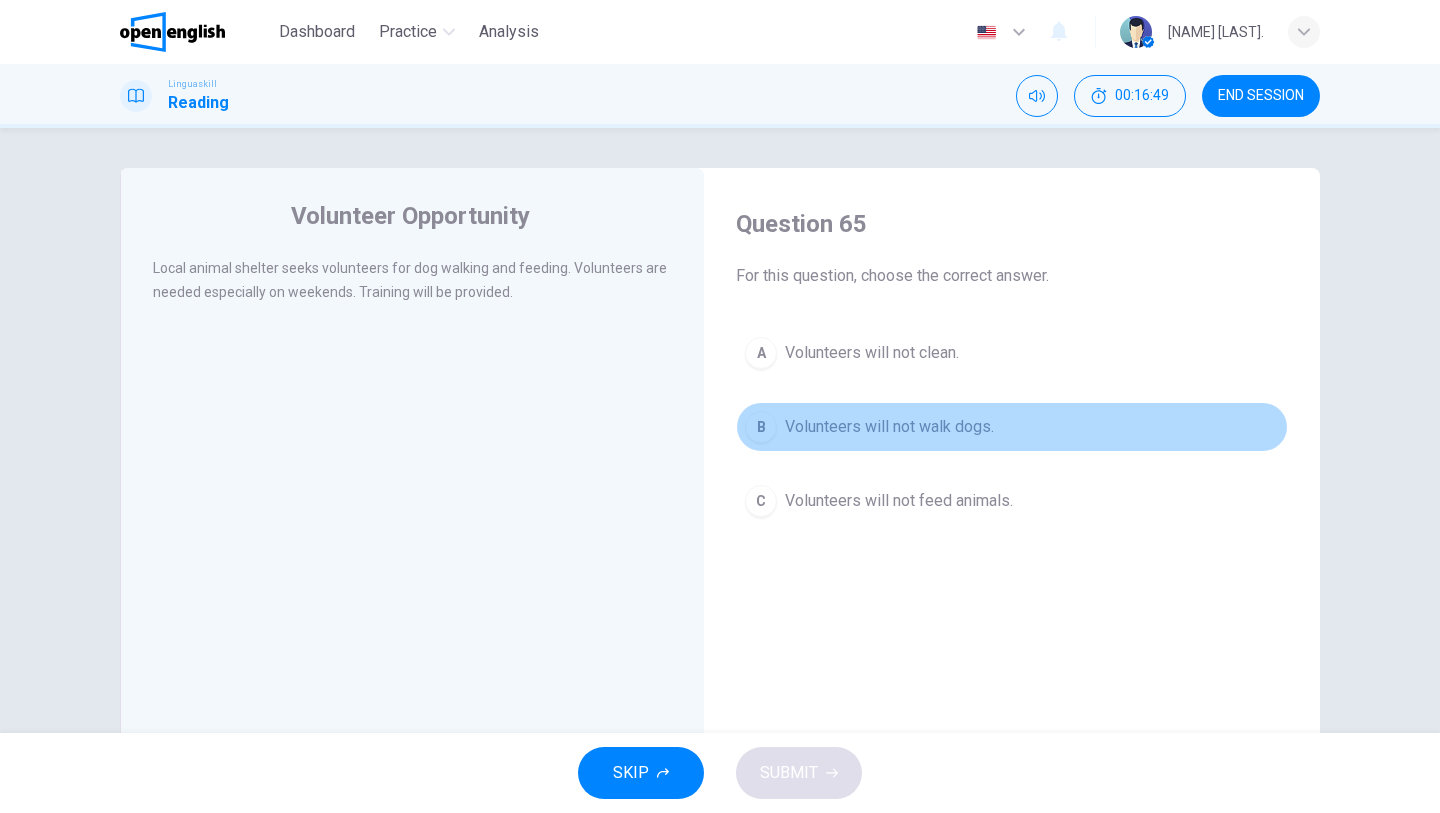 click on "Volunteers will not walk dogs." at bounding box center [889, 427] 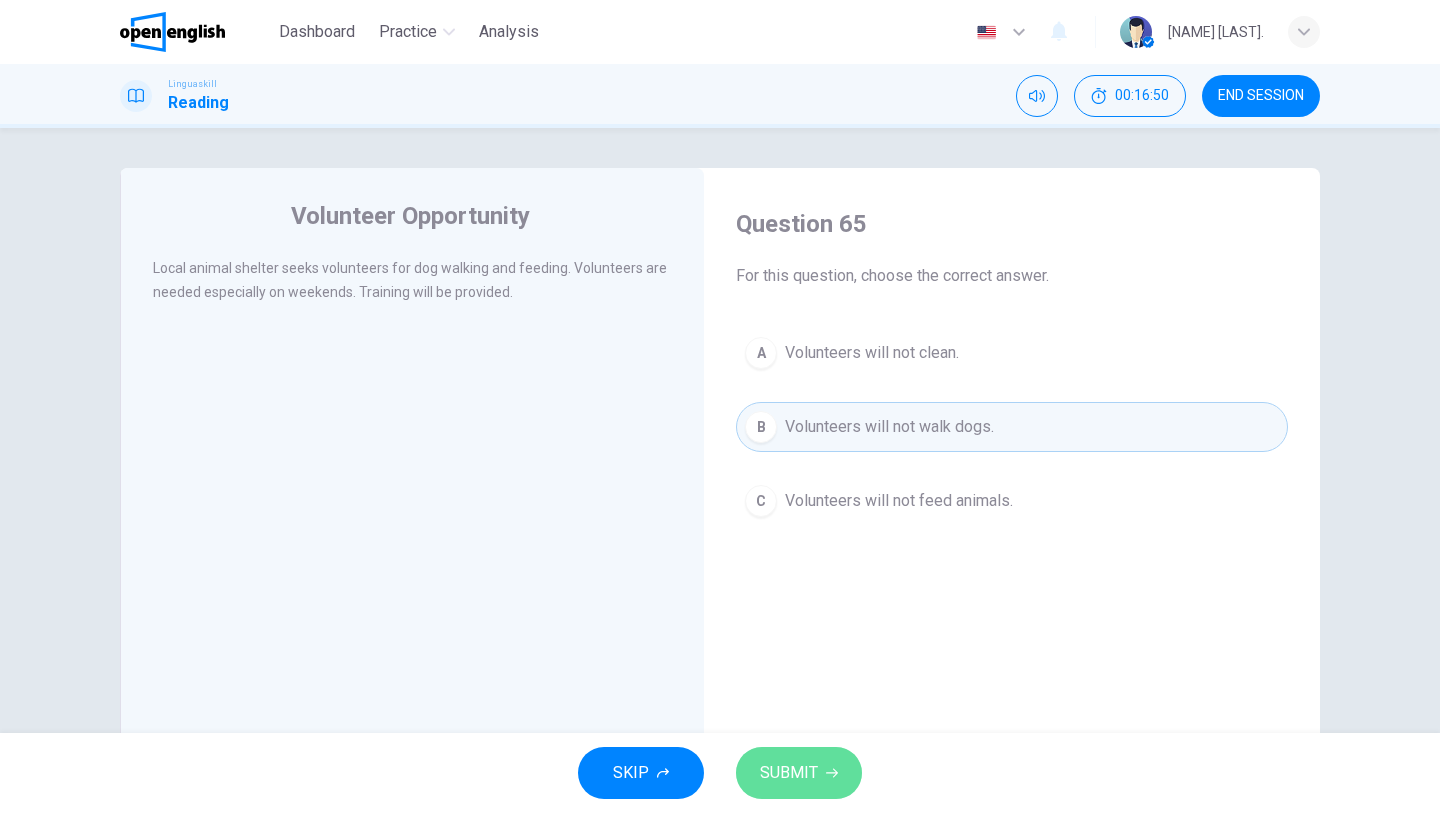 click on "SUBMIT" at bounding box center [789, 773] 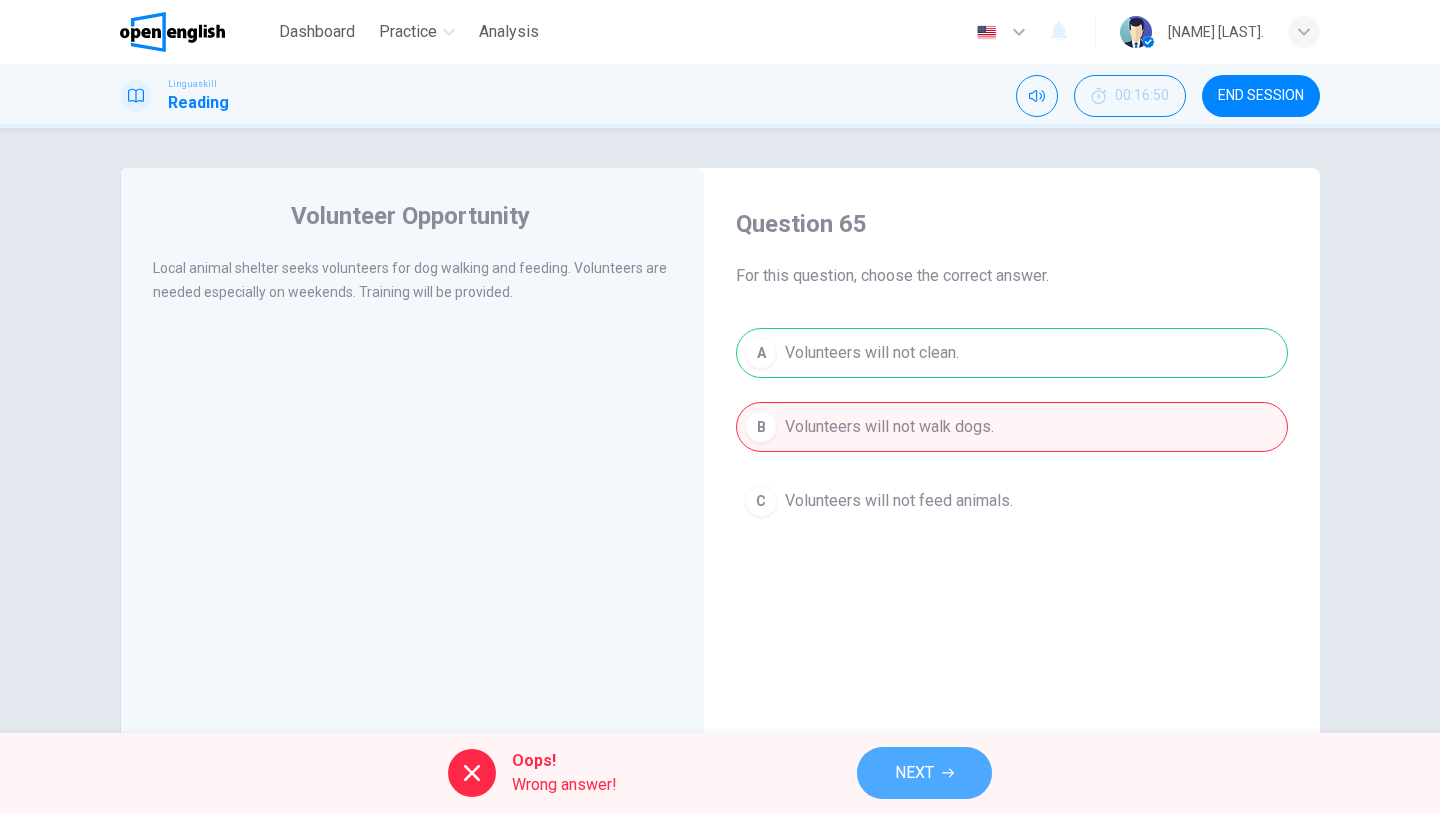 click on "NEXT" at bounding box center [914, 773] 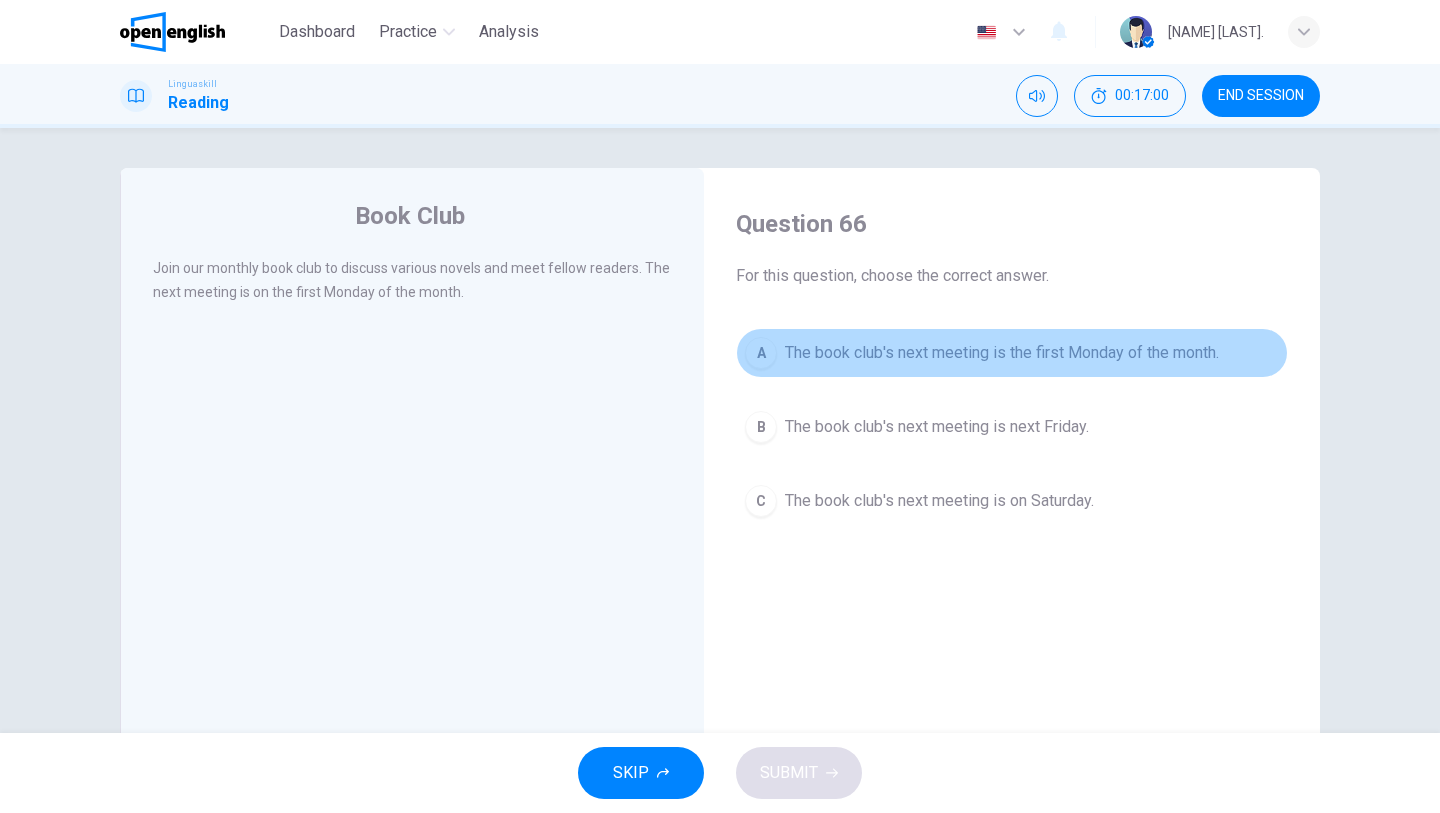 click on "The book club's next meeting is the first Monday of the month." at bounding box center (1002, 353) 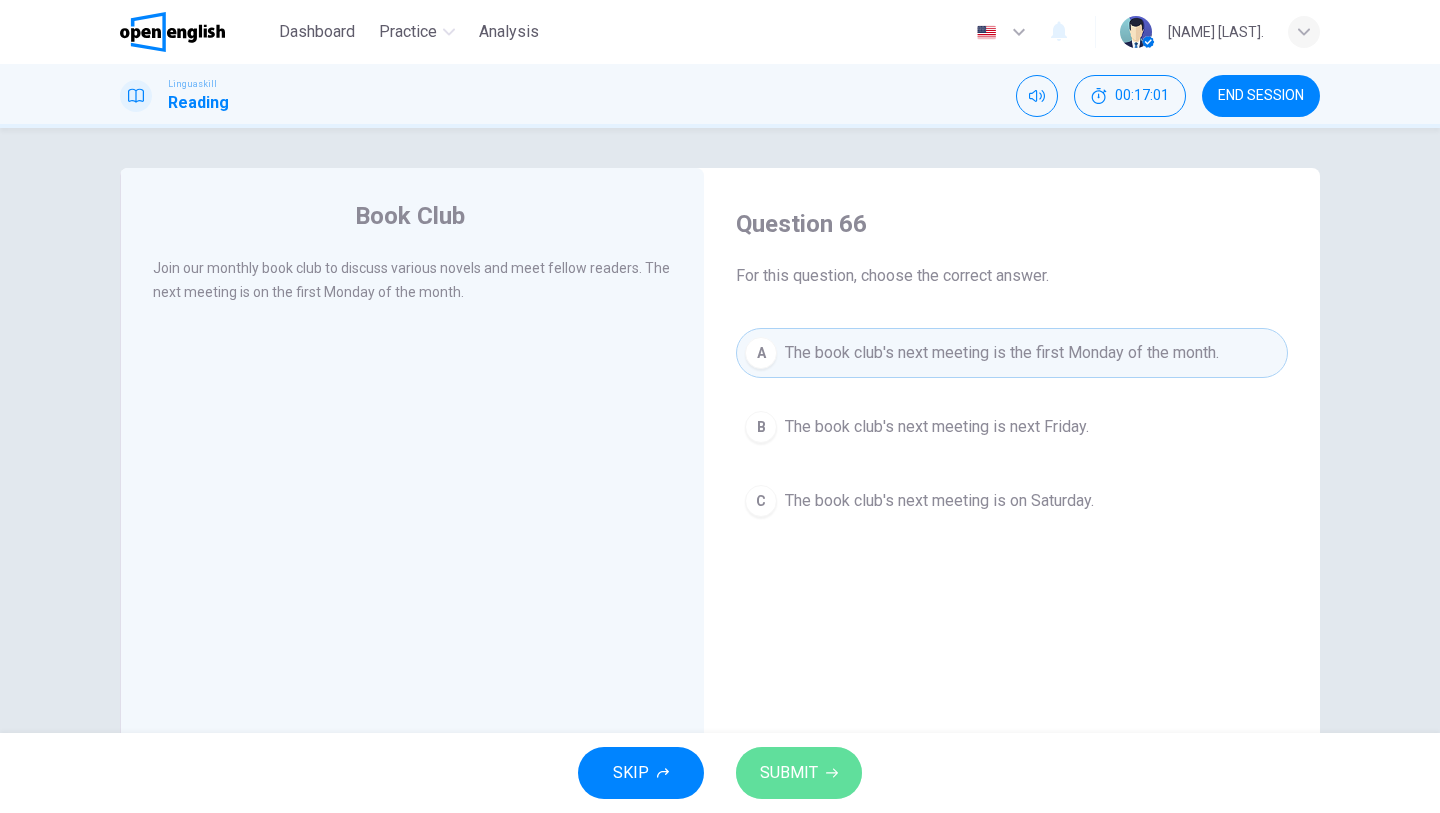 click on "SUBMIT" at bounding box center (789, 773) 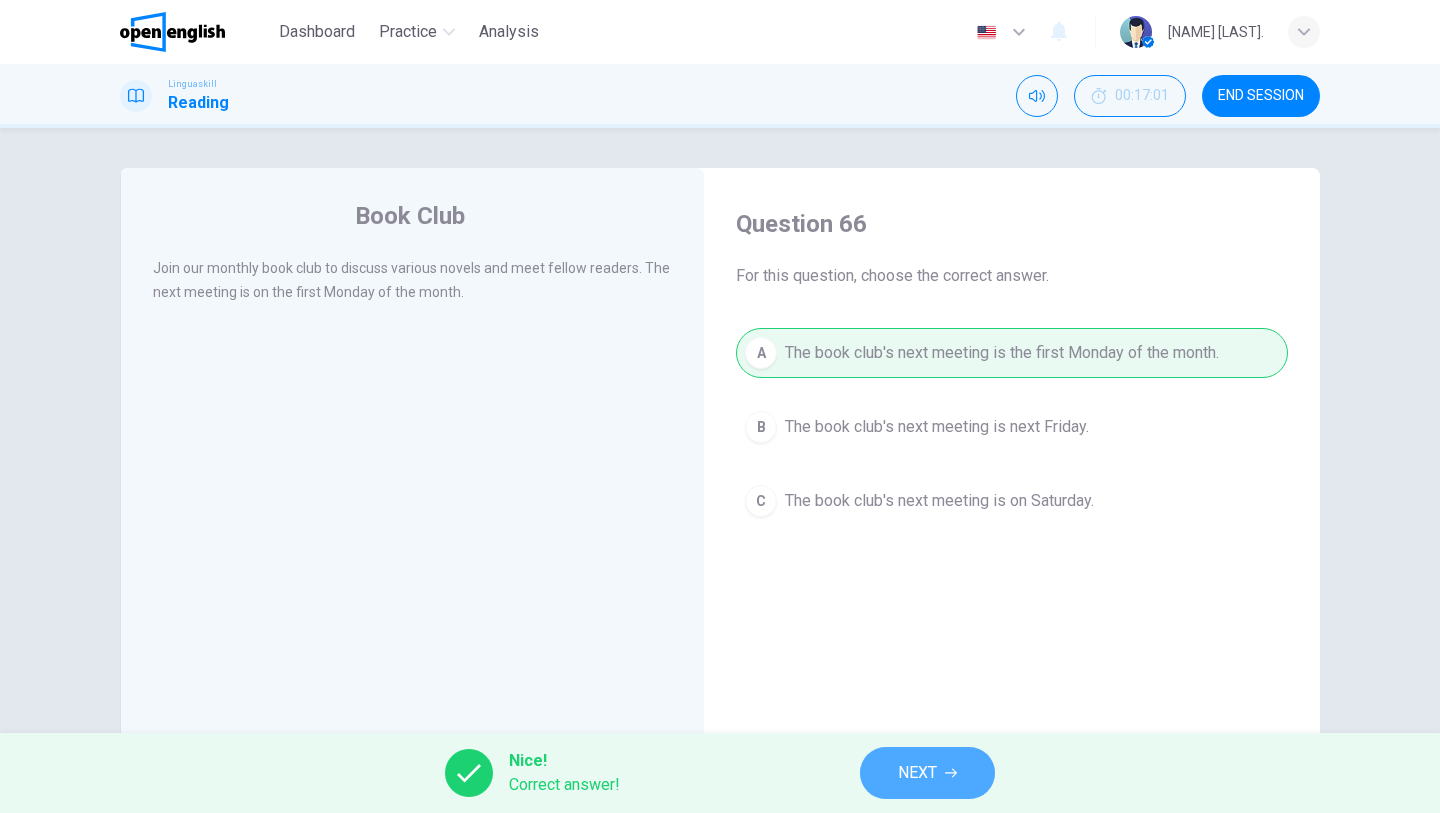 click on "NEXT" at bounding box center (917, 773) 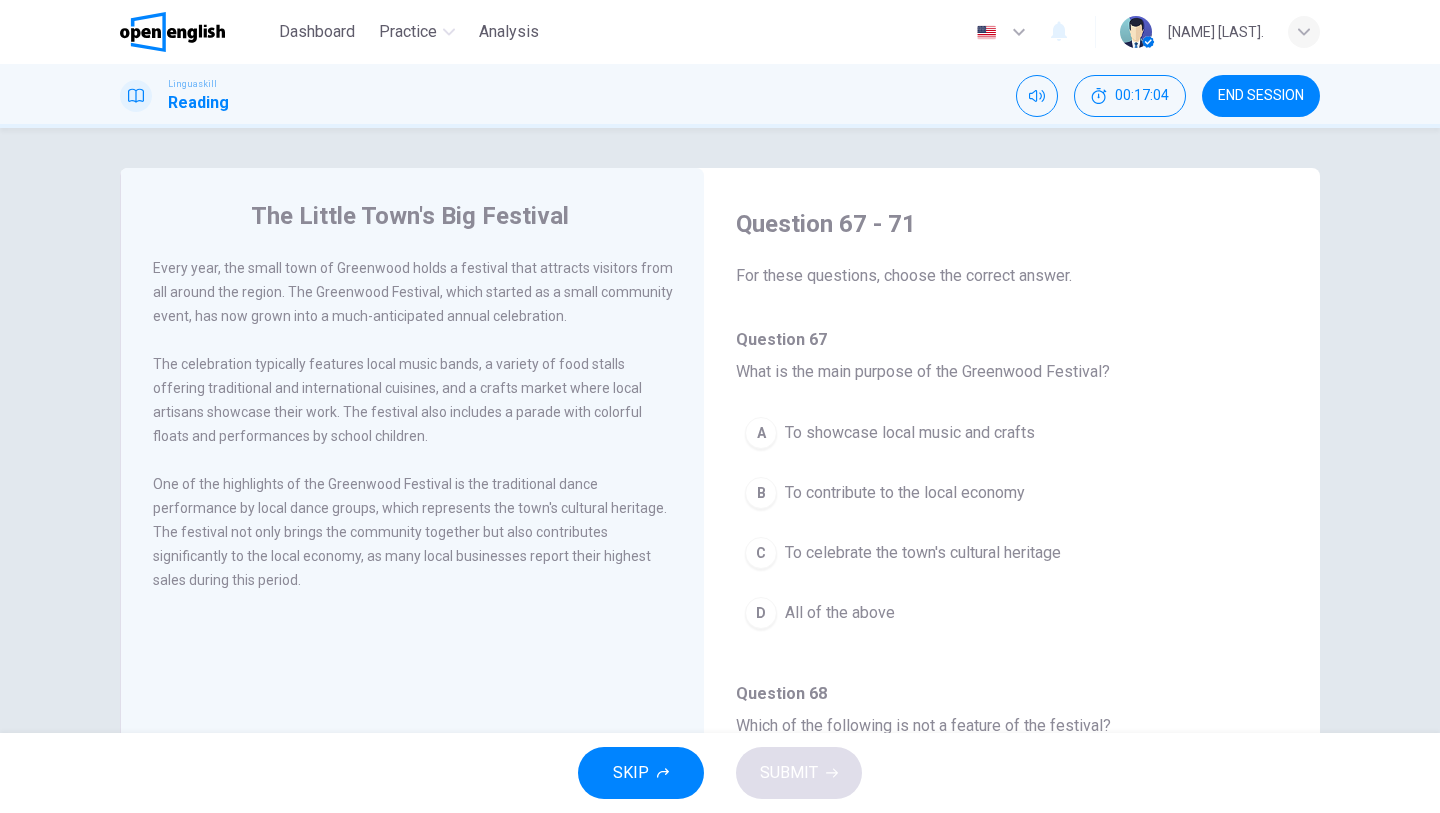 click on "The Little Town's Big Festival Every year, the small town of Greenwood holds a festival that attracts visitors from all around the region. The Greenwood Festival, which started as a small community event, has now grown into a much-anticipated annual celebration.  The celebration typically features local music bands, a variety of food stalls offering traditional and international cuisines, and a crafts market where local artisans showcase their work. The festival also includes a parade with colorful floats and performances by school children. One of the highlights of the Greenwood Festival is the traditional dance performance by local dance groups, which represents the town's cultural heritage. The festival not only brings the community together but also contributes significantly to the local economy, as many local businesses report their highest sales during this period." at bounding box center (412, 515) 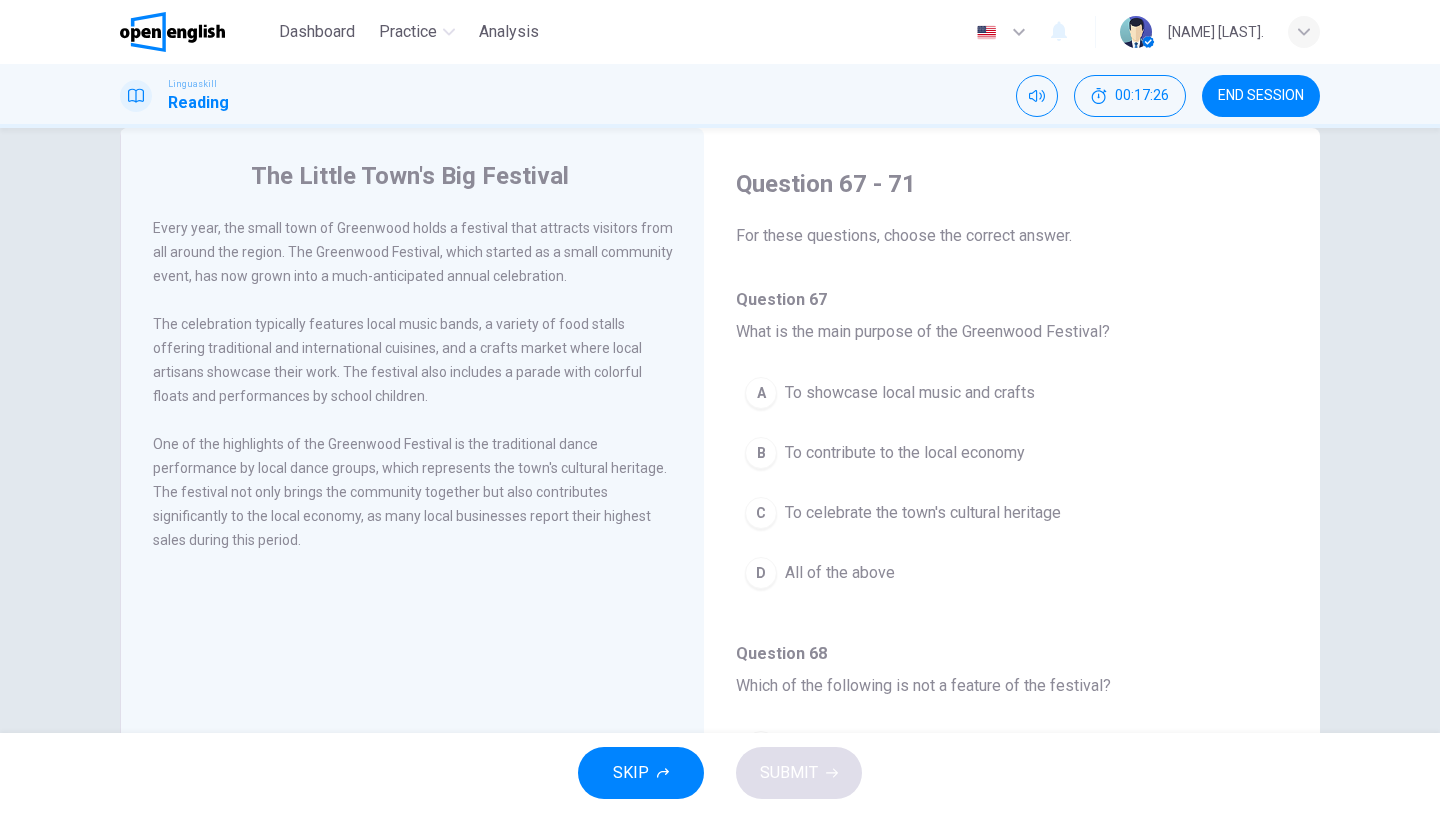 scroll, scrollTop: 80, scrollLeft: 0, axis: vertical 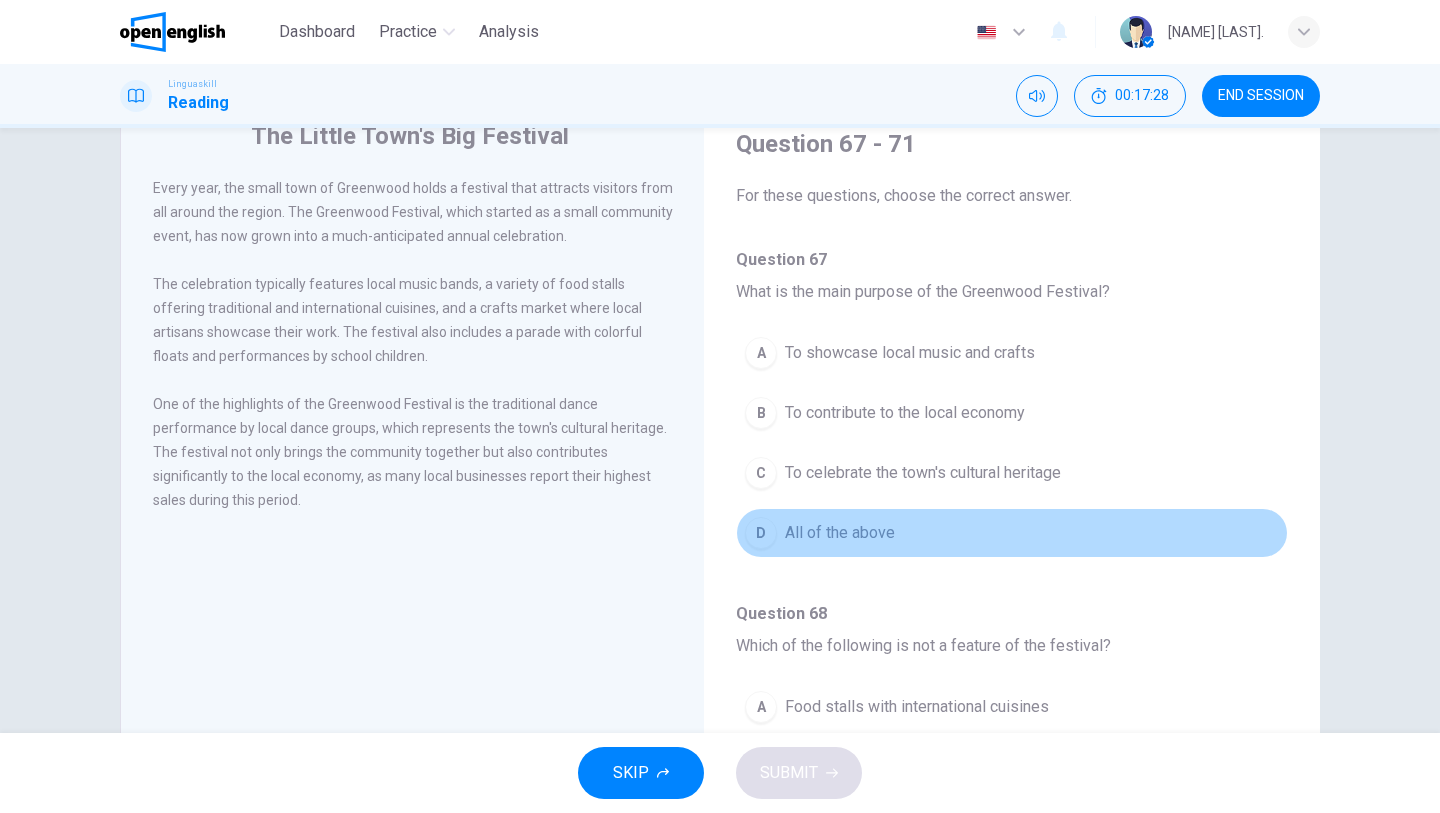 click on "All of the above" at bounding box center (840, 533) 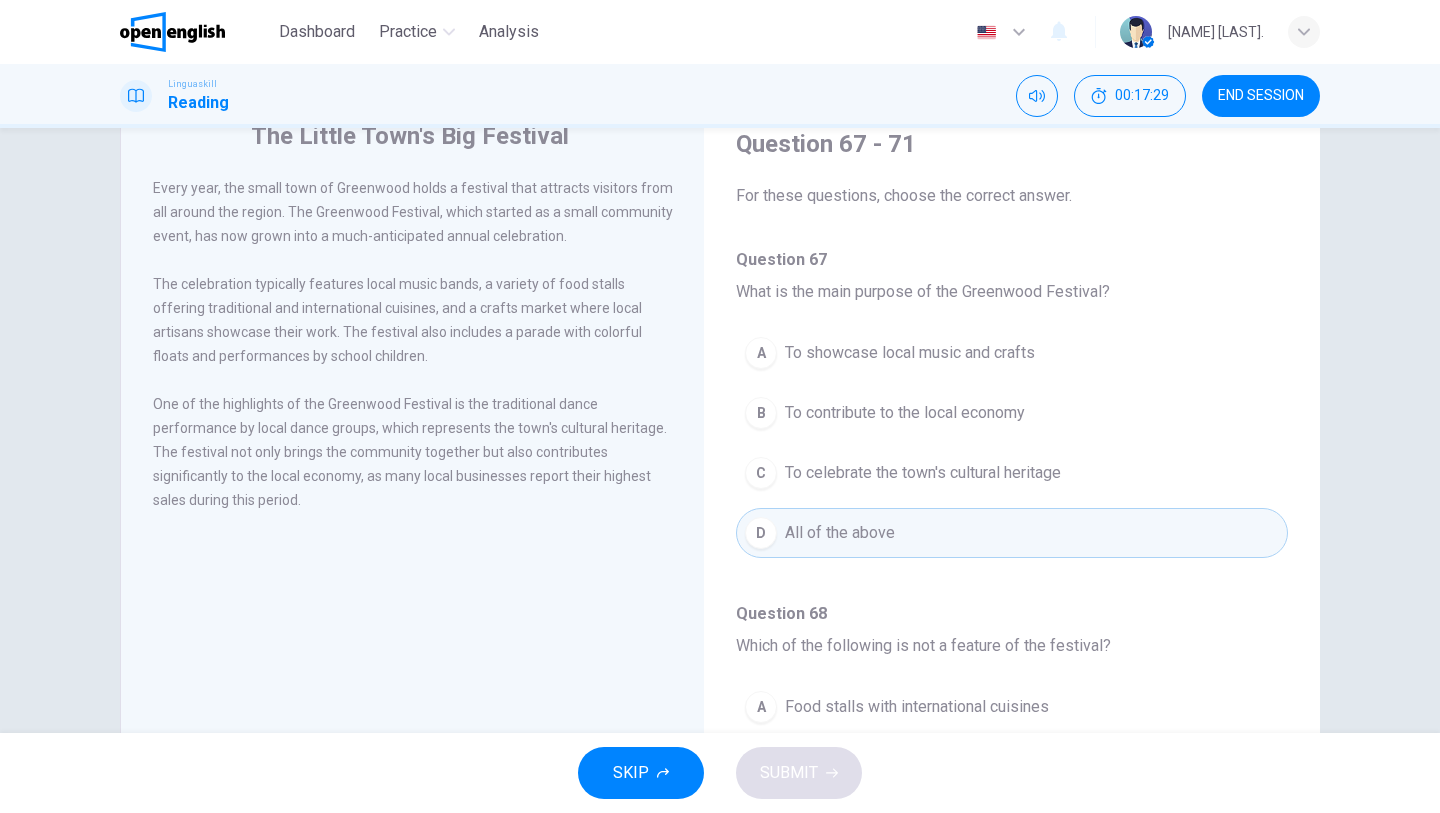 click on "Question   68" at bounding box center (1012, 614) 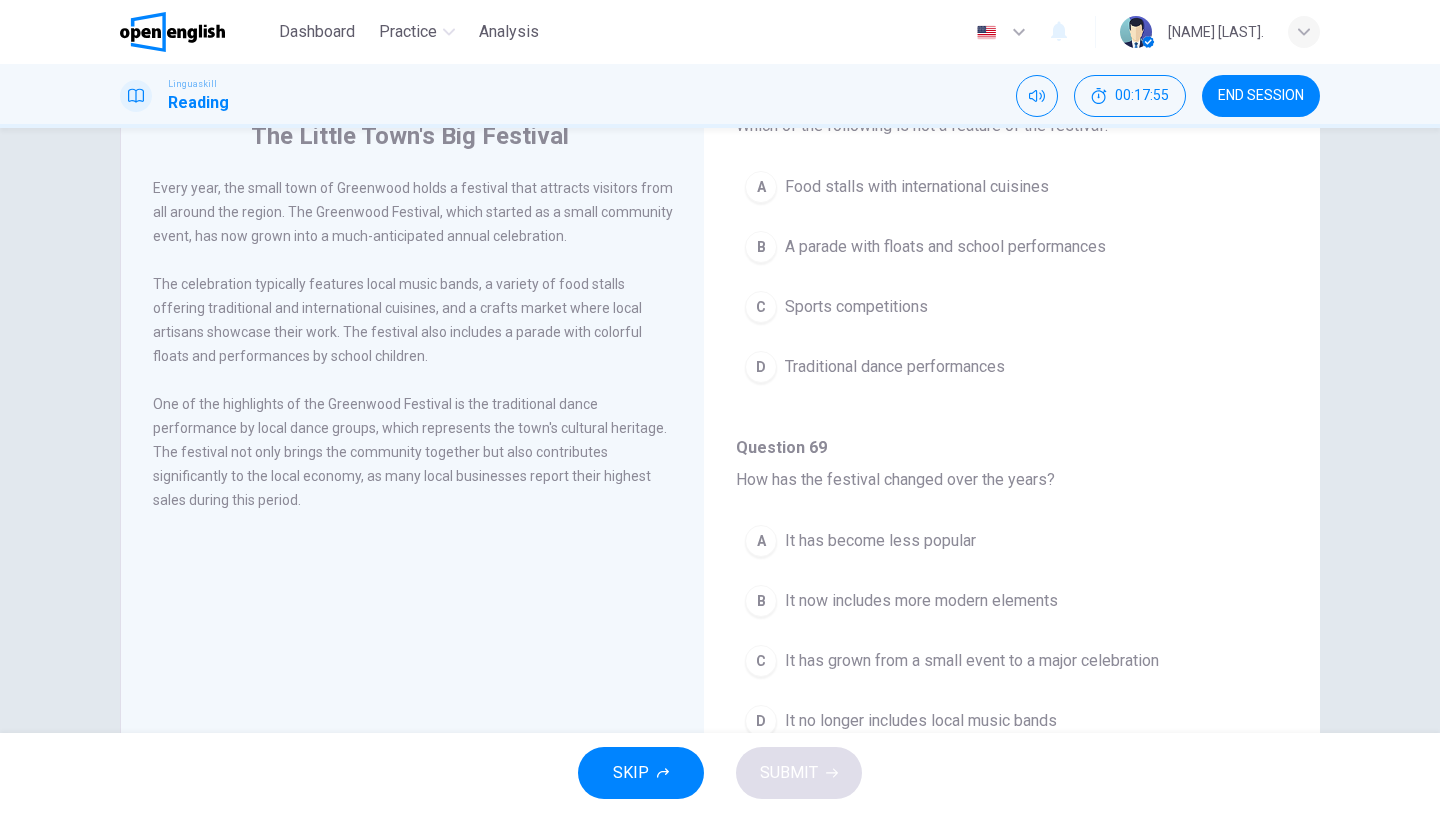 scroll, scrollTop: 480, scrollLeft: 0, axis: vertical 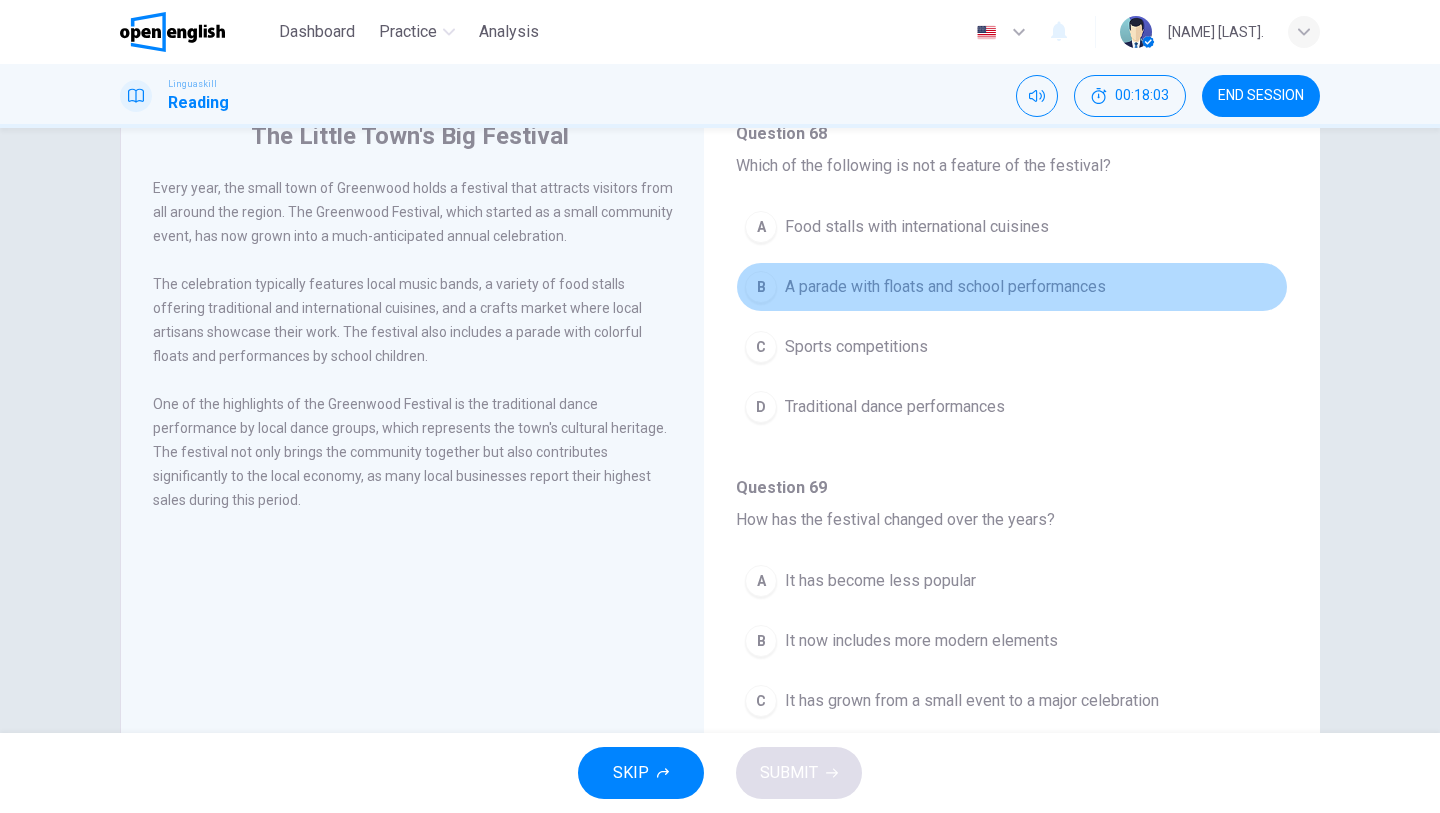 click on "A parade with floats and school performances" at bounding box center [945, 287] 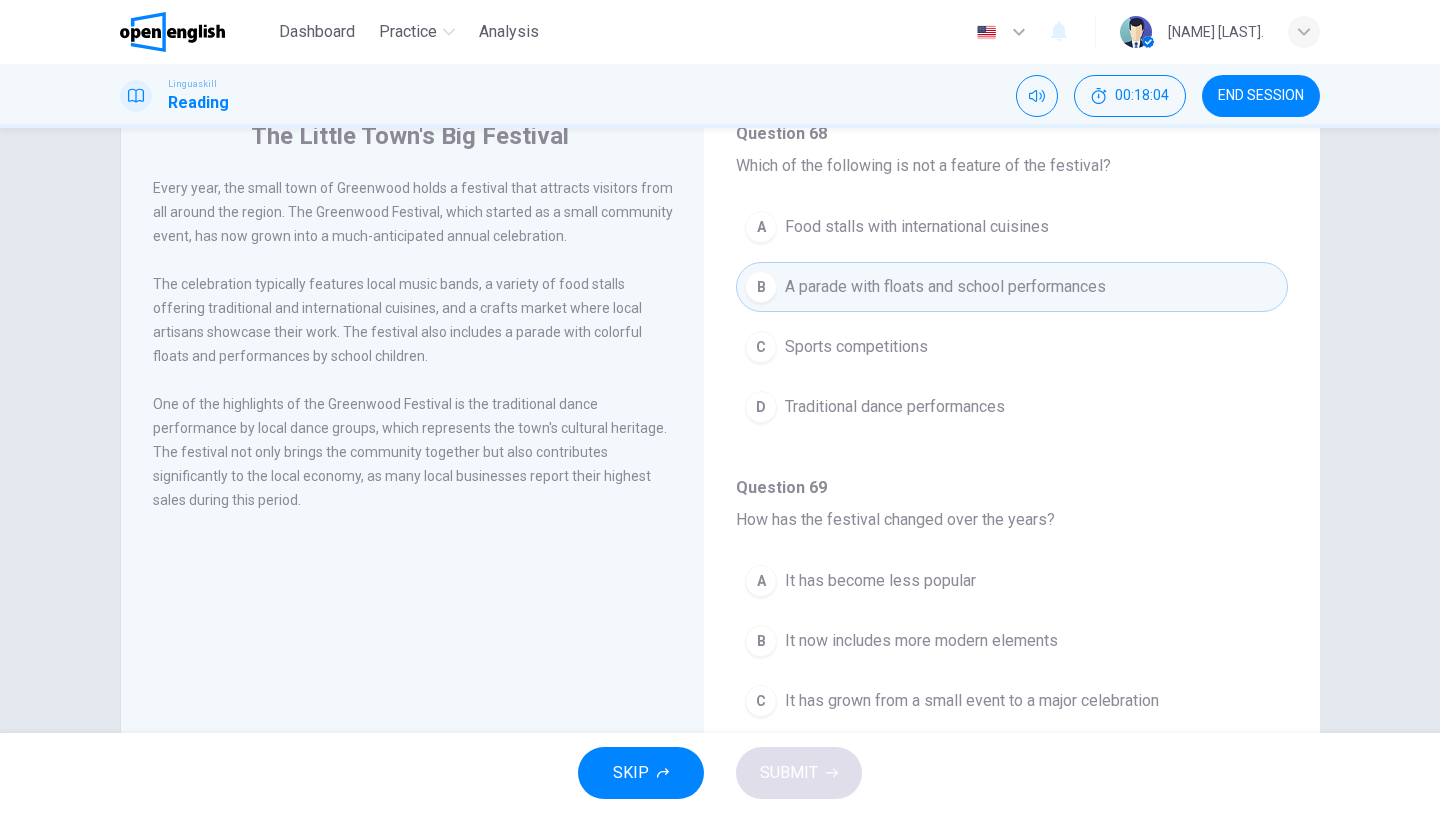 click on "Question   69" at bounding box center [1012, 488] 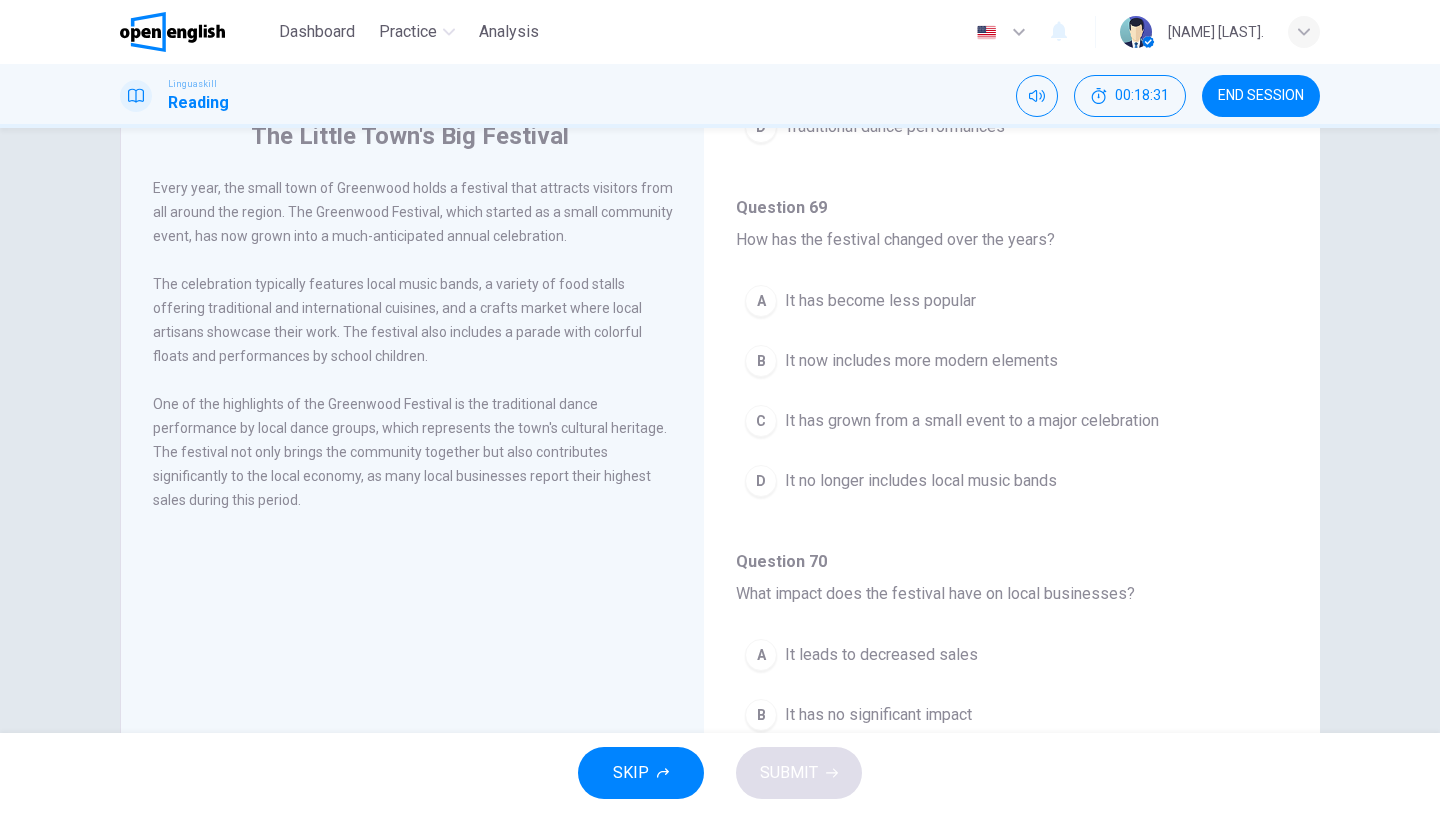 scroll, scrollTop: 800, scrollLeft: 0, axis: vertical 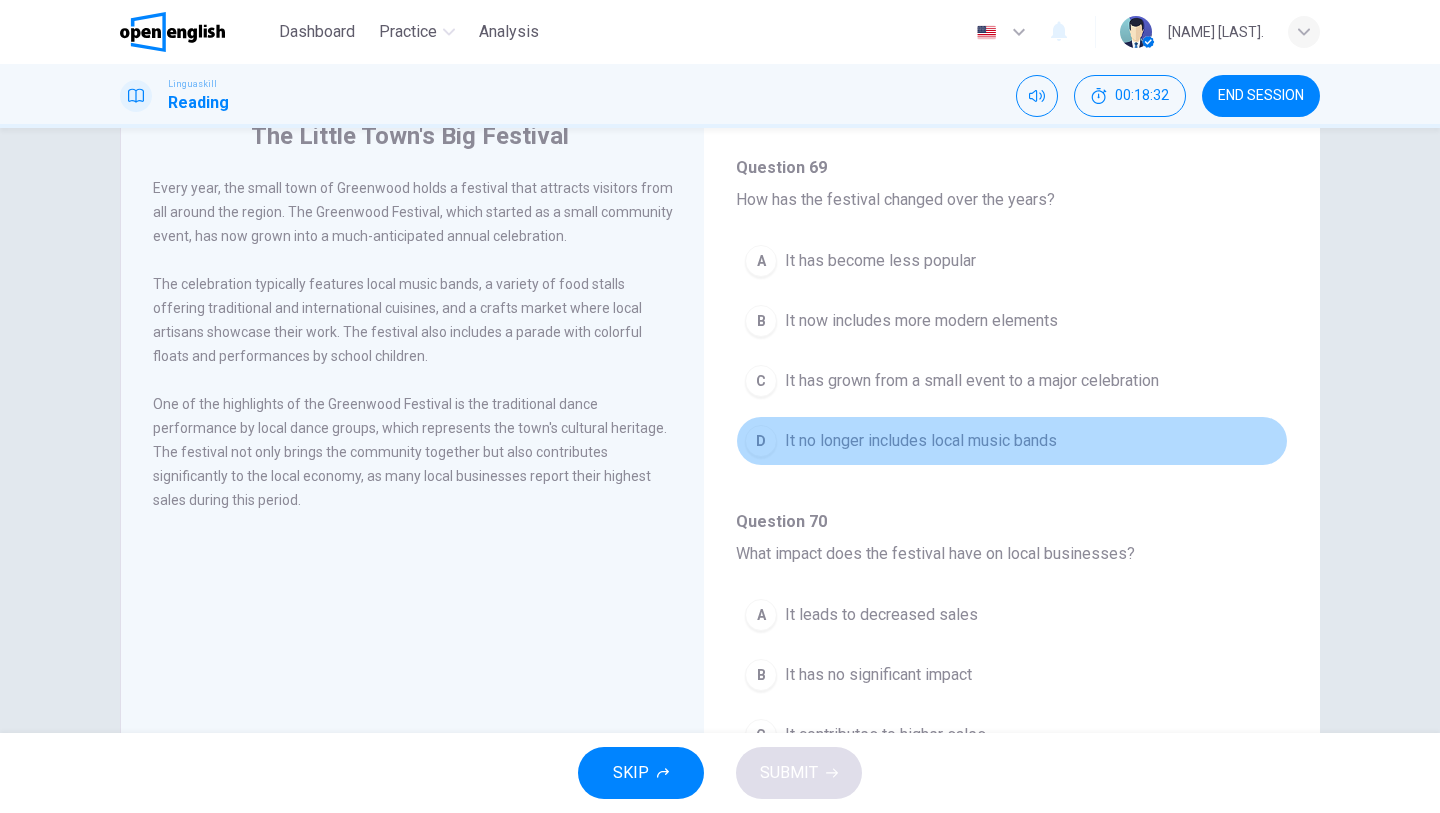 click on "It no longer includes local music bands" at bounding box center (921, 441) 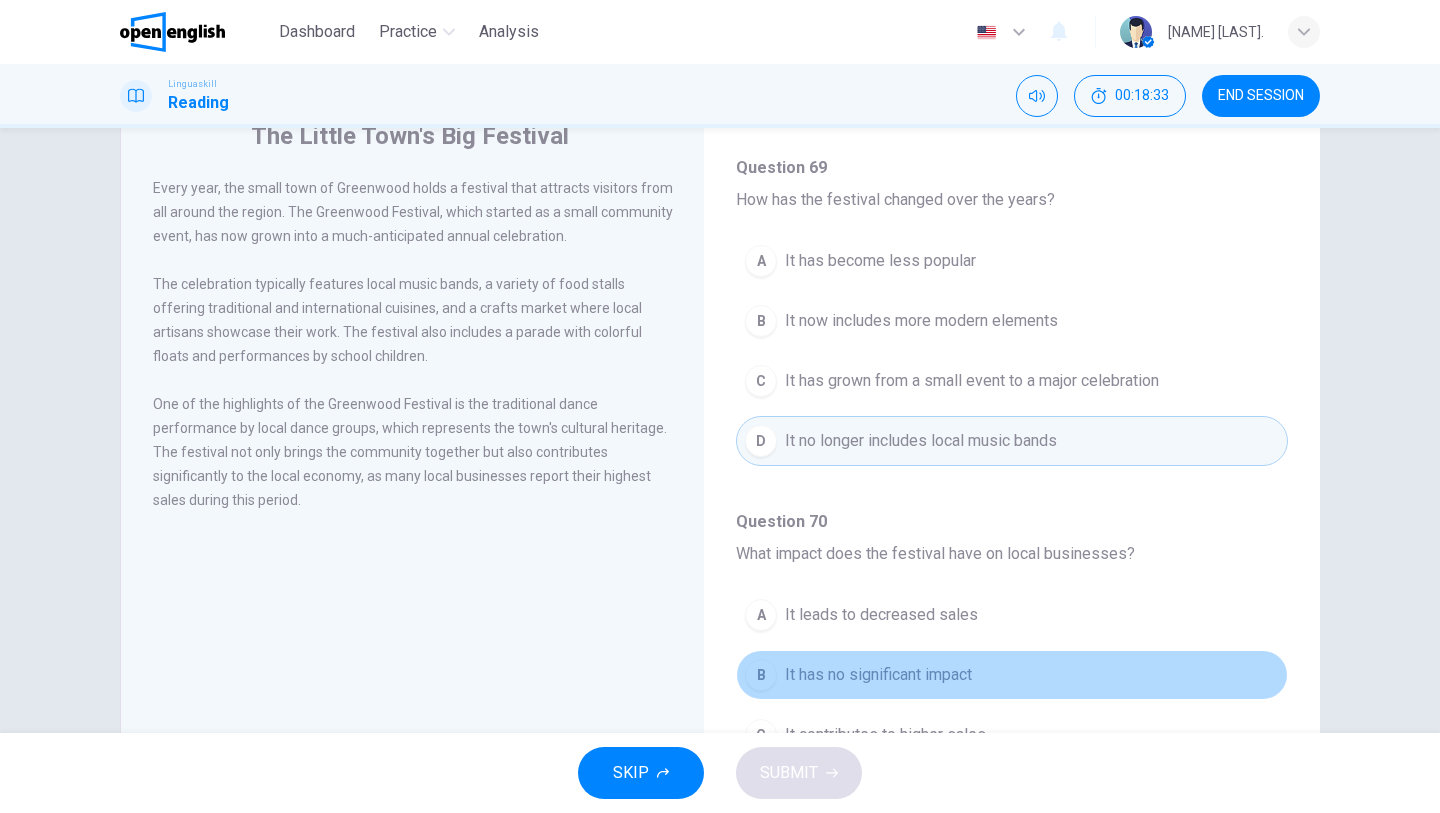 click on "B It has no significant impact" at bounding box center (1012, 675) 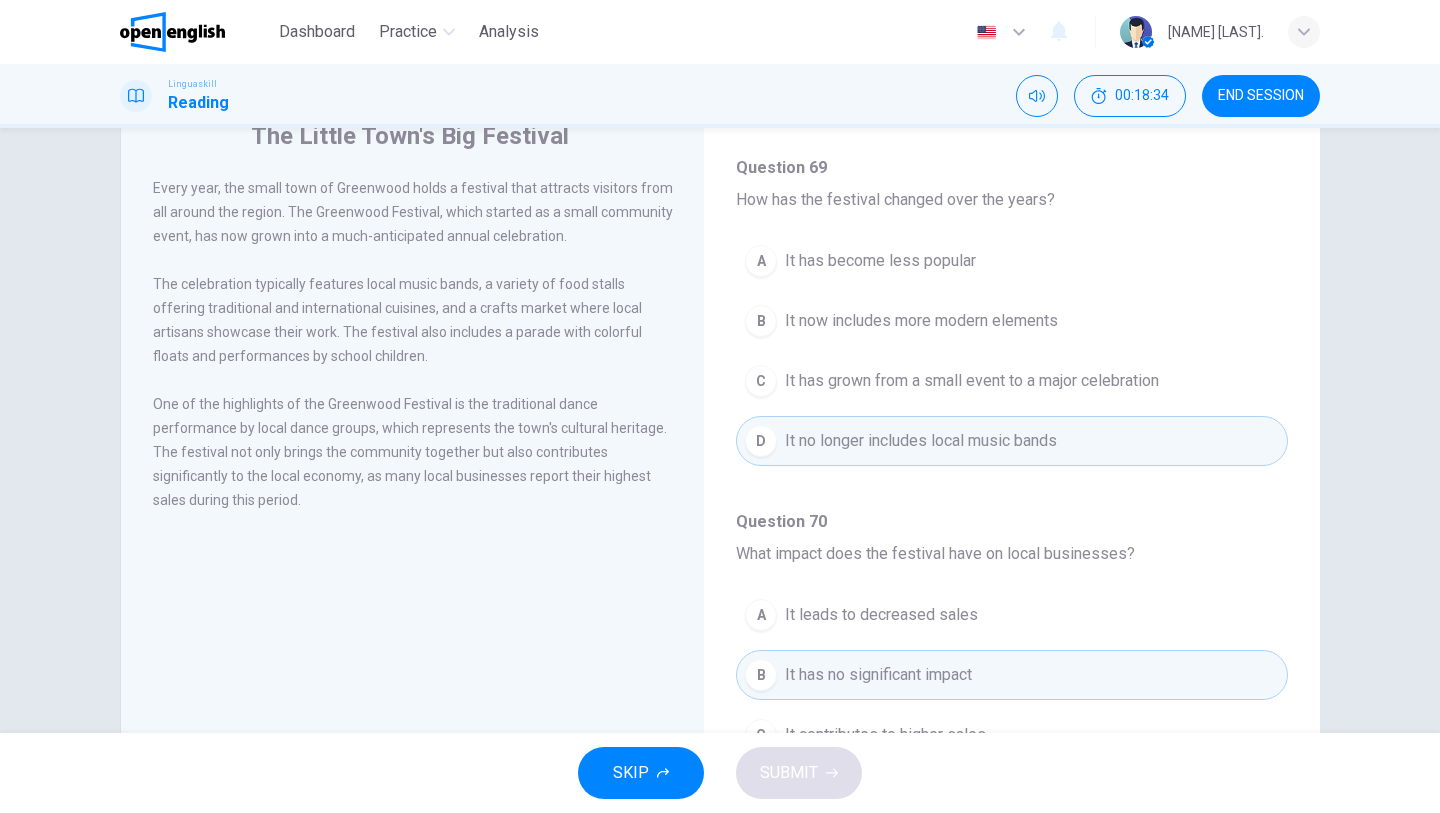 type 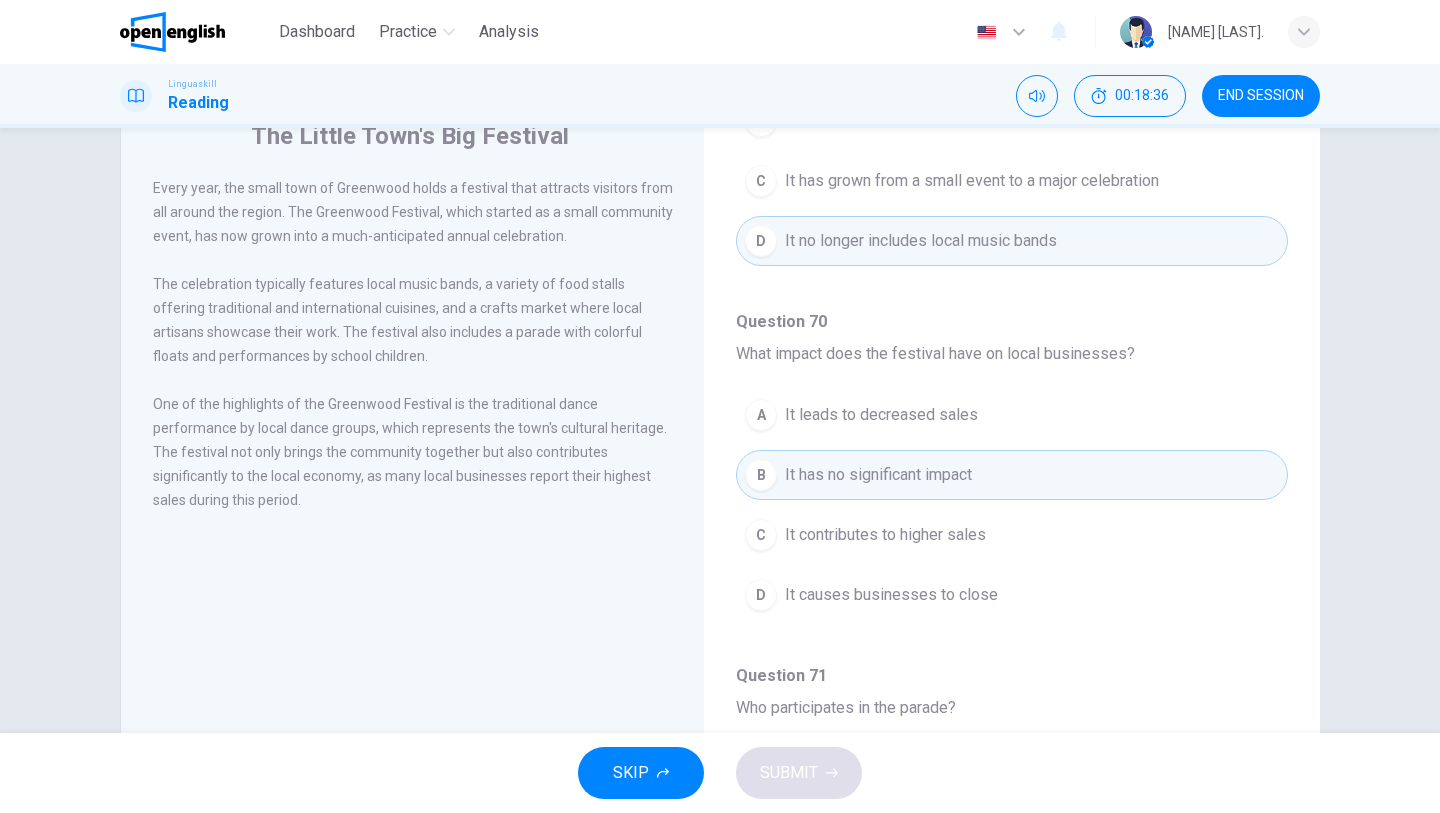 scroll, scrollTop: 1040, scrollLeft: 0, axis: vertical 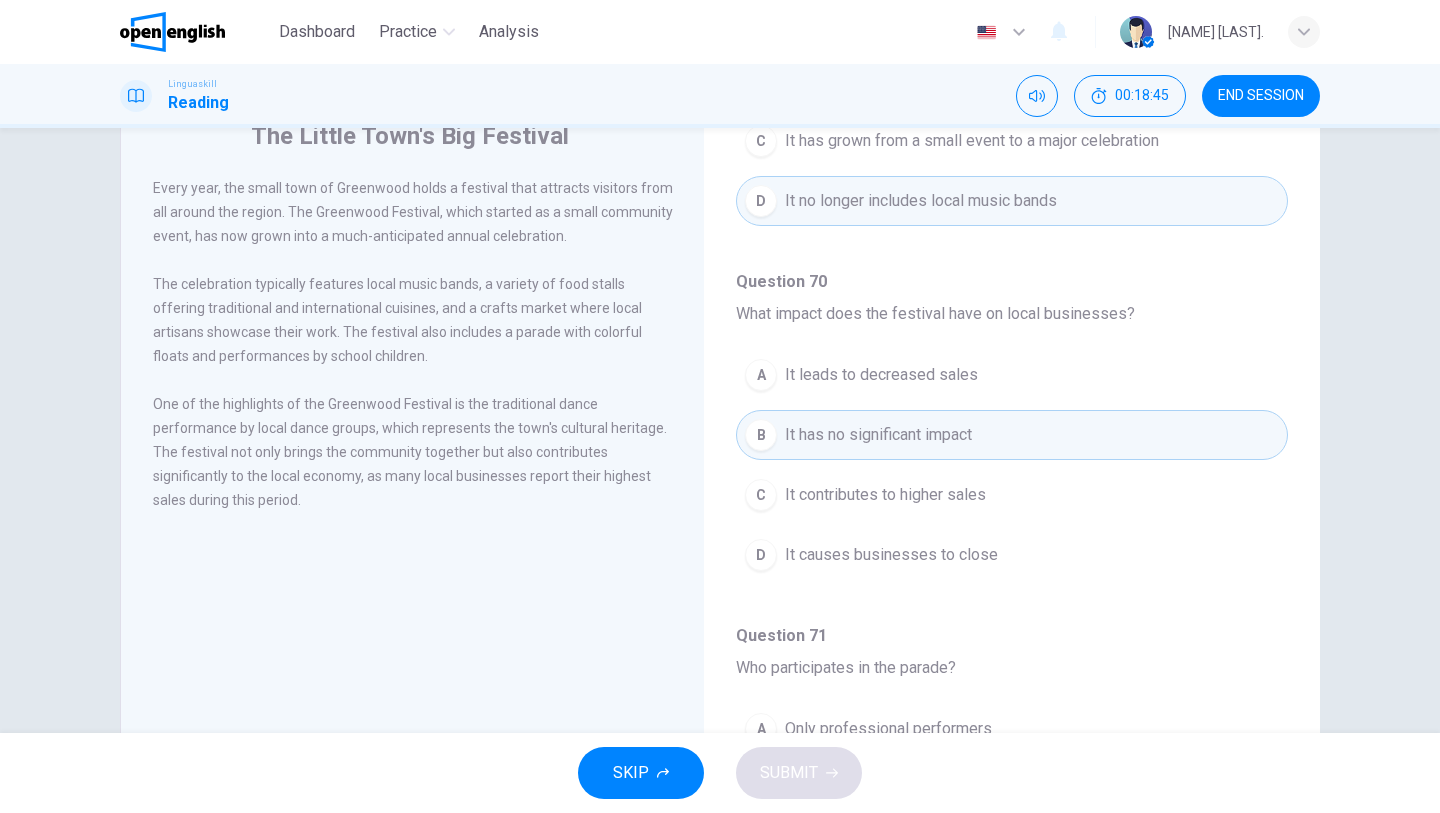 click on "It contributes to higher sales" at bounding box center [885, 495] 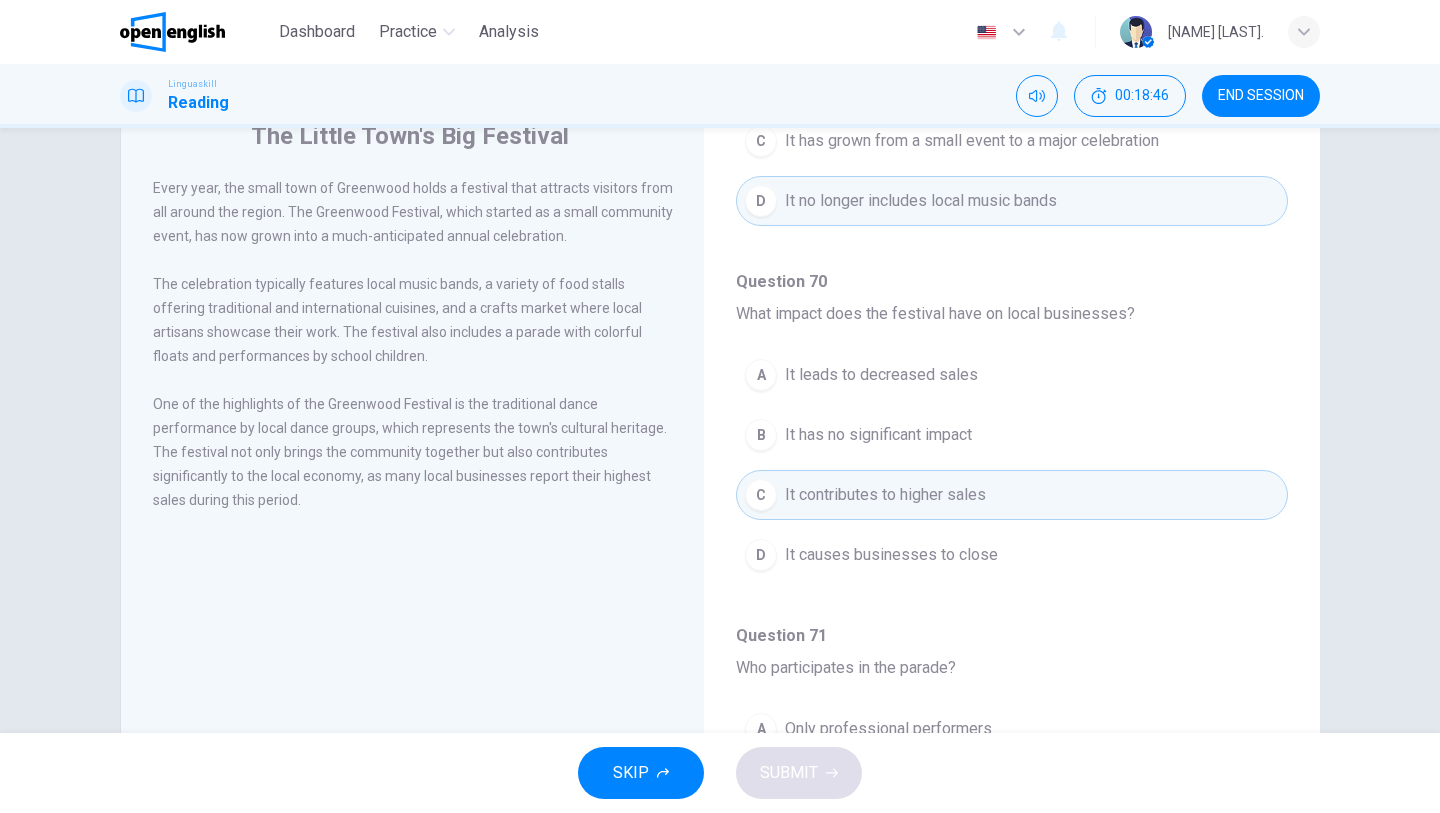click on "Question   71 Who participates in the parade? A Only professional performers B School children and local groups C Visitors from other regions D Government officials" at bounding box center [1012, 789] 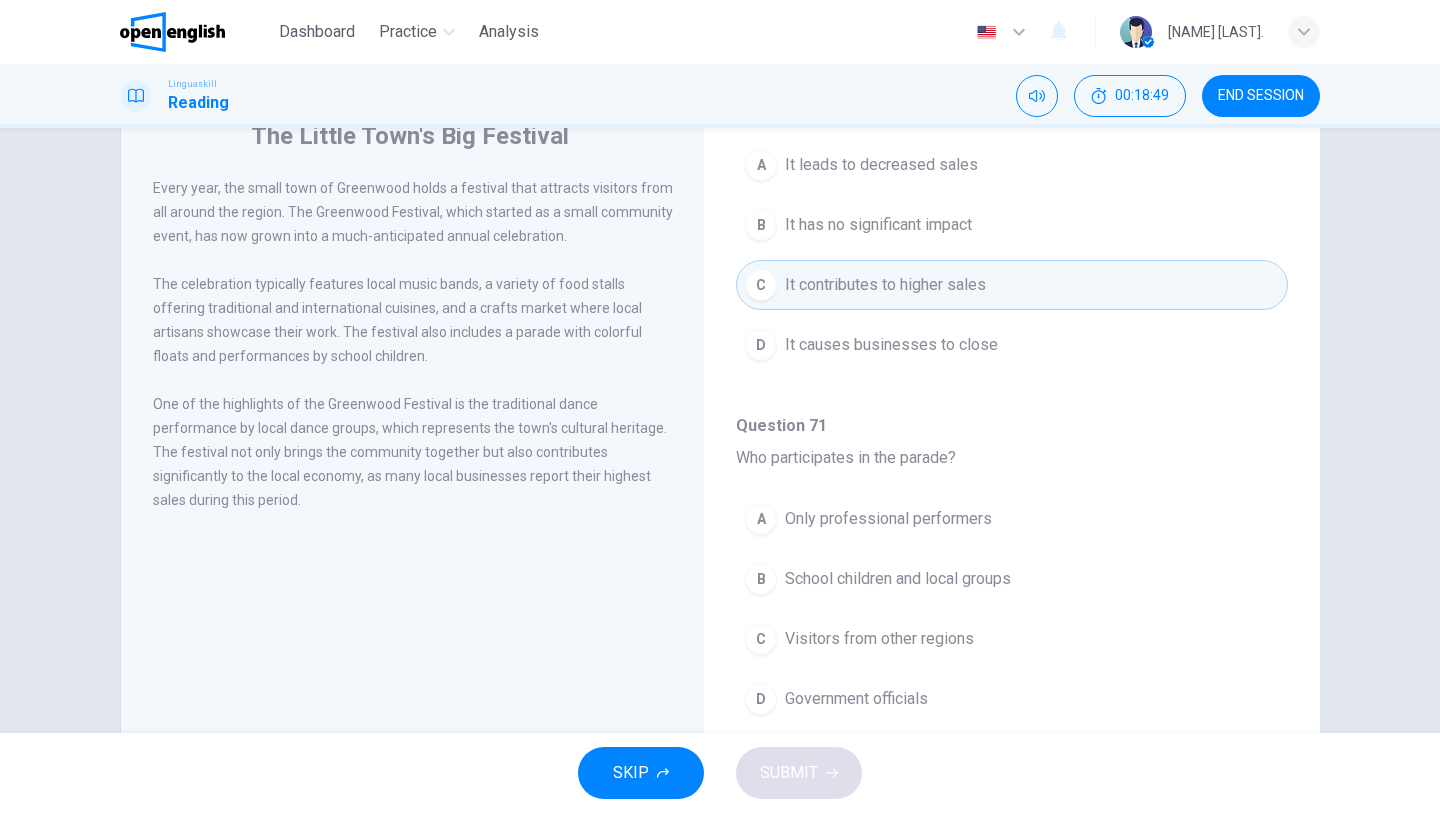 scroll, scrollTop: 1251, scrollLeft: 0, axis: vertical 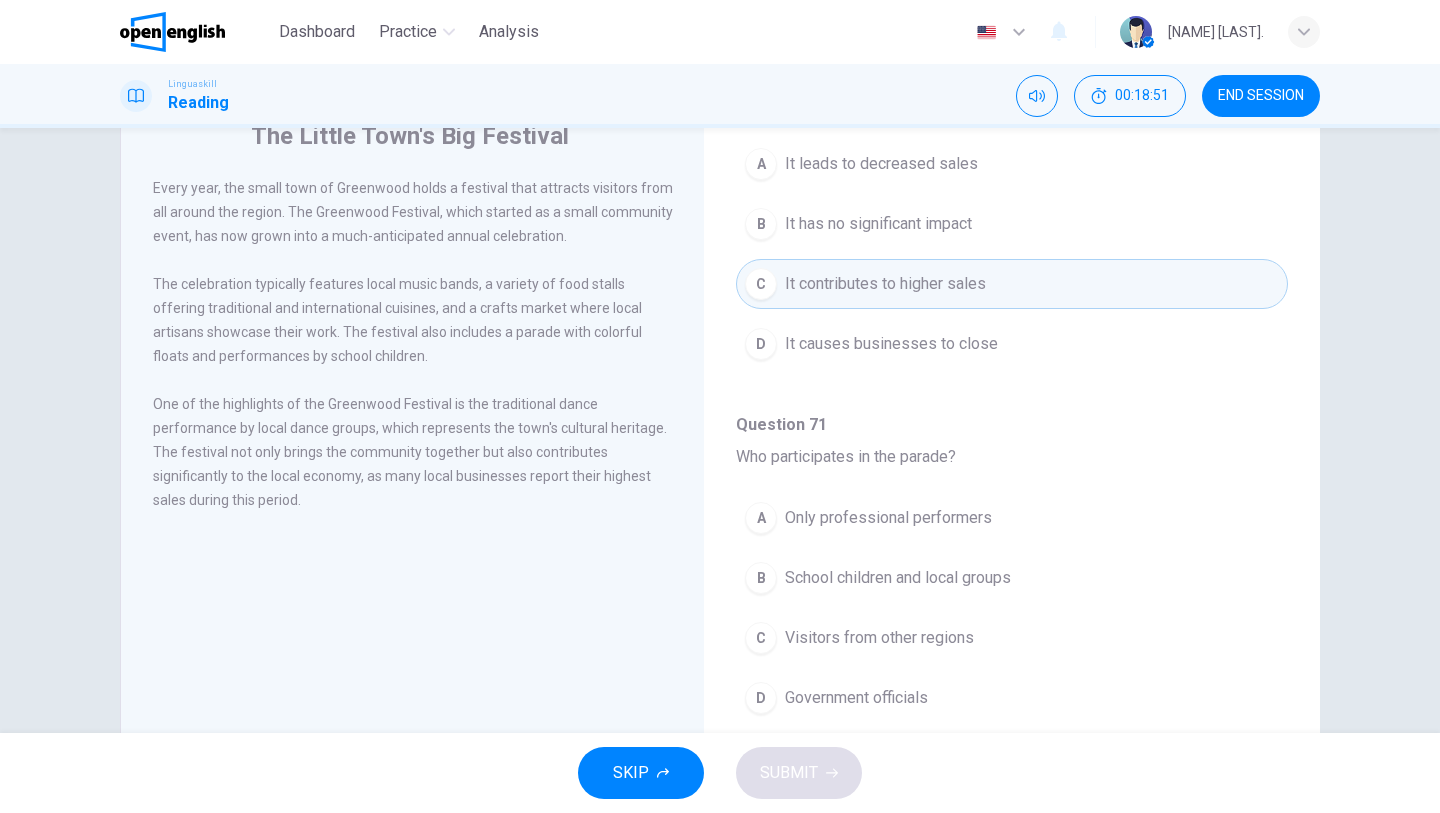 click on "School children and local groups" at bounding box center (898, 578) 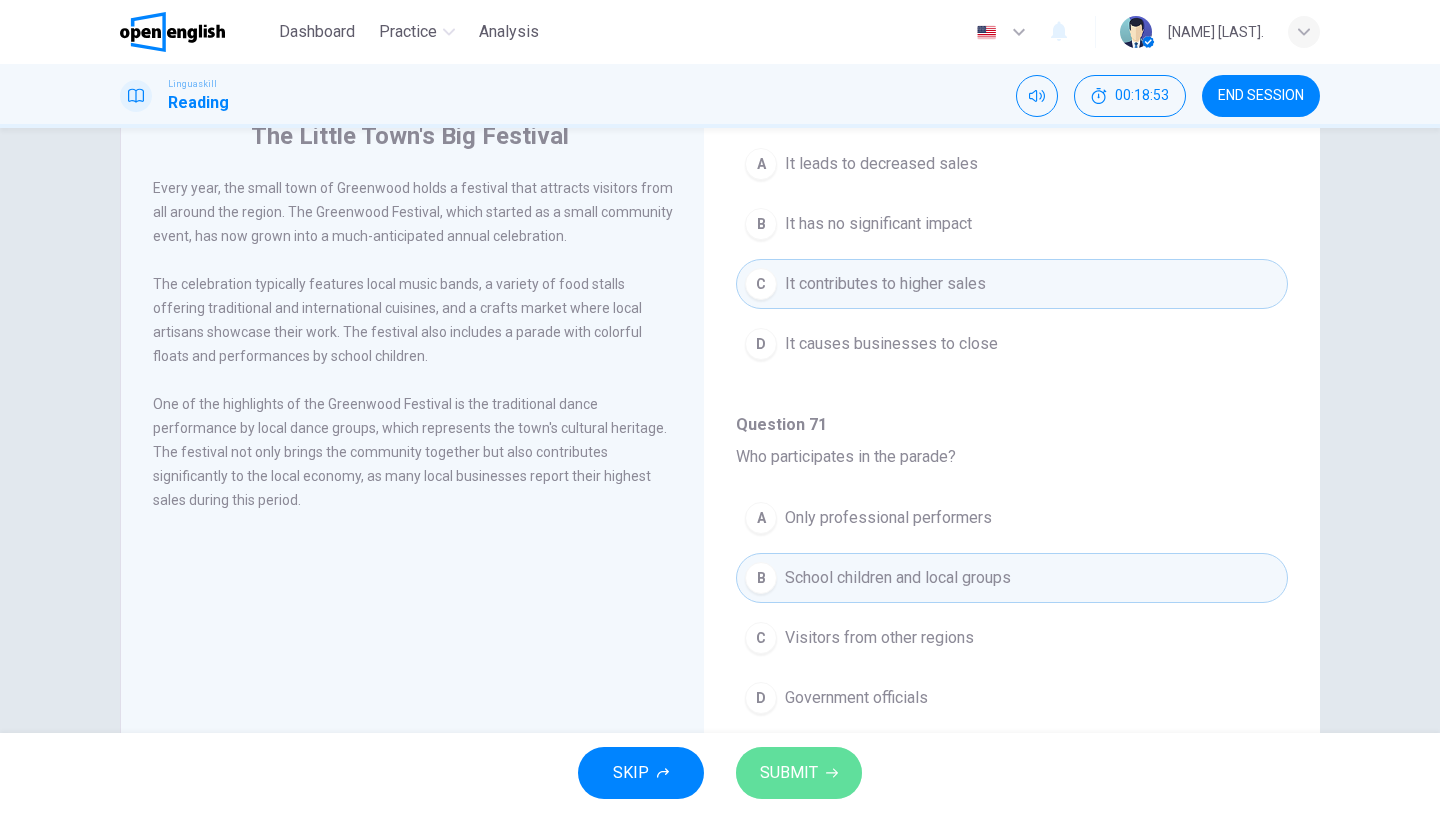 click 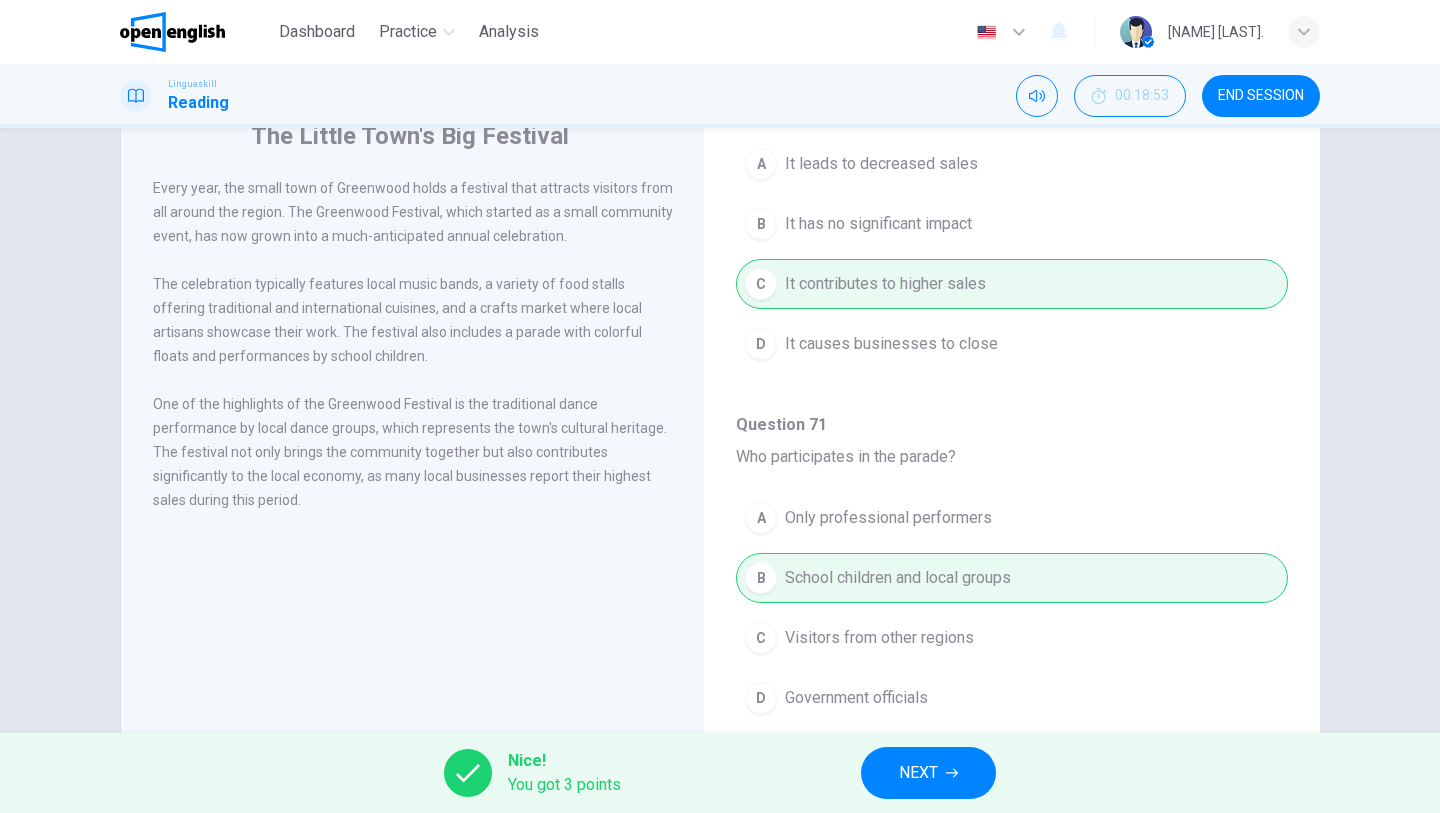 click on "A Only professional performers B School children and local groups C Visitors from other regions D Government officials" at bounding box center (1012, 618) 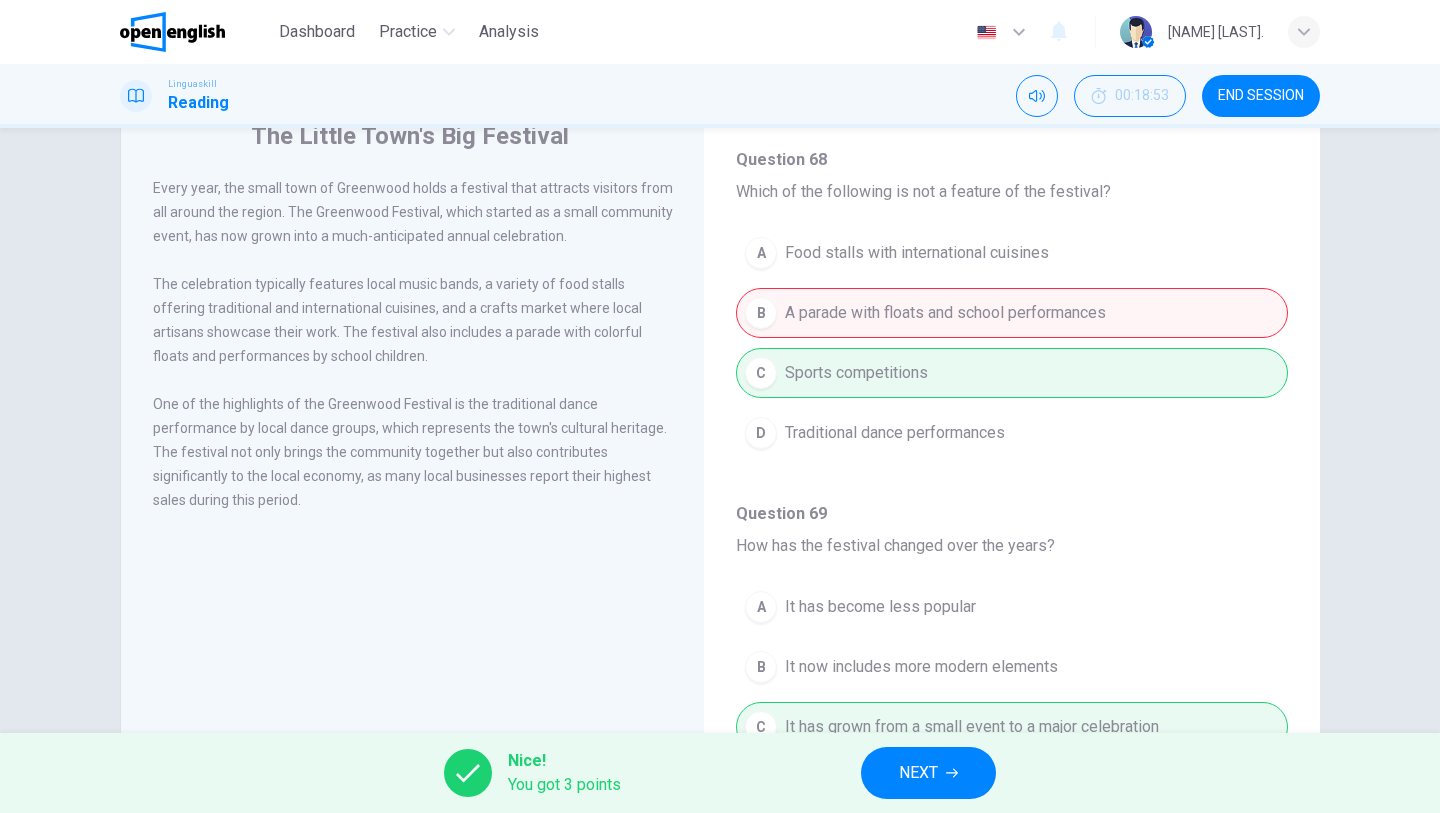 scroll, scrollTop: 411, scrollLeft: 0, axis: vertical 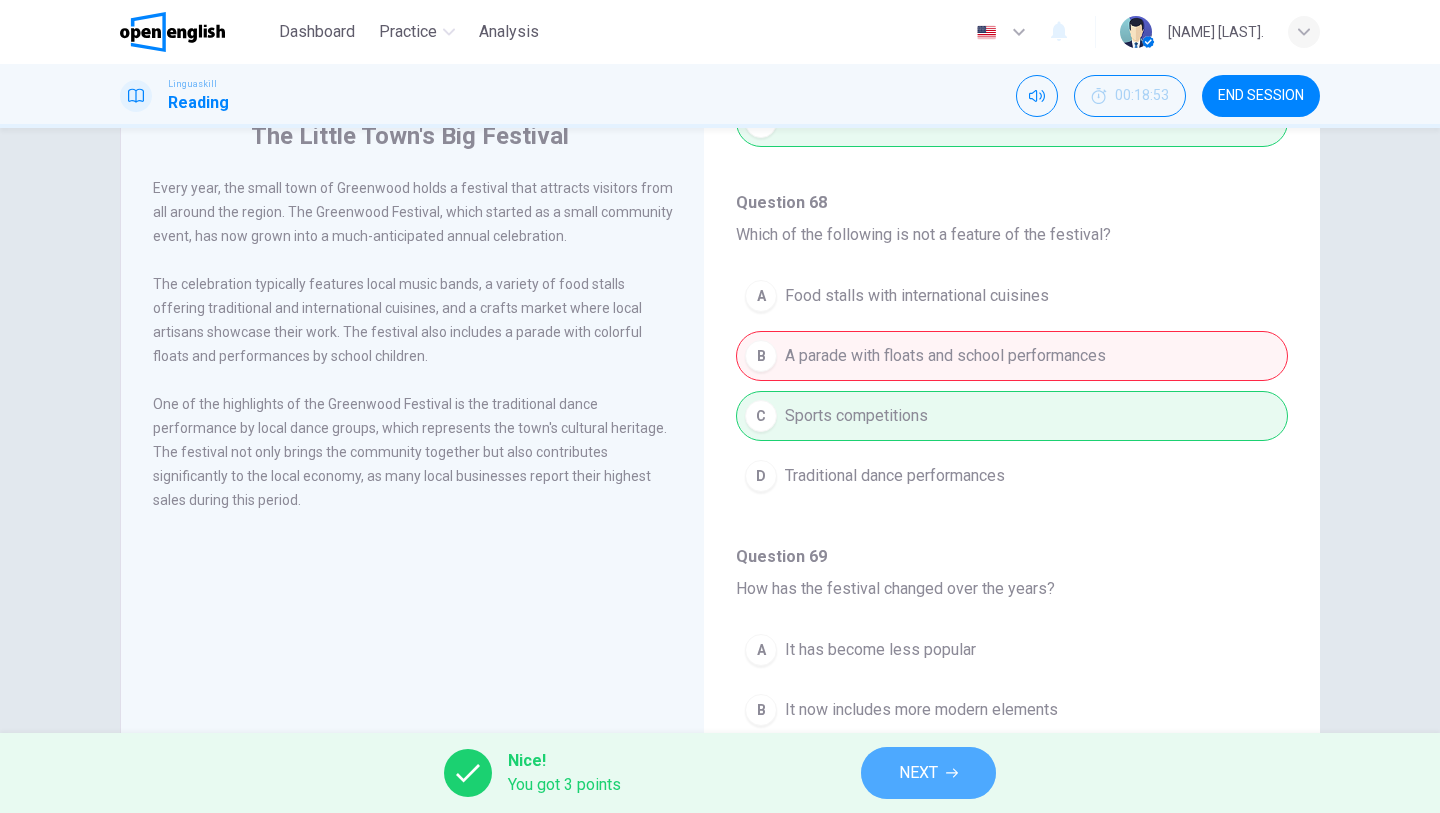 click on "NEXT" at bounding box center [928, 773] 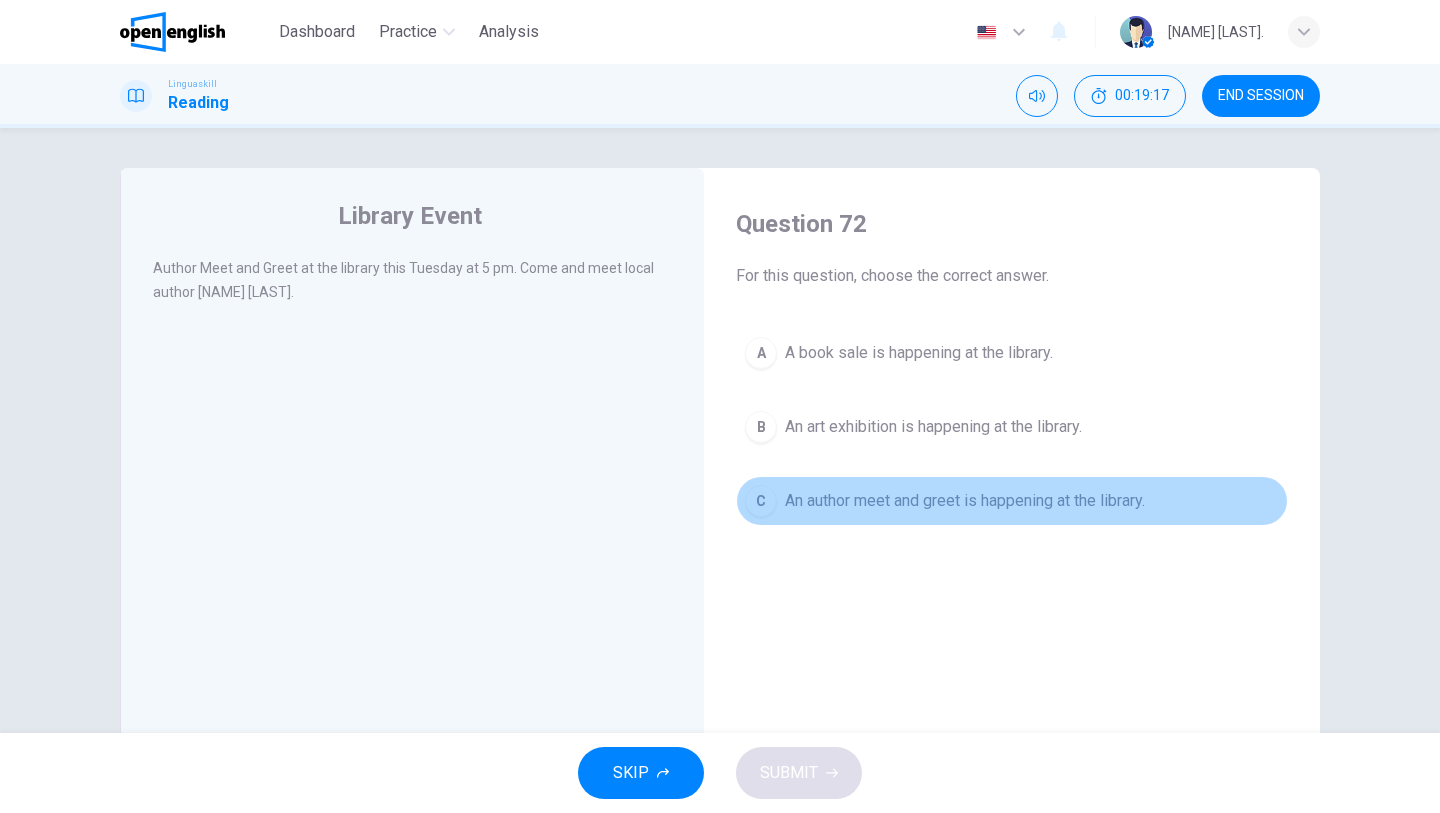 click on "An author meet and greet is happening at the library." at bounding box center [965, 501] 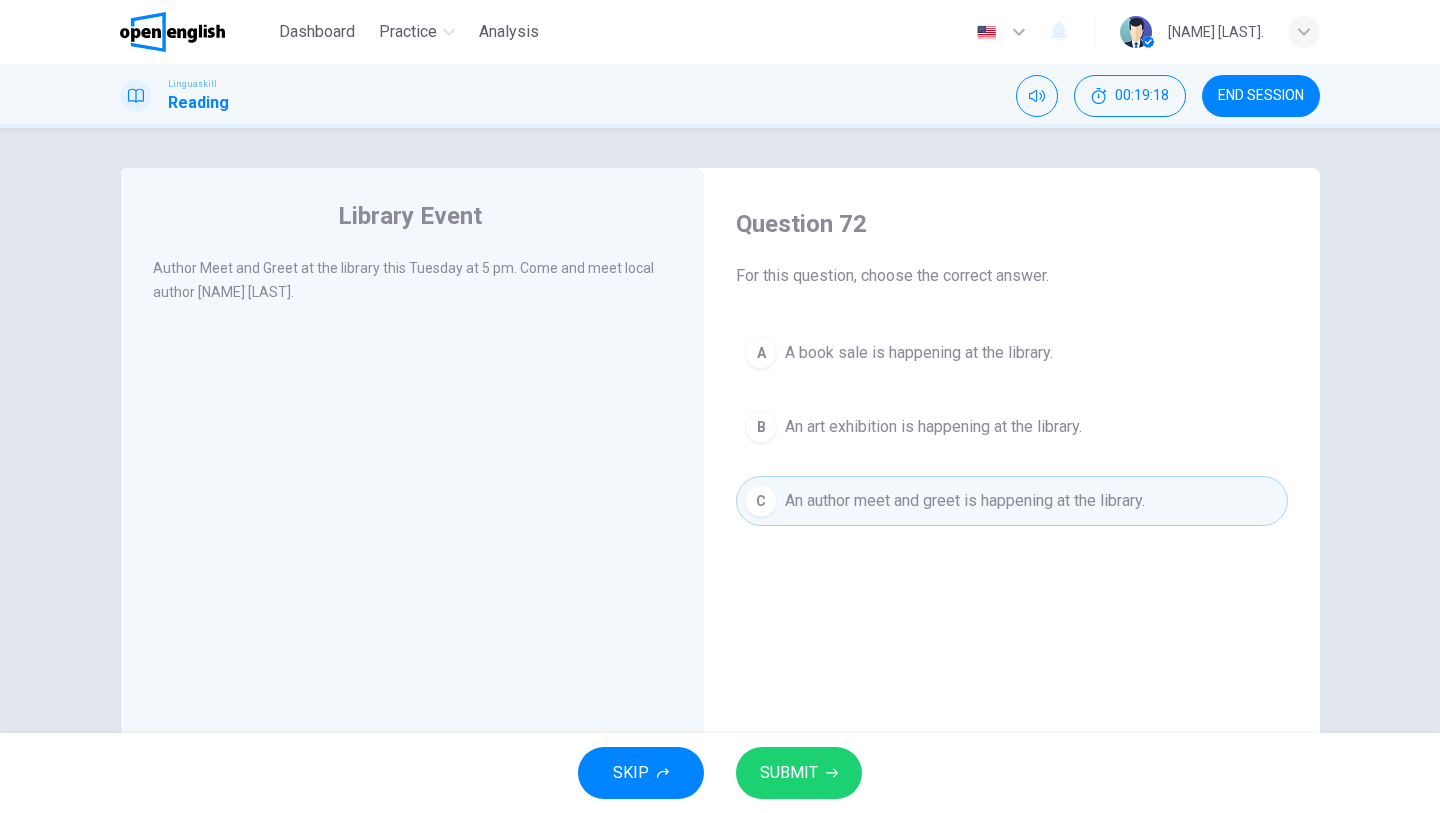 click on "SUBMIT" at bounding box center (789, 773) 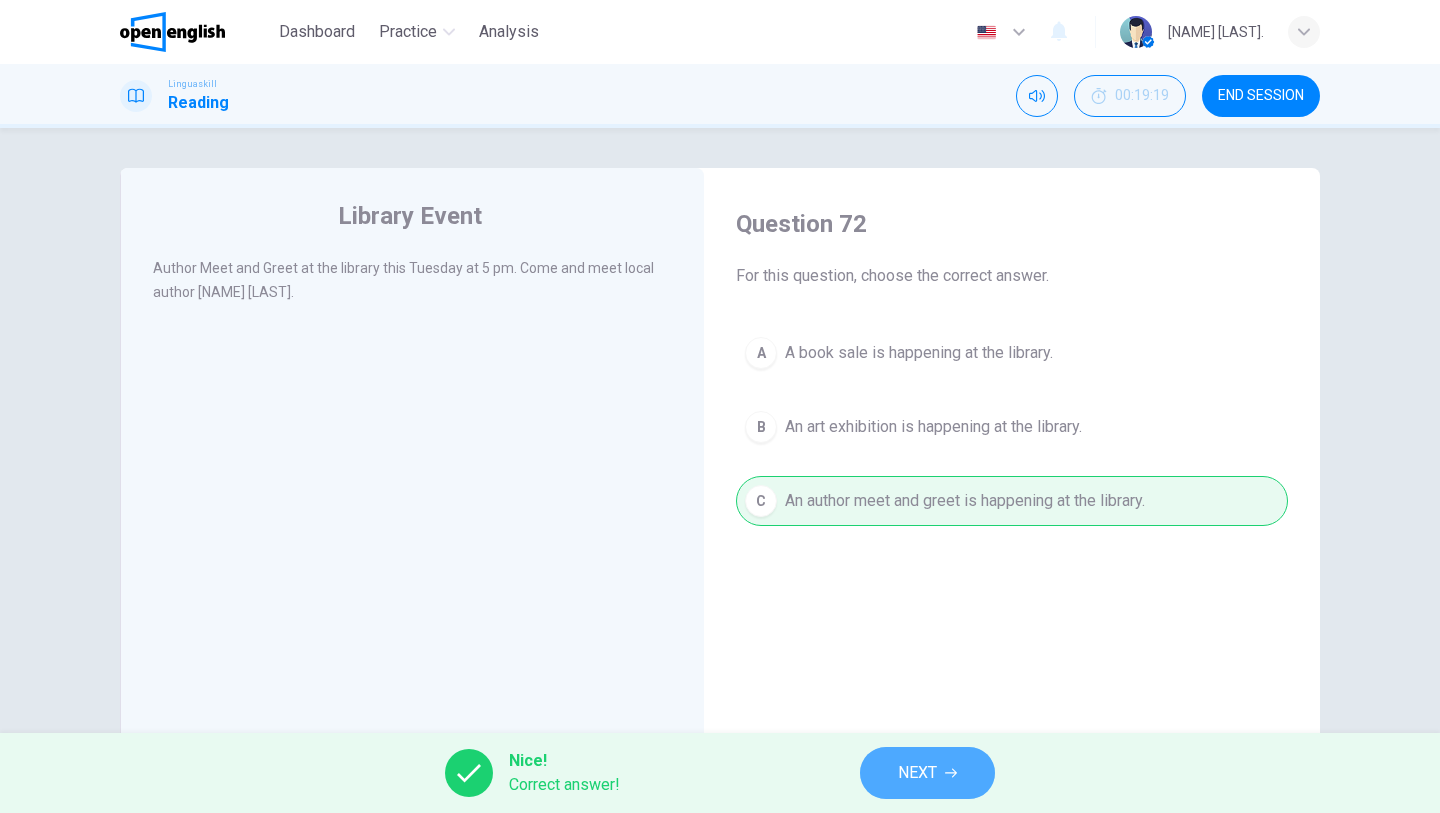 click on "NEXT" at bounding box center (917, 773) 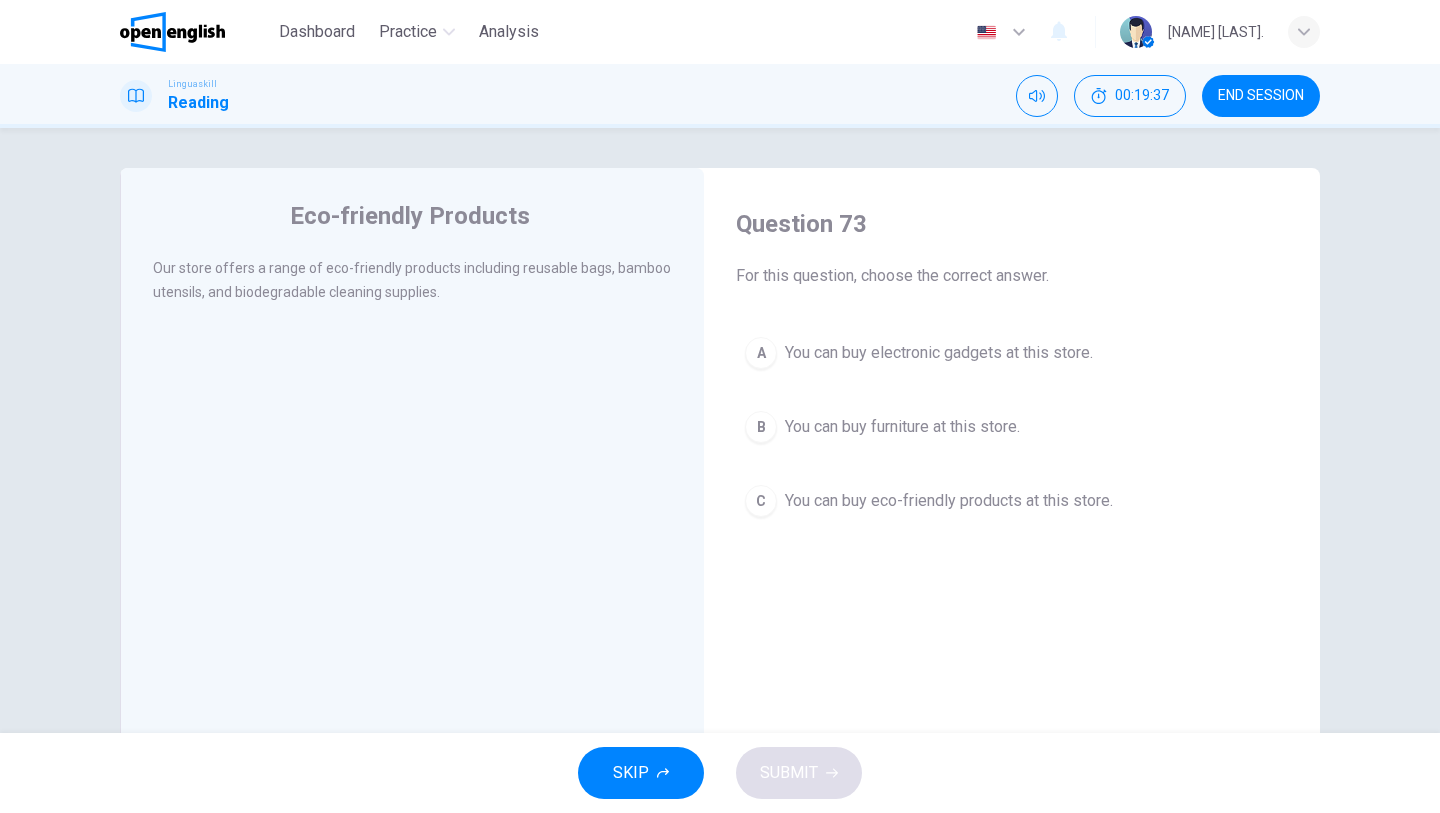 click on "You can buy eco-friendly products at this store." at bounding box center [949, 501] 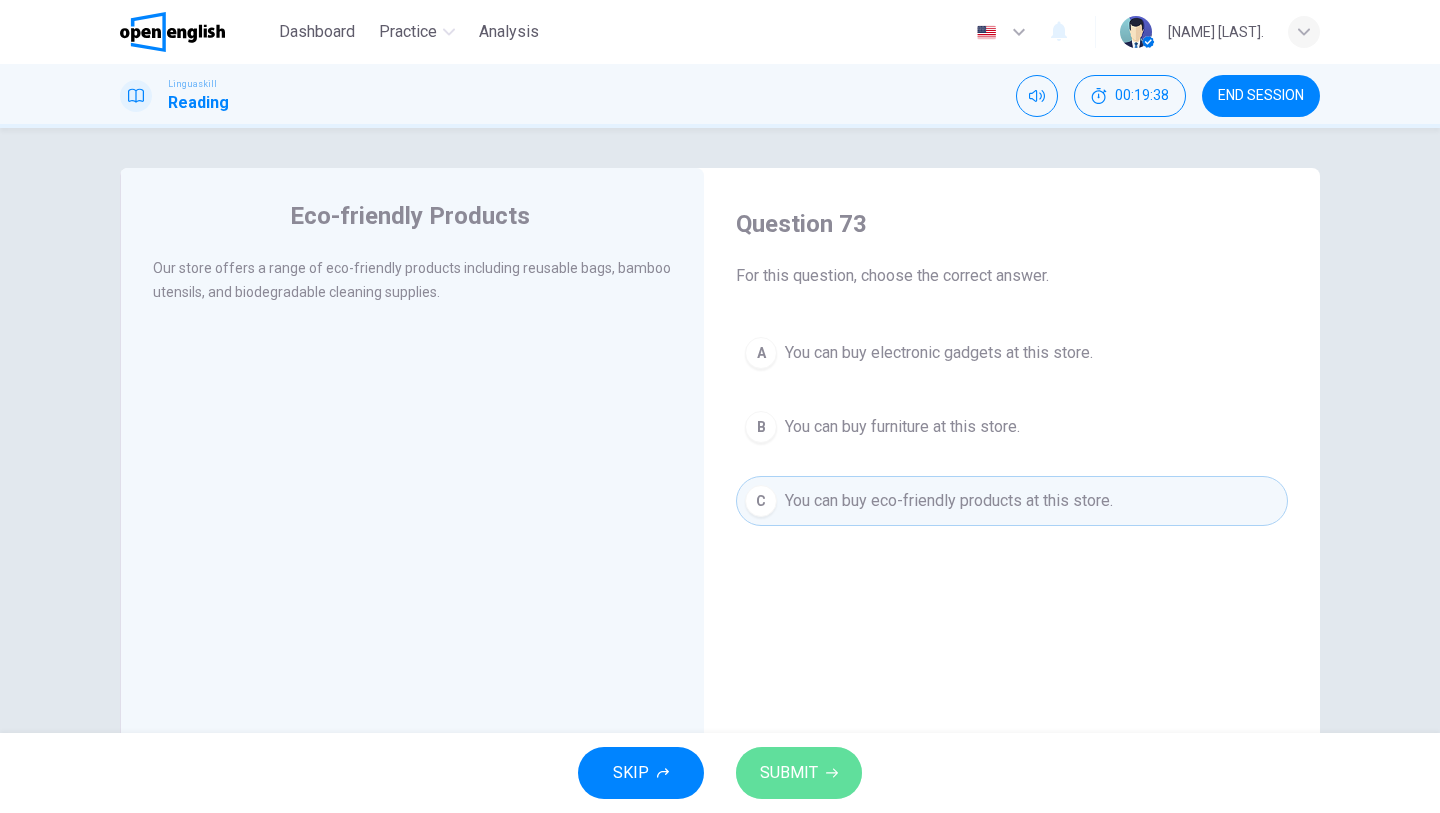 click on "SUBMIT" at bounding box center [789, 773] 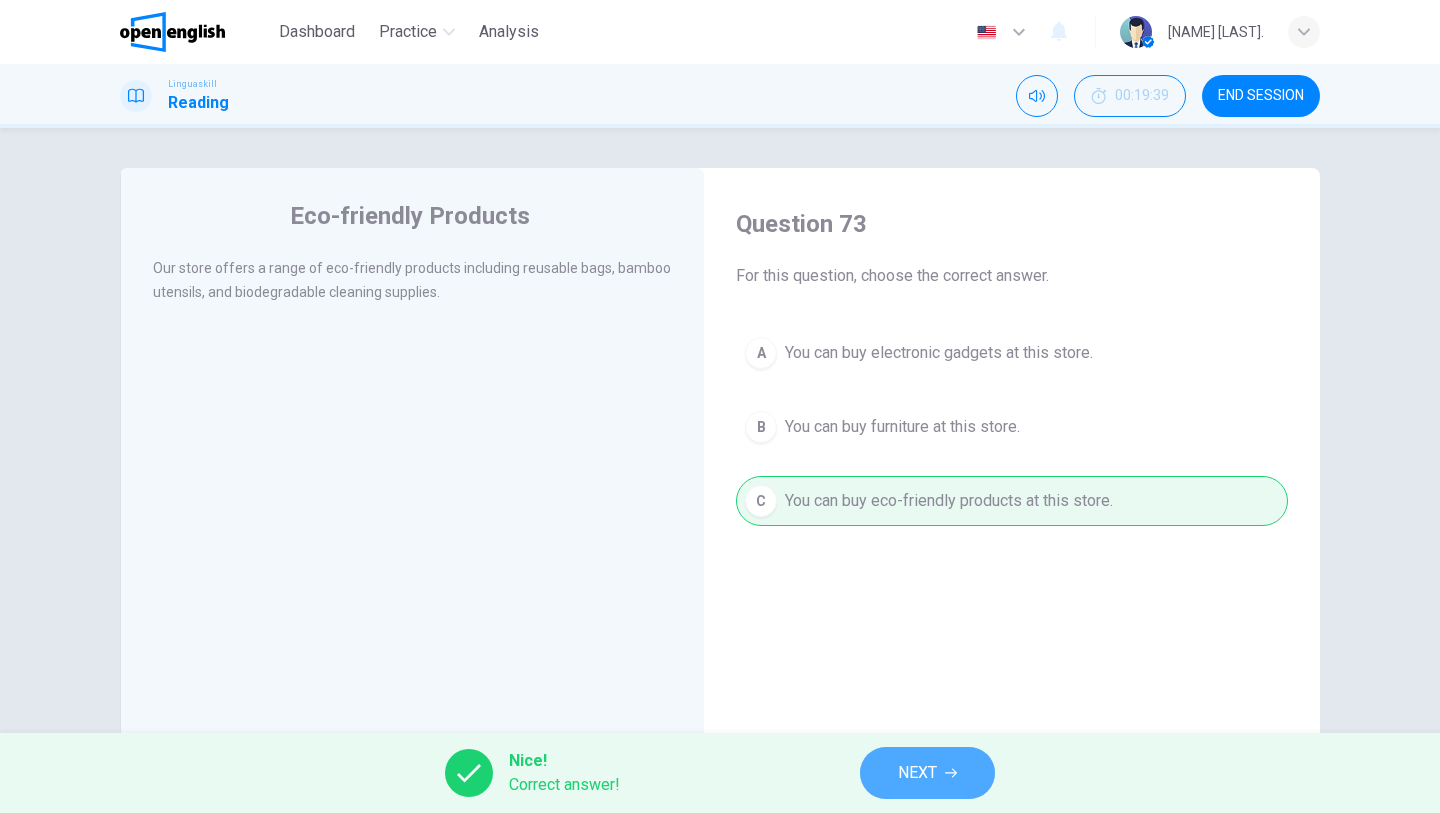 click on "NEXT" at bounding box center (927, 773) 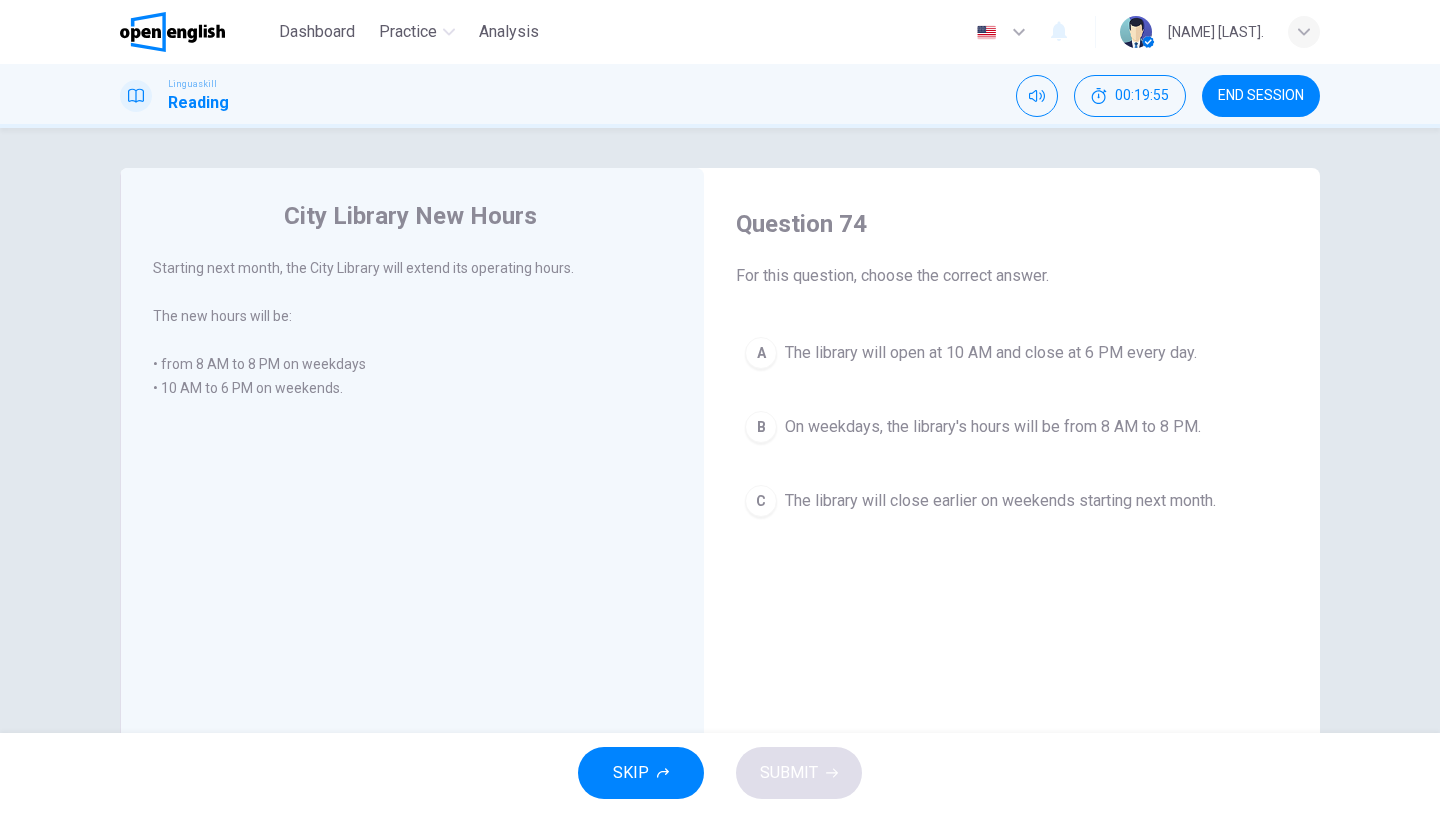 click on "On weekdays, the library's hours will be from 8 AM to 8 PM." at bounding box center (993, 427) 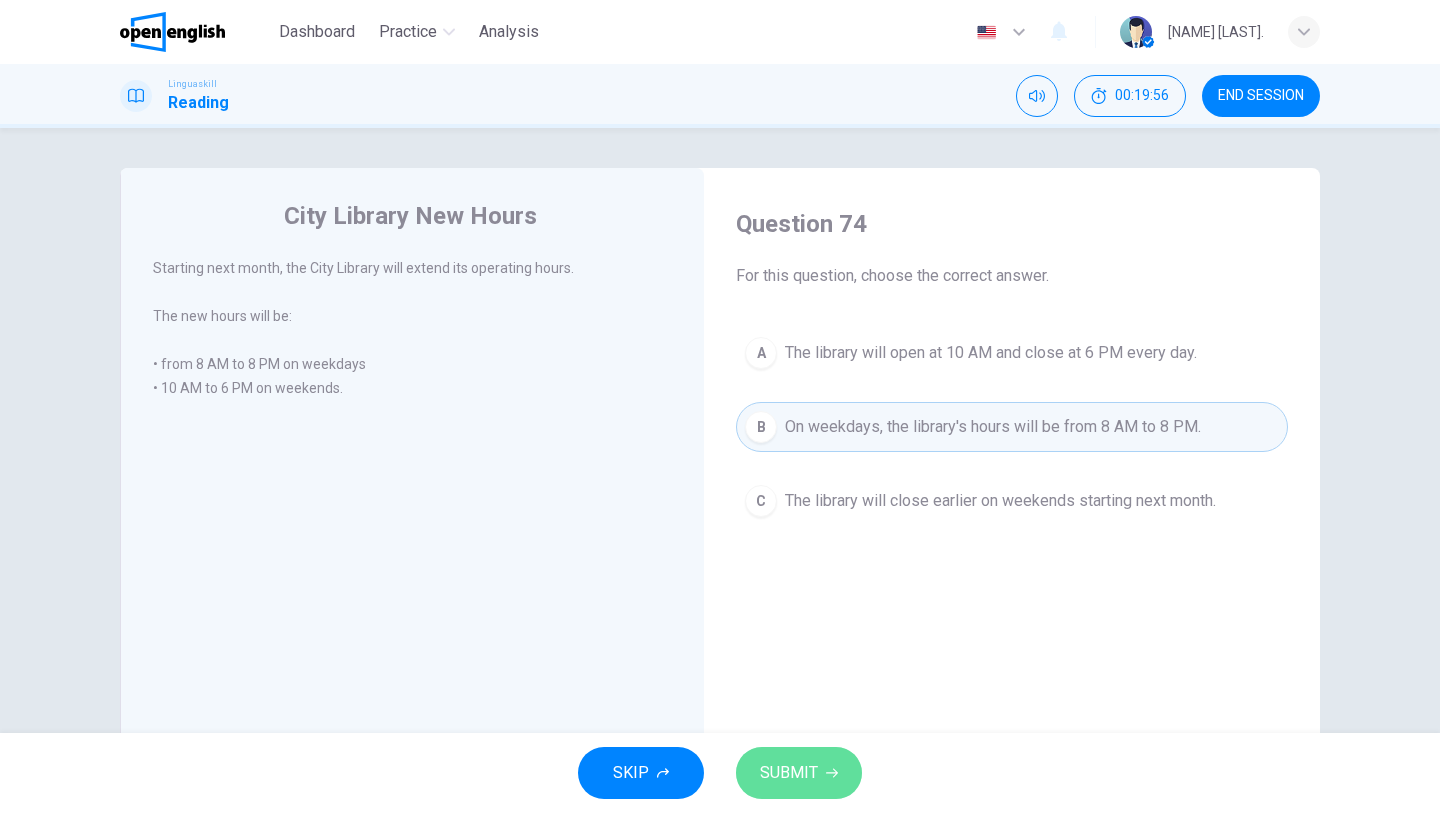 click on "SUBMIT" at bounding box center (799, 773) 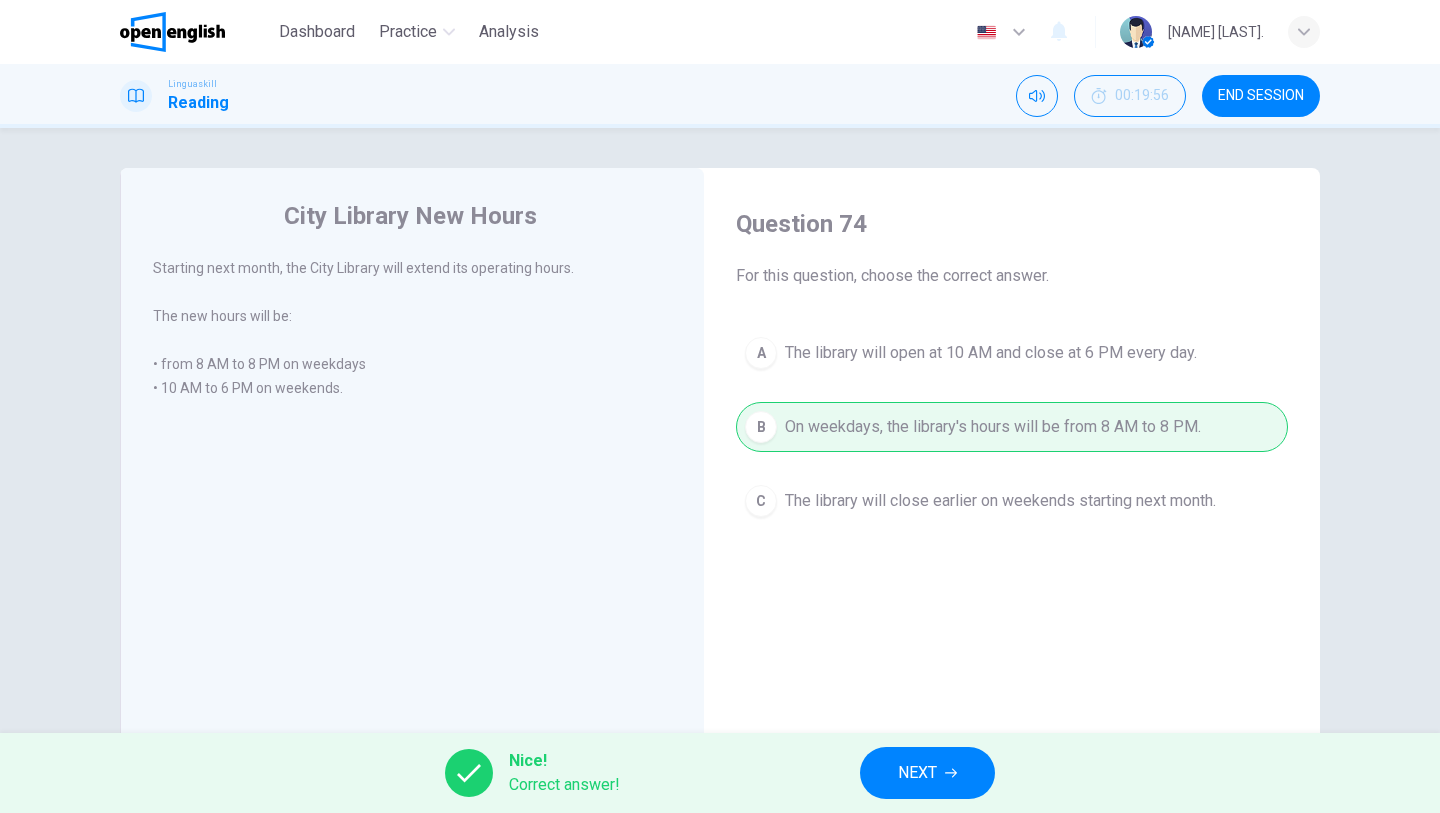 click on "NEXT" at bounding box center (917, 773) 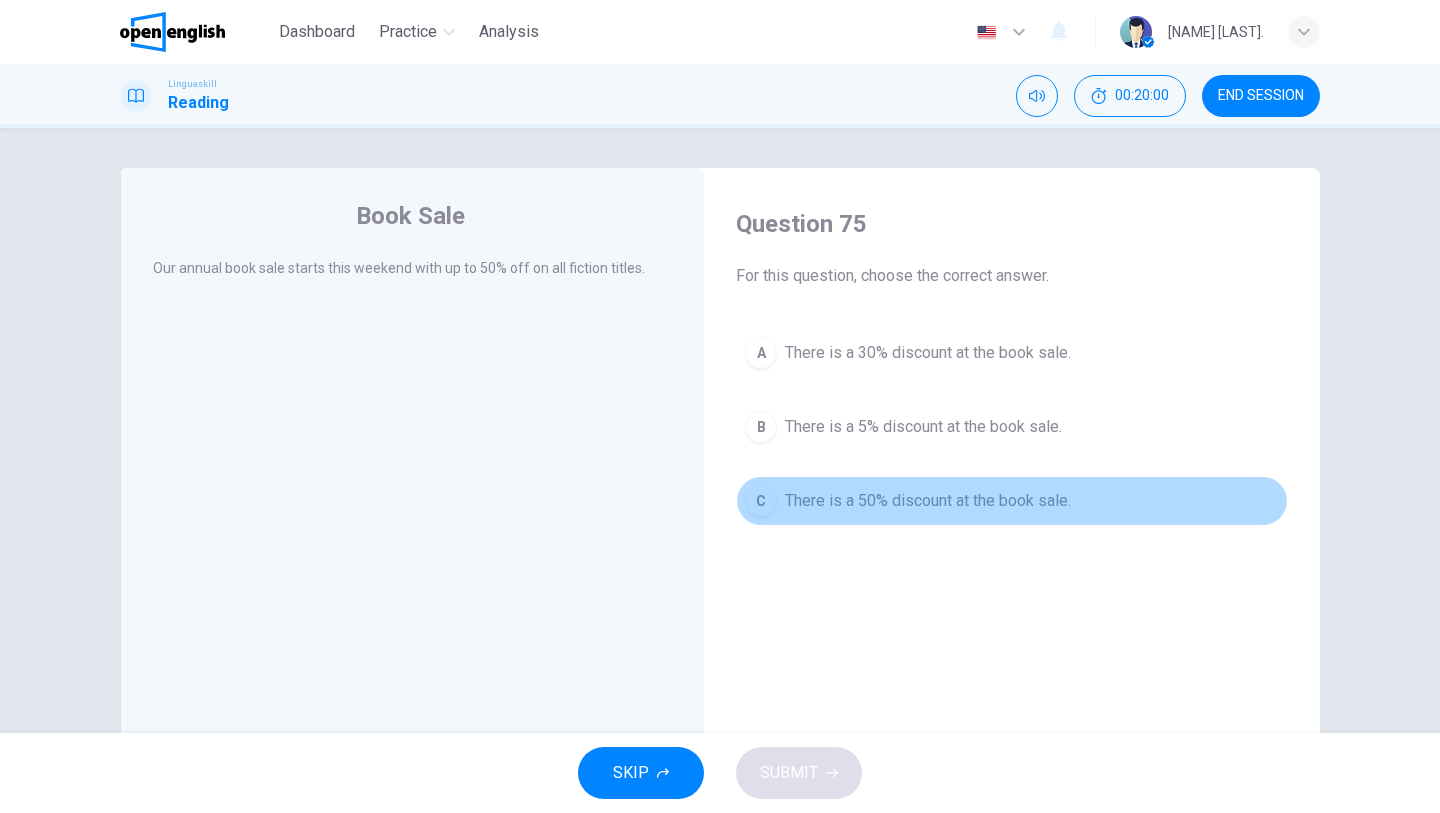 click on "There is a 50% discount at the book sale." at bounding box center (928, 501) 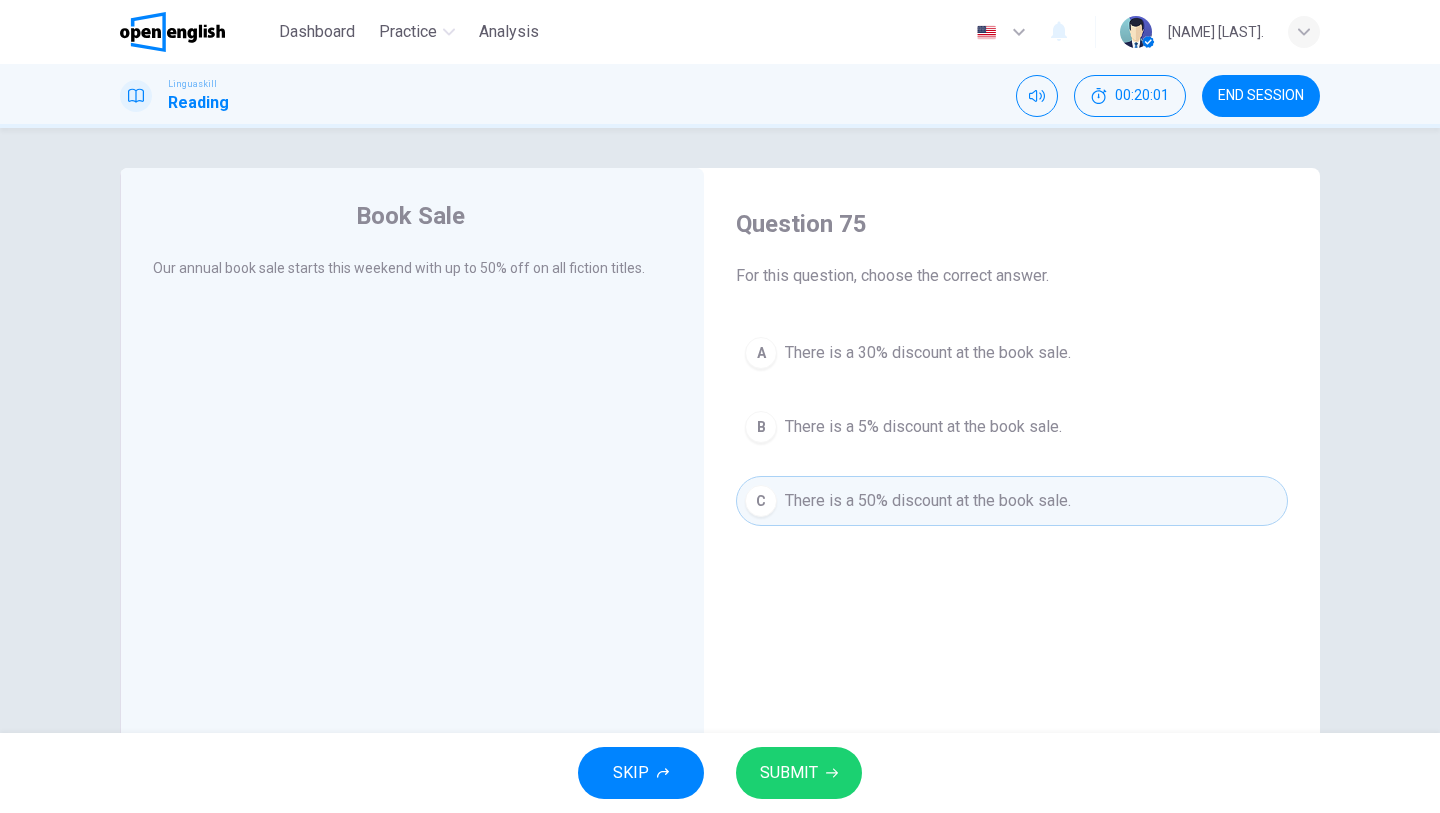 click on "SKIP SUBMIT" at bounding box center [720, 773] 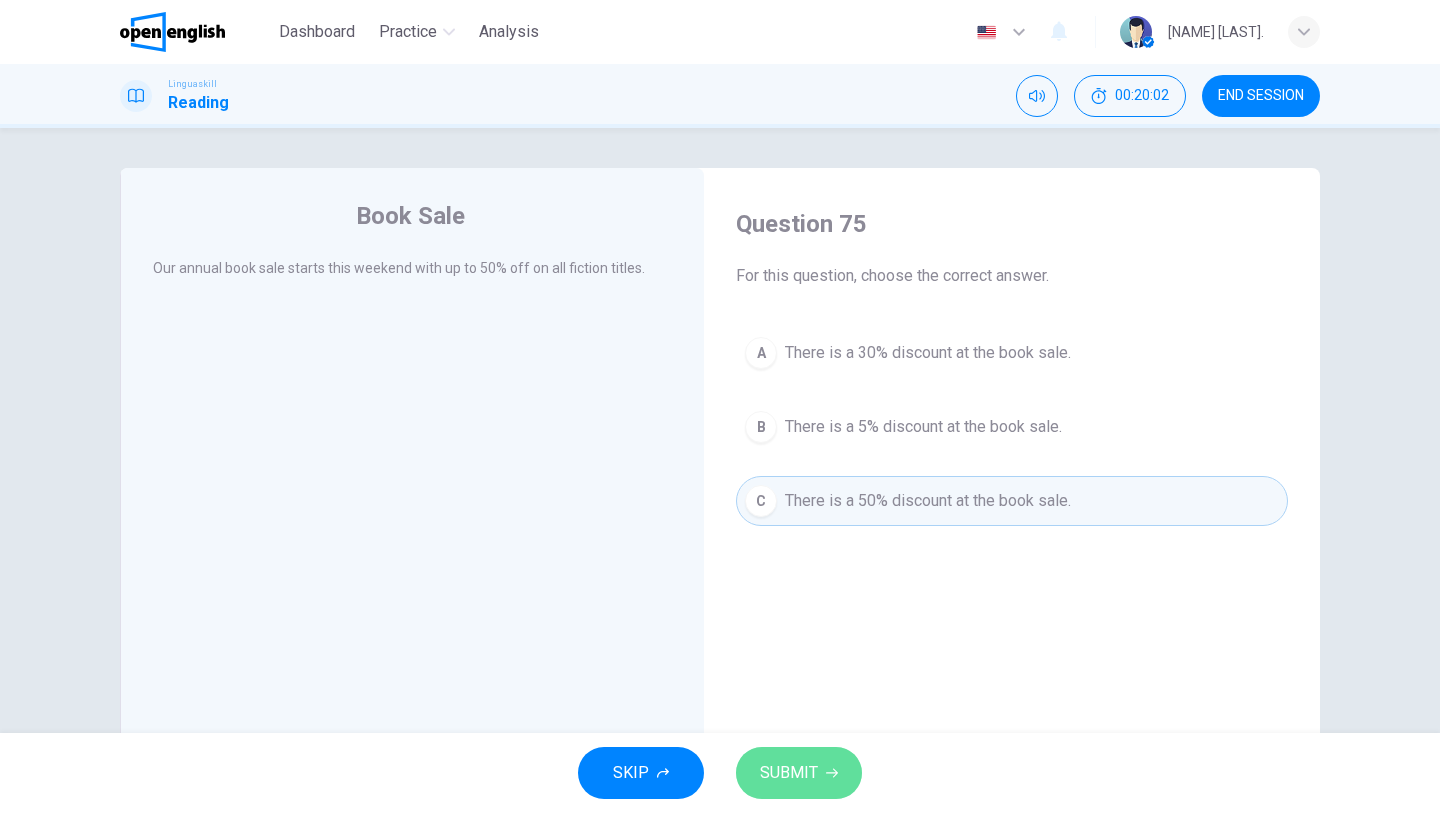 click on "SUBMIT" at bounding box center [789, 773] 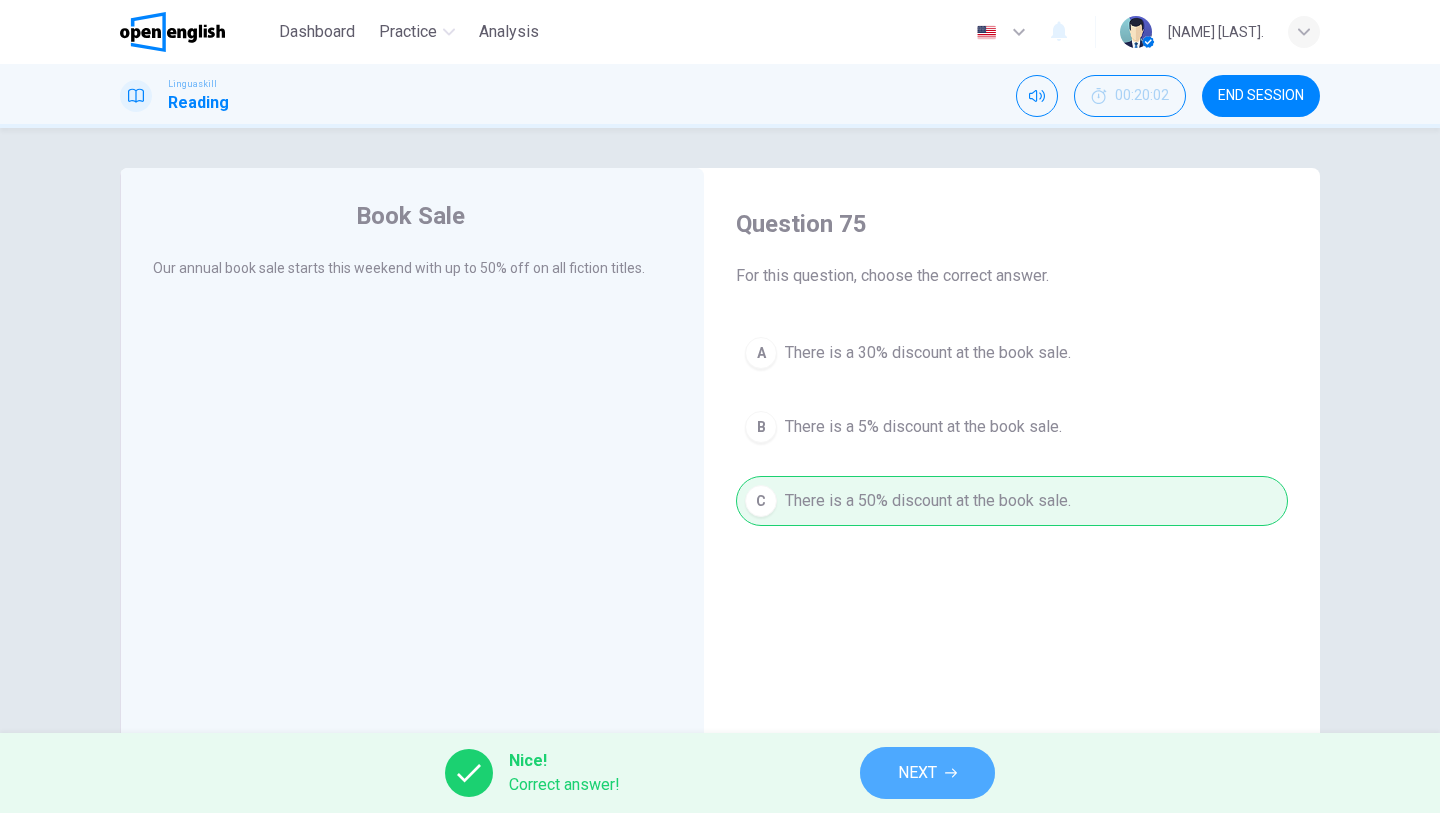 click on "NEXT" at bounding box center (917, 773) 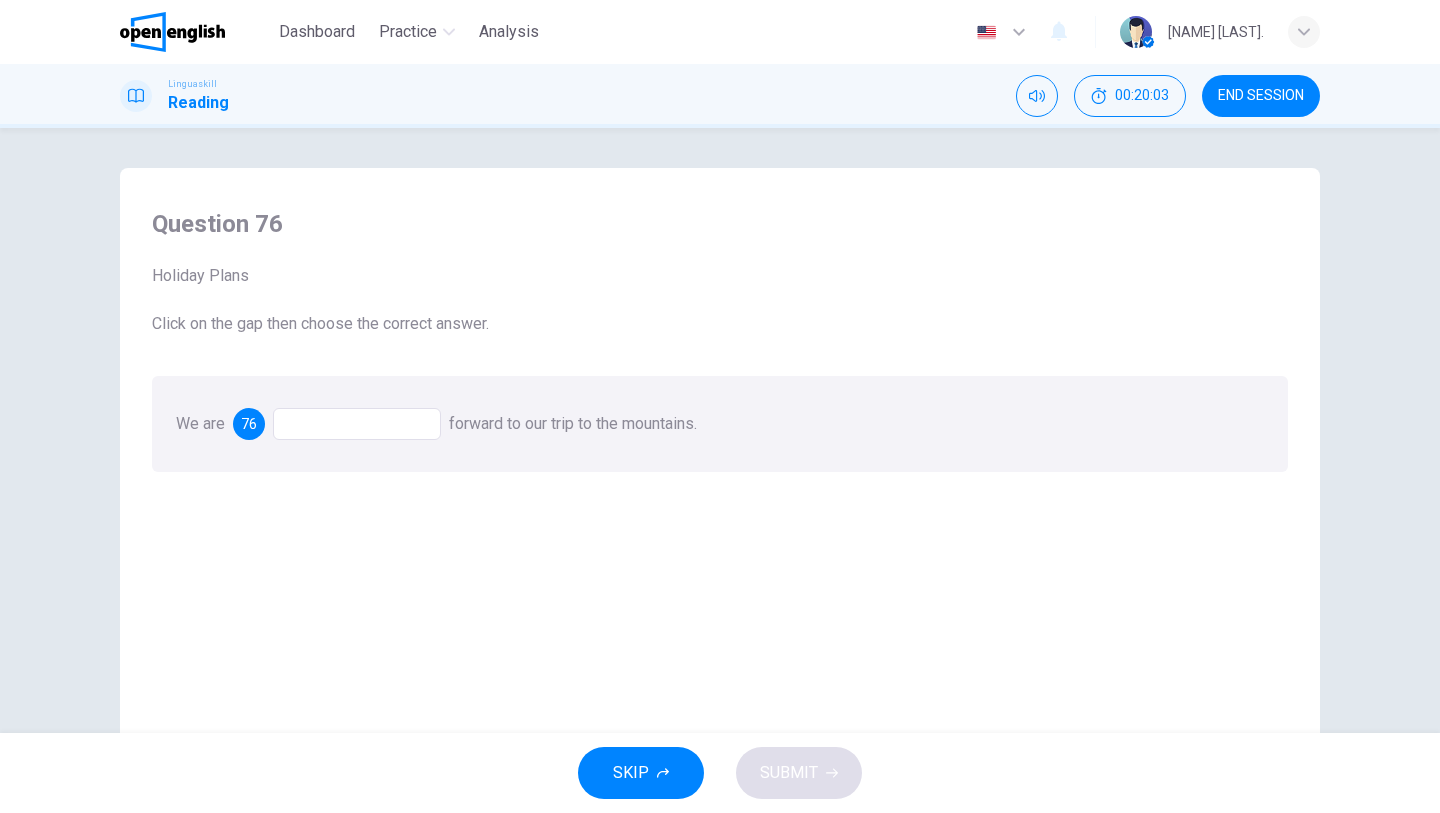 click on "We are  76  forward to our trip to the mountains." at bounding box center (720, 424) 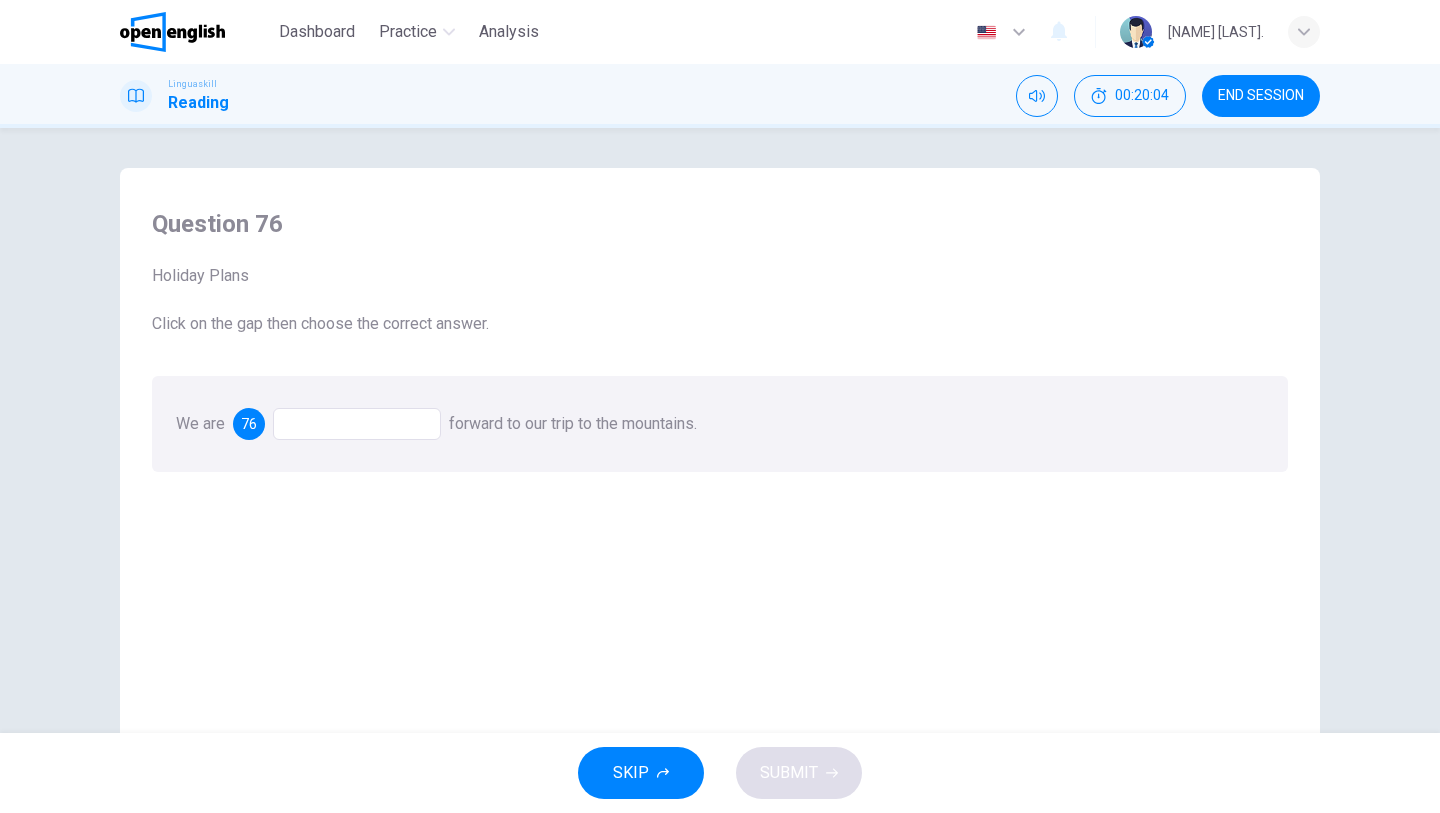 click at bounding box center (357, 424) 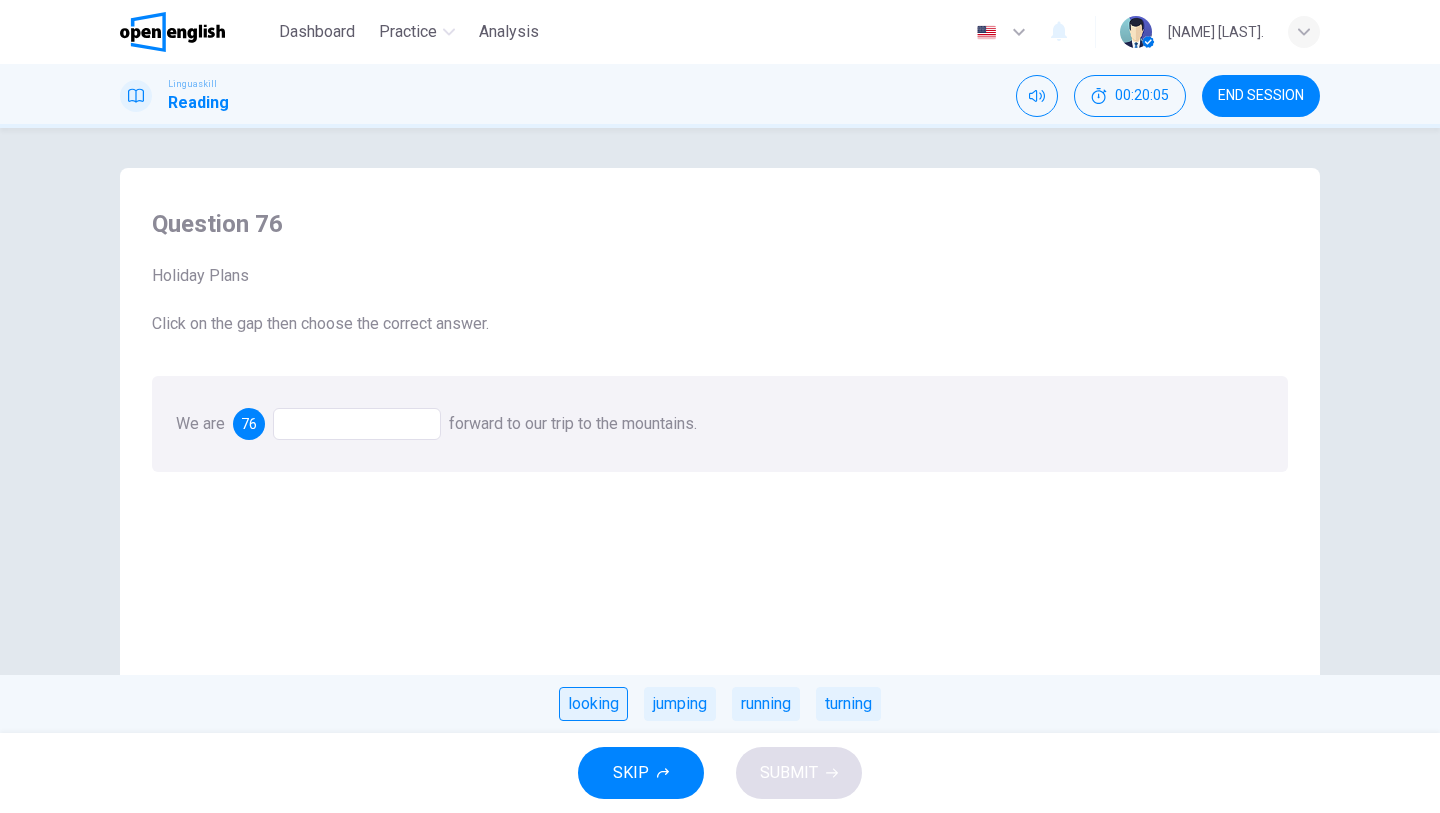 click on "looking" at bounding box center (593, 704) 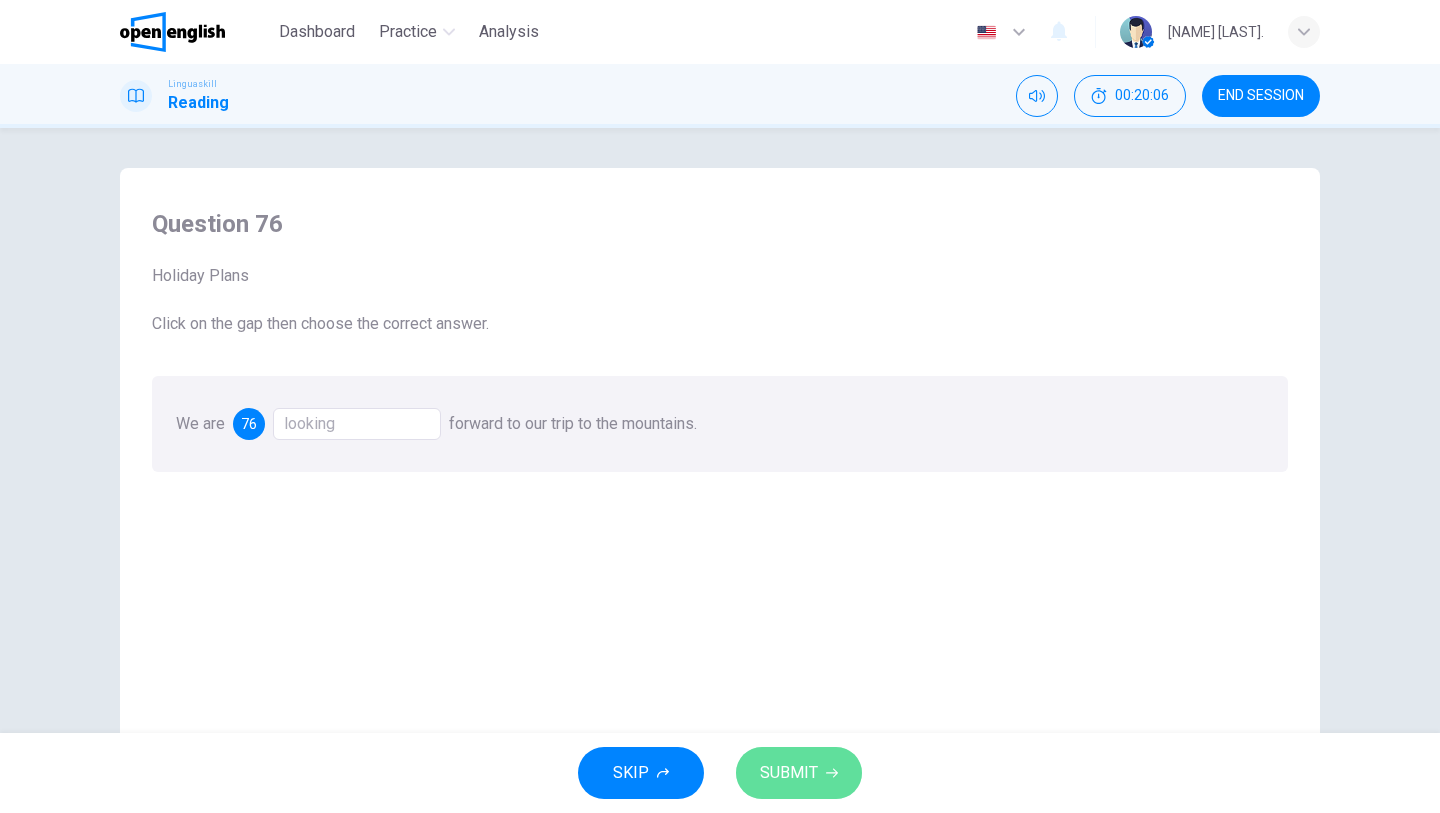 click on "SUBMIT" at bounding box center (789, 773) 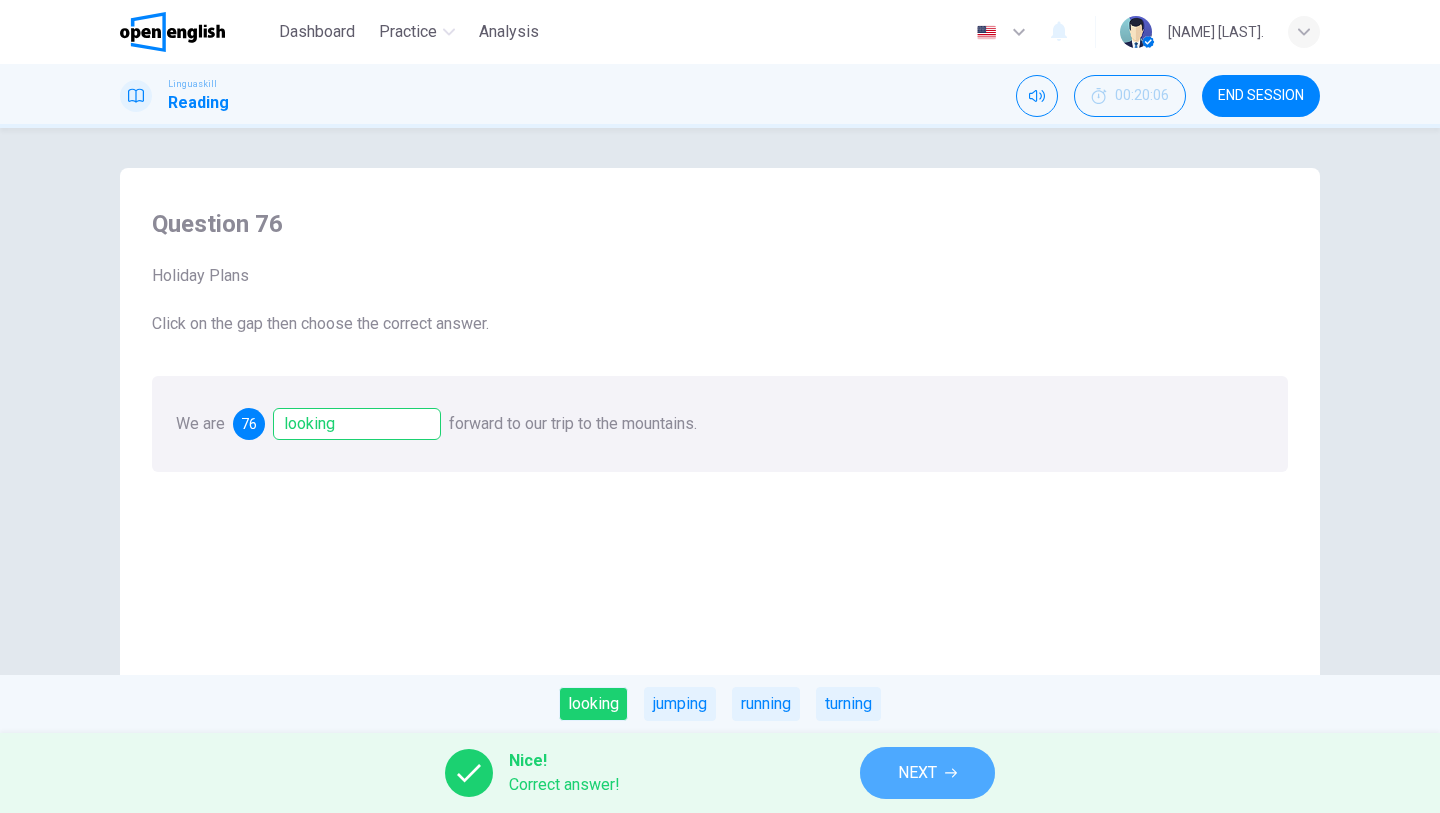 click on "NEXT" at bounding box center (927, 773) 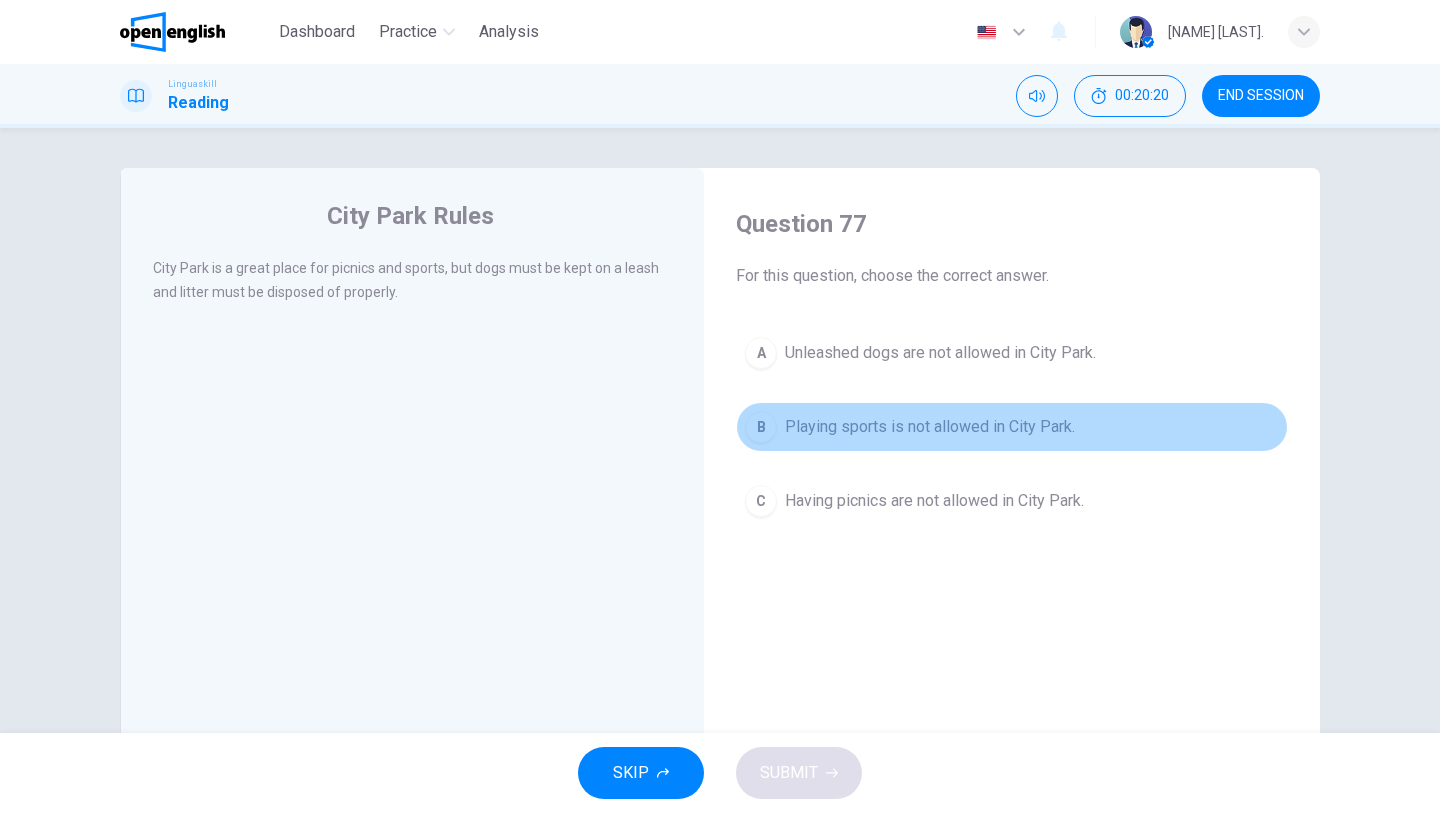 click on "Playing sports is not allowed in City Park." at bounding box center [930, 427] 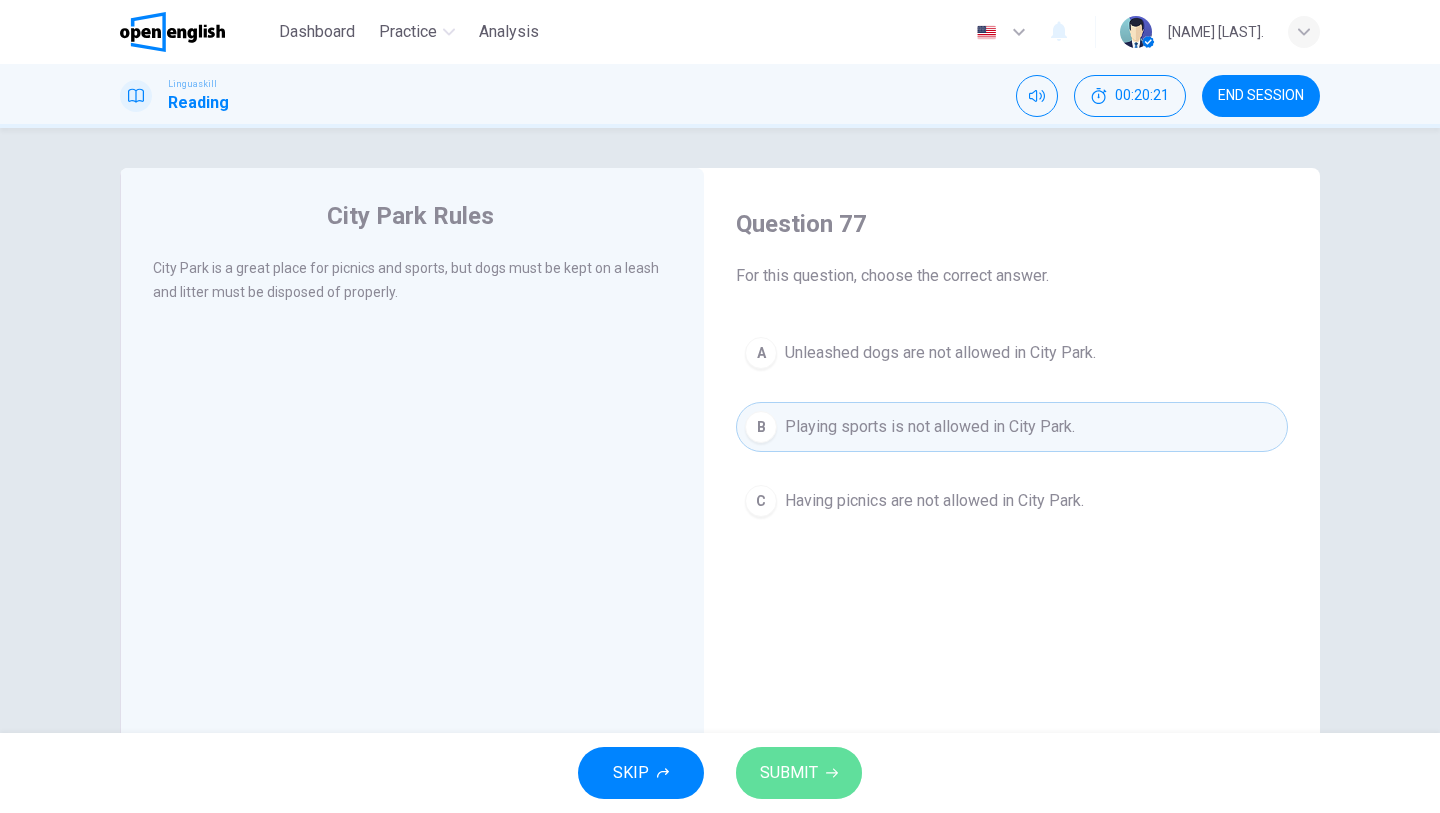 click on "SUBMIT" at bounding box center (789, 773) 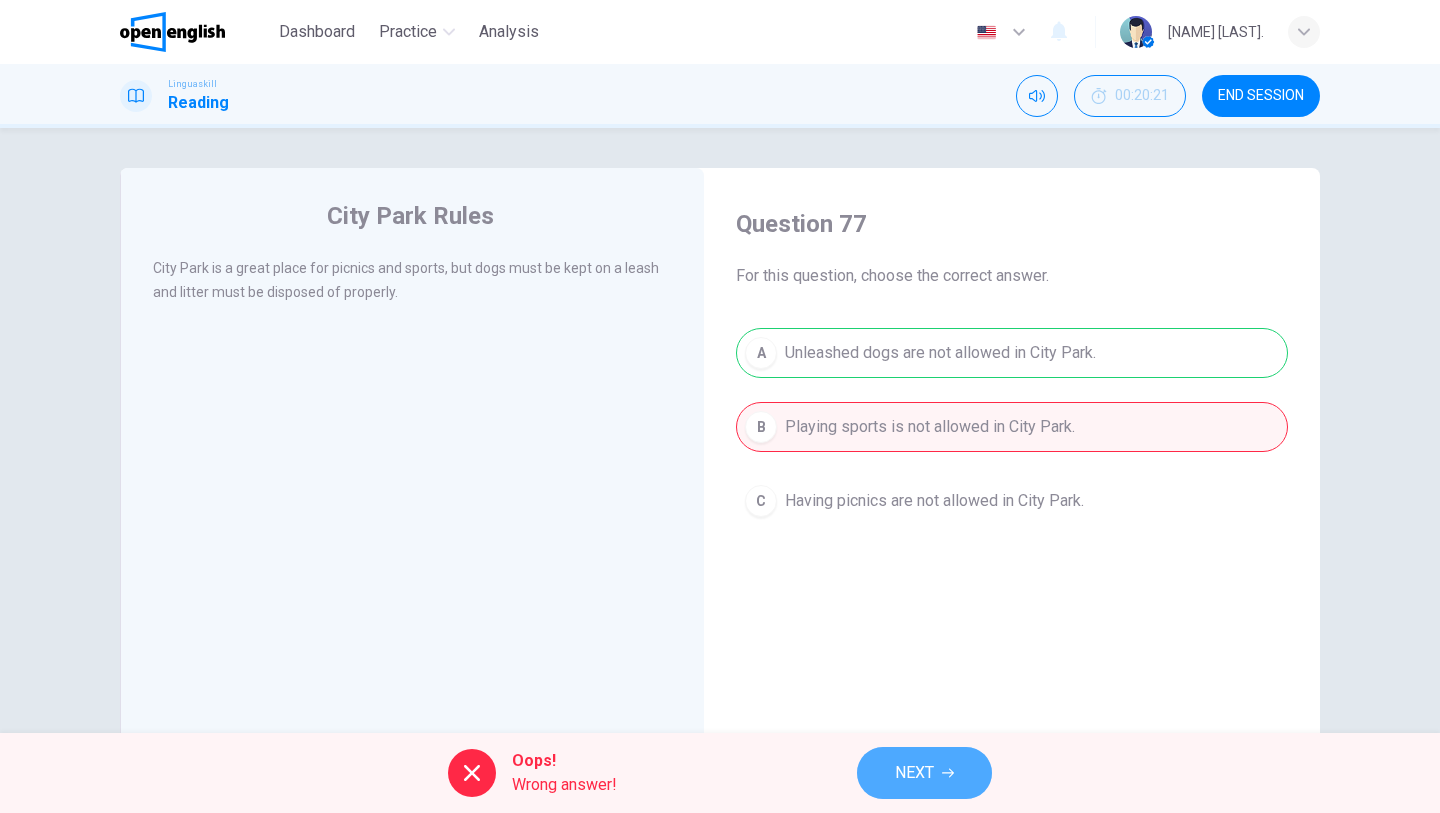 click on "NEXT" at bounding box center (924, 773) 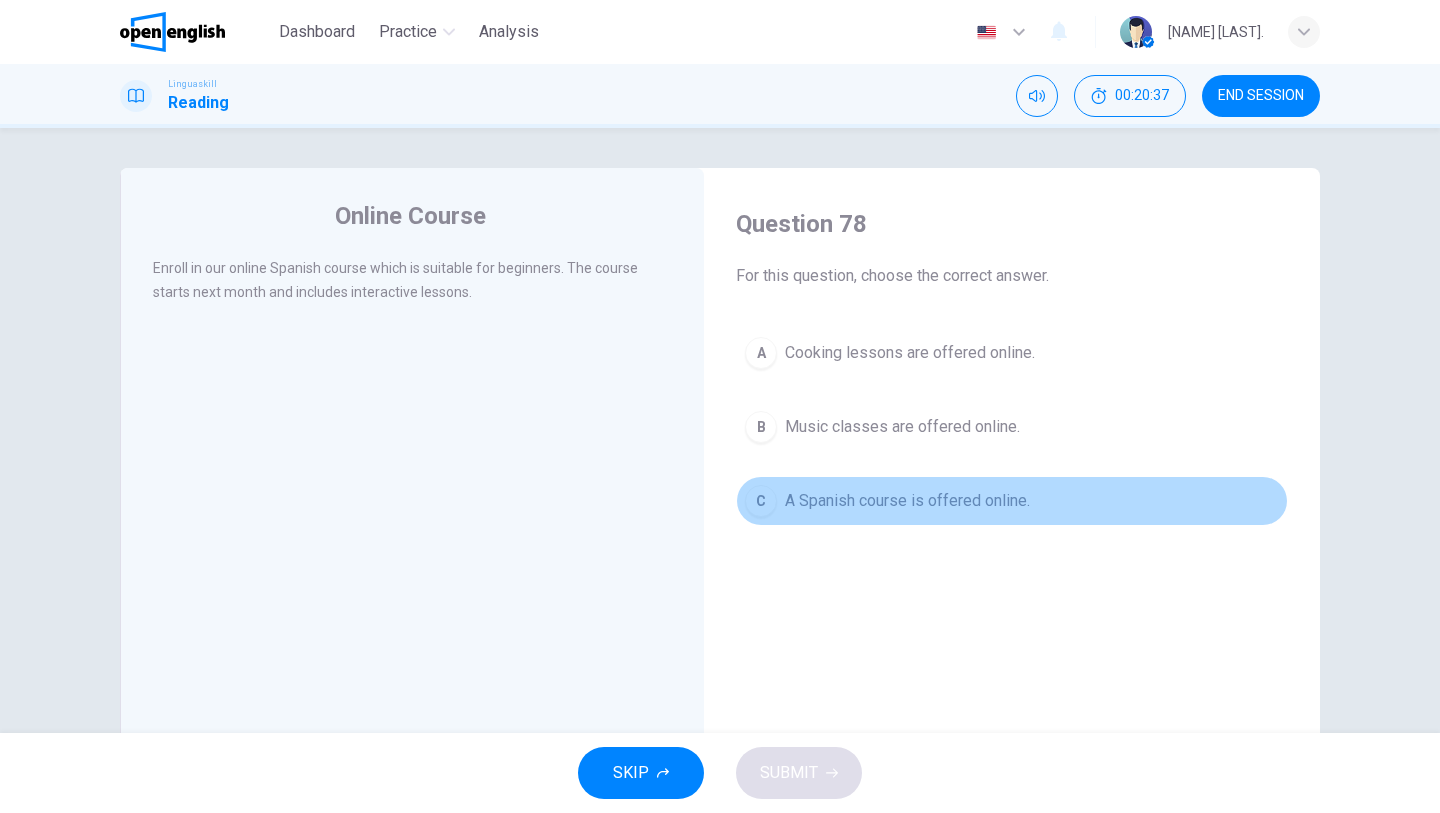 click on "A Spanish course is offered online." at bounding box center [907, 501] 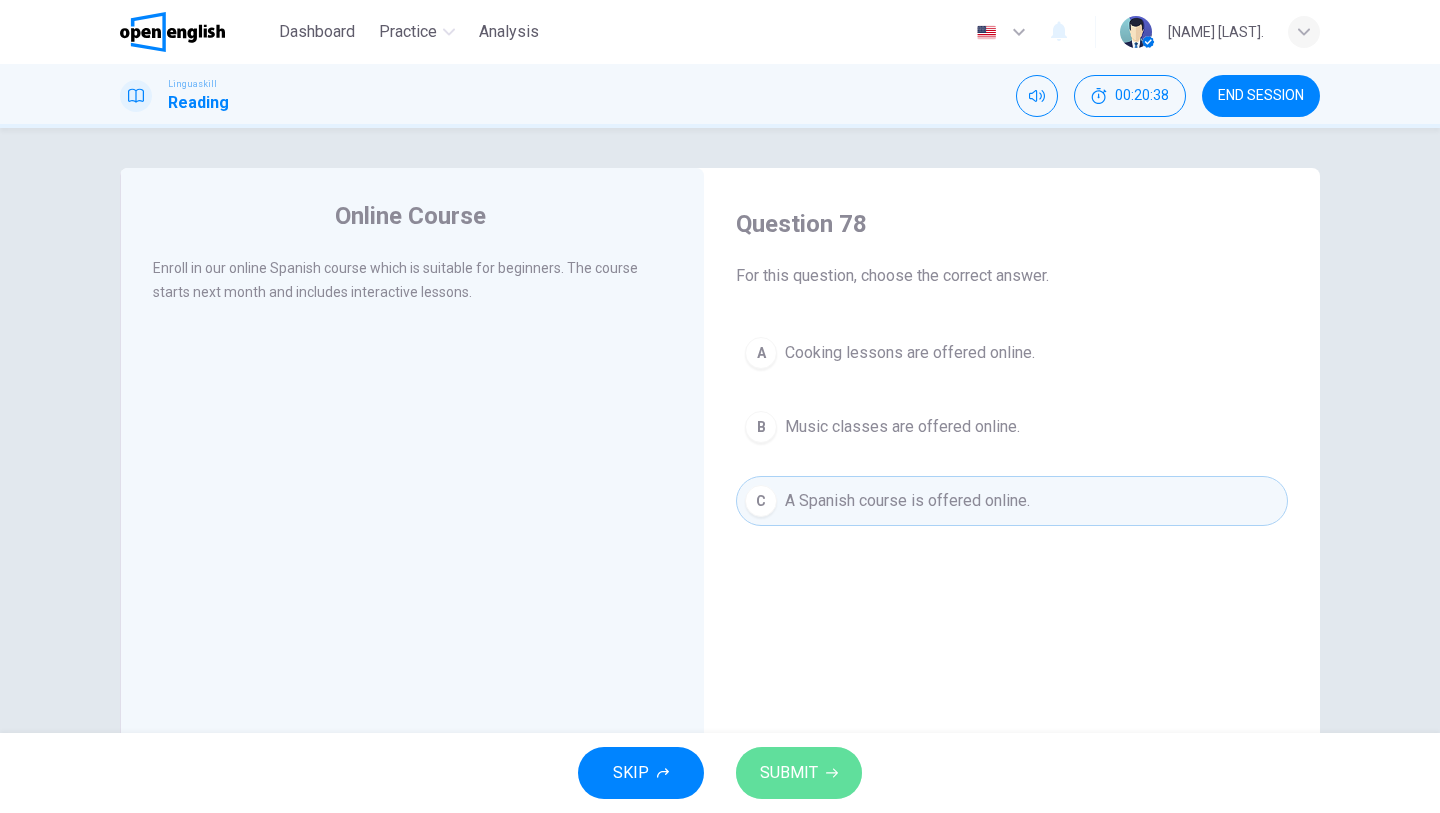 click on "SUBMIT" at bounding box center [799, 773] 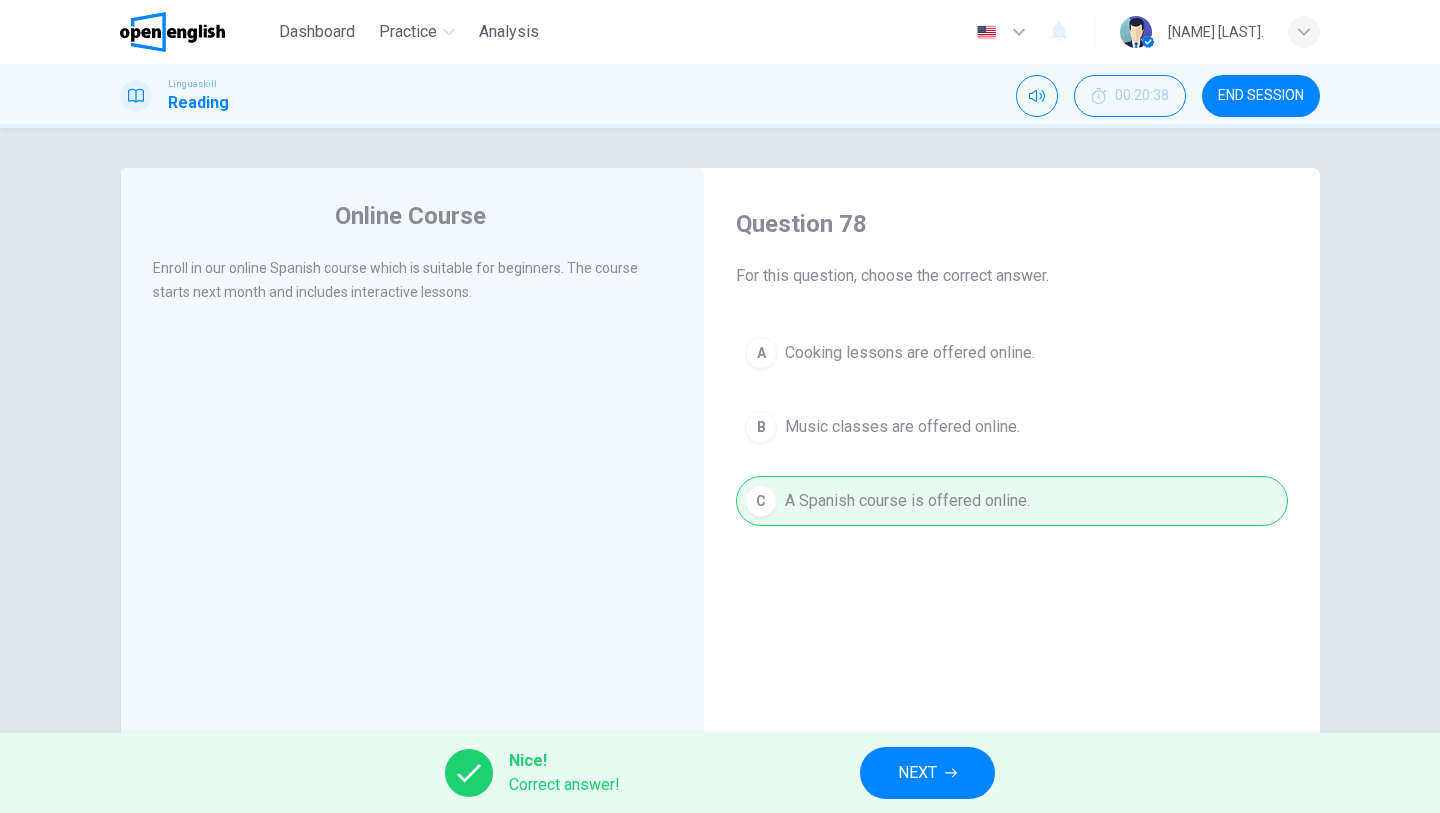 click on "NEXT" at bounding box center (917, 773) 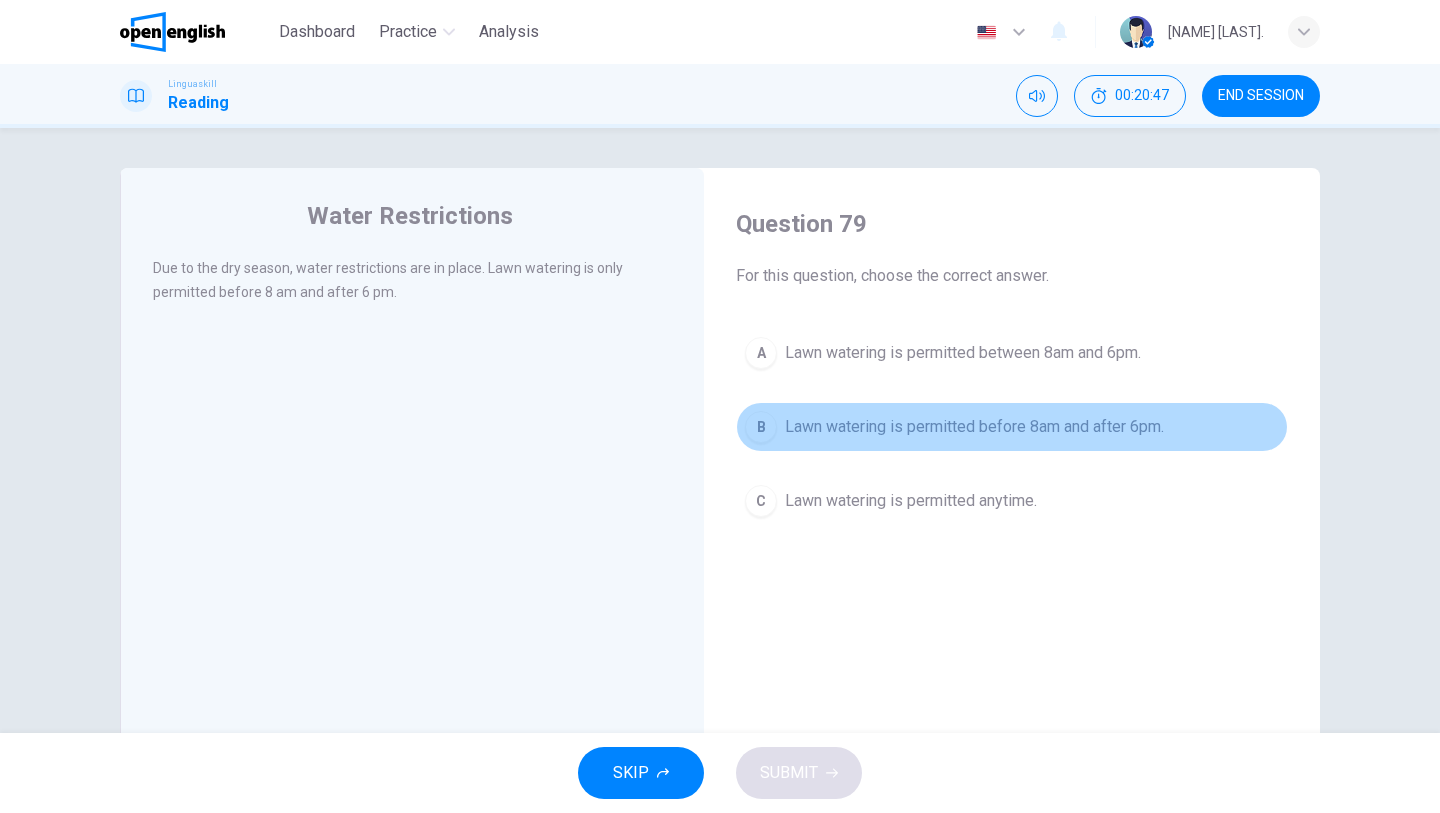 click on "Lawn watering is permitted before 8am and after 6pm." at bounding box center [974, 427] 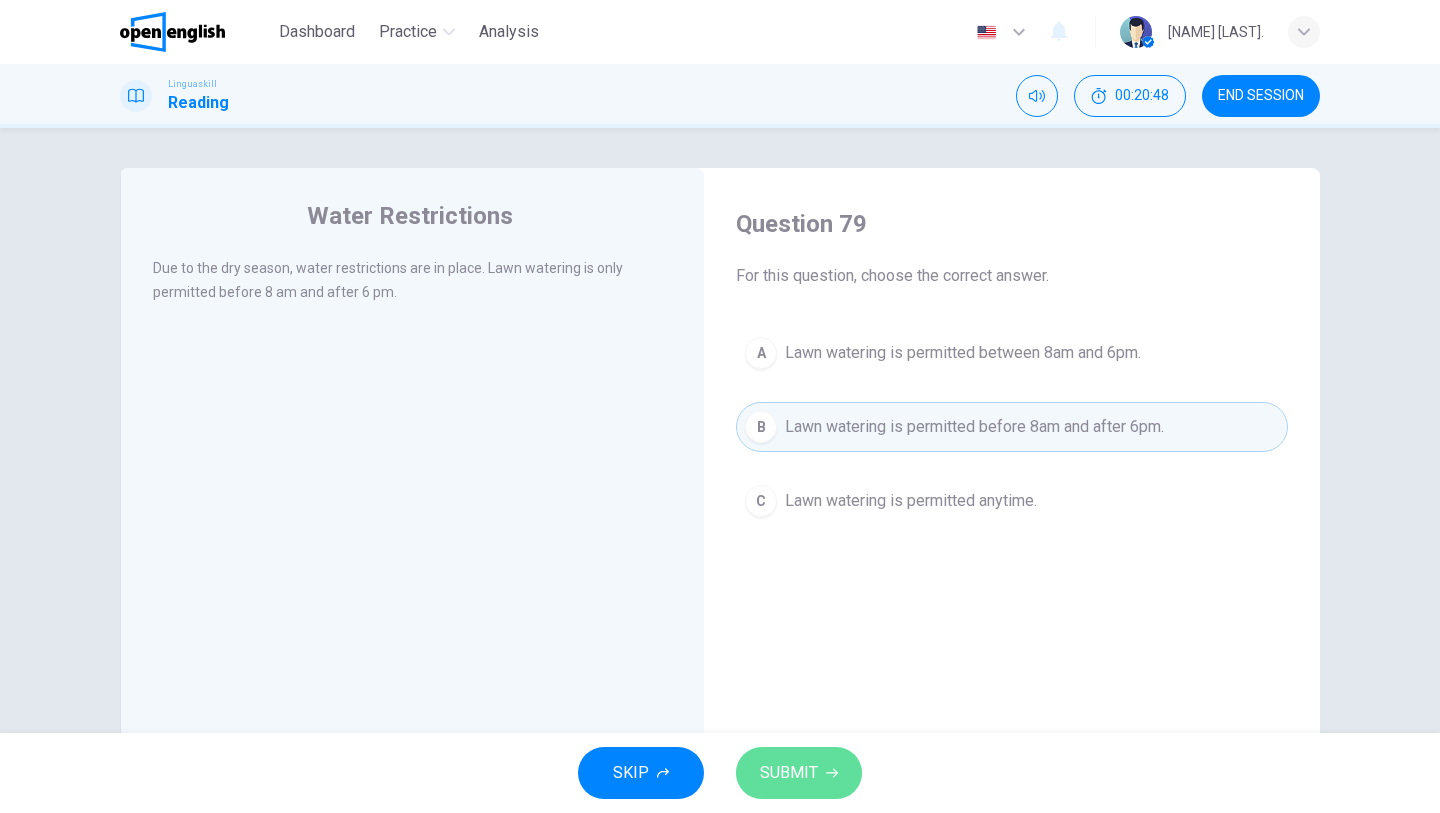 click on "SUBMIT" at bounding box center [789, 773] 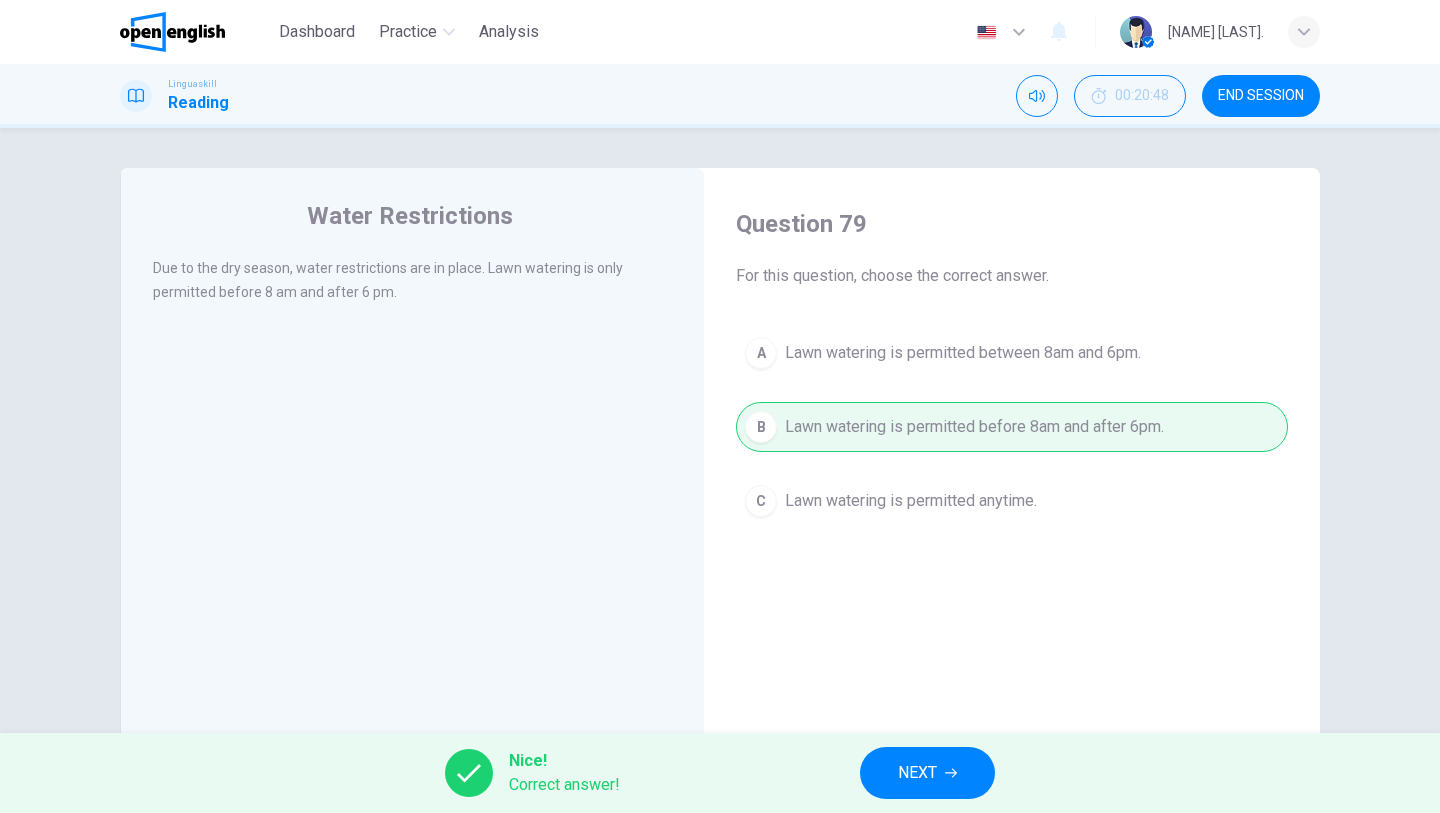 click on "NEXT" at bounding box center (917, 773) 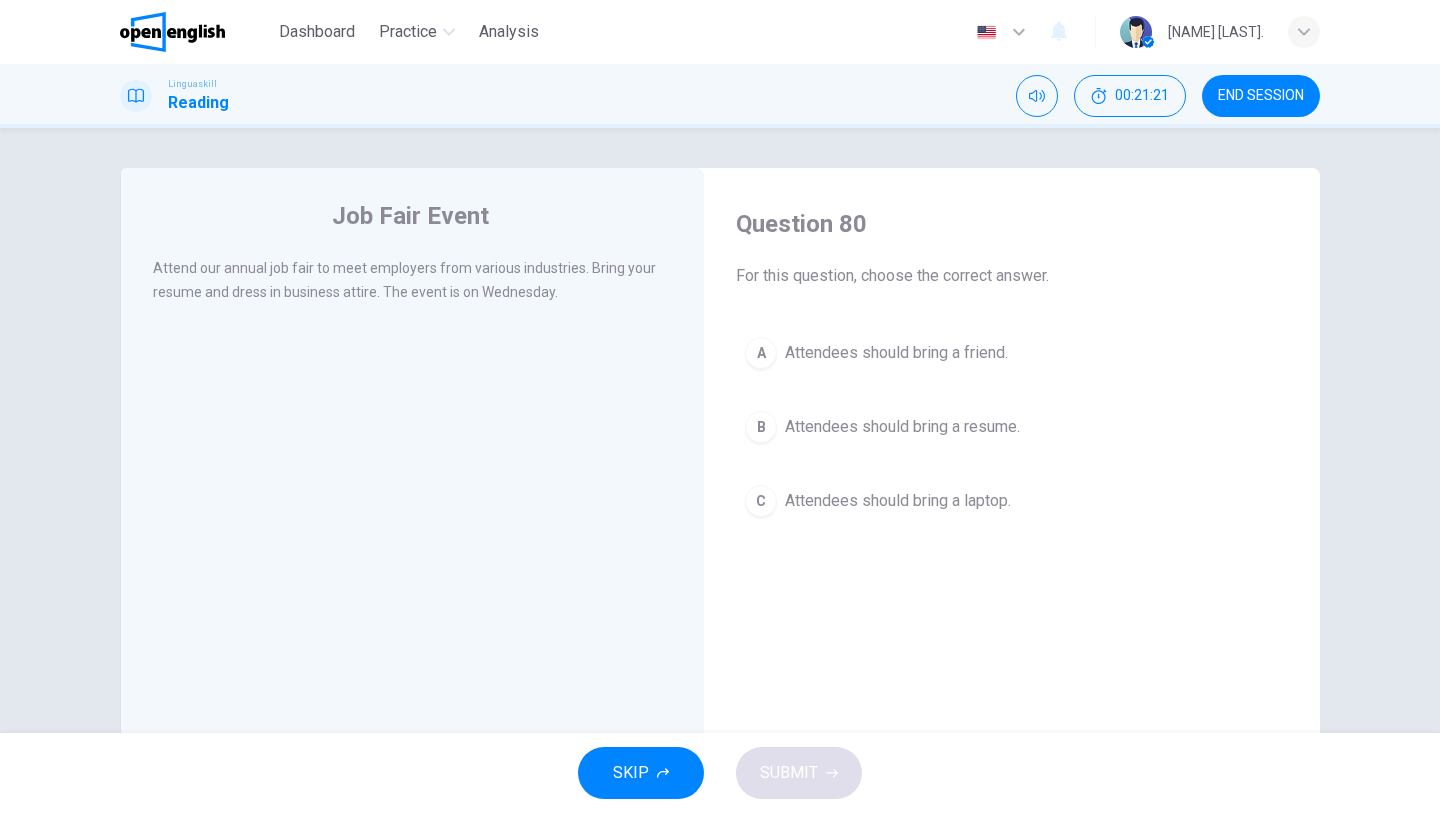 click on "Attendees should bring a resume." at bounding box center (902, 427) 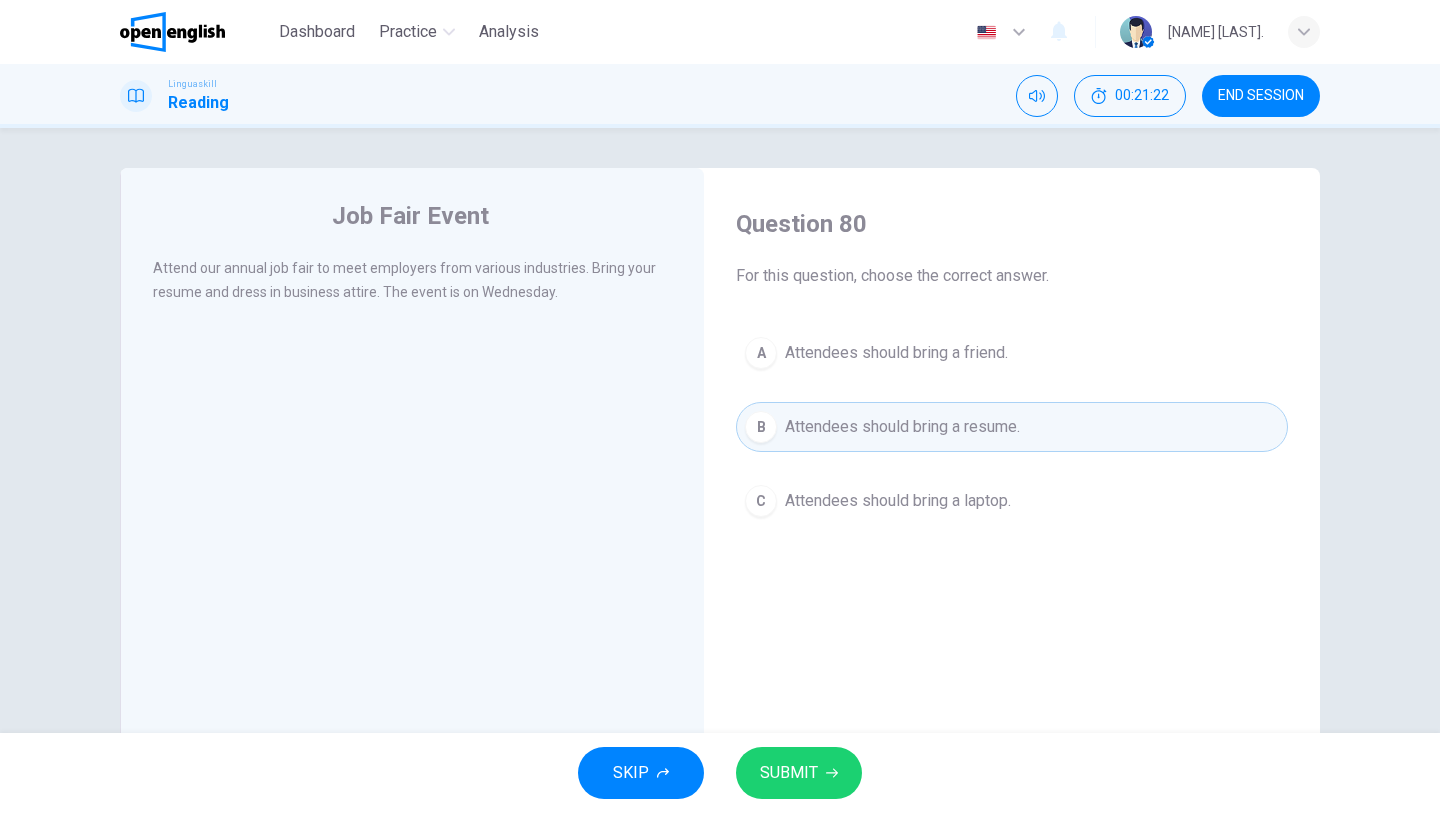 click on "SUBMIT" at bounding box center [789, 773] 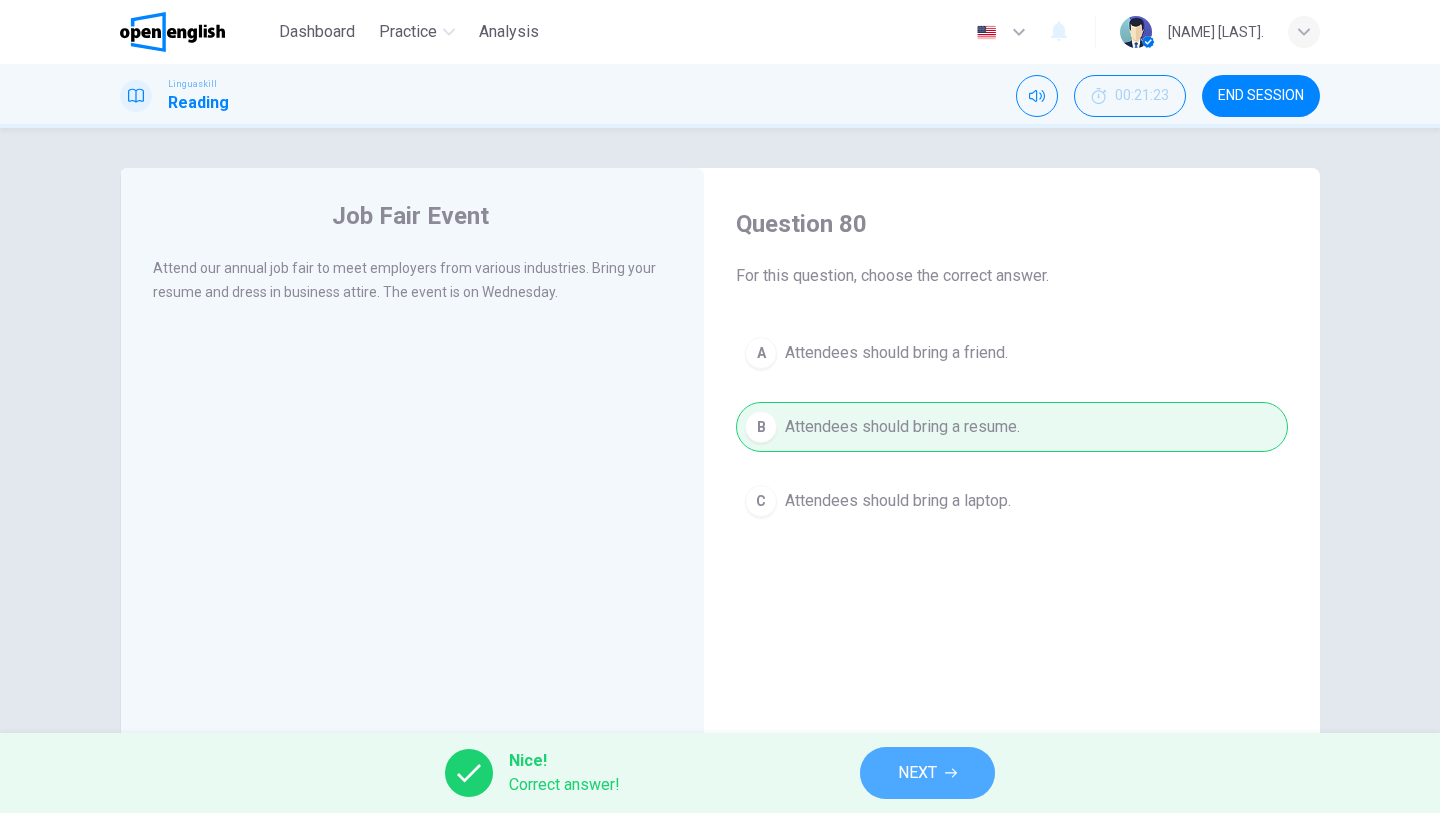 click on "NEXT" at bounding box center [917, 773] 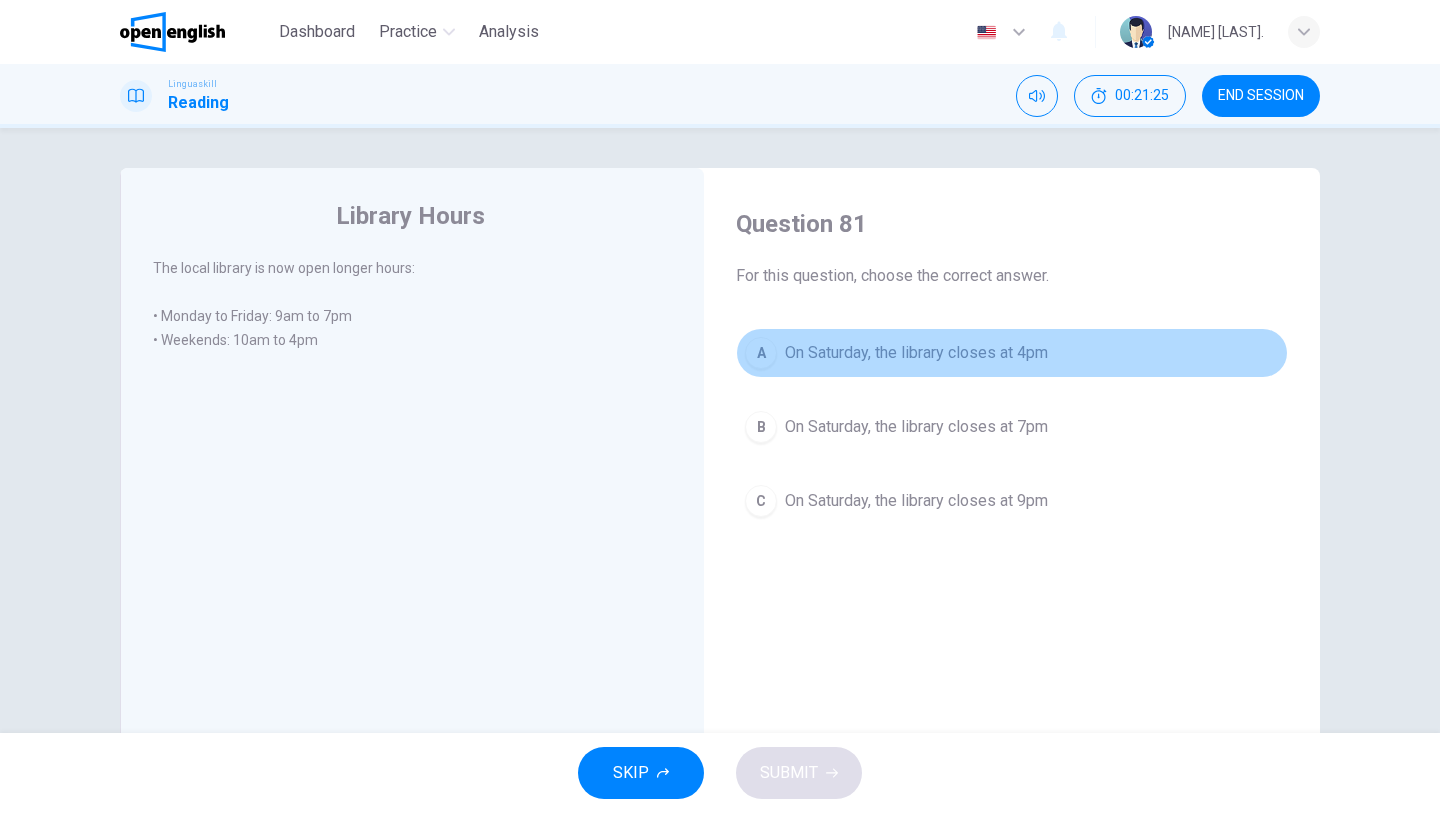 click on "On Saturday, the library closes at 4pm" at bounding box center (916, 353) 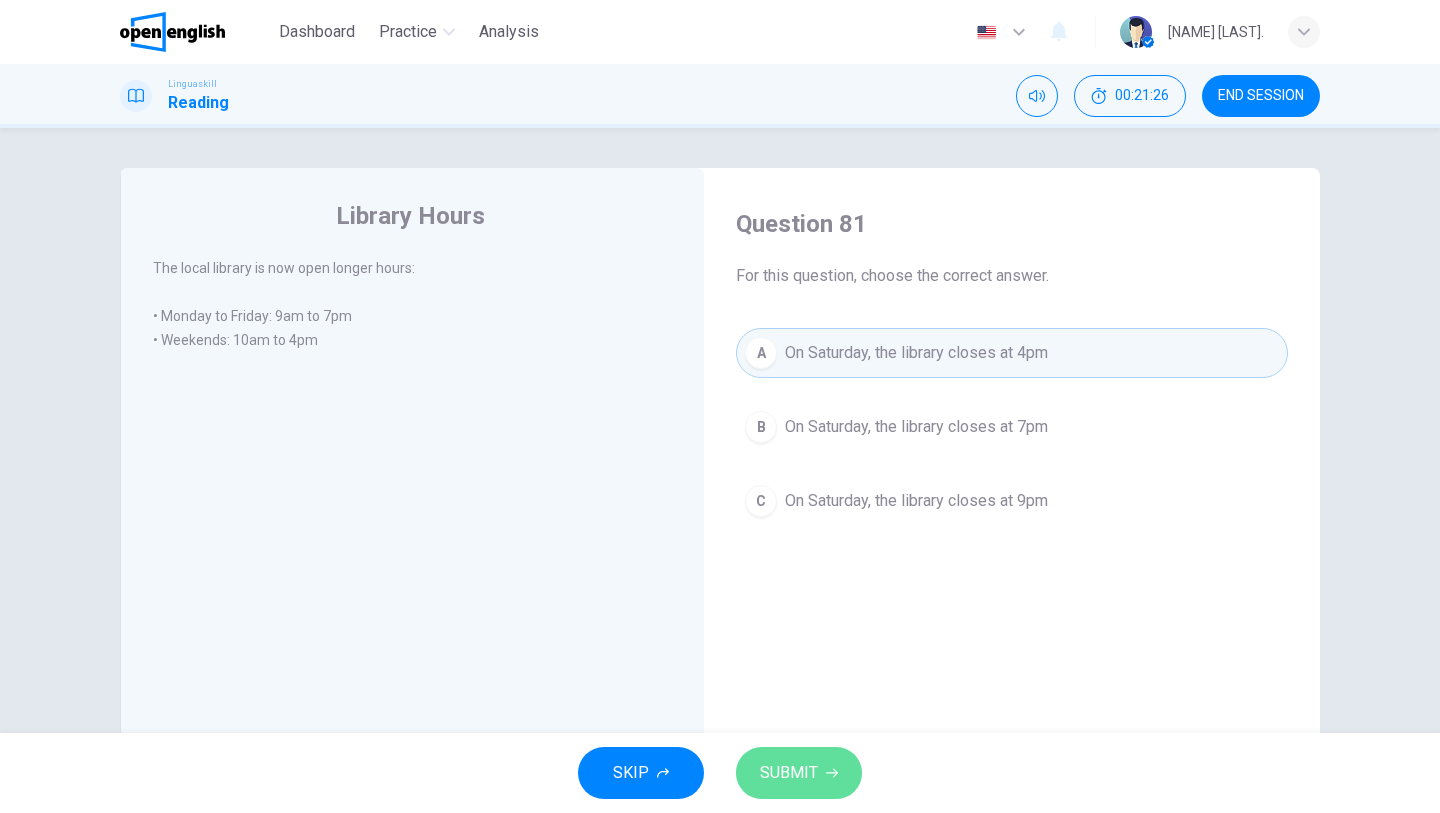 click on "SUBMIT" at bounding box center [789, 773] 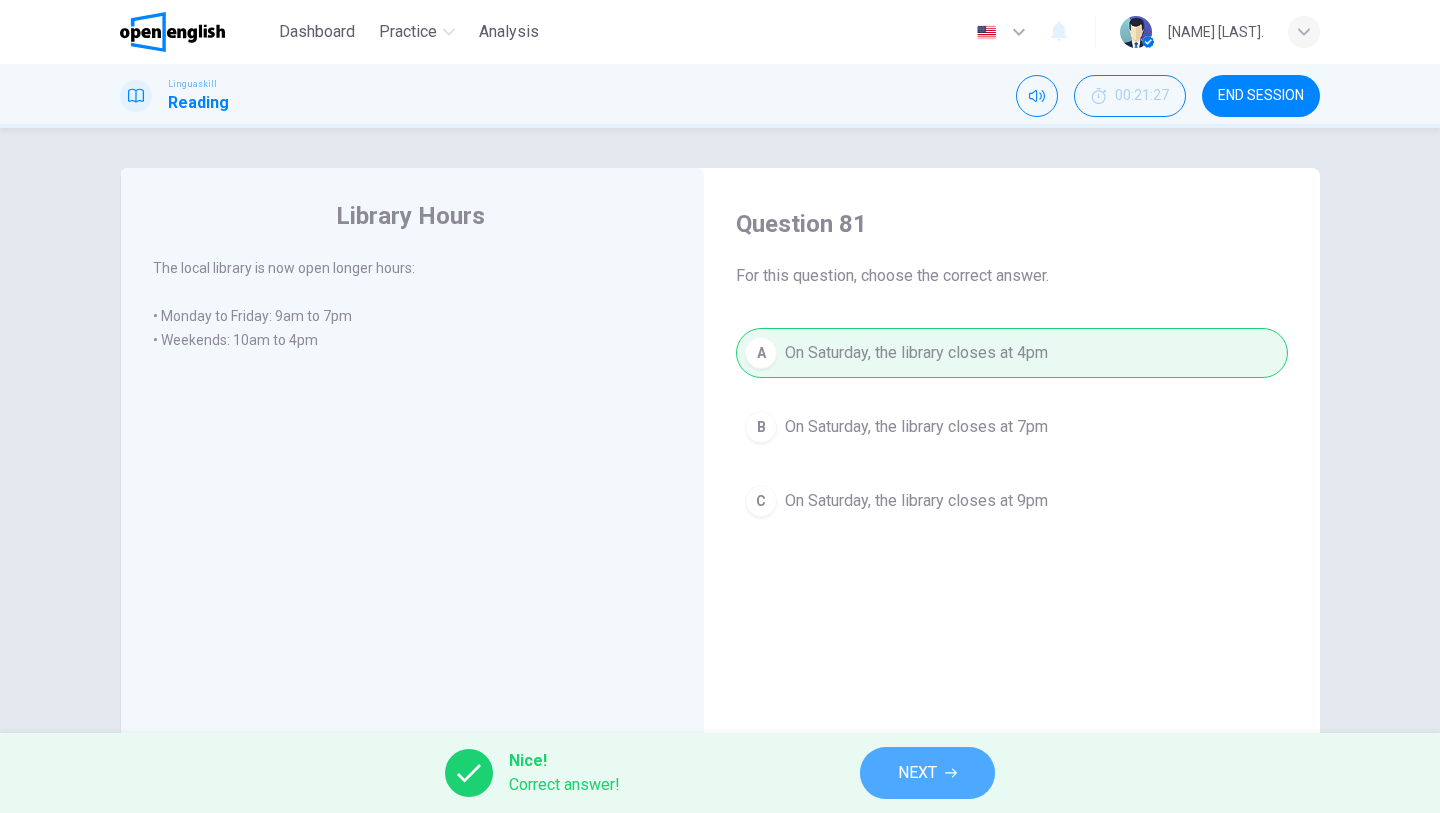 click on "NEXT" at bounding box center [917, 773] 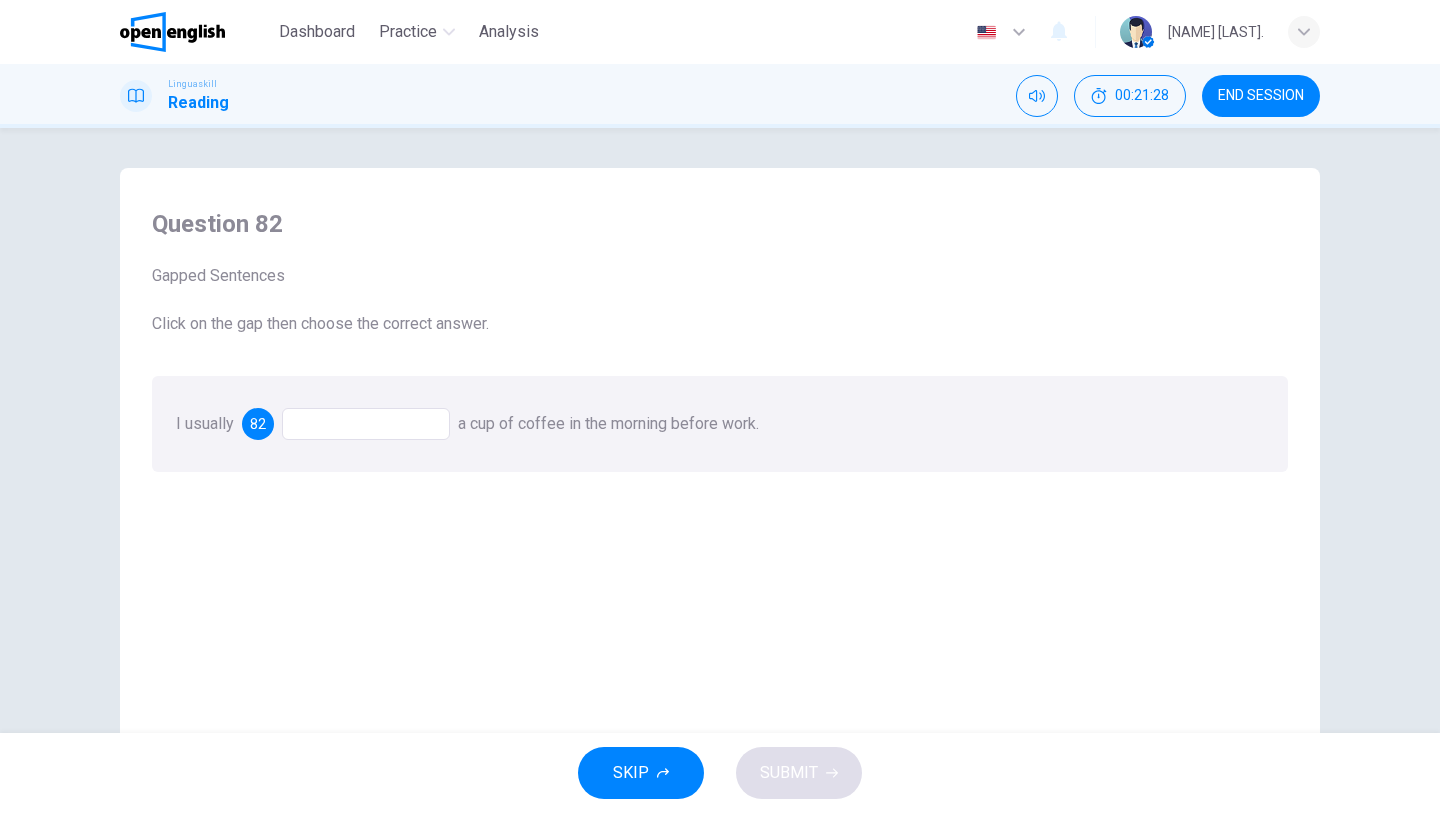 click at bounding box center [366, 424] 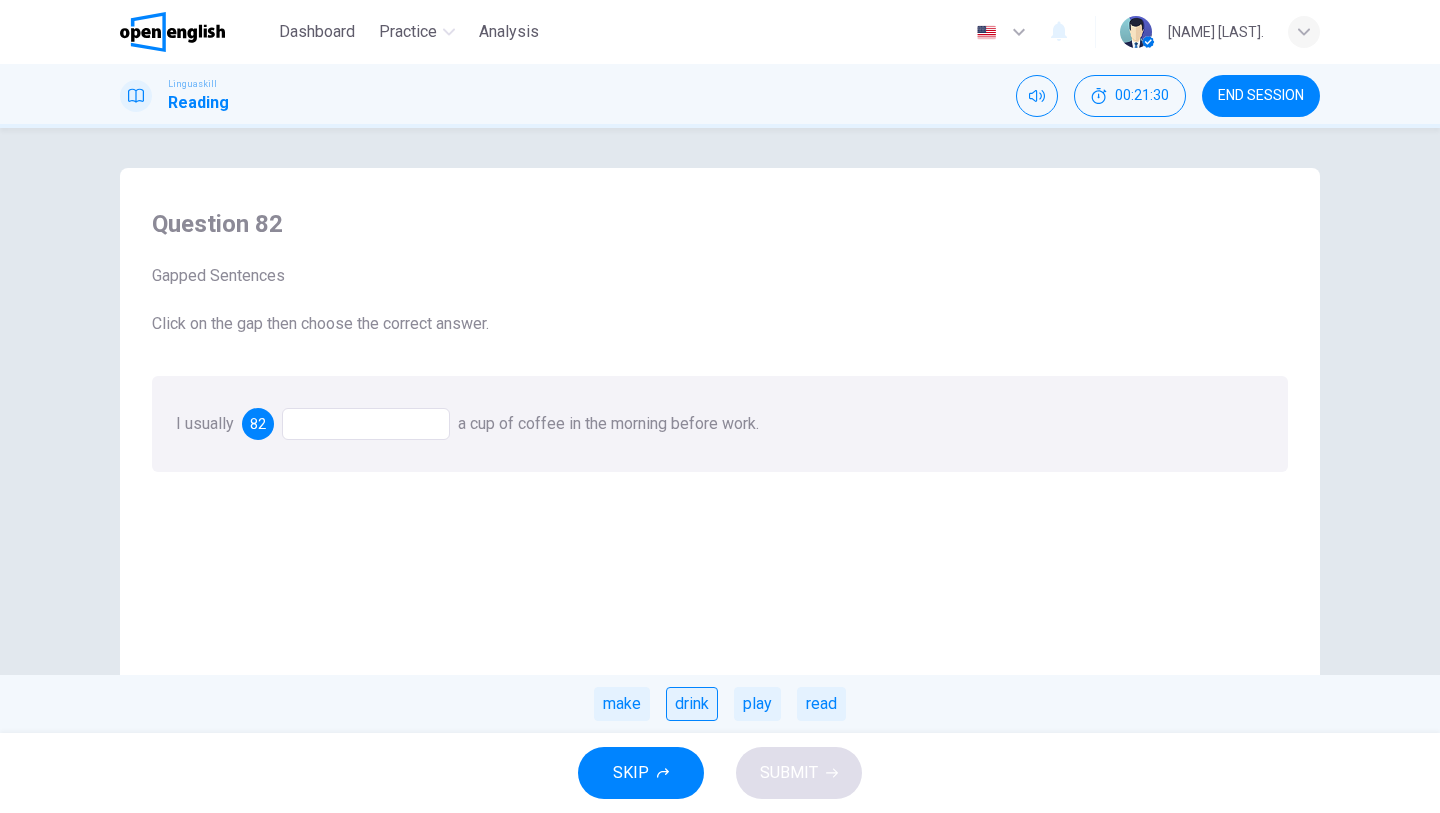 click on "drink" at bounding box center (692, 704) 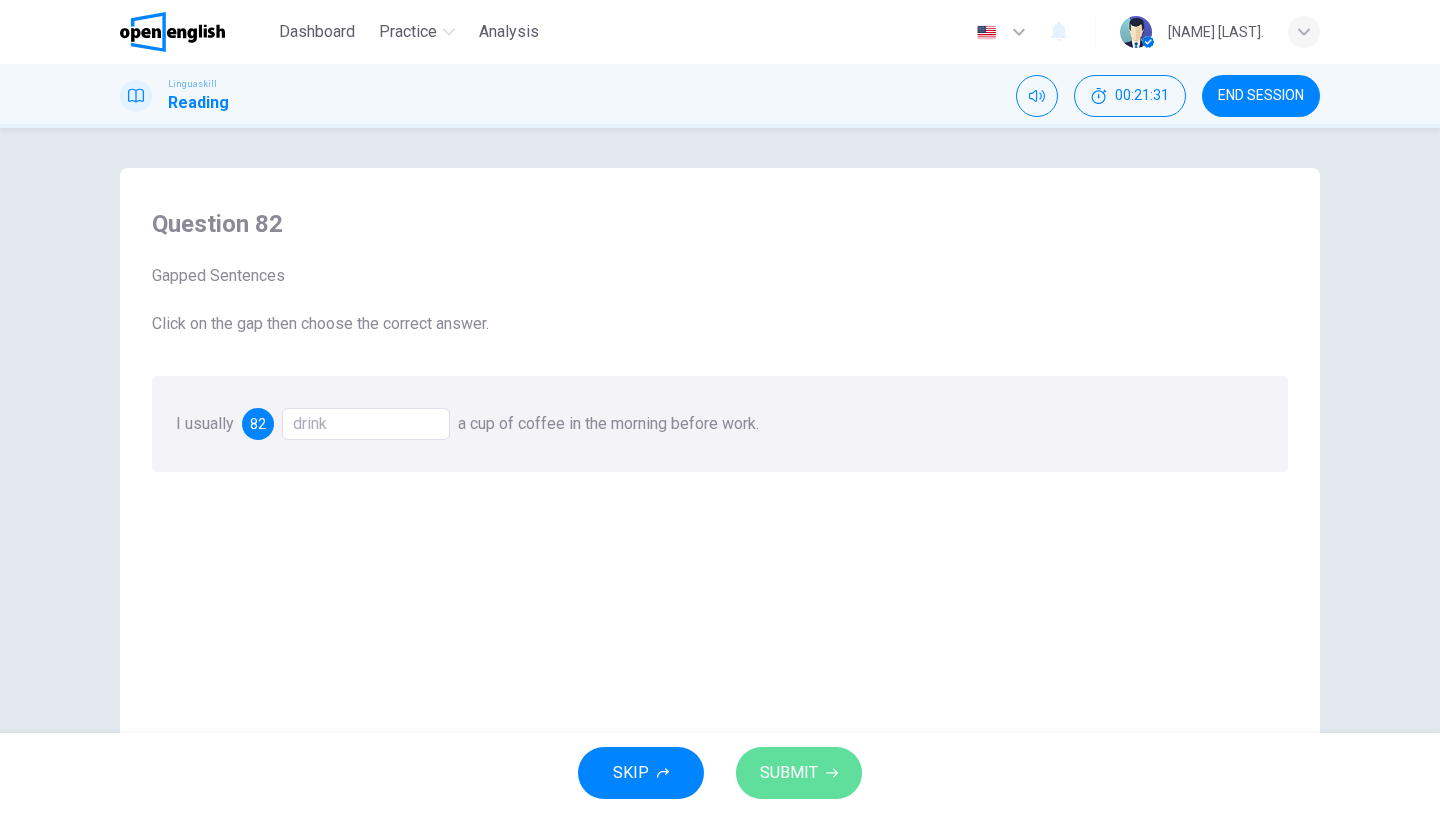 click on "SUBMIT" at bounding box center (789, 773) 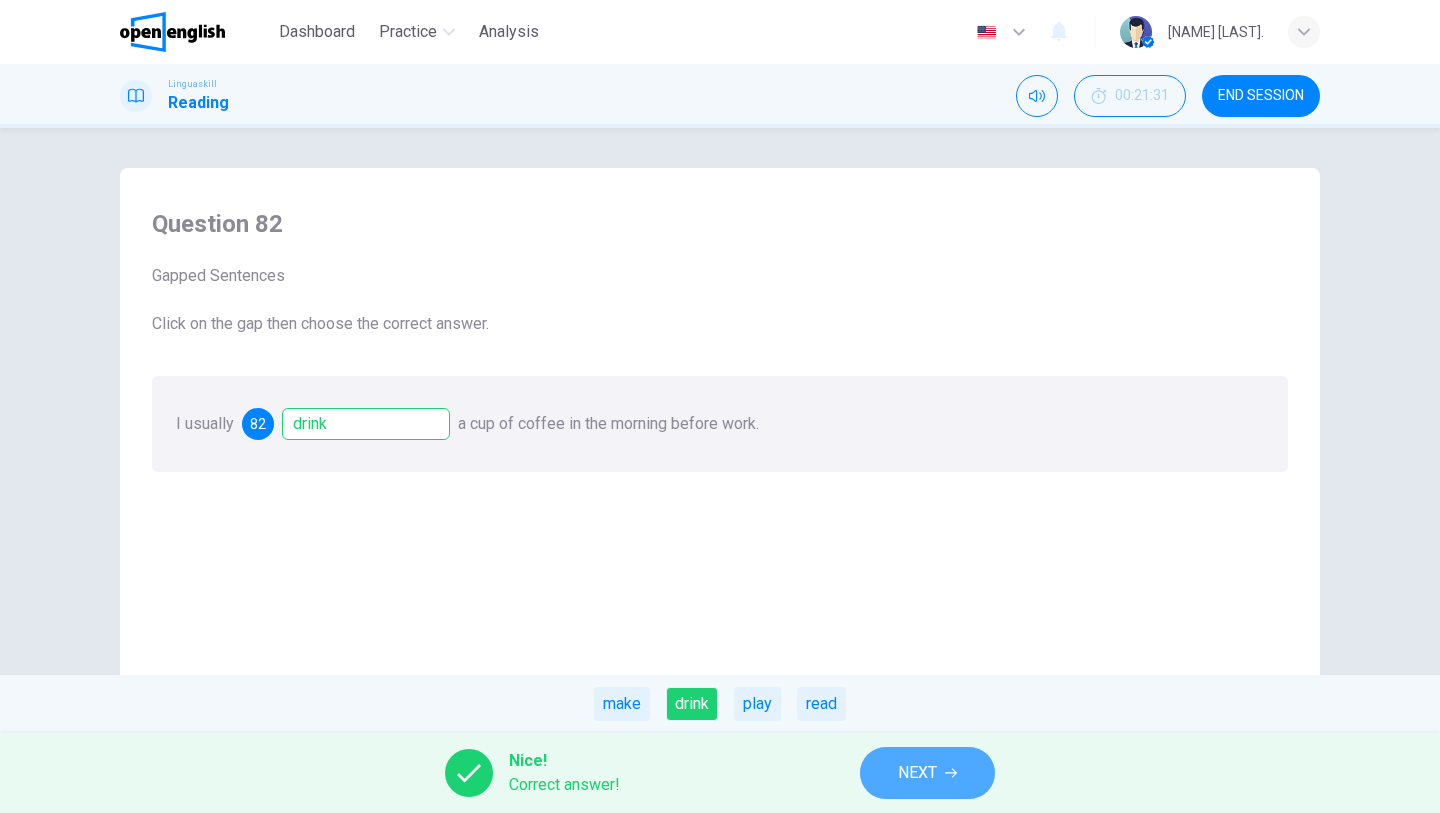 click on "NEXT" at bounding box center (927, 773) 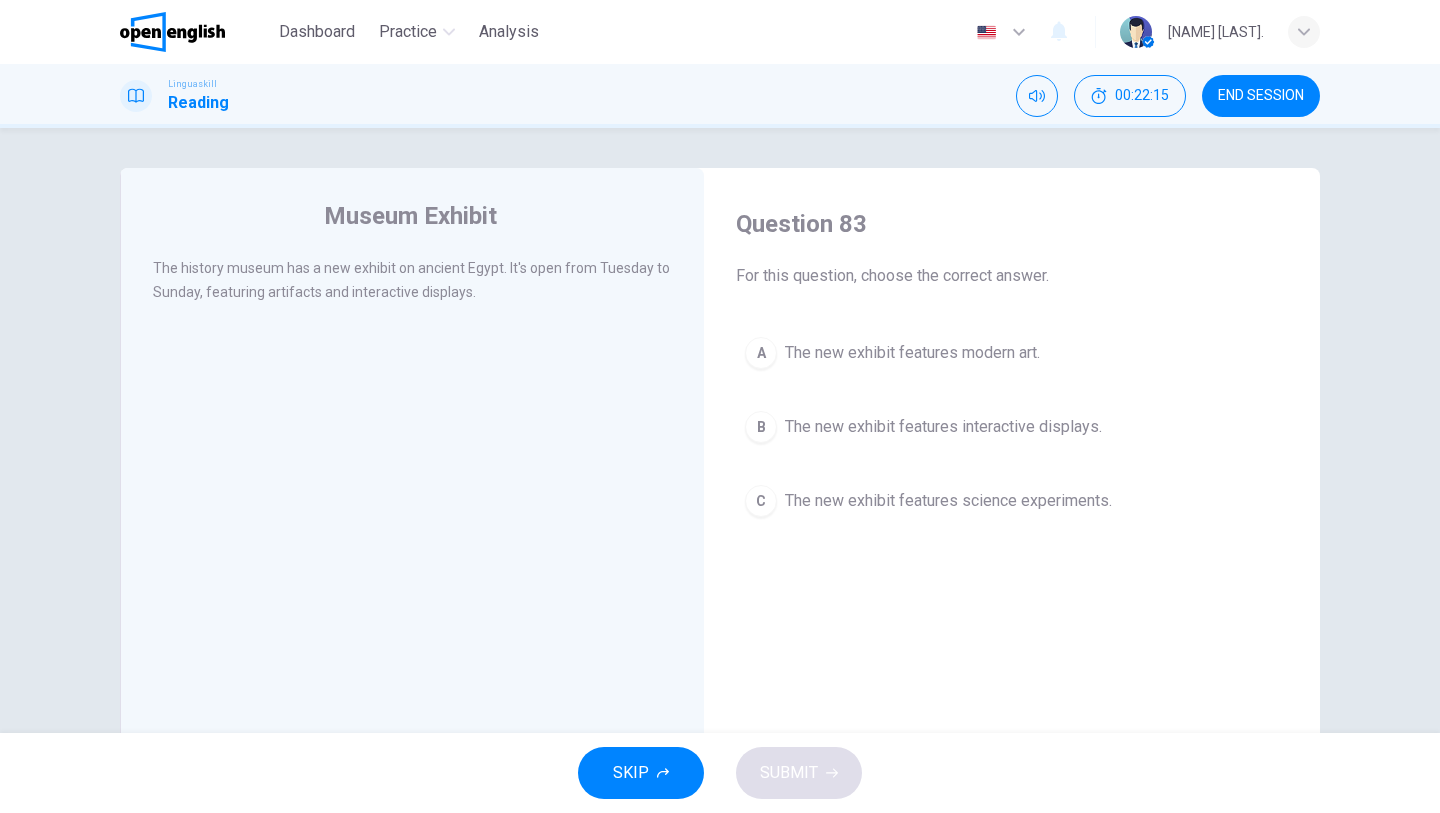 click on "C The new exhibit features science experiments." at bounding box center [1012, 501] 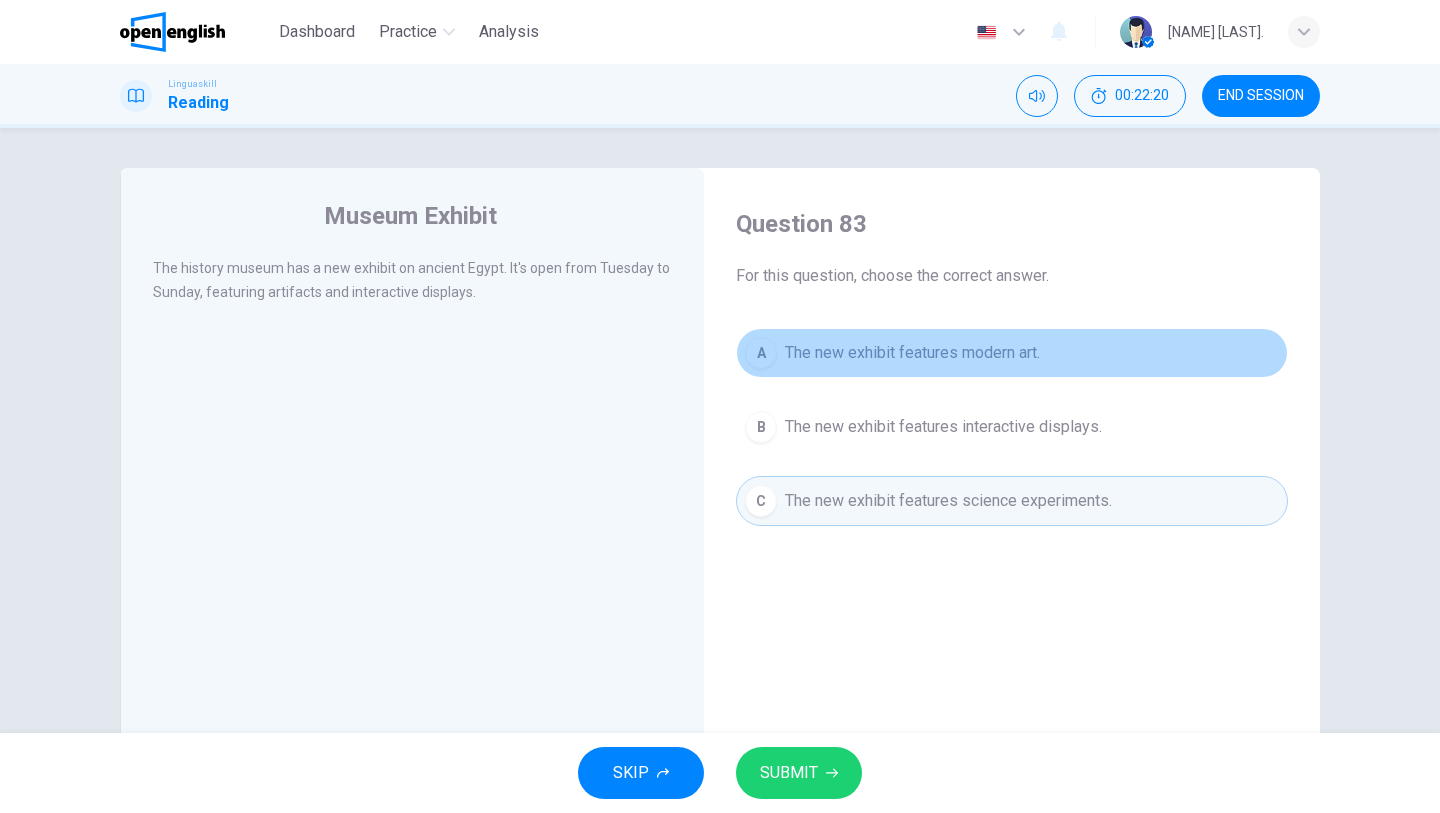 click on "The new exhibit features modern art." at bounding box center (912, 353) 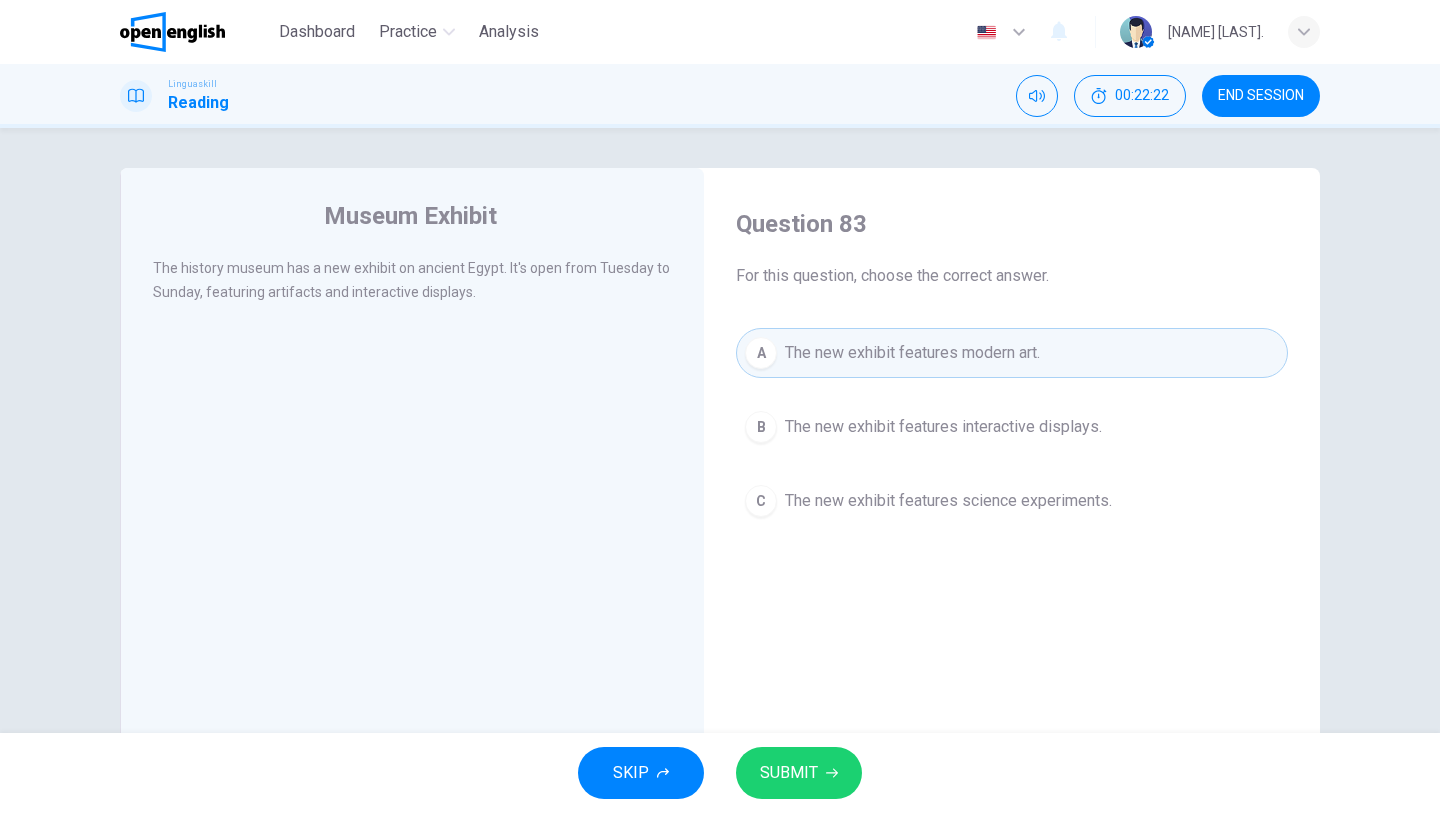 click on "SKIP SUBMIT" at bounding box center (720, 773) 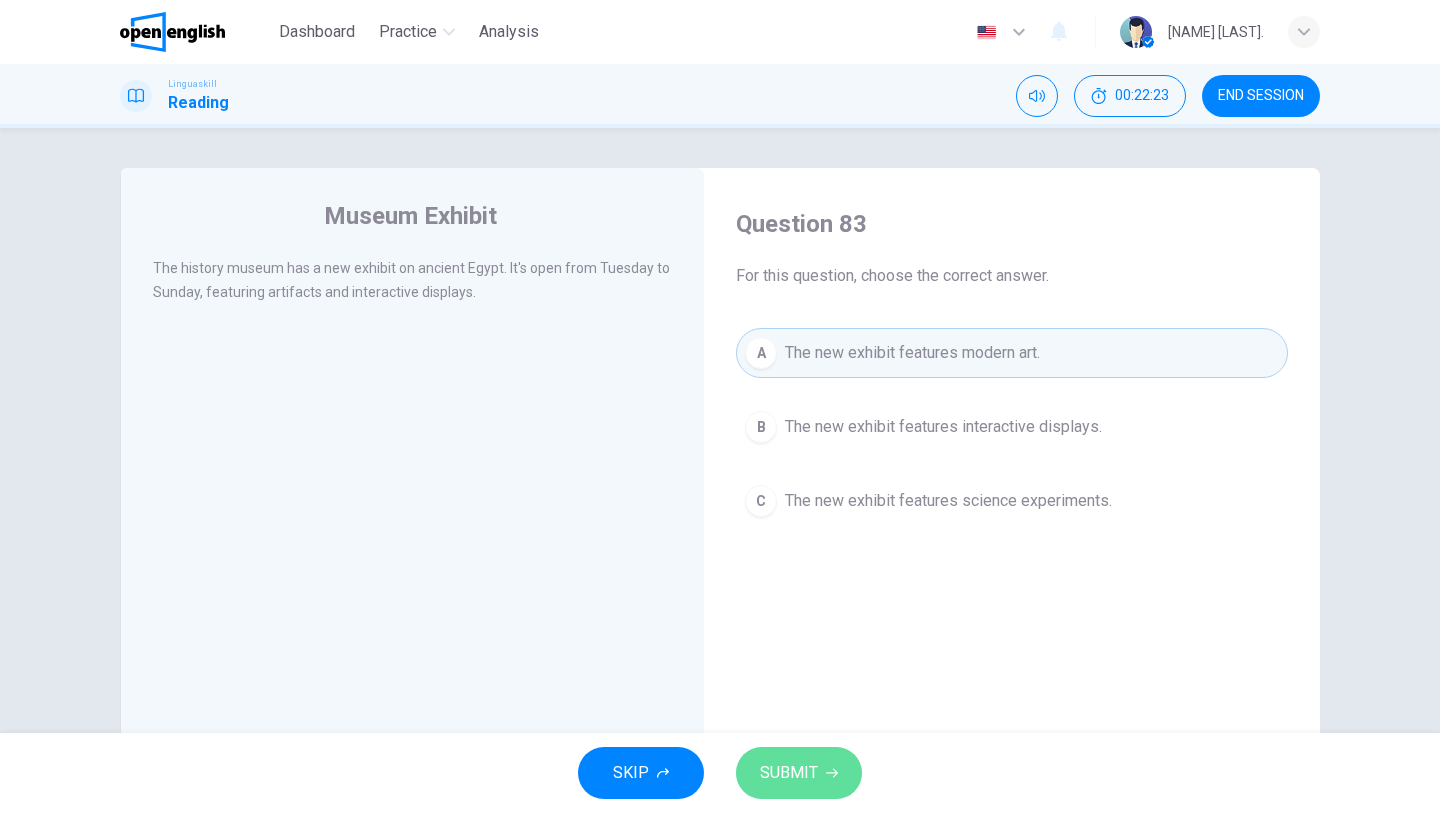 click on "SUBMIT" at bounding box center (789, 773) 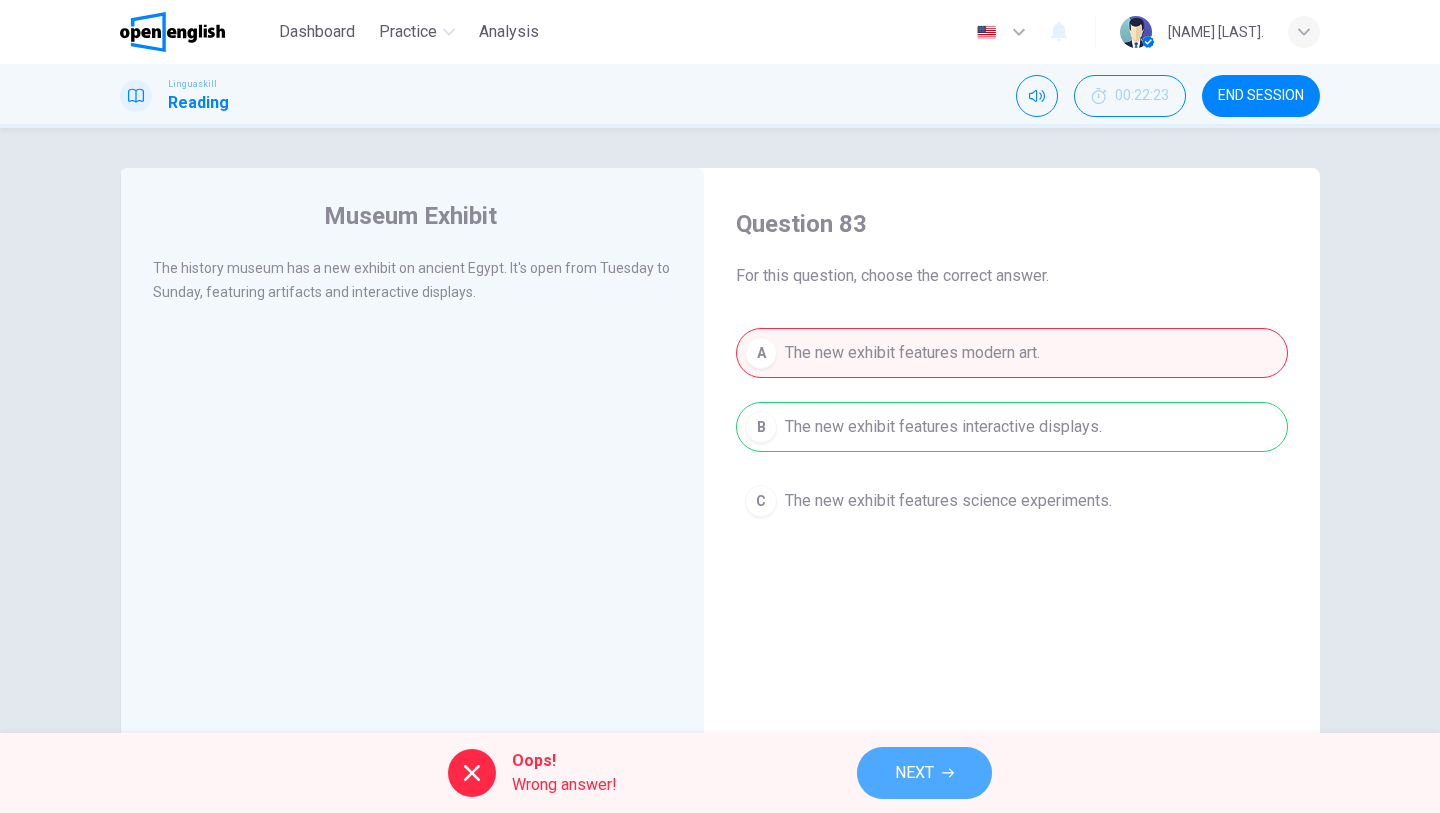 click on "NEXT" at bounding box center [914, 773] 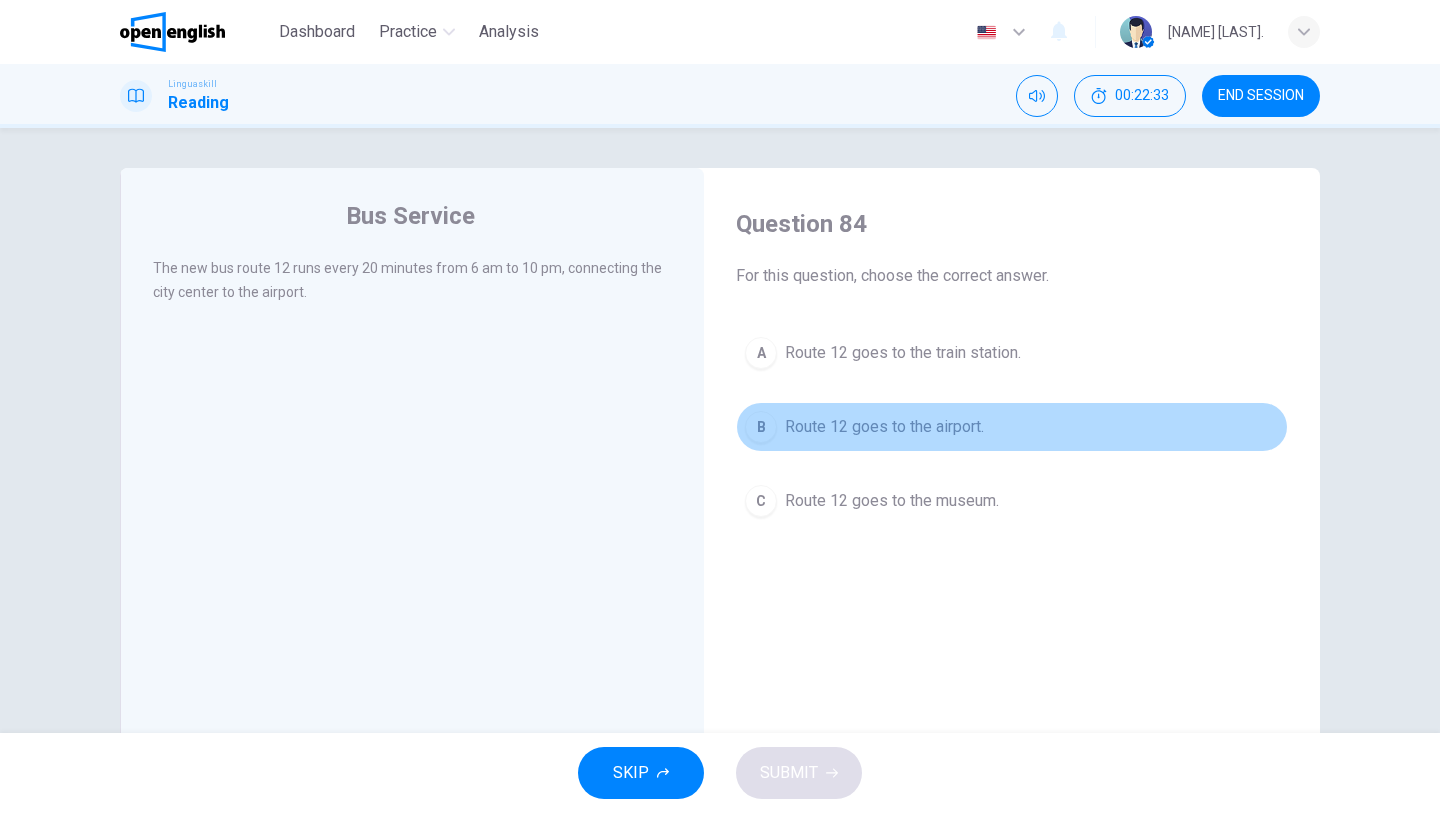 click on "Route 12 goes to the airport." at bounding box center [884, 427] 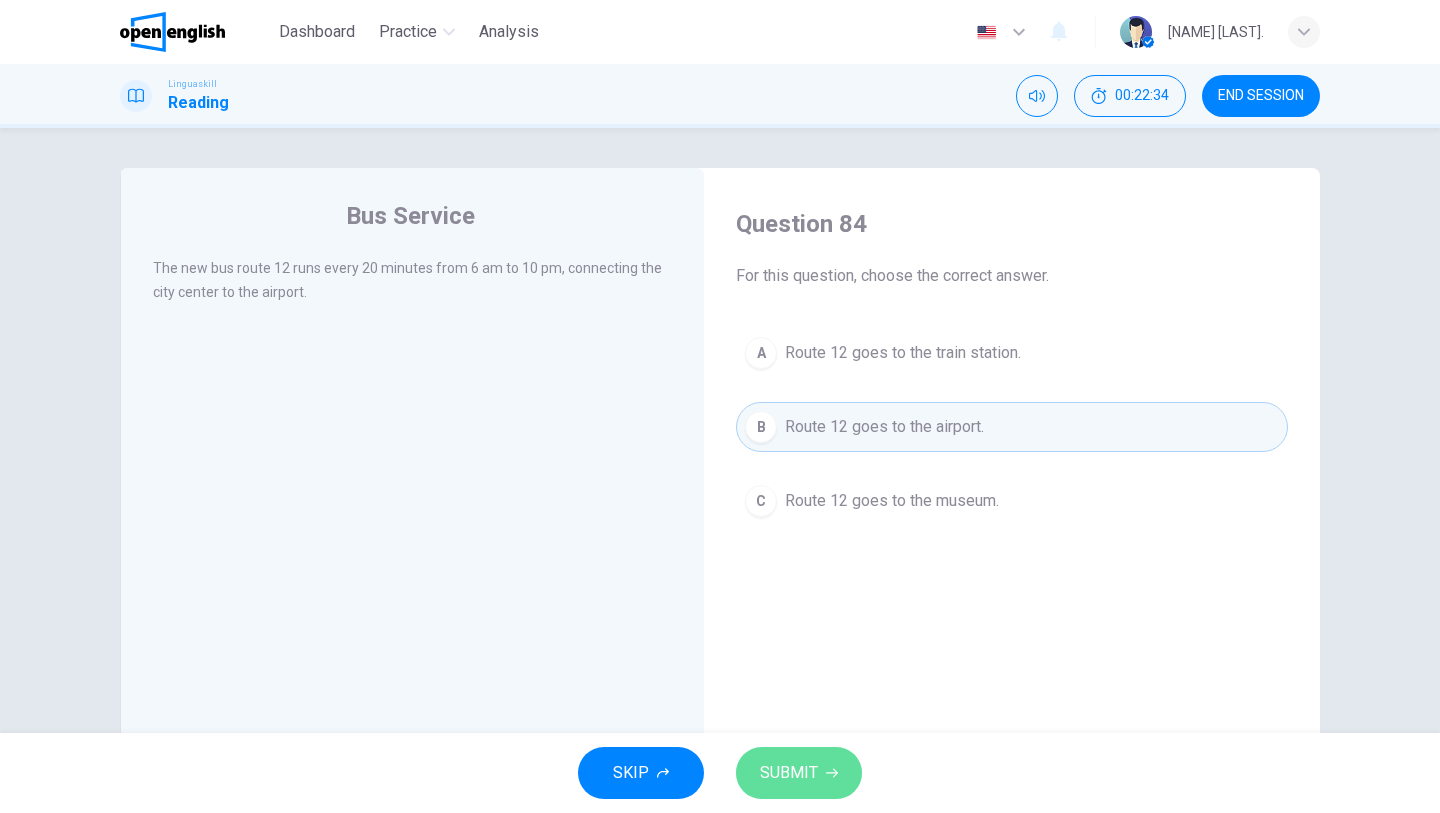 click on "SUBMIT" at bounding box center (789, 773) 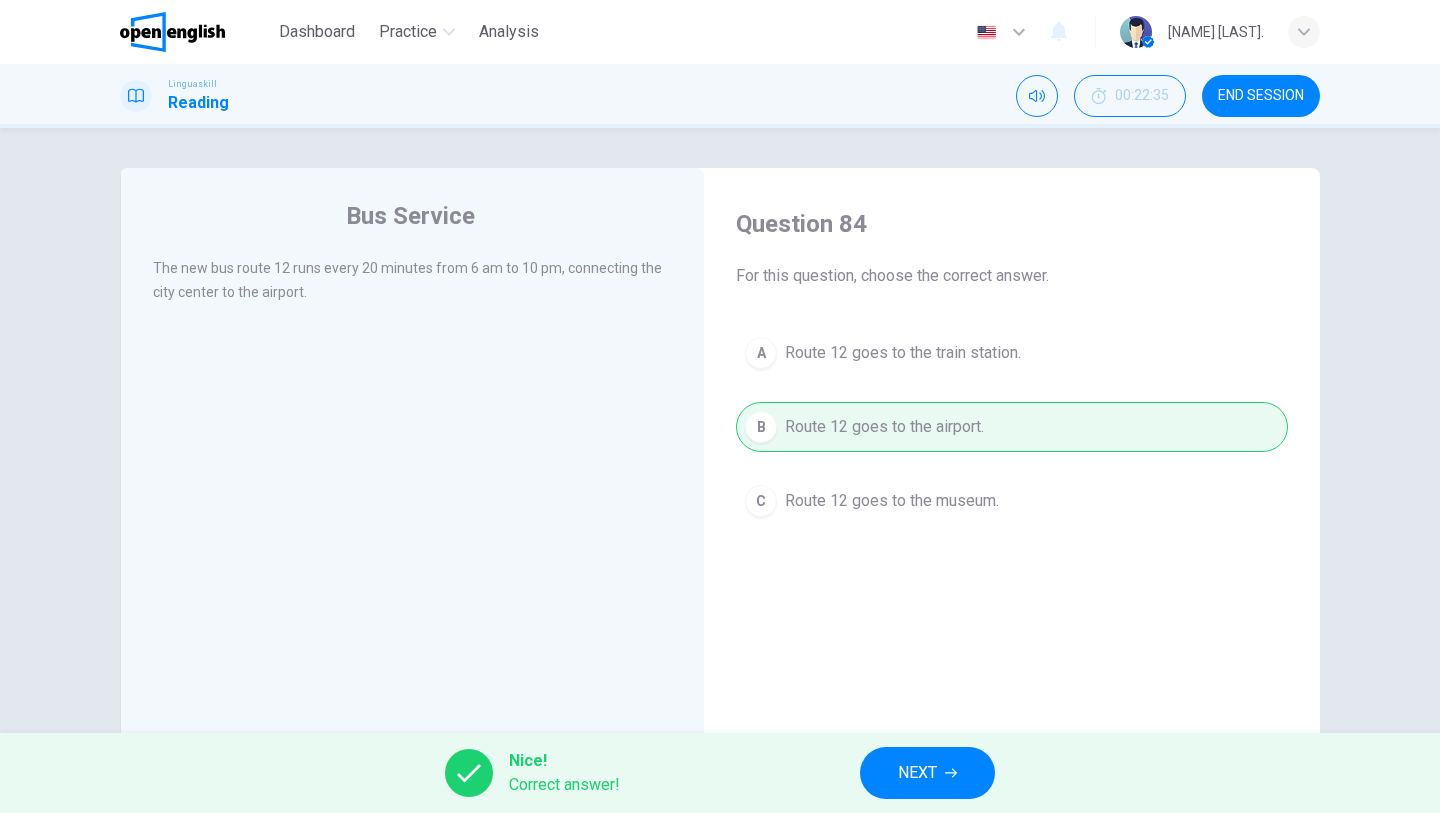 click on "NEXT" at bounding box center [927, 773] 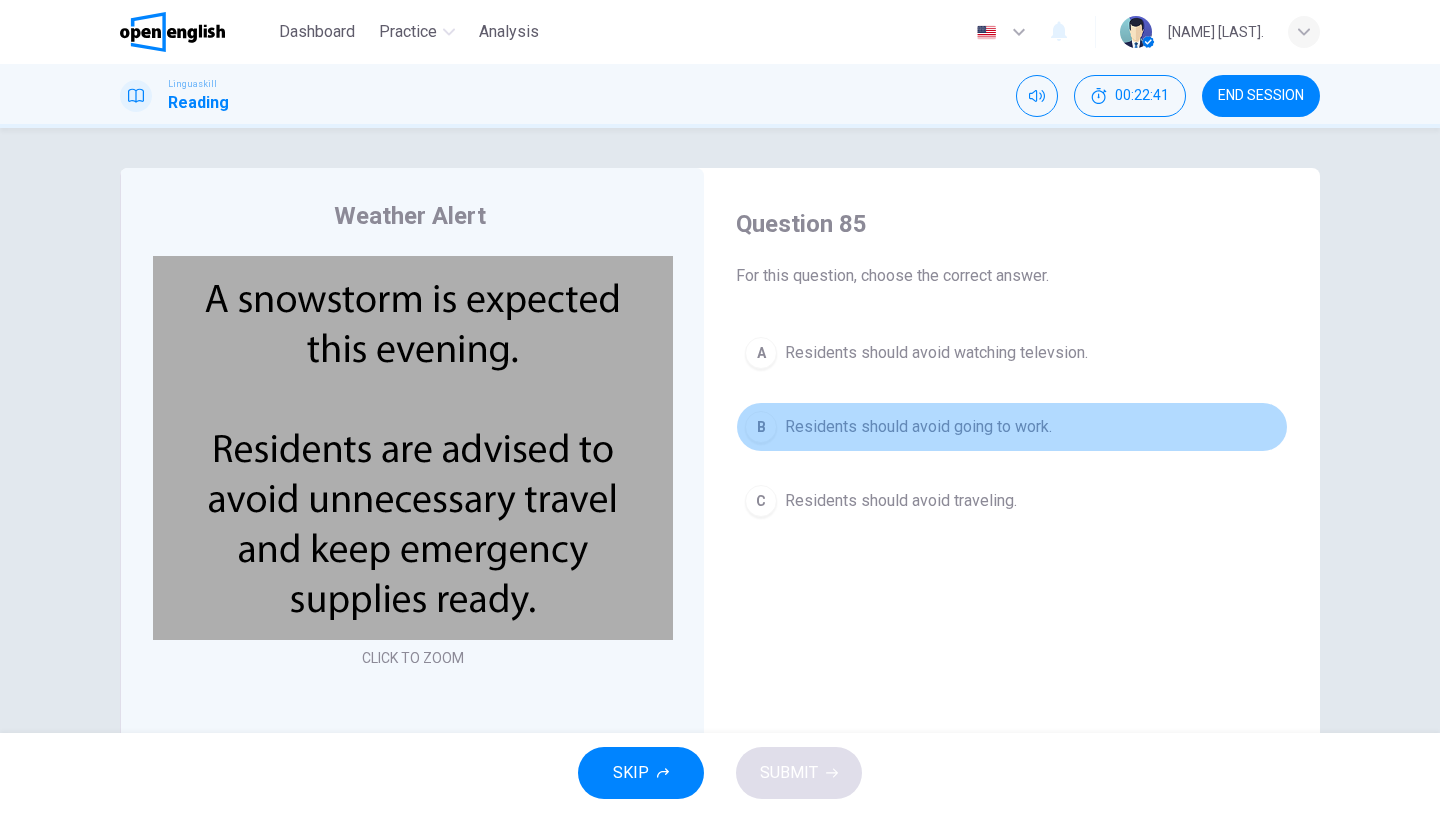 click on "Residents should avoid going to work." at bounding box center [918, 427] 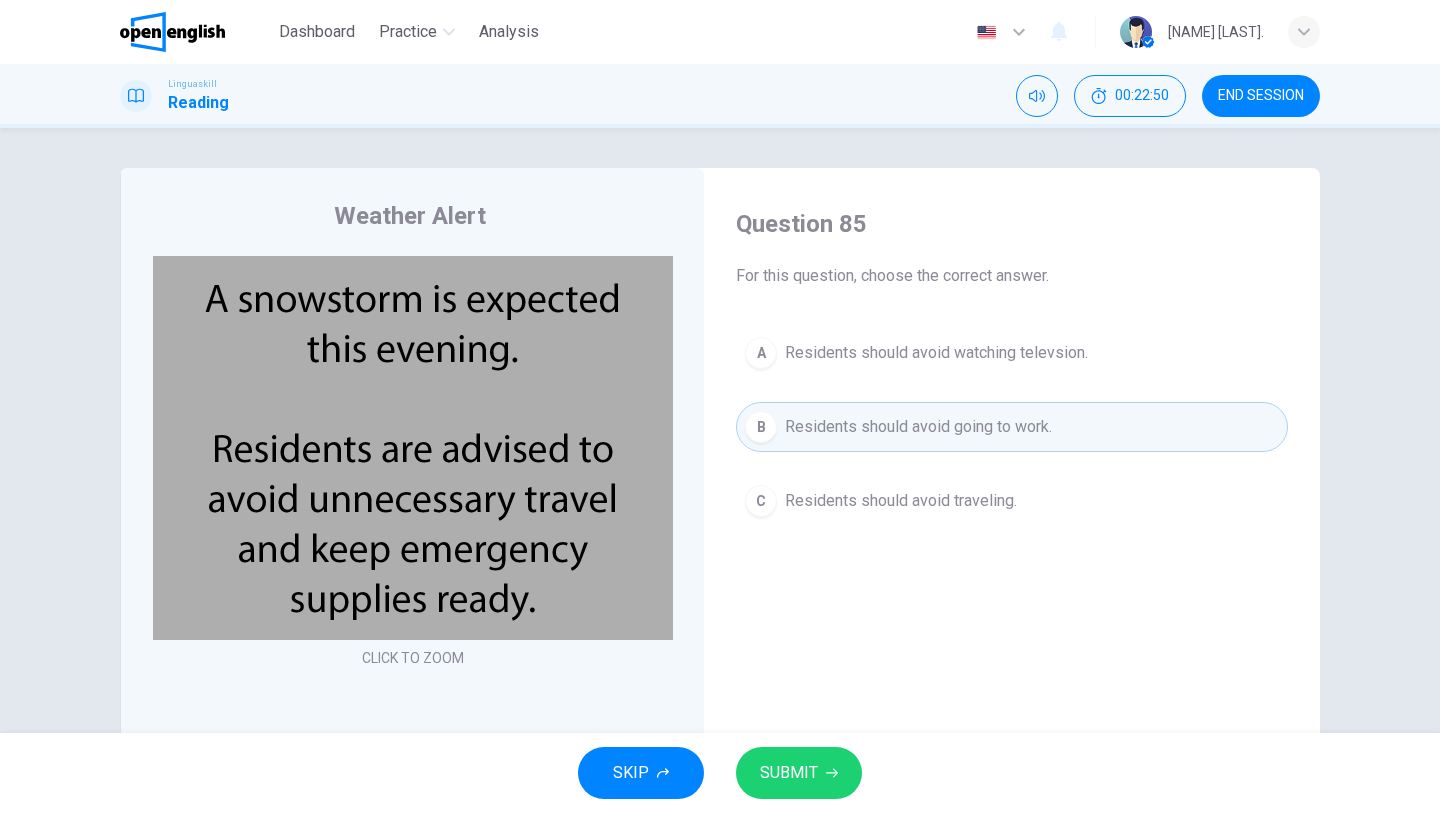 click on "Residents should avoid traveling." at bounding box center (901, 501) 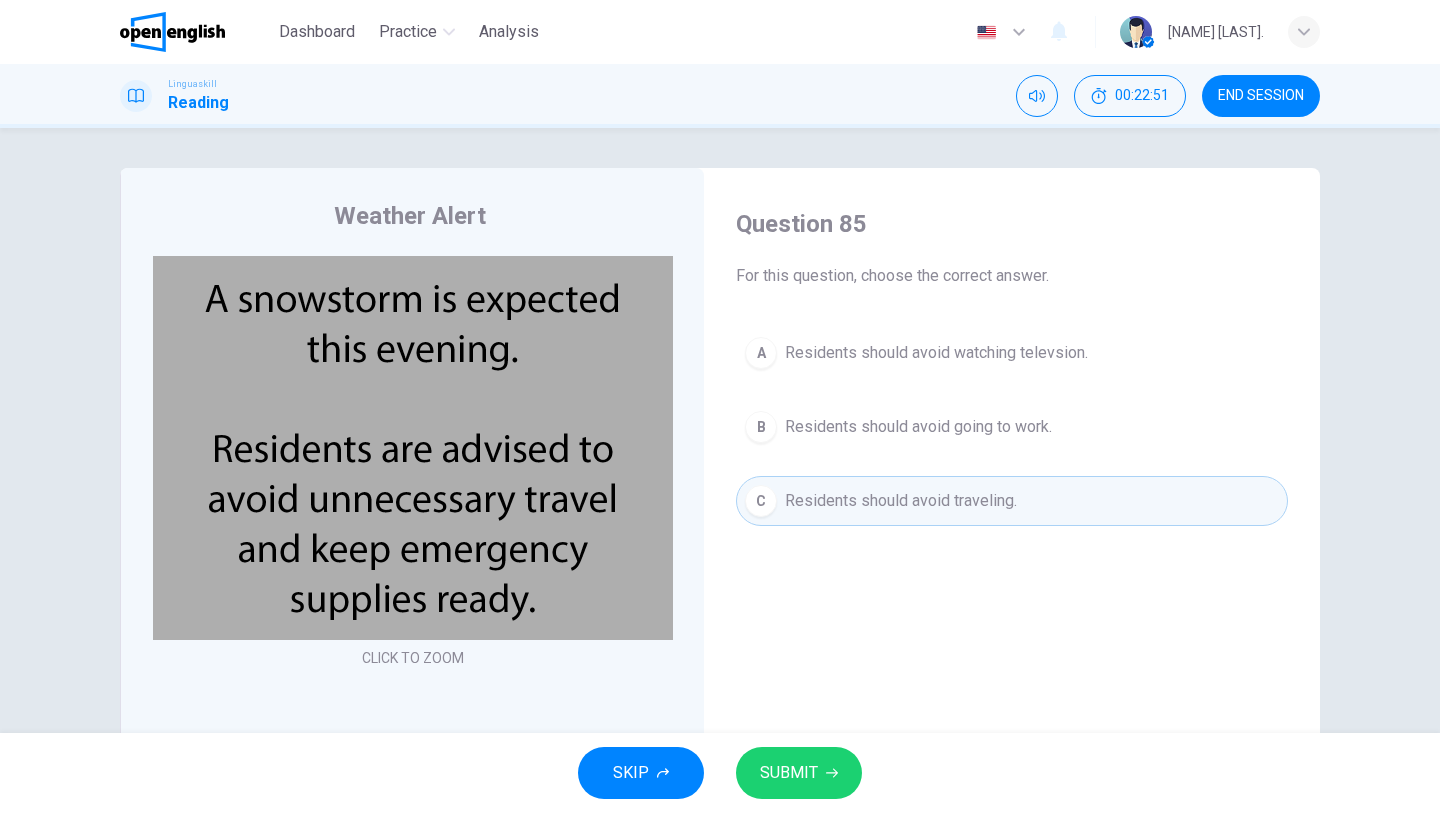 click on "SUBMIT" at bounding box center (789, 773) 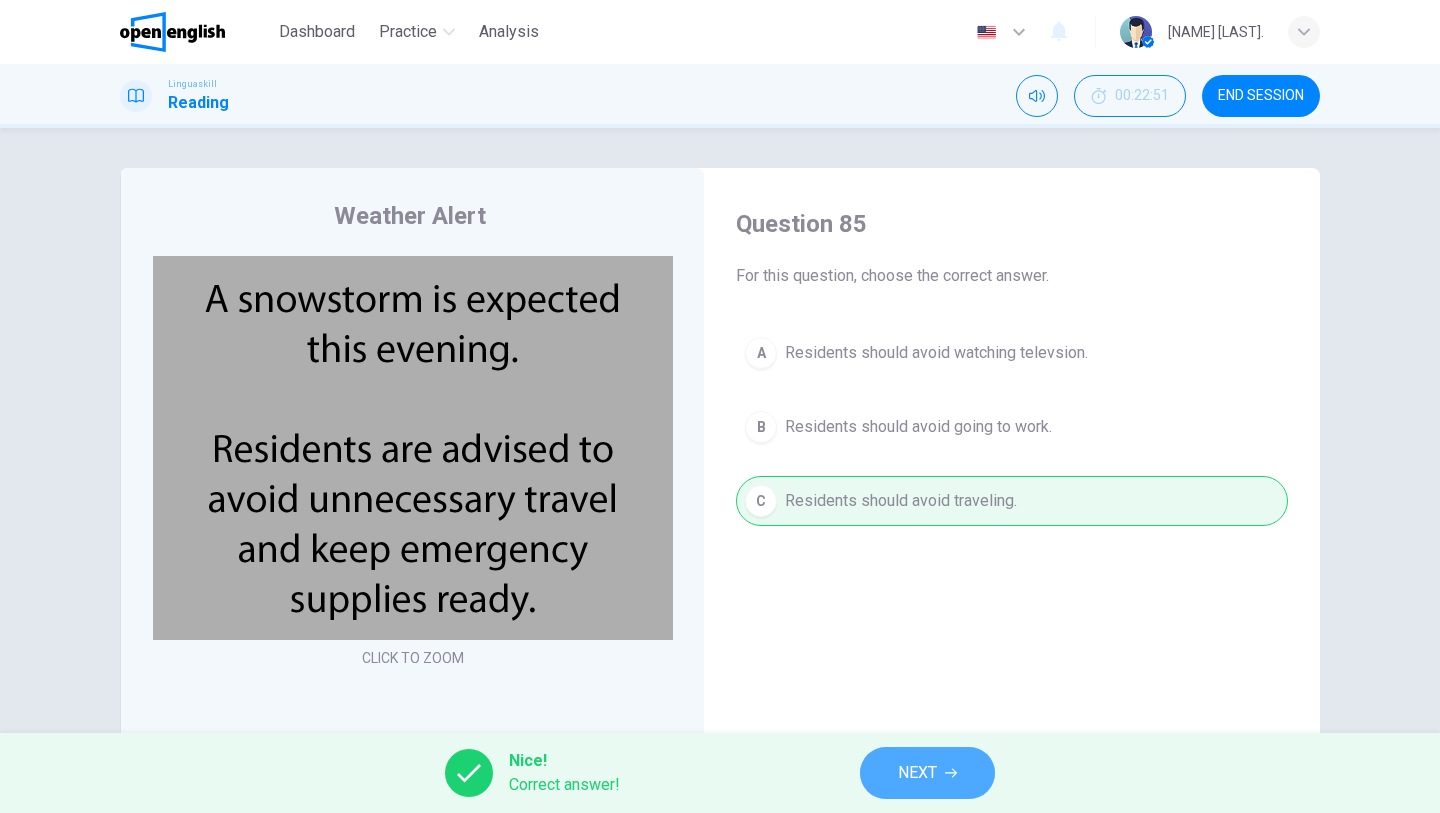 click on "NEXT" at bounding box center (927, 773) 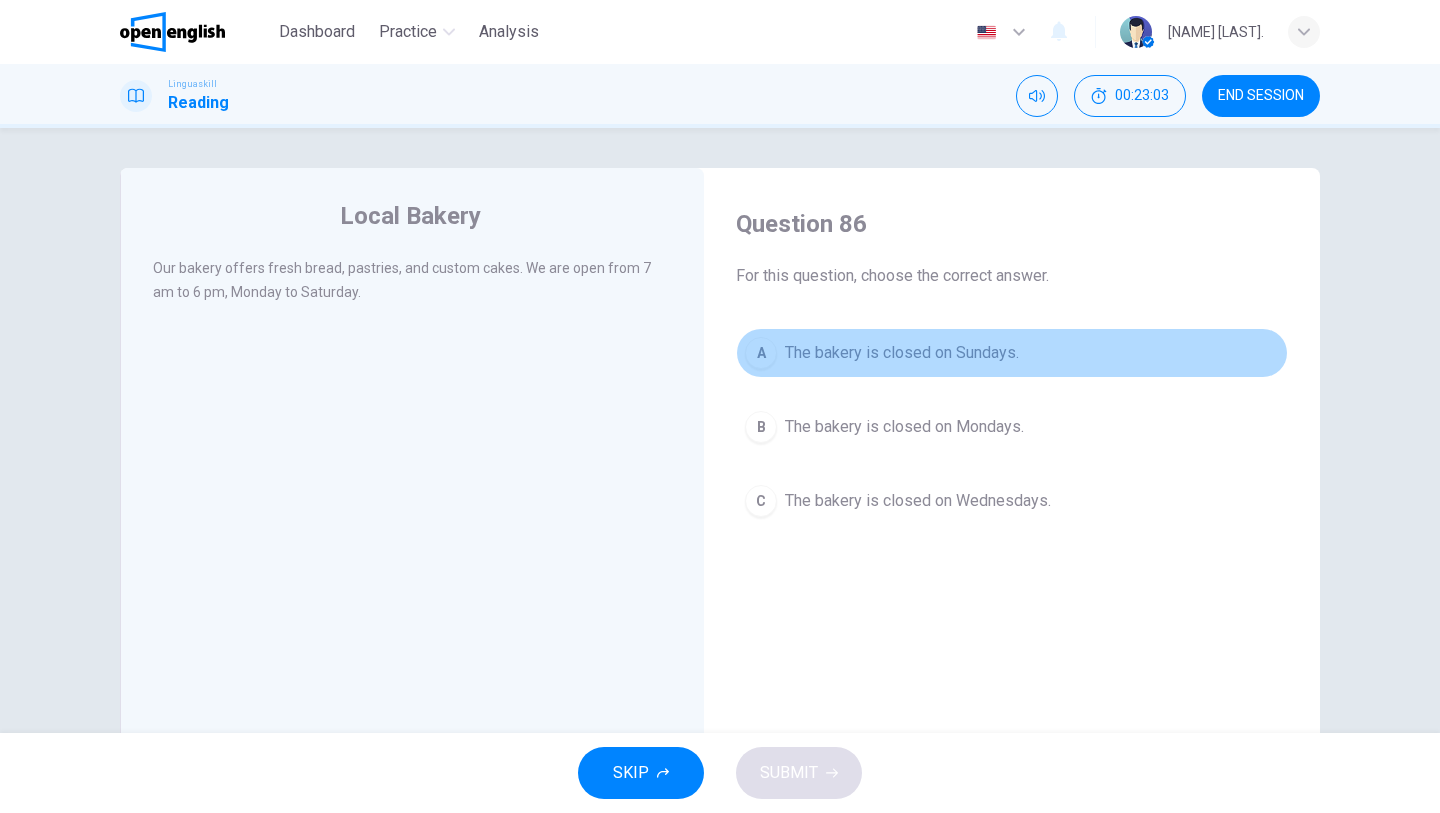 click on "The bakery is closed on Sundays." at bounding box center (902, 353) 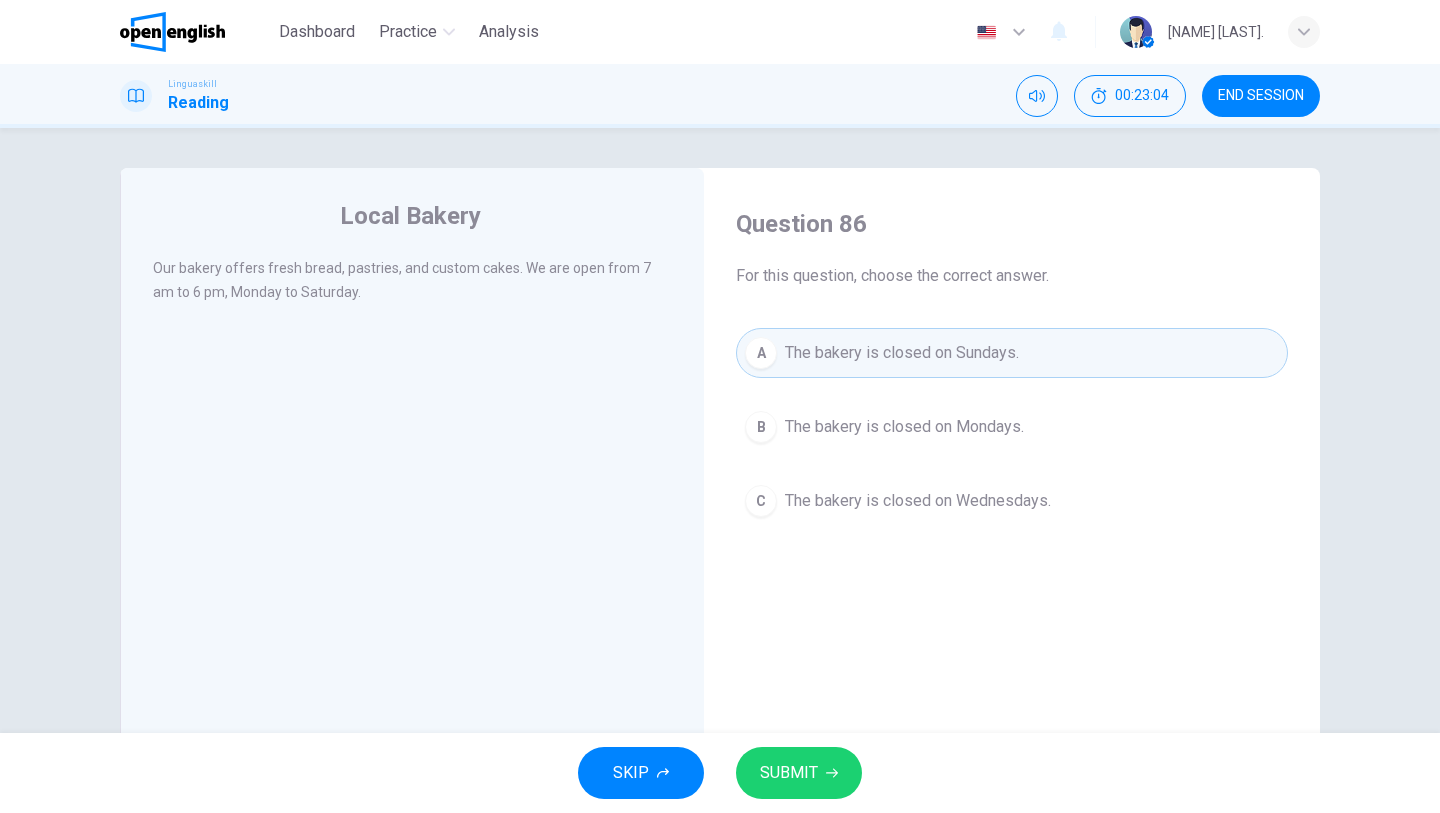 click on "SUBMIT" at bounding box center (789, 773) 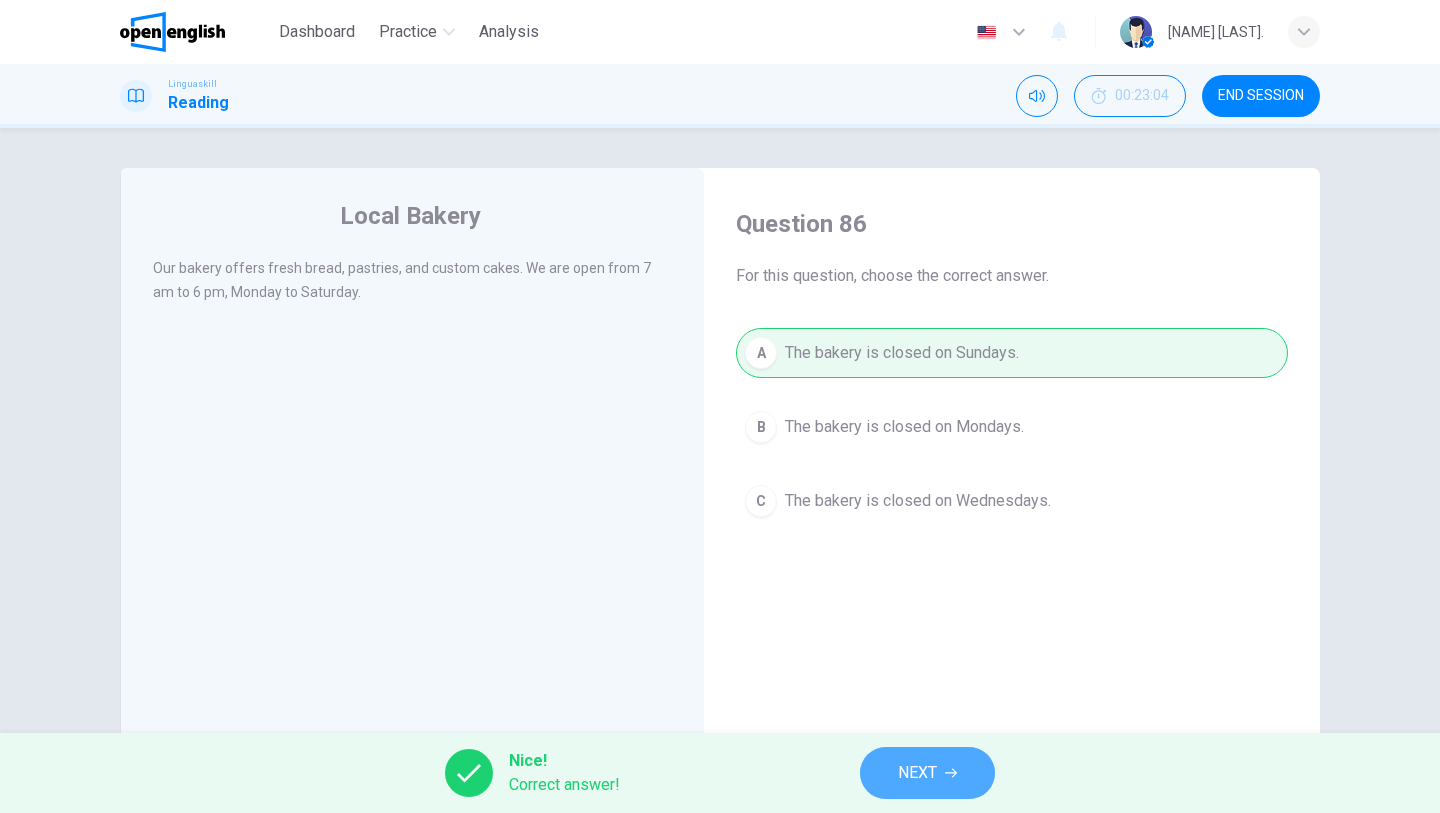 click on "NEXT" at bounding box center [917, 773] 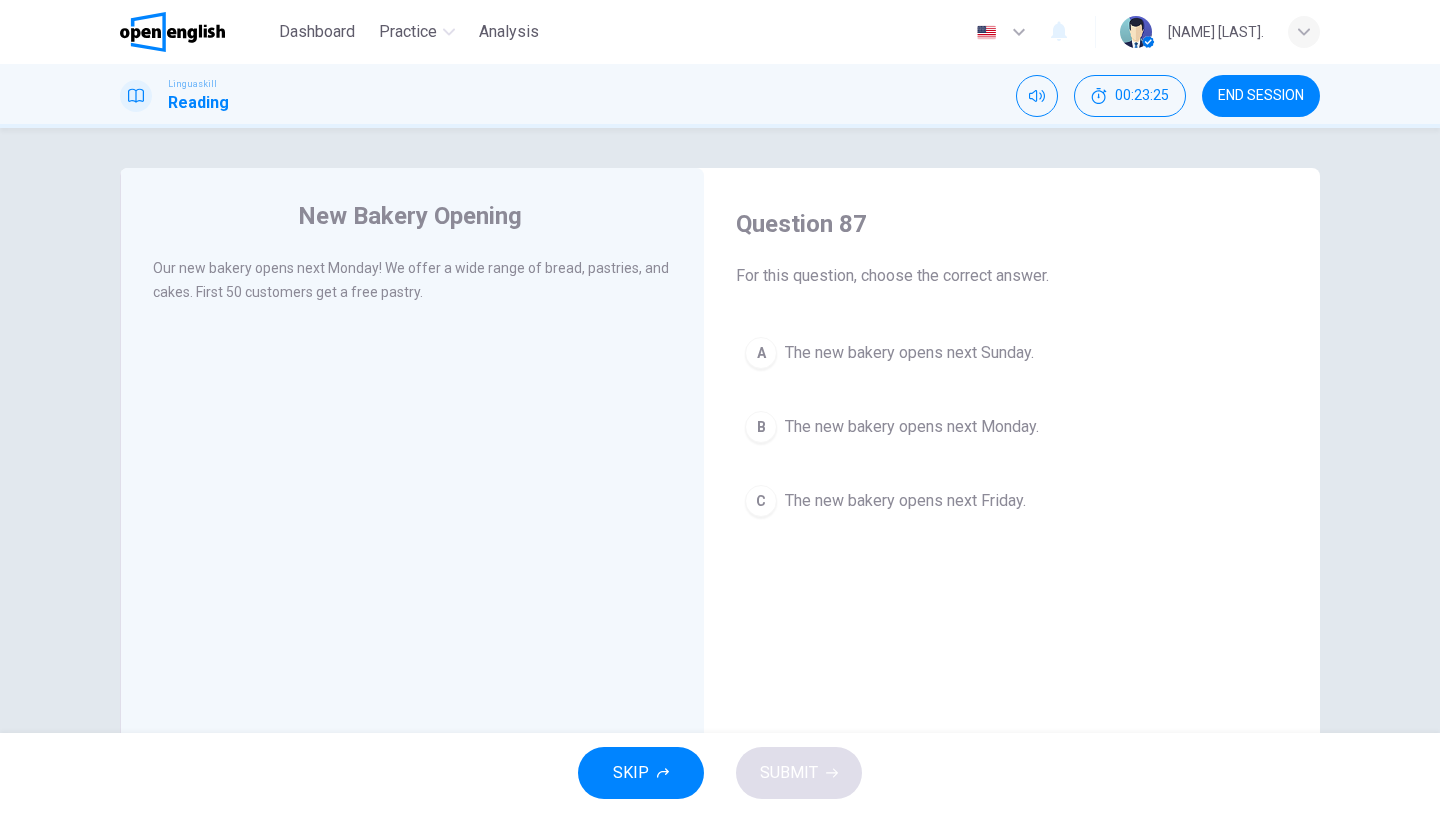 click on "The new bakery opens next Monday." at bounding box center [912, 427] 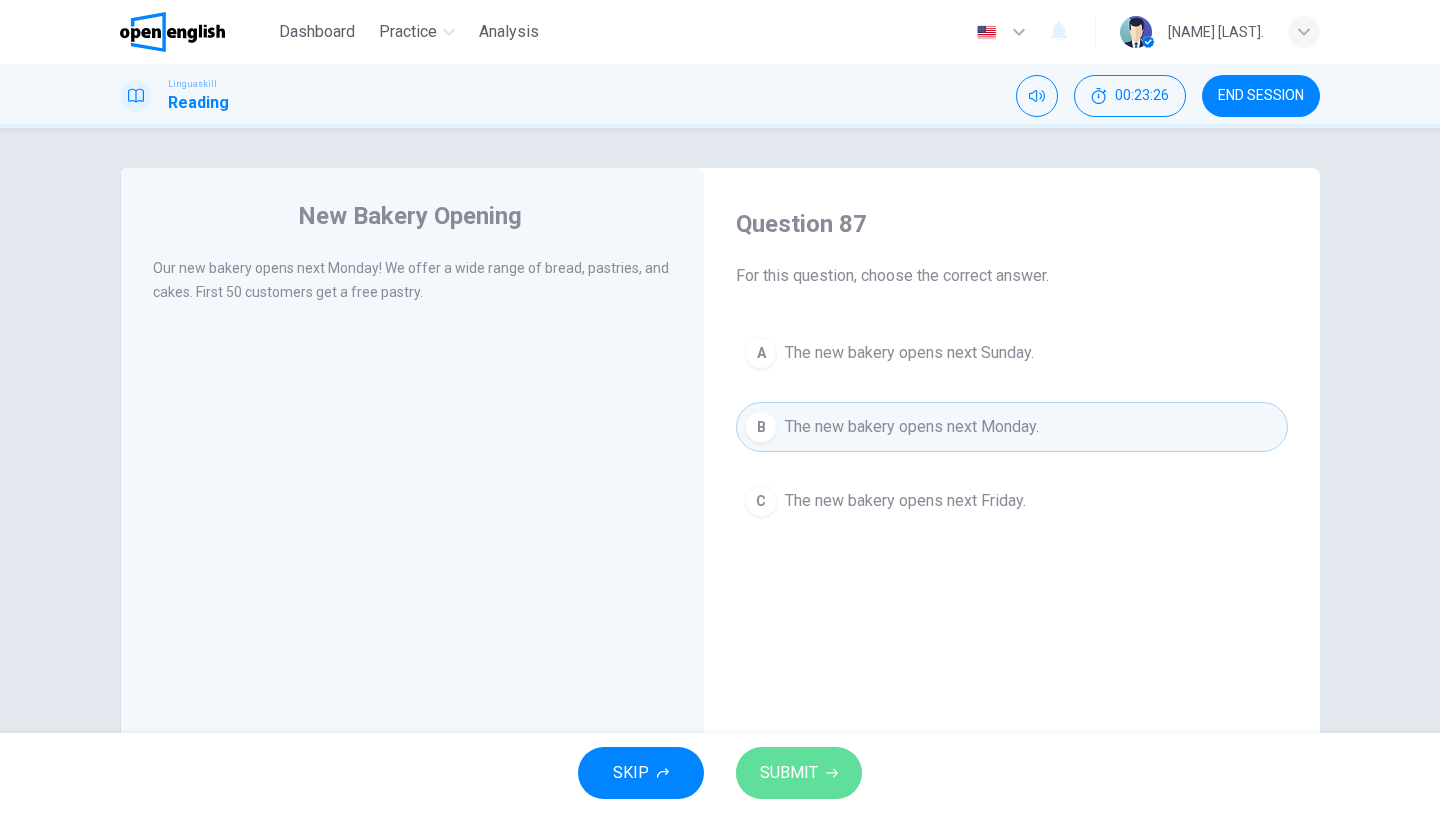 click on "SUBMIT" at bounding box center (789, 773) 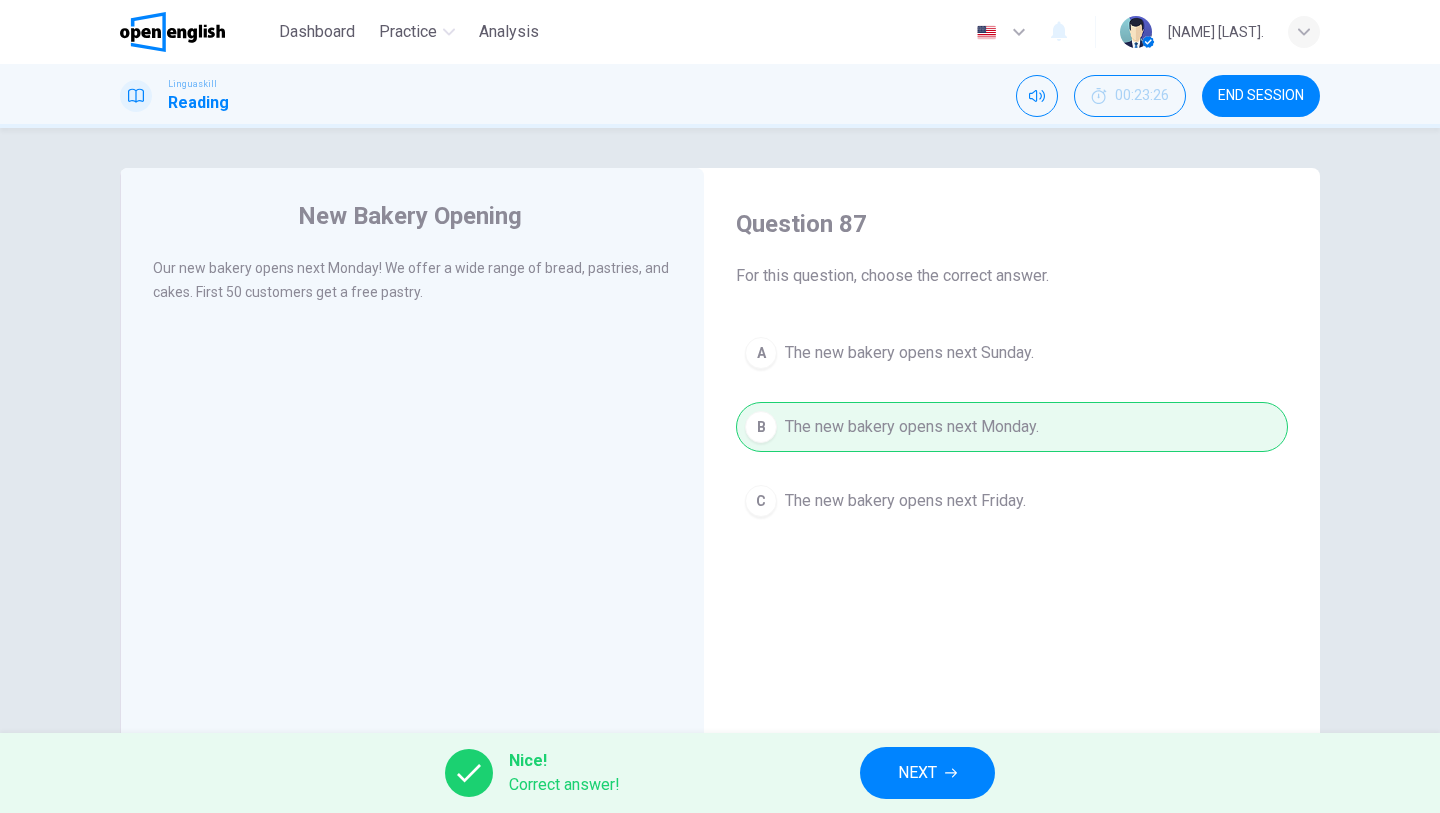 click on "NEXT" at bounding box center [917, 773] 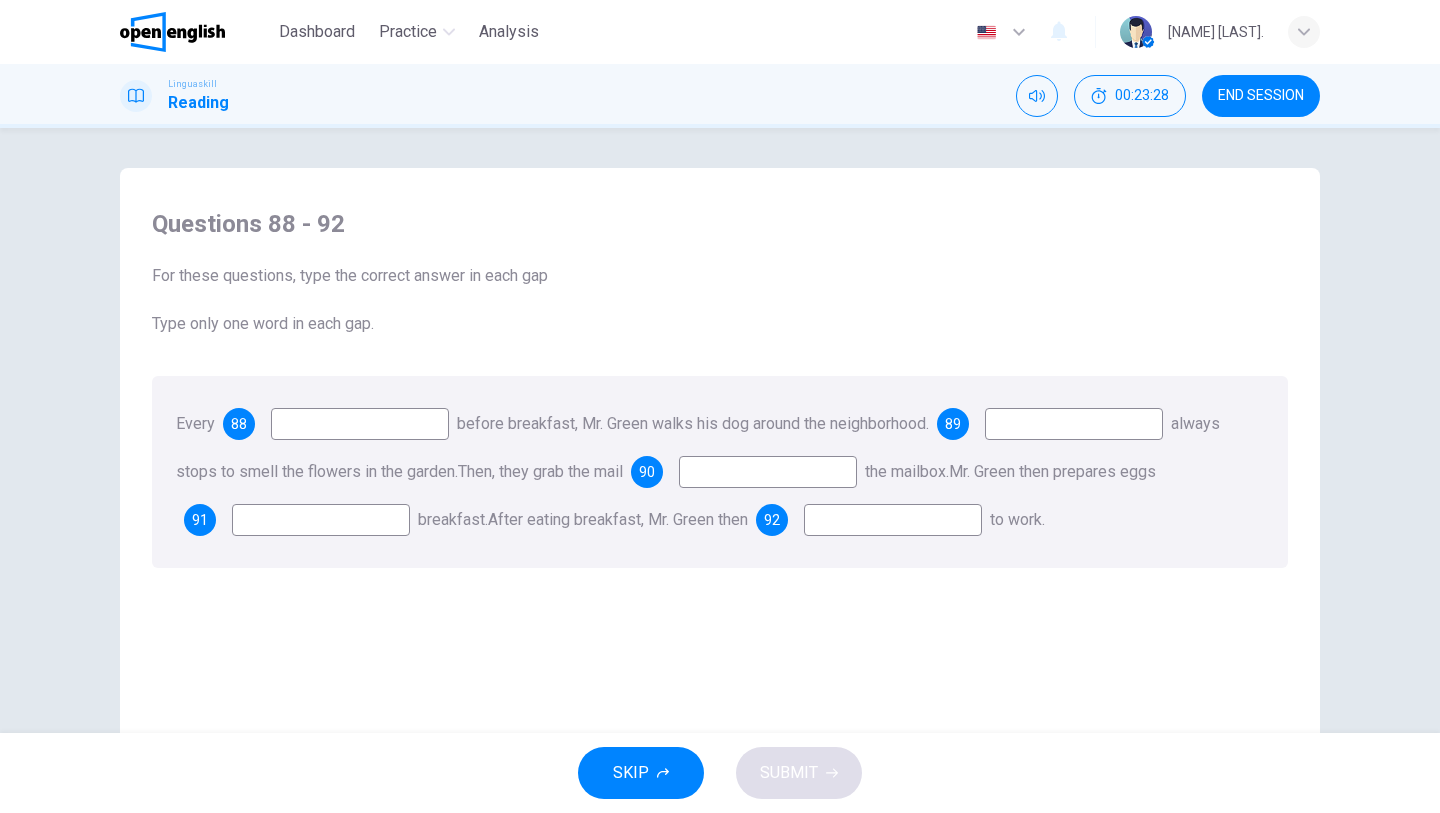 click at bounding box center (360, 424) 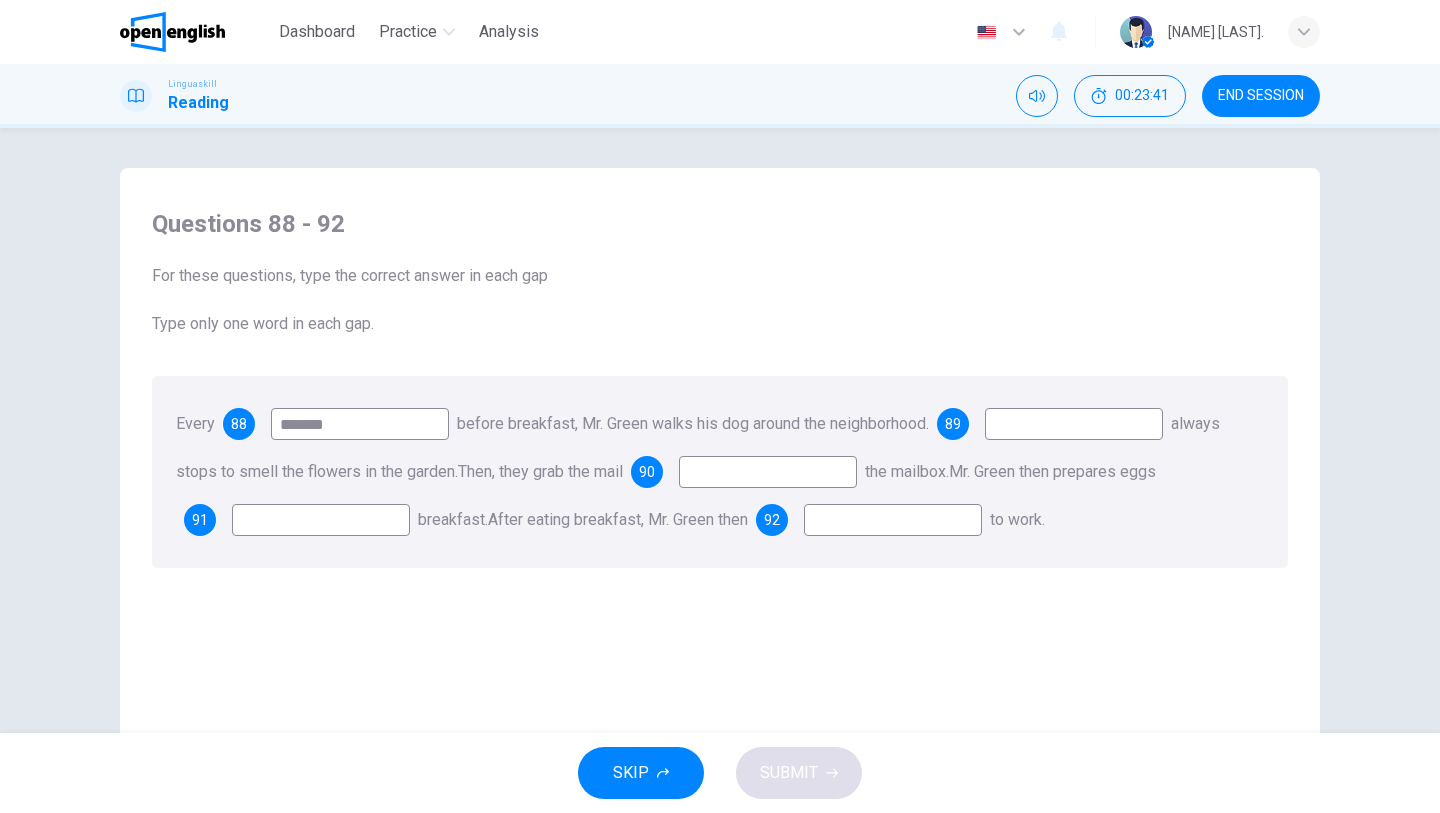 type on "*******" 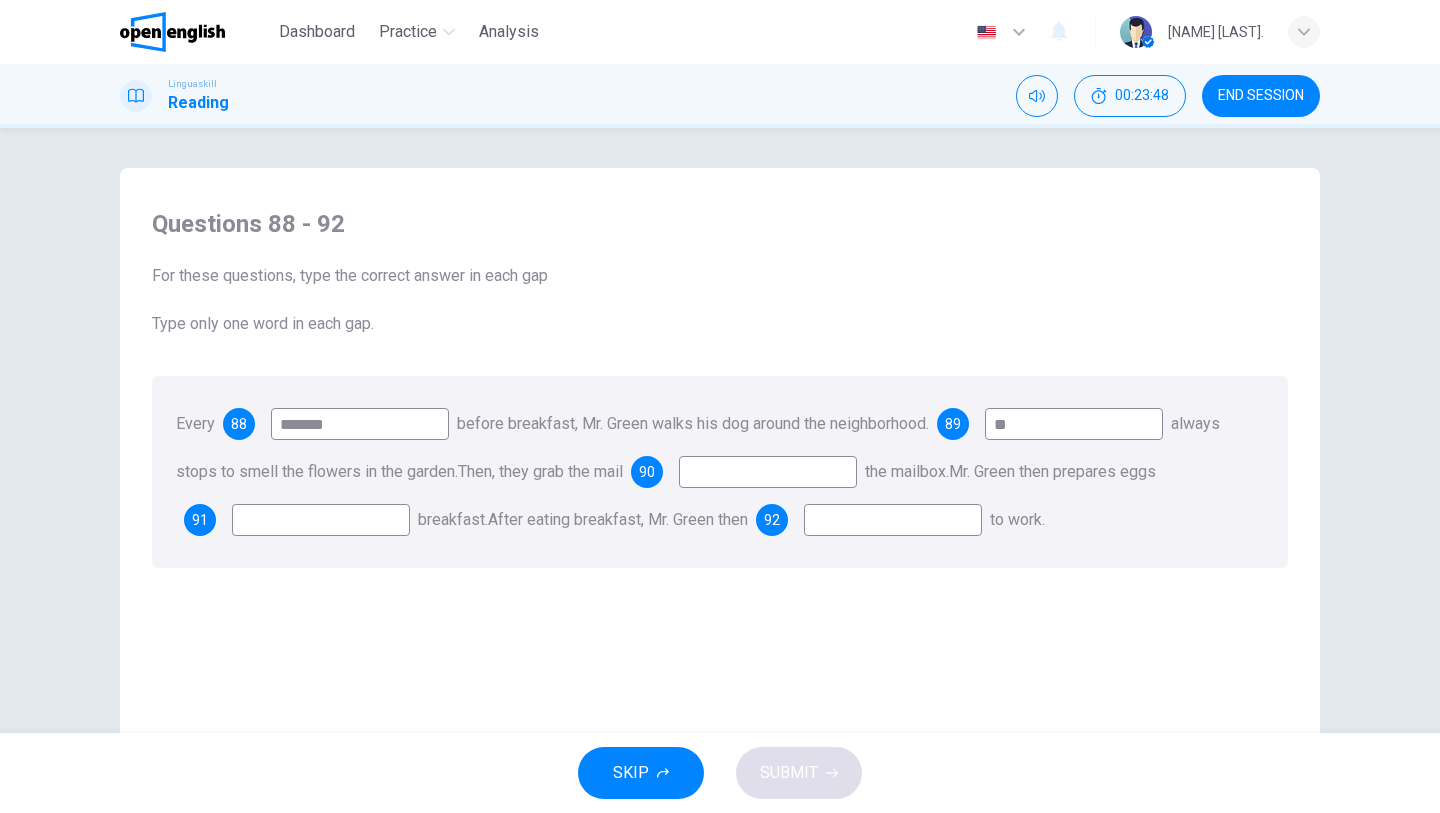 type on "**" 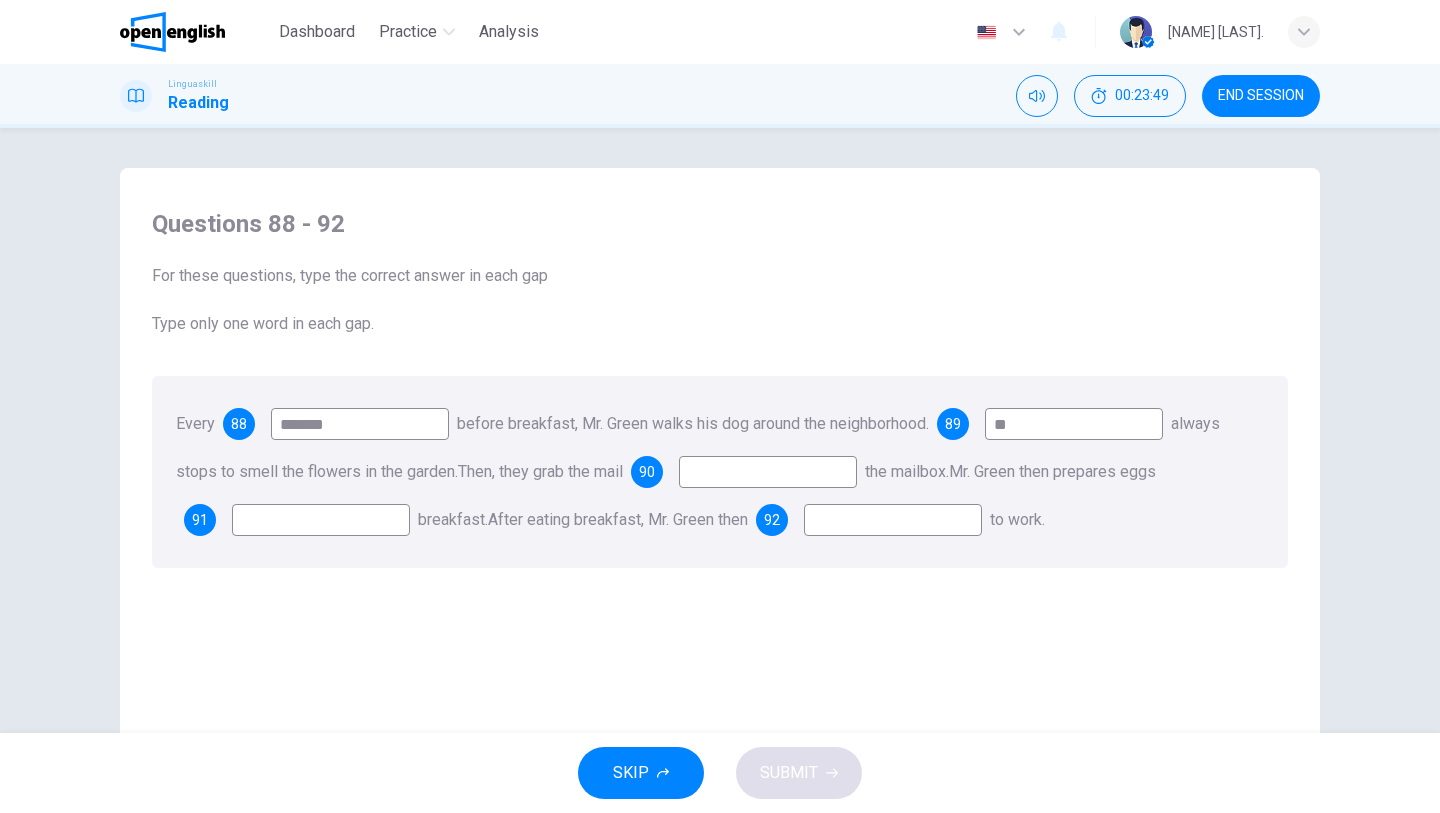 click at bounding box center (768, 472) 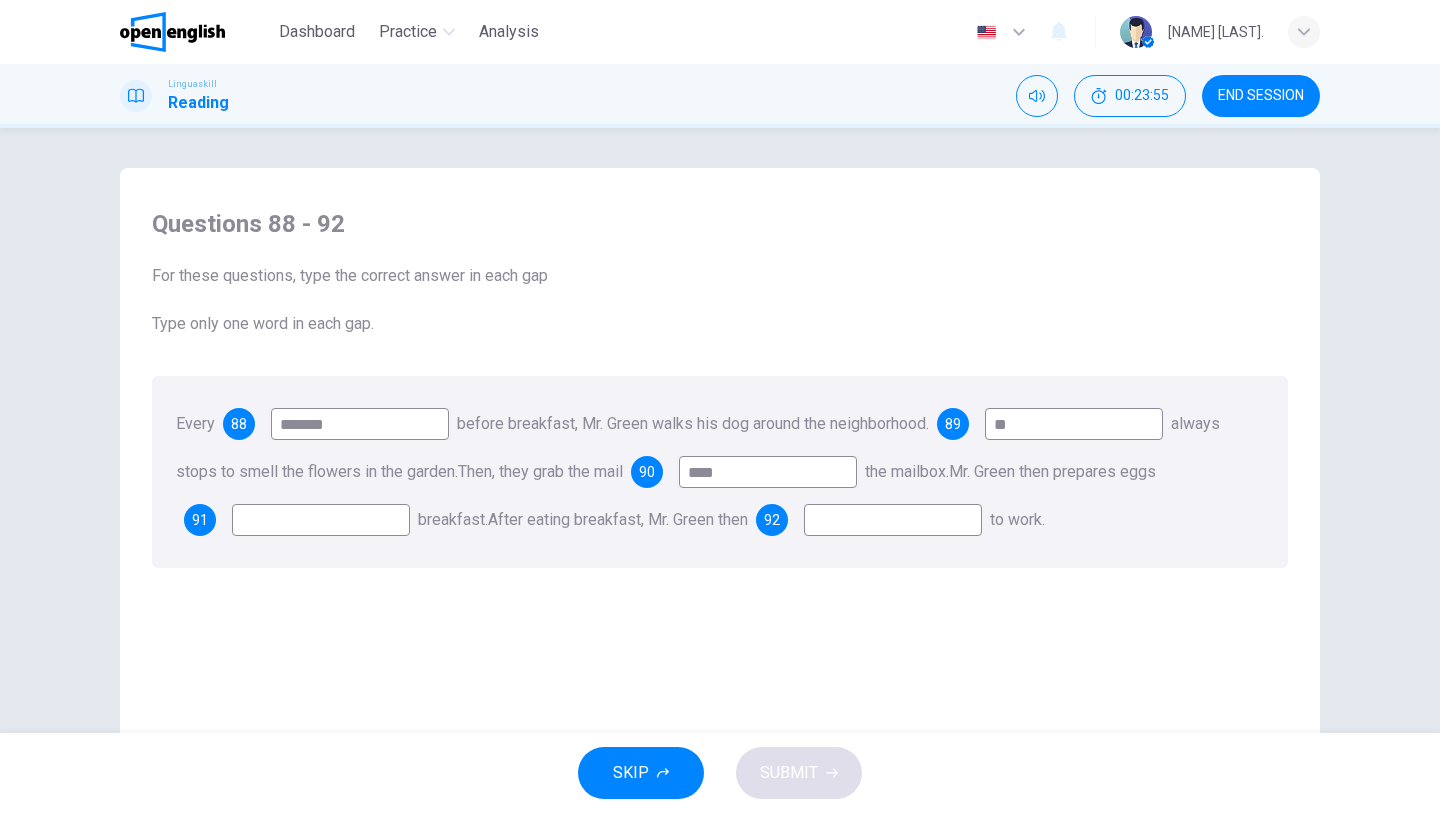 type on "****" 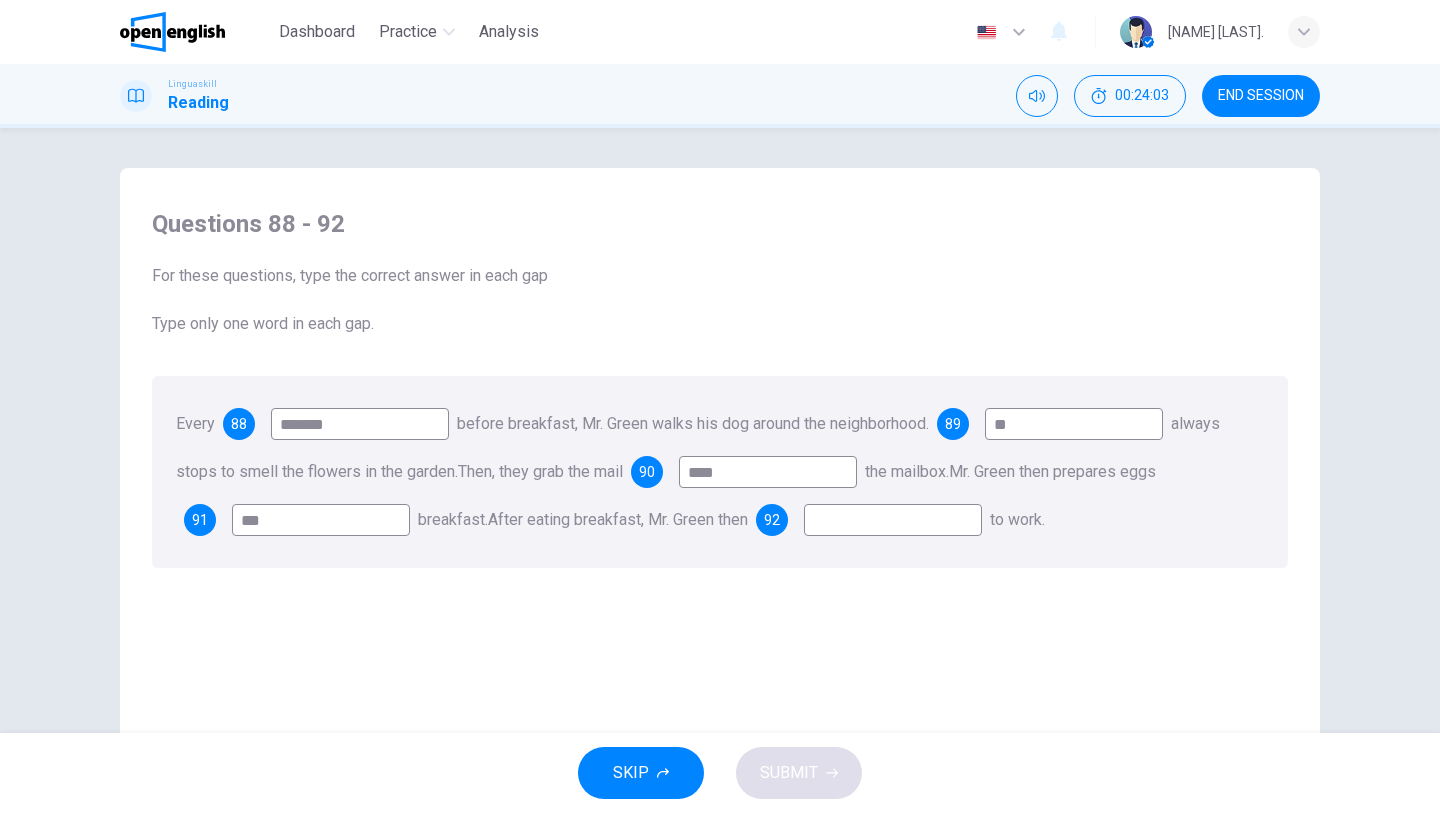 type on "***" 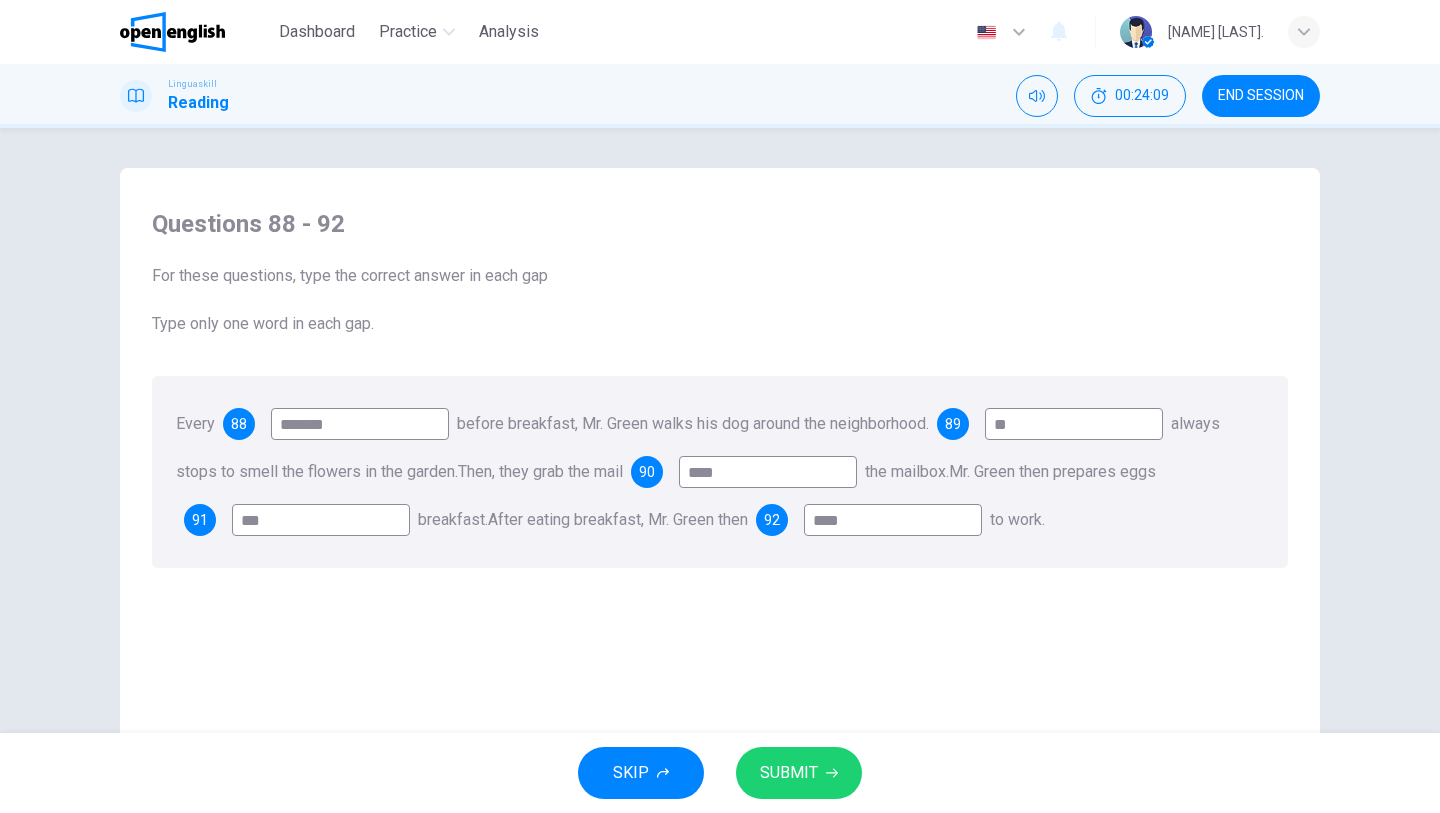 type on "****" 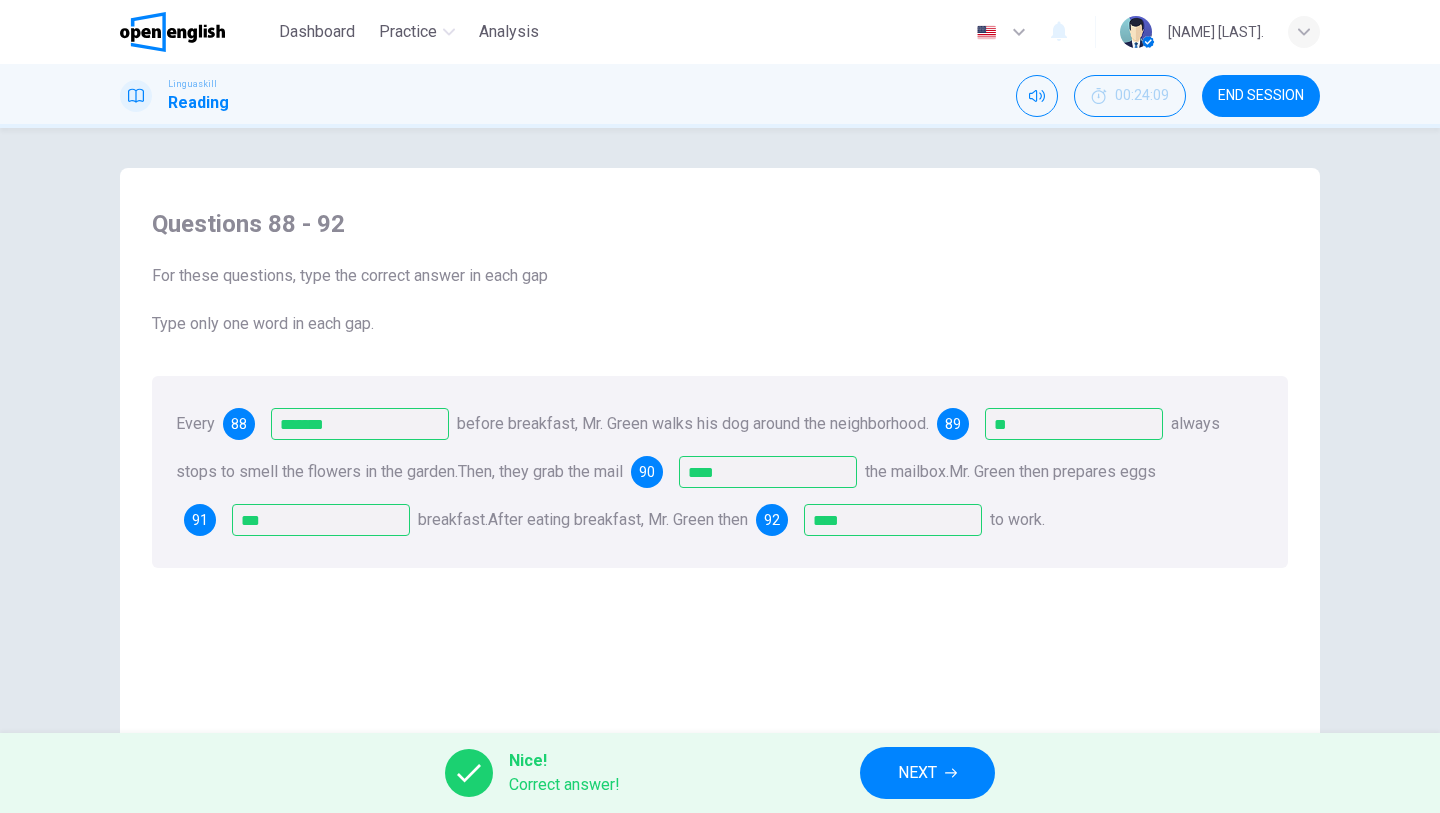 click on "NEXT" at bounding box center (917, 773) 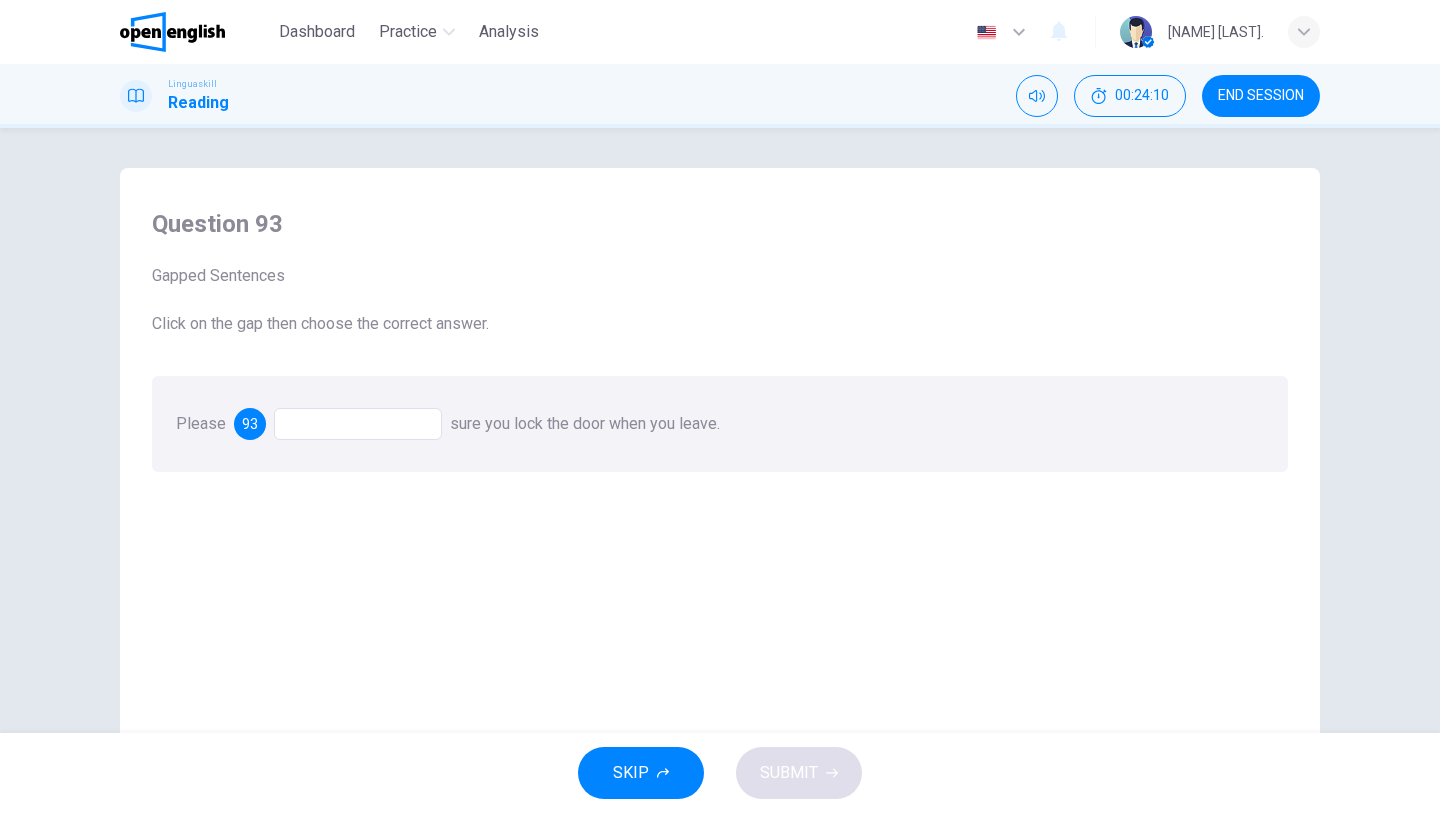 click at bounding box center [358, 424] 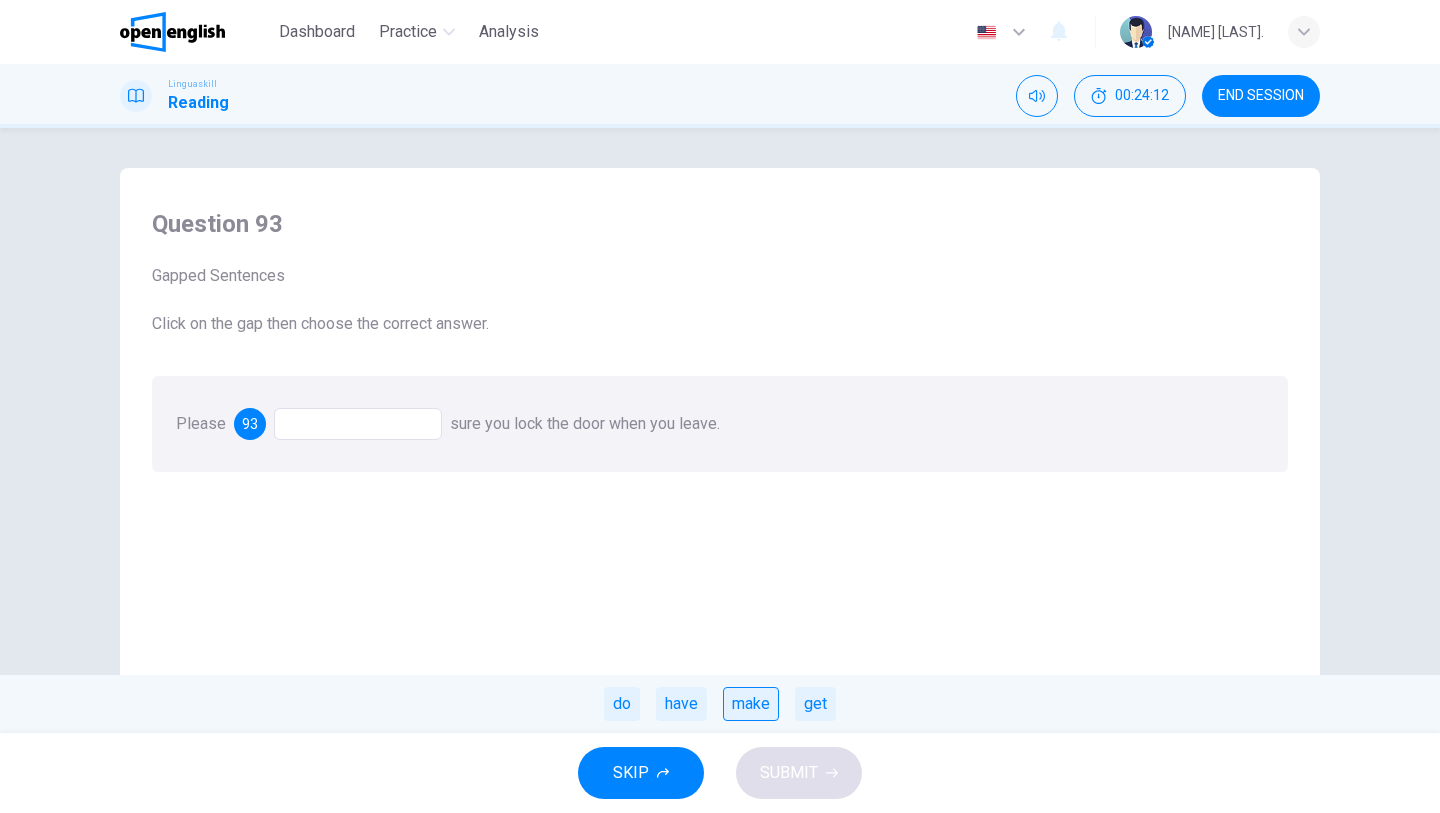 click on "make" at bounding box center (751, 704) 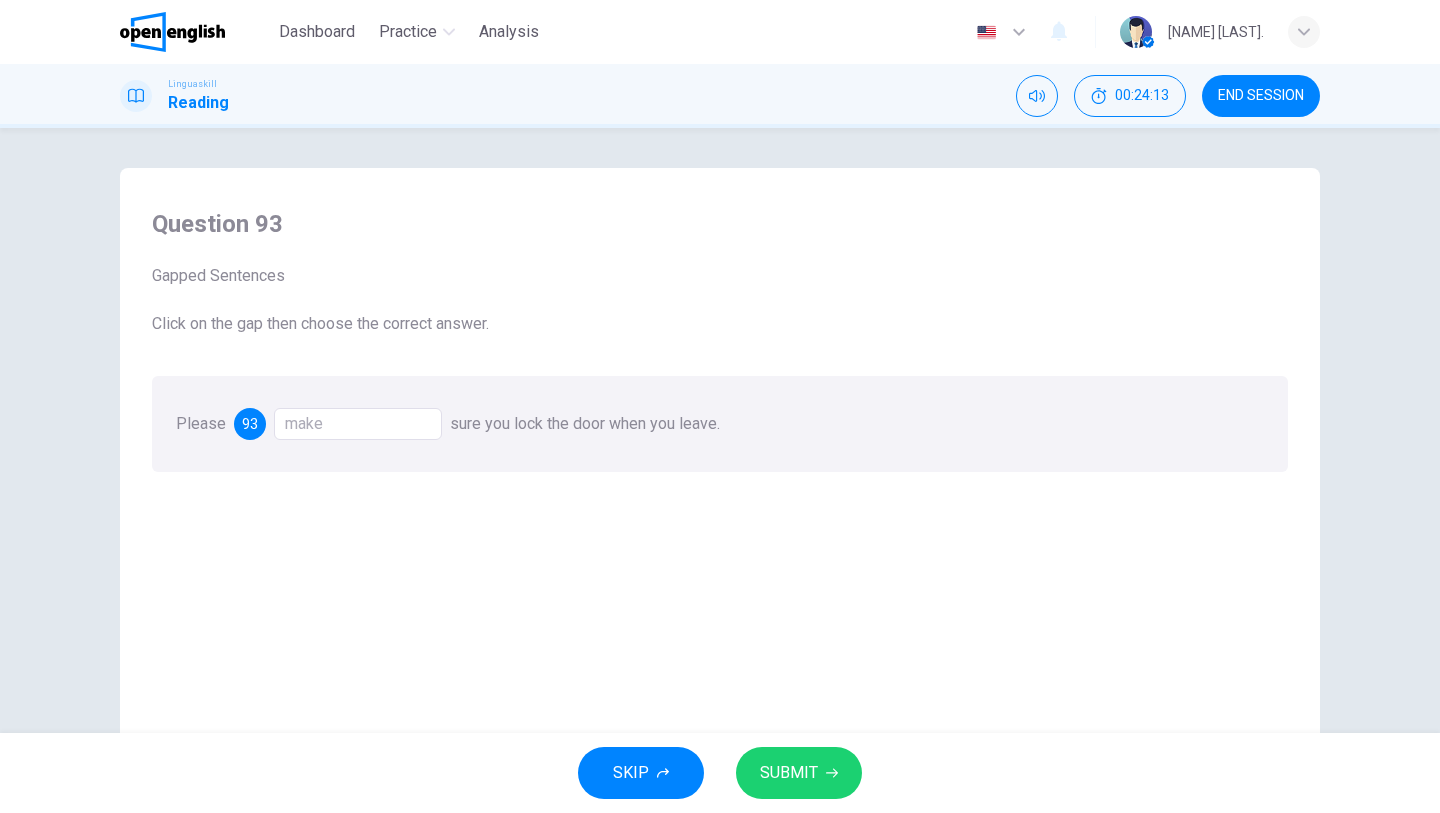 click on "SUBMIT" at bounding box center (789, 773) 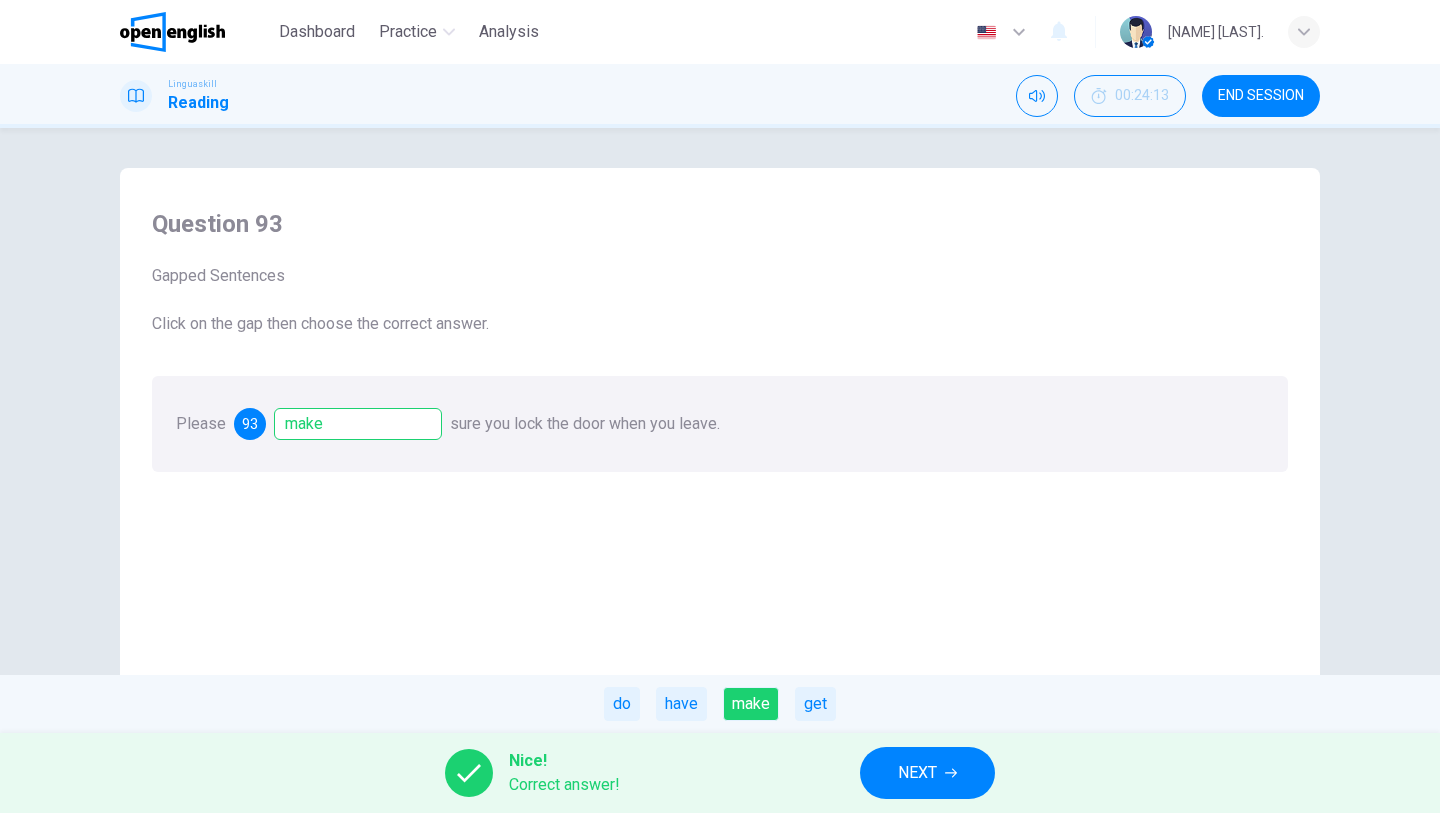 click on "NEXT" at bounding box center [927, 773] 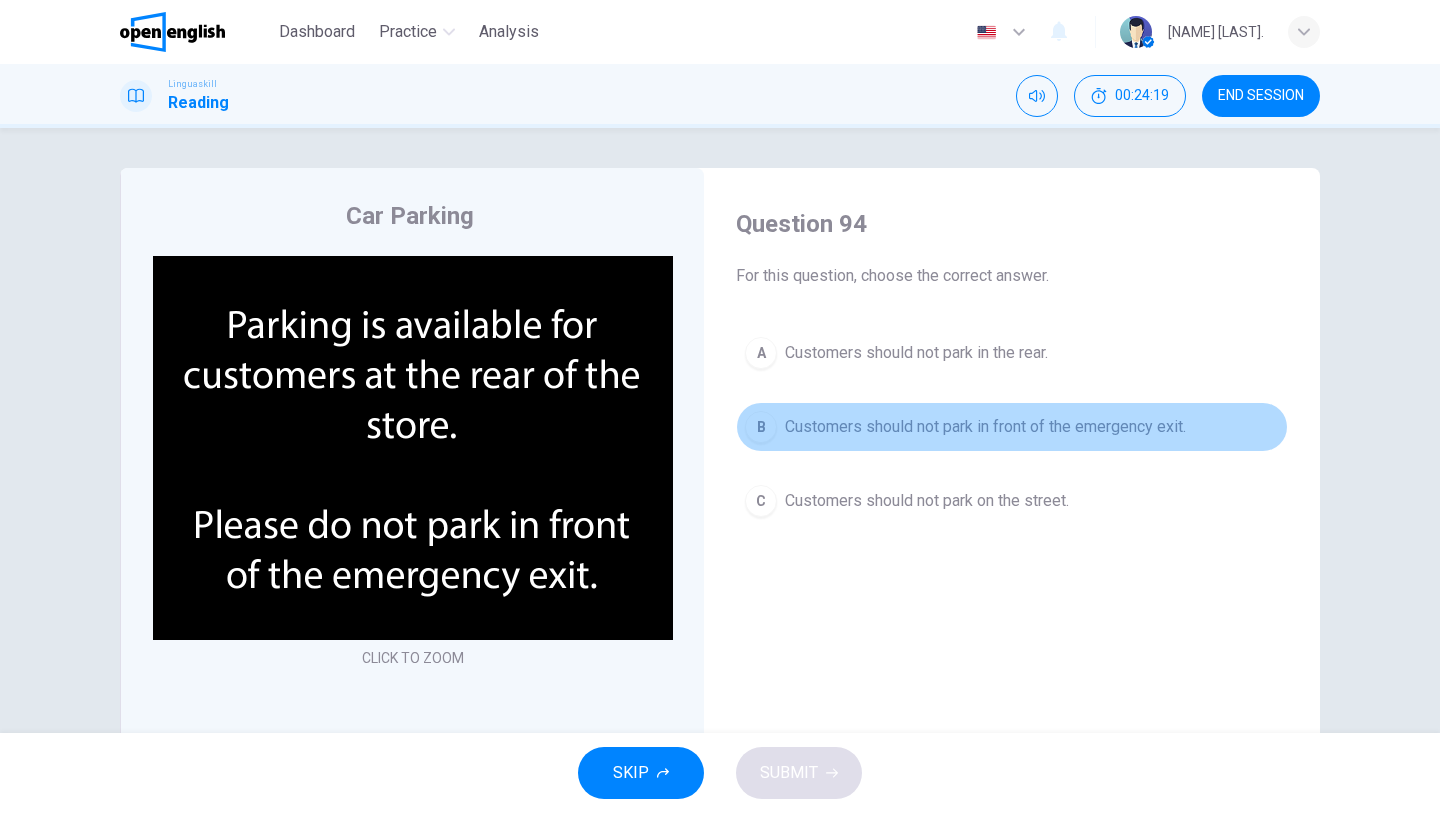 click on "Customers should not park in front of the emergency exit." at bounding box center (985, 427) 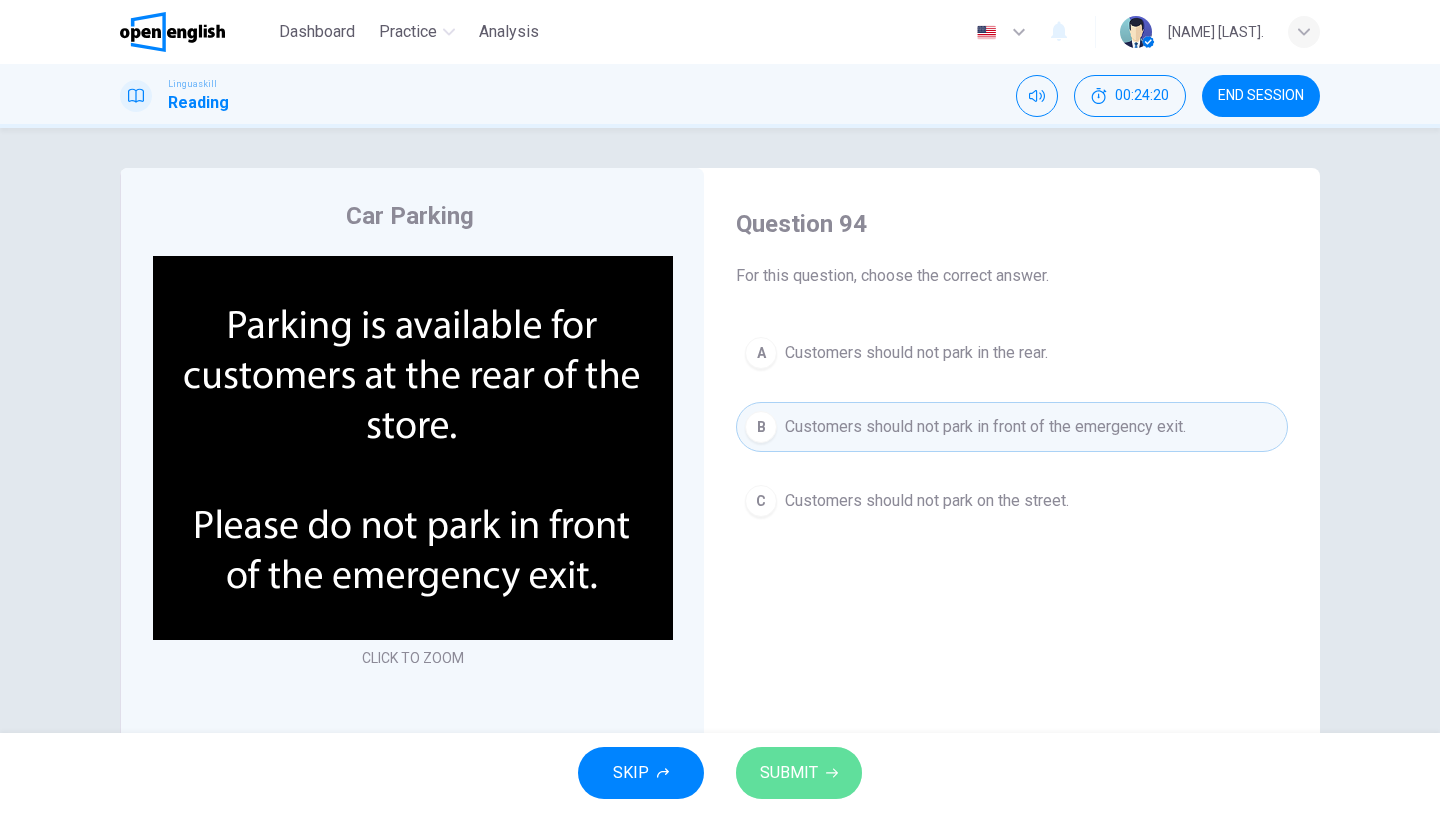 click on "SUBMIT" at bounding box center (799, 773) 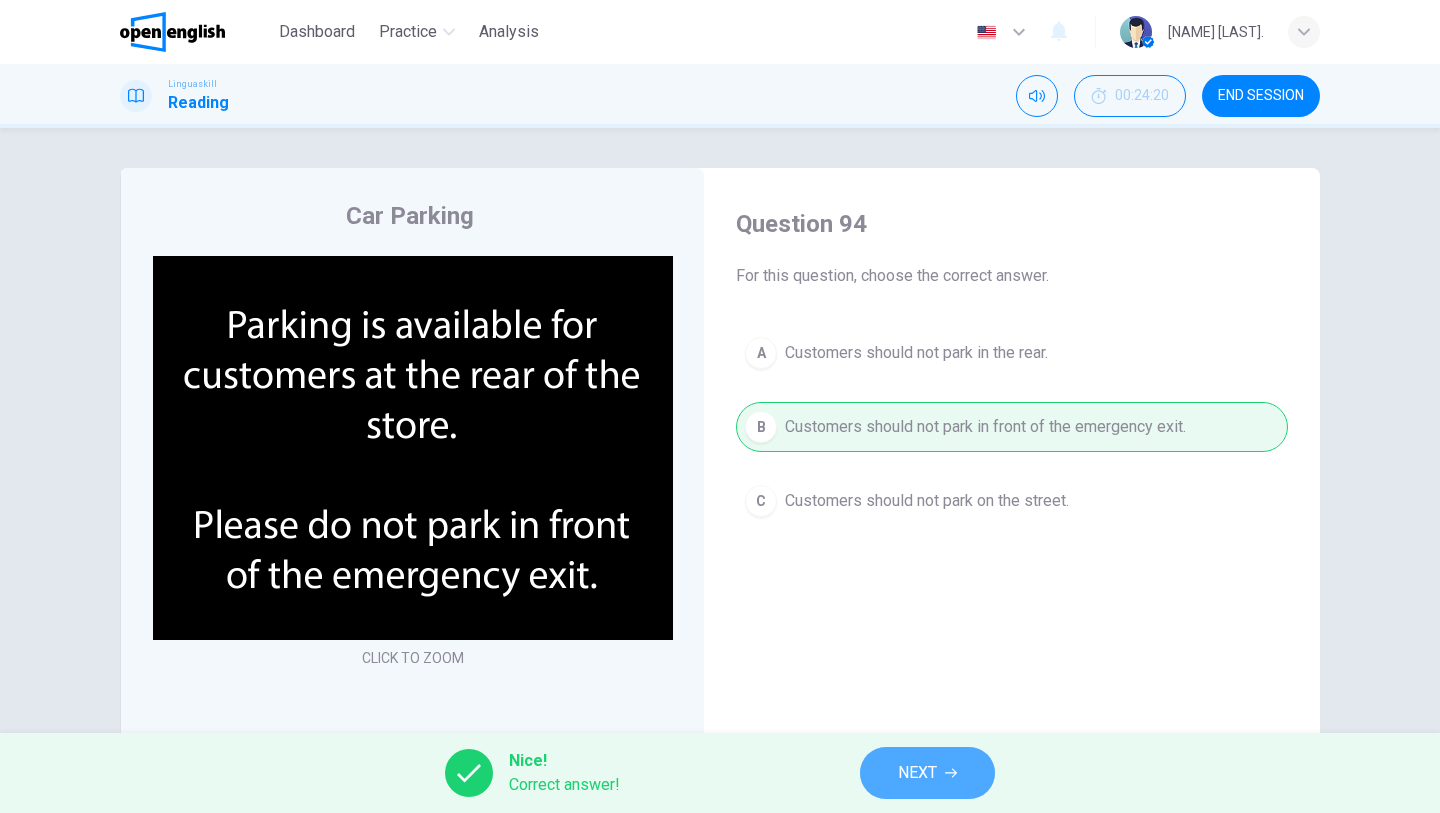 click on "NEXT" at bounding box center [917, 773] 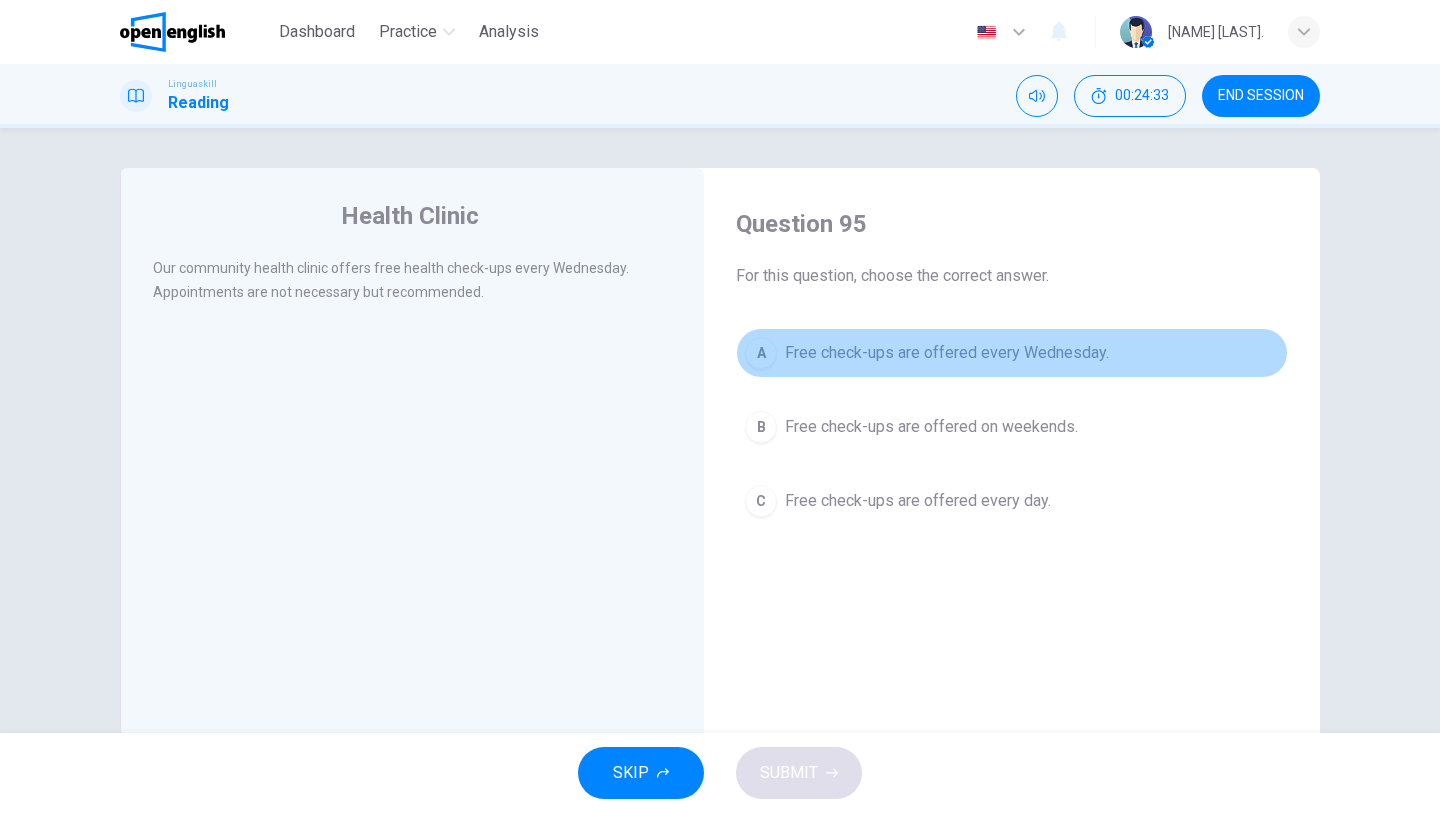click on "Free check-ups are offered every Wednesday." at bounding box center [947, 353] 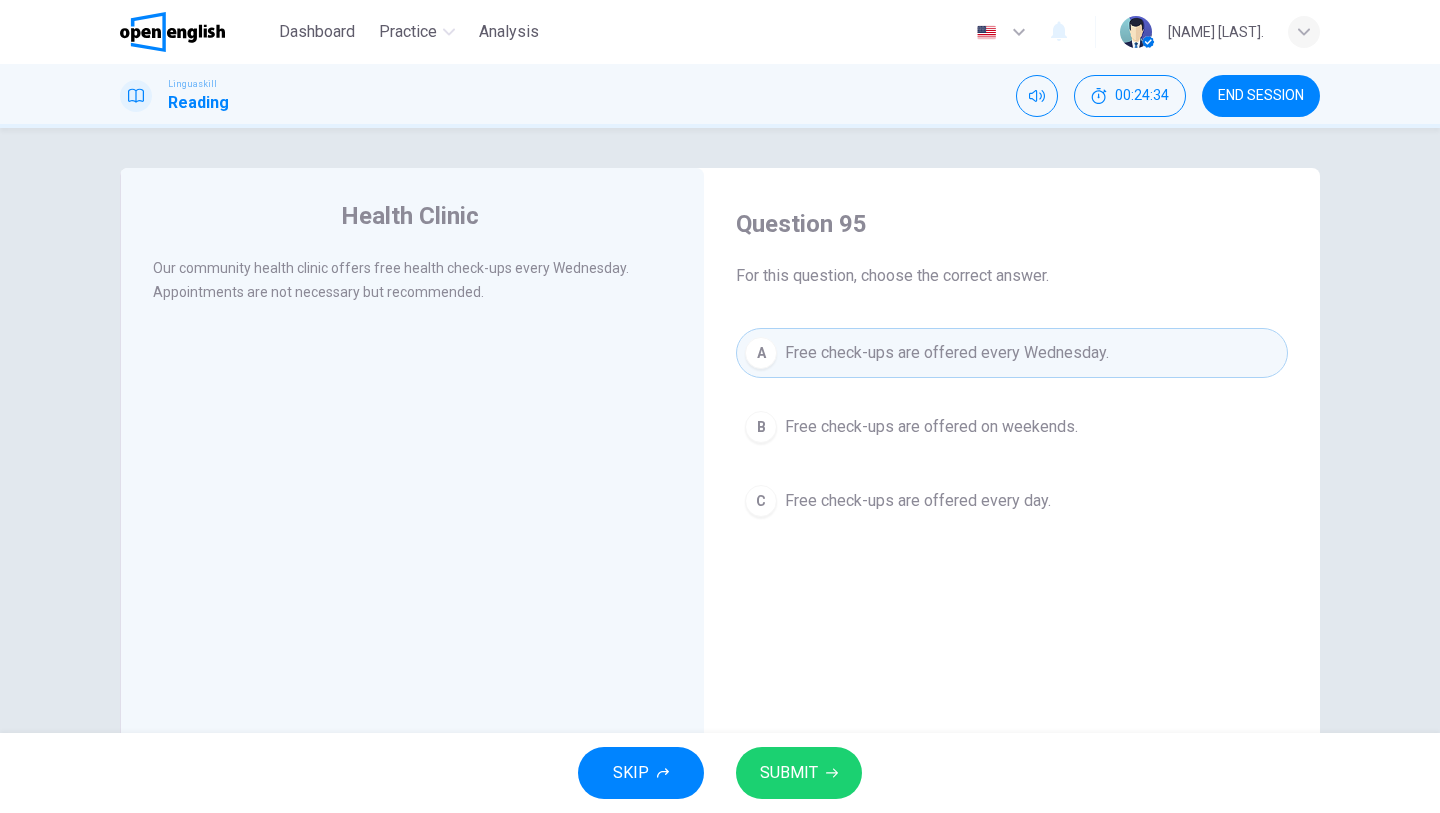 click on "SUBMIT" at bounding box center [799, 773] 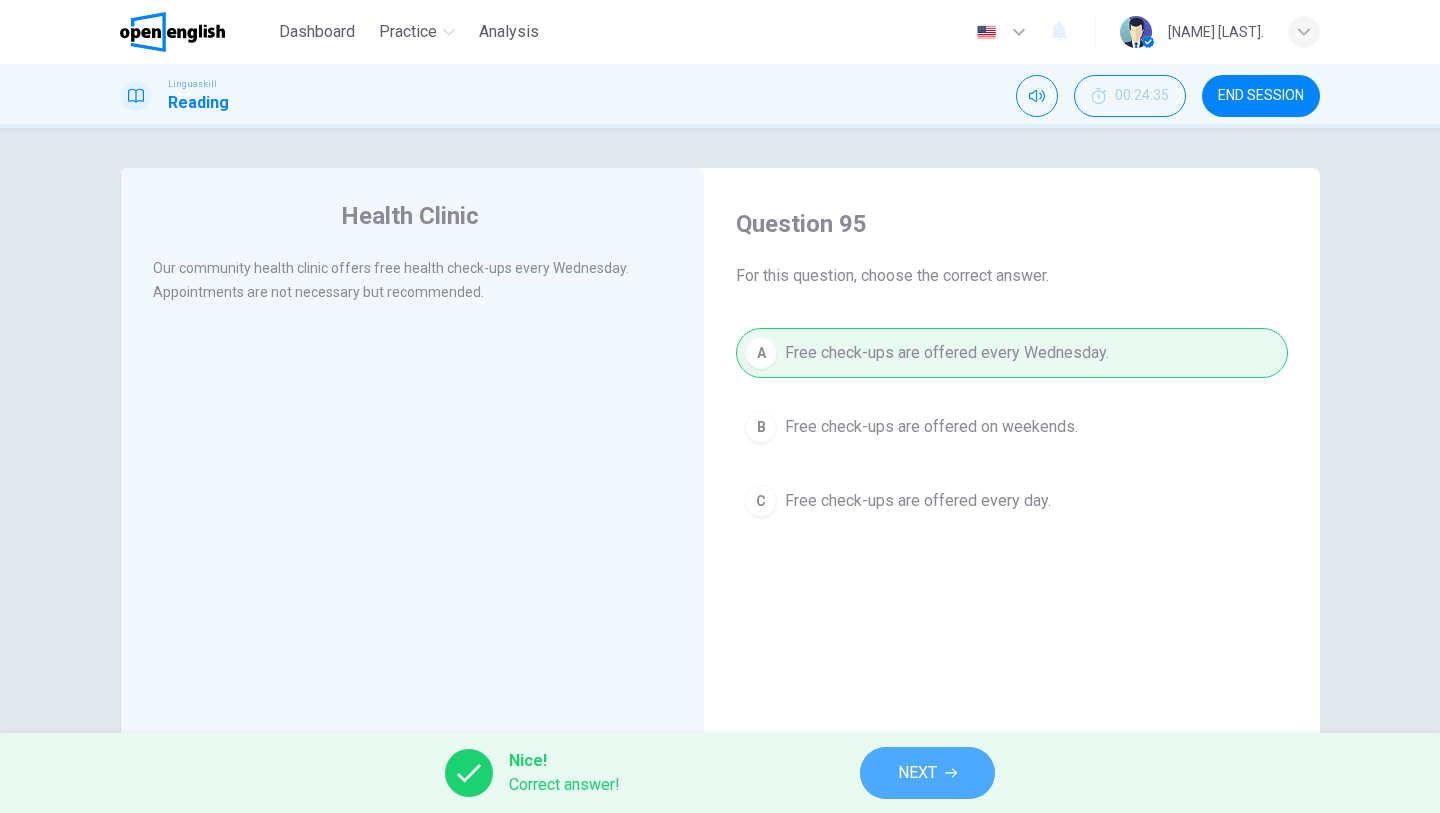 click on "NEXT" at bounding box center (917, 773) 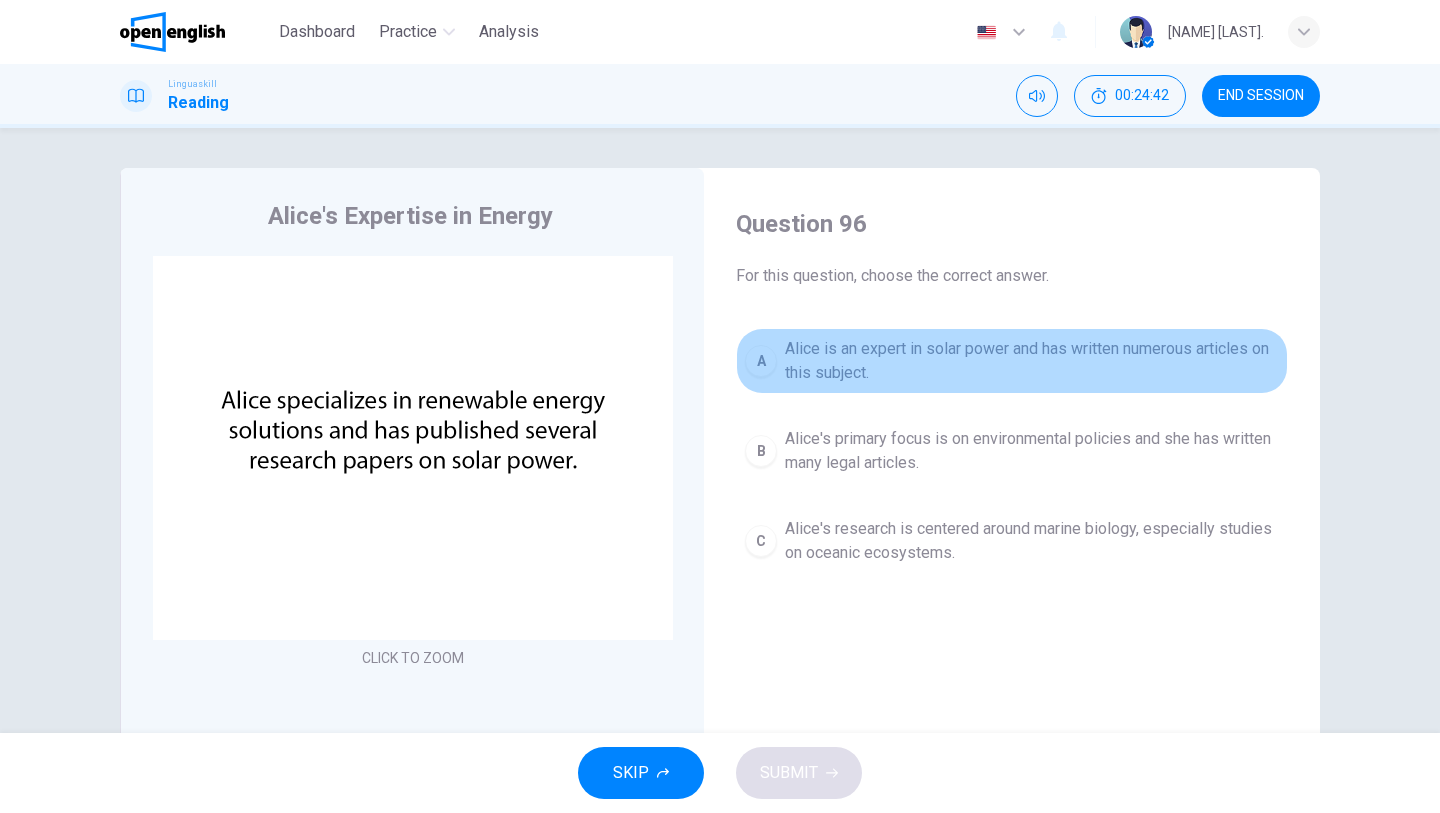 click on "Alice is an expert in solar power and has written numerous articles on this subject." at bounding box center (1032, 361) 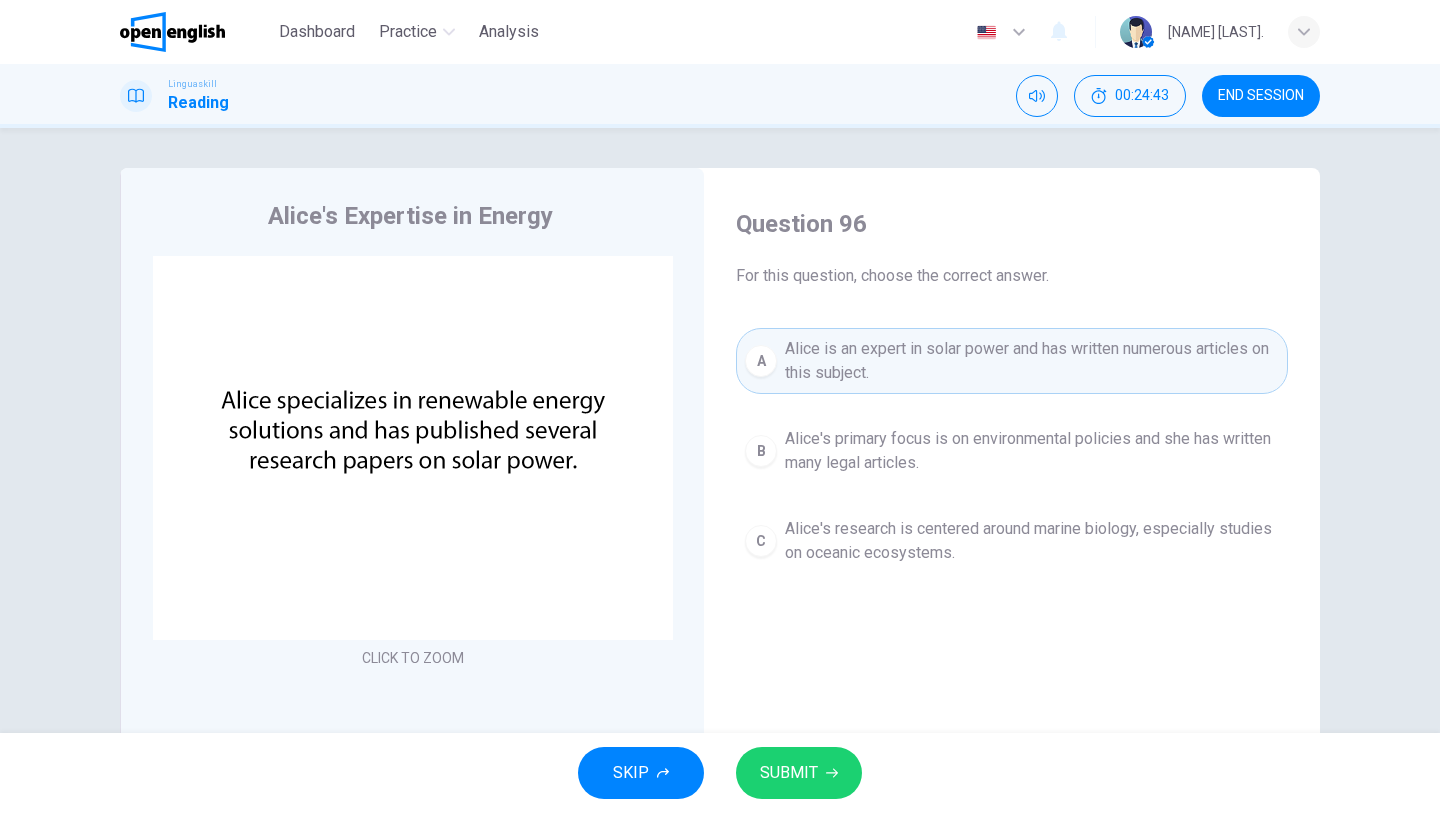 click on "SUBMIT" at bounding box center [789, 773] 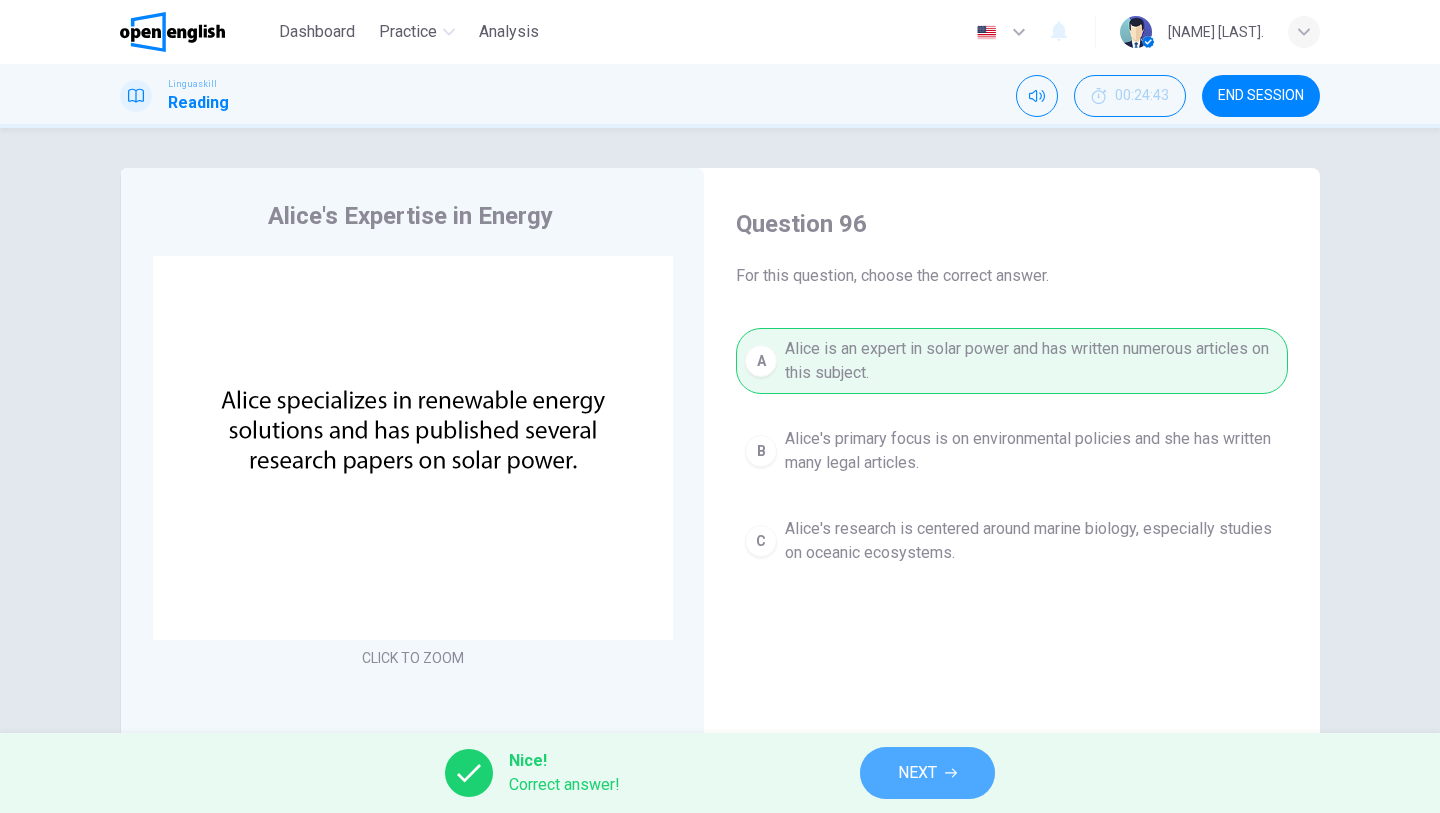 click on "NEXT" at bounding box center [917, 773] 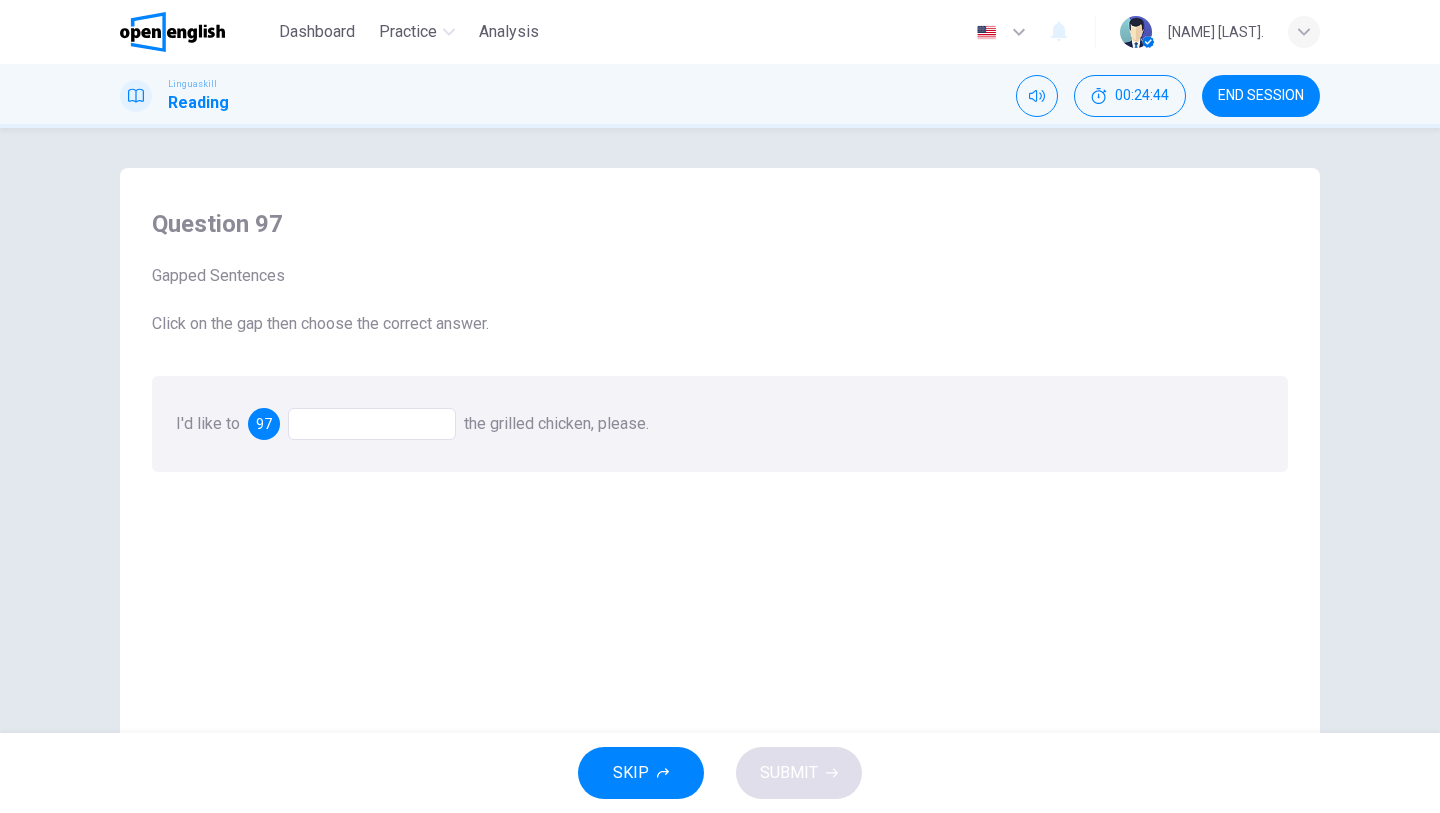 click at bounding box center [372, 424] 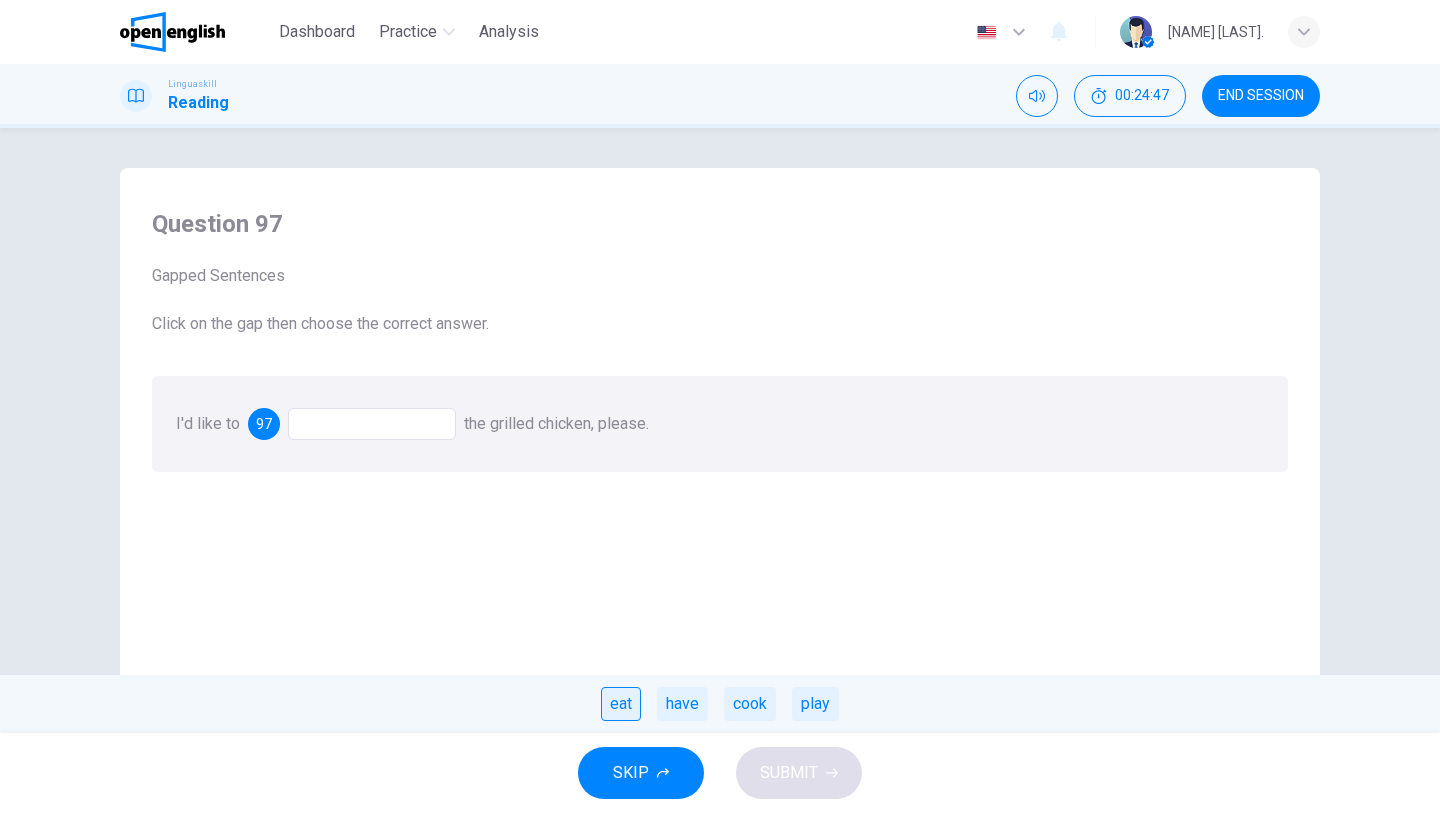 click on "eat" at bounding box center (621, 704) 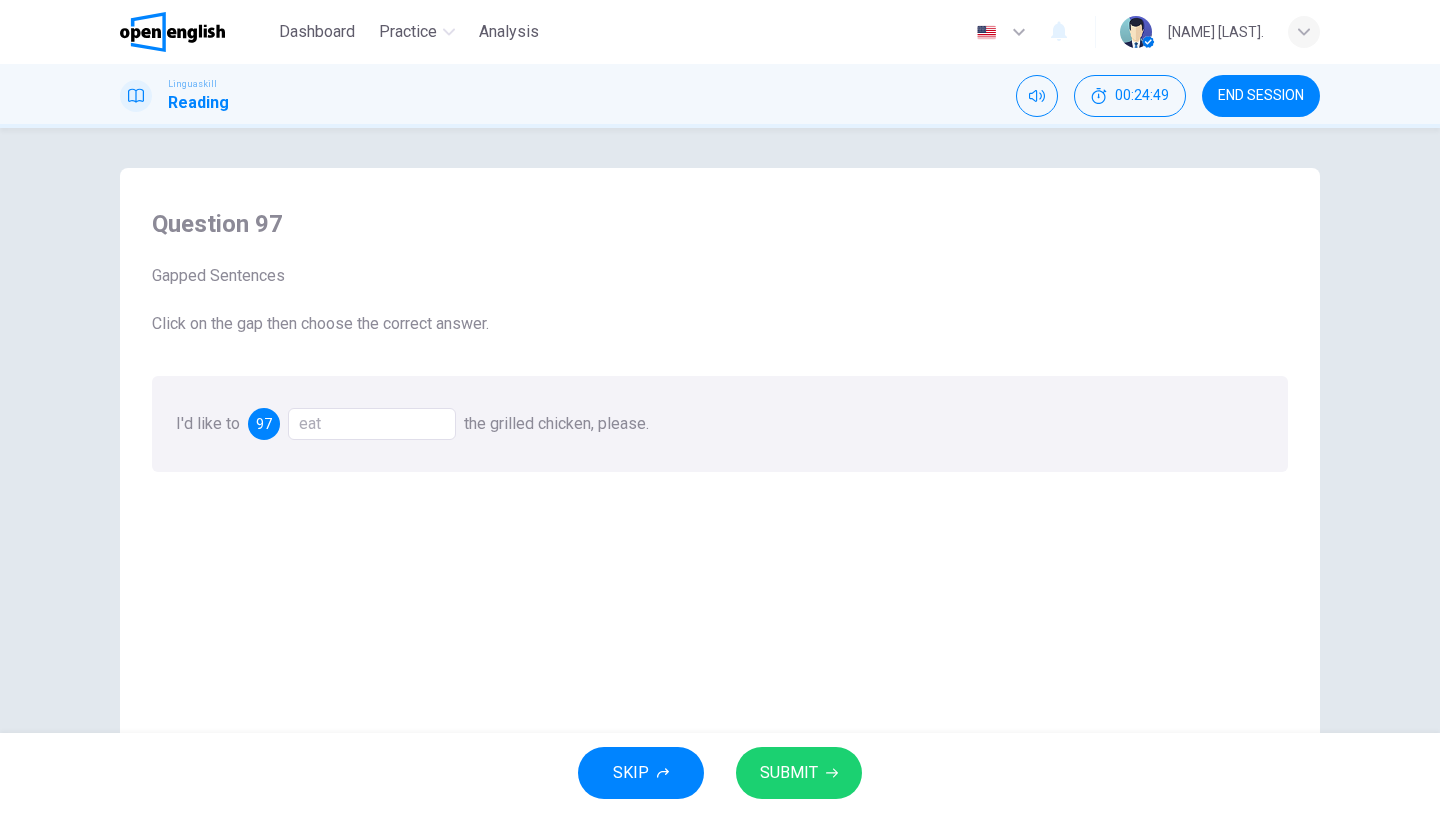 click on "SUBMIT" at bounding box center (789, 773) 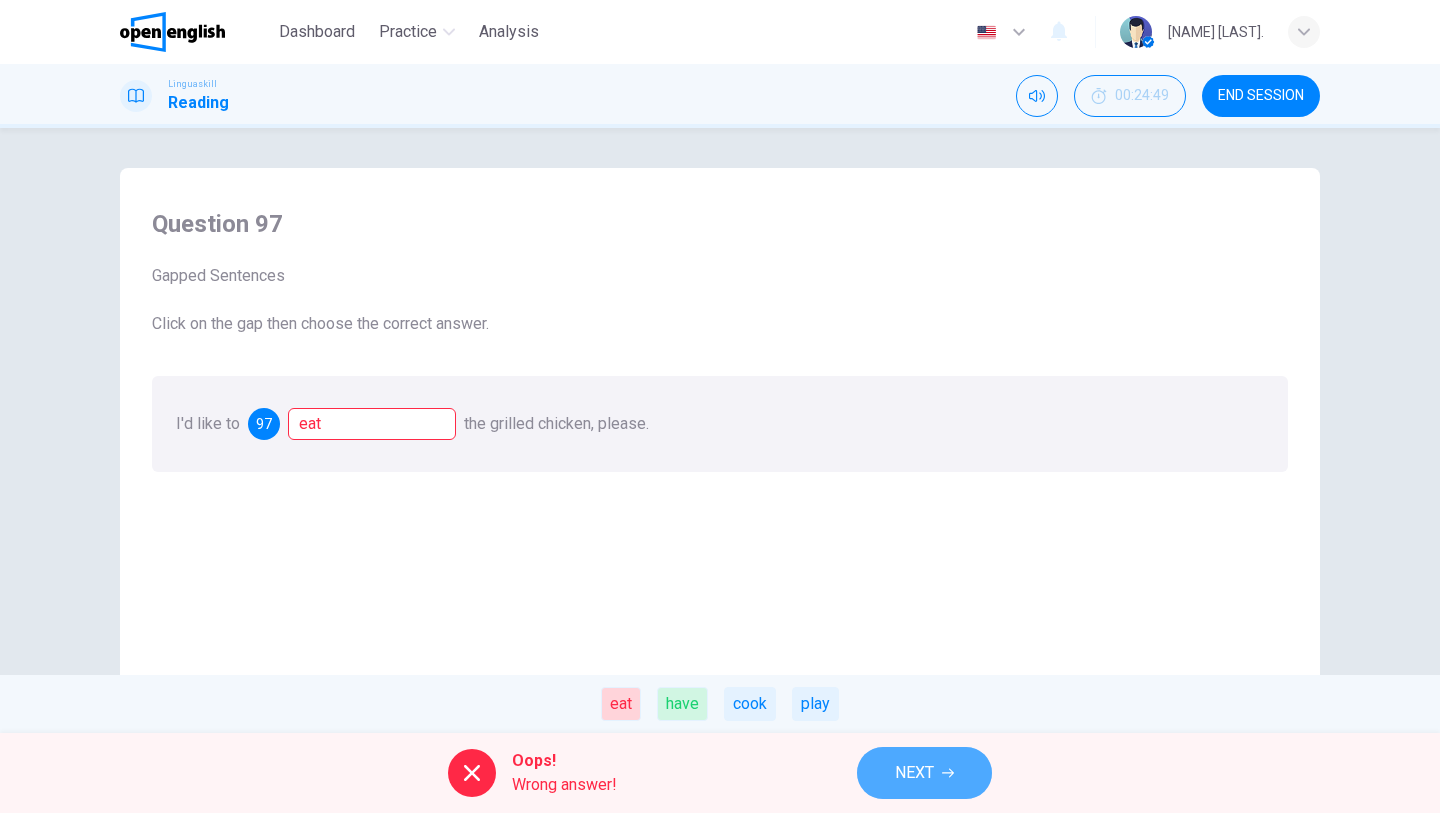 click on "NEXT" at bounding box center [924, 773] 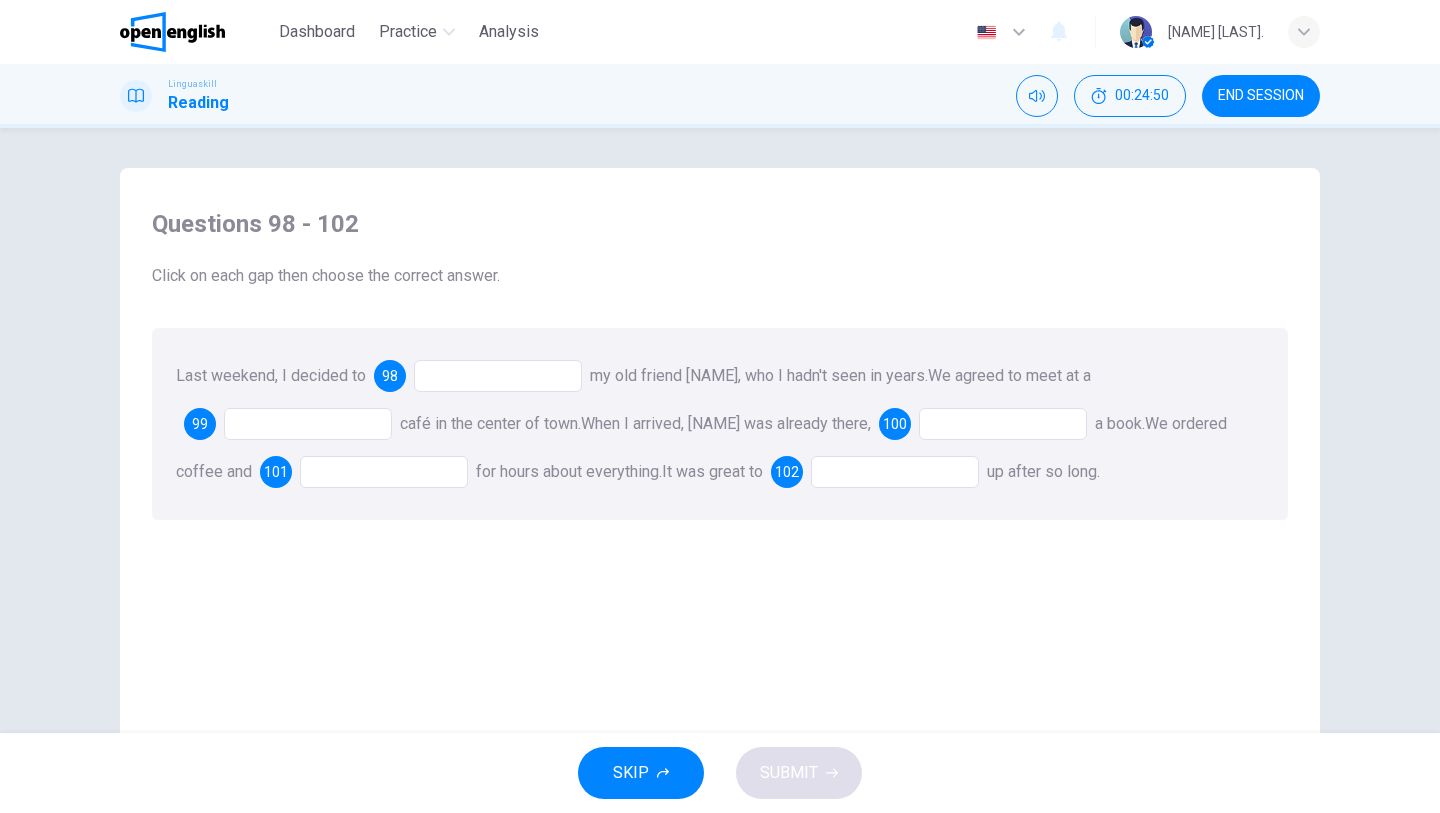 click at bounding box center (498, 376) 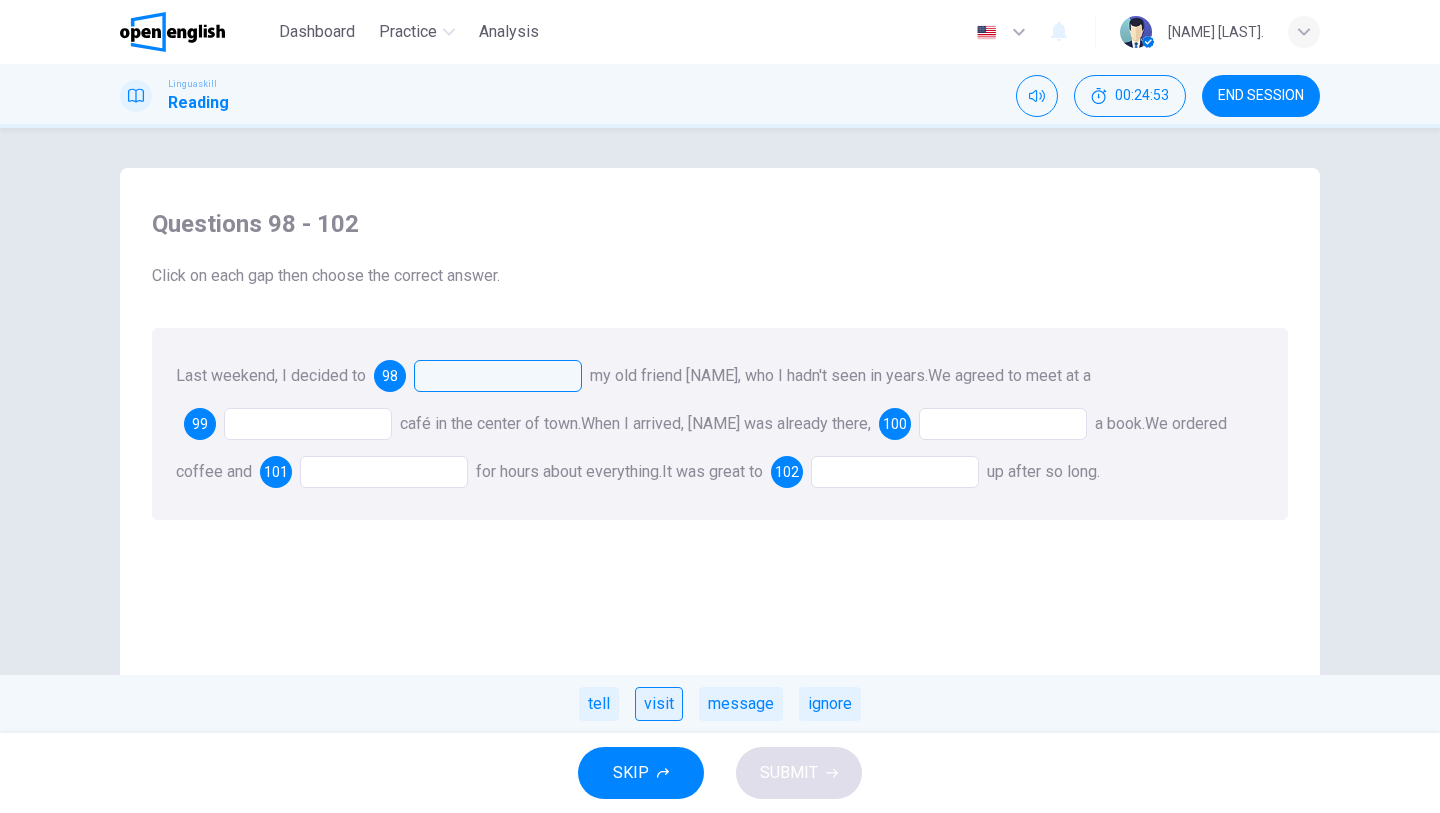 click on "visit" at bounding box center (659, 704) 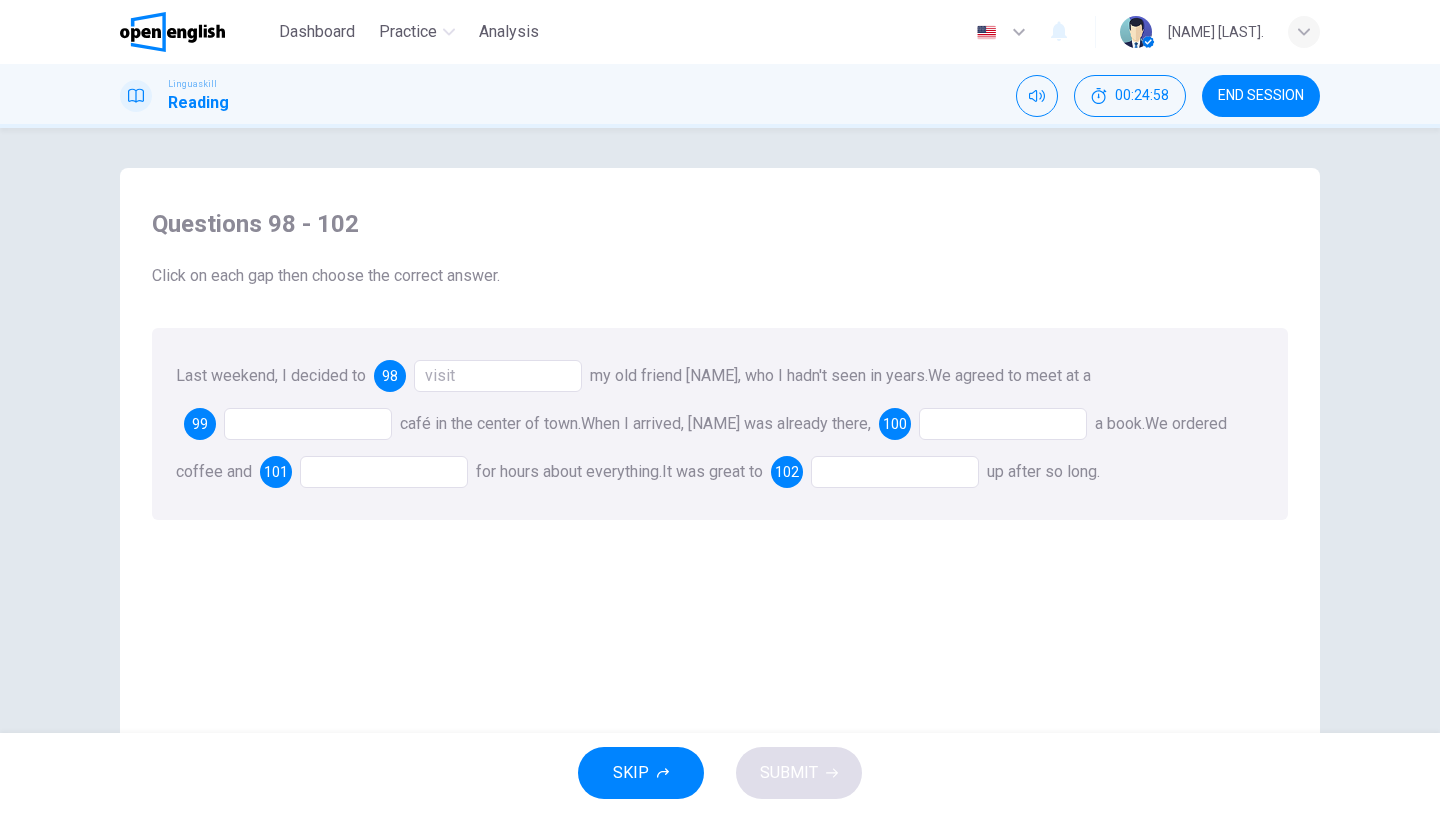click at bounding box center [308, 424] 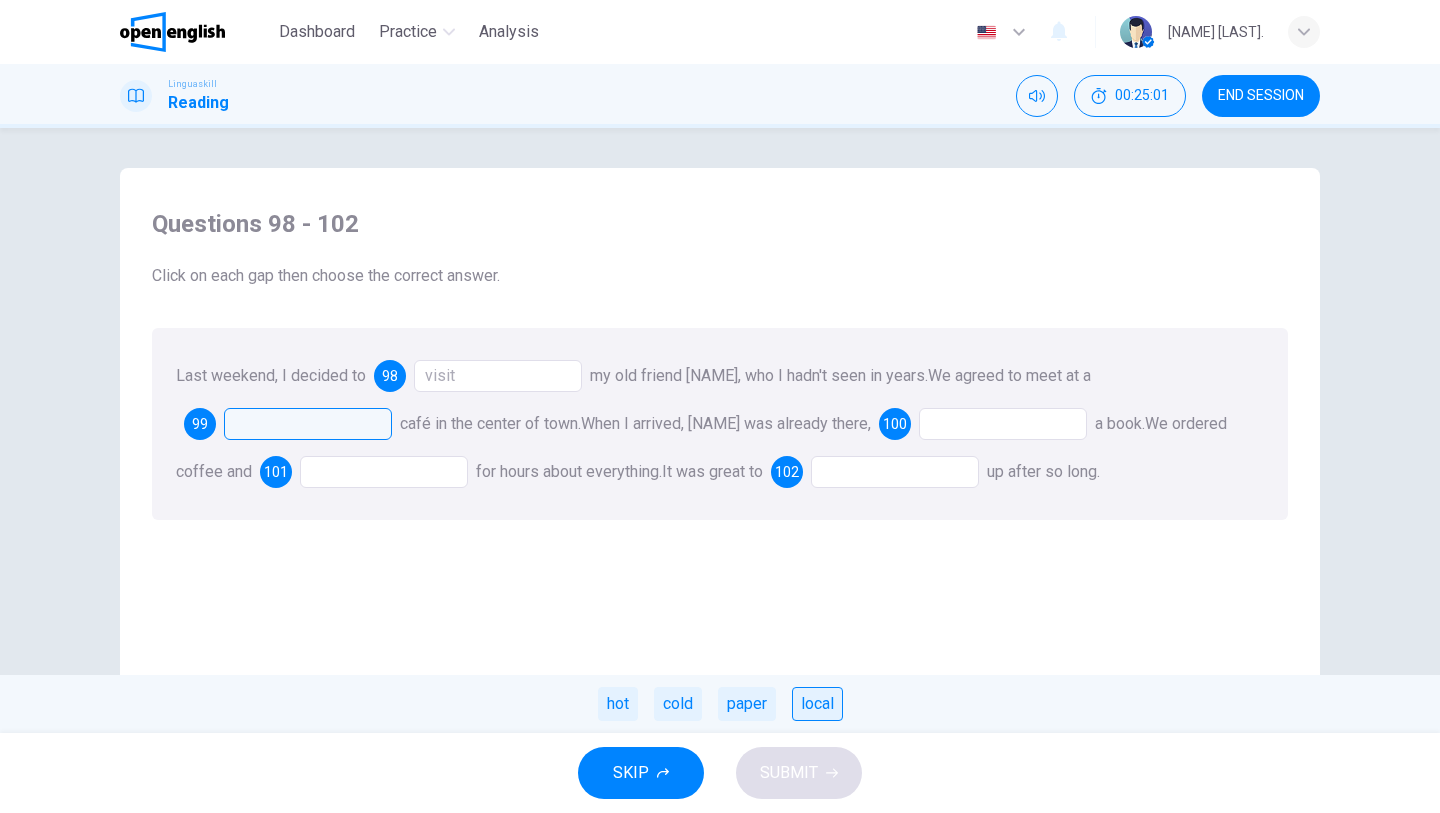 click on "local" at bounding box center (817, 704) 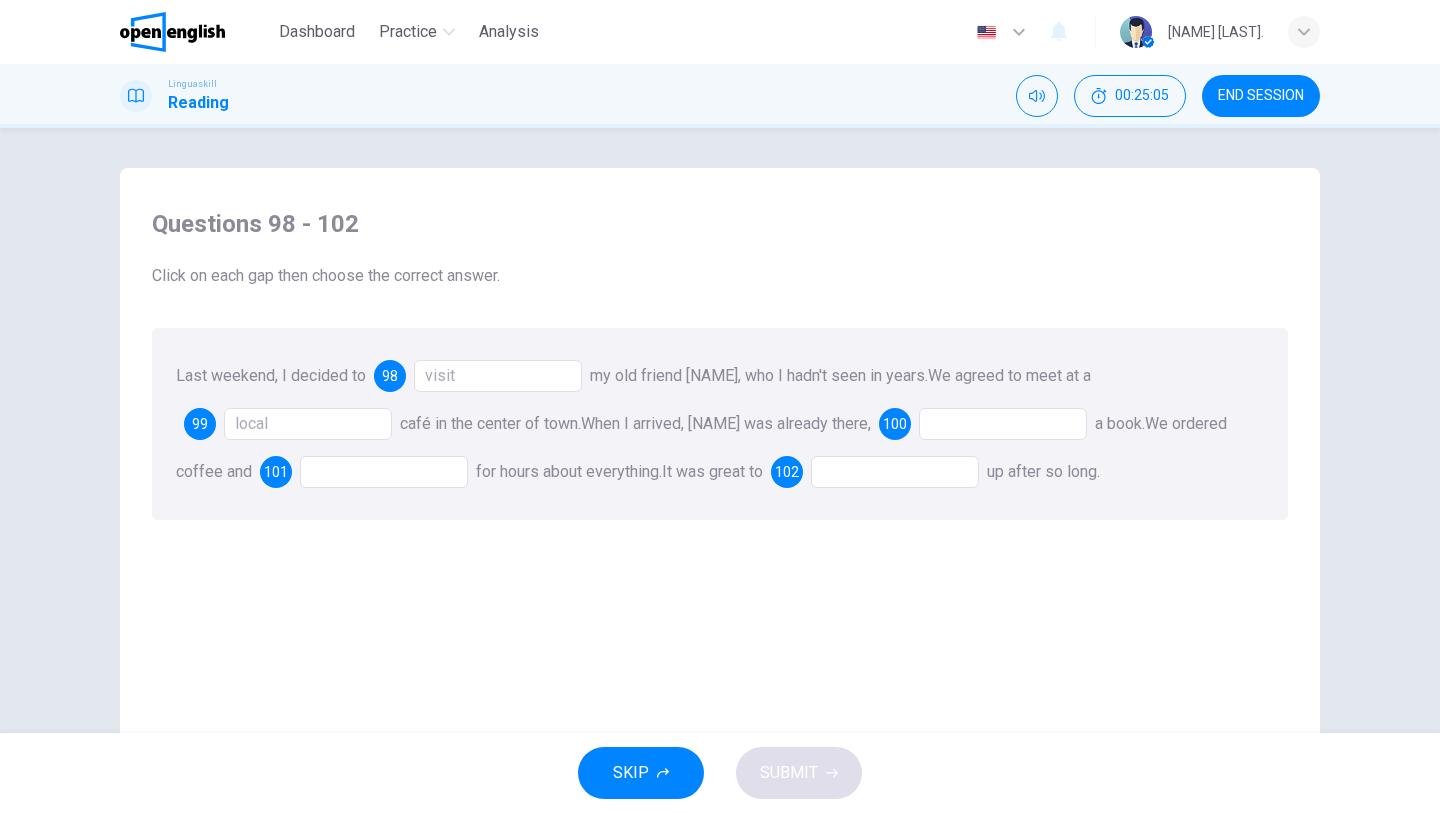 click at bounding box center (1003, 424) 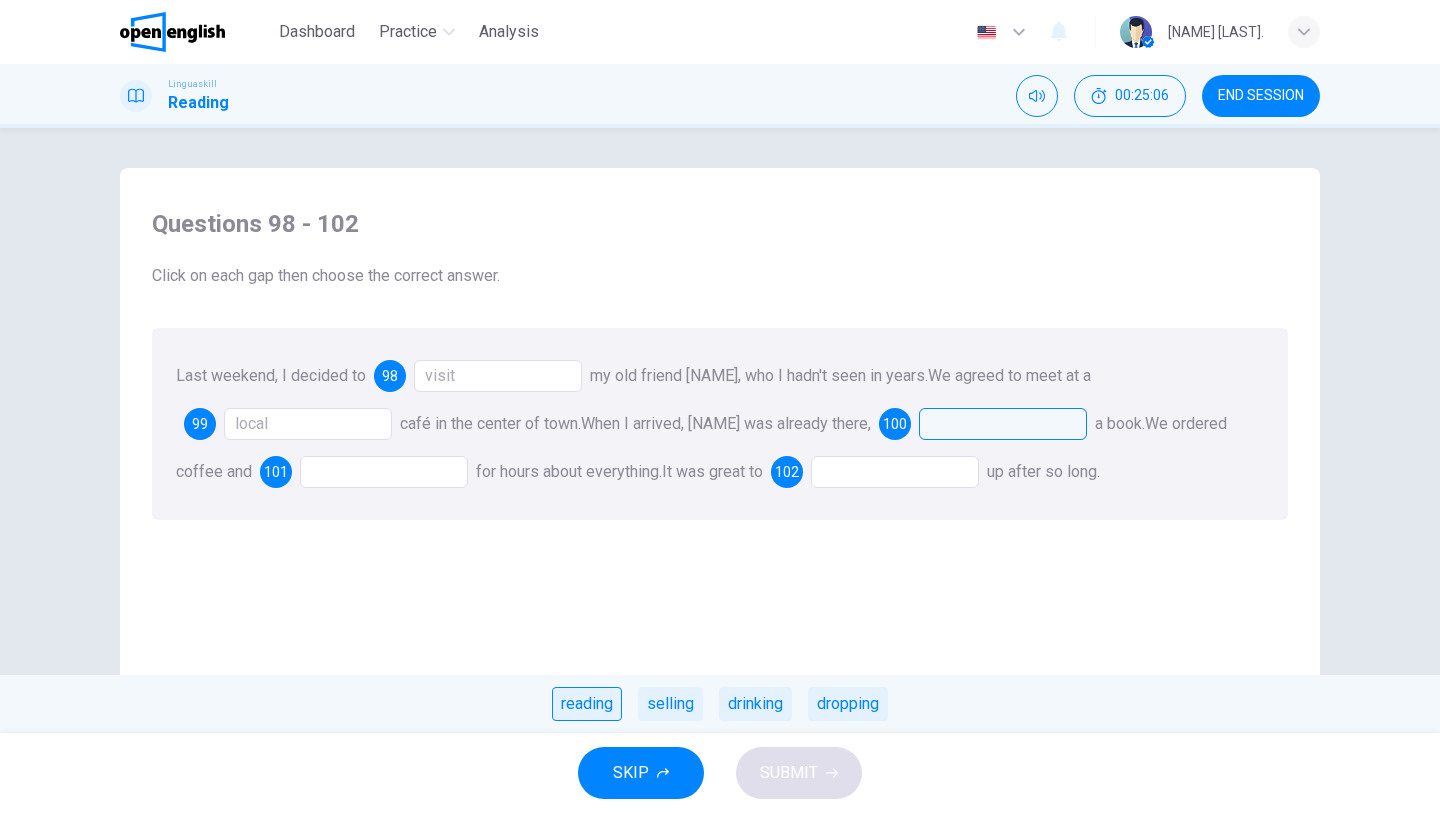 click on "reading" at bounding box center [587, 704] 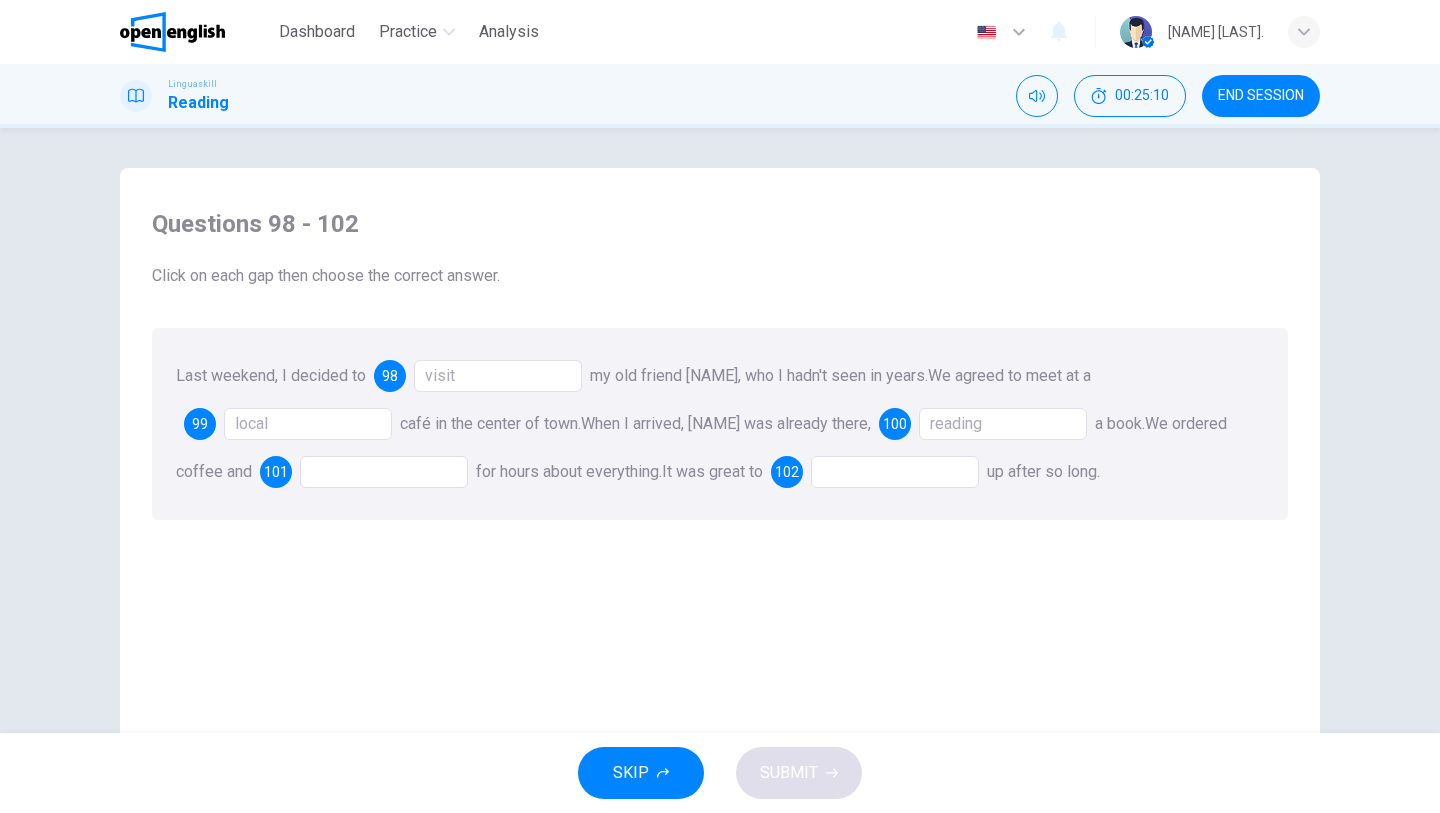 click at bounding box center [384, 472] 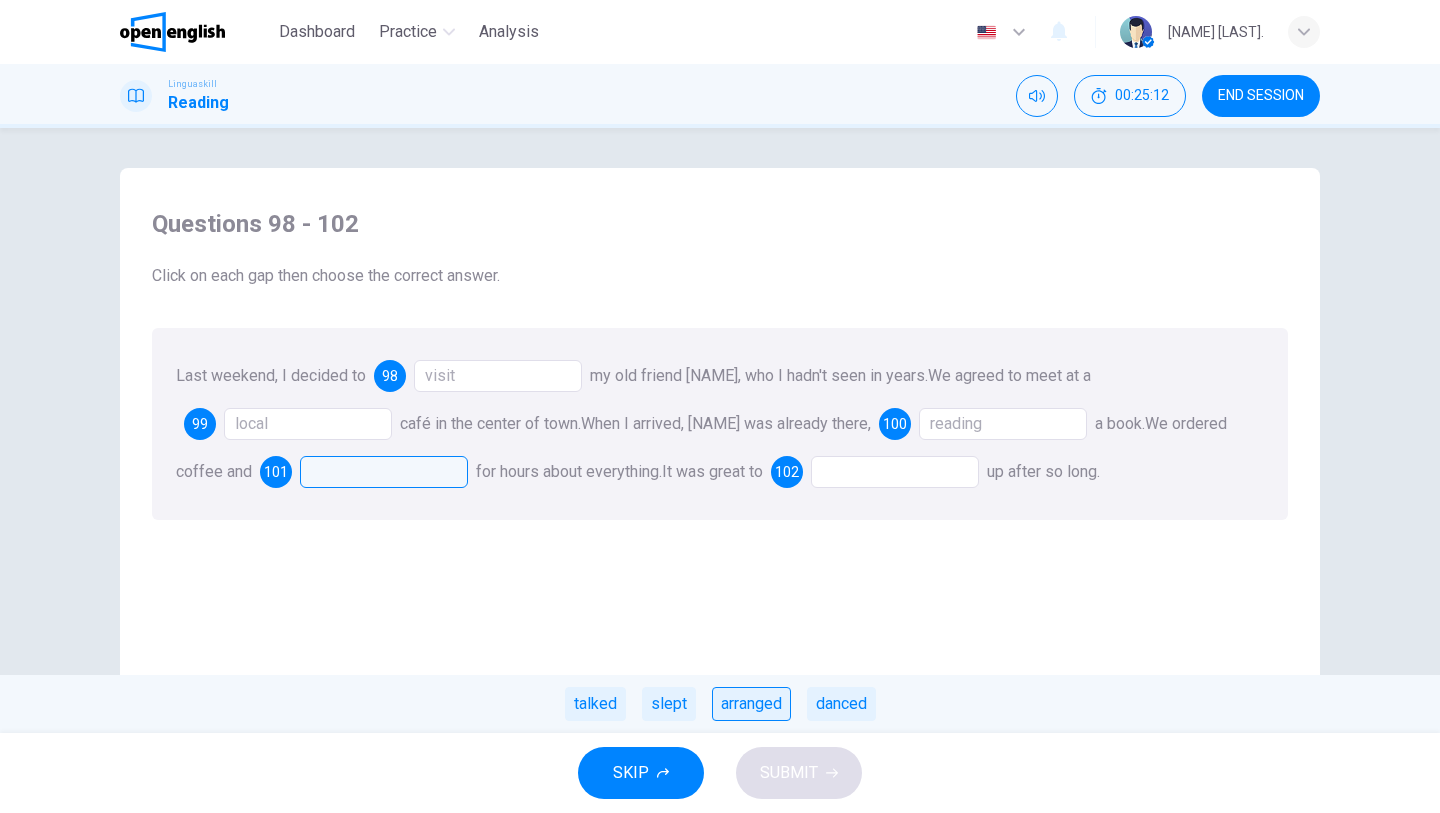 click on "arranged" at bounding box center (751, 704) 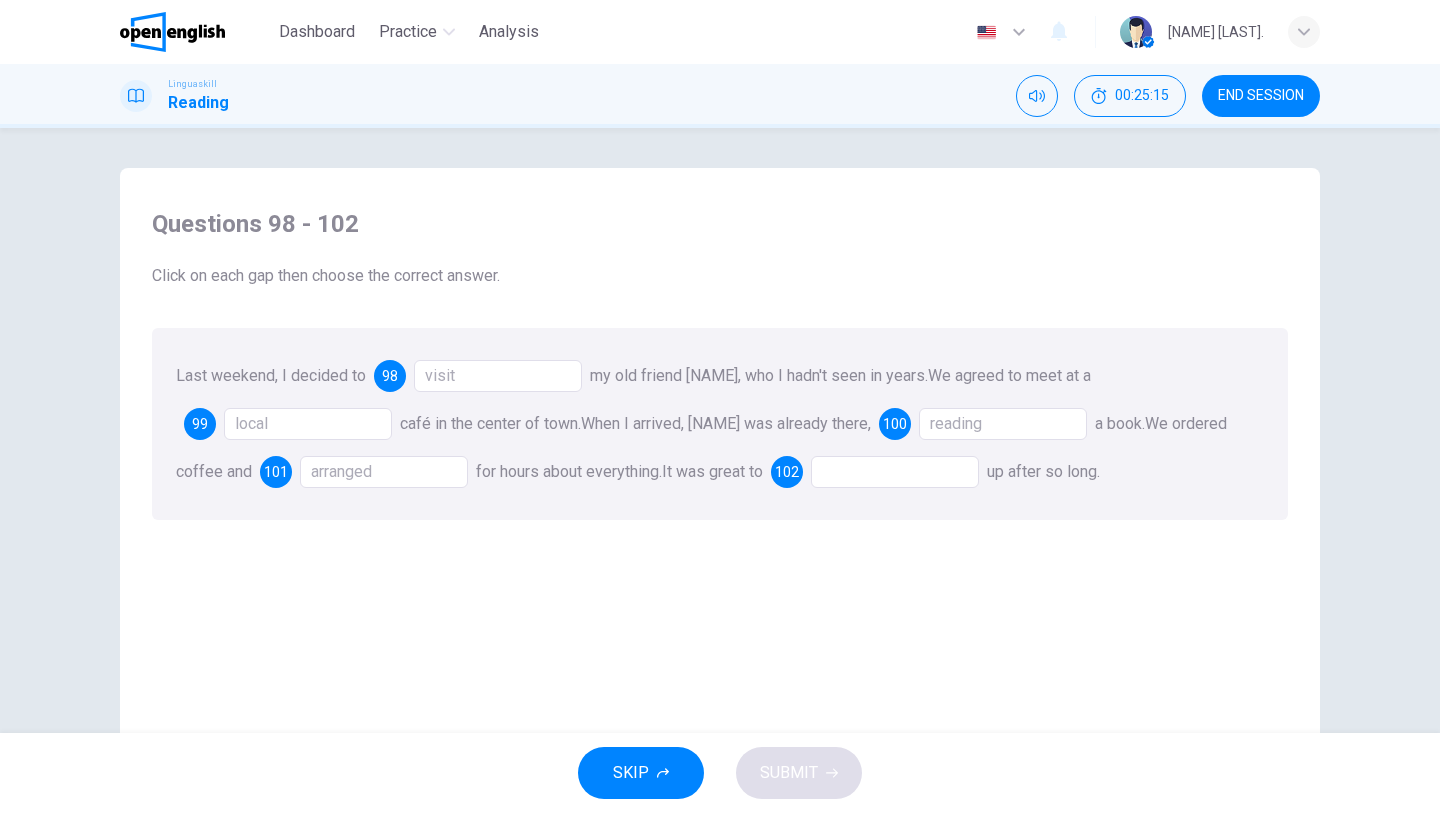 click on "arranged" at bounding box center (384, 472) 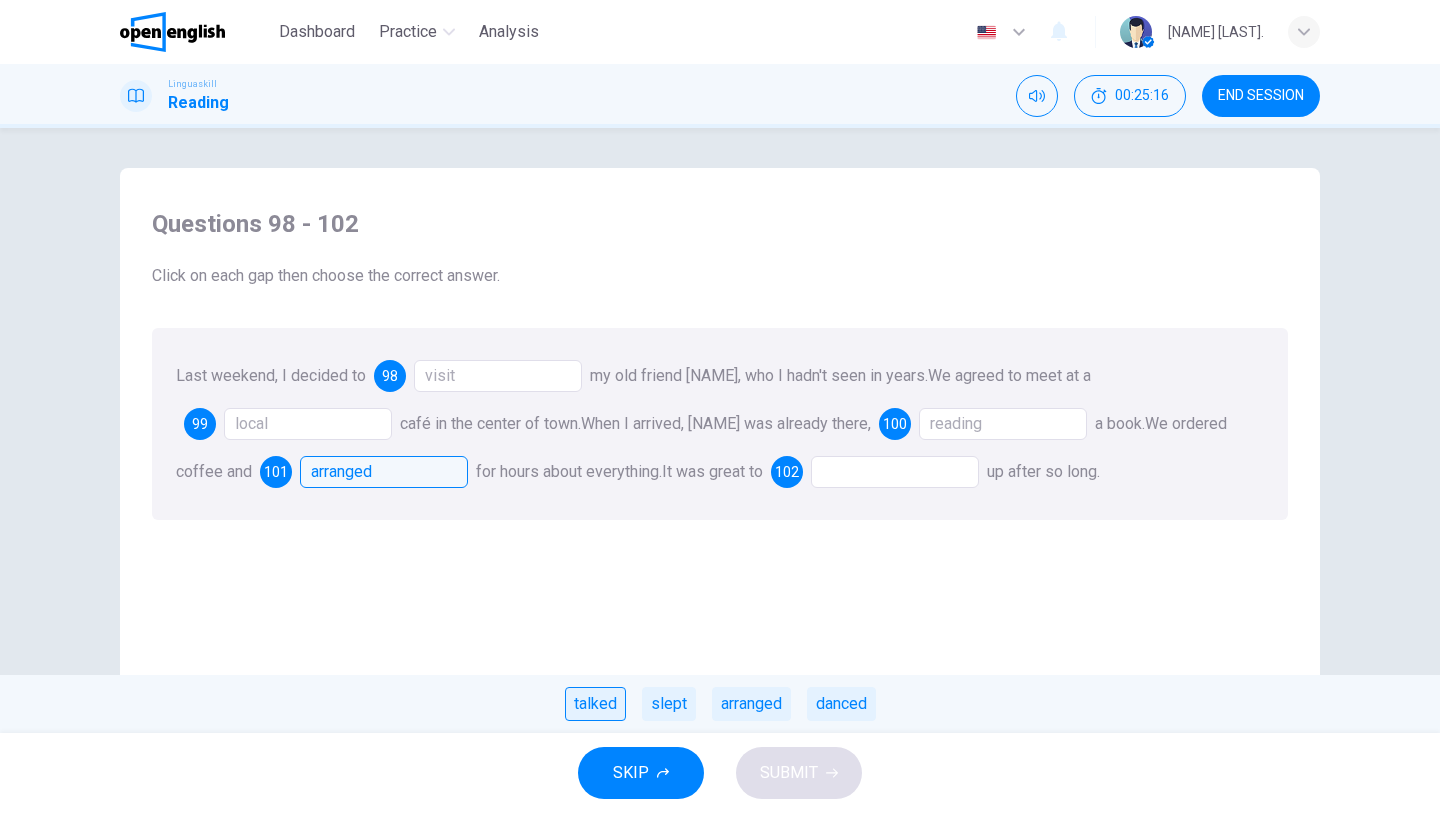 click on "talked" at bounding box center (595, 704) 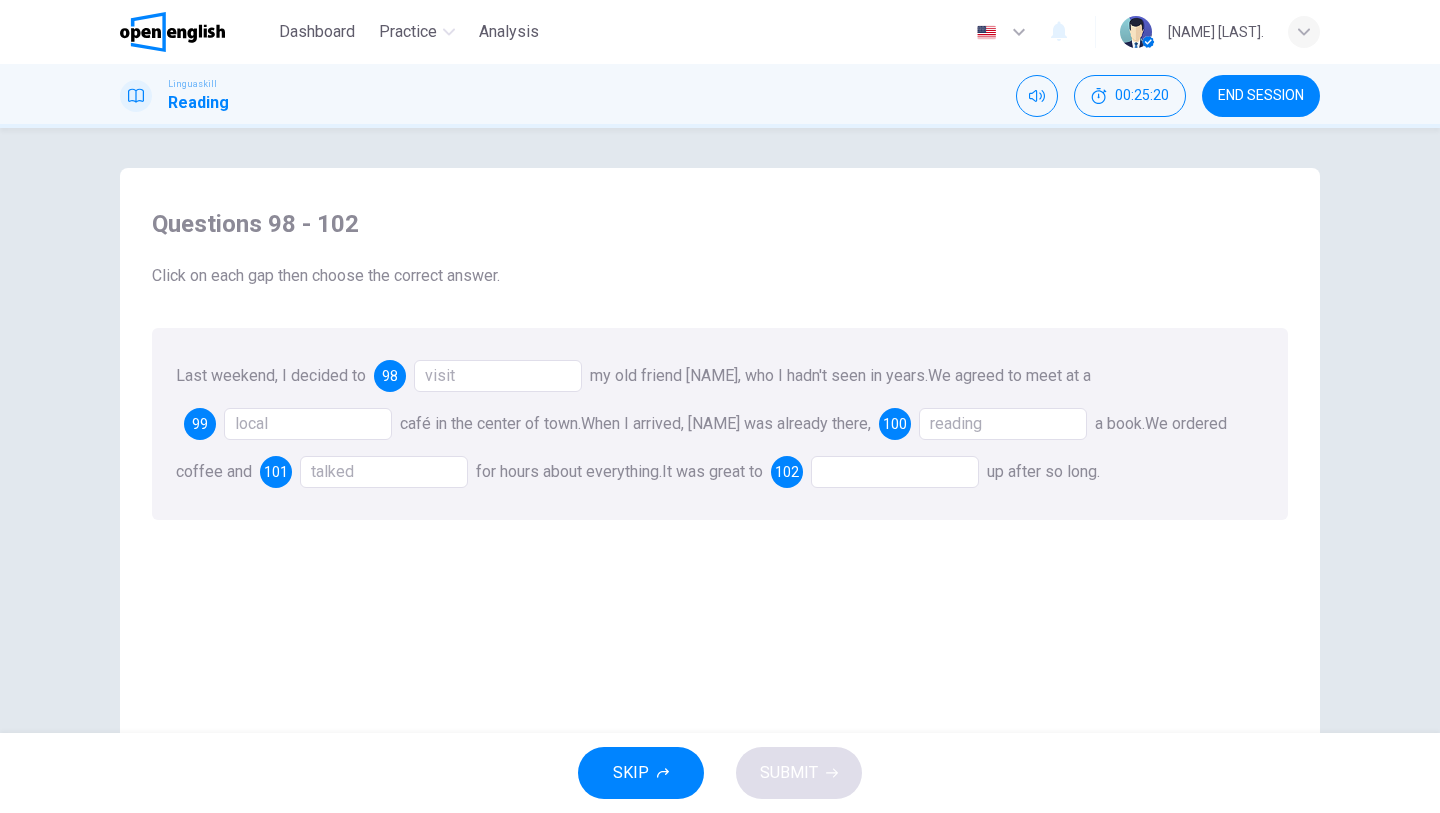 click at bounding box center [895, 472] 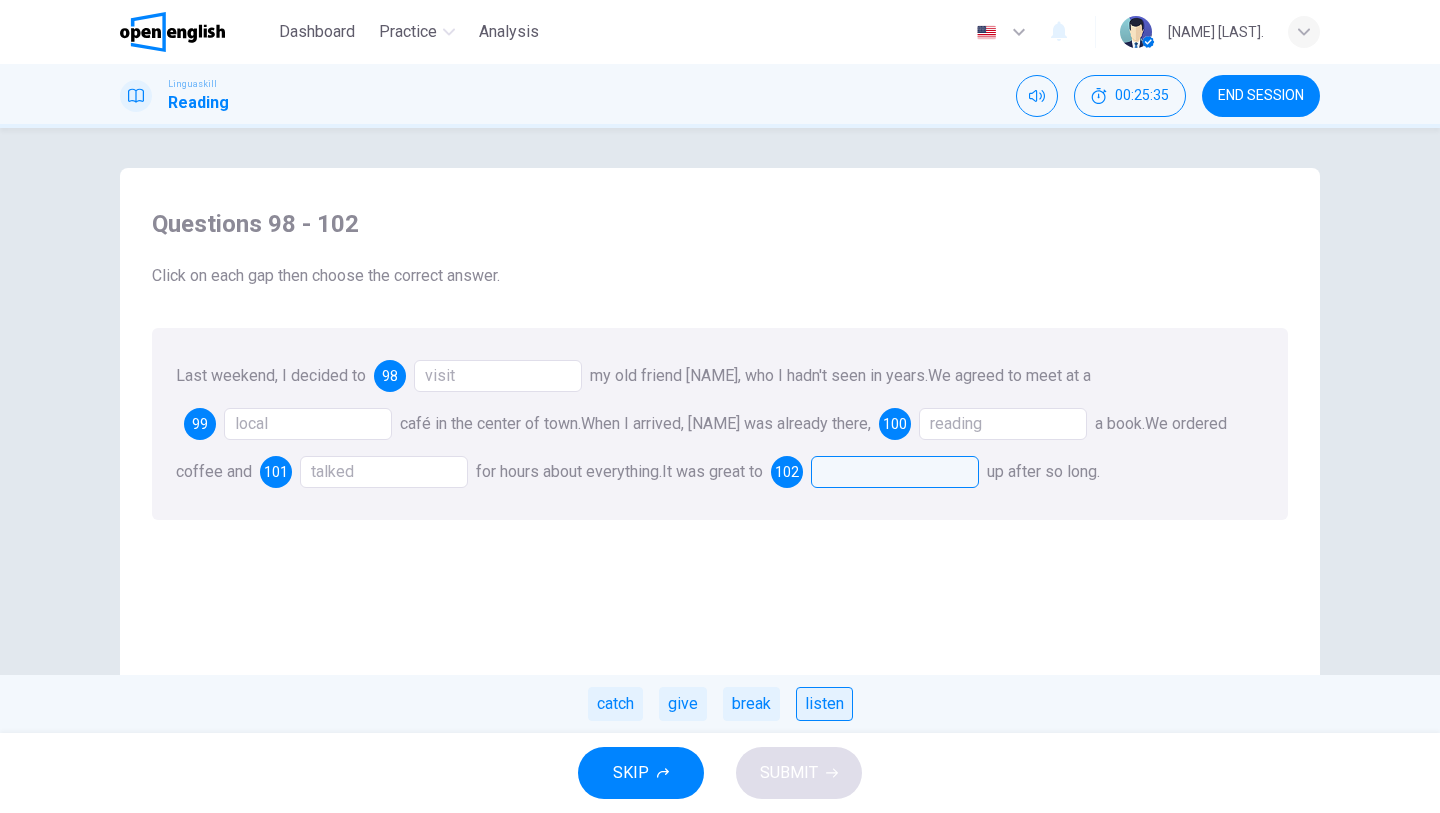 click on "listen" at bounding box center (824, 704) 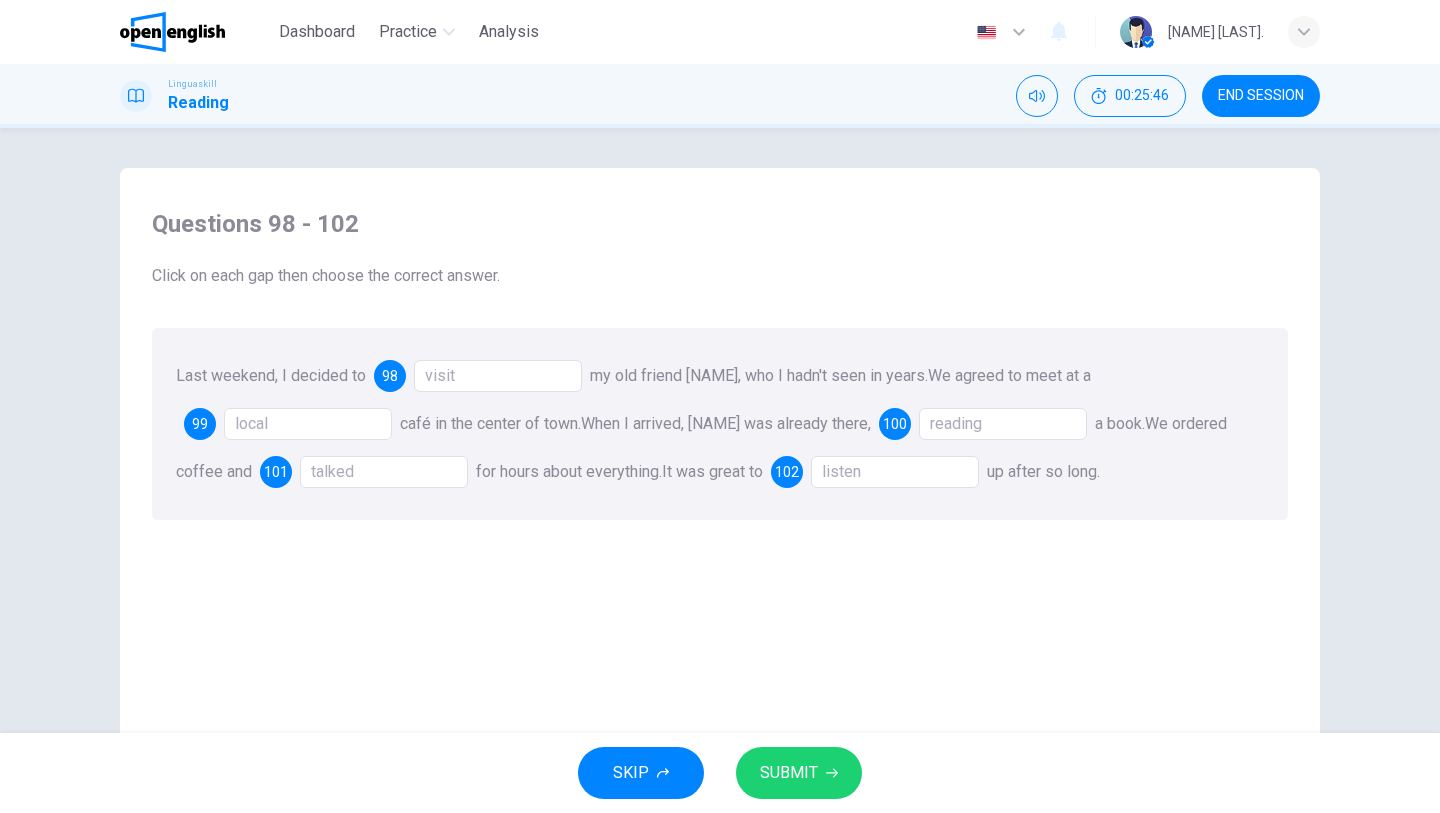 click on "SUBMIT" at bounding box center [799, 773] 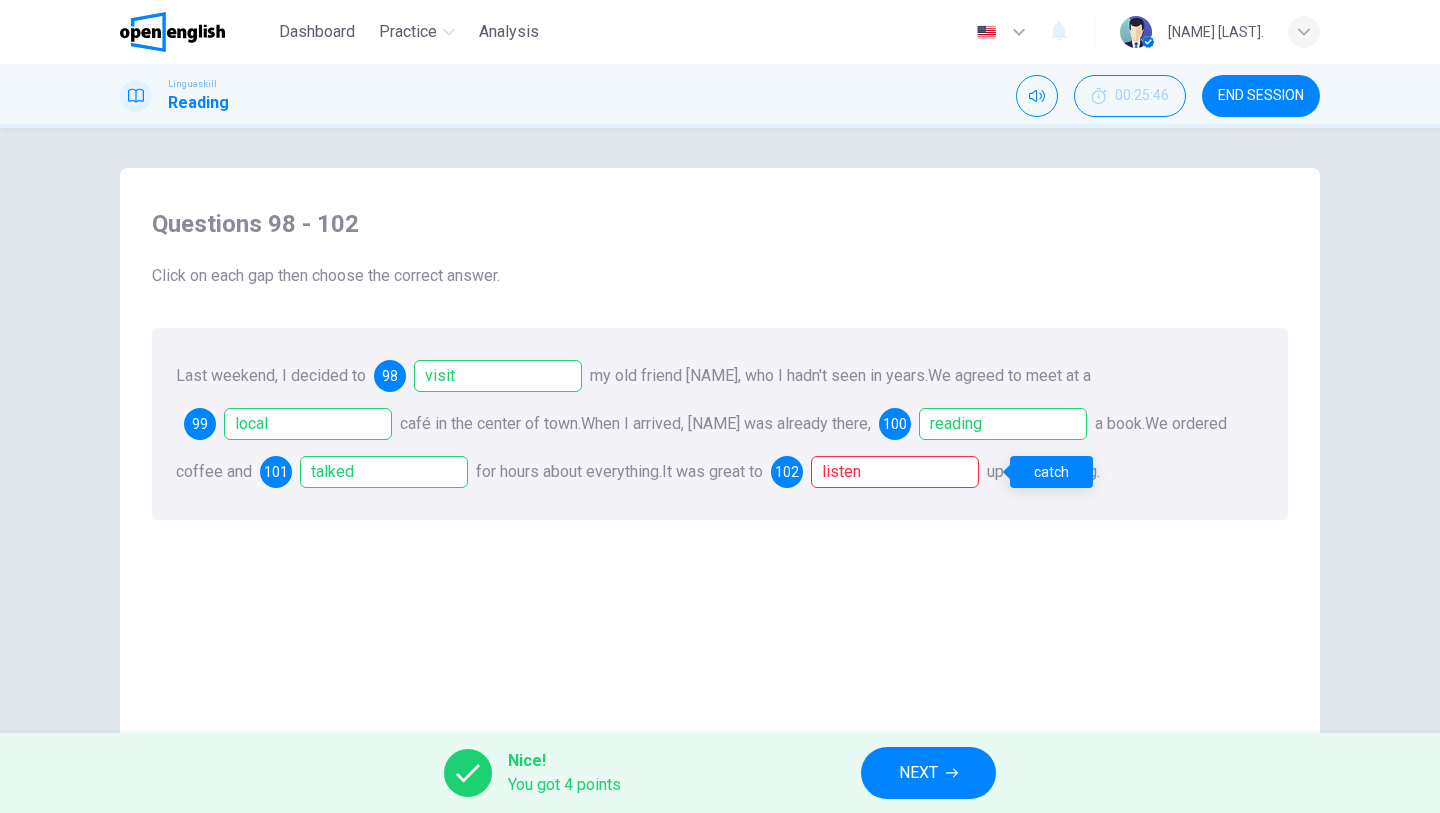 click on "listen" at bounding box center (895, 472) 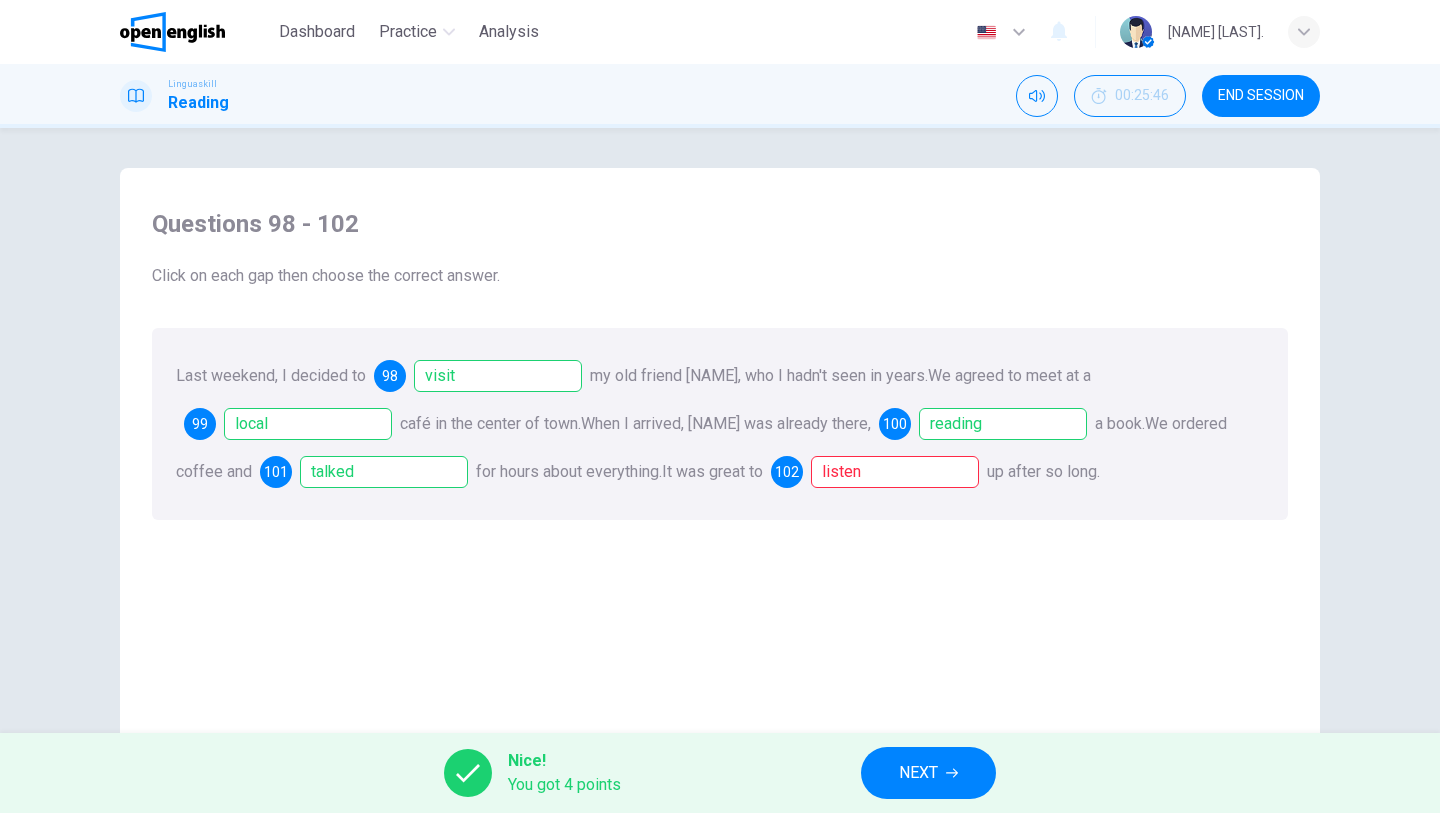 click on "NEXT" at bounding box center (928, 773) 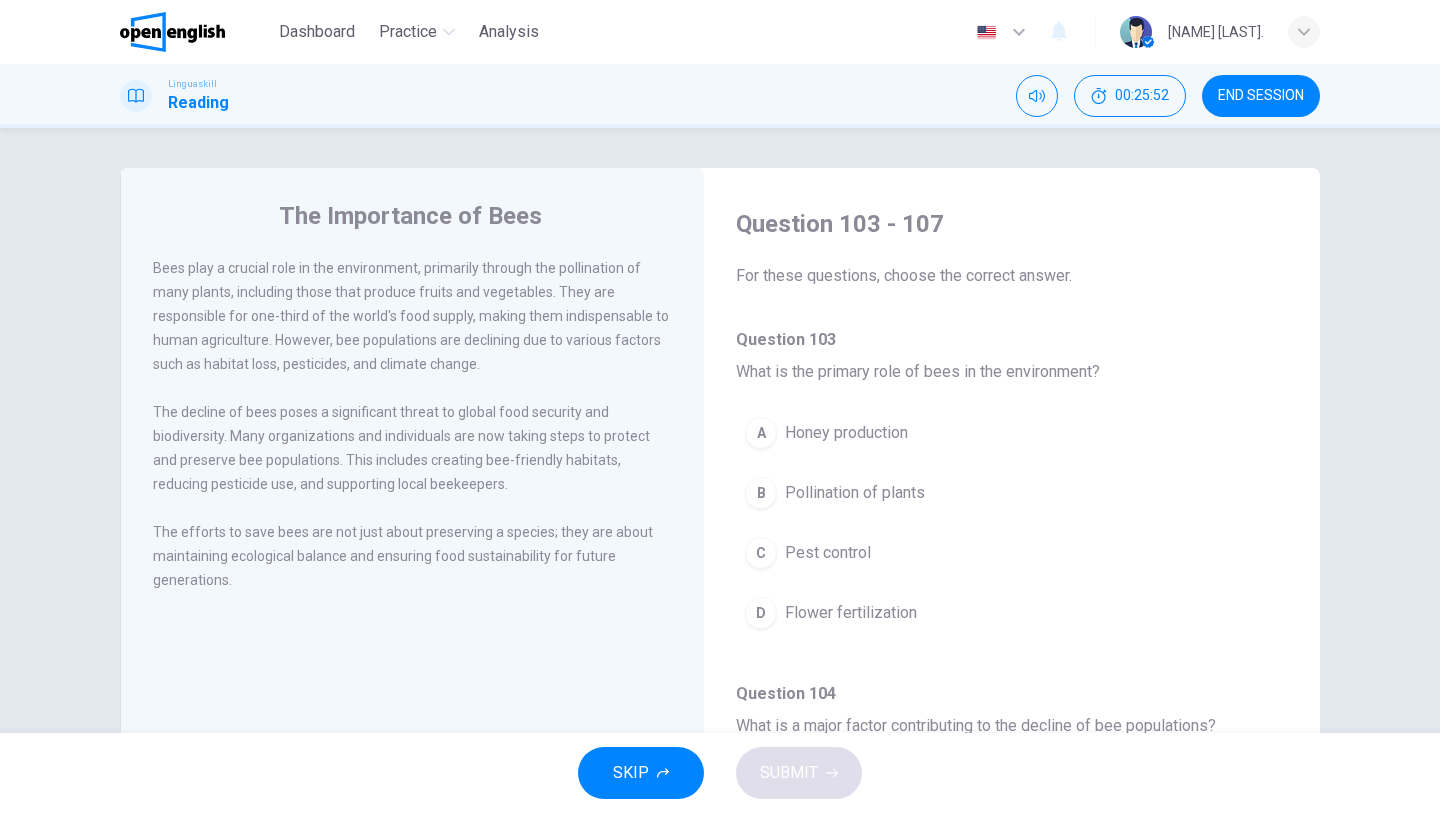 click on "Pollination of plants" at bounding box center (855, 493) 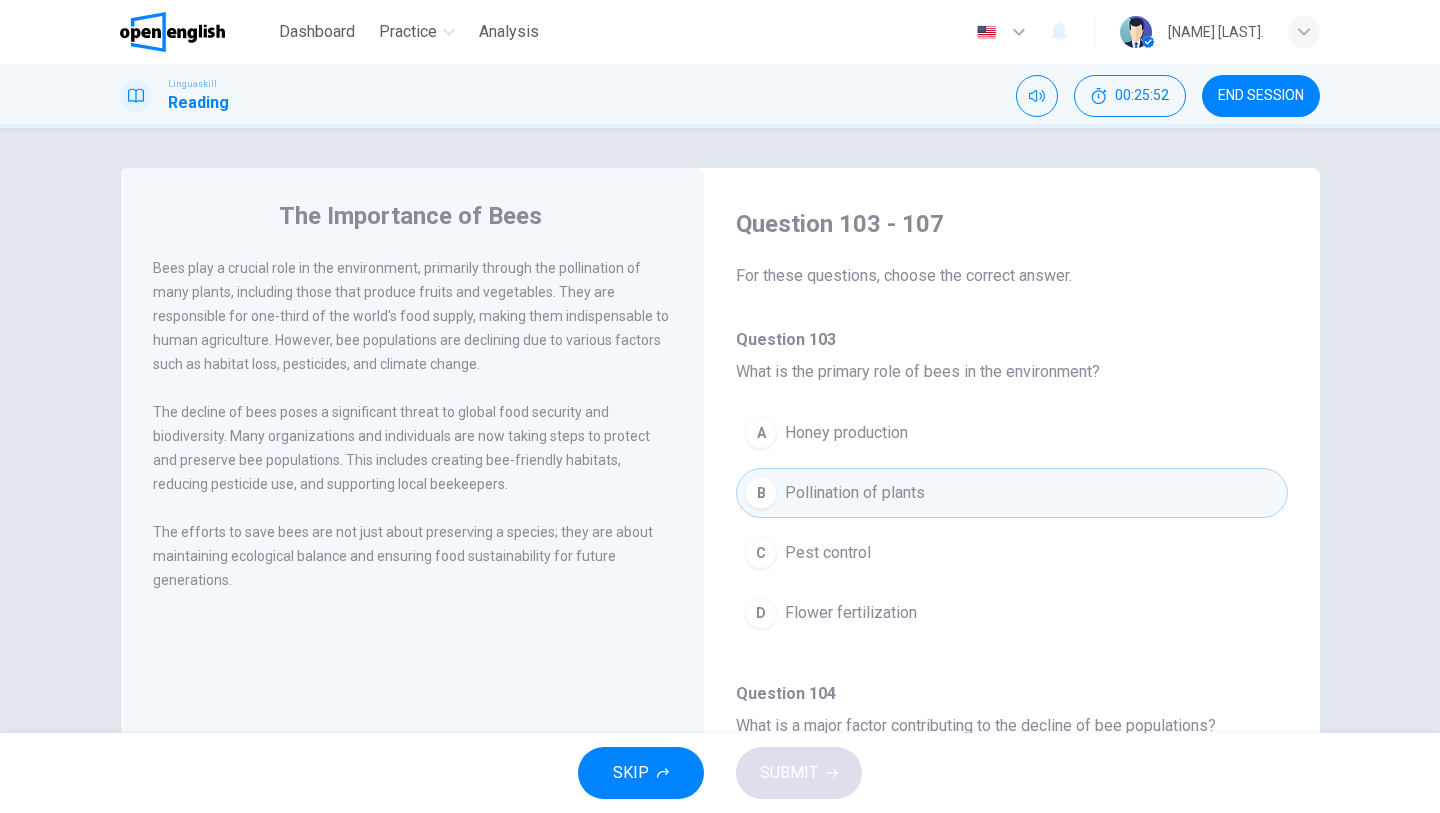 click on "C Pest control" at bounding box center (1012, 553) 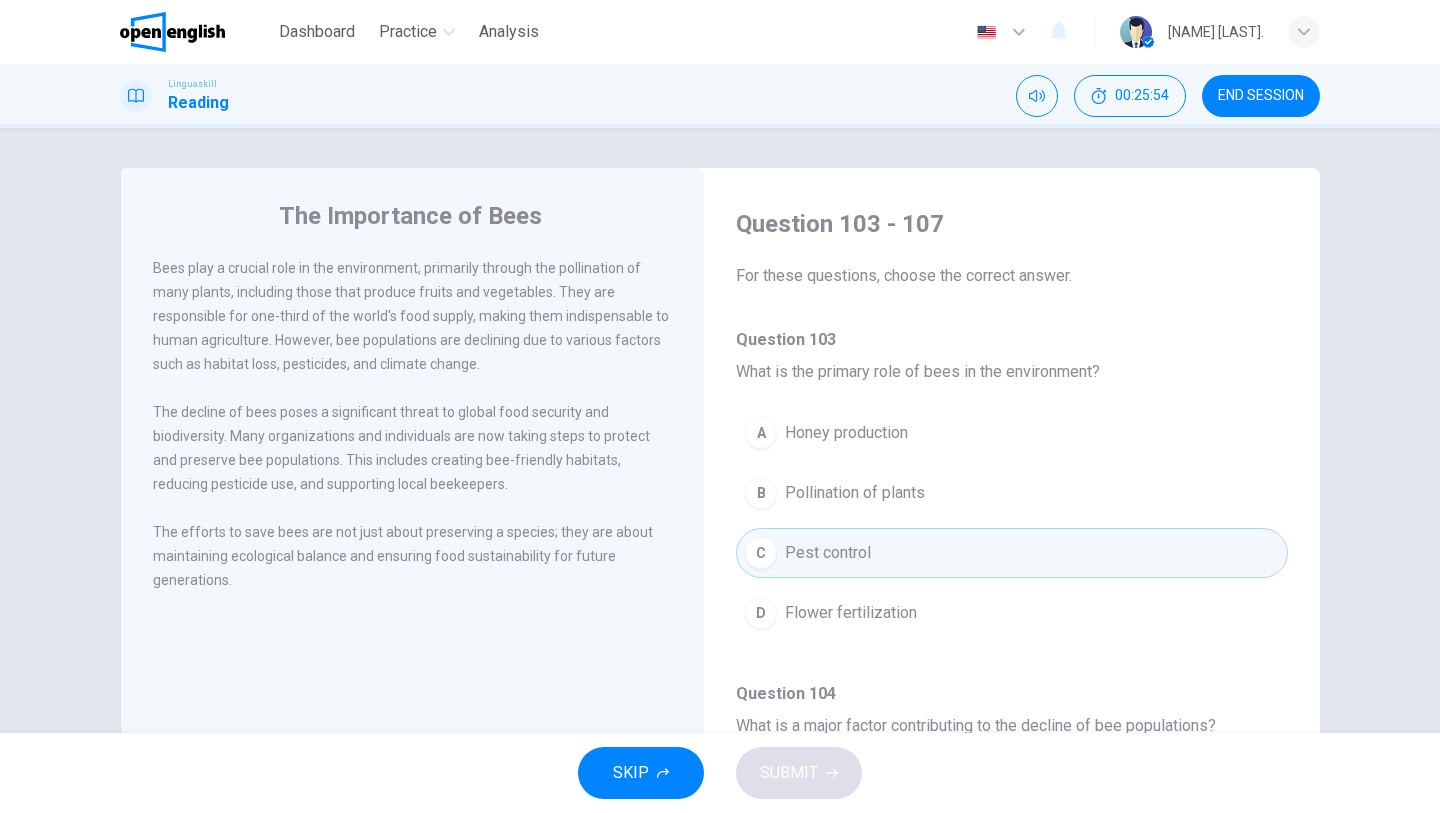 click on "B Pollination of plants" at bounding box center [1012, 493] 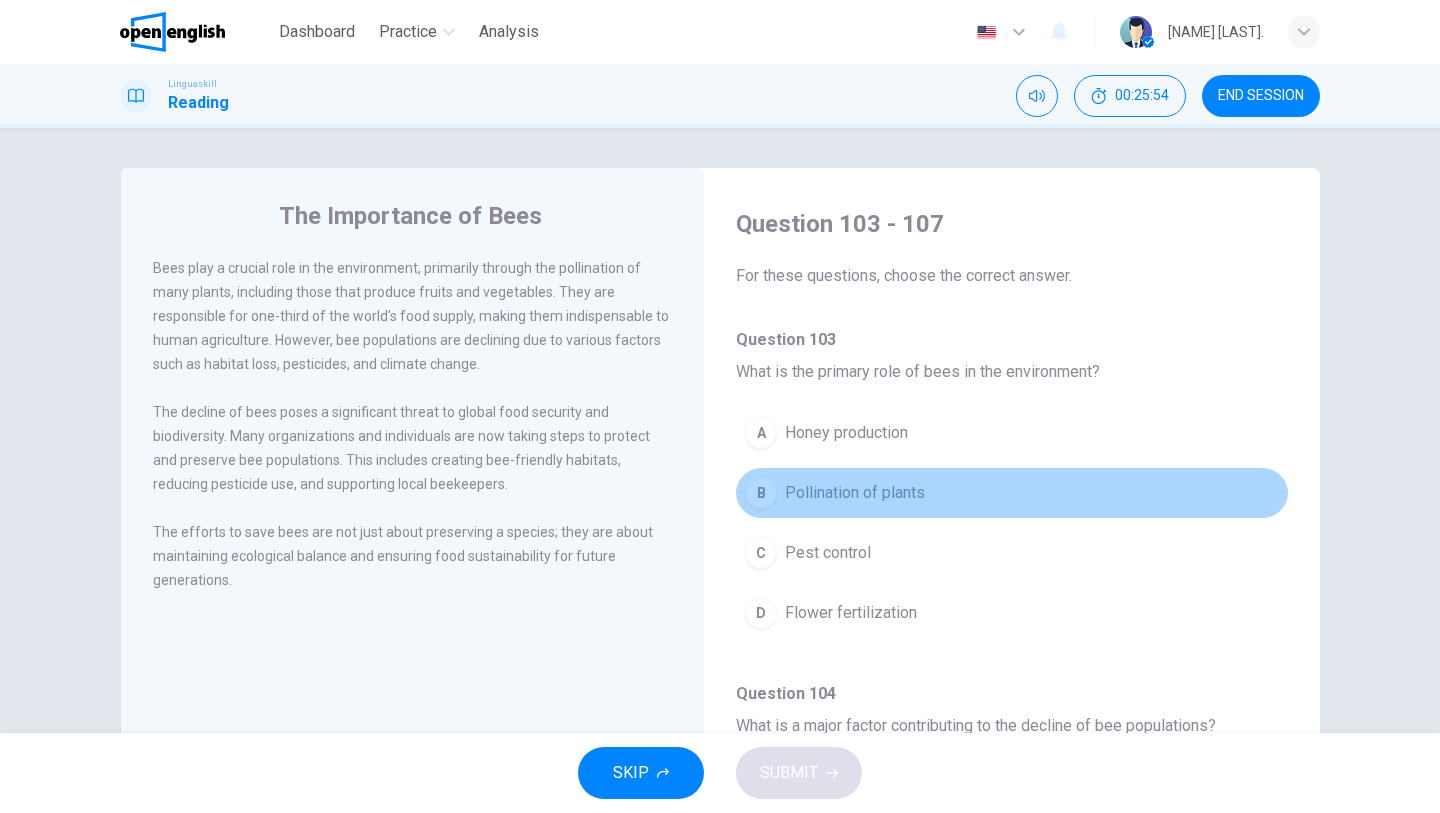 click on "B Pollination of plants" at bounding box center [1012, 493] 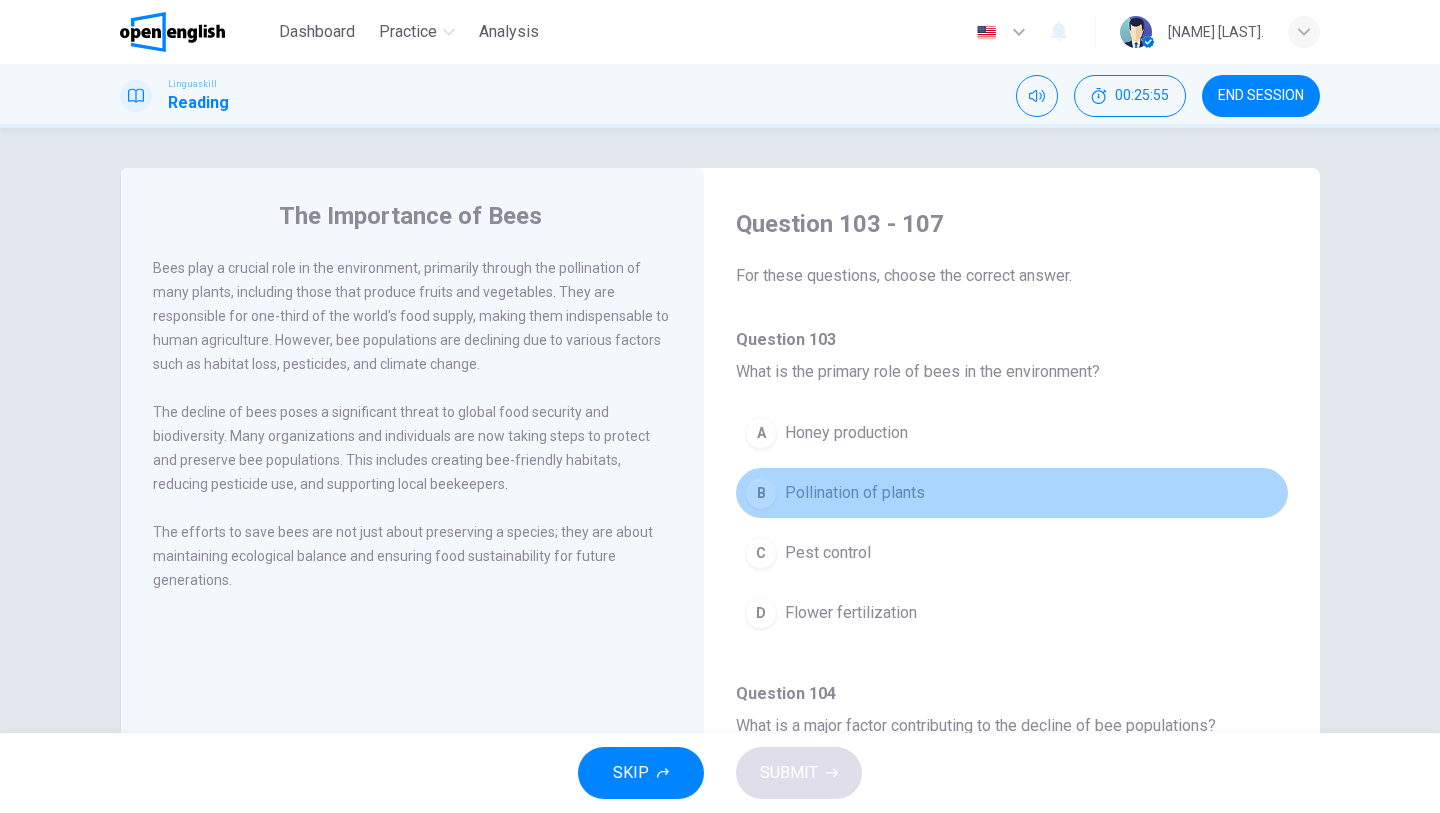 click on "B Pollination of plants" at bounding box center [1012, 493] 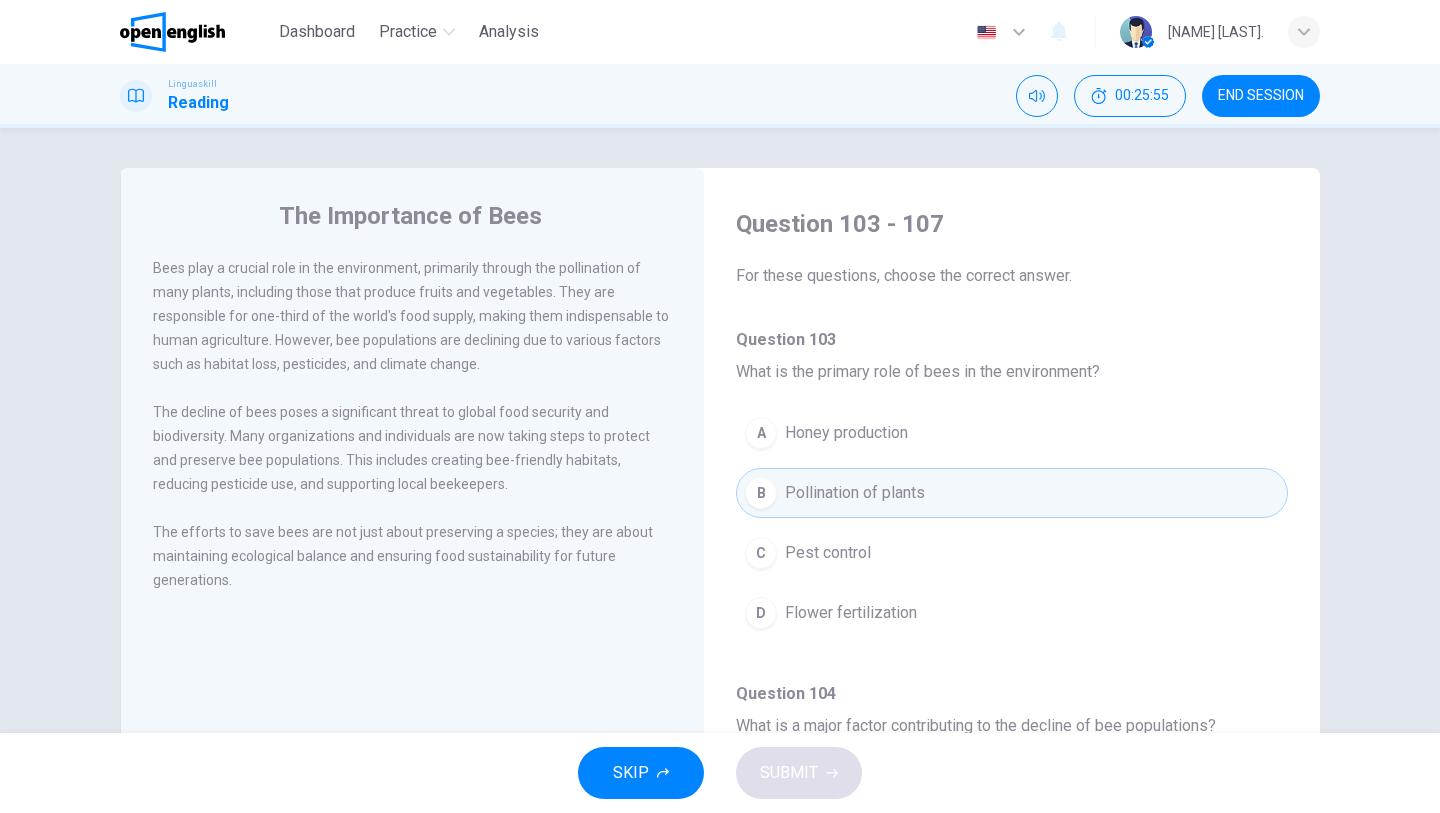 type 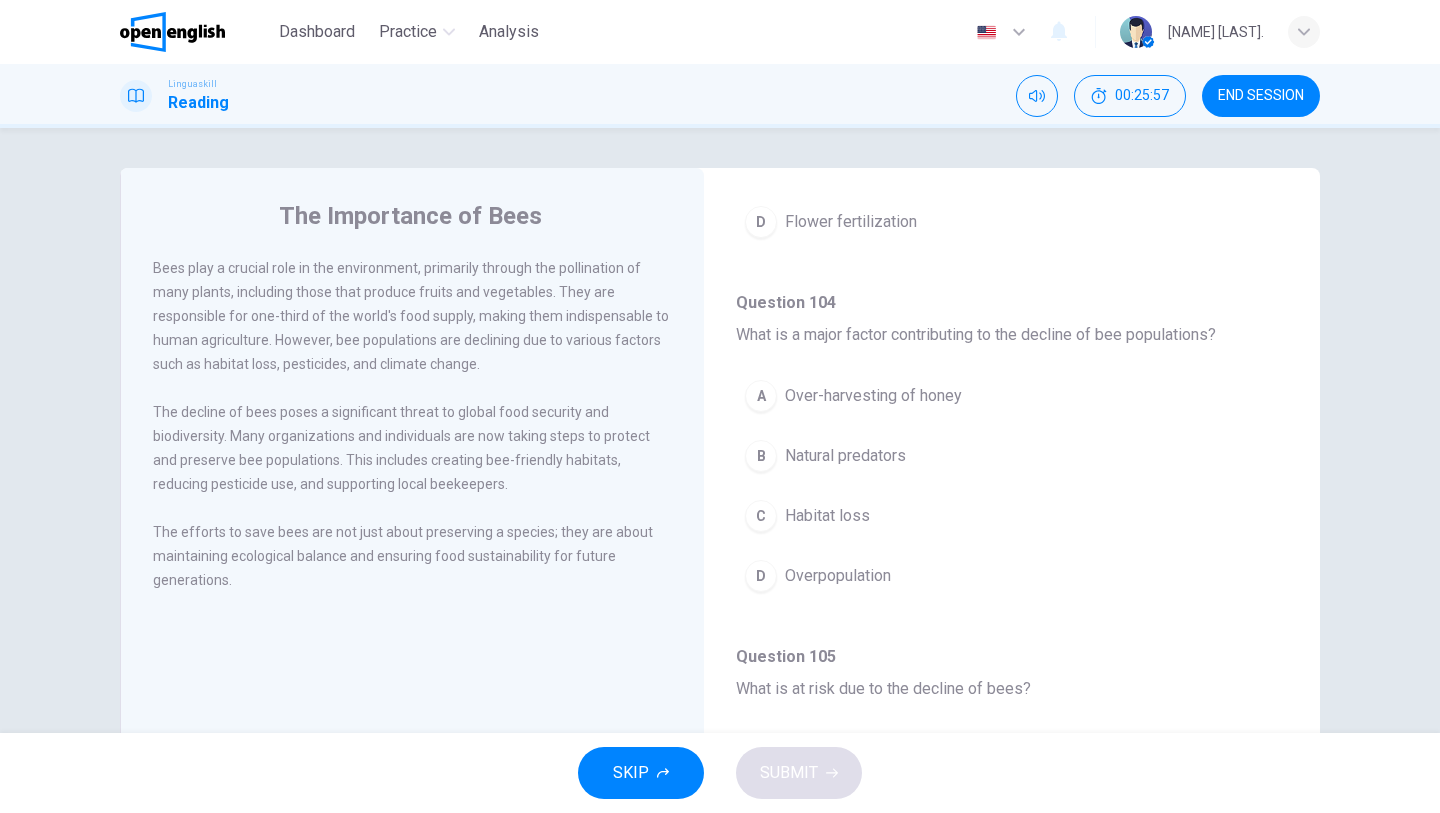 scroll, scrollTop: 400, scrollLeft: 0, axis: vertical 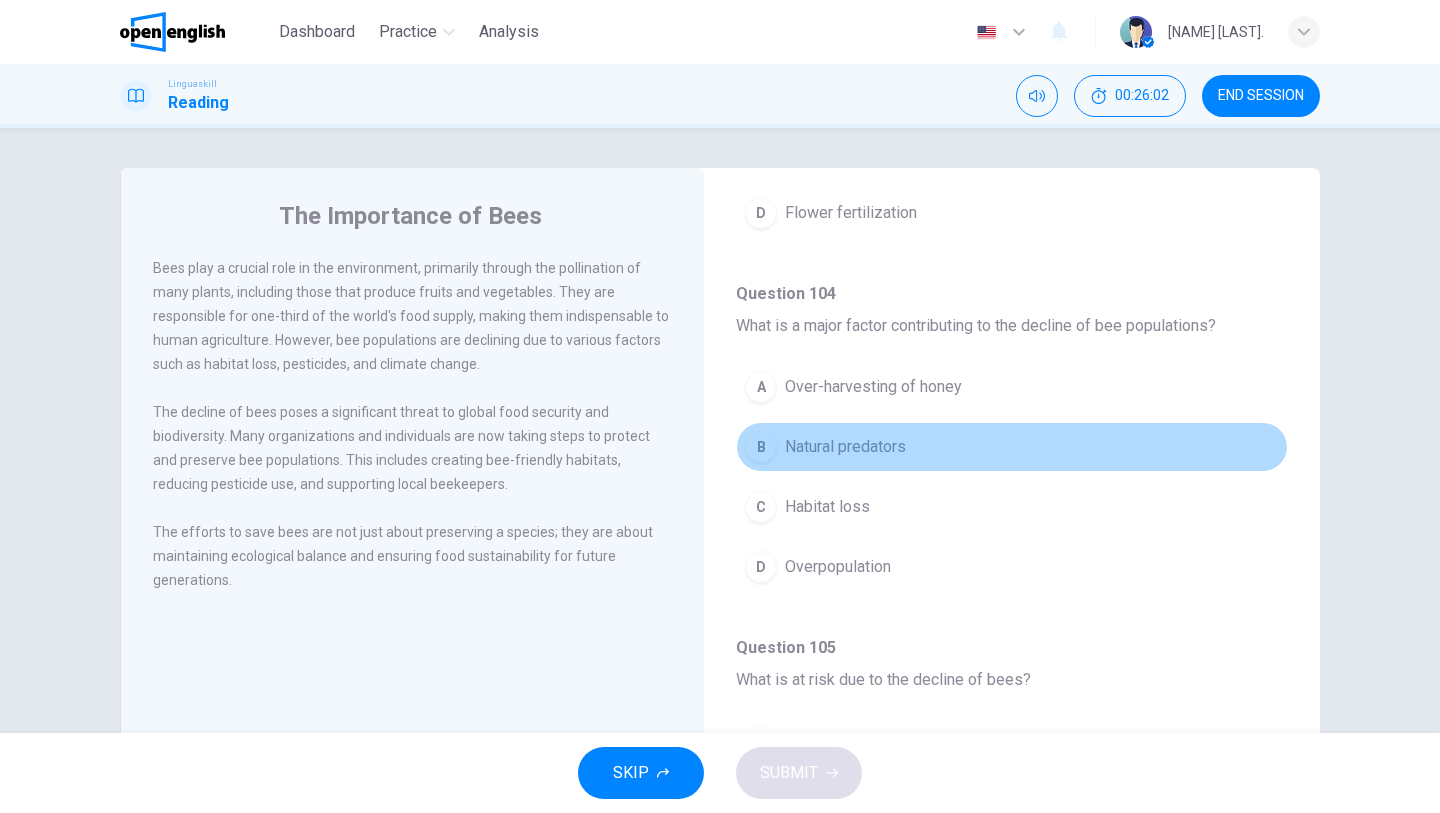 click on "Natural predators" at bounding box center [845, 447] 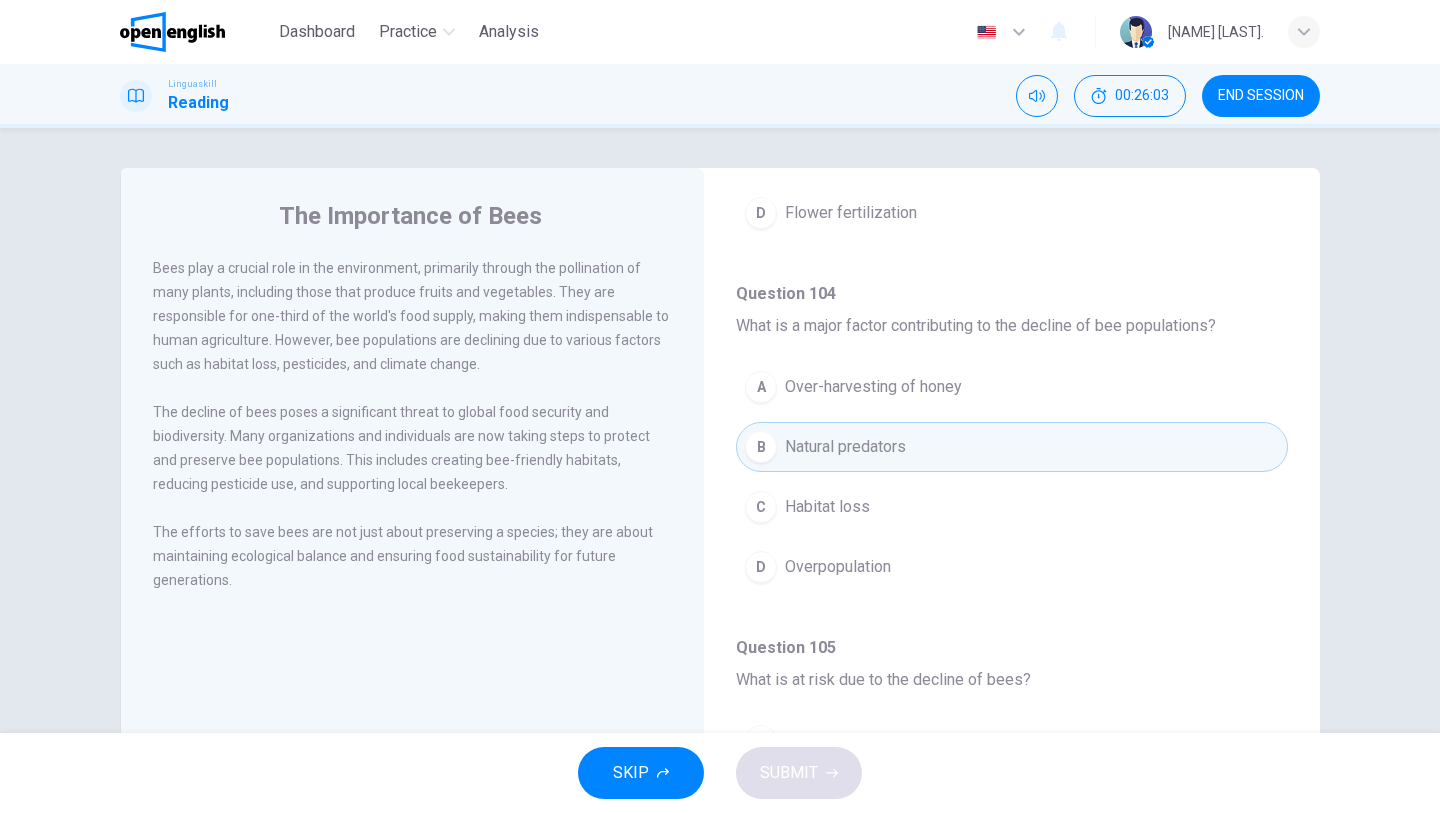 click on "Natural predators" at bounding box center [845, 447] 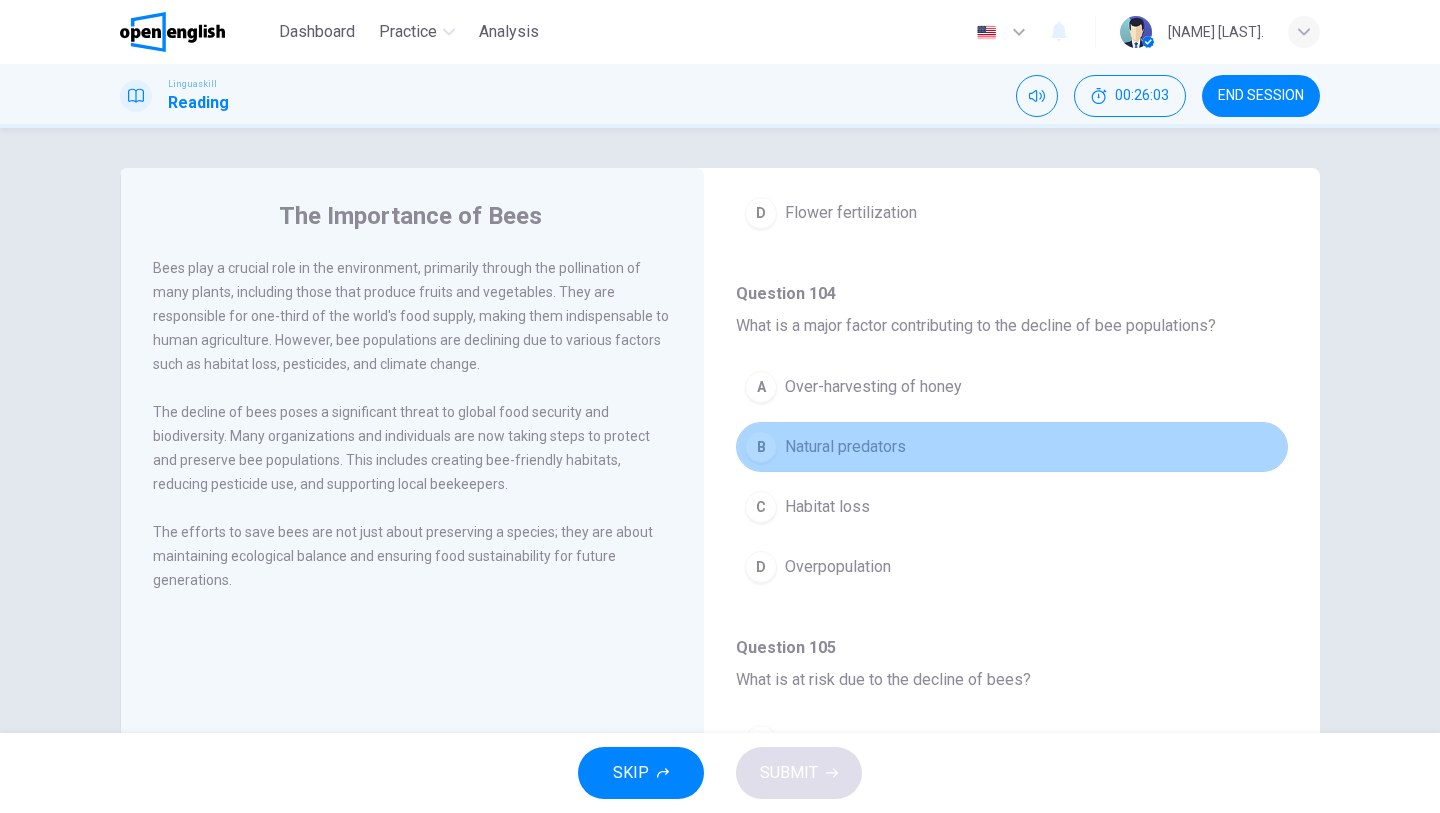 click on "Natural predators" at bounding box center (845, 447) 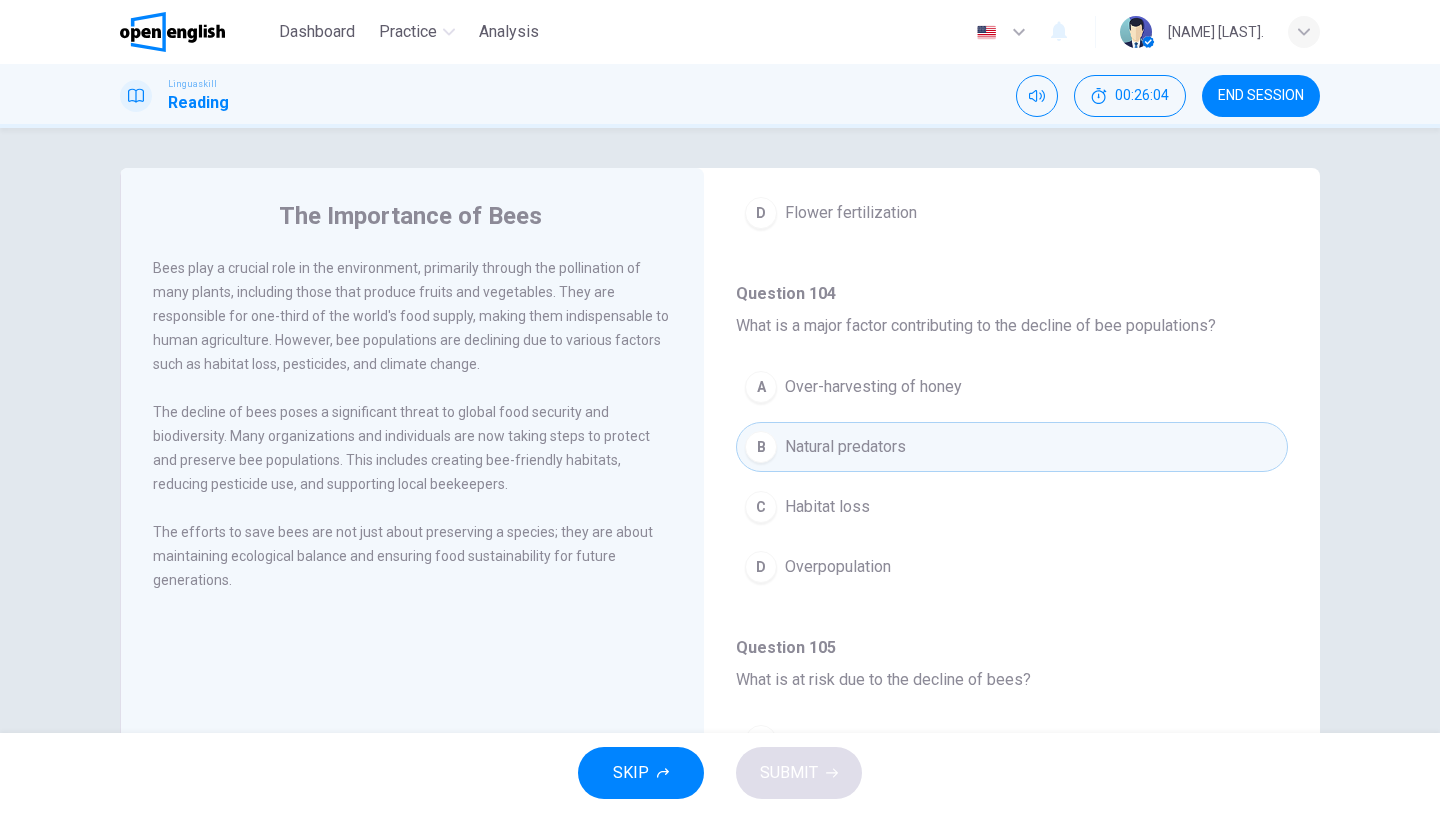type 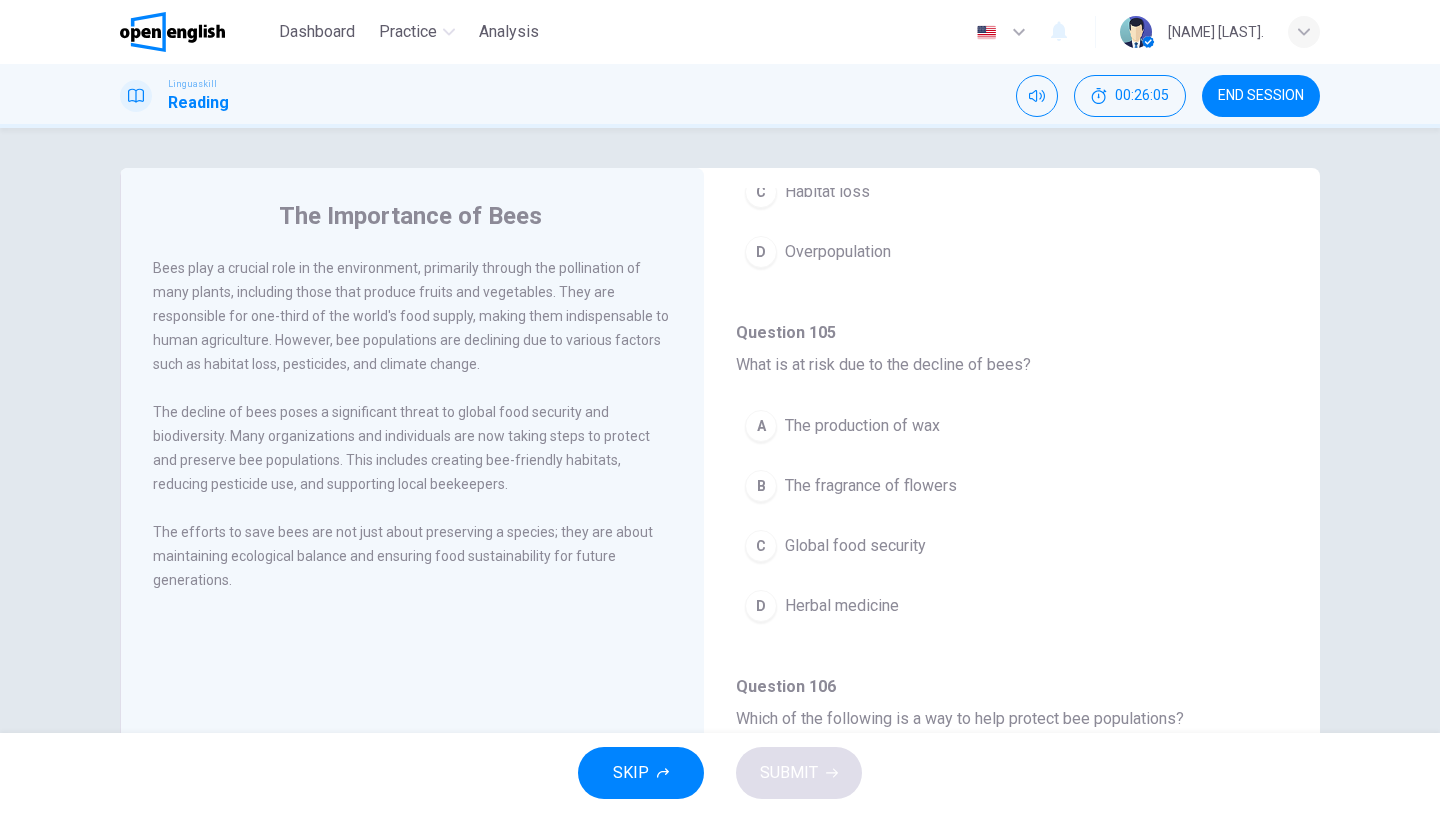 scroll, scrollTop: 760, scrollLeft: 0, axis: vertical 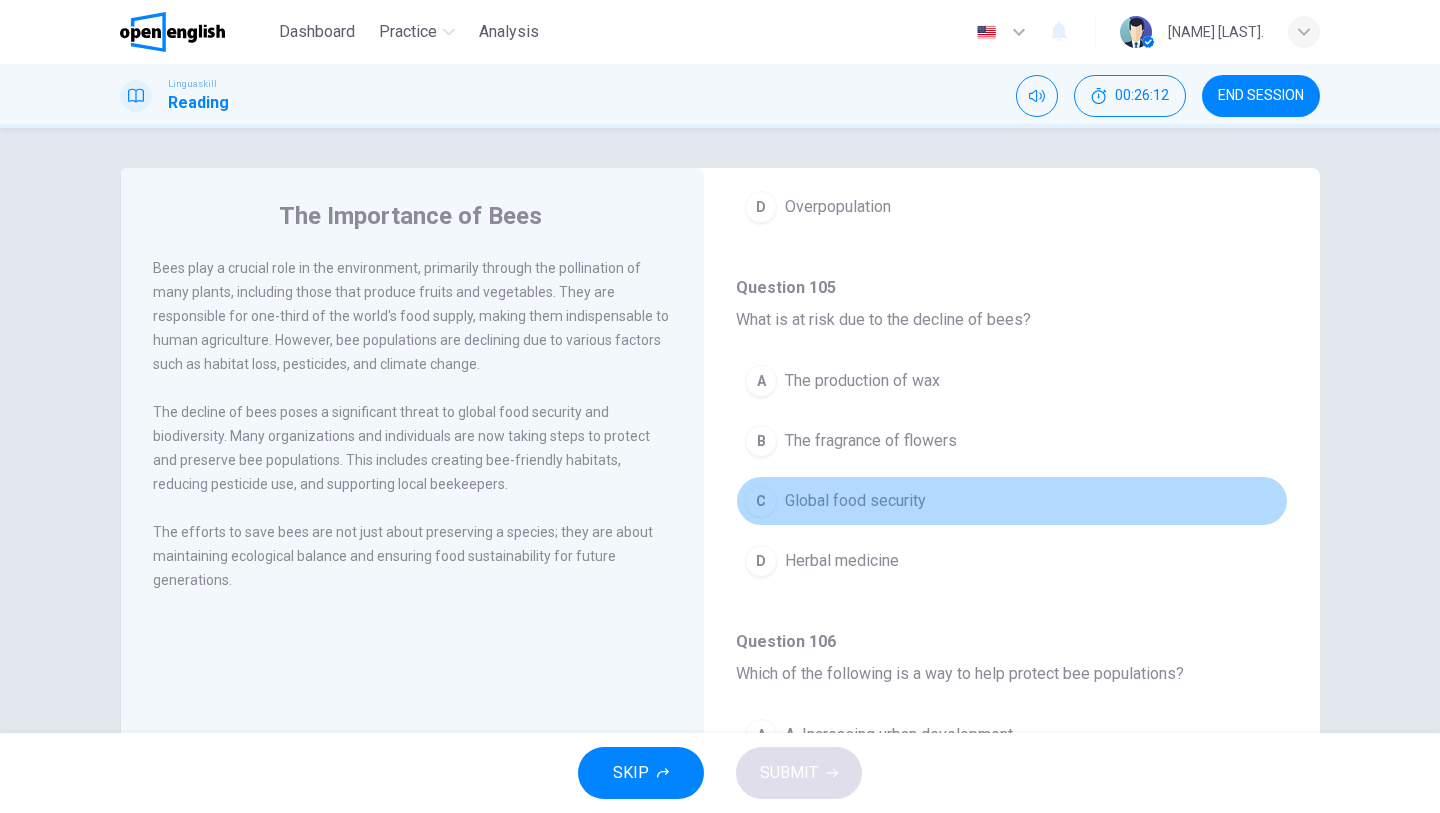 click on "Global food security" at bounding box center [855, 501] 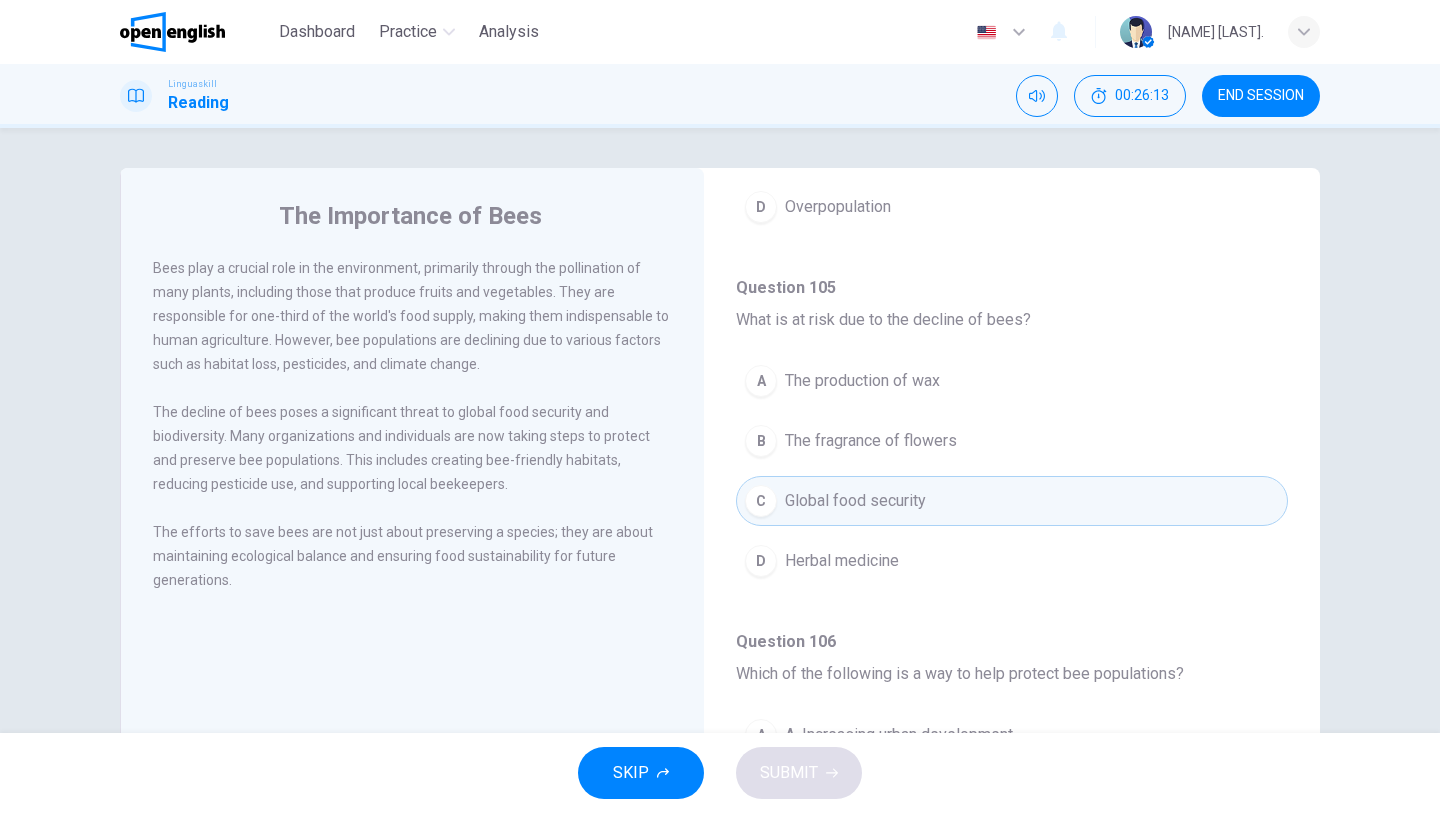 click on "Global food security" at bounding box center [855, 501] 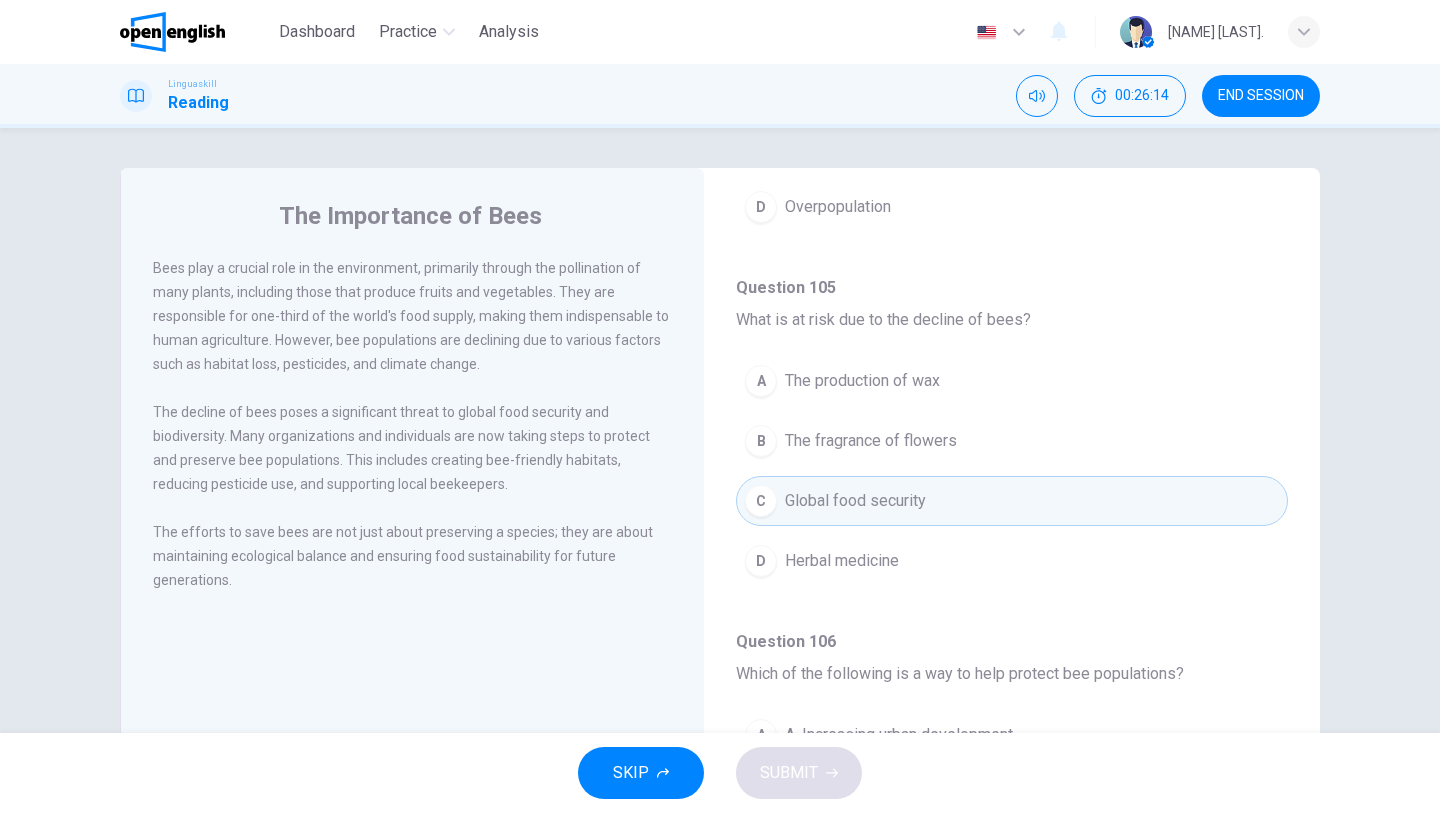 type 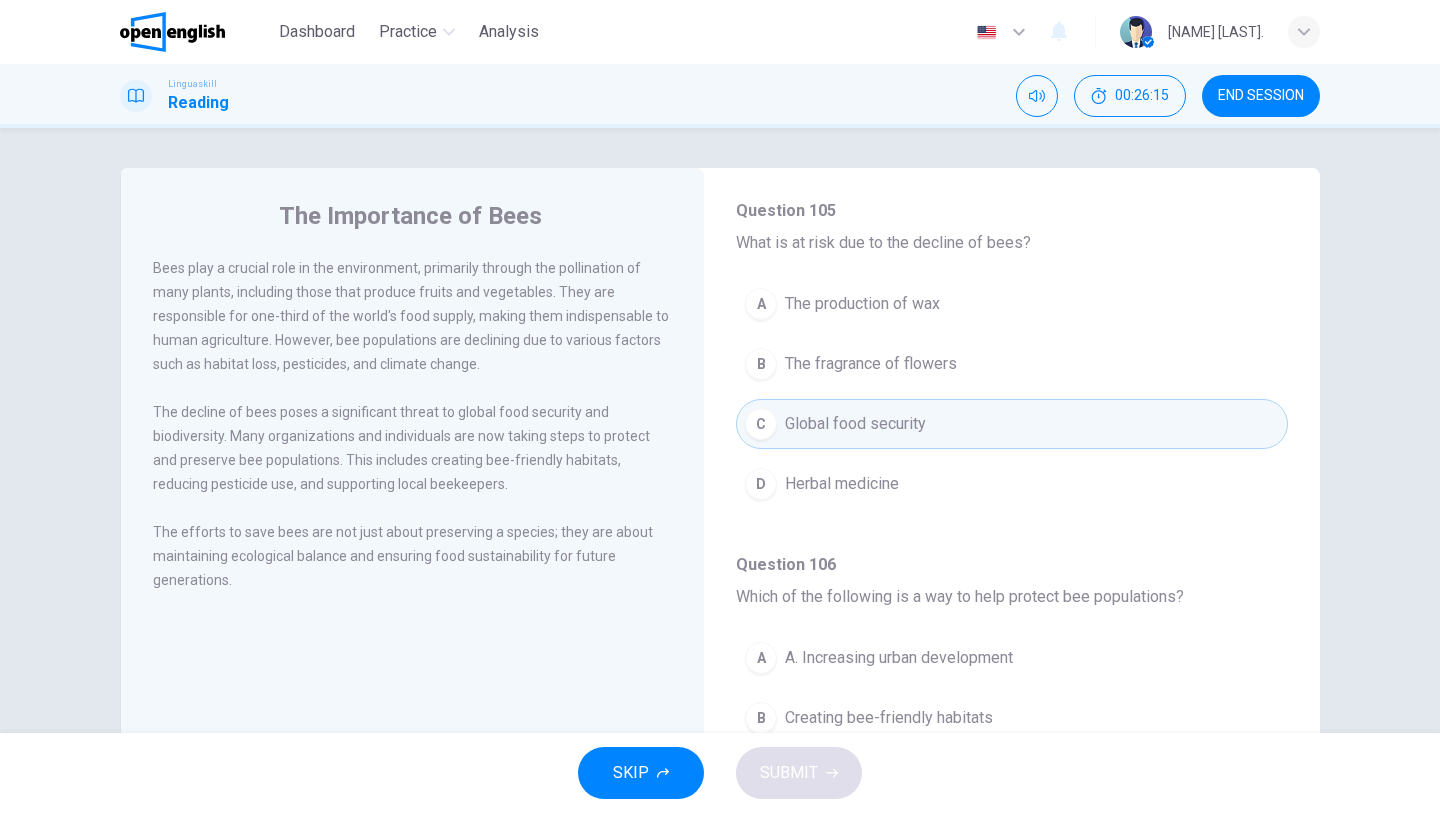 scroll, scrollTop: 840, scrollLeft: 0, axis: vertical 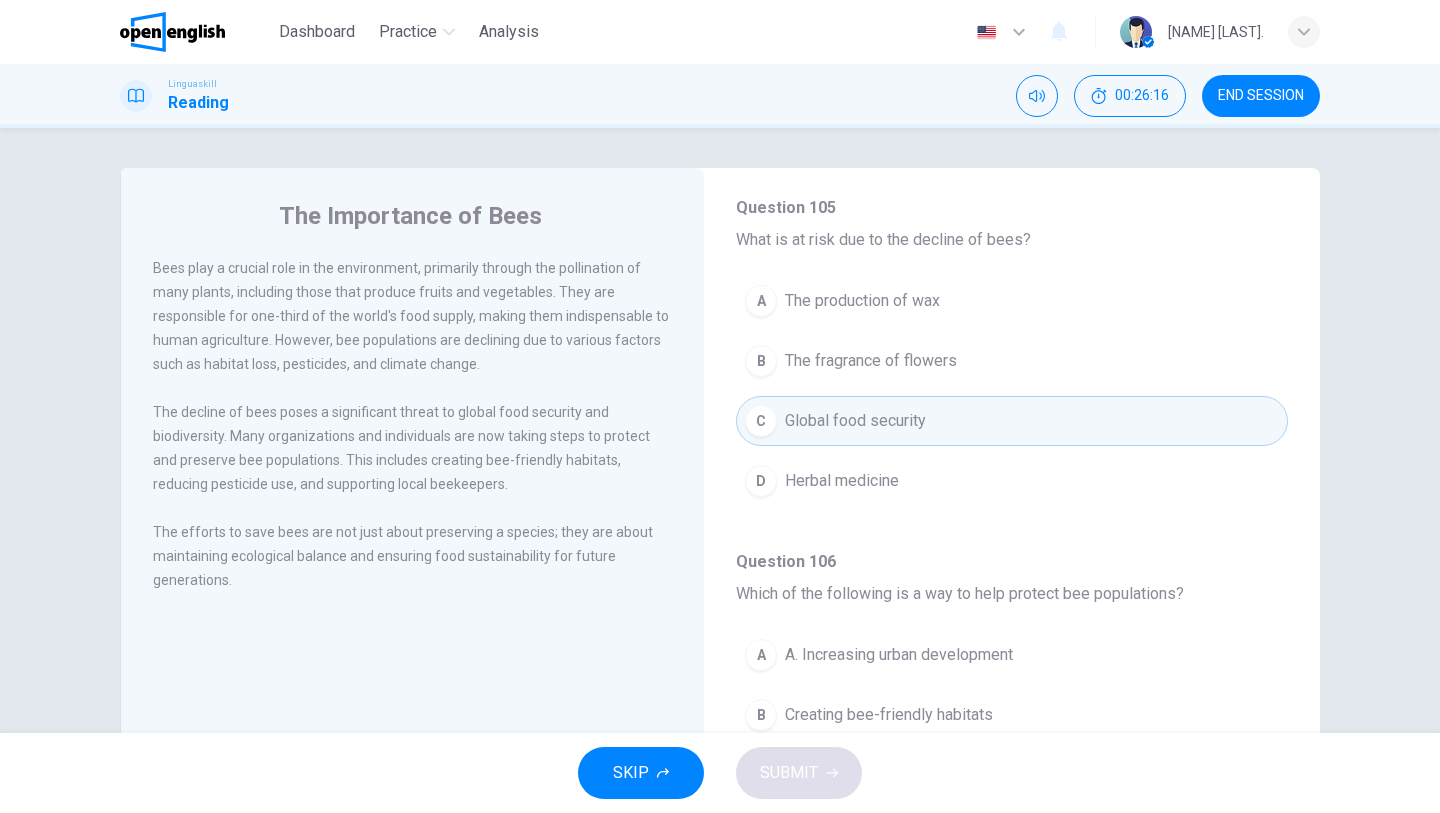 click on "The production of wax" at bounding box center [862, 301] 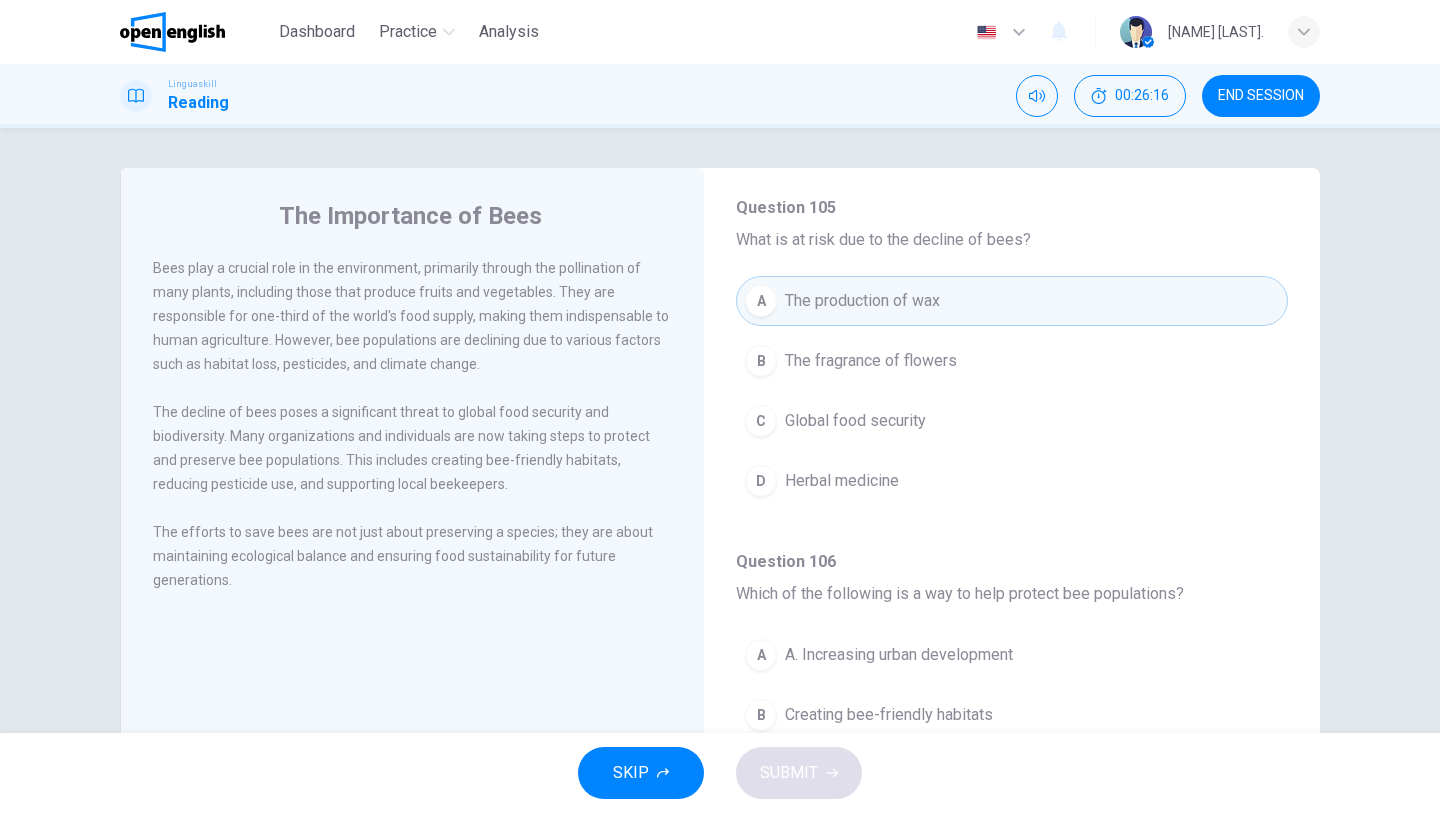 click on "The production of wax" at bounding box center [862, 301] 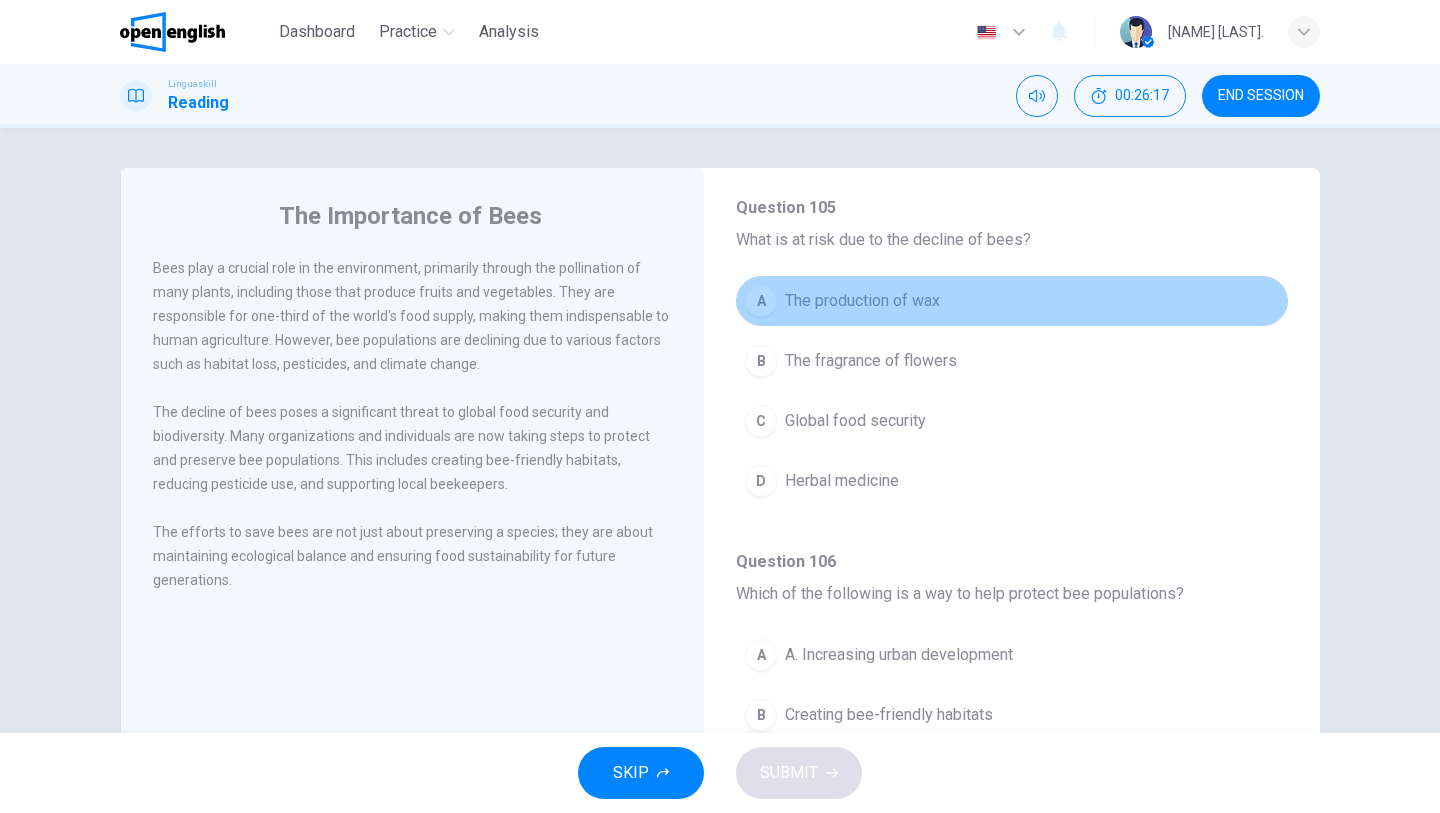 click on "The production of wax" at bounding box center [862, 301] 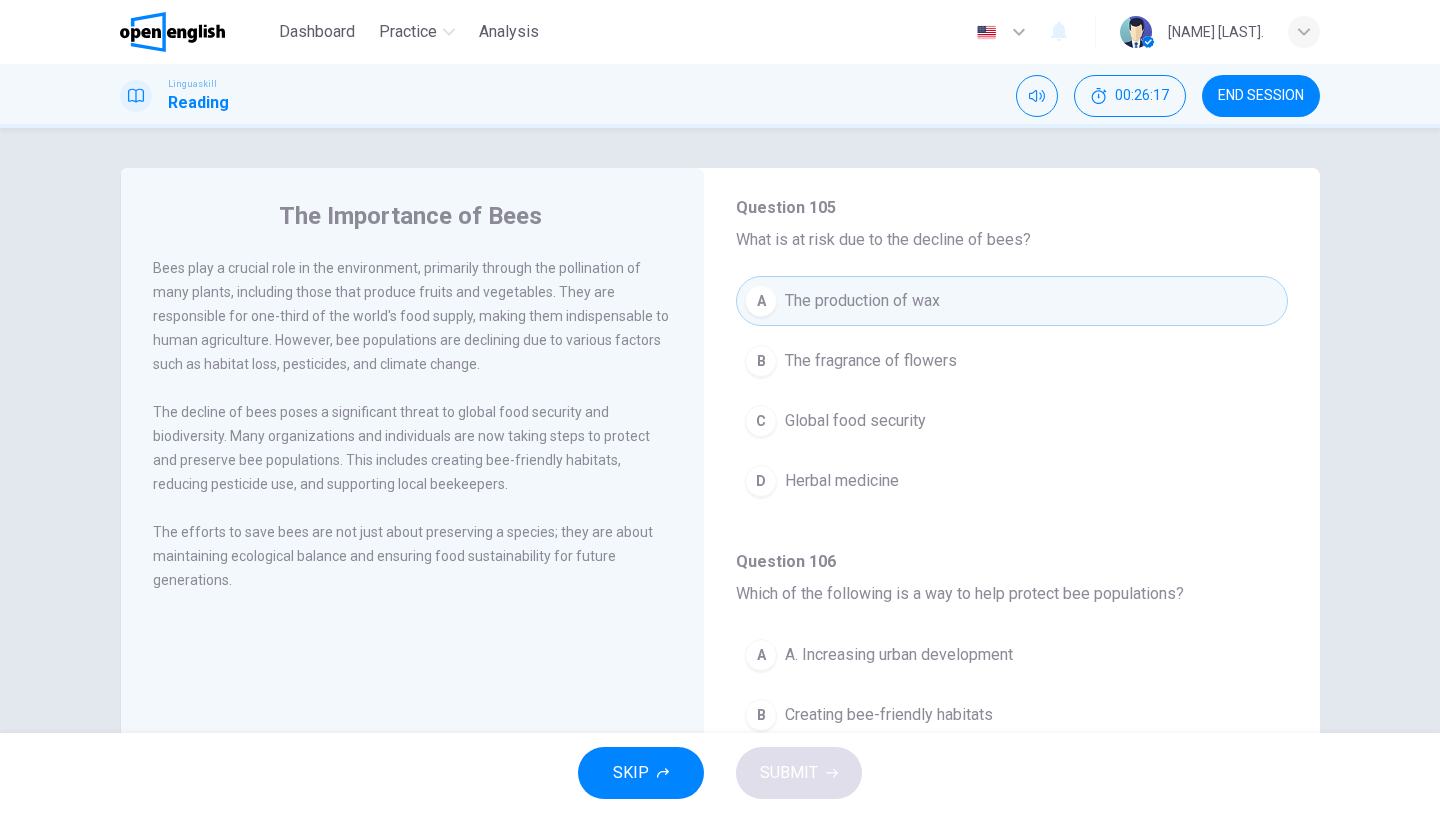type 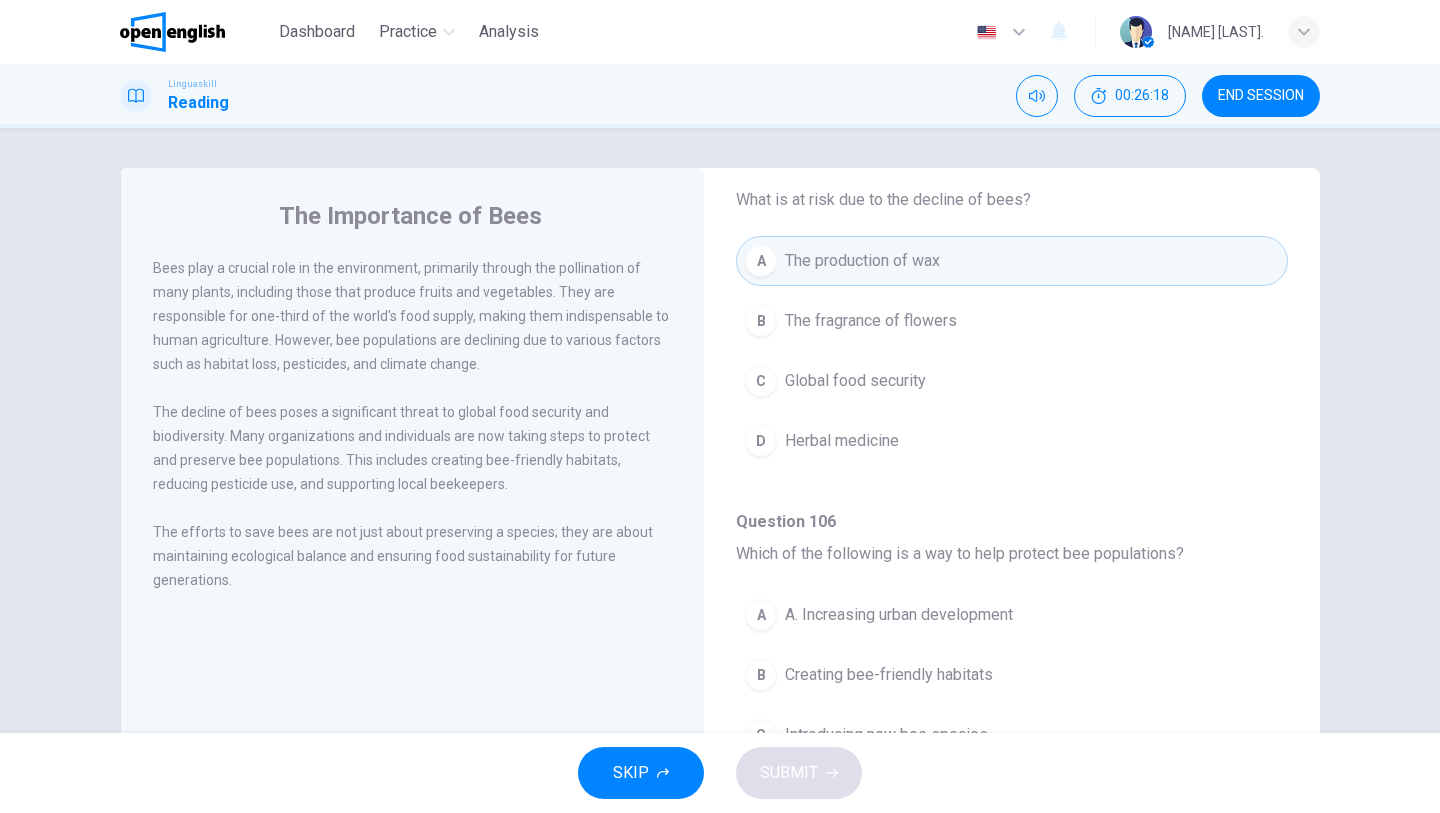 scroll, scrollTop: 920, scrollLeft: 0, axis: vertical 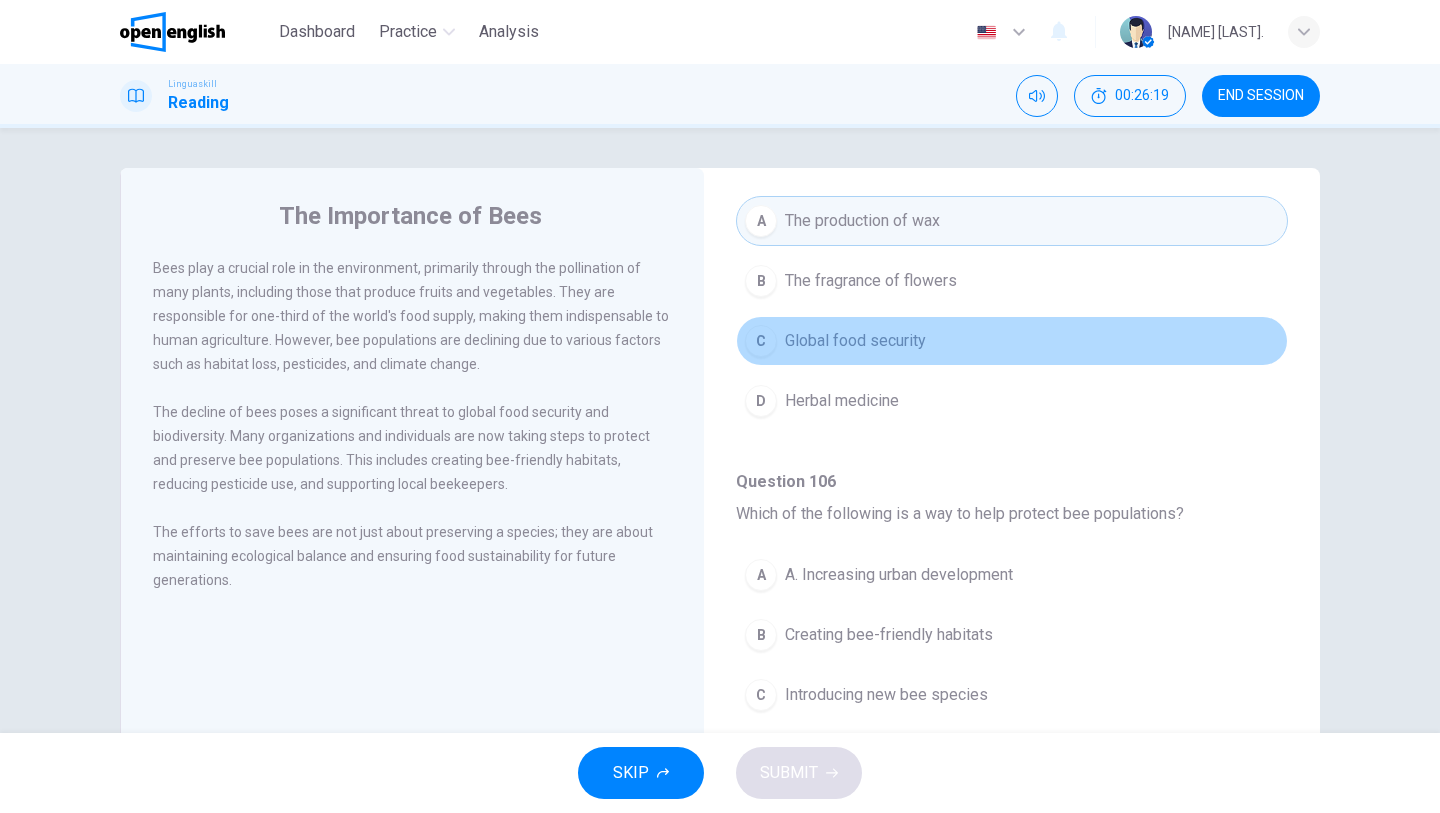 click on "Global food security" at bounding box center (855, 341) 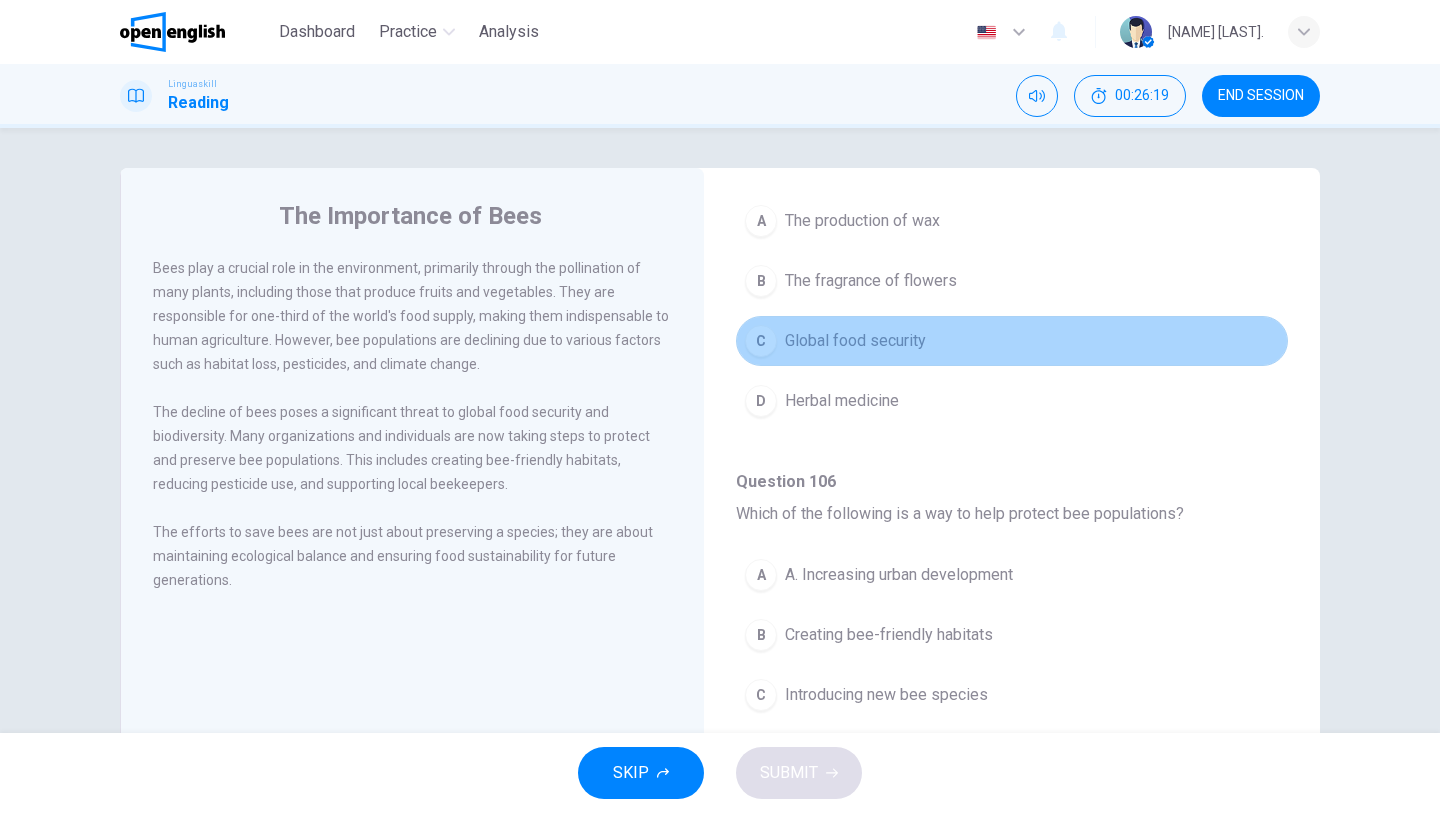 click on "Global food security" at bounding box center (855, 341) 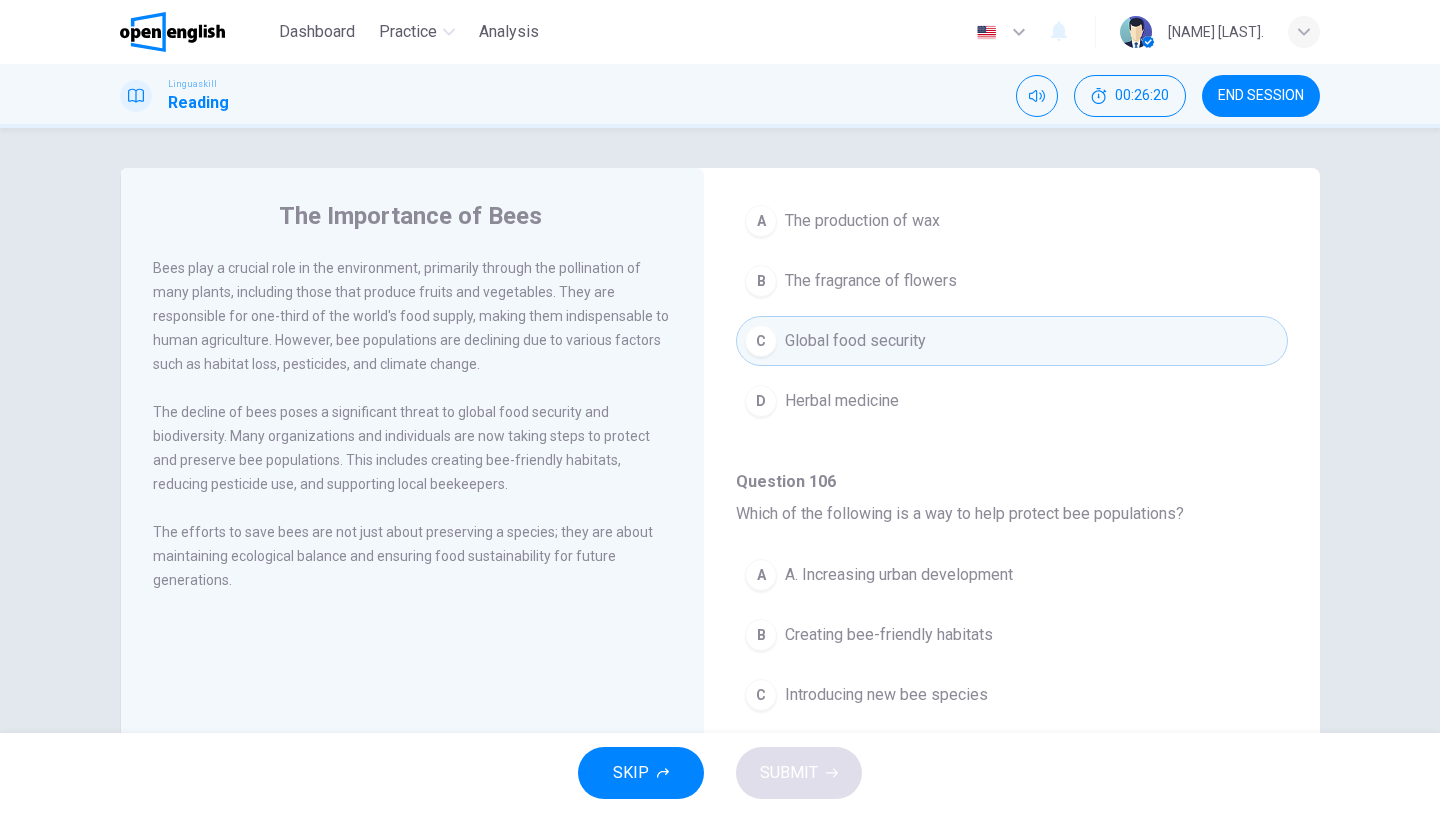 click on "Global food security" at bounding box center [855, 341] 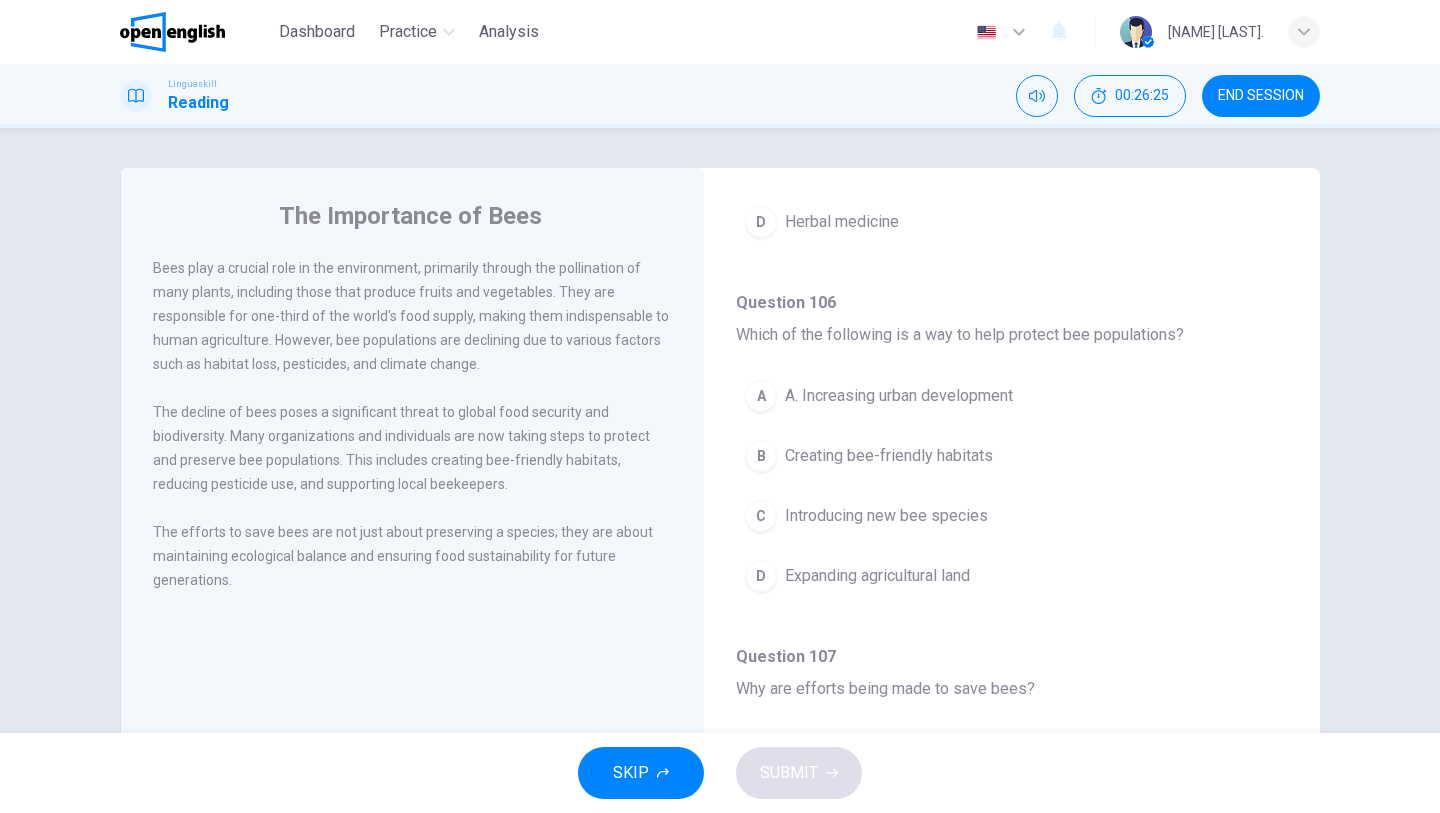 scroll, scrollTop: 1160, scrollLeft: 0, axis: vertical 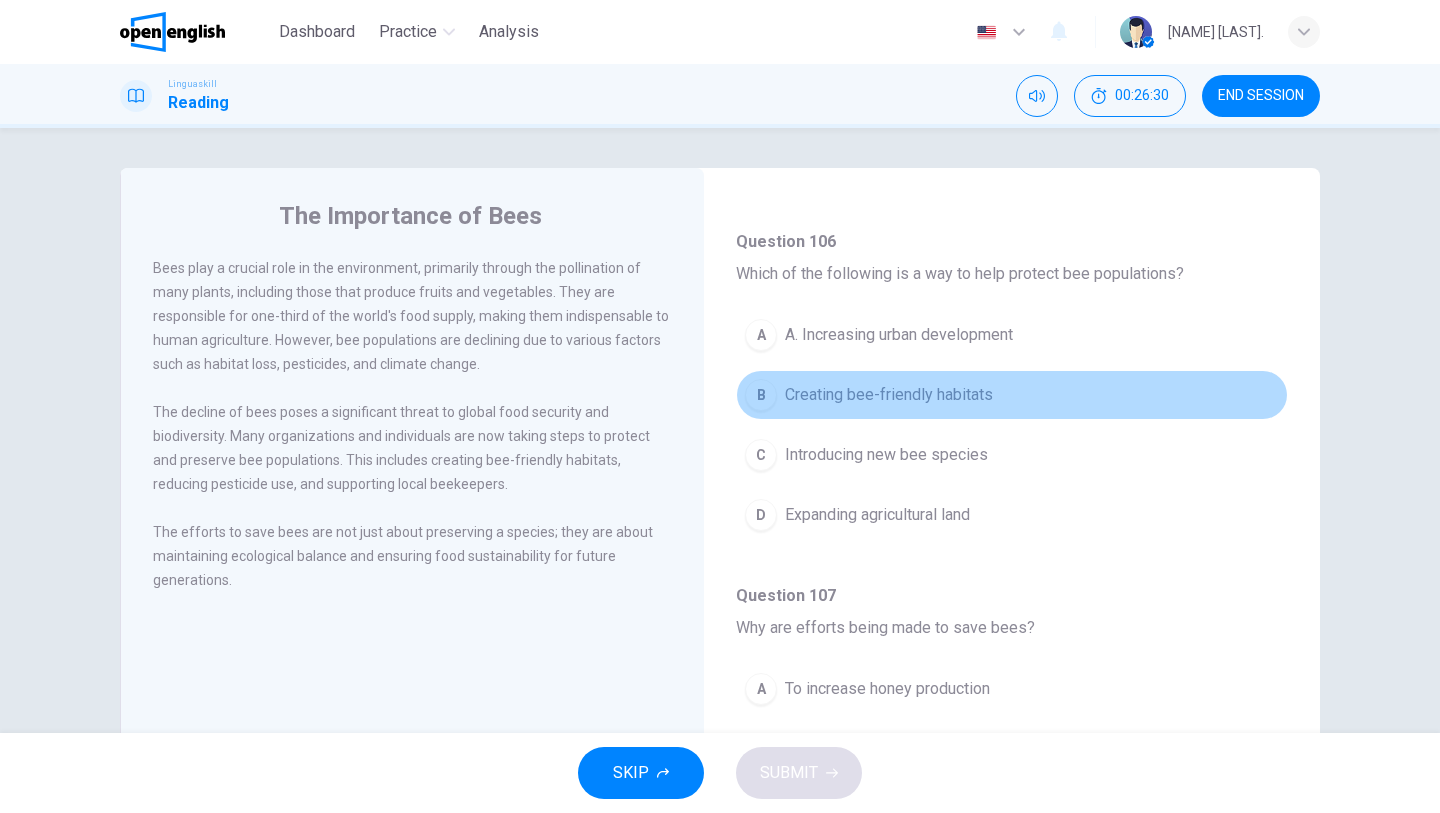 click on "Creating bee-friendly habitats" at bounding box center (889, 395) 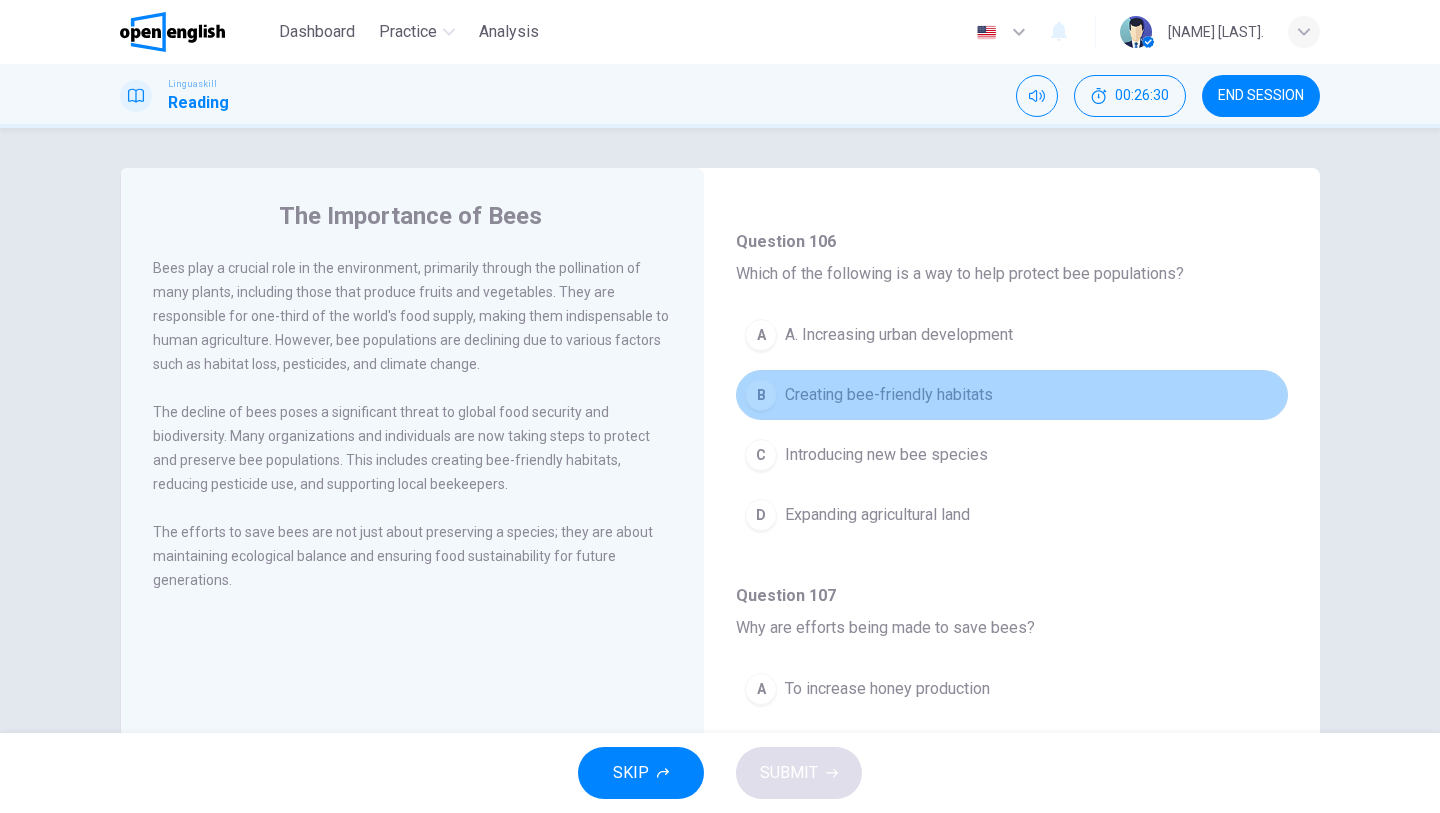 click on "Creating bee-friendly habitats" at bounding box center (889, 395) 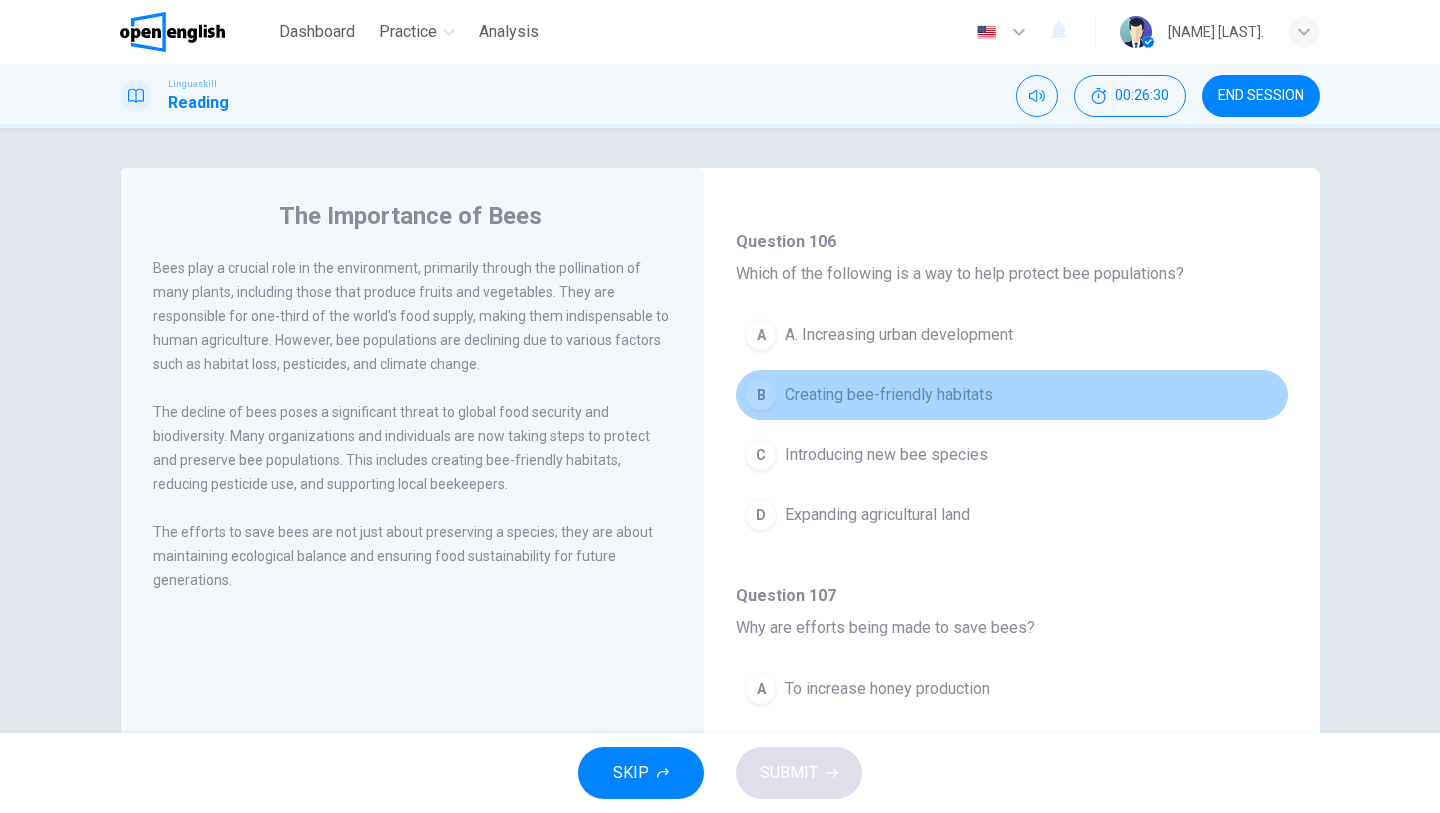 click on "Creating bee-friendly habitats" at bounding box center (889, 395) 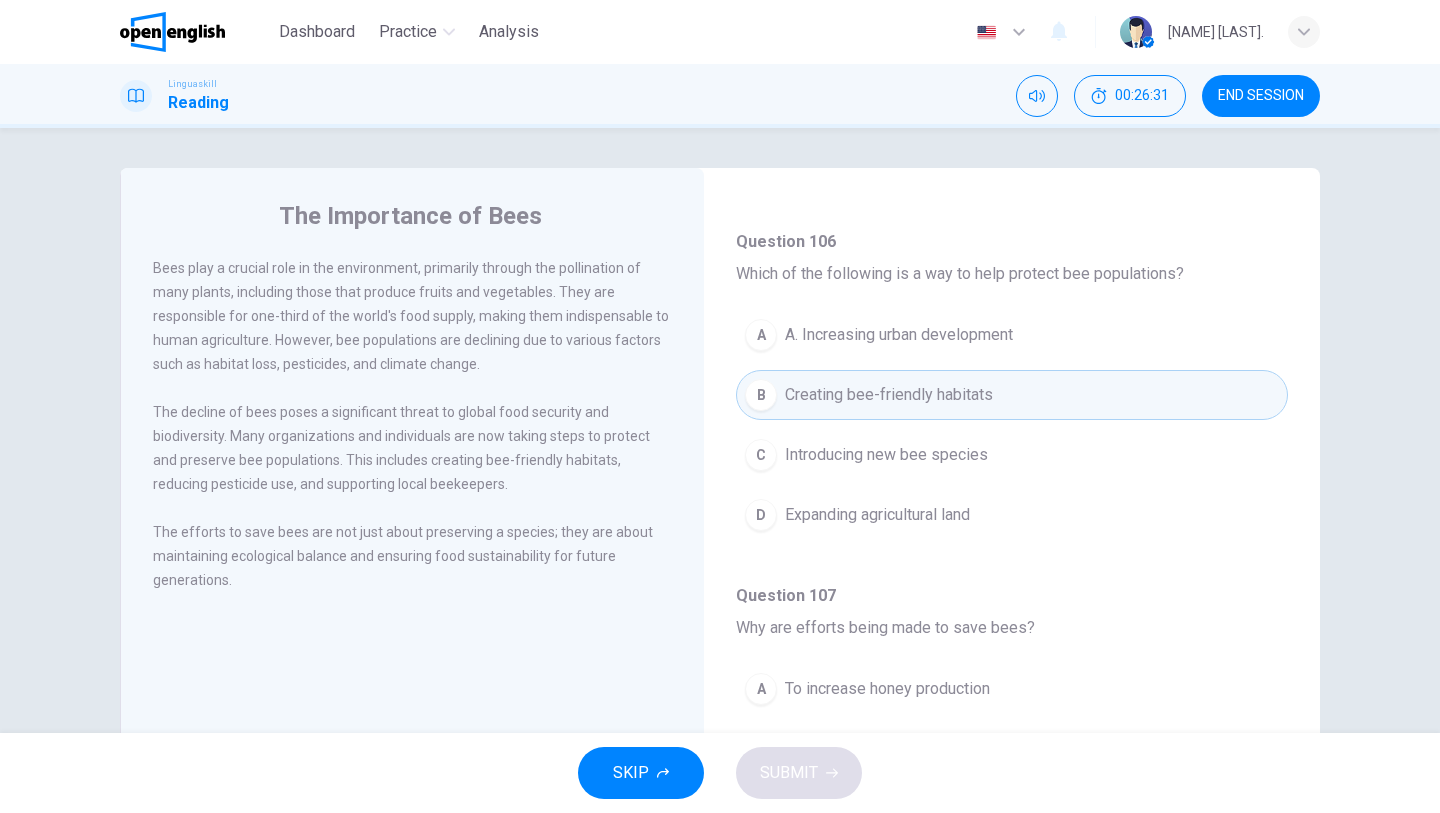 type 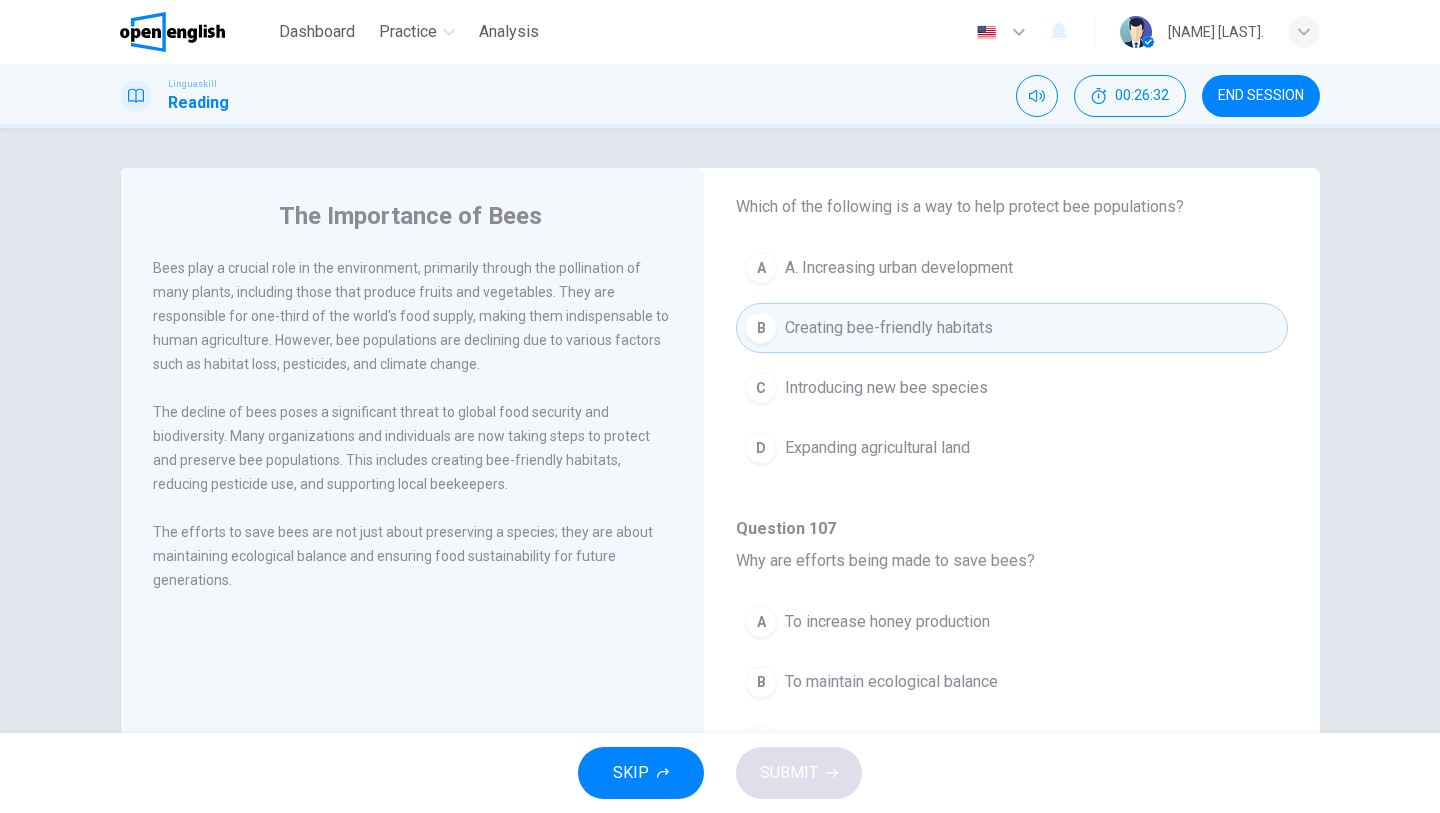scroll, scrollTop: 1251, scrollLeft: 0, axis: vertical 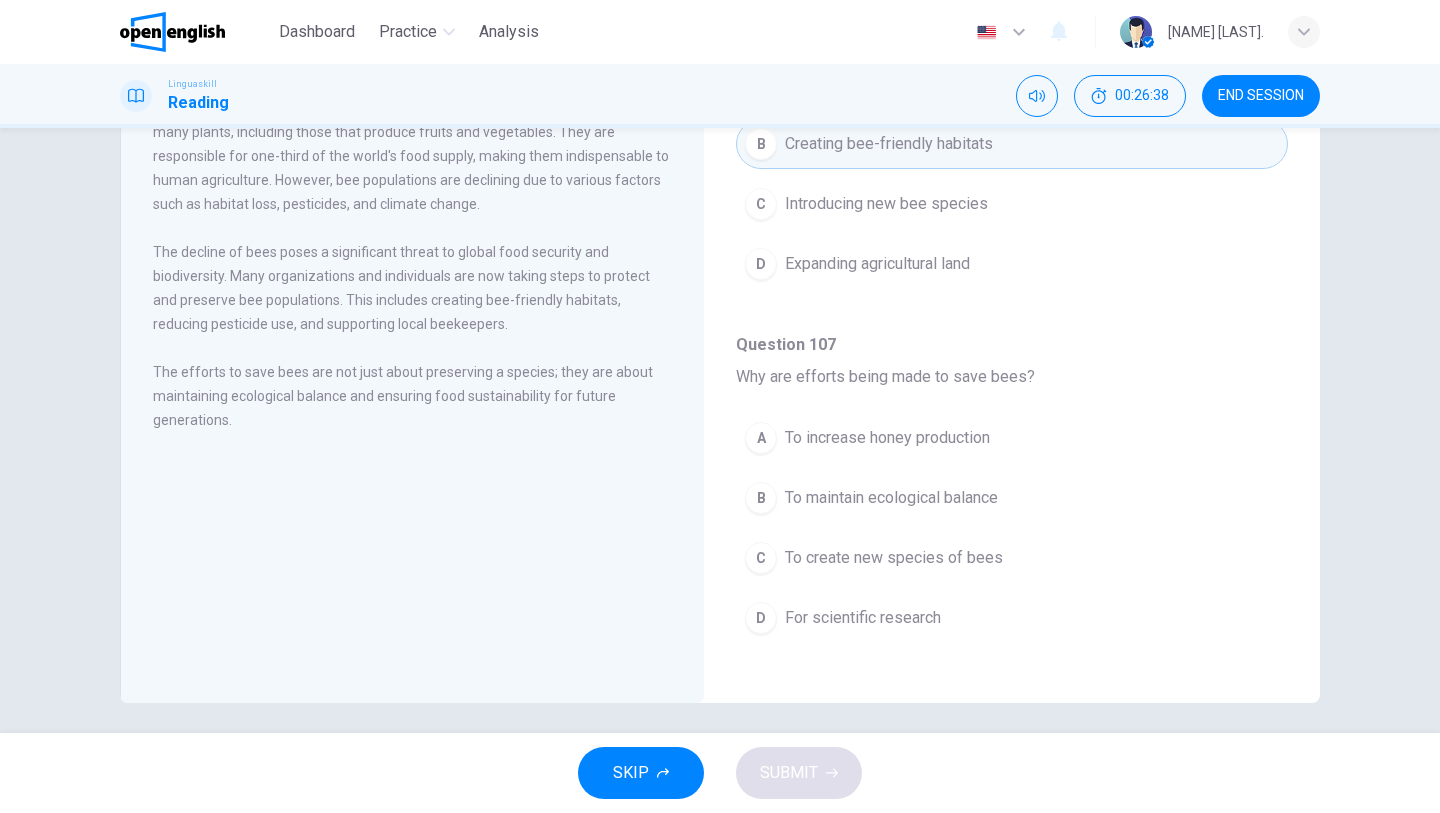 click on "To maintain ecological balance" at bounding box center [891, 498] 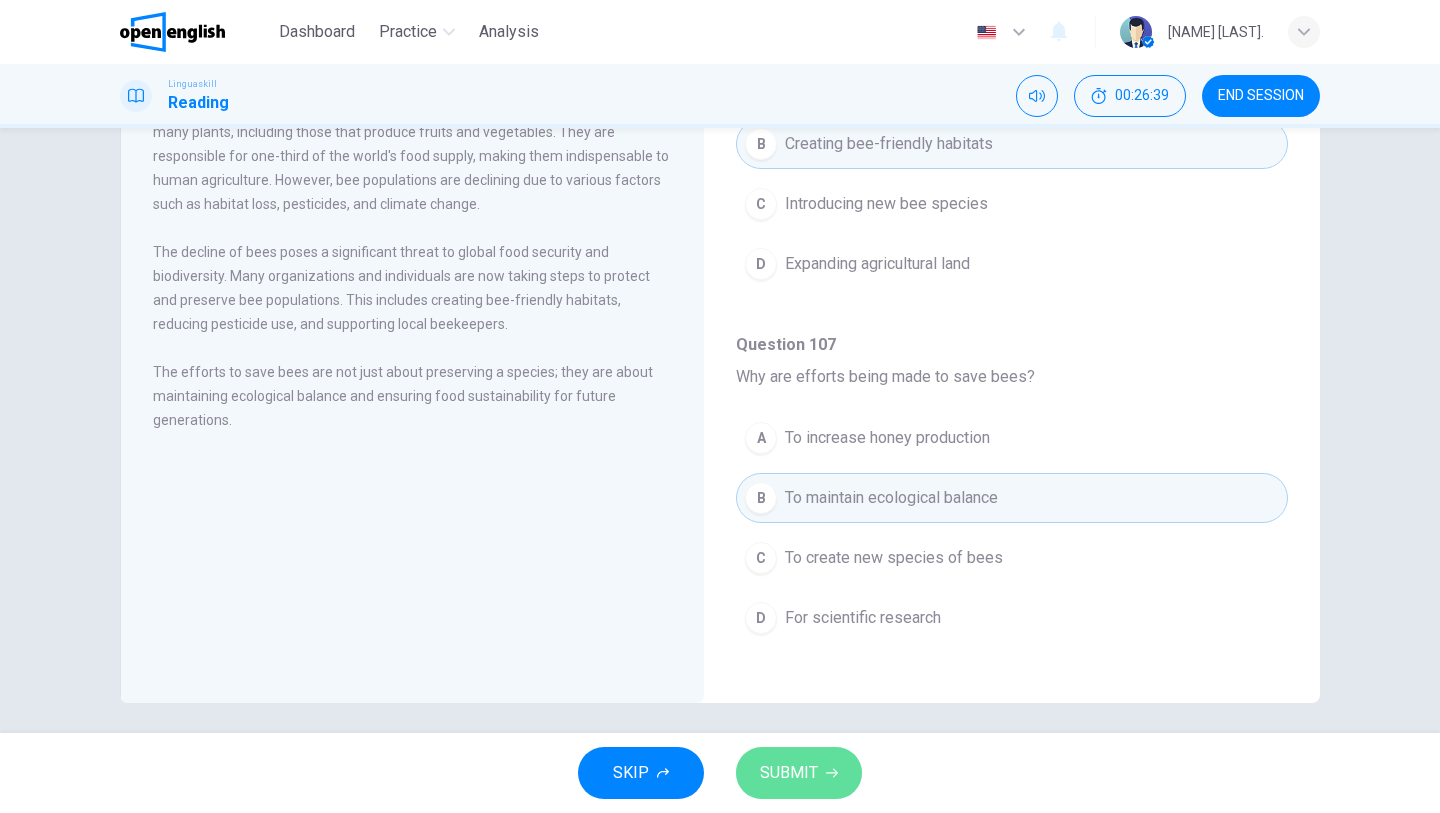 click on "SUBMIT" at bounding box center [789, 773] 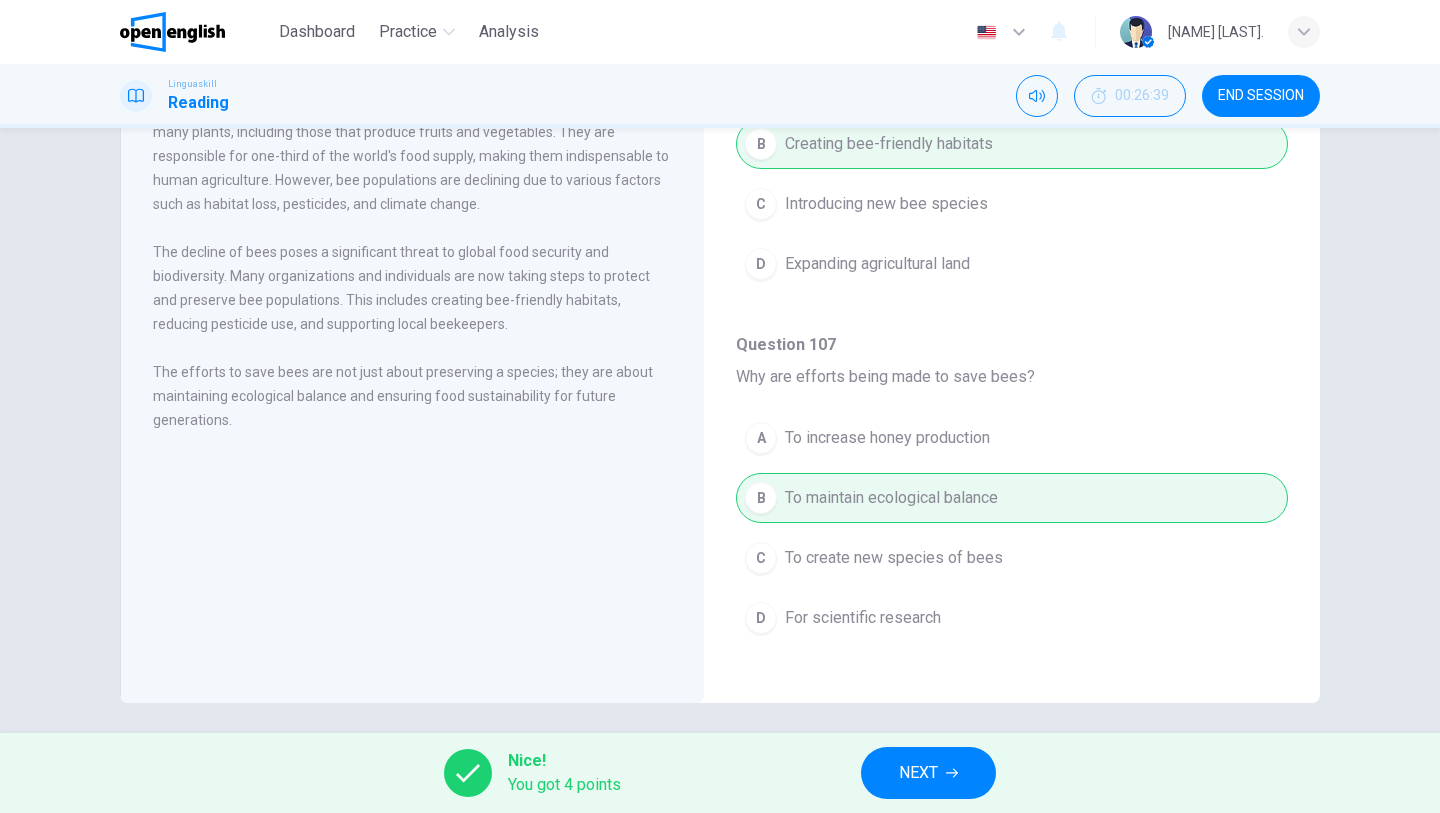 click on "A To increase honey production B To maintain ecological balance C To create new species of bees D For scientific research" at bounding box center (1012, 538) 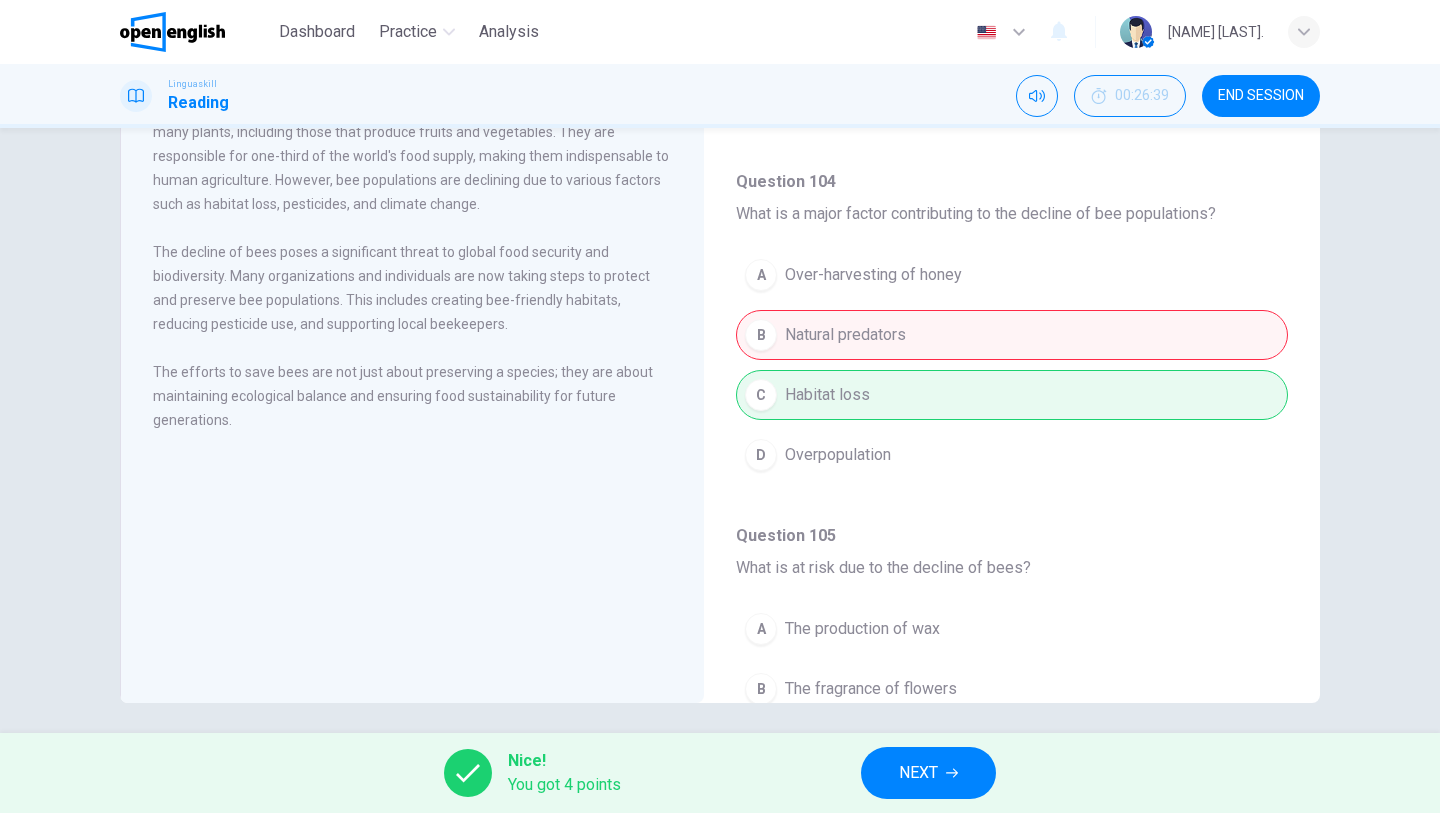 scroll, scrollTop: 331, scrollLeft: 0, axis: vertical 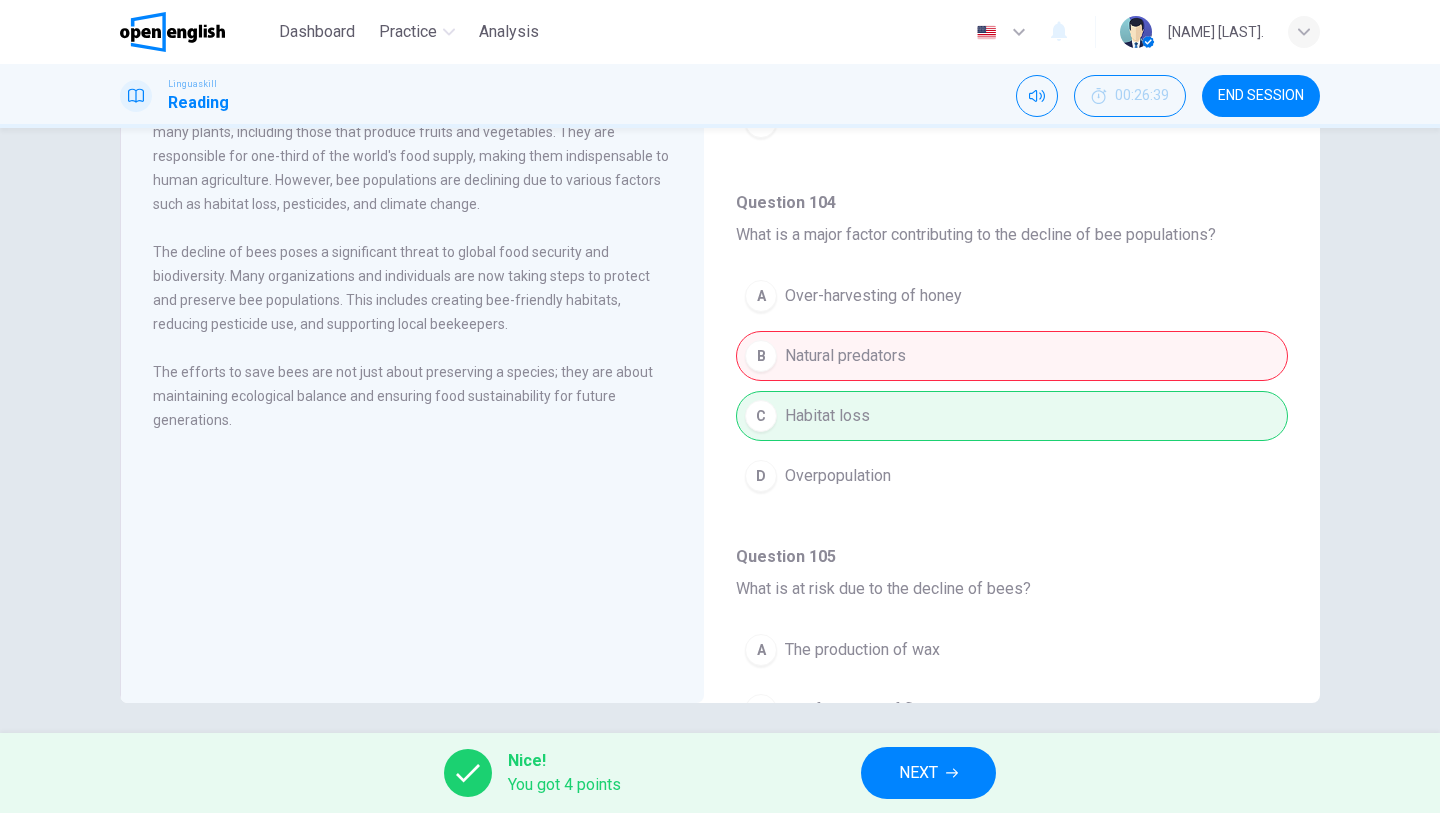 click on "NEXT" at bounding box center (928, 773) 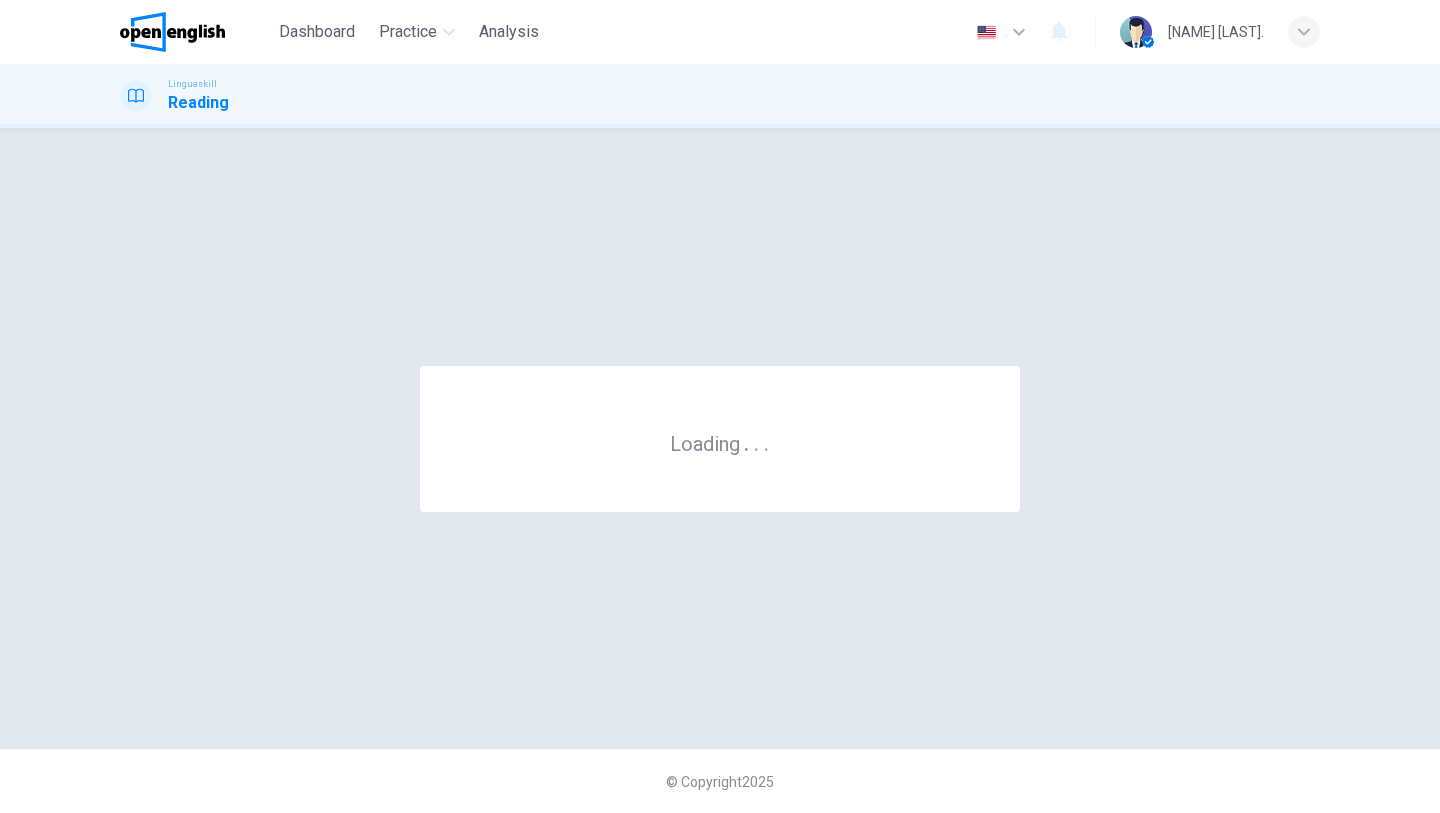 scroll, scrollTop: 0, scrollLeft: 0, axis: both 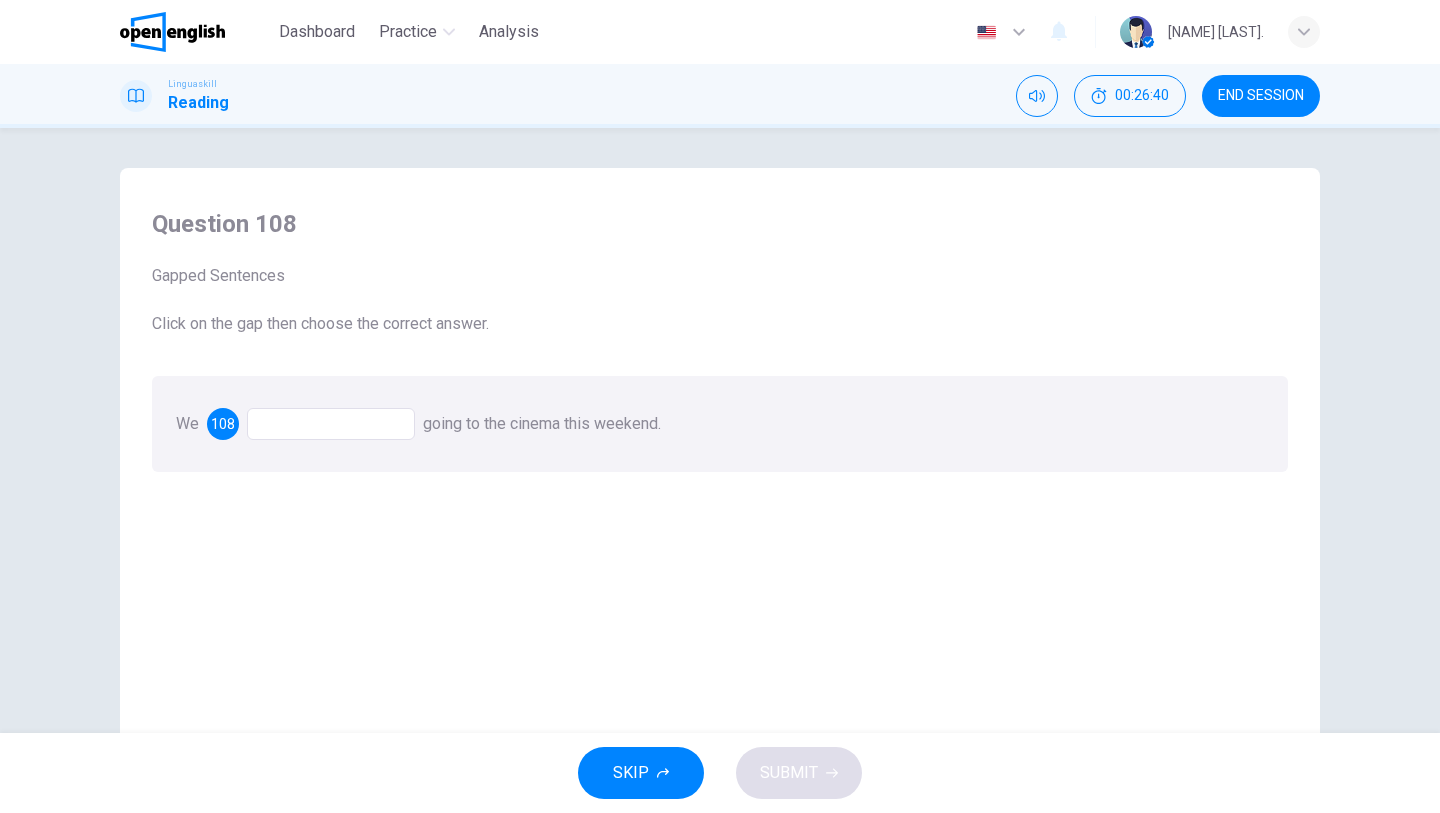 click at bounding box center (331, 424) 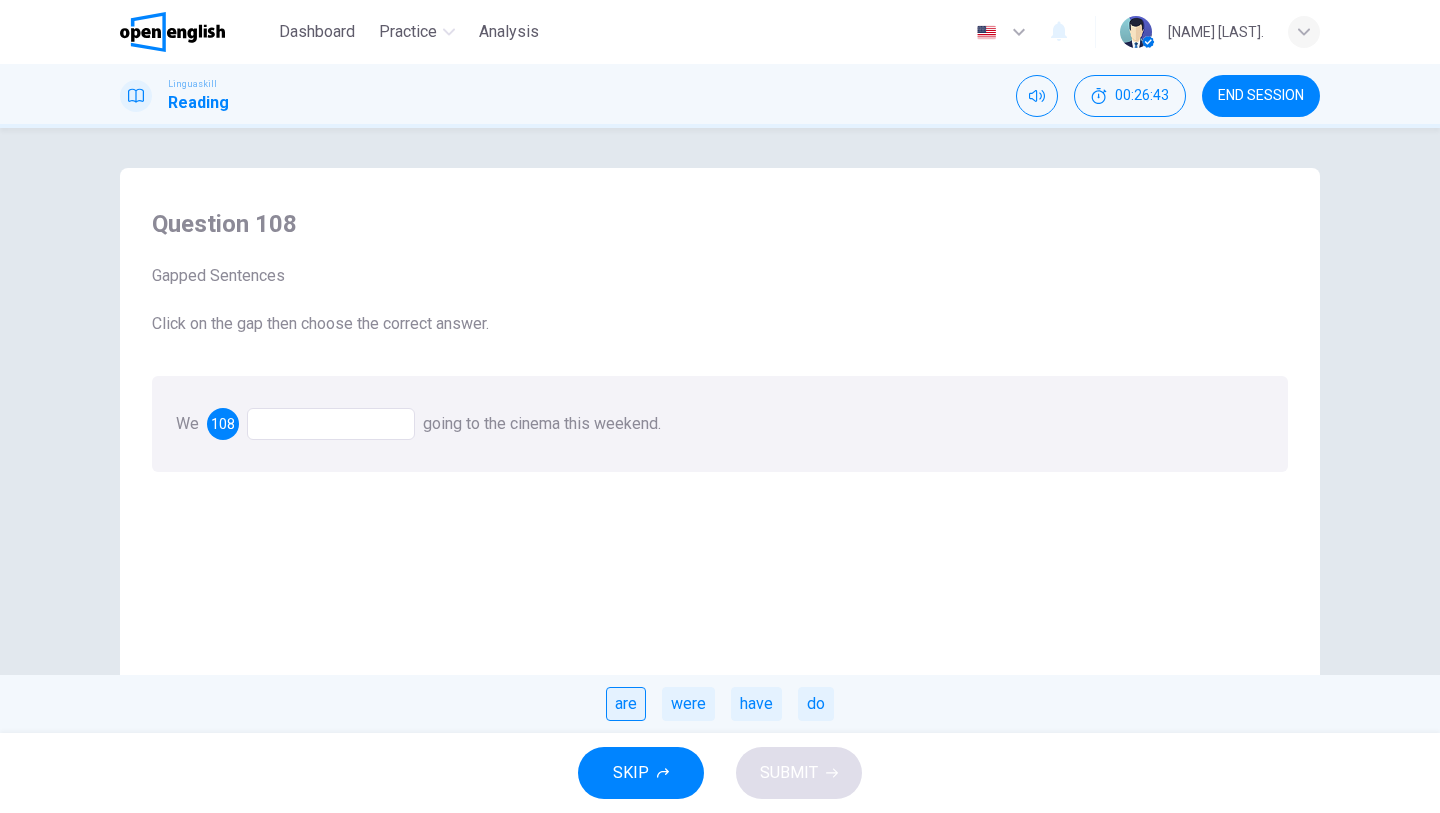 click on "are" at bounding box center [626, 704] 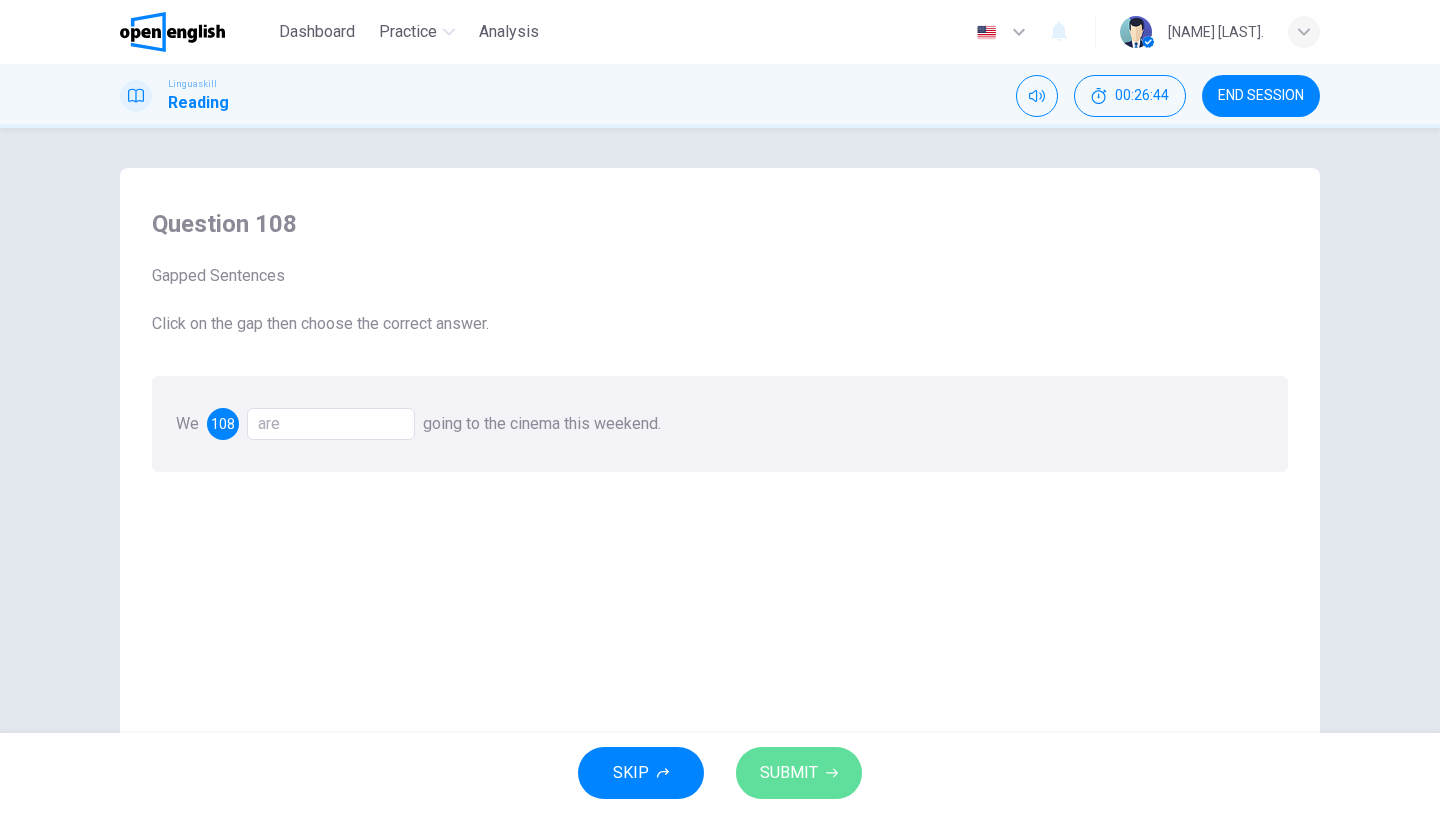 click on "SUBMIT" at bounding box center [789, 773] 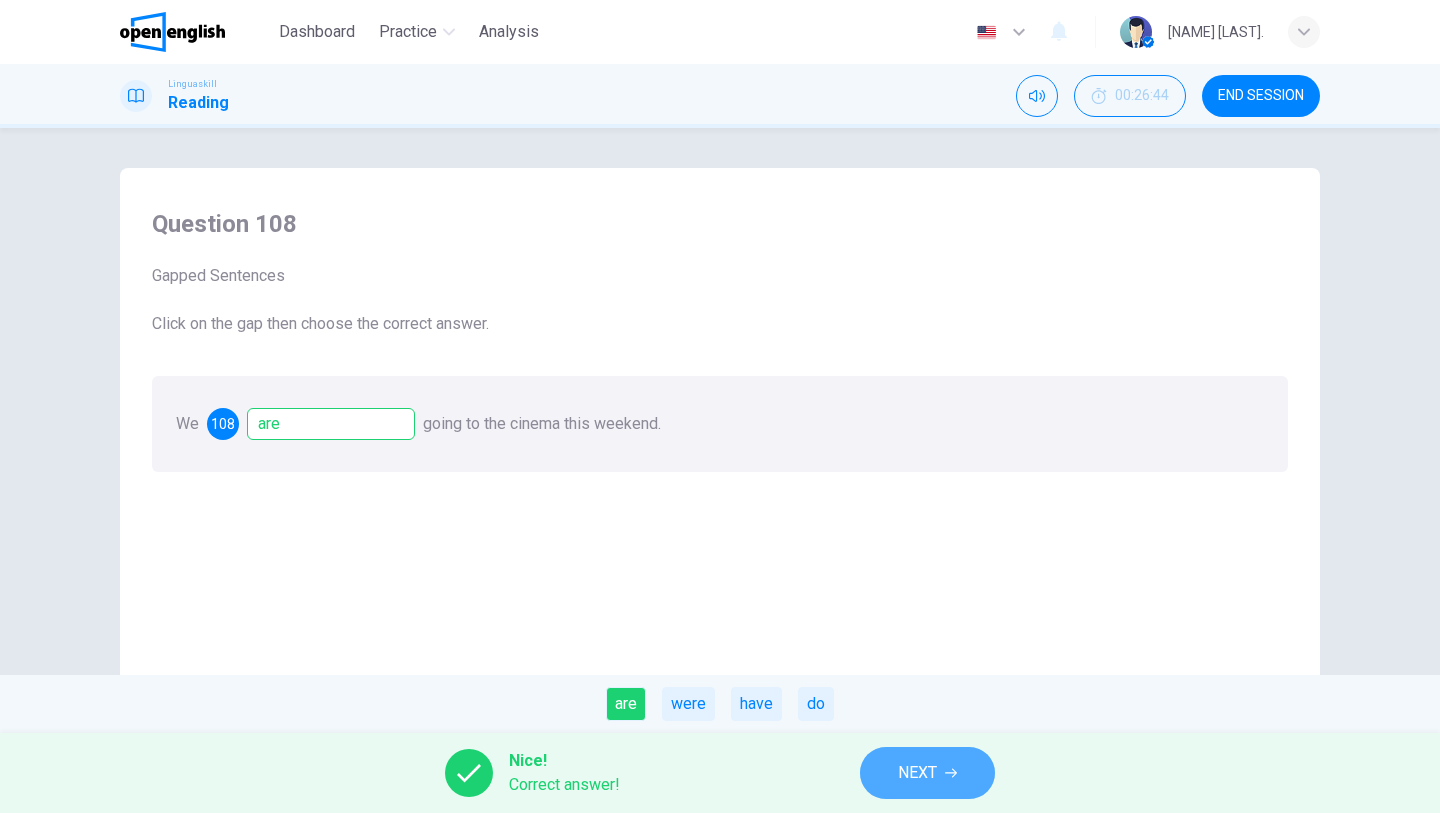 click on "NEXT" at bounding box center (917, 773) 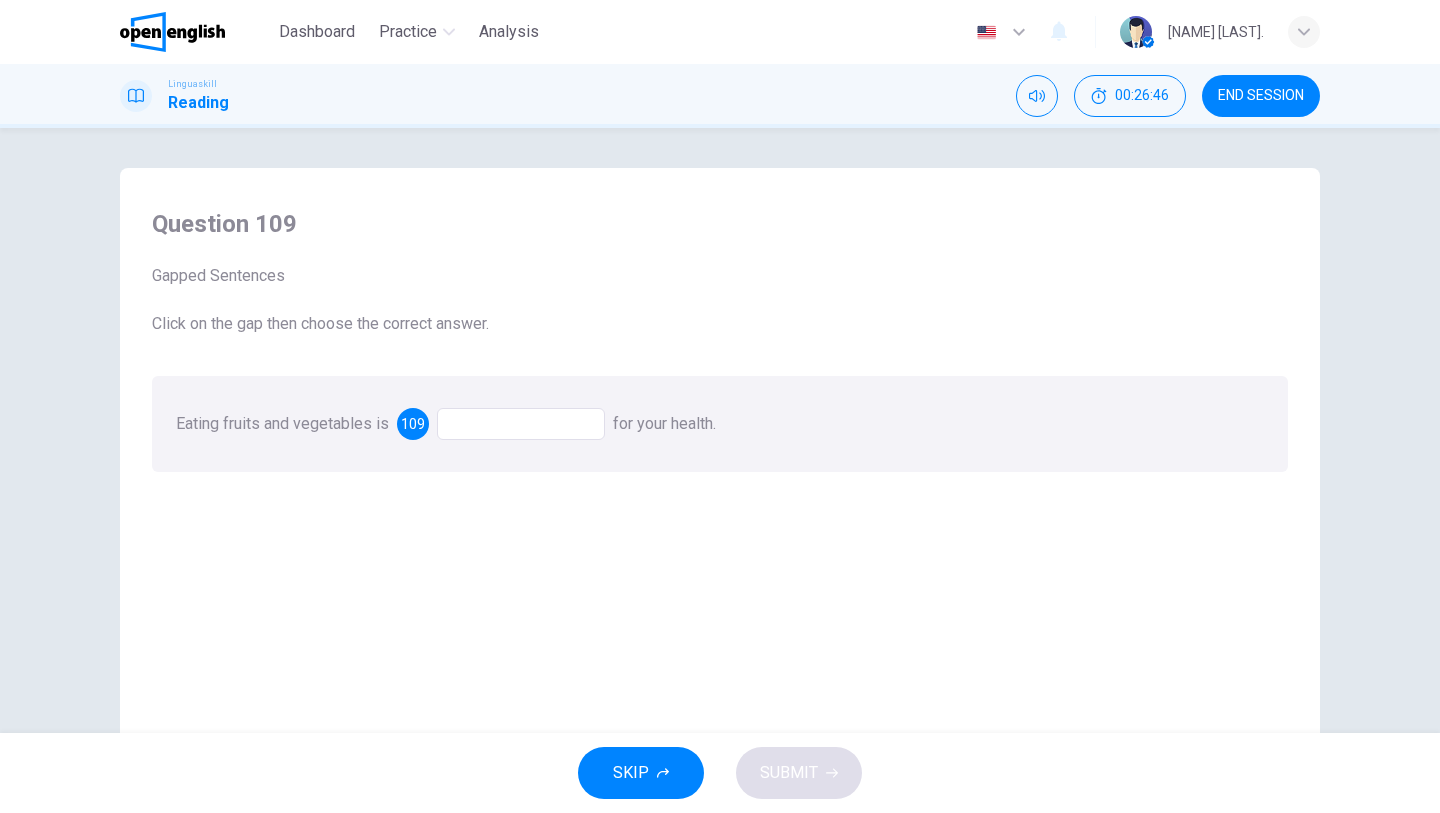 click at bounding box center (521, 424) 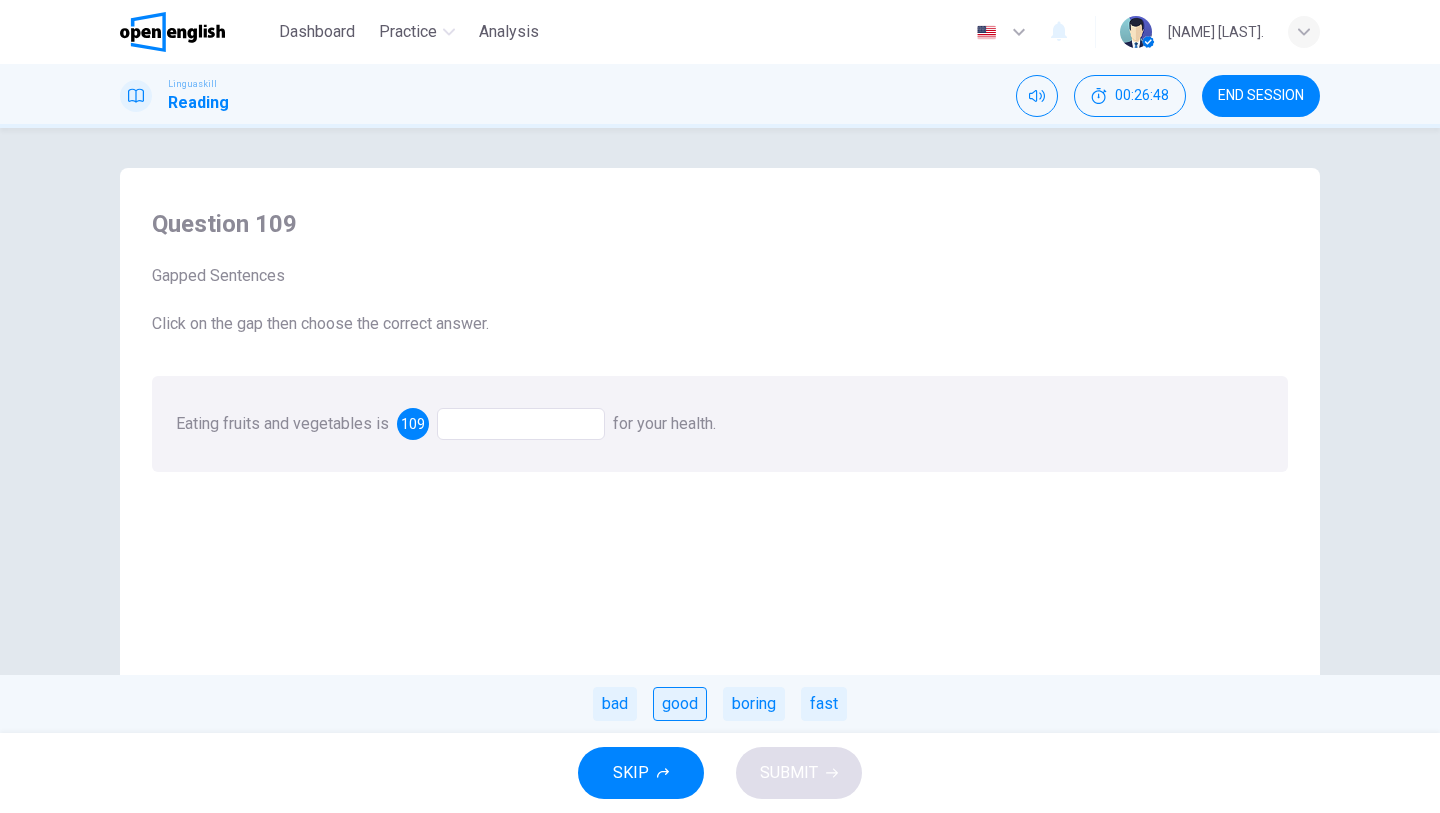 click on "good" at bounding box center [680, 704] 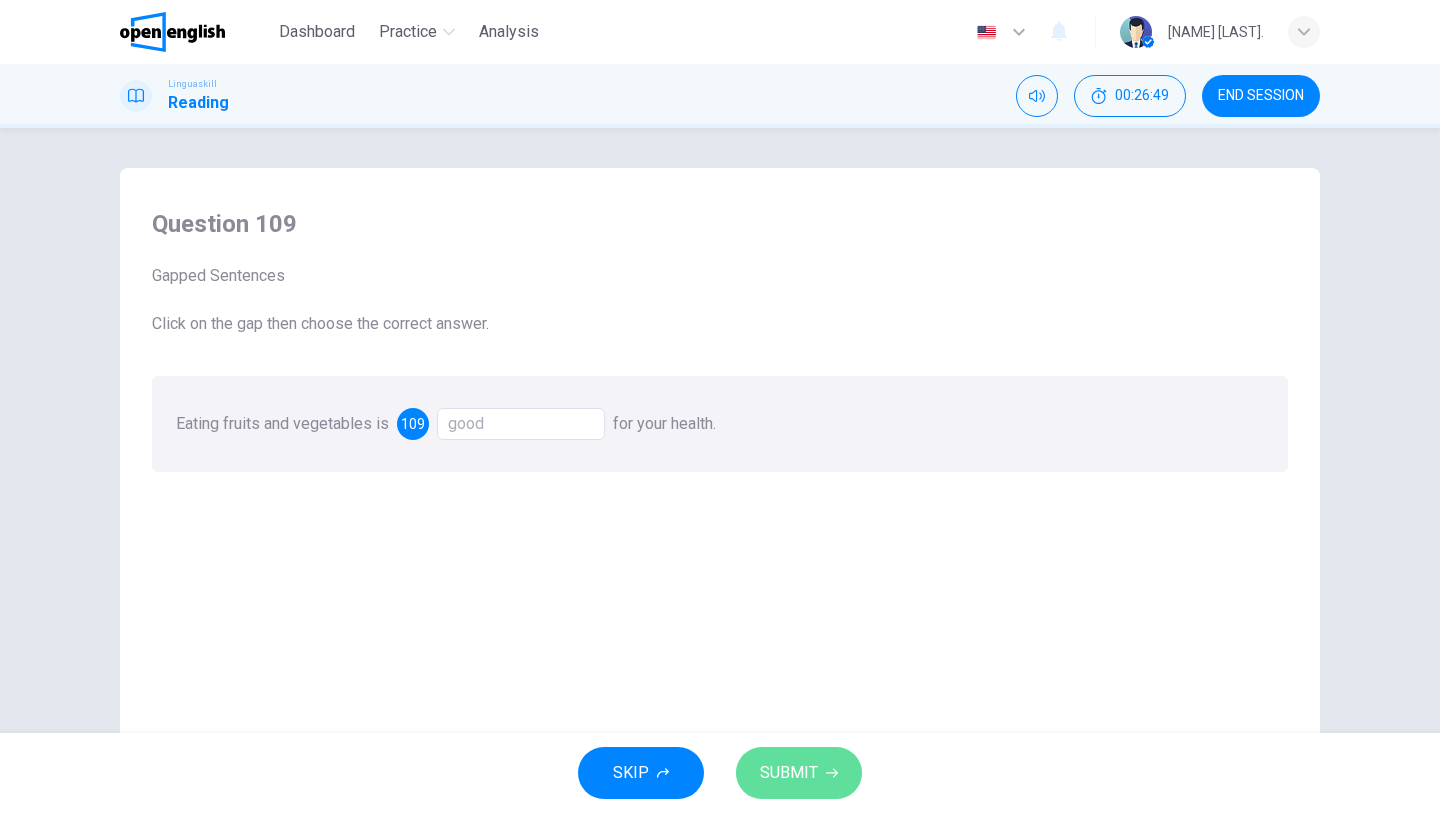 click on "SUBMIT" at bounding box center (799, 773) 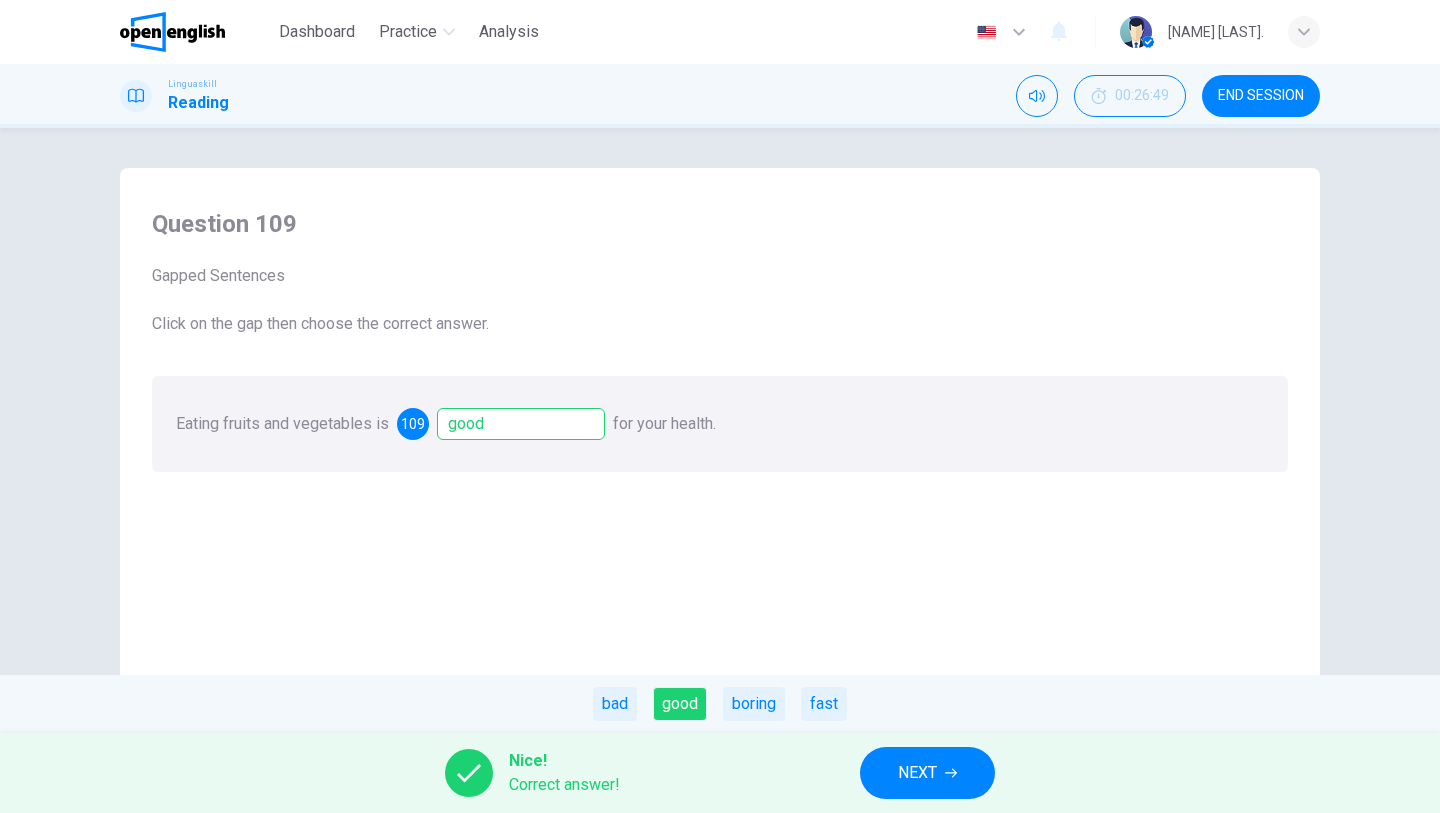 click on "NEXT" at bounding box center [917, 773] 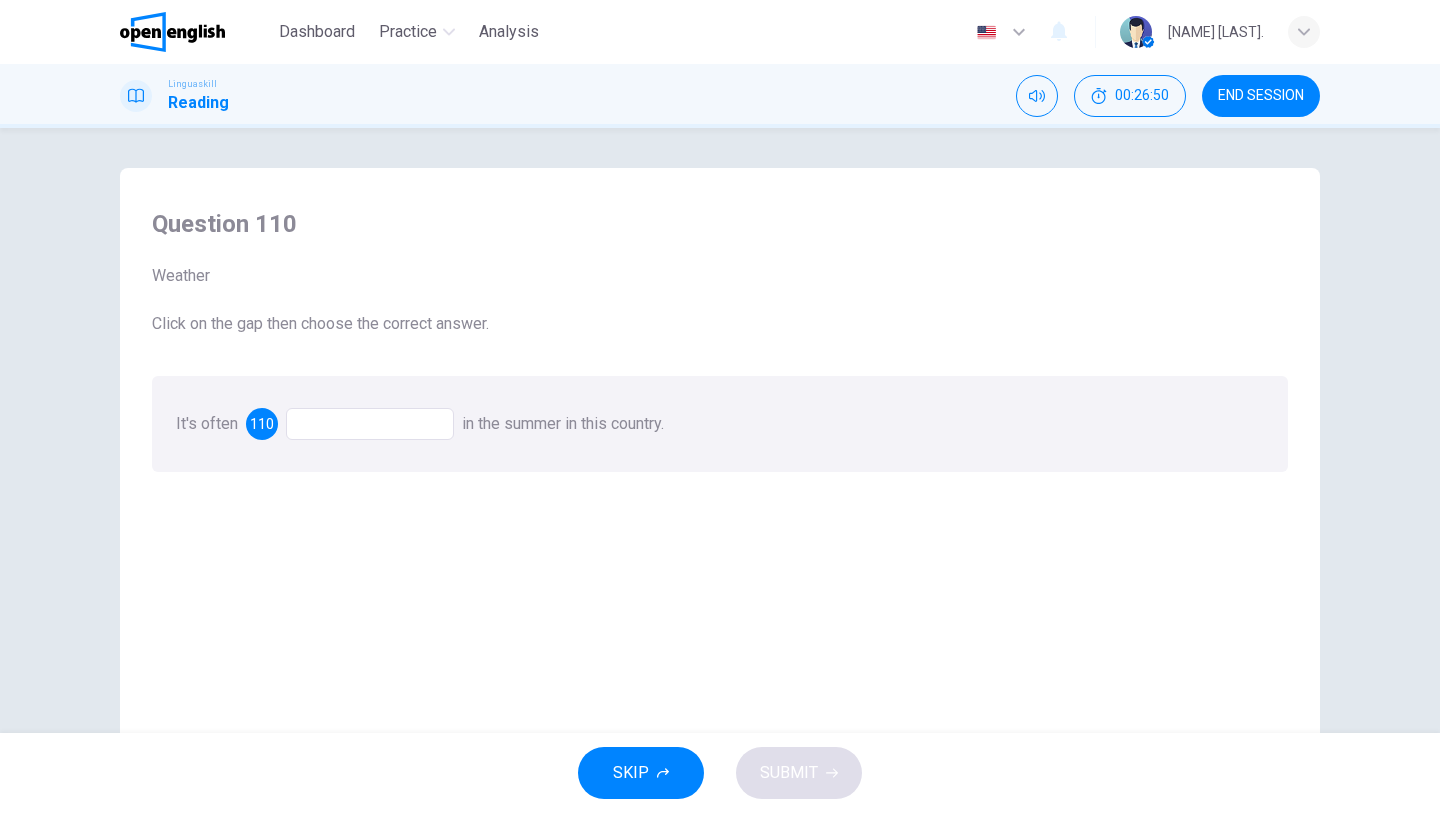click at bounding box center [370, 424] 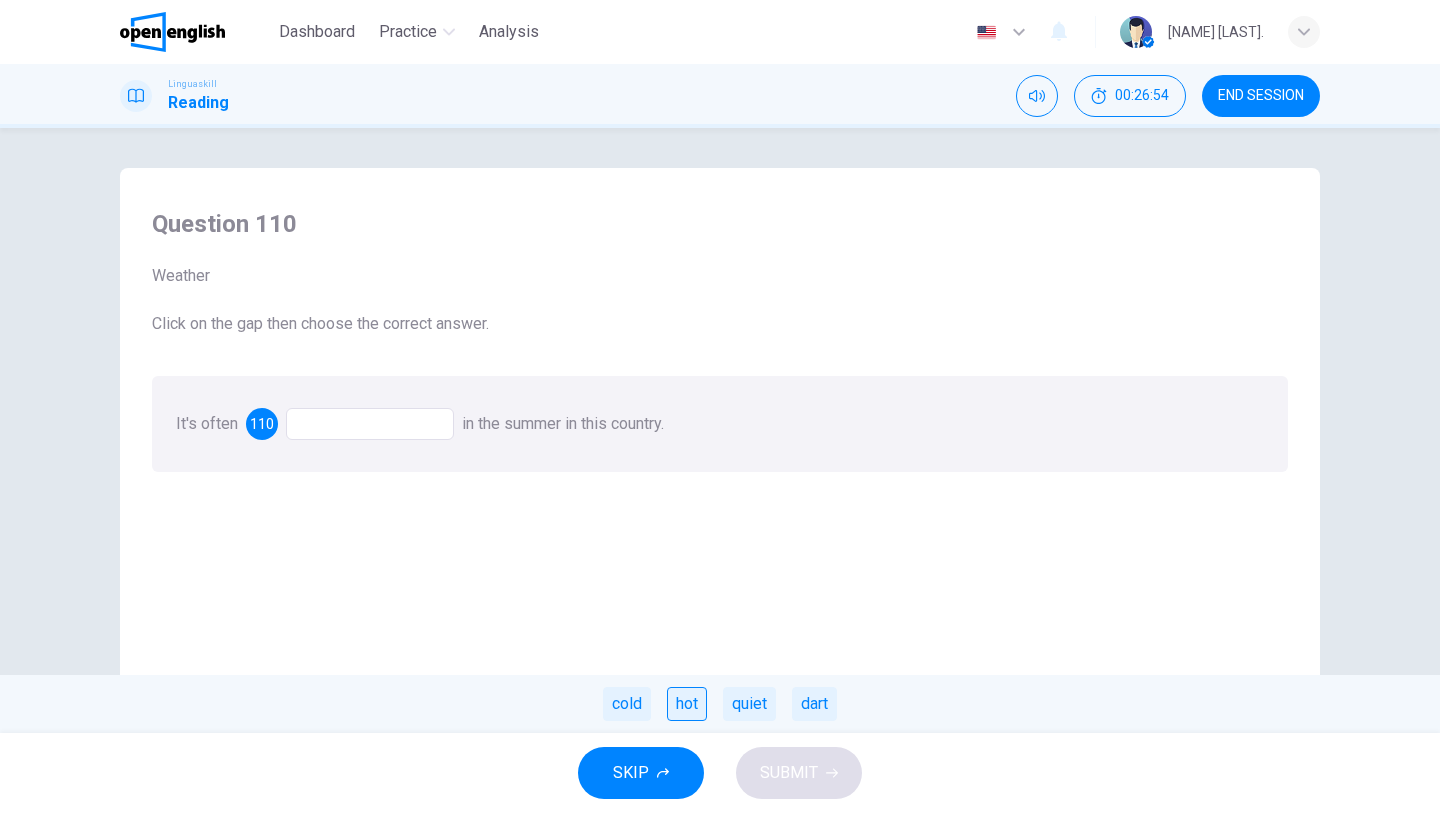 click on "hot" at bounding box center (687, 704) 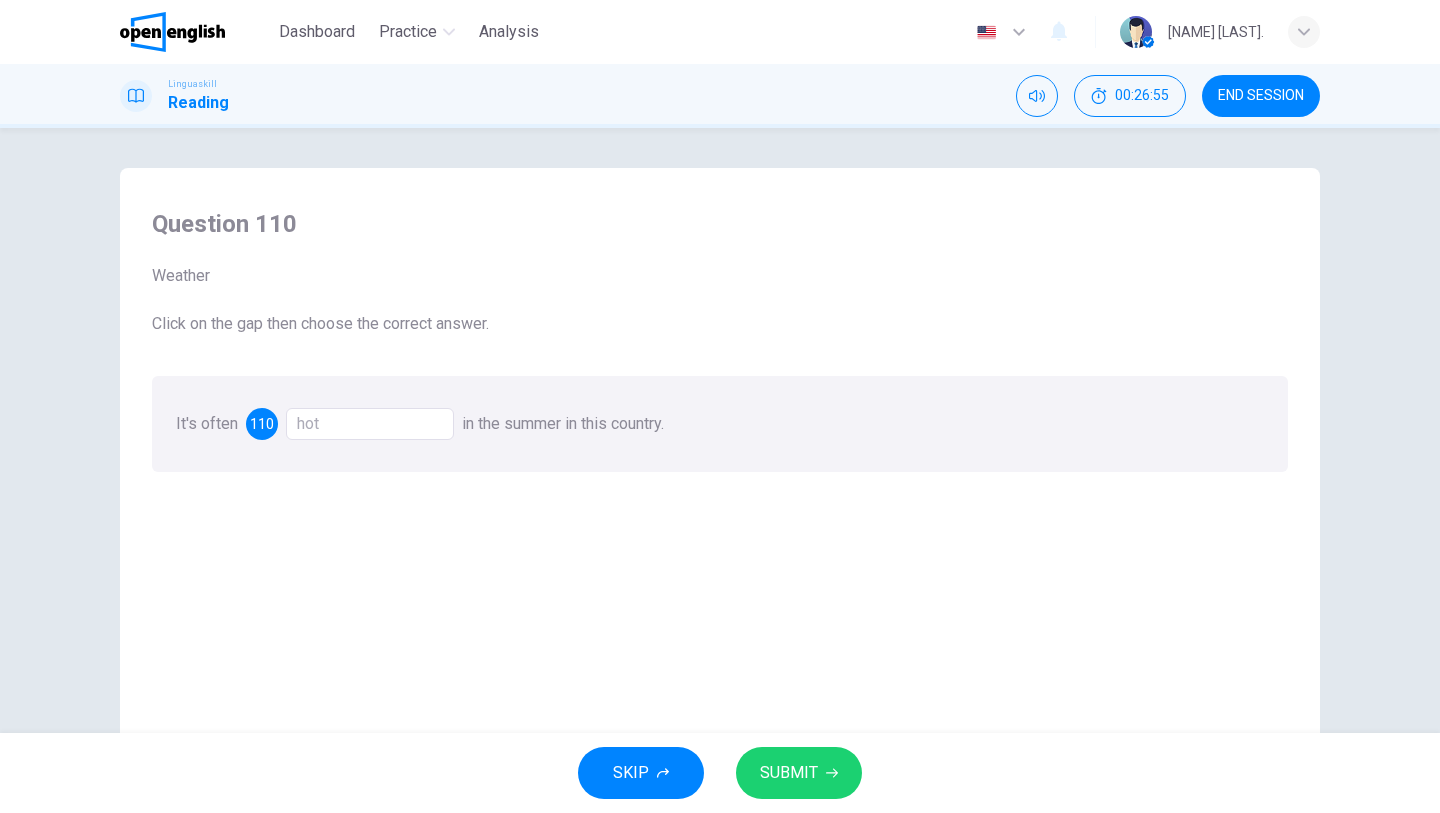 click on "SUBMIT" at bounding box center (789, 773) 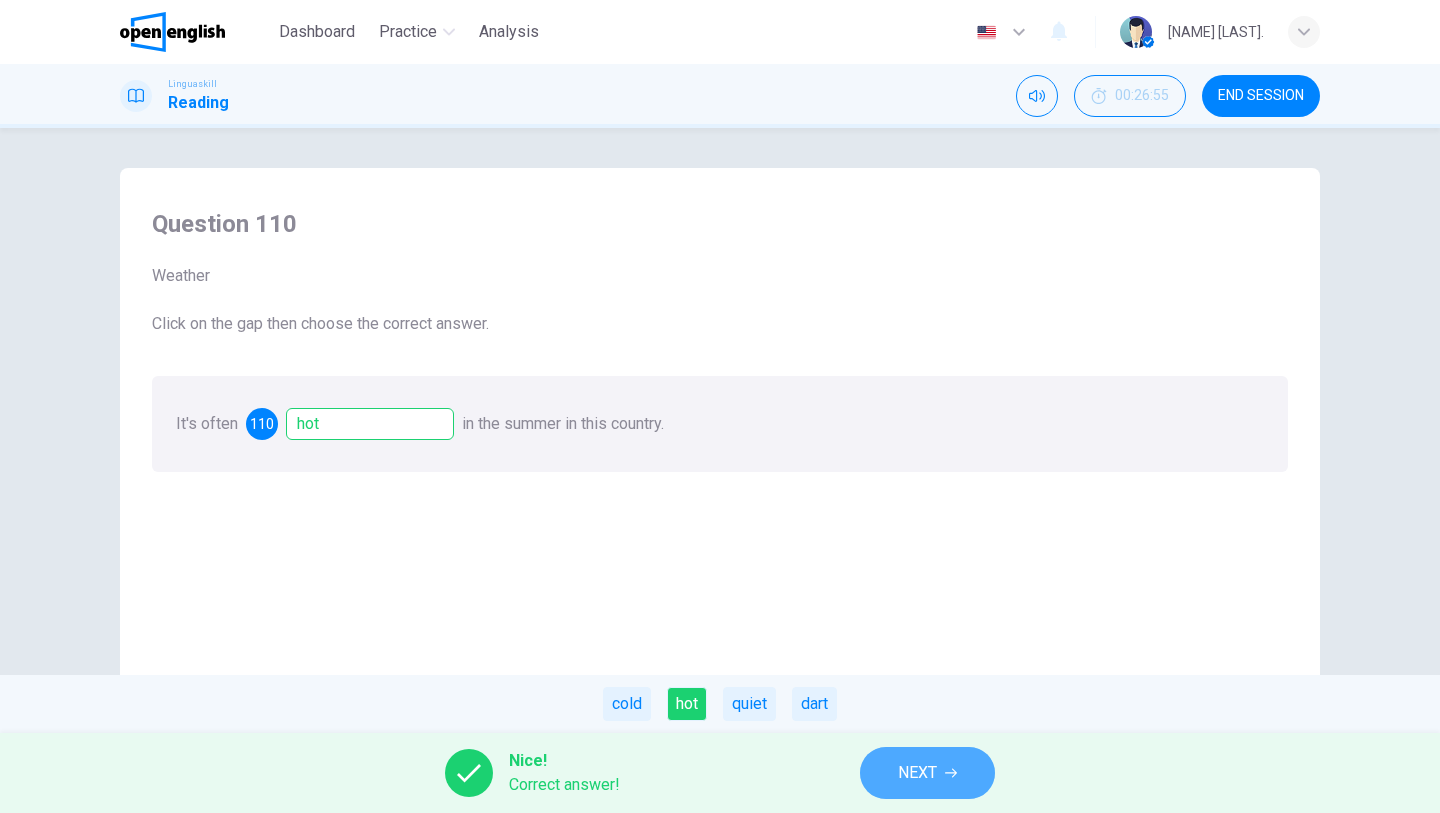 click on "NEXT" at bounding box center [917, 773] 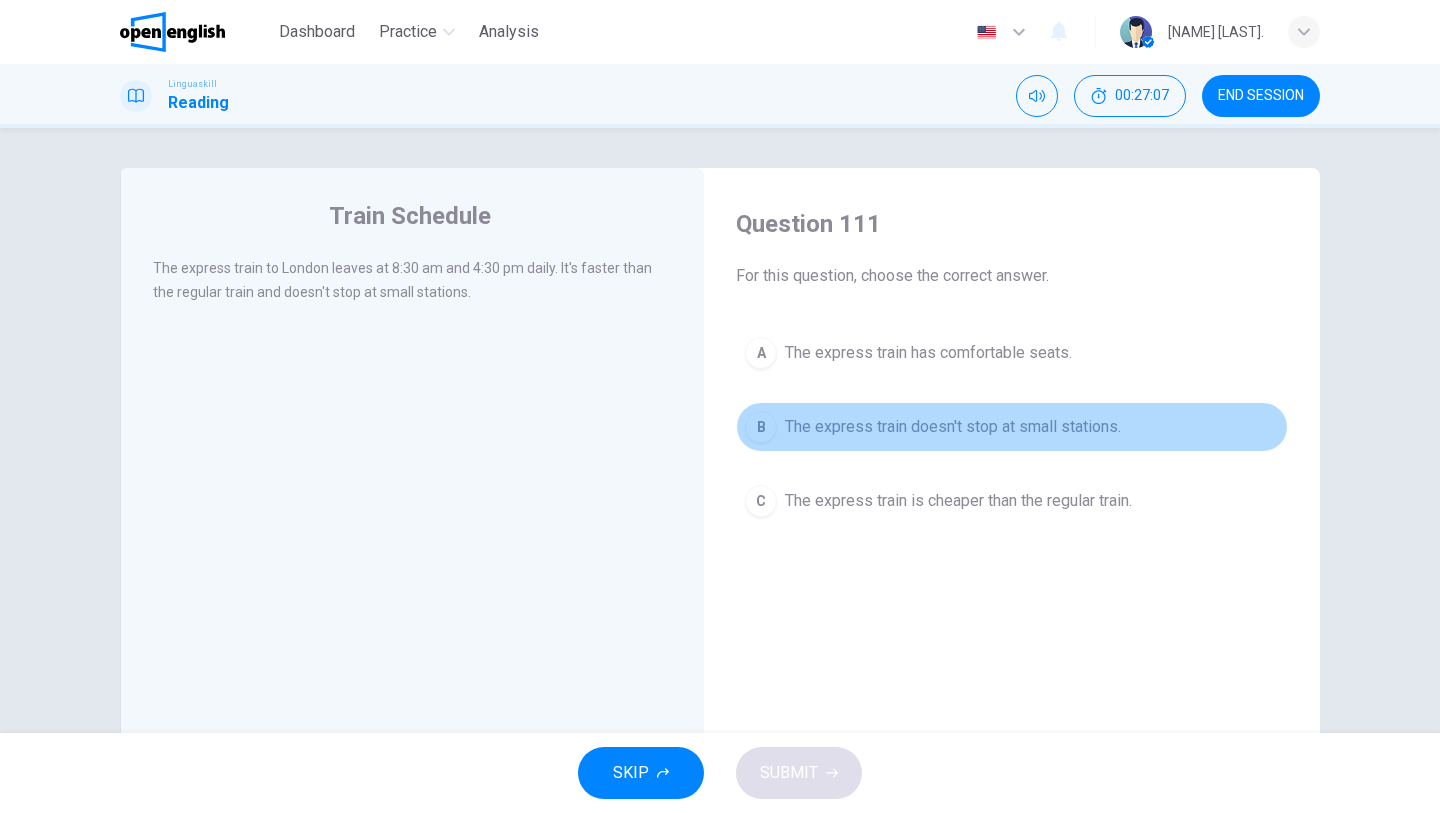 click on "The express train doesn't stop at small stations." at bounding box center [953, 427] 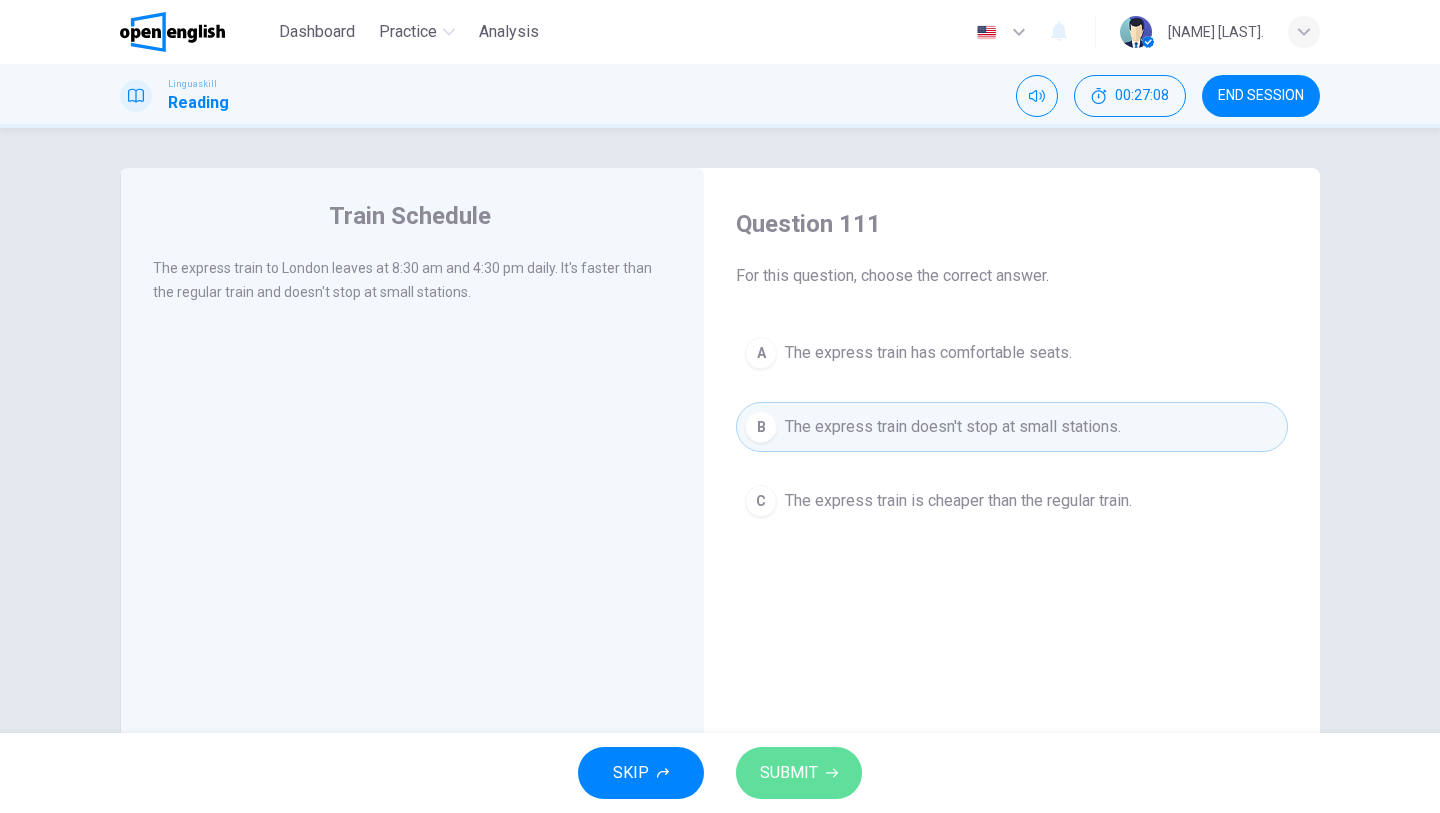 click on "SUBMIT" at bounding box center [789, 773] 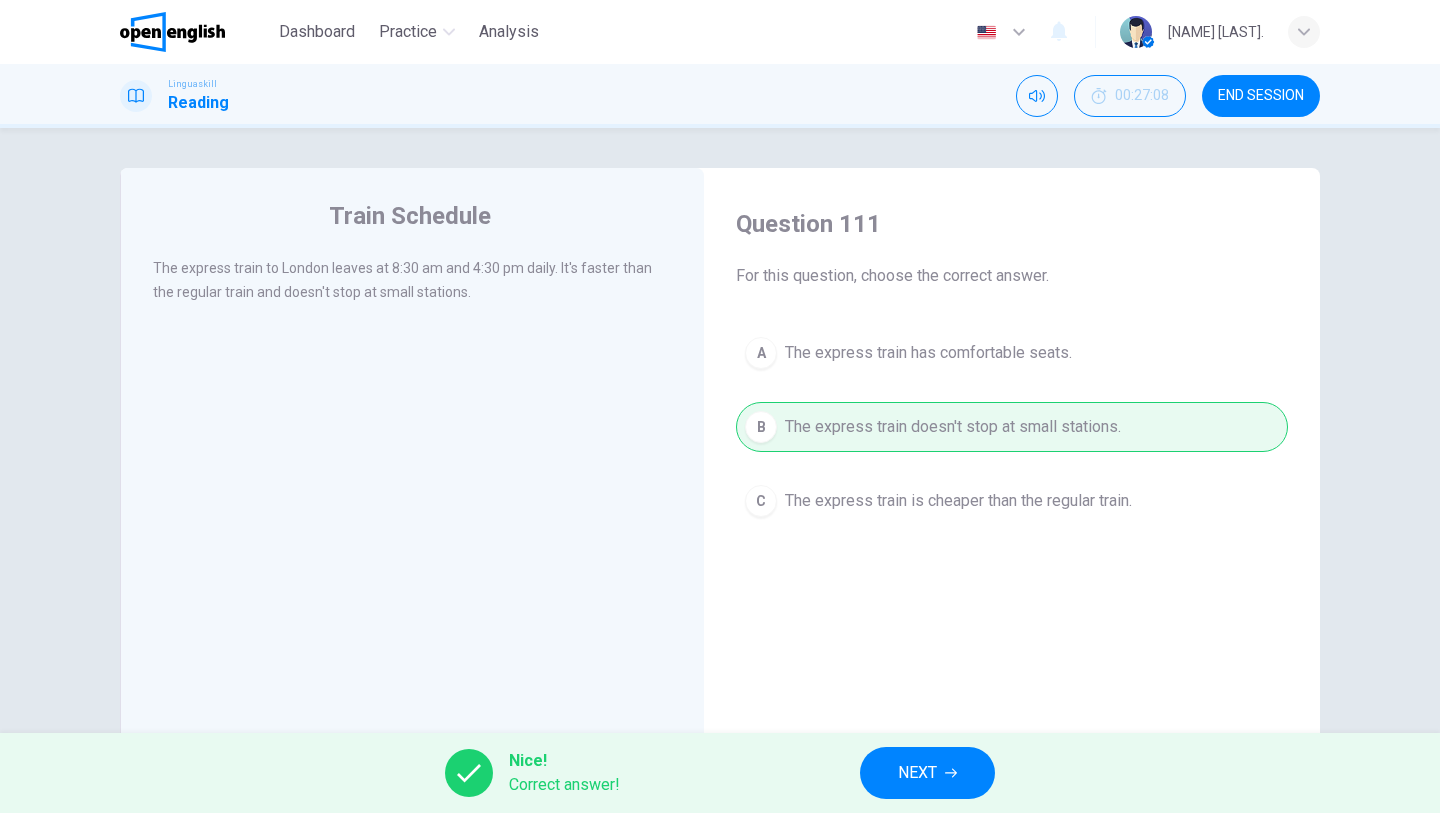 click on "END SESSION" at bounding box center [1261, 96] 